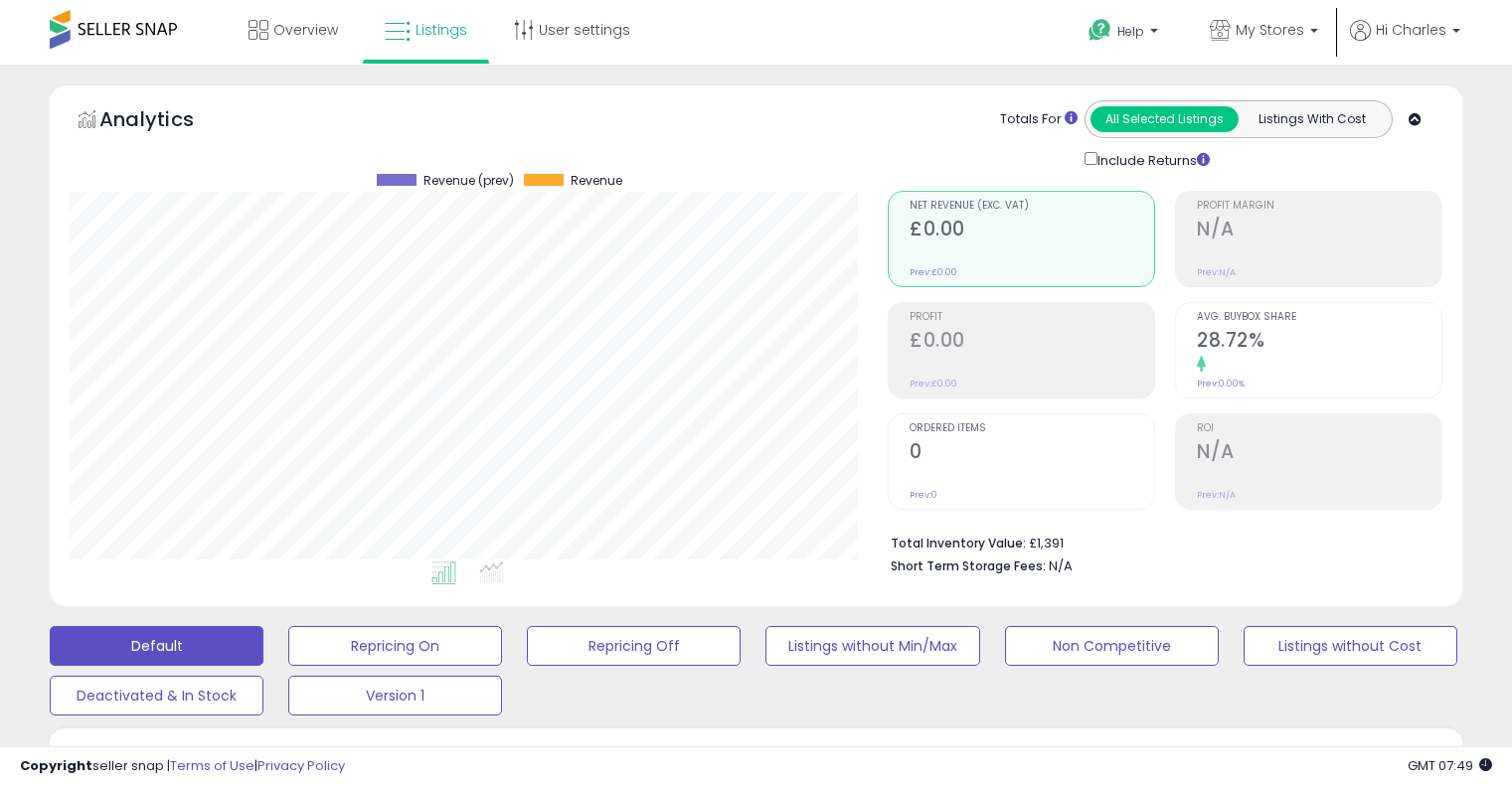 scroll, scrollTop: 0, scrollLeft: 0, axis: both 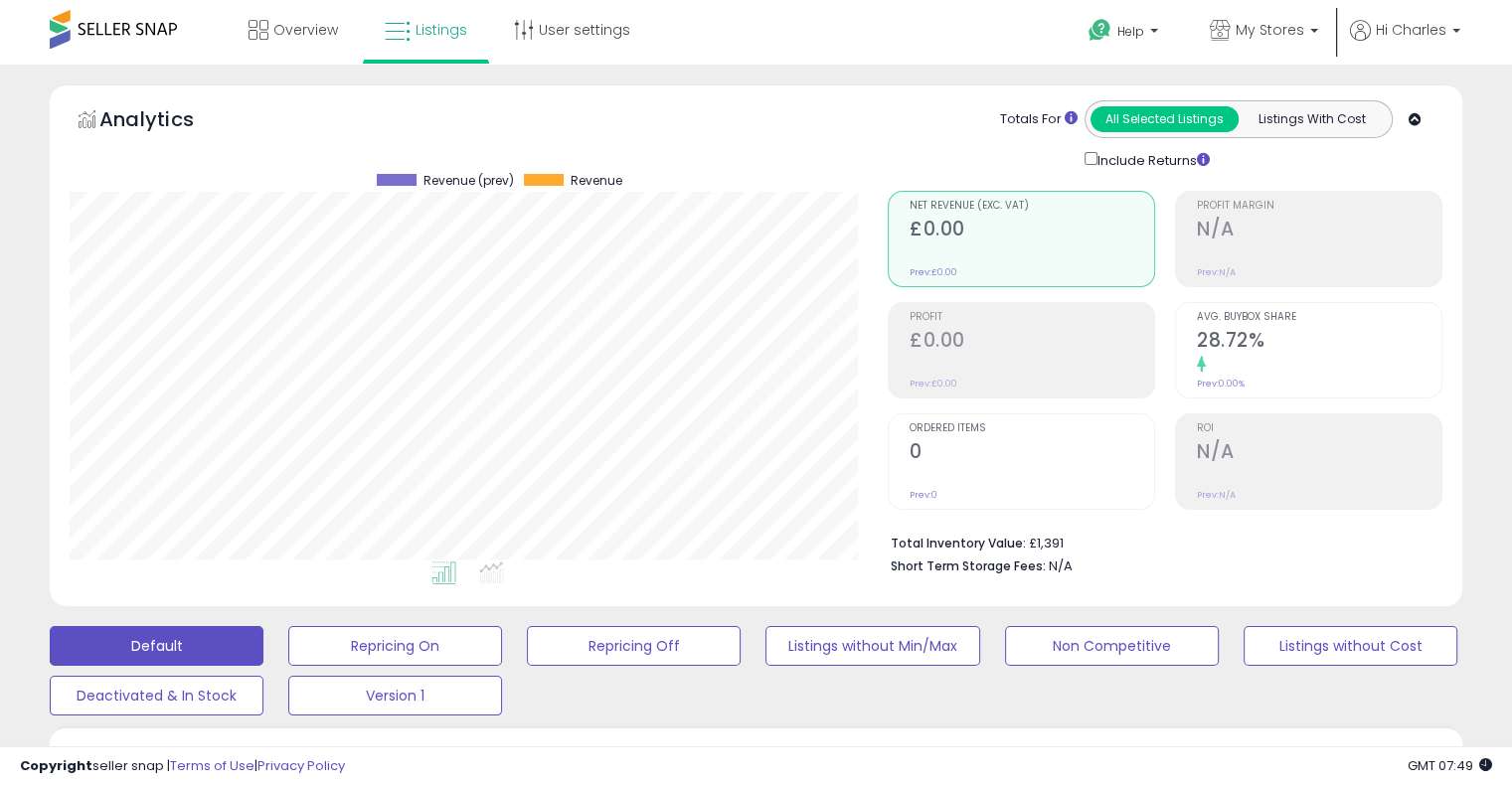 click at bounding box center (1415, 119) 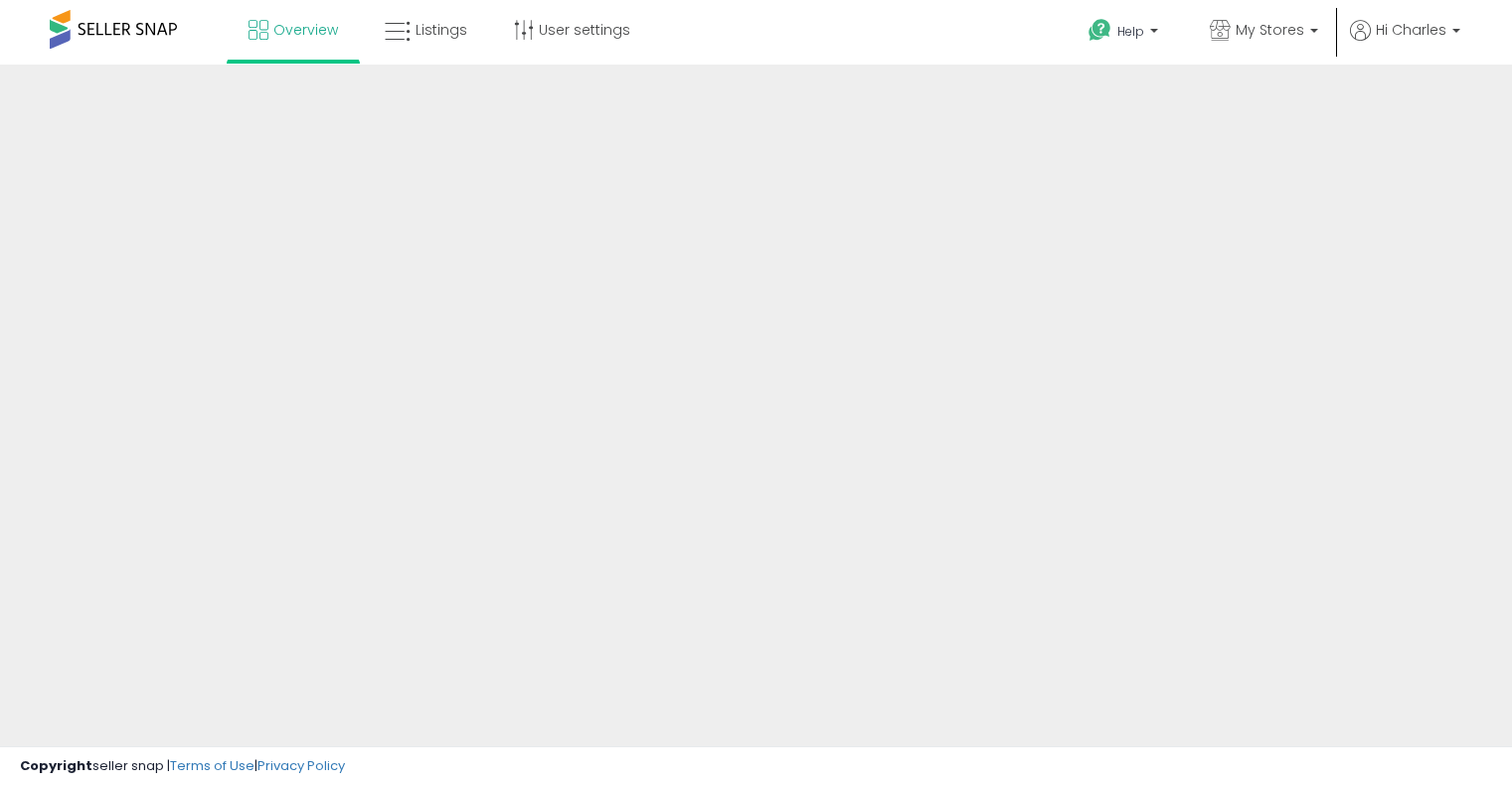 scroll, scrollTop: 0, scrollLeft: 0, axis: both 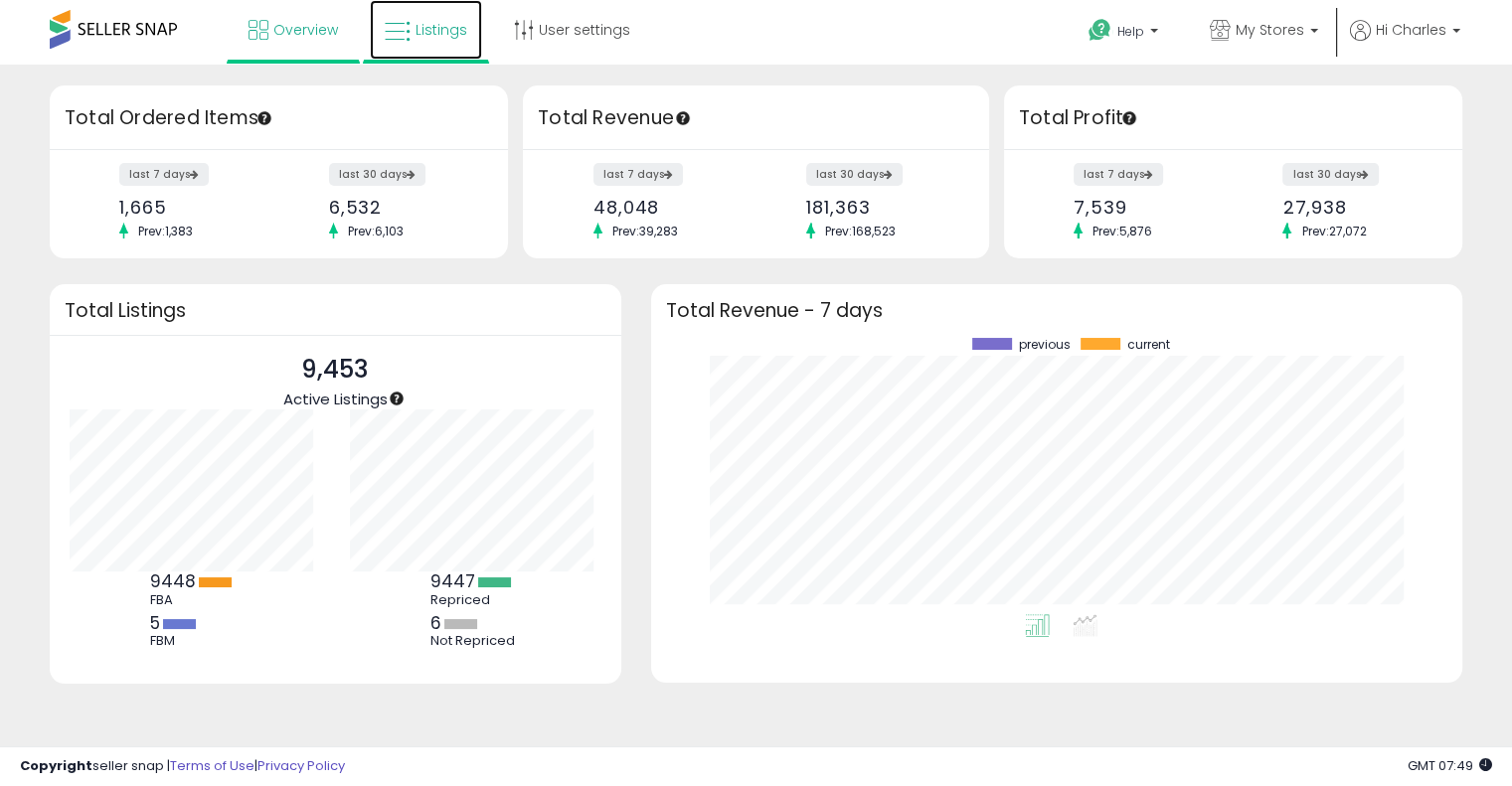 click on "Listings" at bounding box center (441, 30) 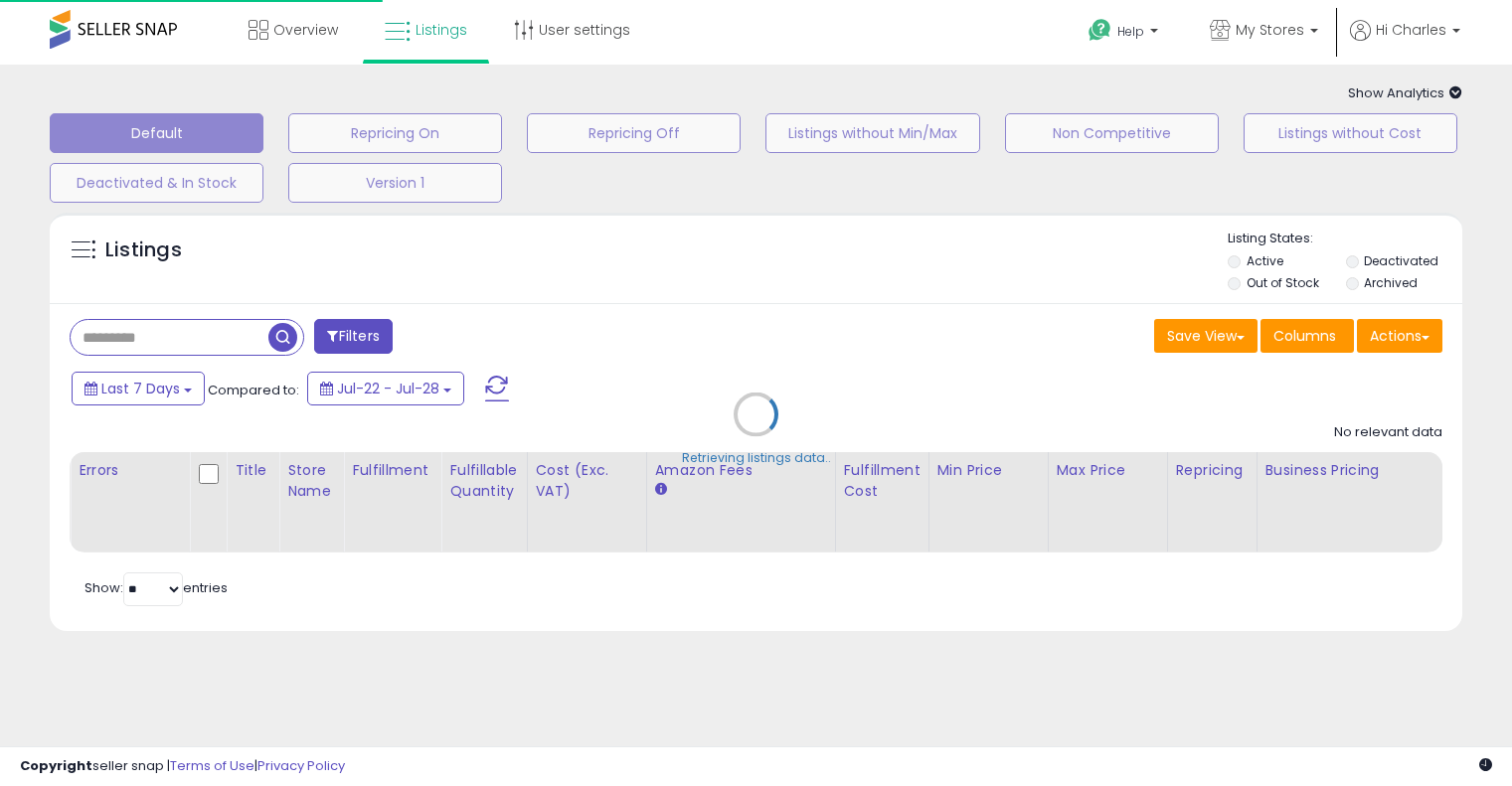 scroll, scrollTop: 0, scrollLeft: 0, axis: both 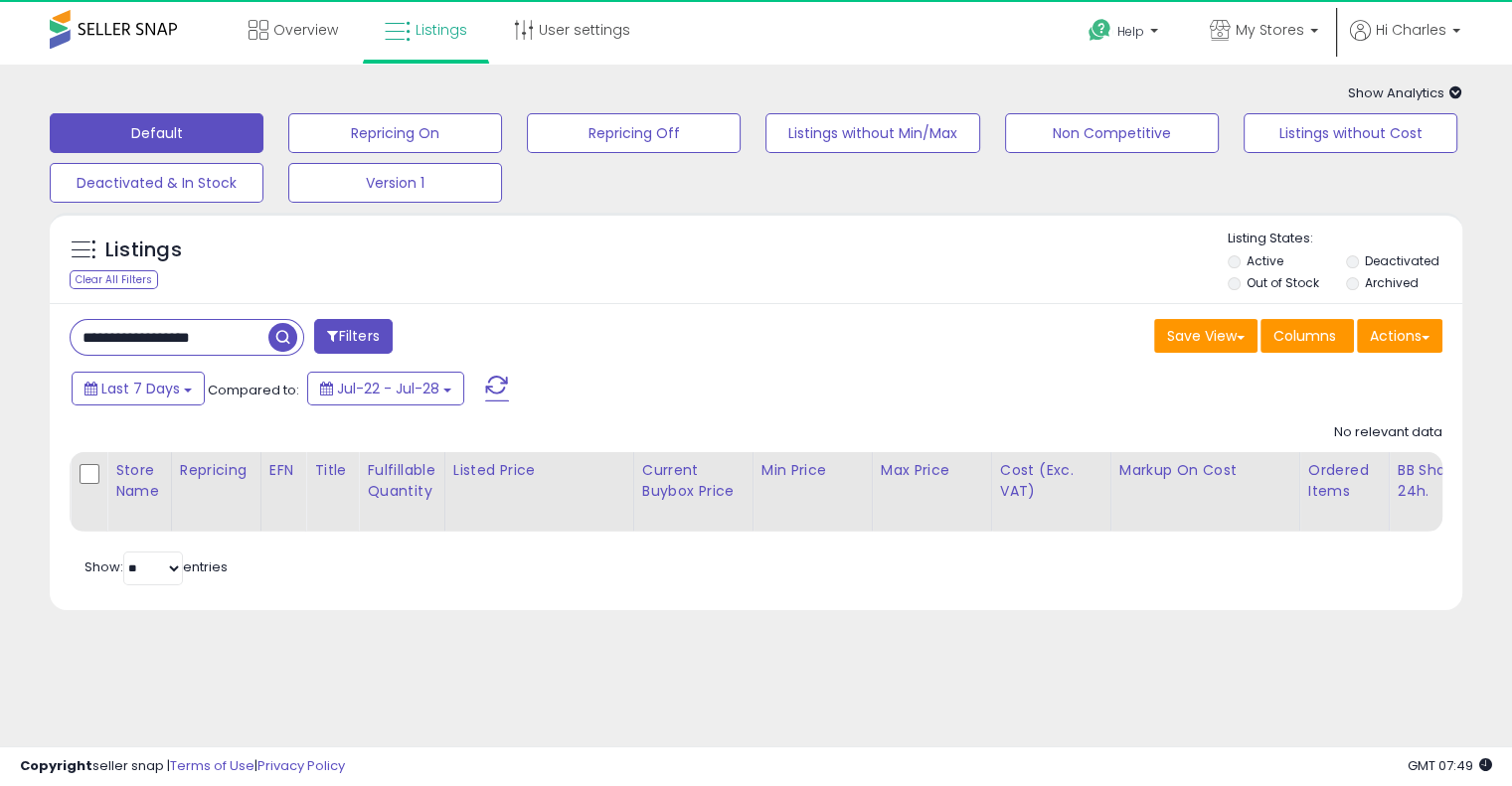click on "**********" at bounding box center [169, 337] 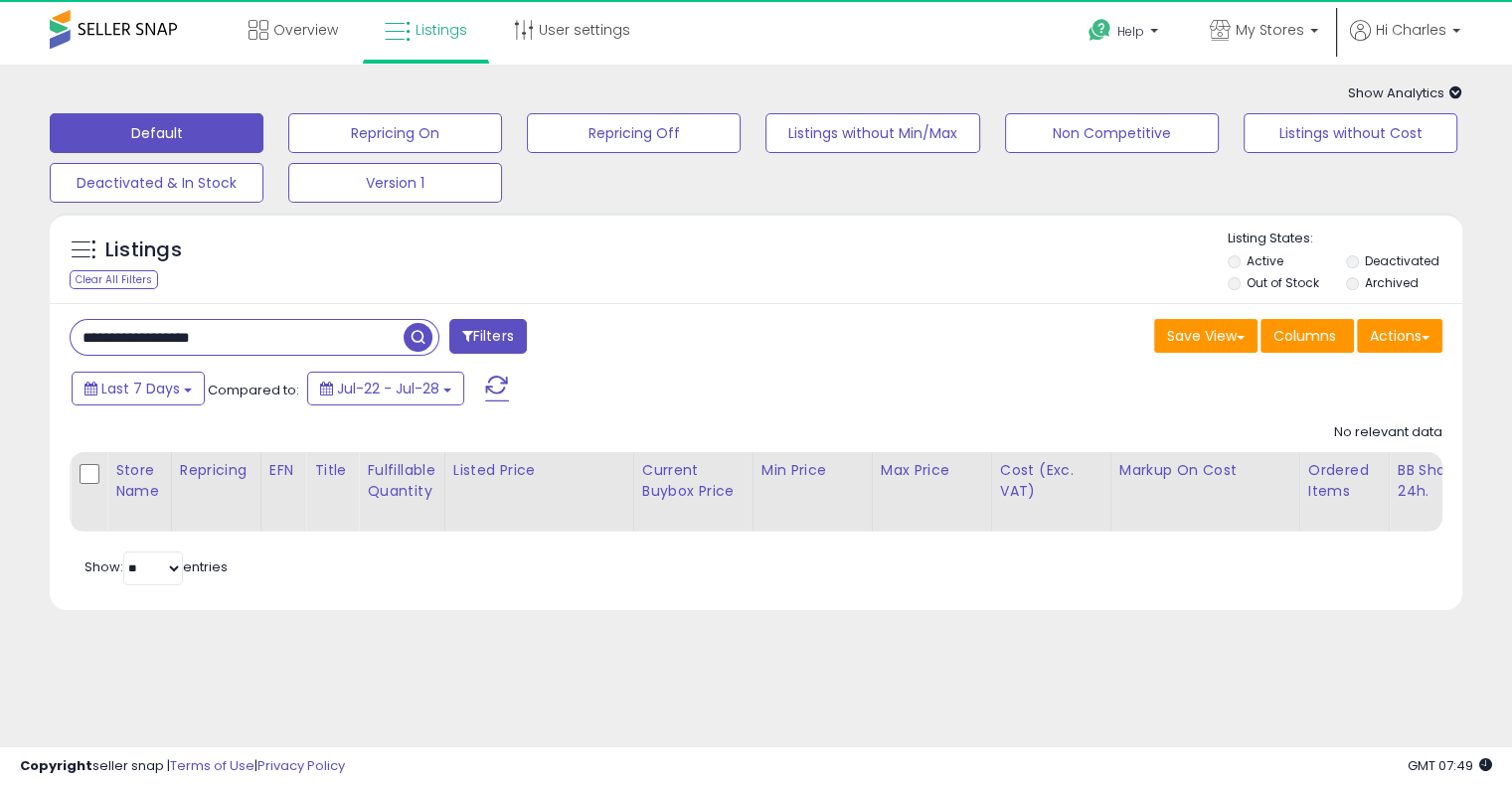 click on "**********" at bounding box center (237, 337) 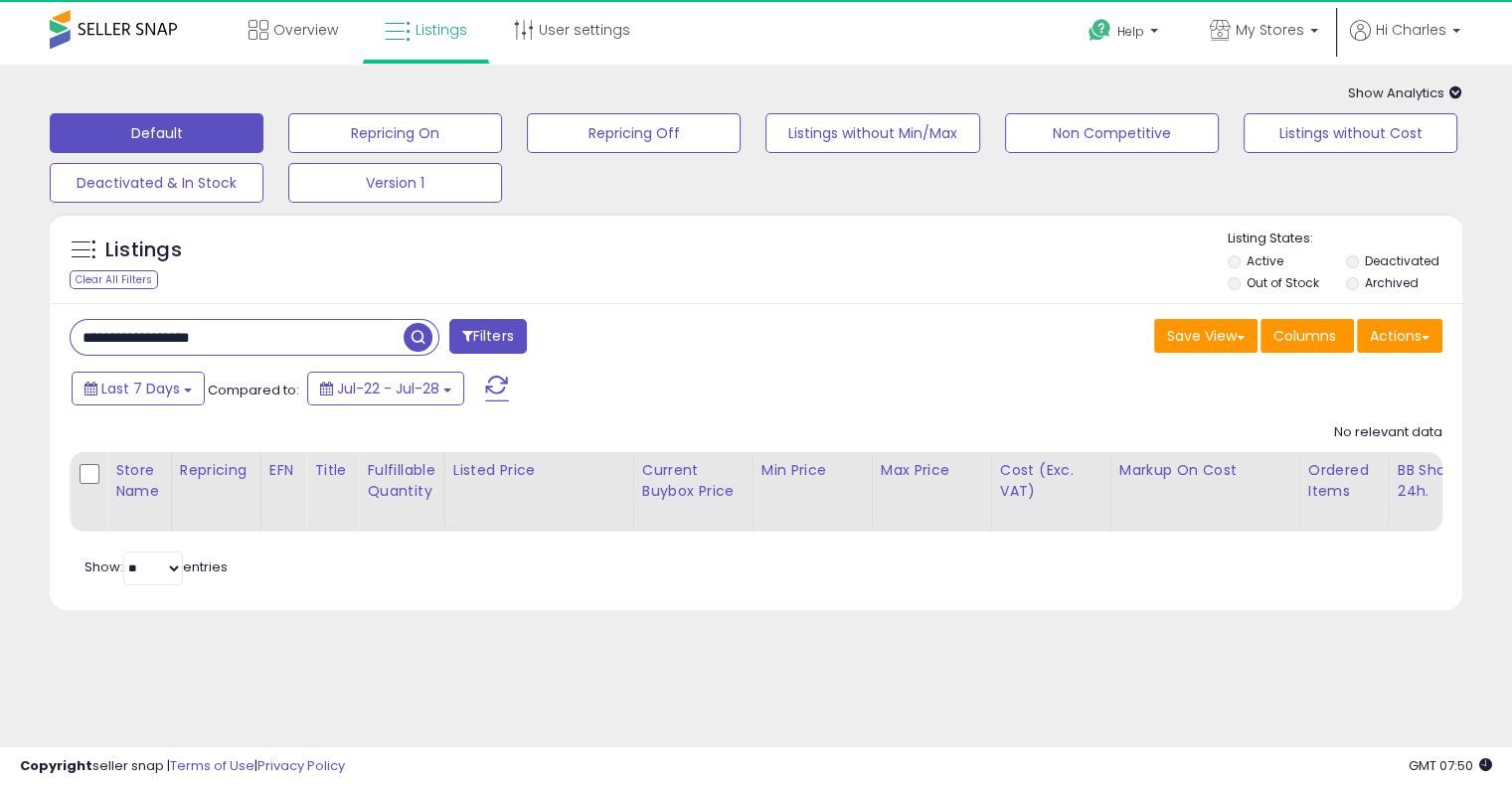 click at bounding box center [418, 337] 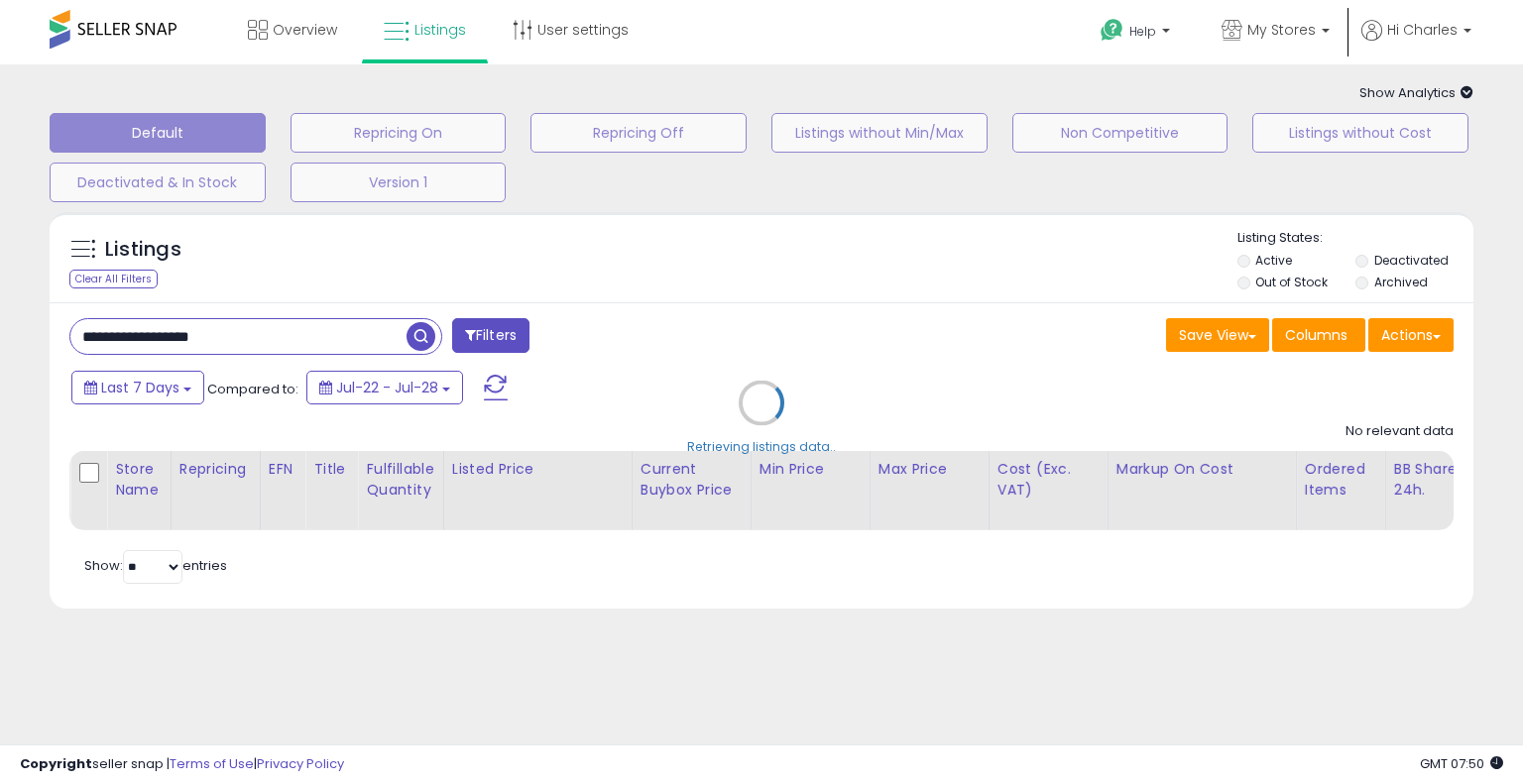 click on "Retrieving listings data.." at bounding box center (762, 417) 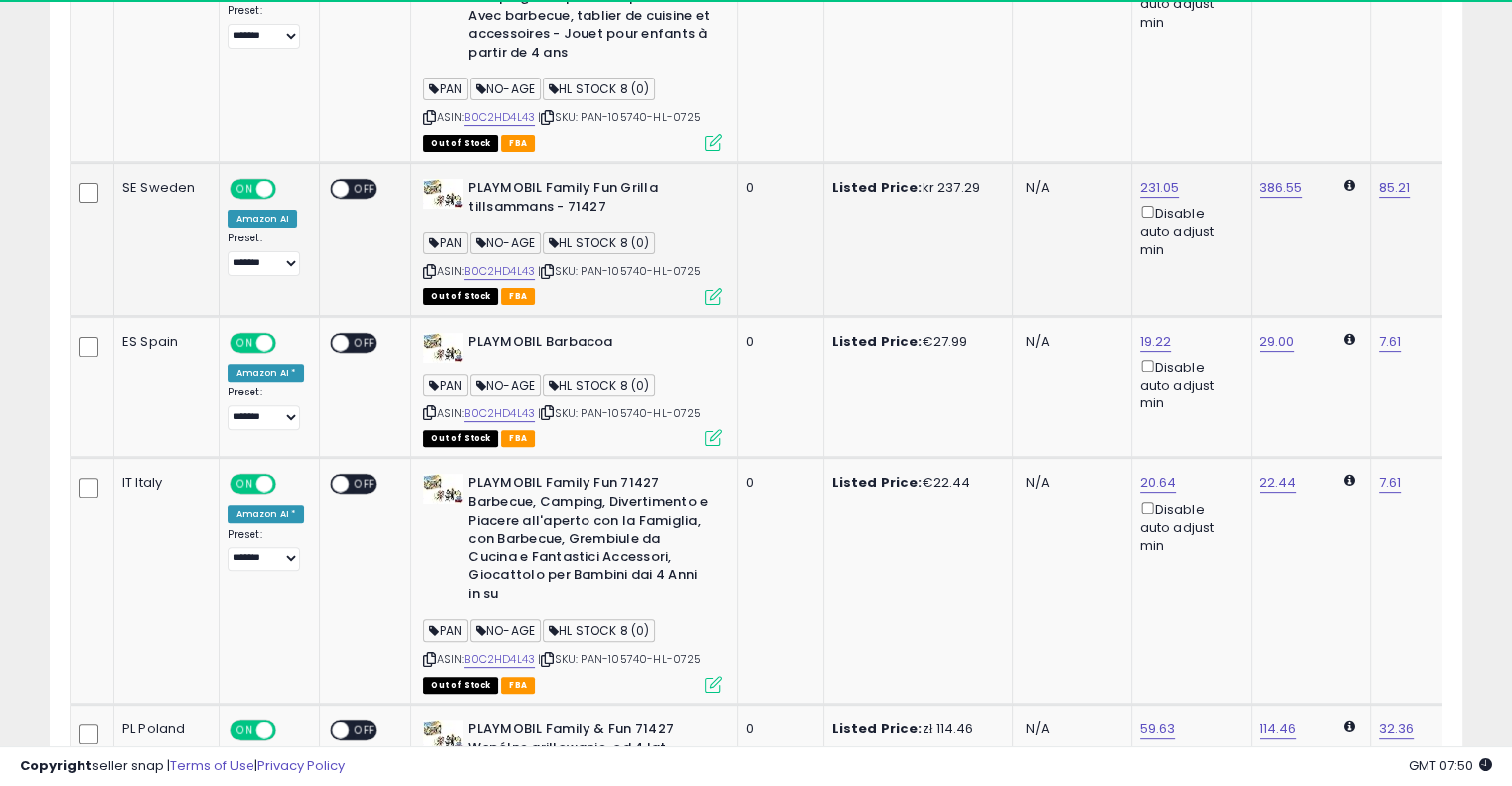 scroll, scrollTop: 397, scrollLeft: 0, axis: vertical 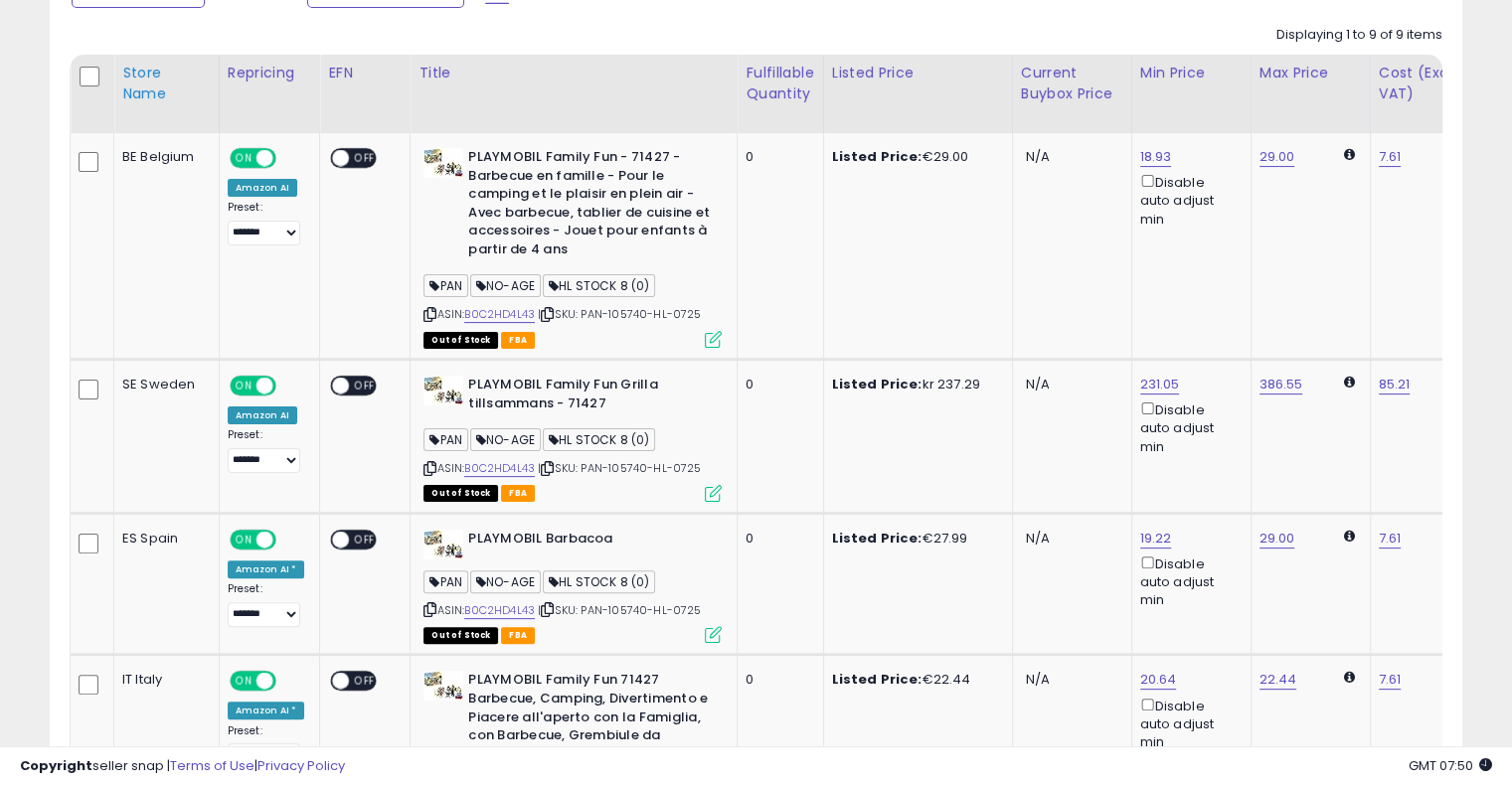 click on "Store Name" at bounding box center (166, 83) 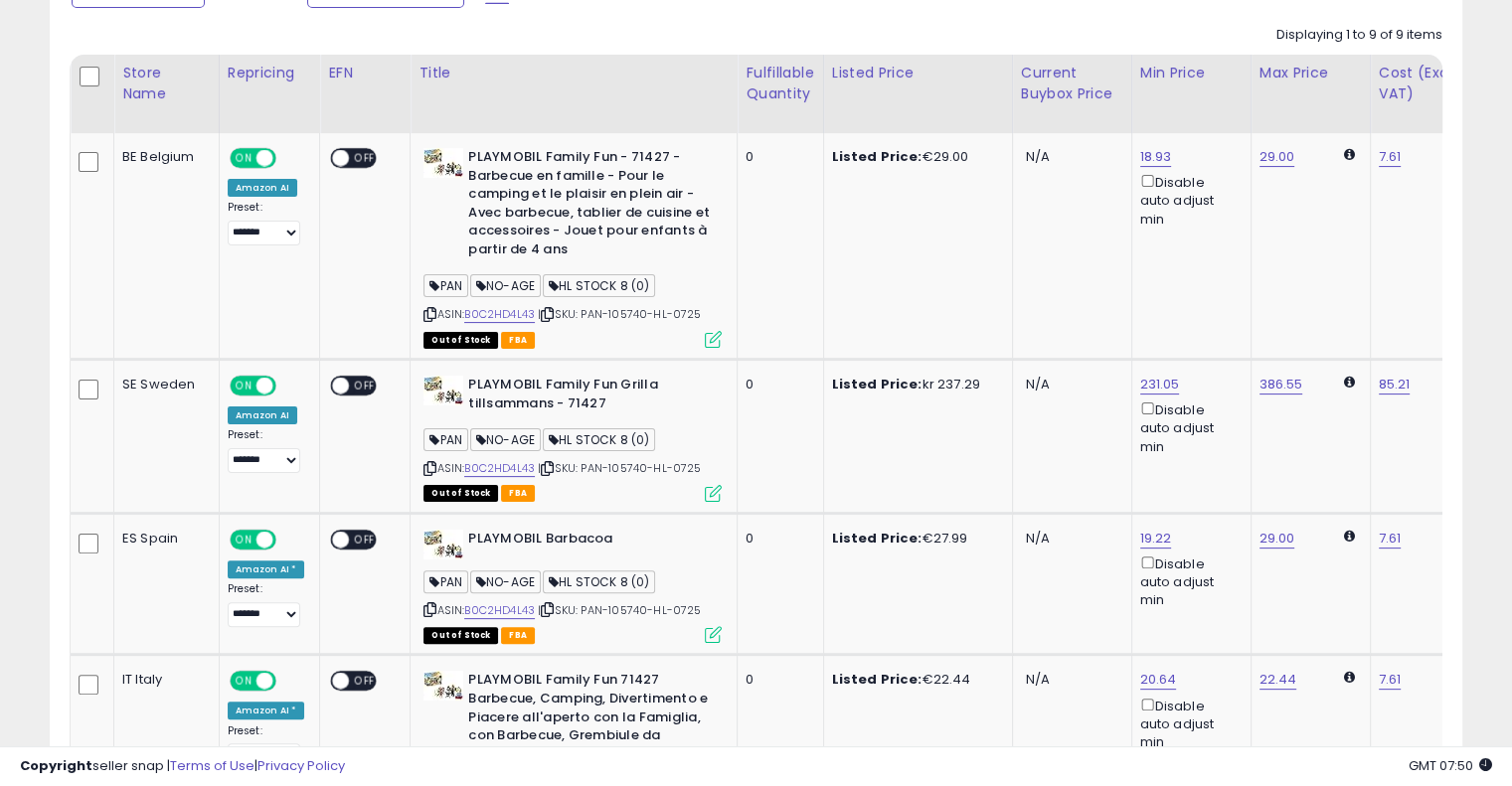scroll, scrollTop: 103, scrollLeft: 0, axis: vertical 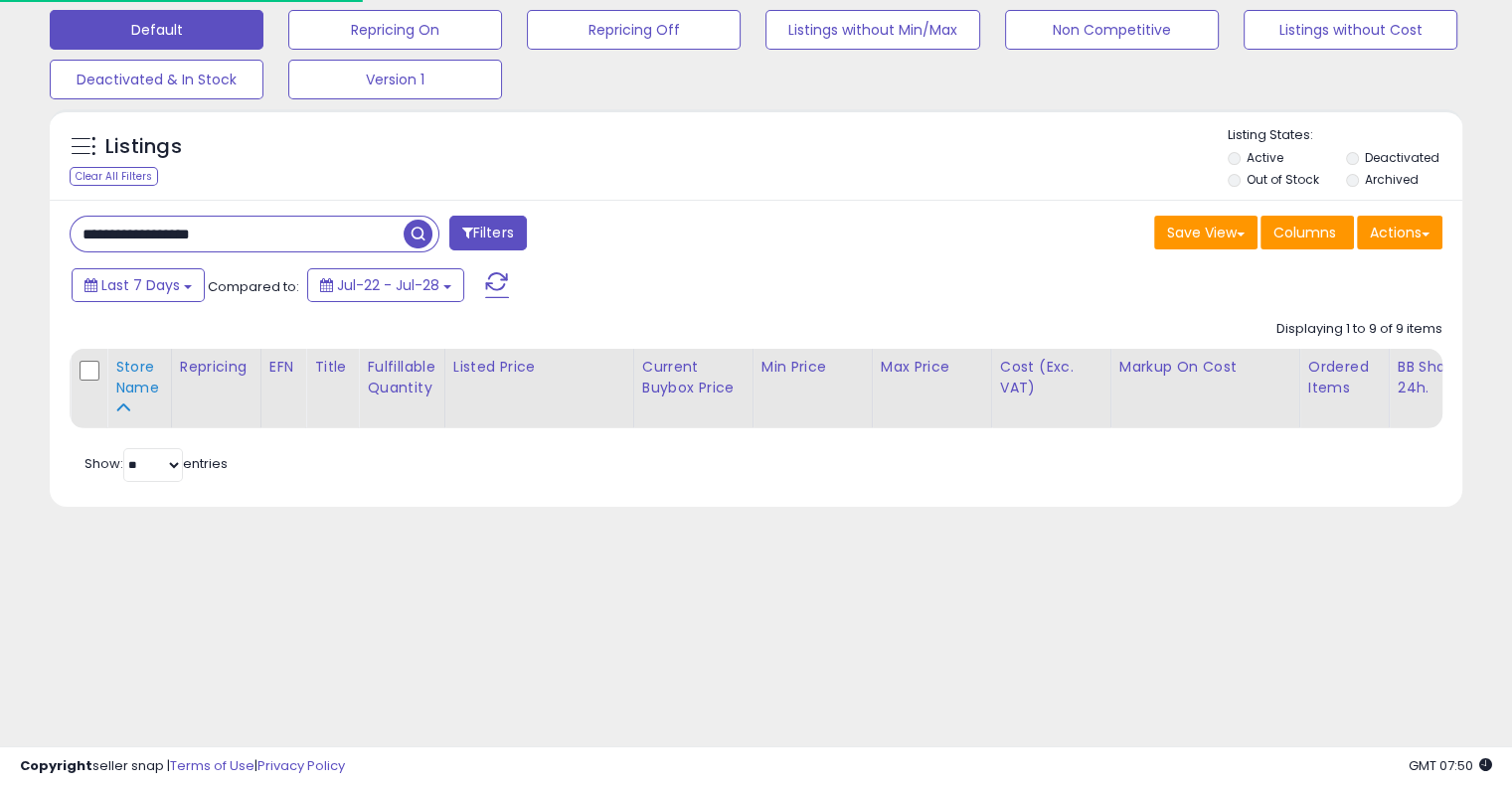 click on "Store Name" at bounding box center (139, 378) 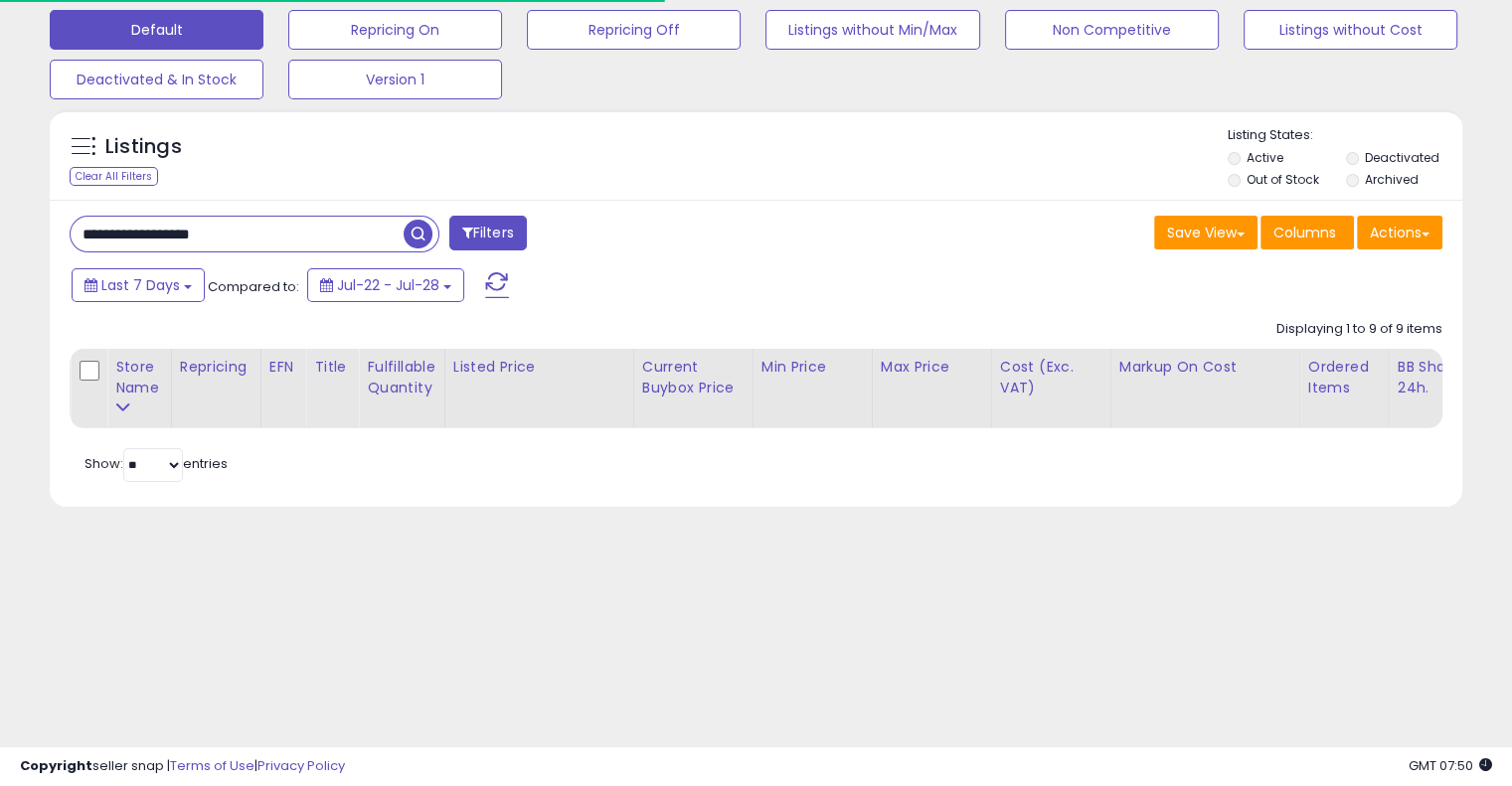 click on "Last 7 Days
Compared to:
Jul-22 - Jul-28" at bounding box center (582, 287) 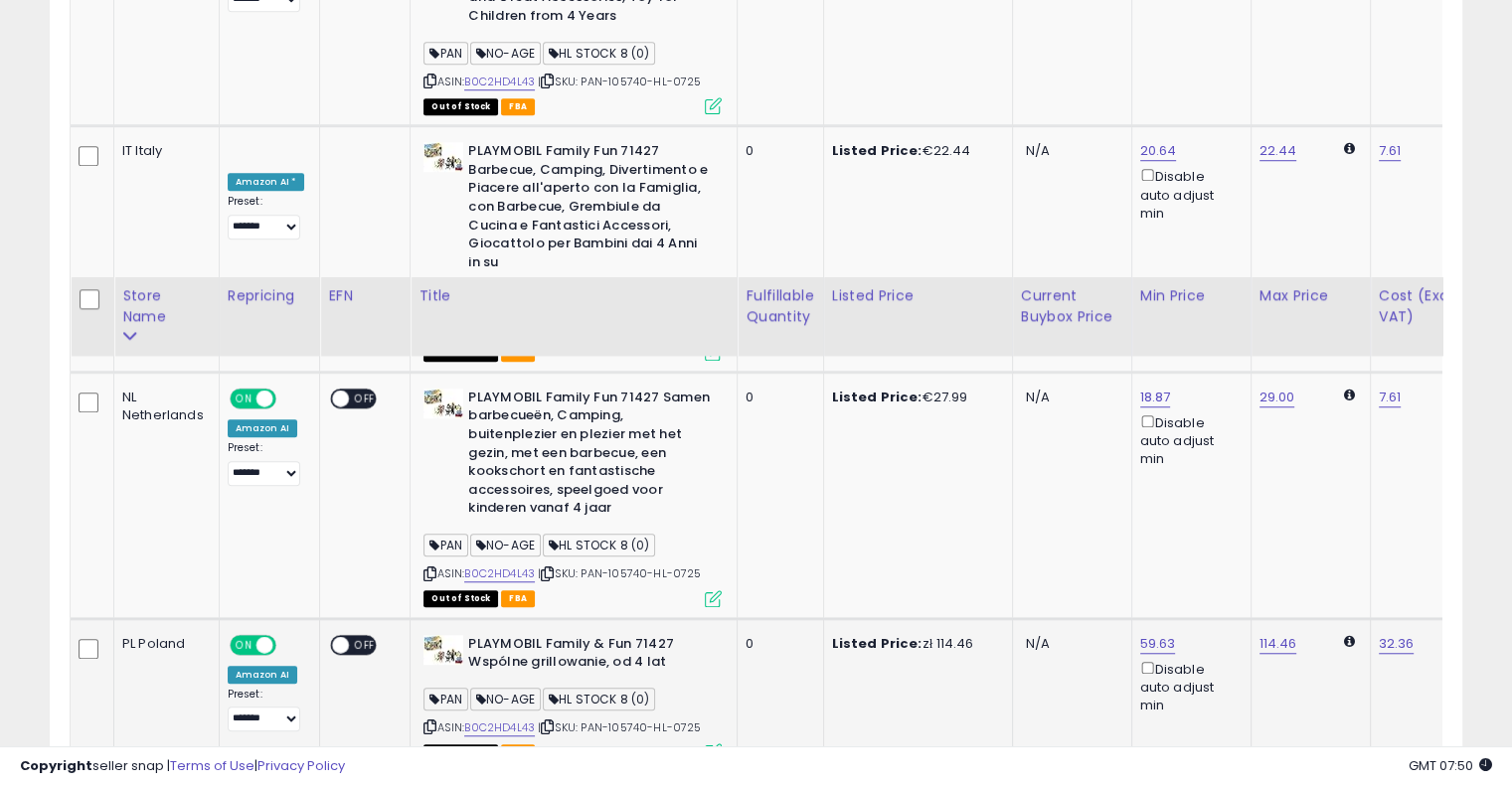 scroll, scrollTop: 1741, scrollLeft: 0, axis: vertical 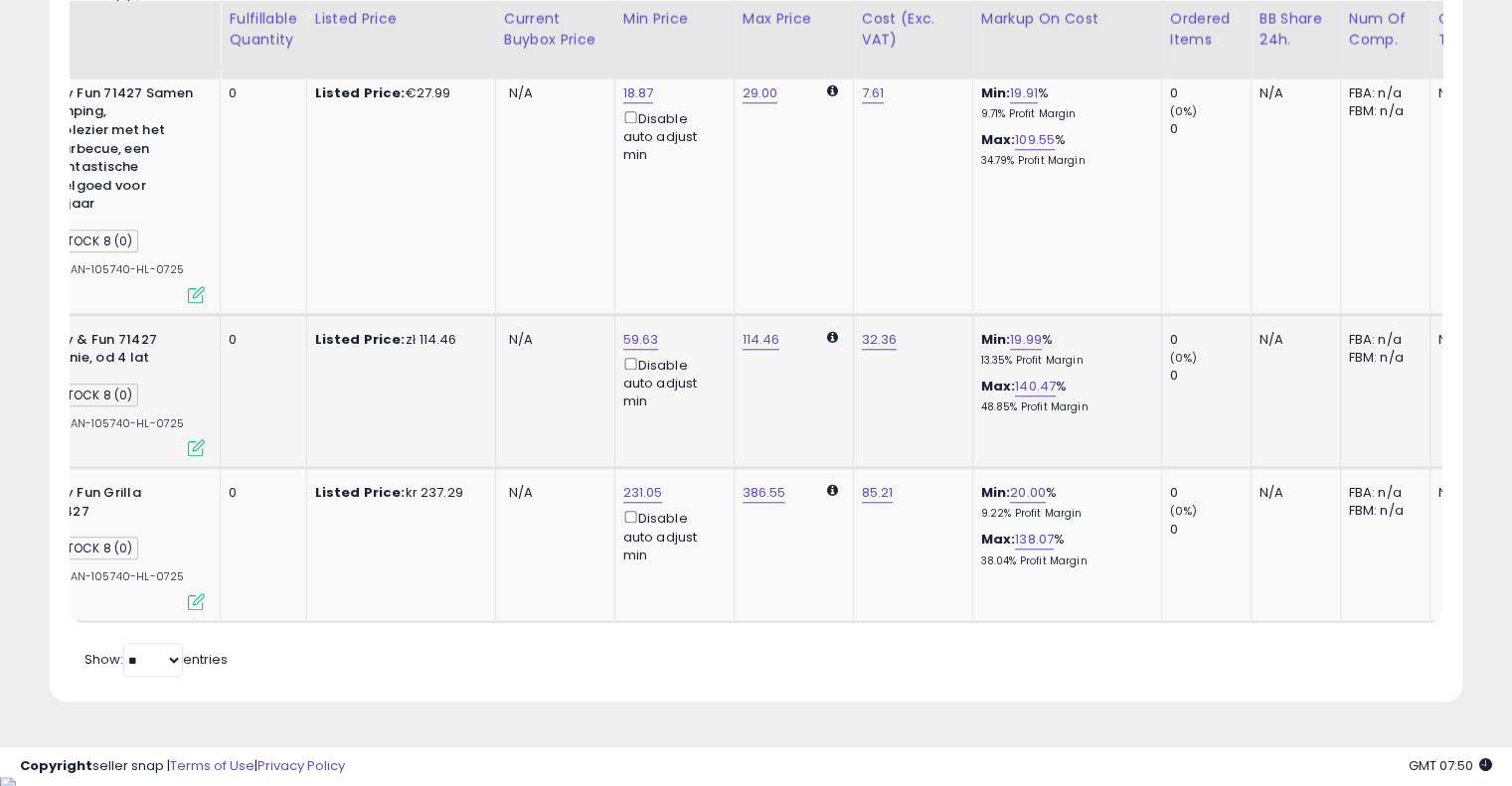 drag, startPoint x: 809, startPoint y: 315, endPoint x: 972, endPoint y: 317, distance: 163.01227 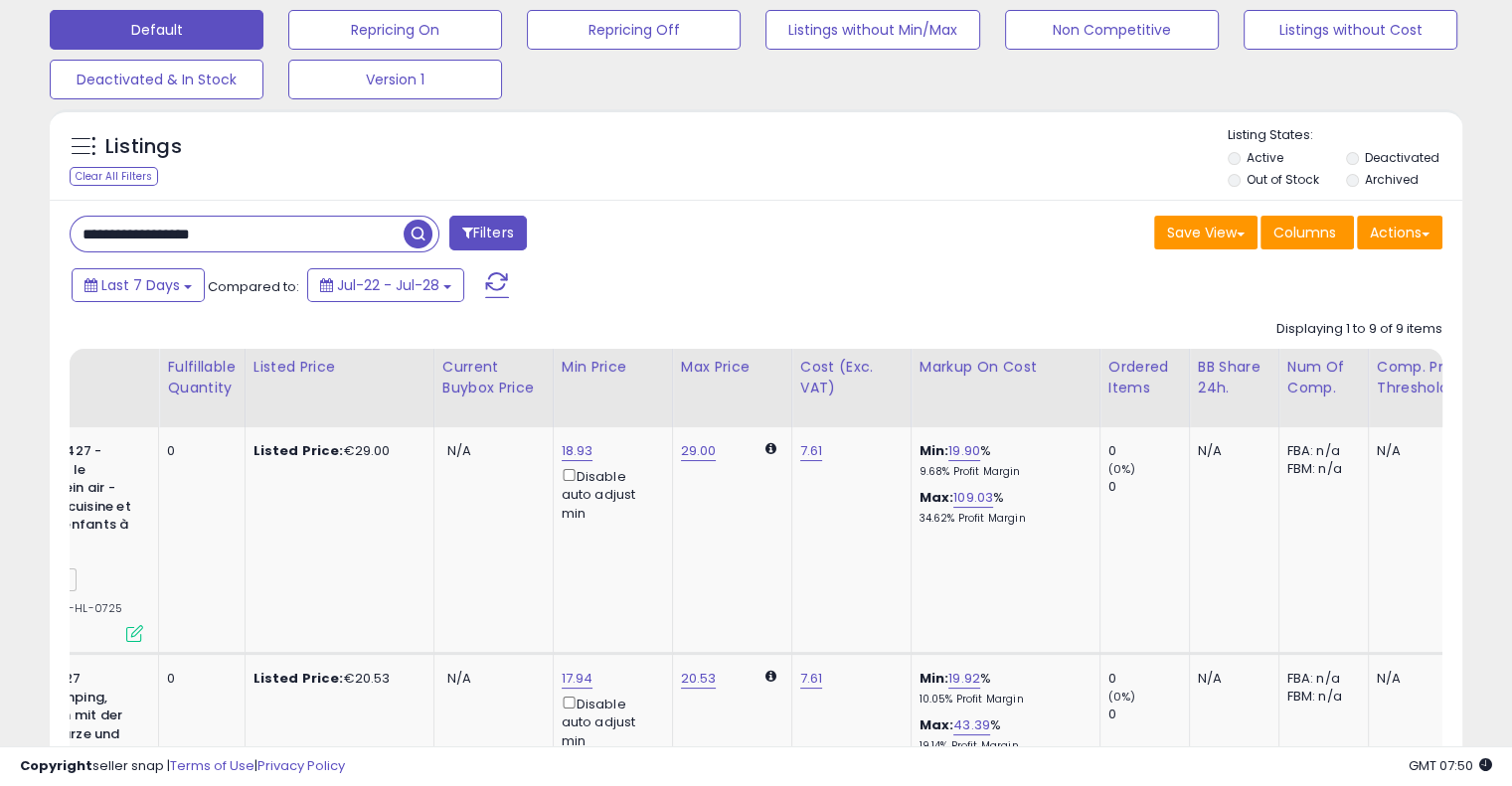scroll, scrollTop: 0, scrollLeft: 0, axis: both 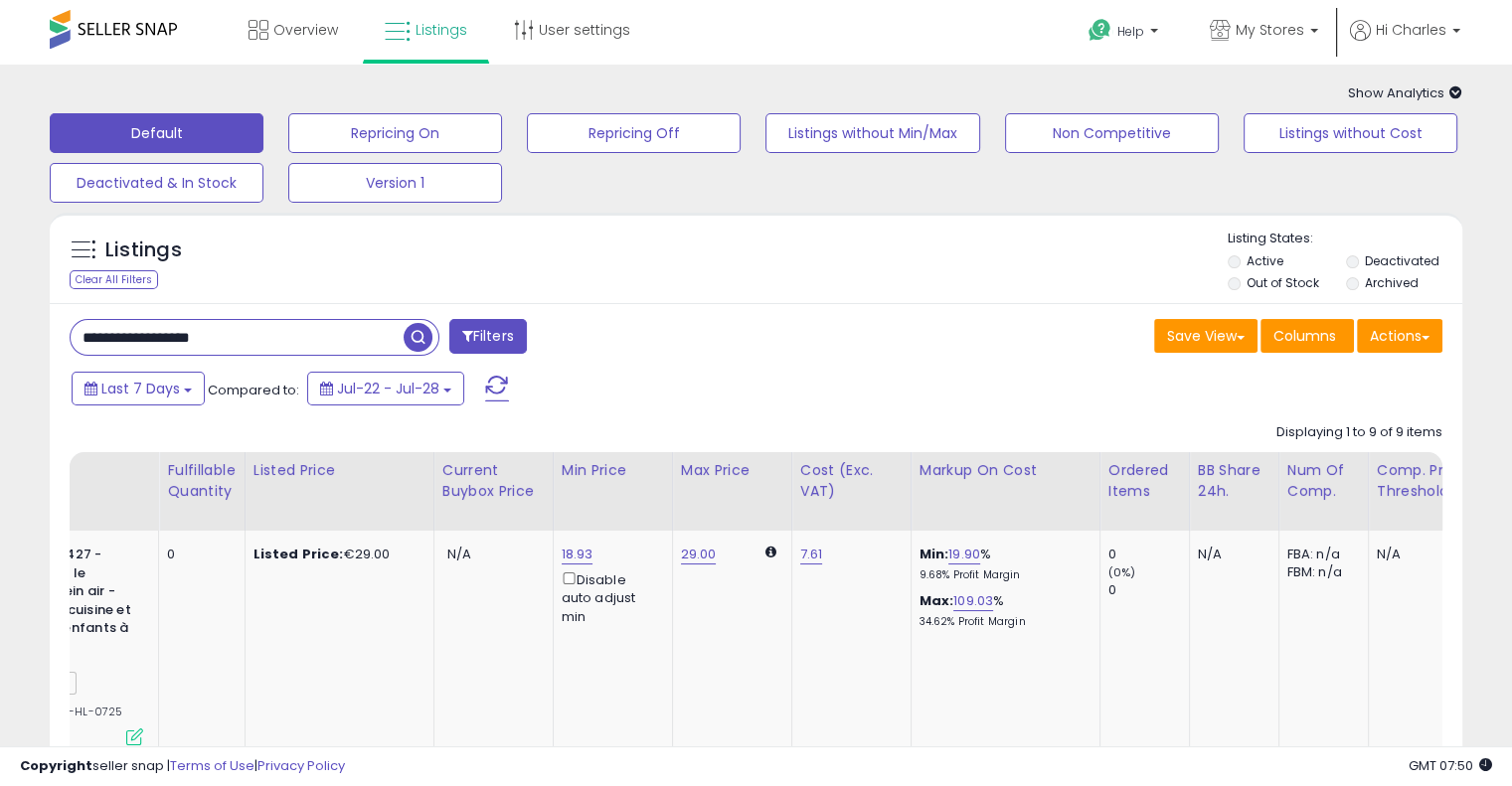 drag, startPoint x: 306, startPoint y: 341, endPoint x: 50, endPoint y: 316, distance: 257.2178 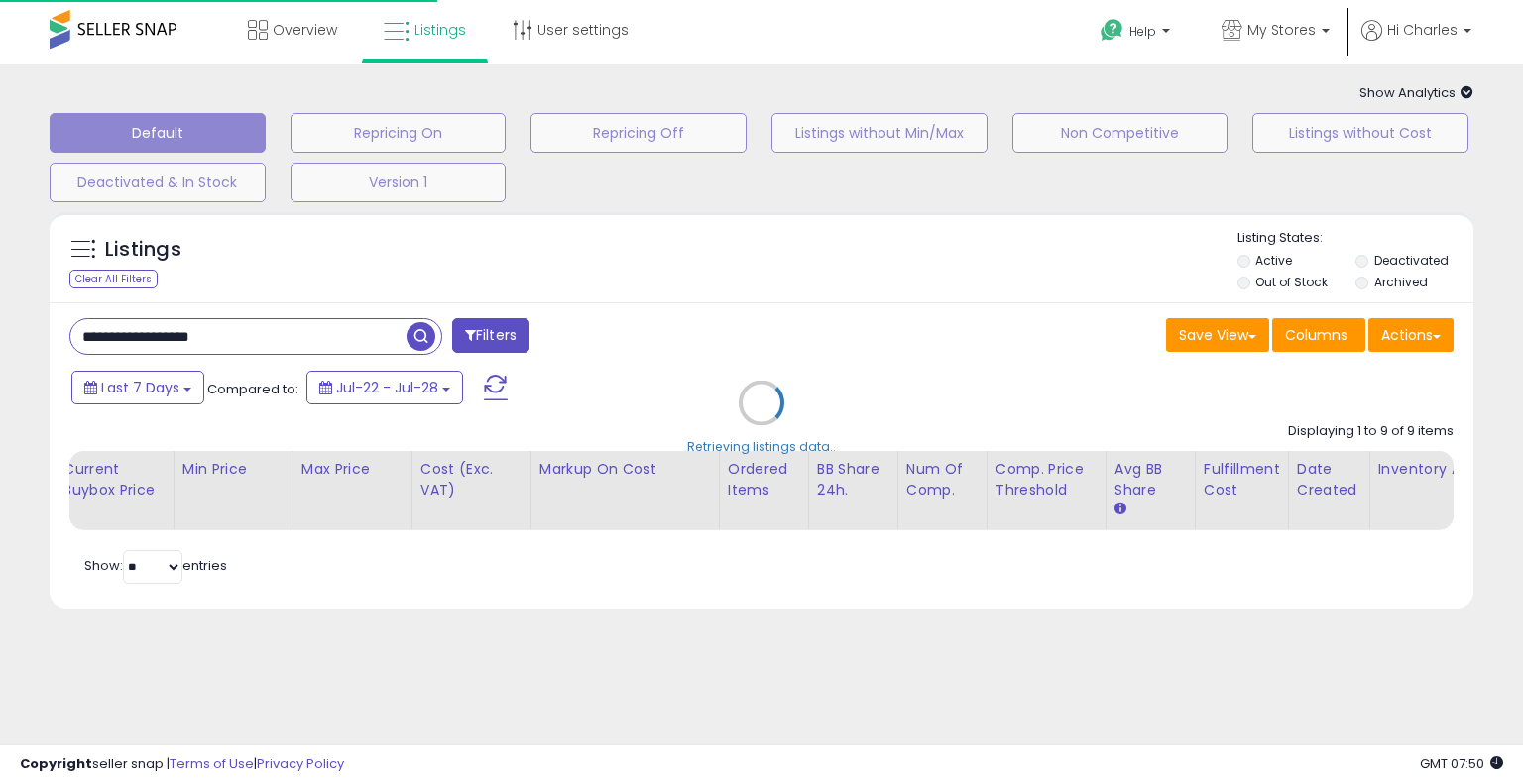 click on "Retrieving listings data.." at bounding box center [762, 417] 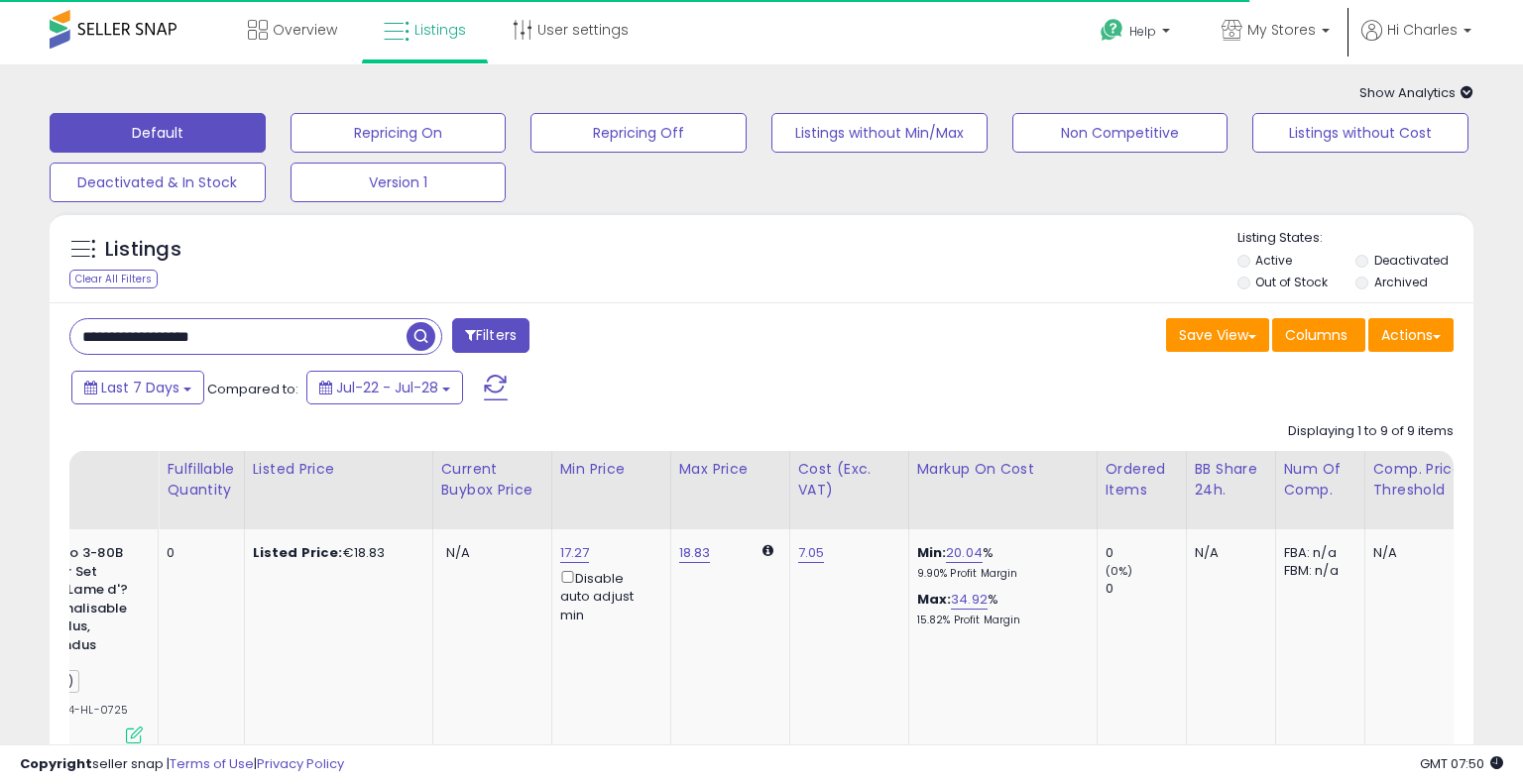 click on "**********" at bounding box center [762, 1310] 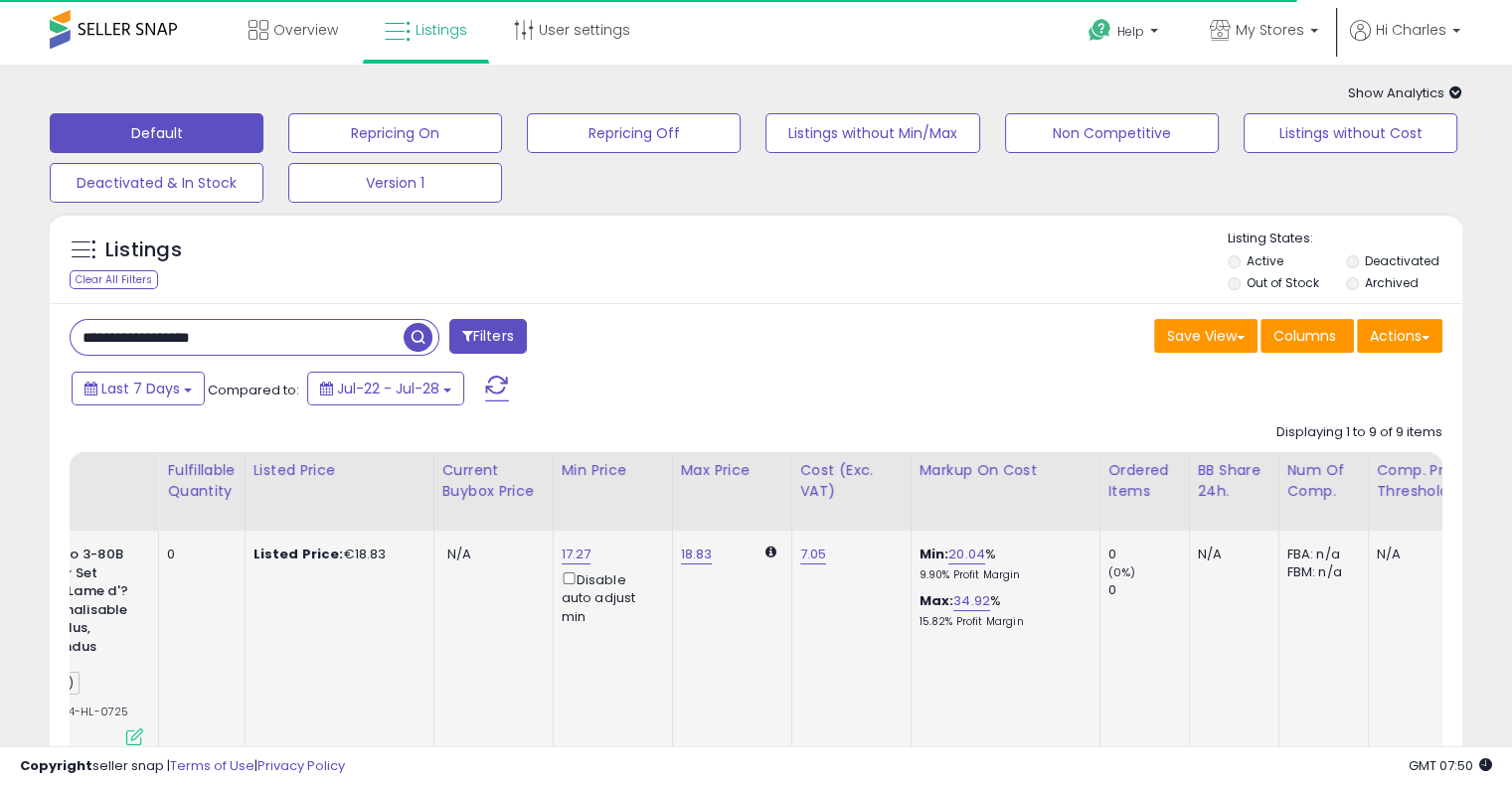 scroll, scrollTop: 0, scrollLeft: 488, axis: horizontal 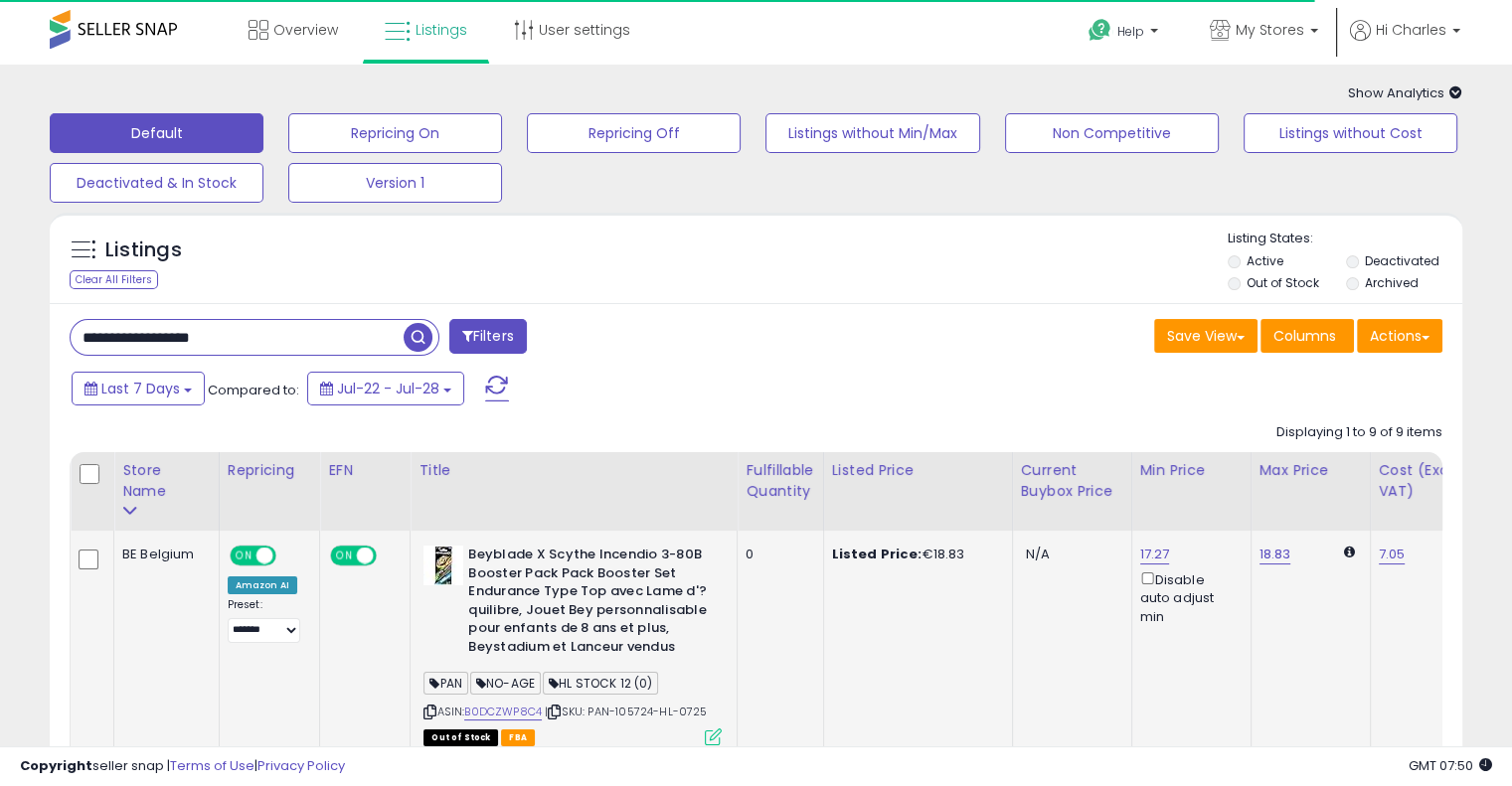 drag, startPoint x: 817, startPoint y: 685, endPoint x: 417, endPoint y: 622, distance: 404.9309 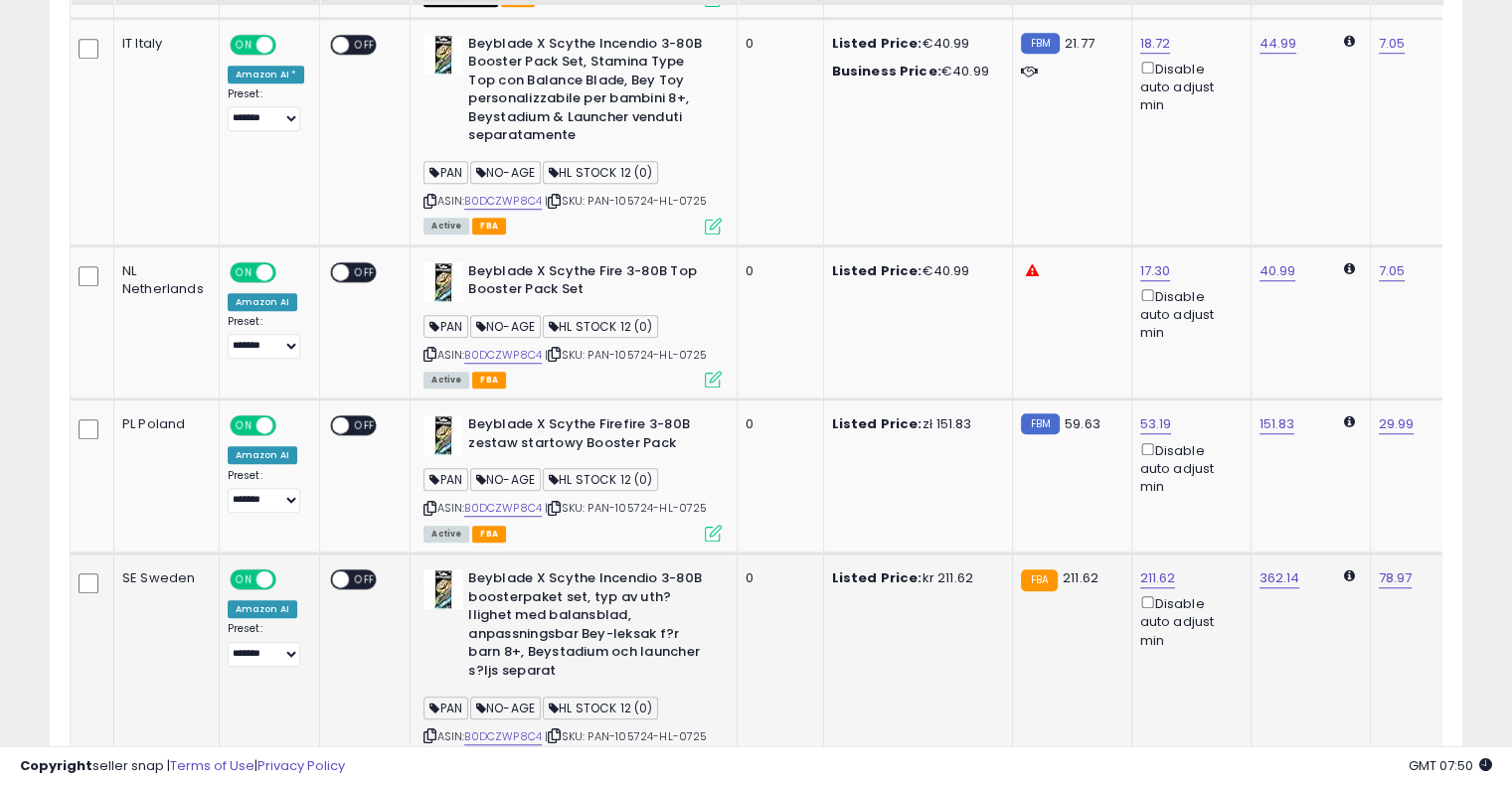 scroll, scrollTop: 1587, scrollLeft: 0, axis: vertical 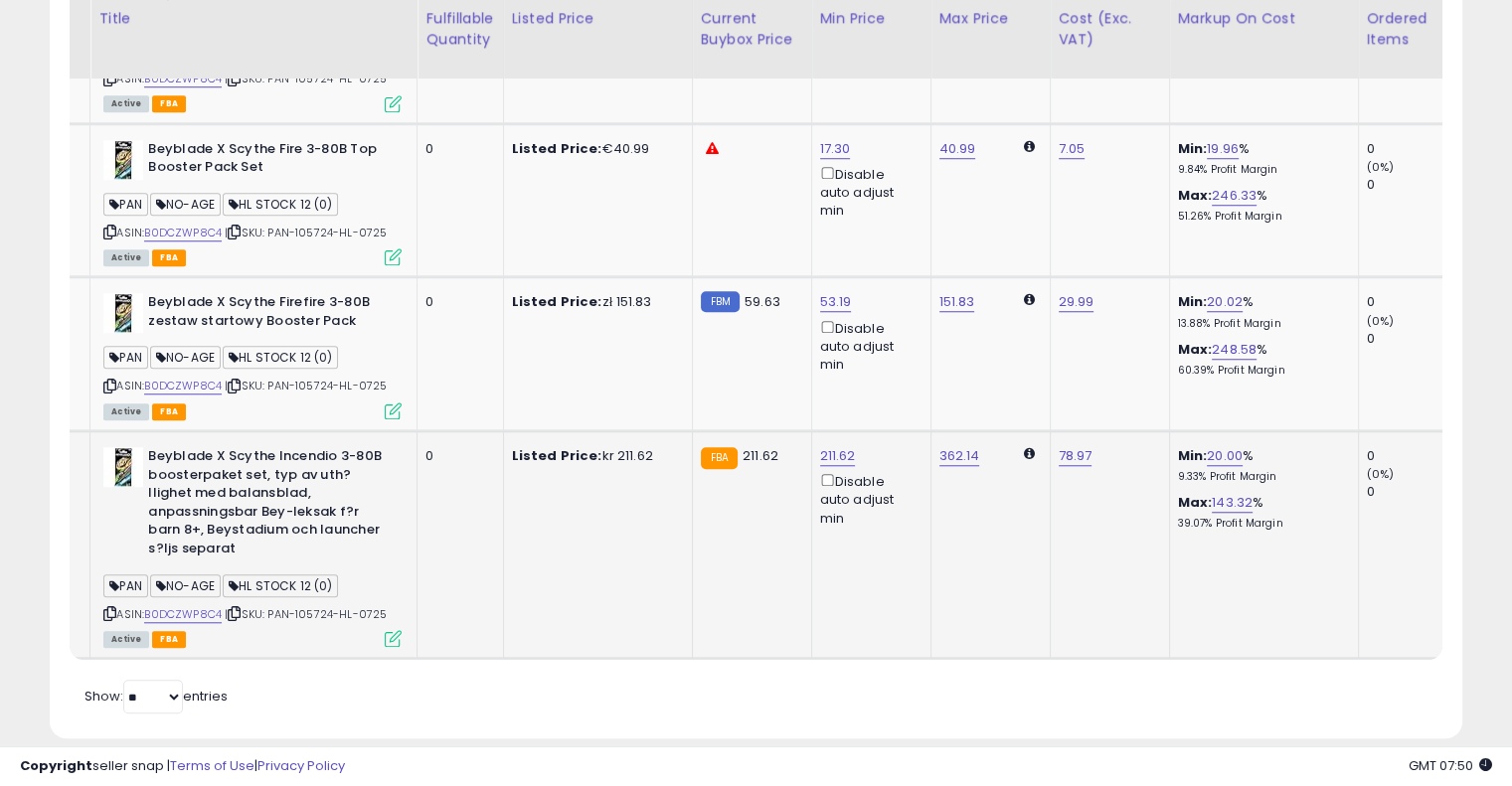 drag, startPoint x: 771, startPoint y: 463, endPoint x: 894, endPoint y: 452, distance: 123.49089 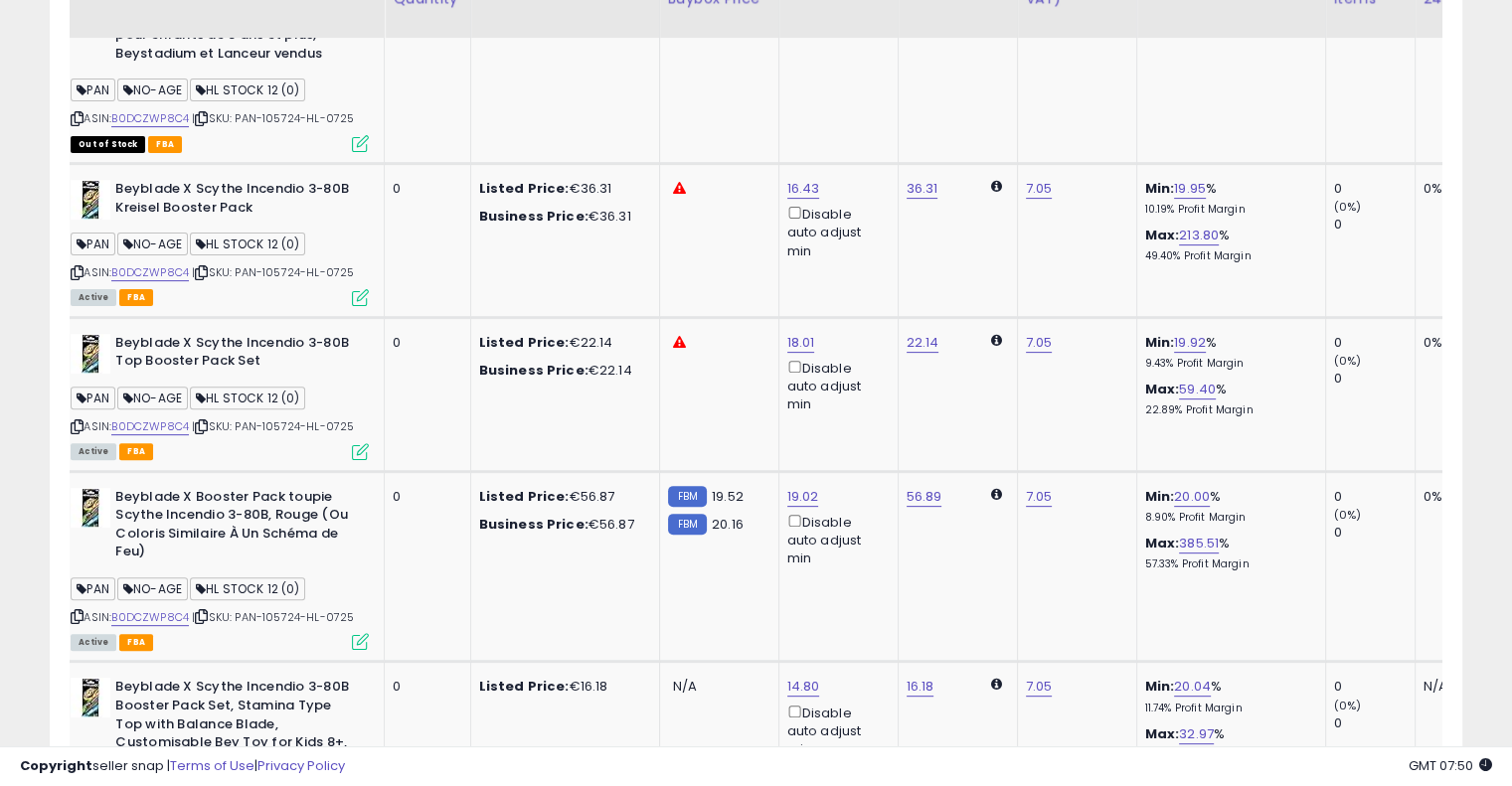 scroll 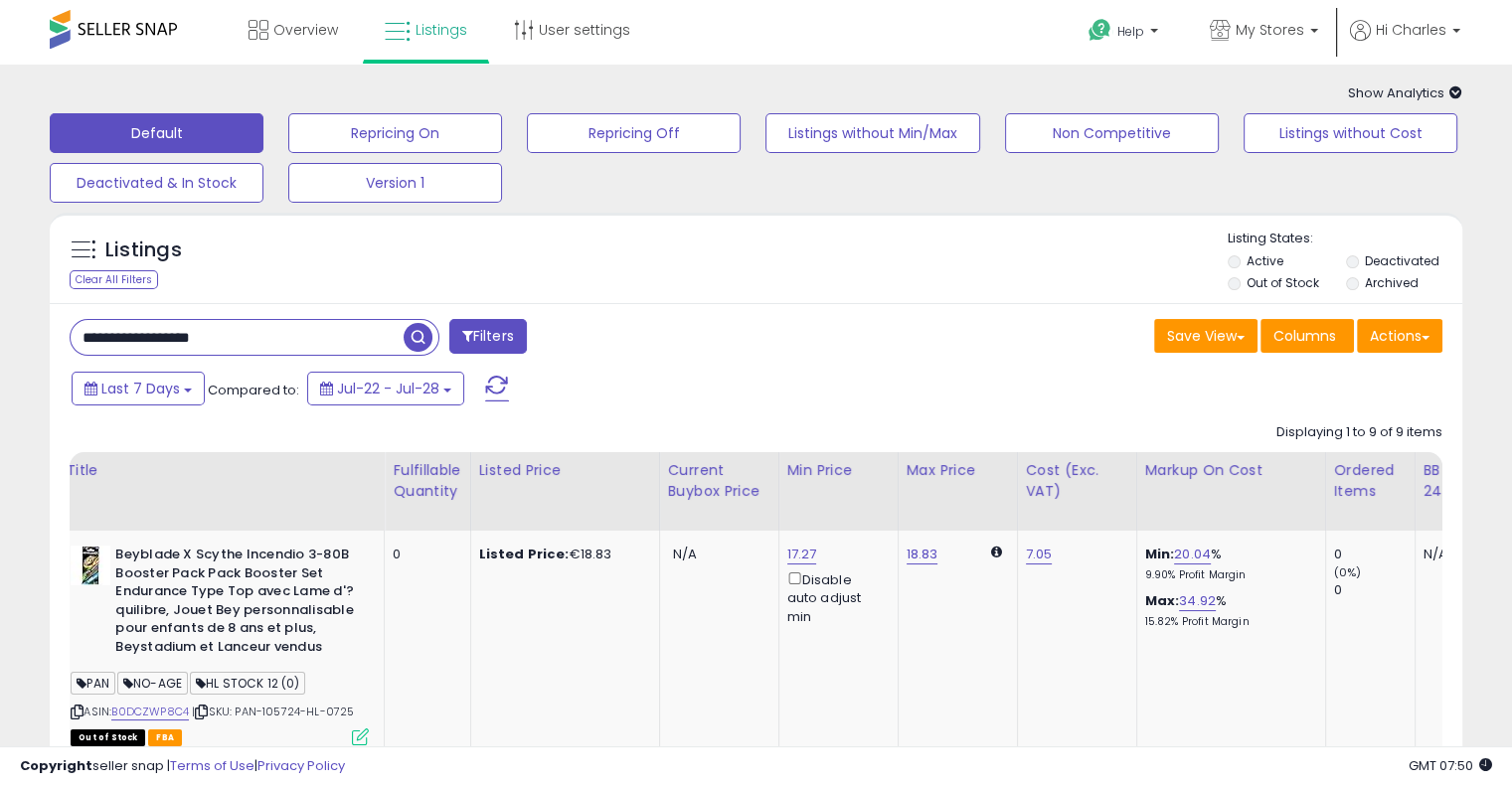 drag, startPoint x: 294, startPoint y: 340, endPoint x: 0, endPoint y: 325, distance: 294.3824 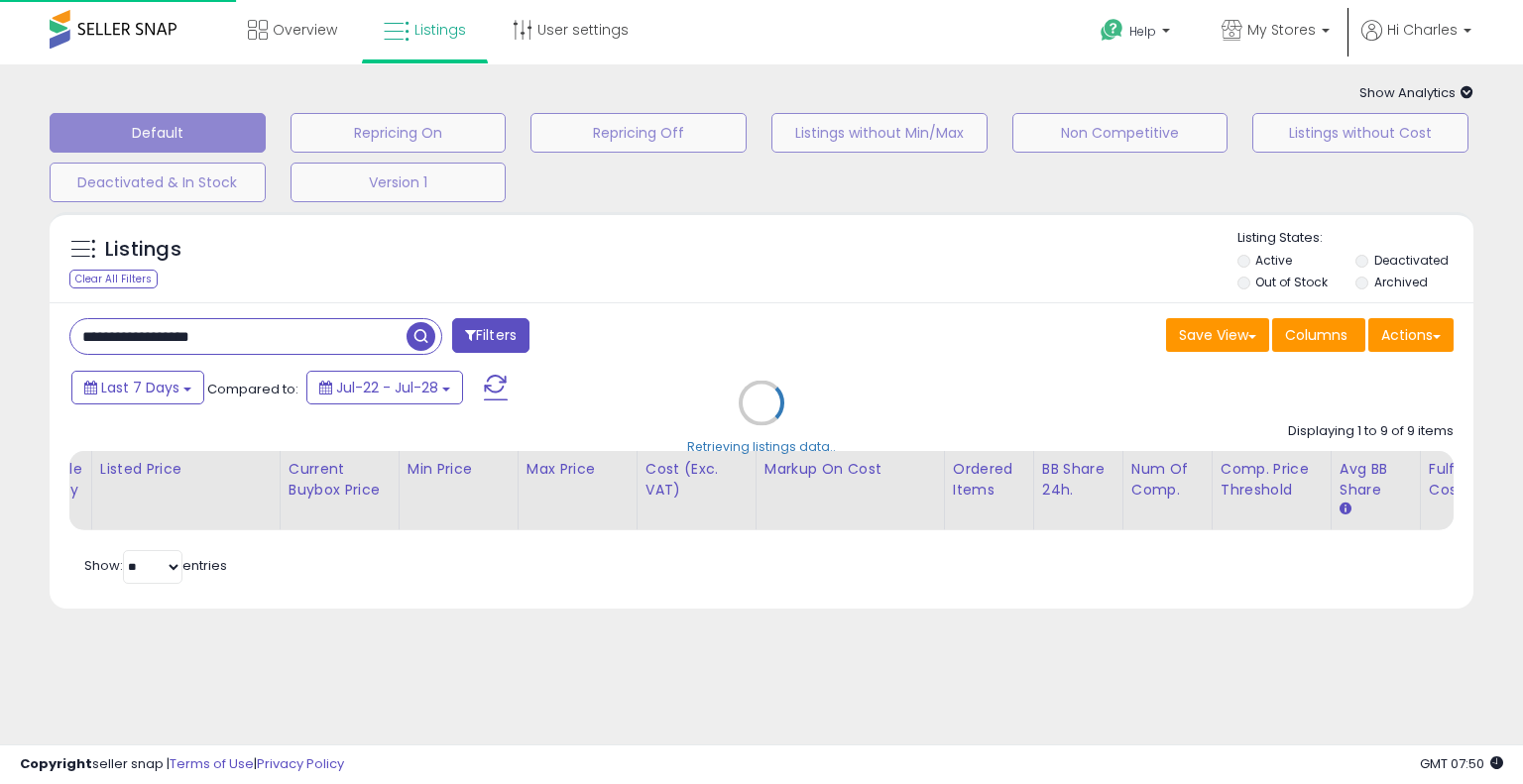 click on "Retrieving listings data.." at bounding box center [762, 417] 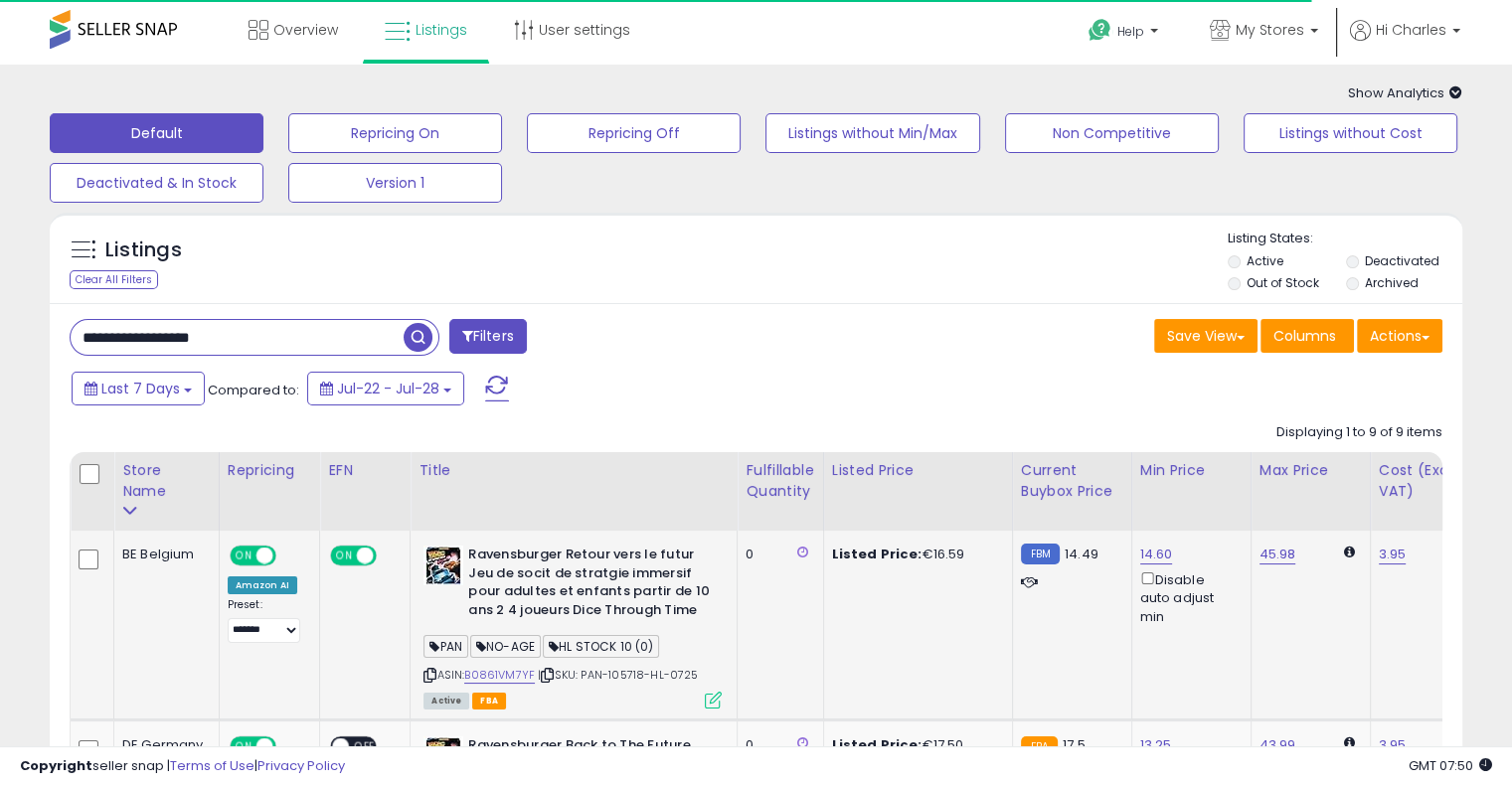 drag, startPoint x: 751, startPoint y: 619, endPoint x: 451, endPoint y: 598, distance: 300.7341 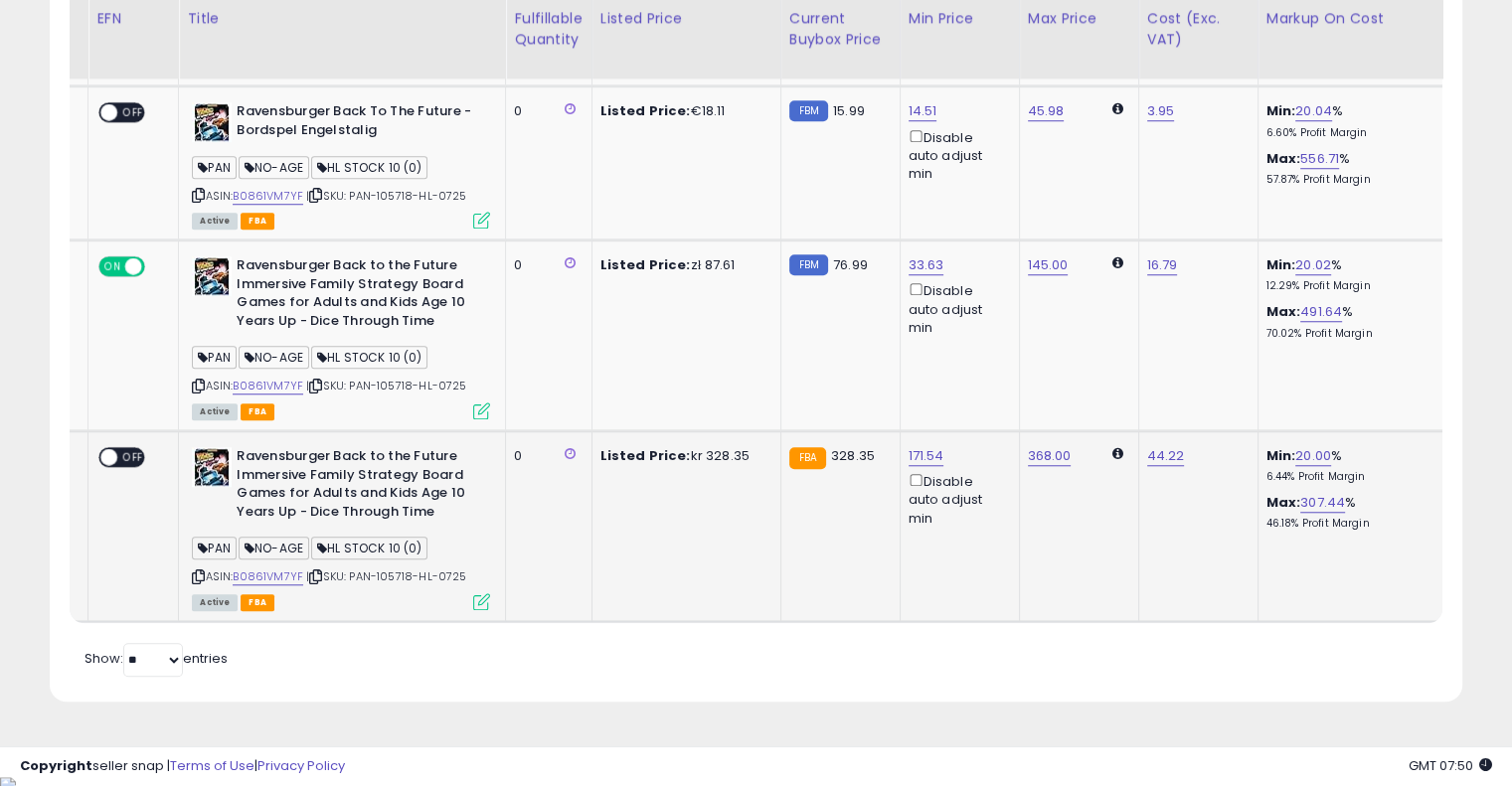 drag, startPoint x: 752, startPoint y: 485, endPoint x: 899, endPoint y: 470, distance: 147.7633 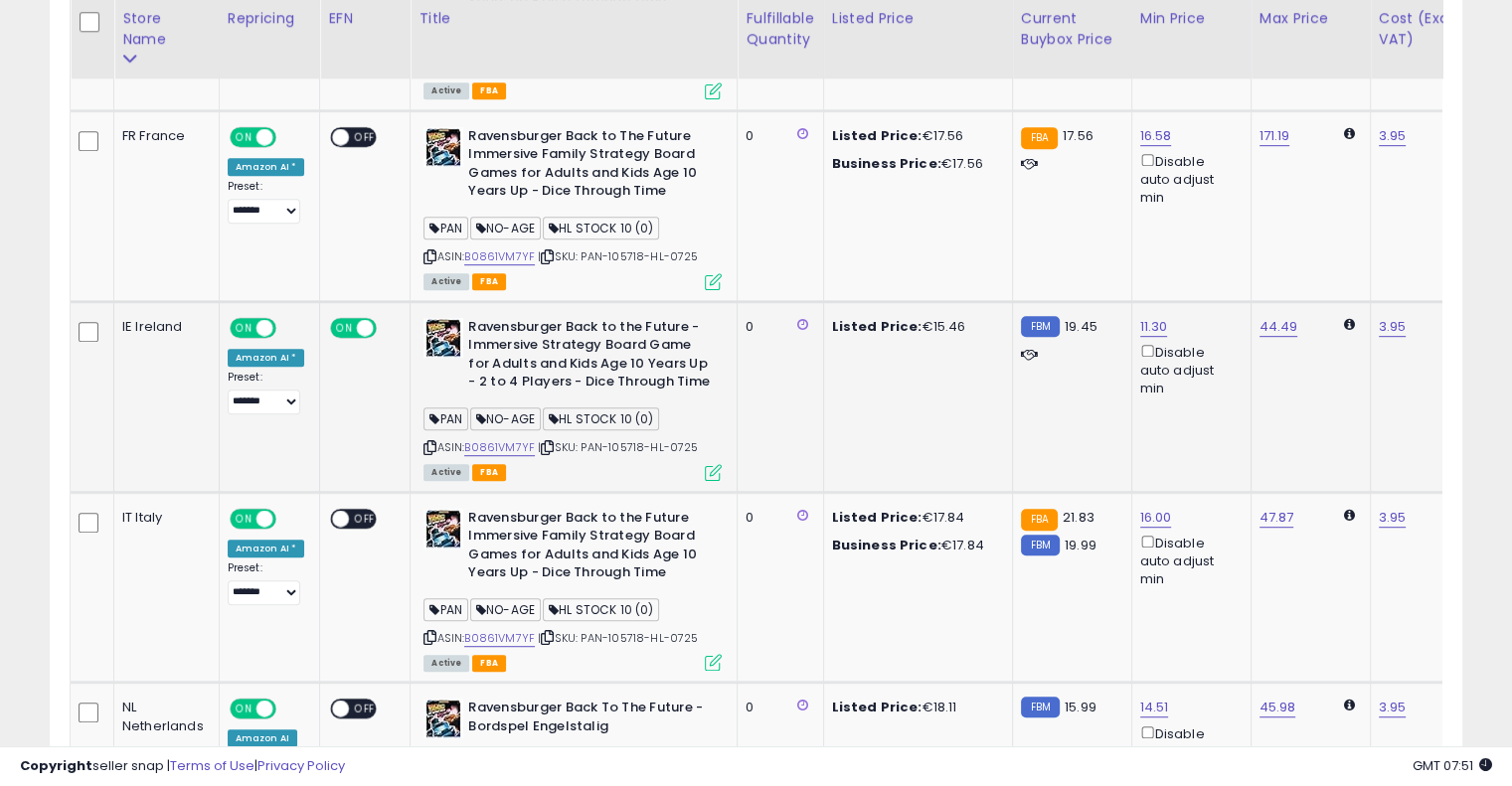 drag, startPoint x: 856, startPoint y: 473, endPoint x: 668, endPoint y: 458, distance: 188.5975 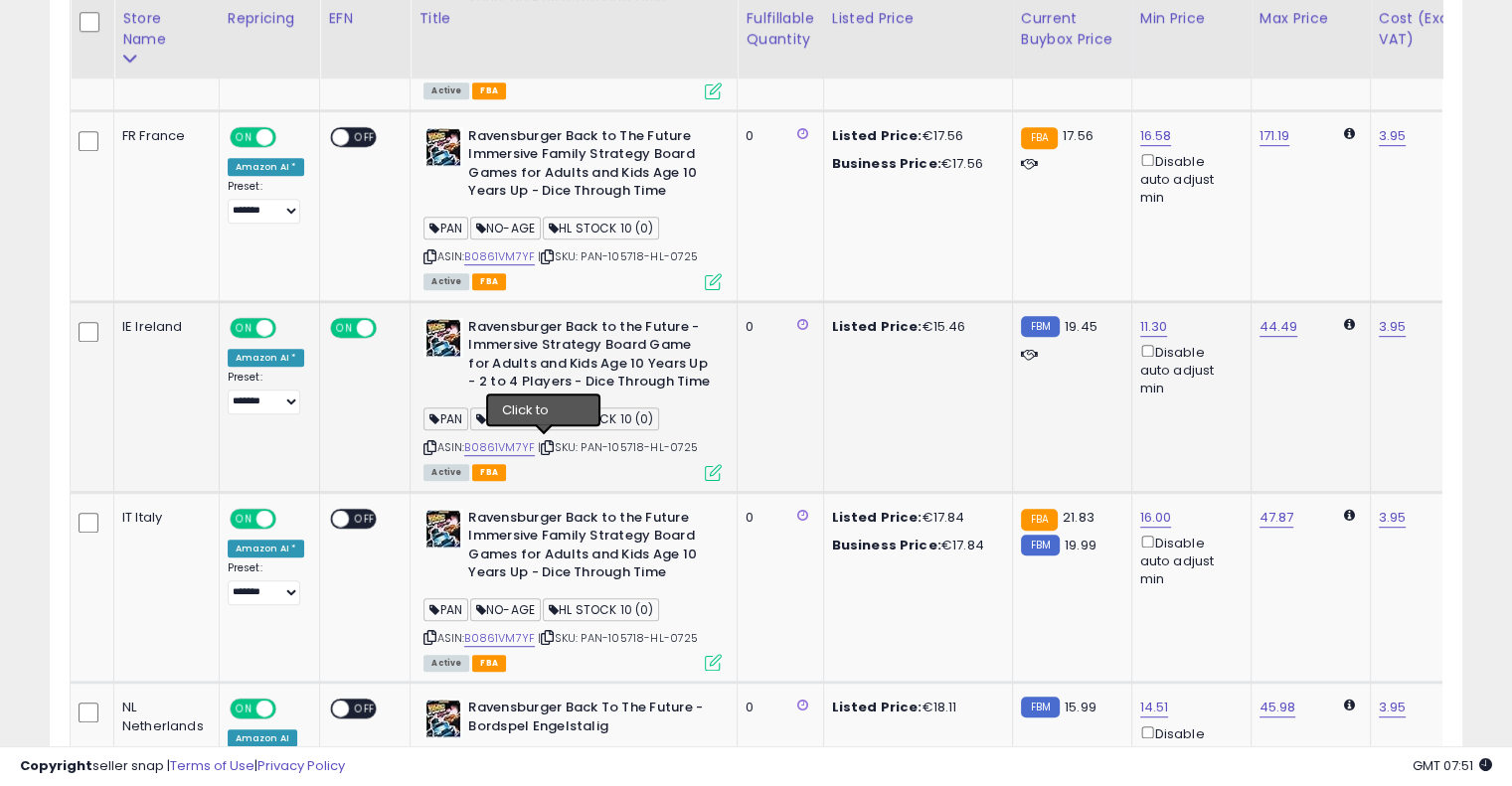 click on "|   SKU: PAN-105718-HL-0725" at bounding box center (617, 447) 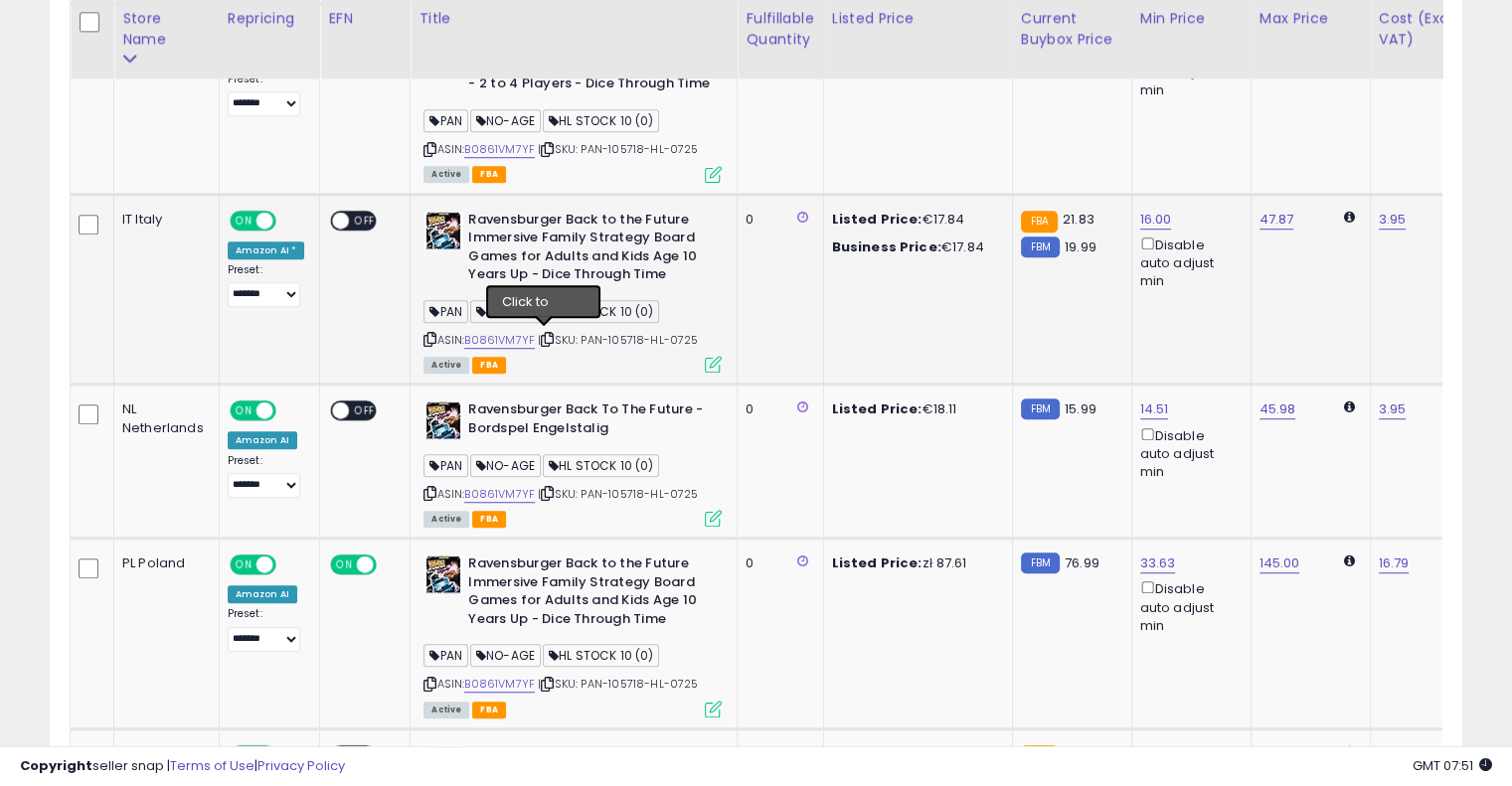 click at bounding box center (547, 339) 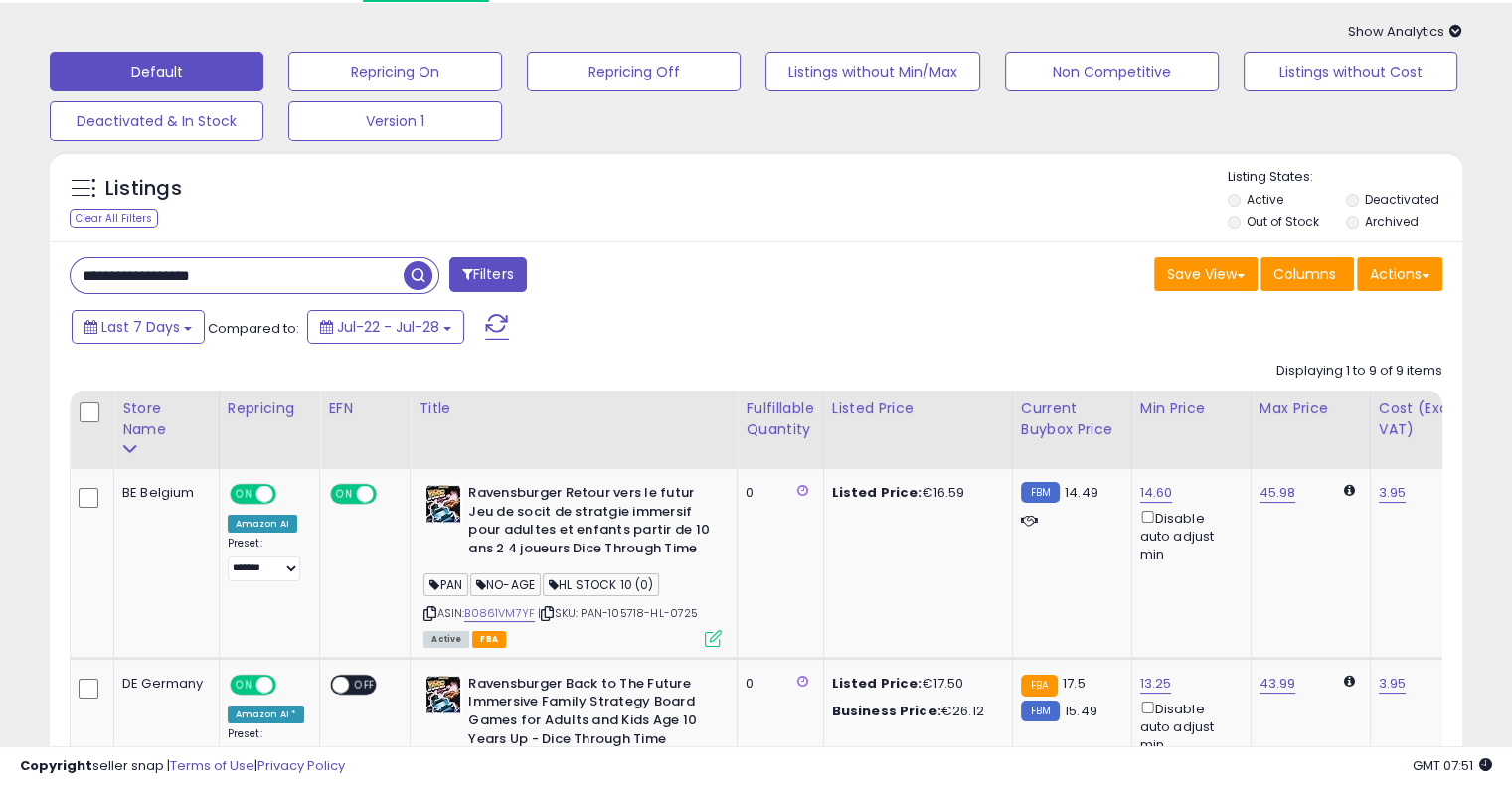 scroll, scrollTop: 0, scrollLeft: 0, axis: both 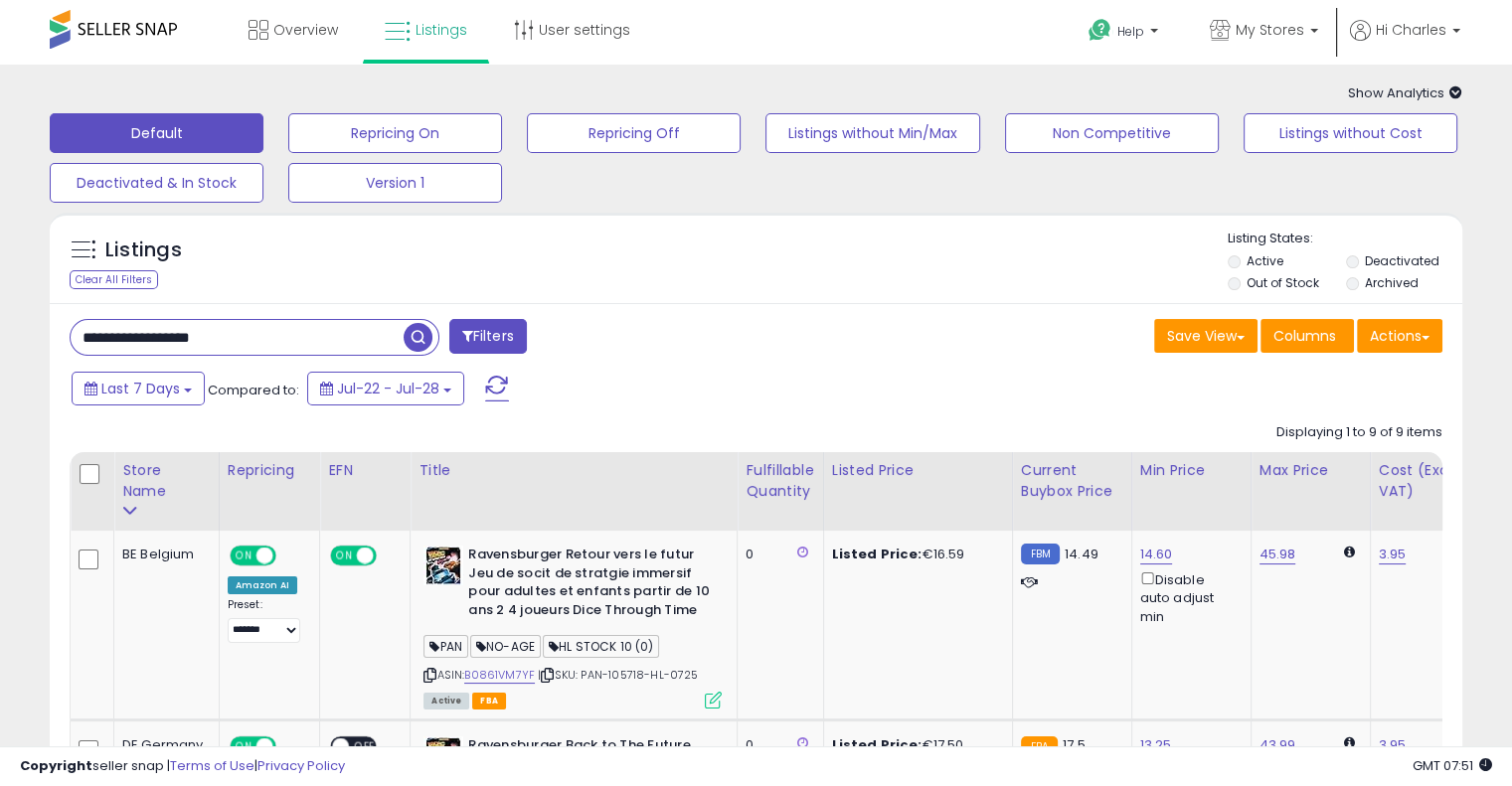 drag, startPoint x: 306, startPoint y: 338, endPoint x: 0, endPoint y: 302, distance: 308.11037 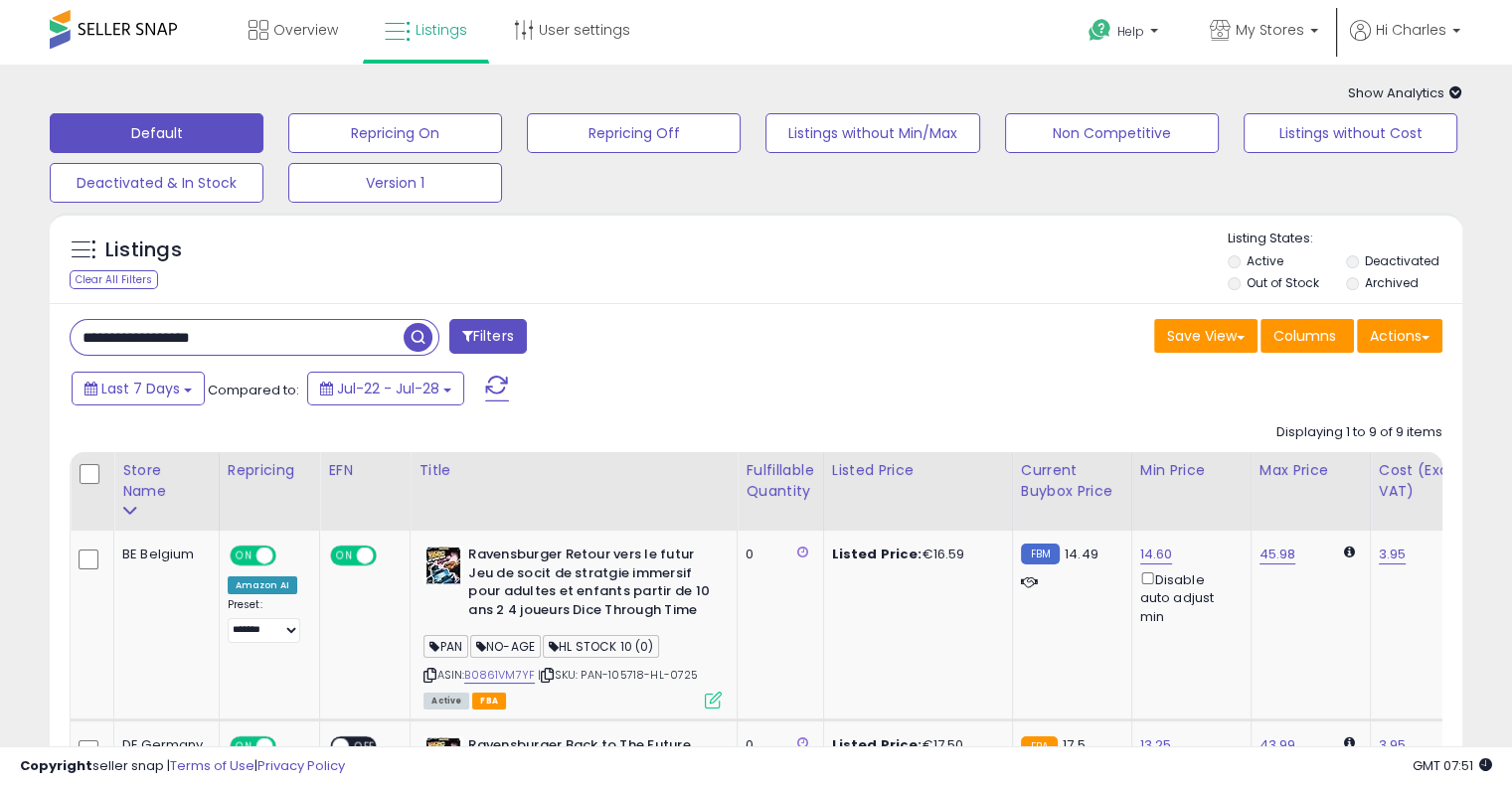 paste 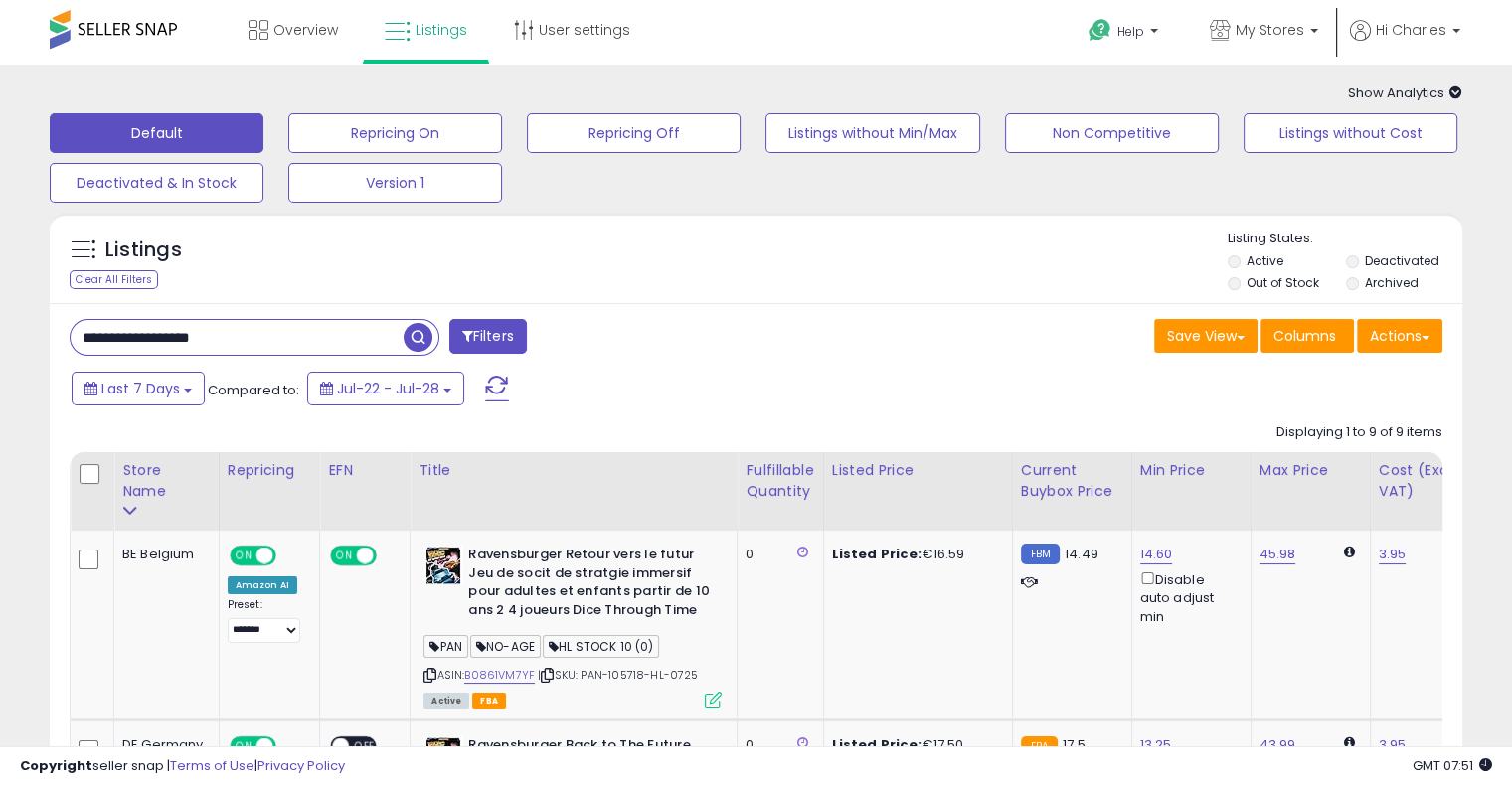 click at bounding box center [418, 337] 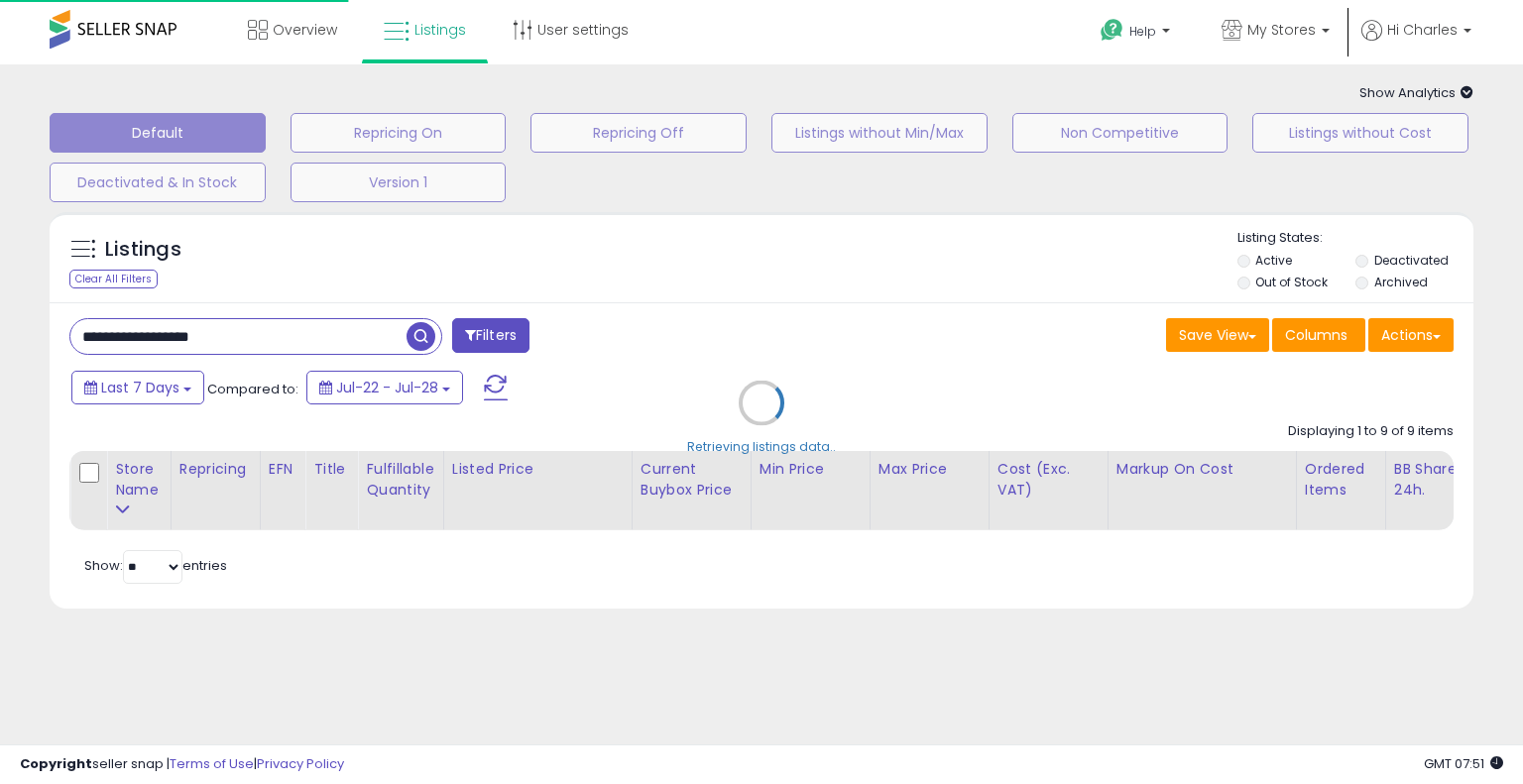 click on "Retrieving listings data.." at bounding box center (762, 417) 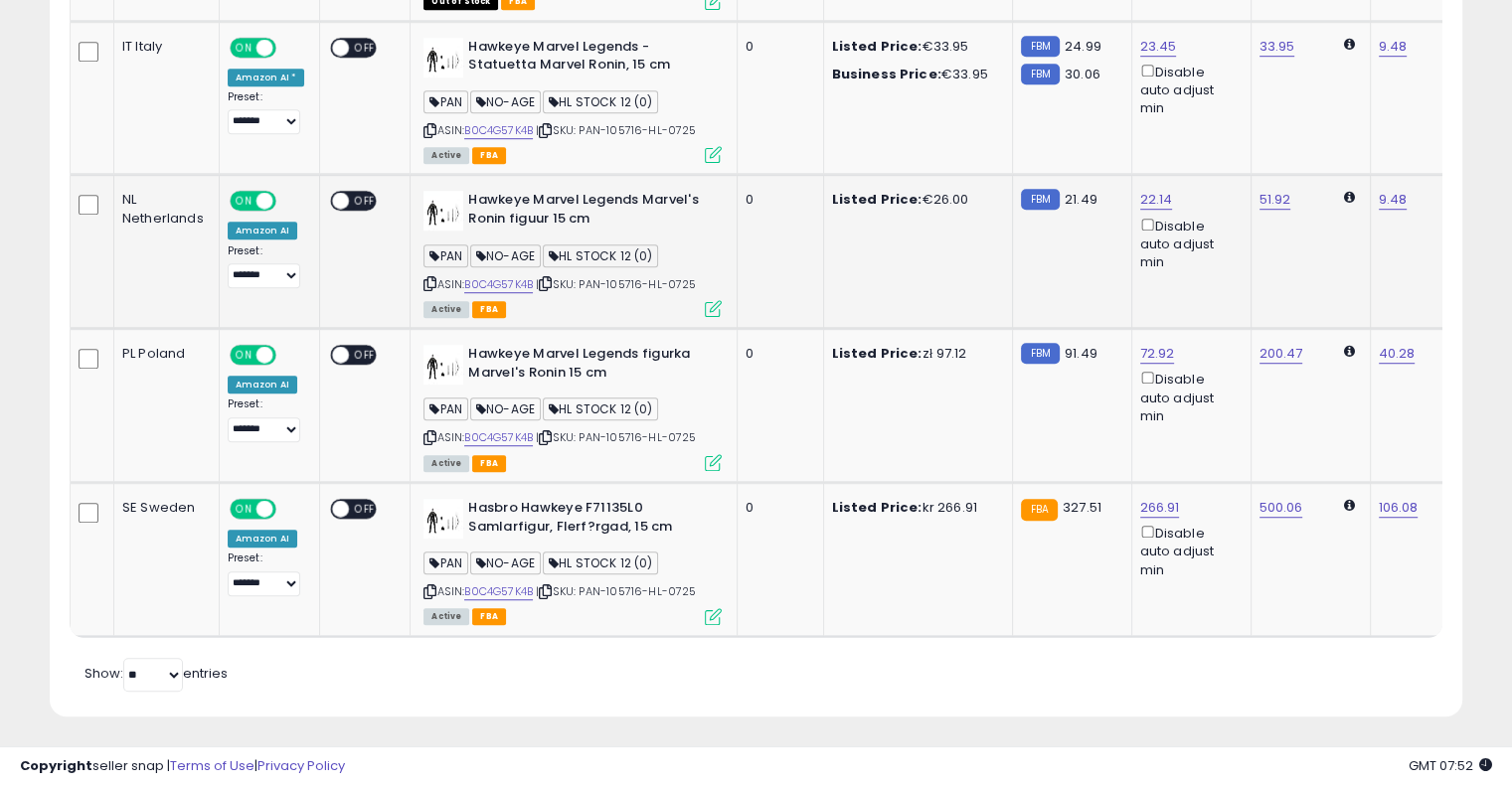 scroll, scrollTop: 1292, scrollLeft: 0, axis: vertical 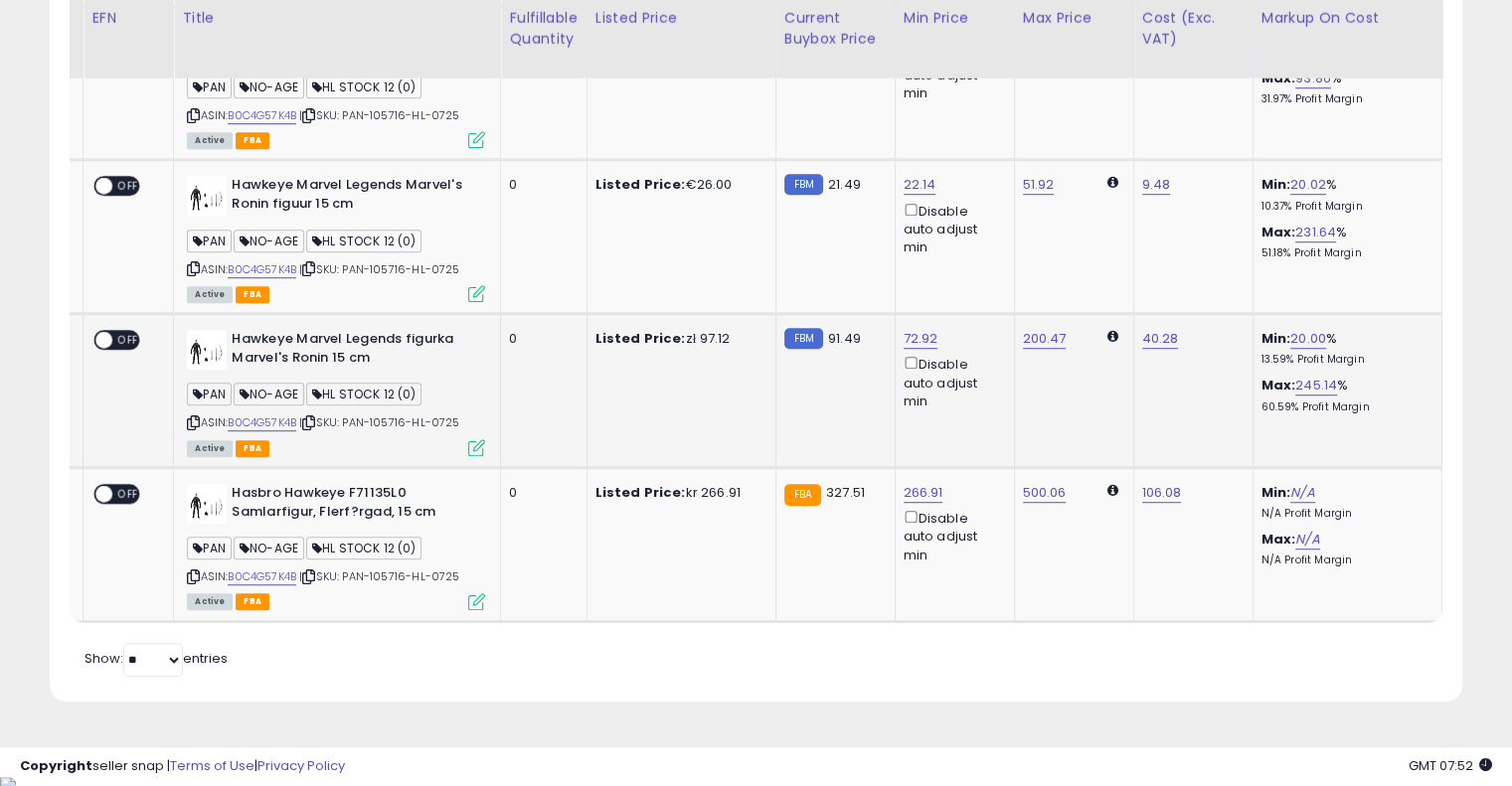 drag, startPoint x: 754, startPoint y: 349, endPoint x: 890, endPoint y: 338, distance: 136.4441 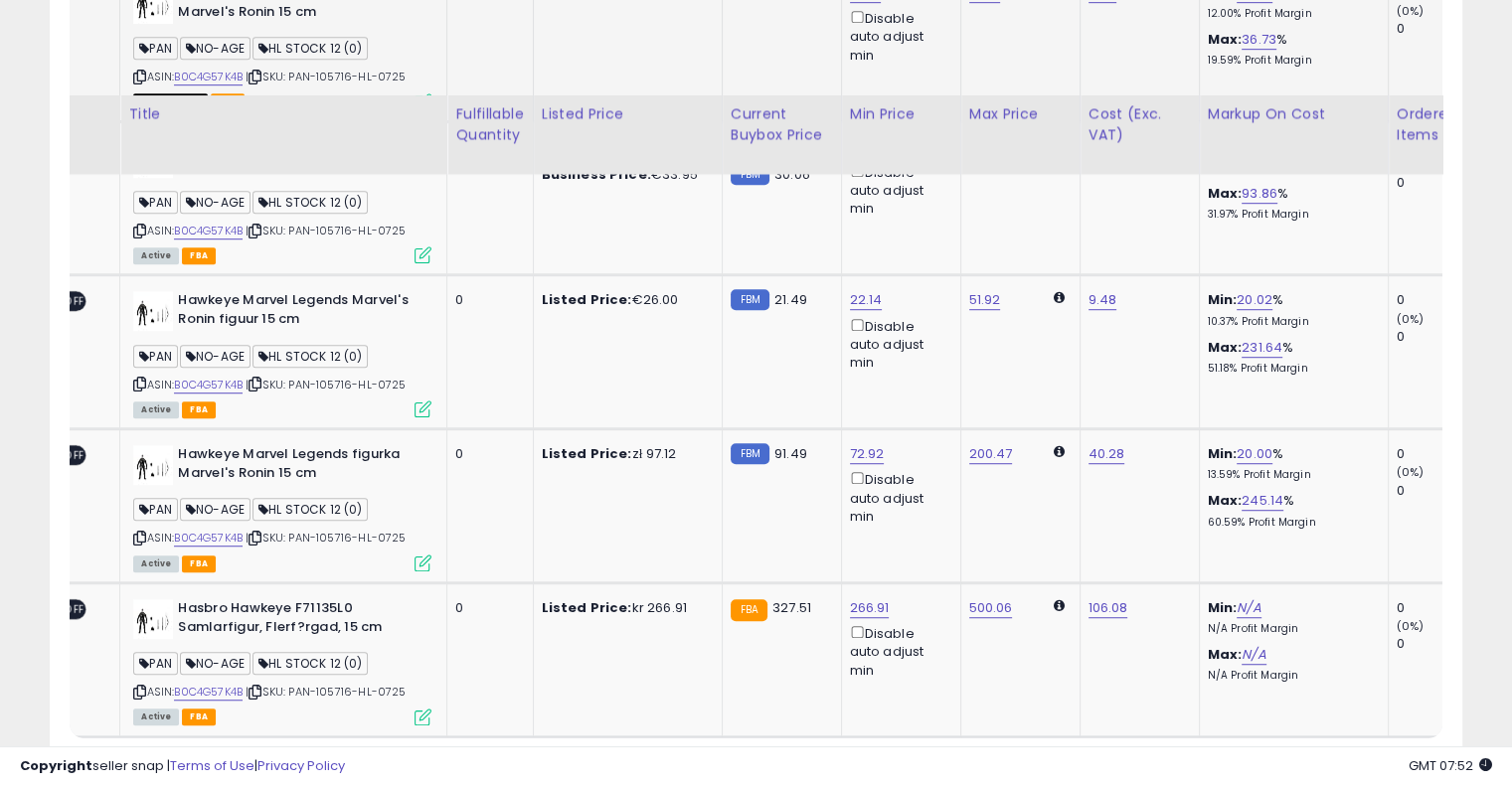 scroll, scrollTop: 1292, scrollLeft: 0, axis: vertical 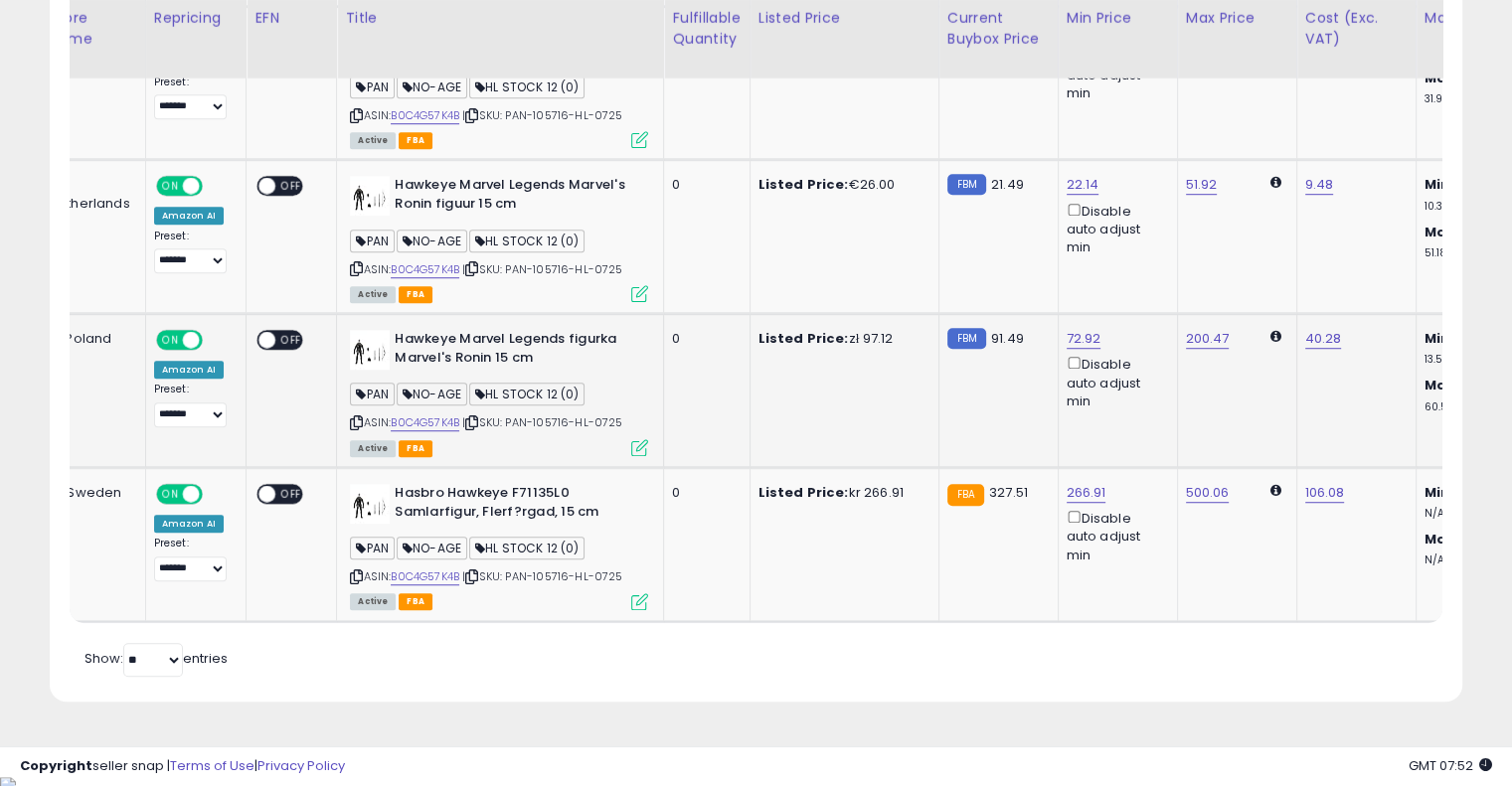 drag, startPoint x: 956, startPoint y: 411, endPoint x: 833, endPoint y: 416, distance: 123.10158 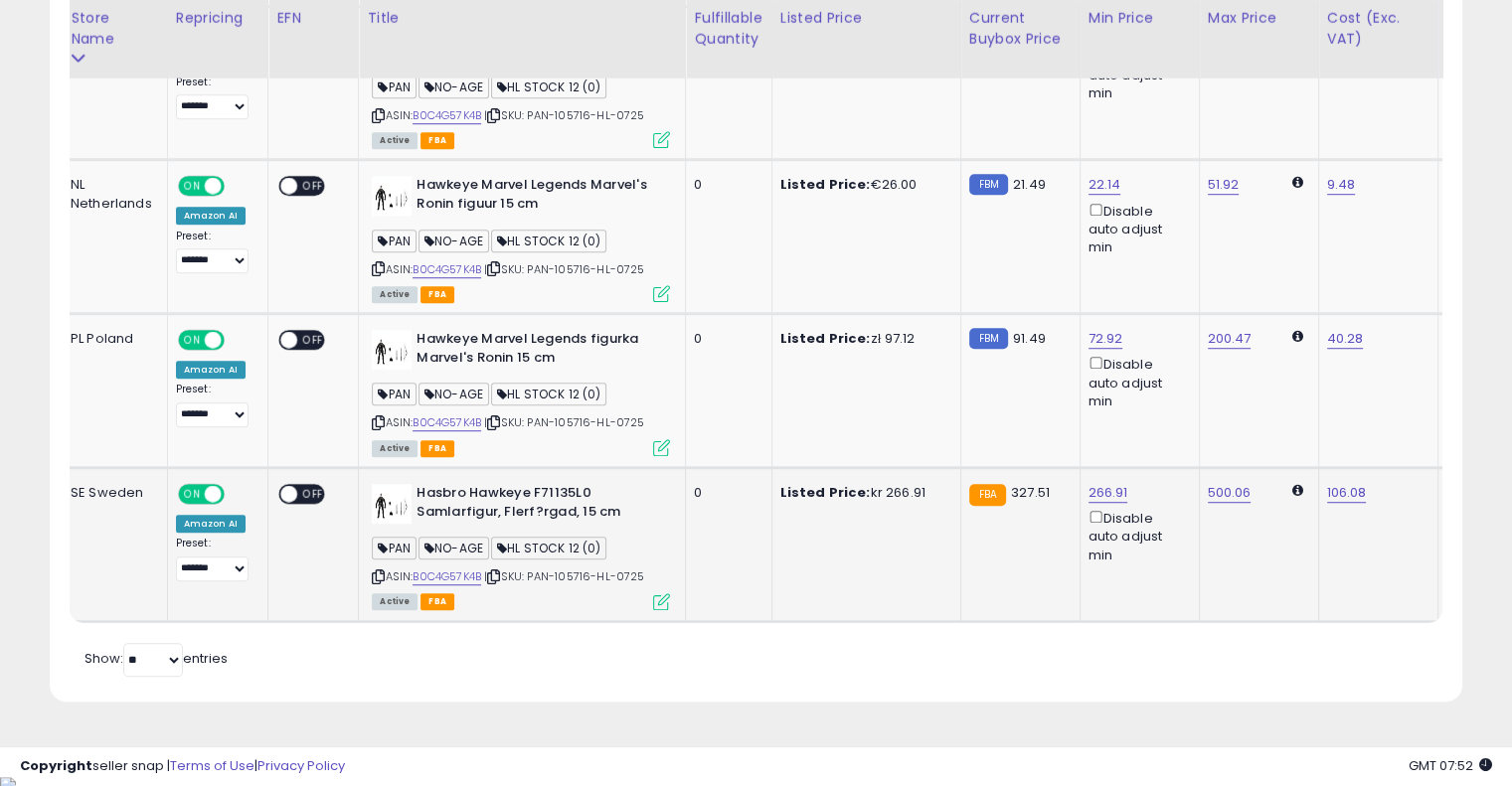 scroll, scrollTop: 0, scrollLeft: 0, axis: both 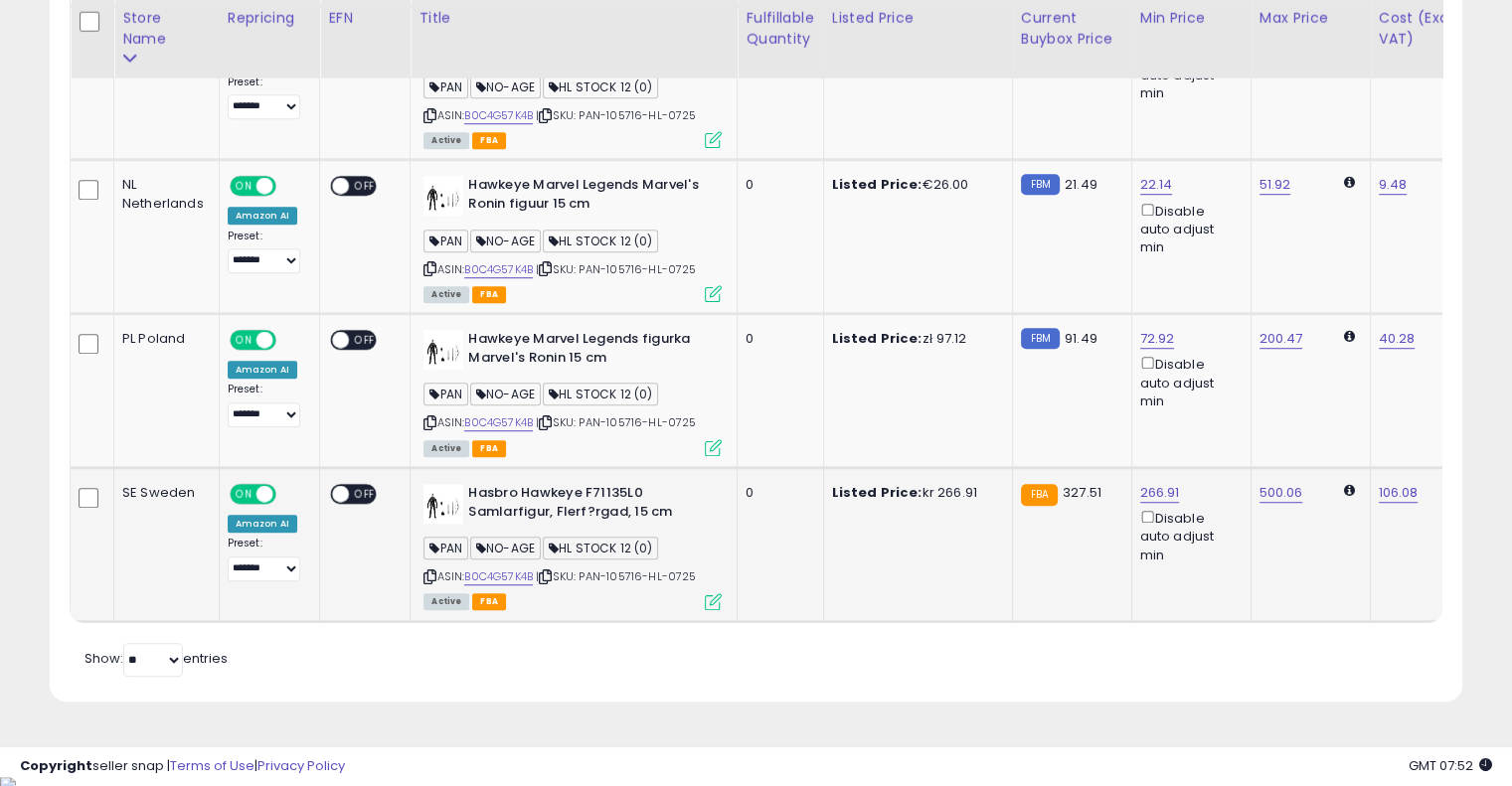 drag, startPoint x: 814, startPoint y: 533, endPoint x: 658, endPoint y: 535, distance: 156.01282 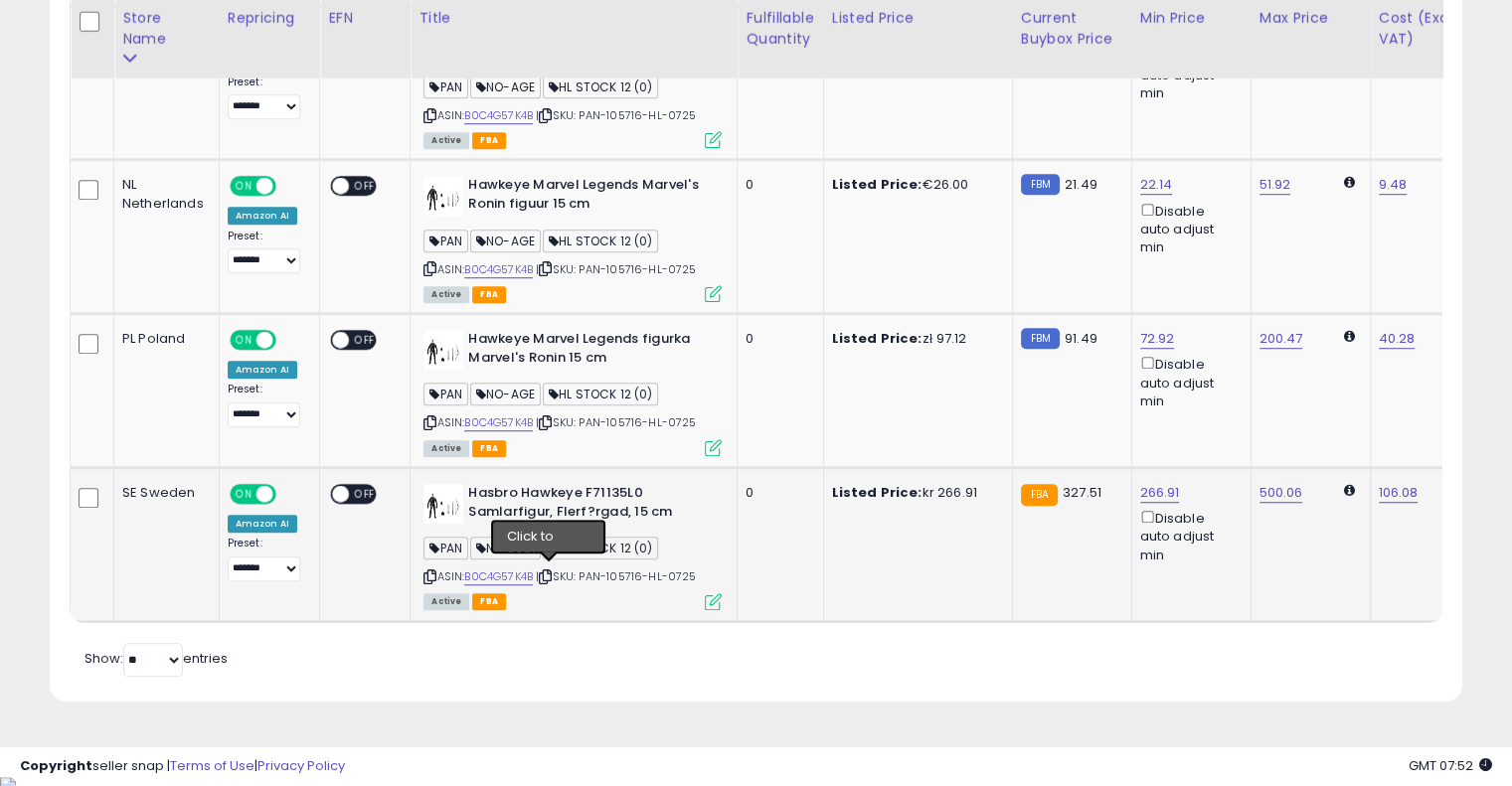 click at bounding box center (545, 576) 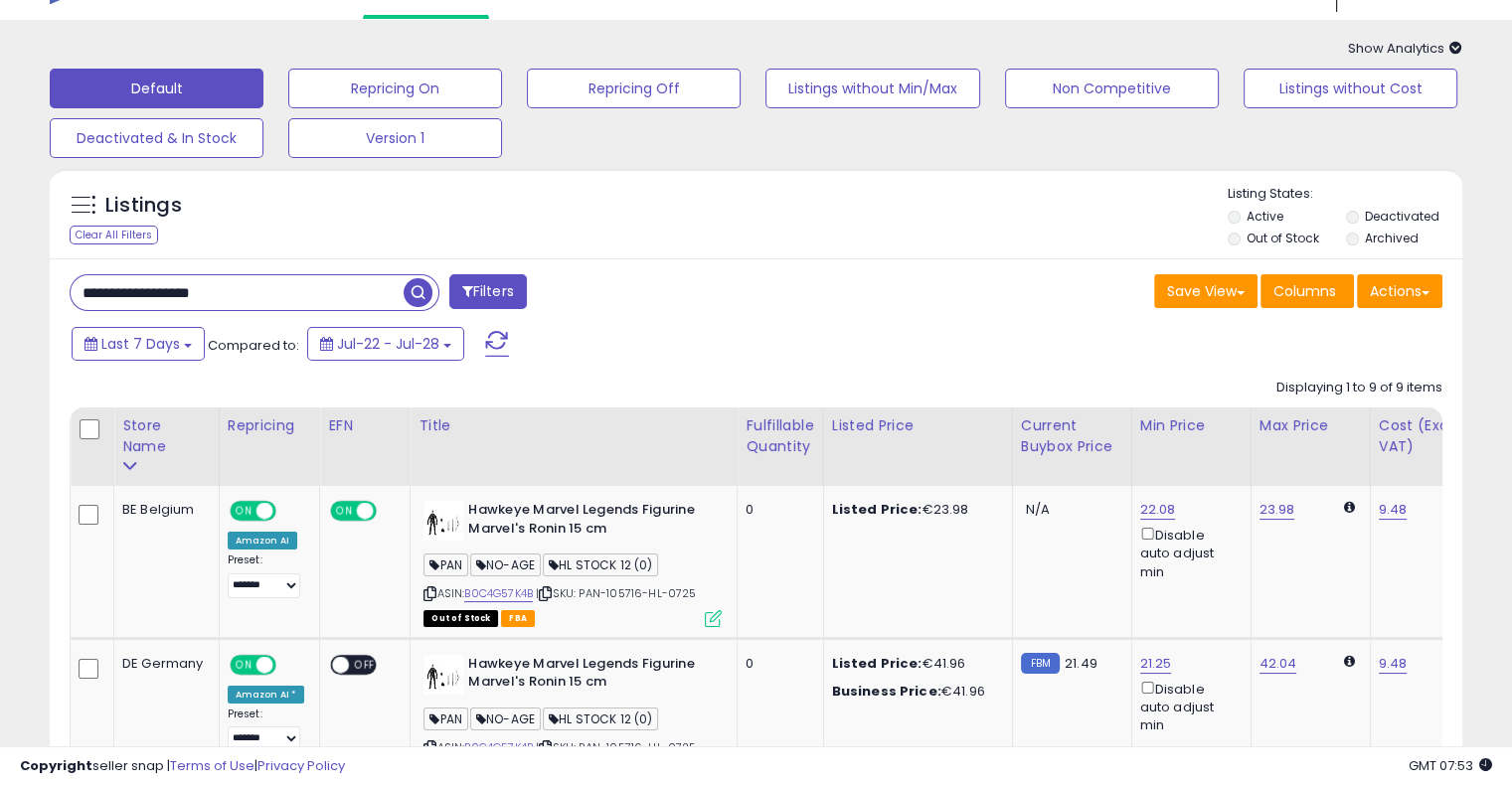 scroll, scrollTop: 0, scrollLeft: 0, axis: both 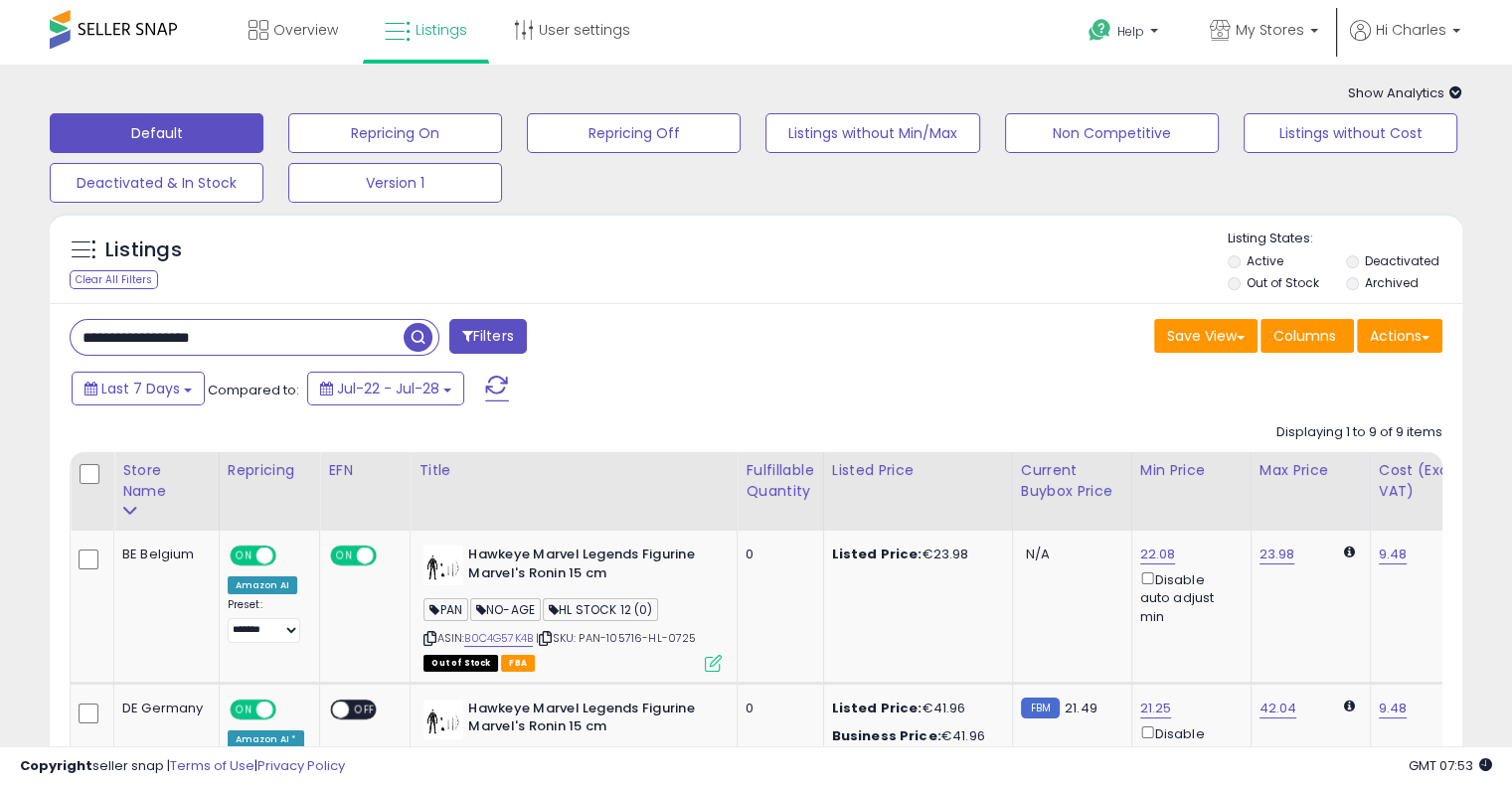 drag, startPoint x: 207, startPoint y: 322, endPoint x: 0, endPoint y: 297, distance: 208.5042 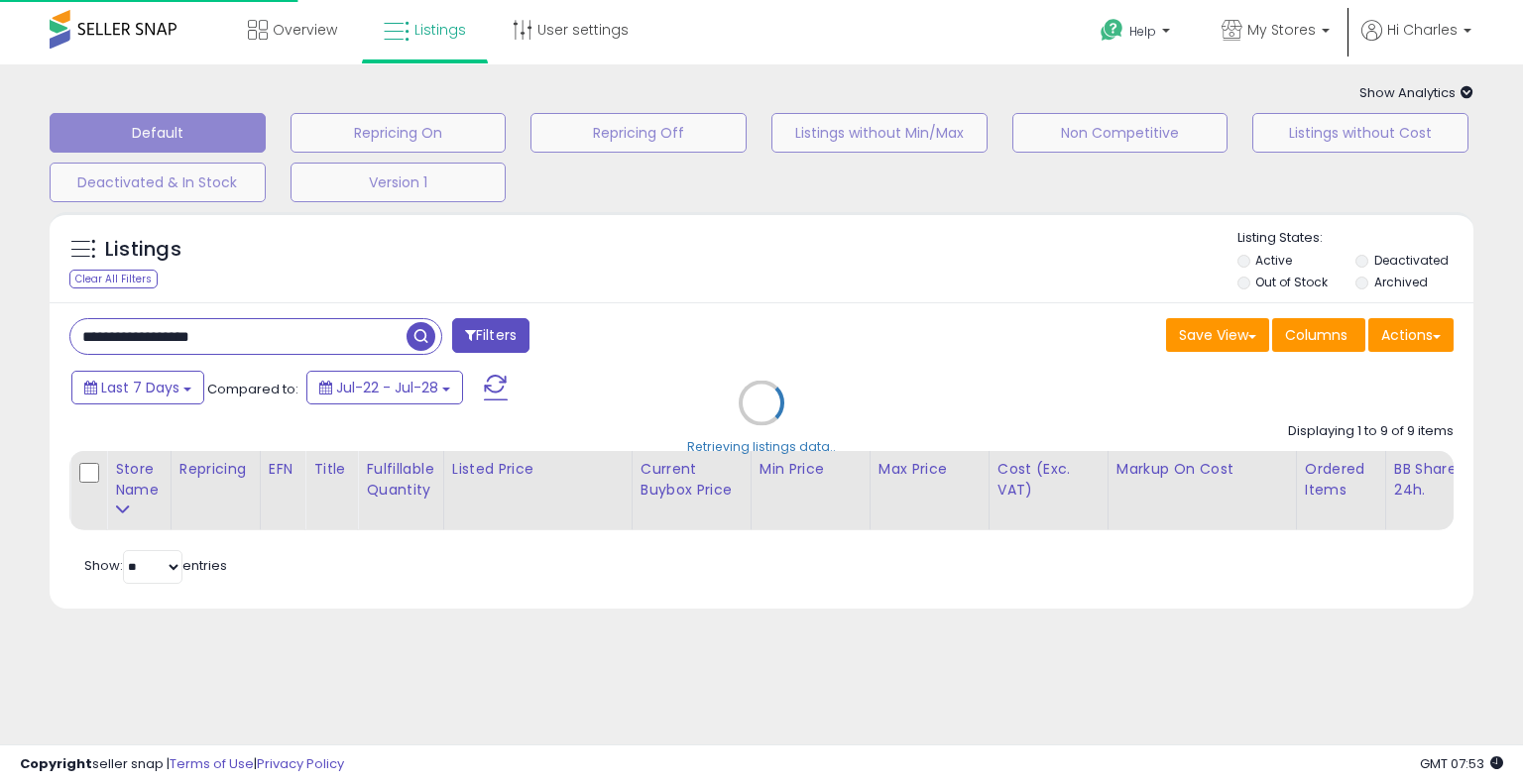 click on "Retrieving listings data.." at bounding box center (762, 417) 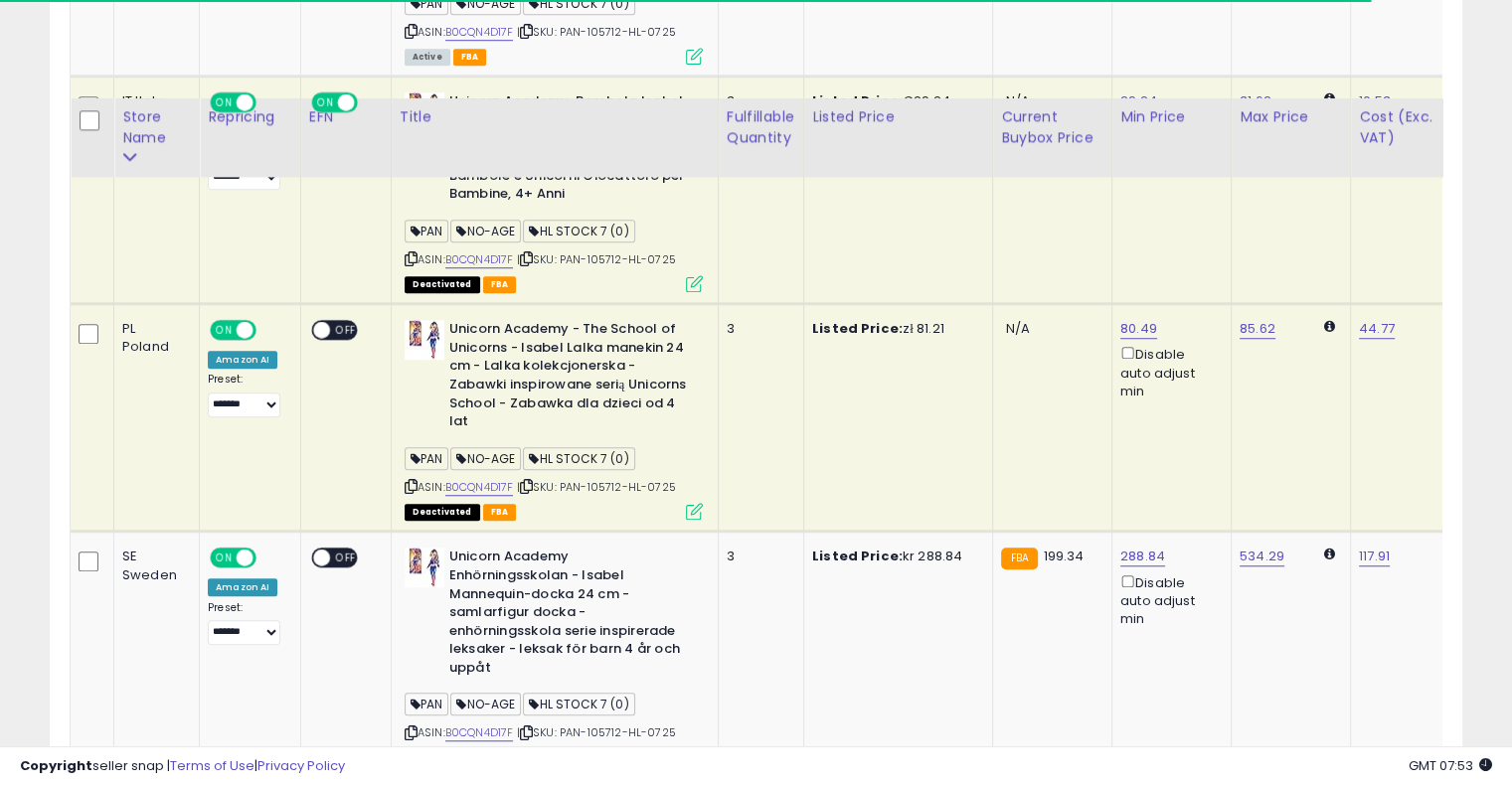scroll, scrollTop: 1653, scrollLeft: 0, axis: vertical 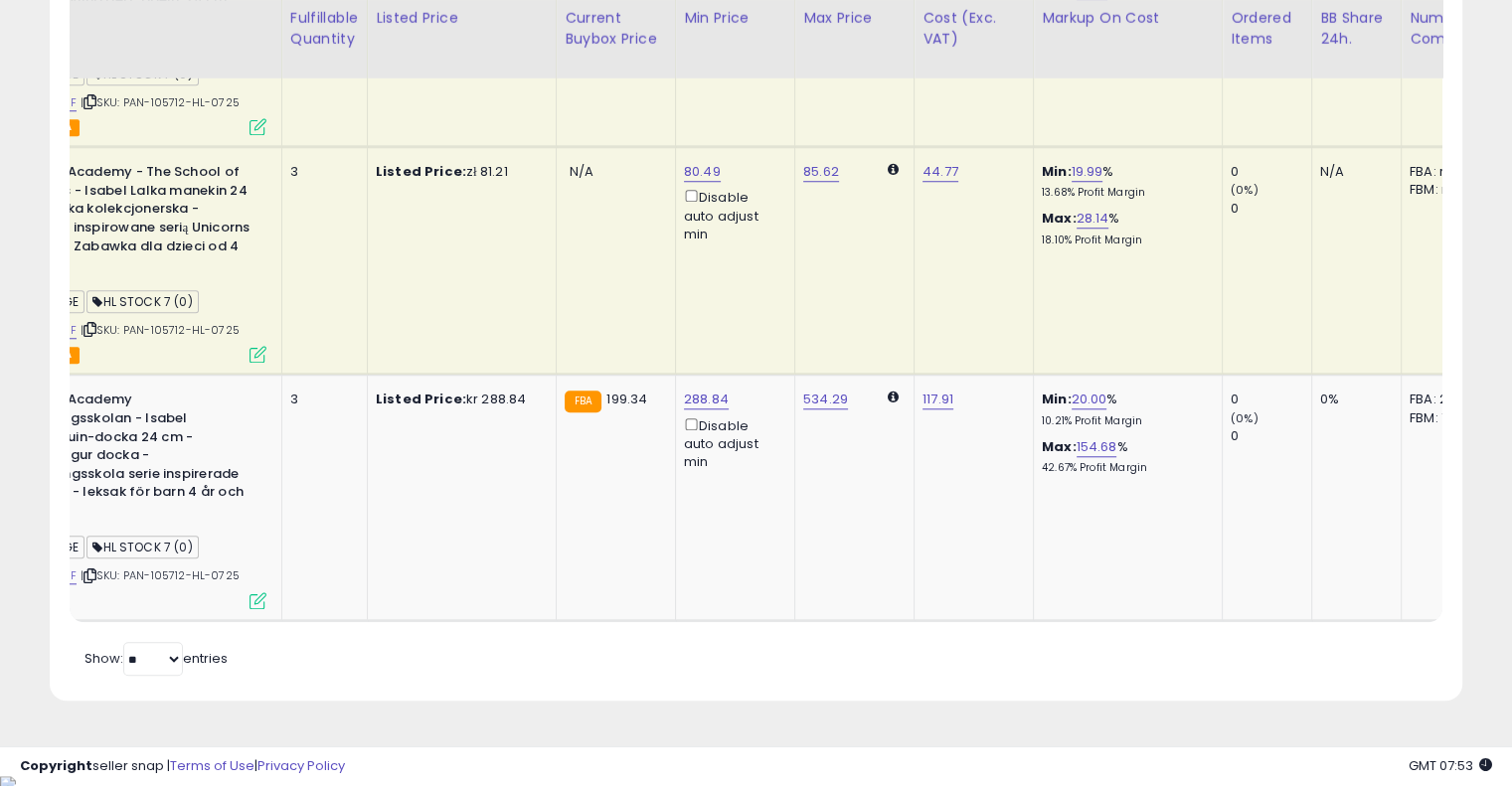 drag, startPoint x: 843, startPoint y: 328, endPoint x: 1062, endPoint y: 303, distance: 220.4223 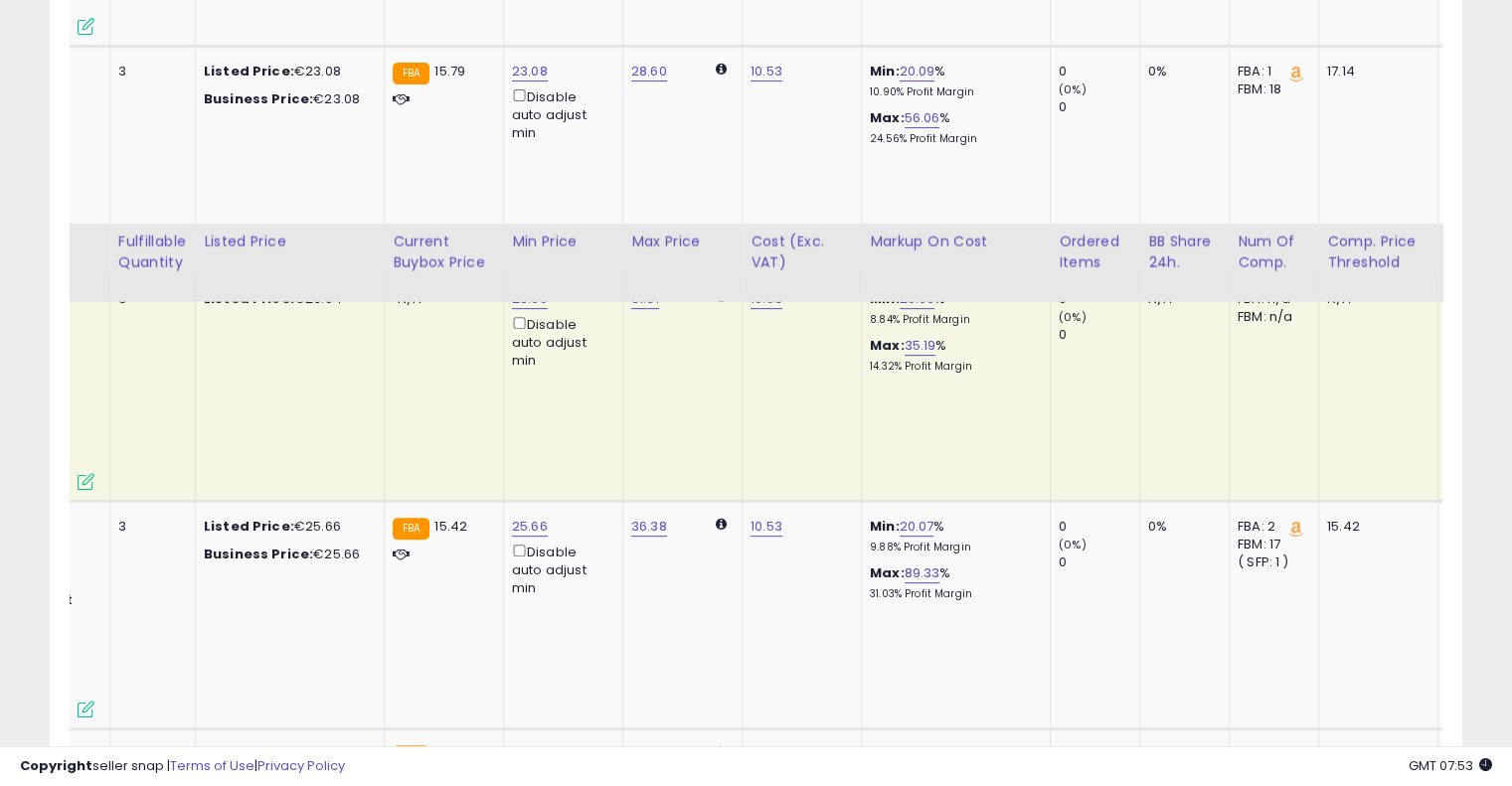 scroll, scrollTop: 362, scrollLeft: 0, axis: vertical 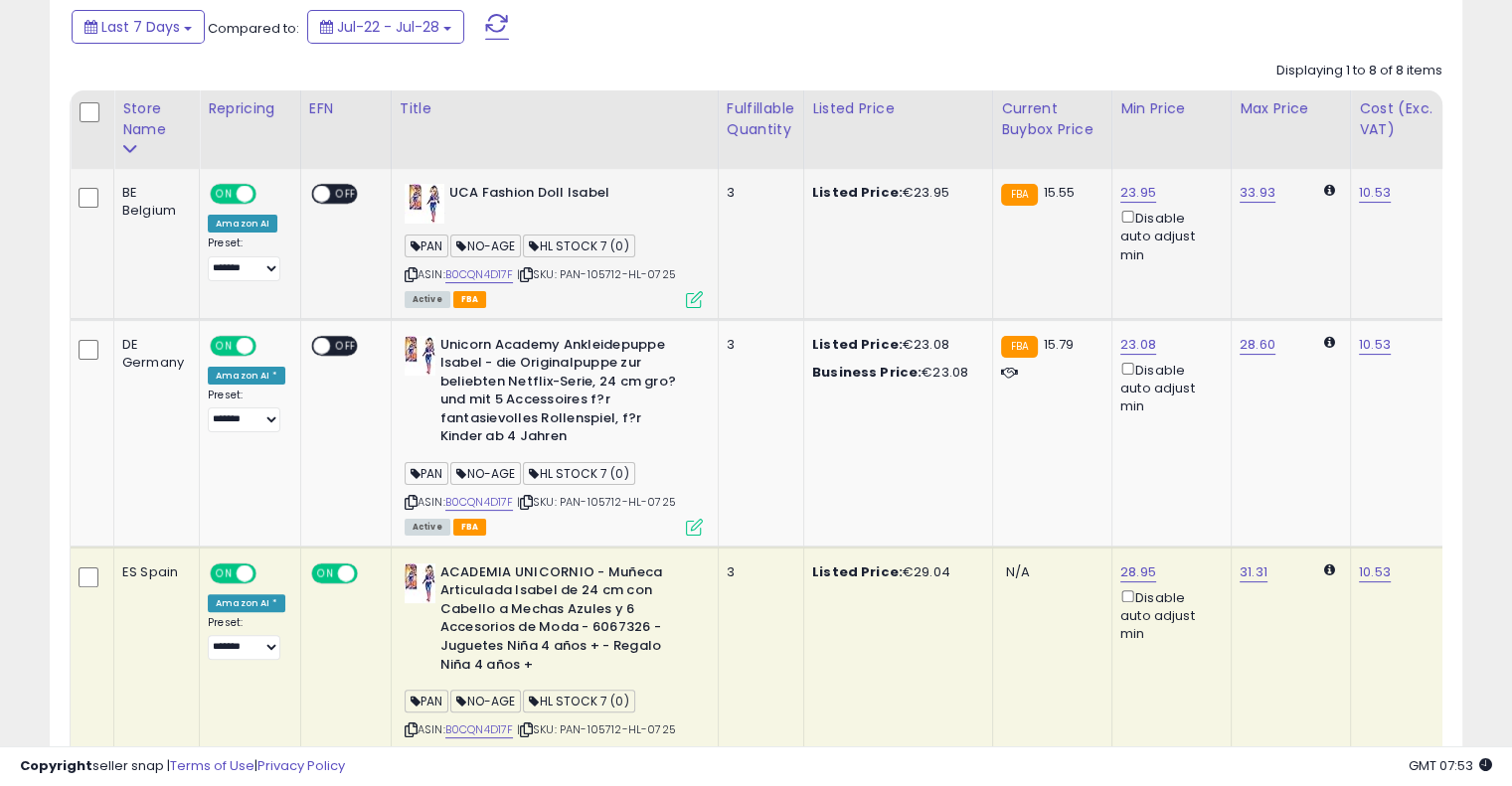 drag, startPoint x: 872, startPoint y: 314, endPoint x: 729, endPoint y: 316, distance: 143.01399 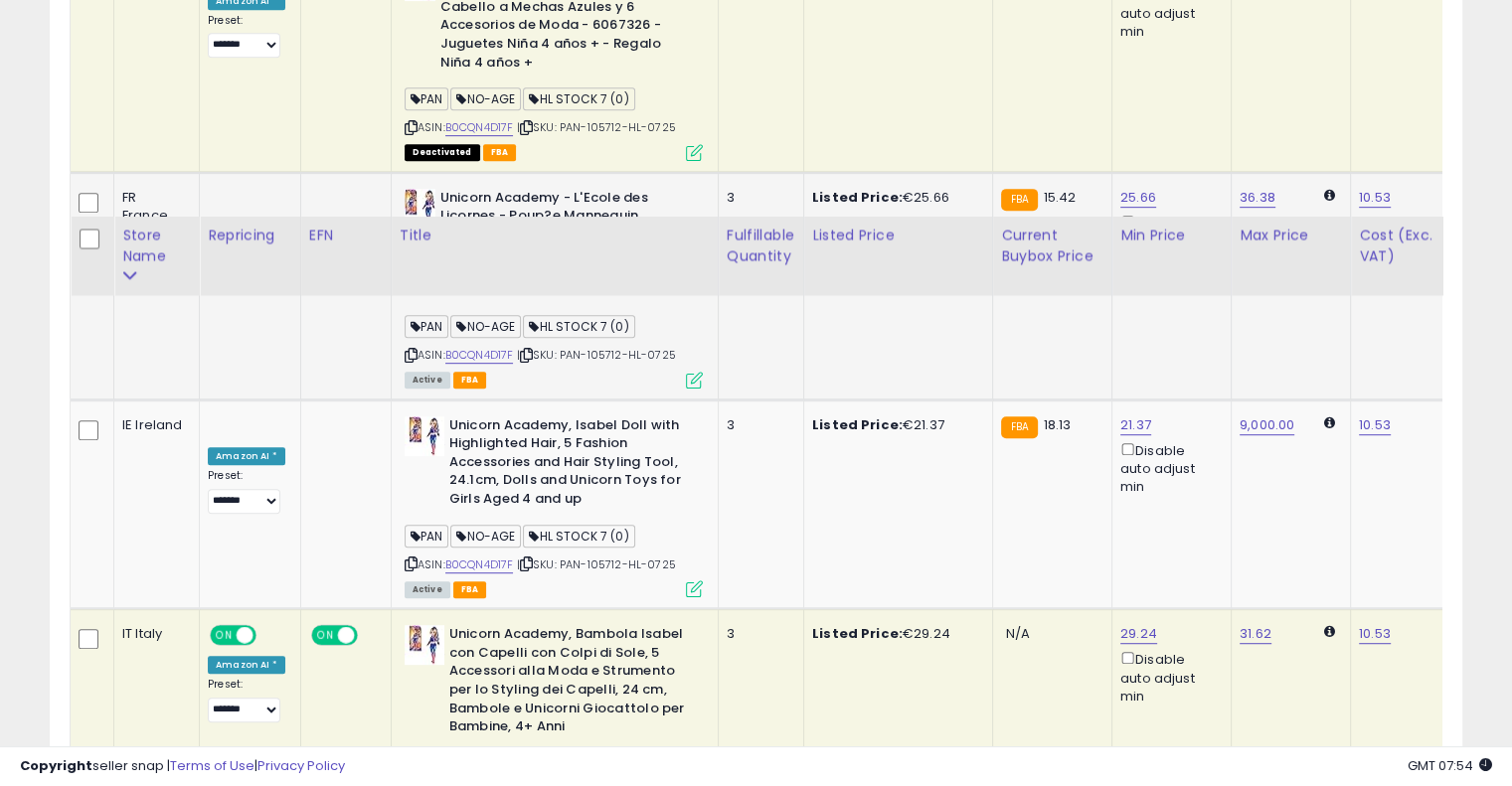 scroll, scrollTop: 958, scrollLeft: 0, axis: vertical 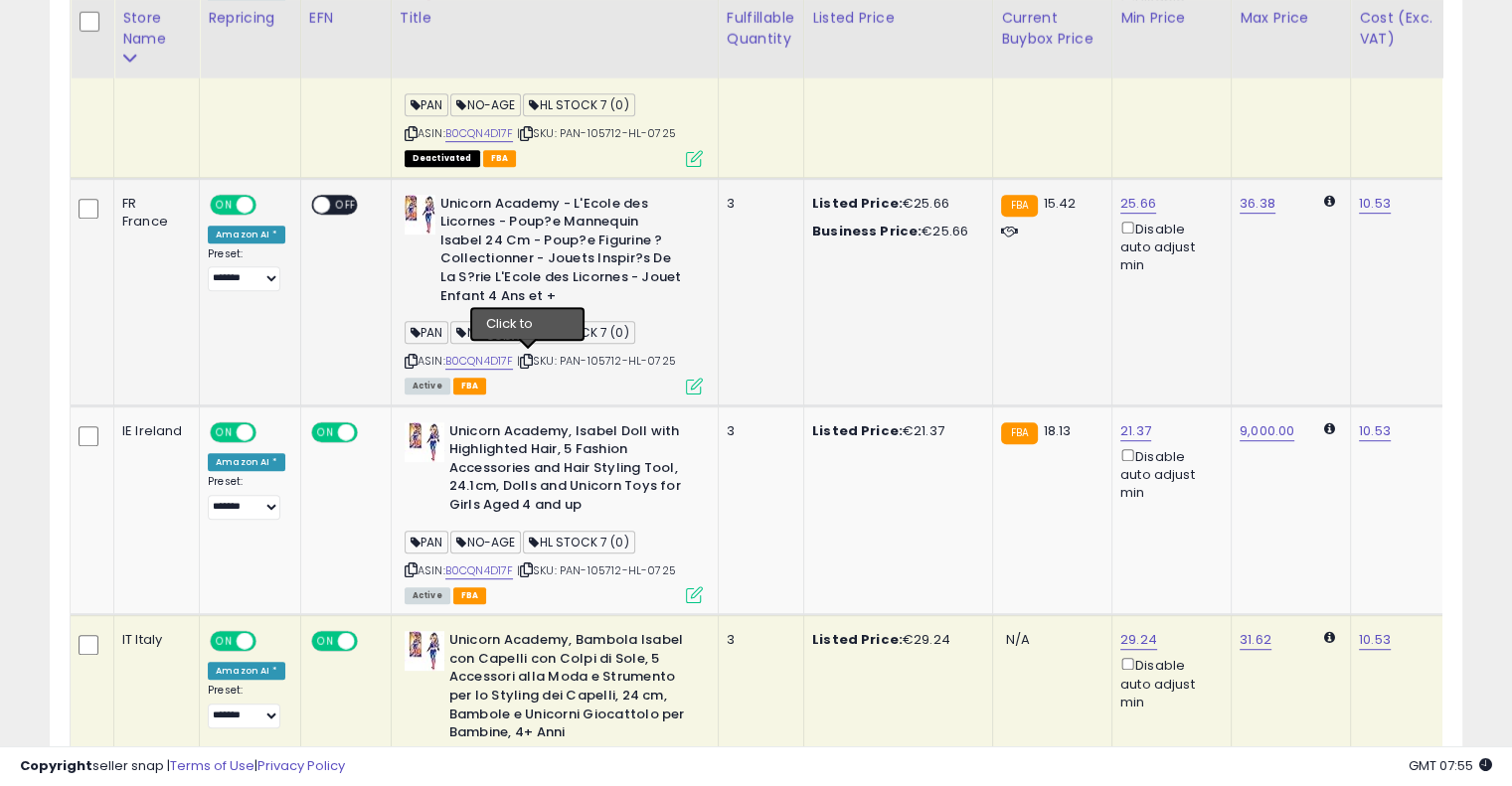 click at bounding box center (526, 361) 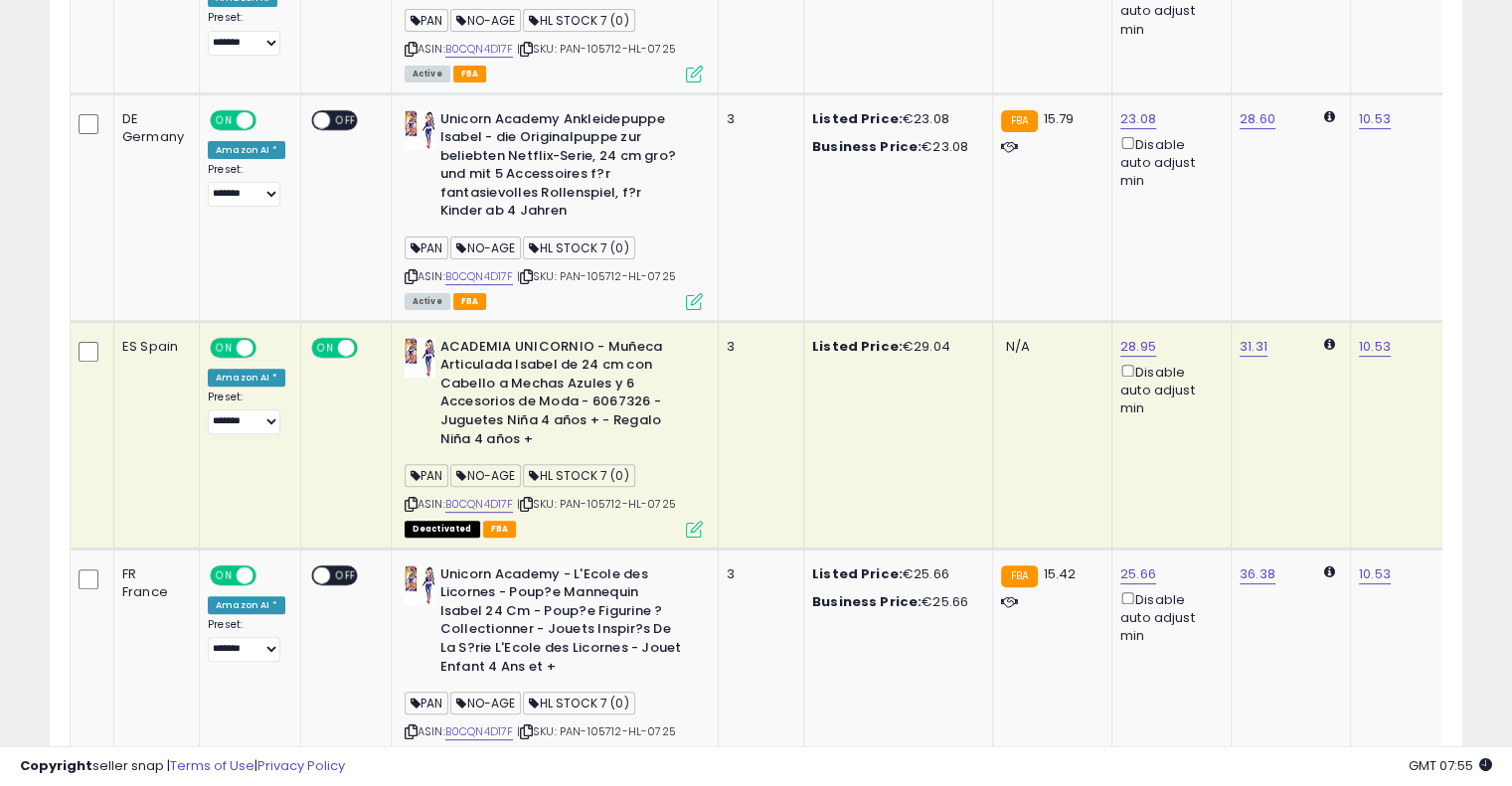 scroll, scrollTop: 163, scrollLeft: 0, axis: vertical 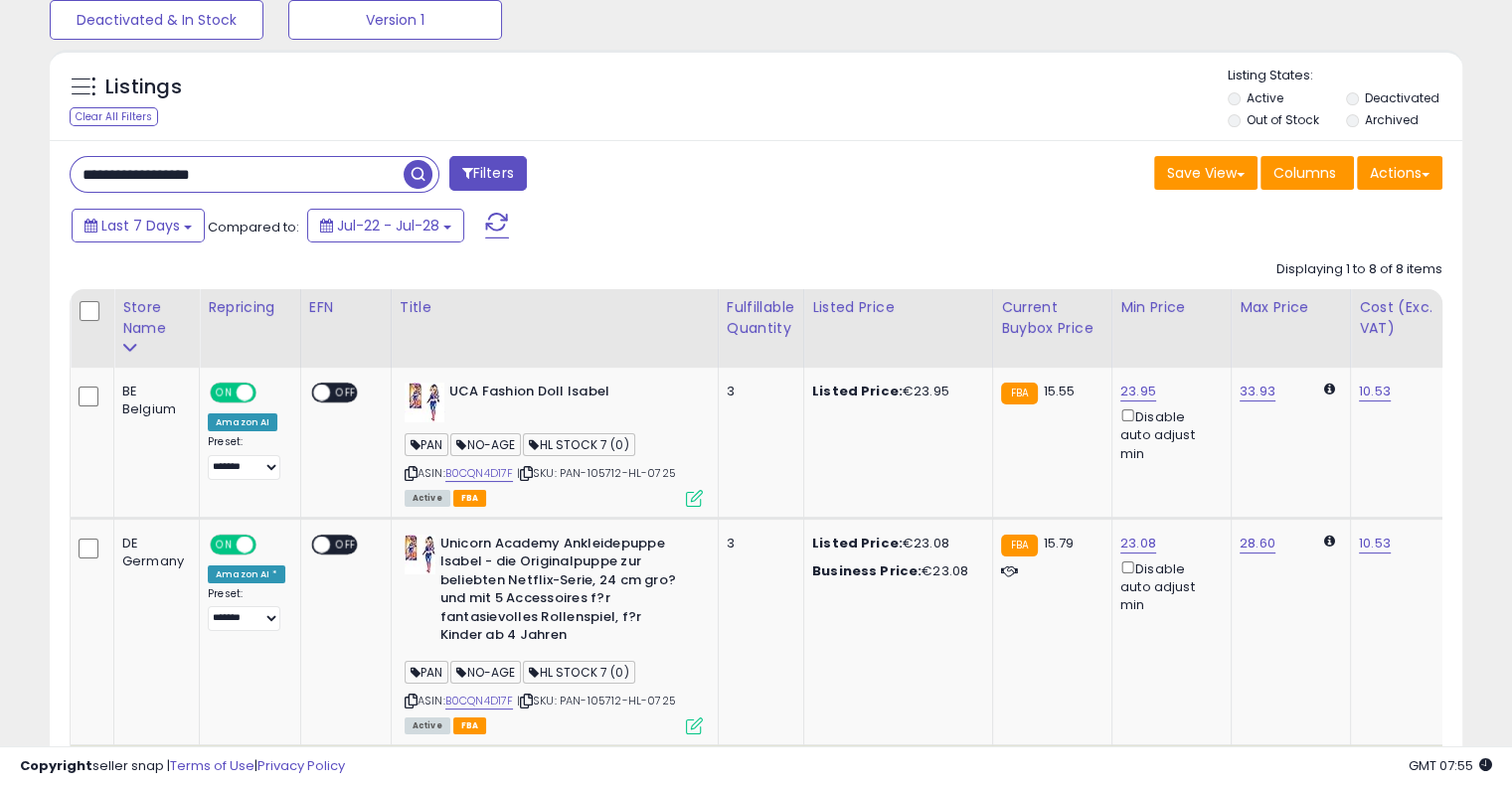 drag, startPoint x: 262, startPoint y: 179, endPoint x: 0, endPoint y: 168, distance: 262.23081 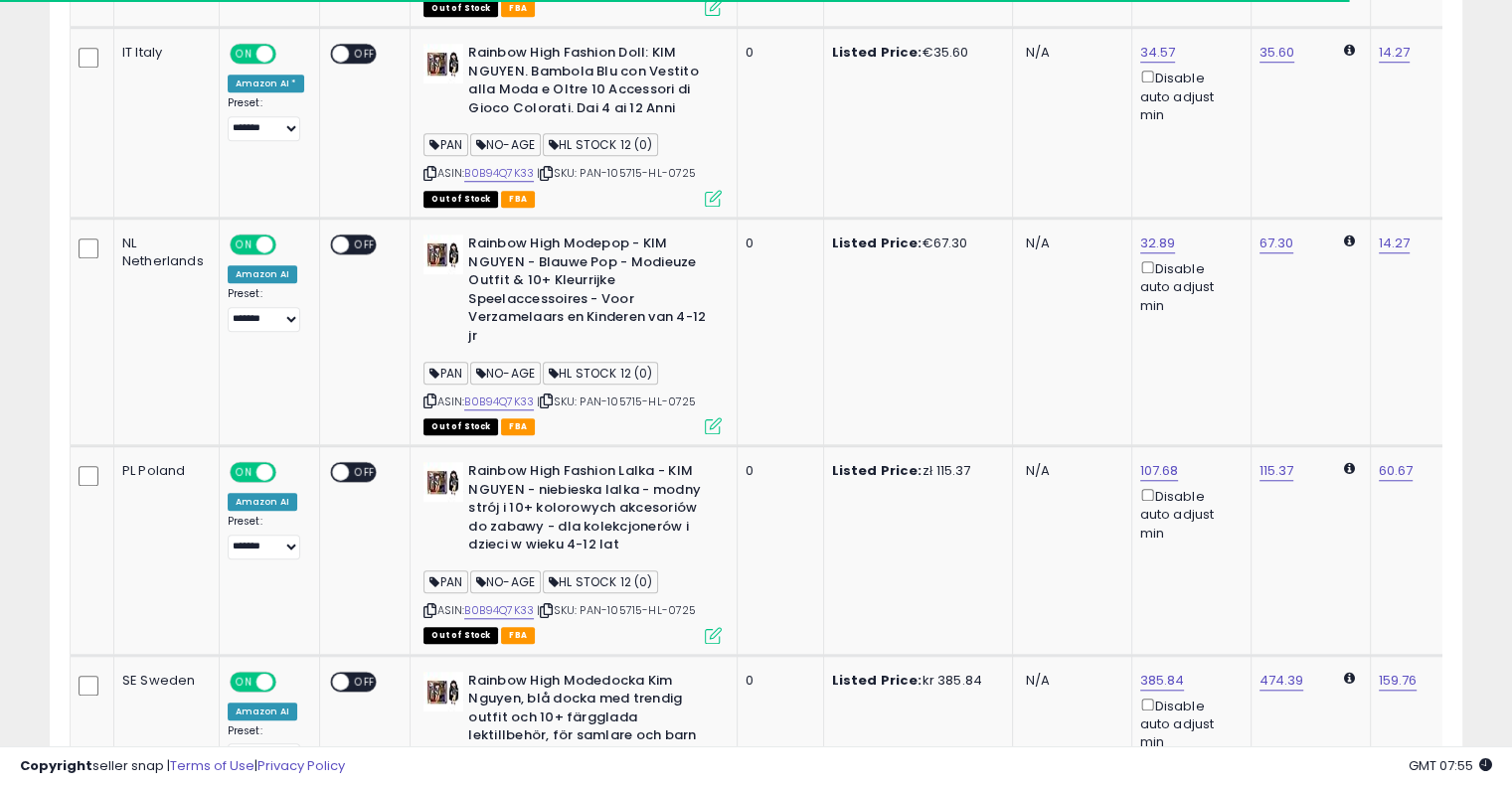 scroll, scrollTop: 1845, scrollLeft: 0, axis: vertical 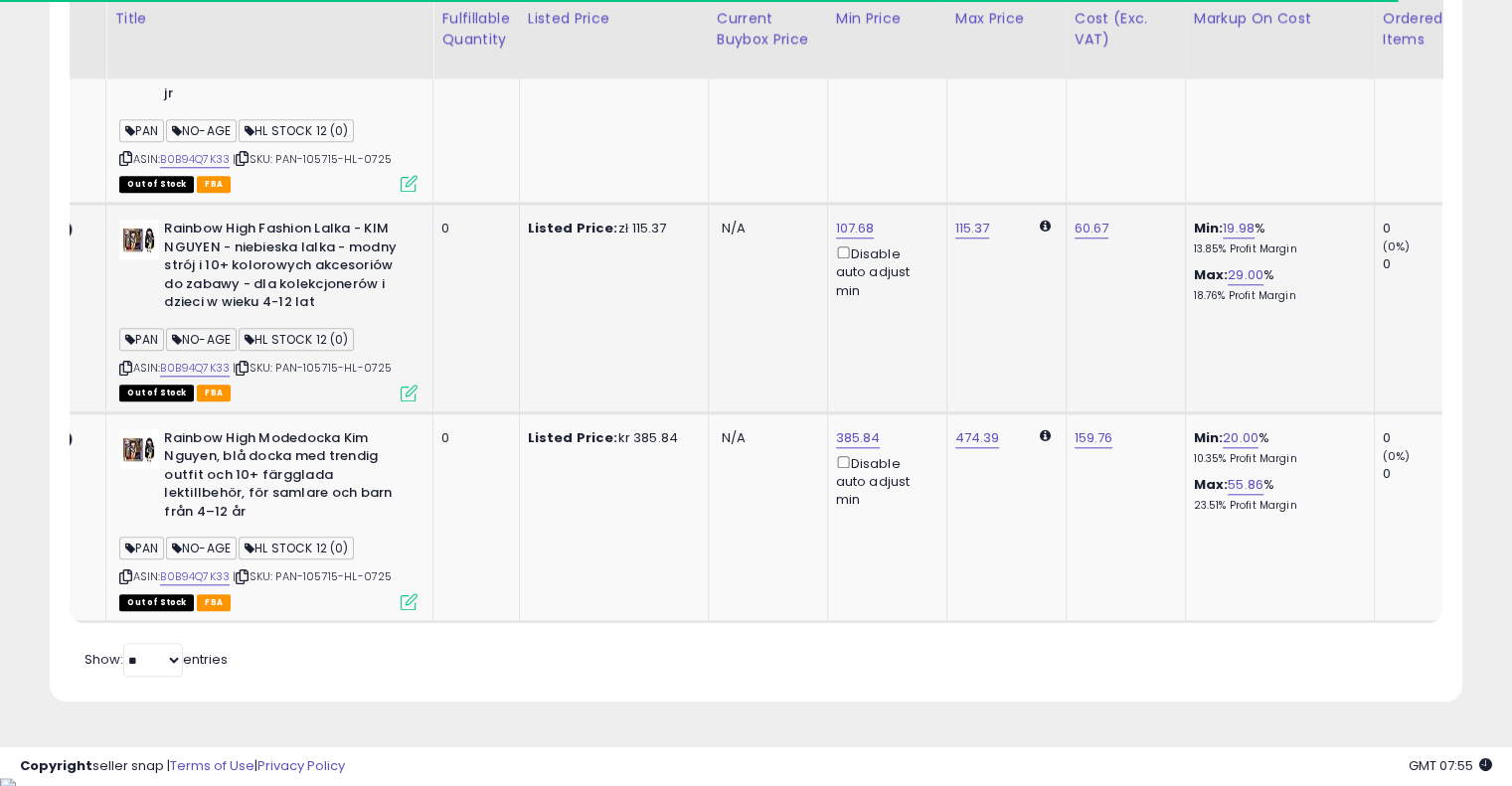 drag, startPoint x: 787, startPoint y: 320, endPoint x: 904, endPoint y: 305, distance: 117.95762 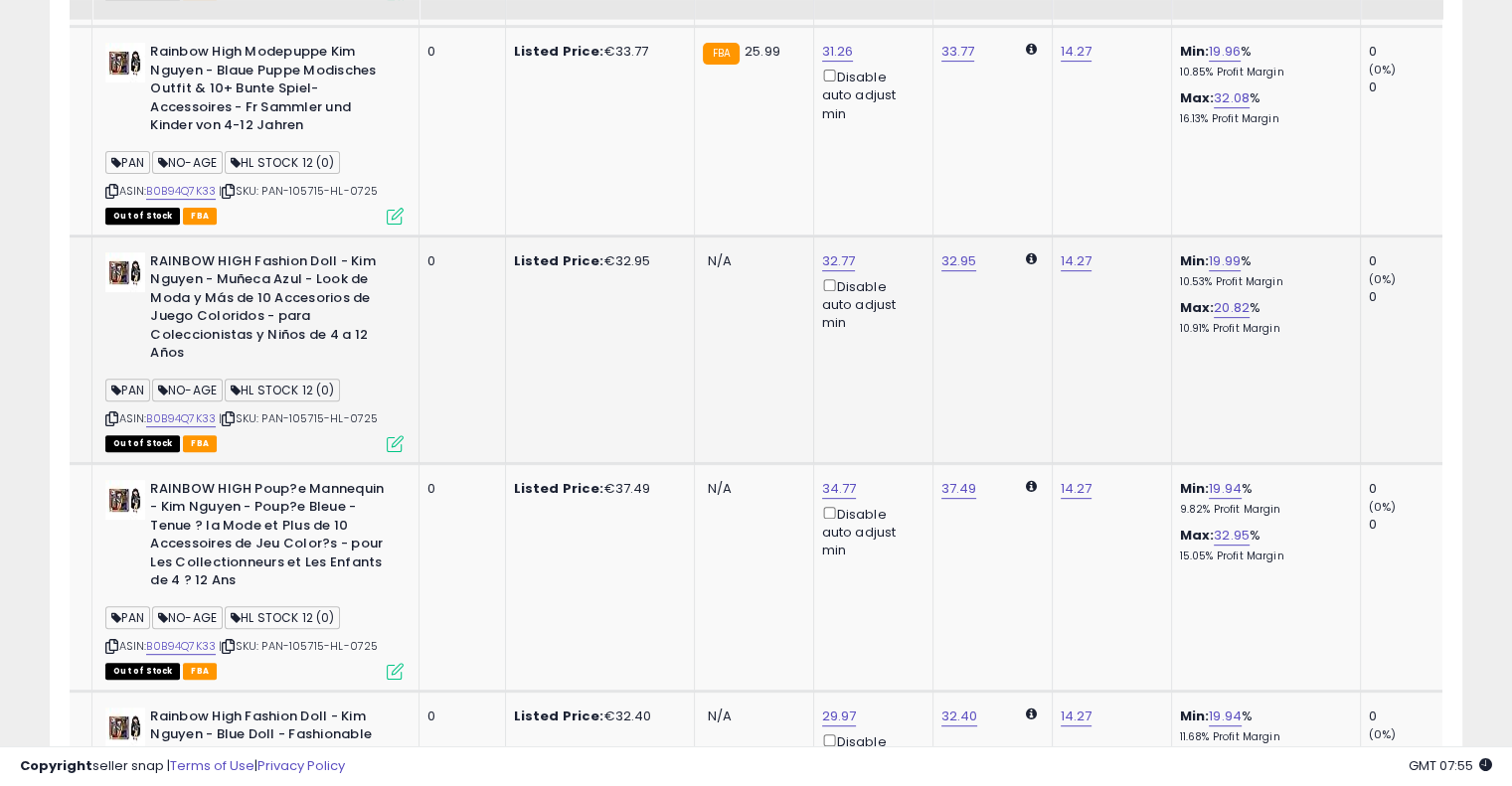 scroll, scrollTop: 752, scrollLeft: 0, axis: vertical 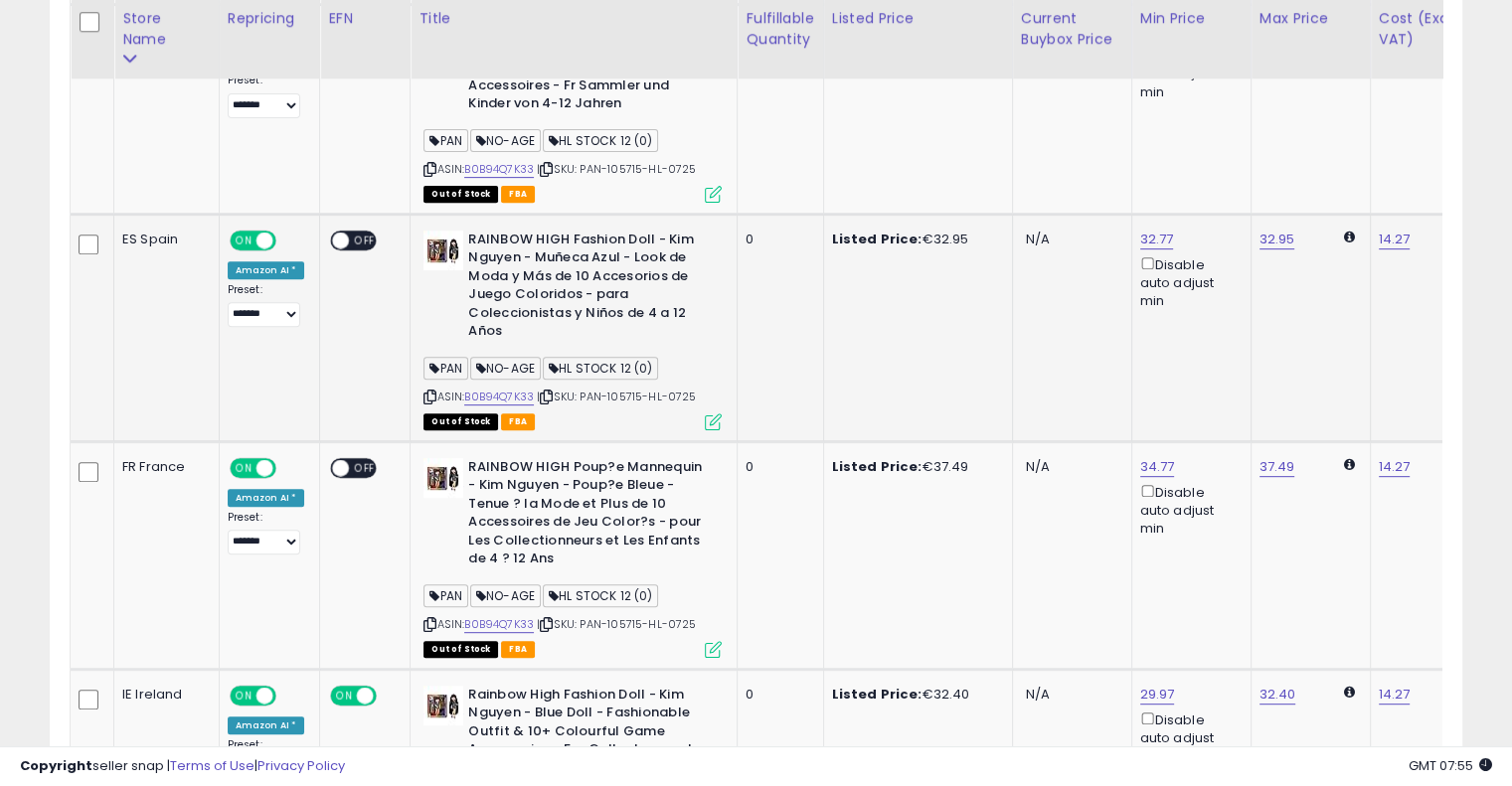 drag, startPoint x: 864, startPoint y: 317, endPoint x: 639, endPoint y: 314, distance: 225.02 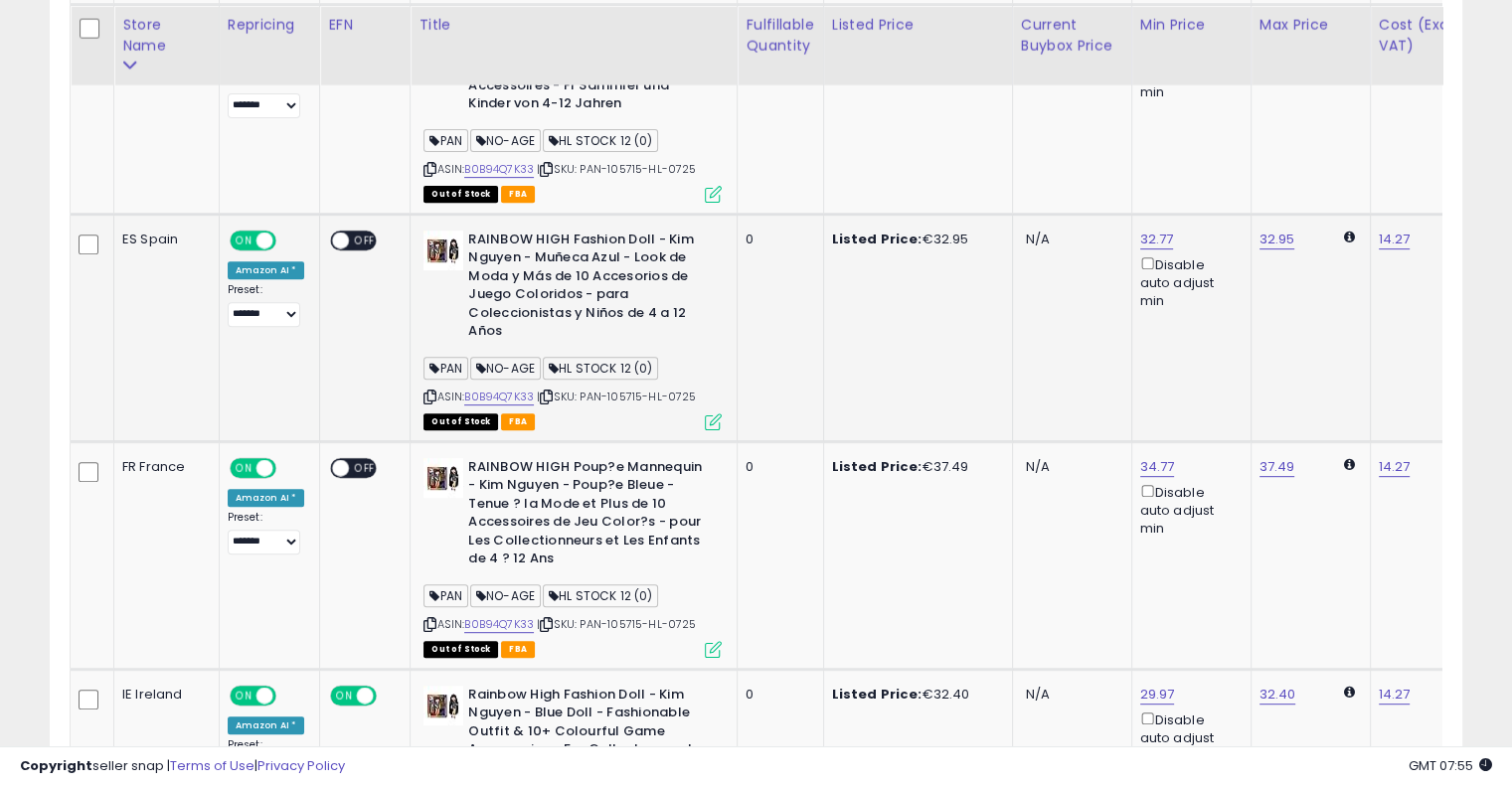 scroll, scrollTop: 852, scrollLeft: 0, axis: vertical 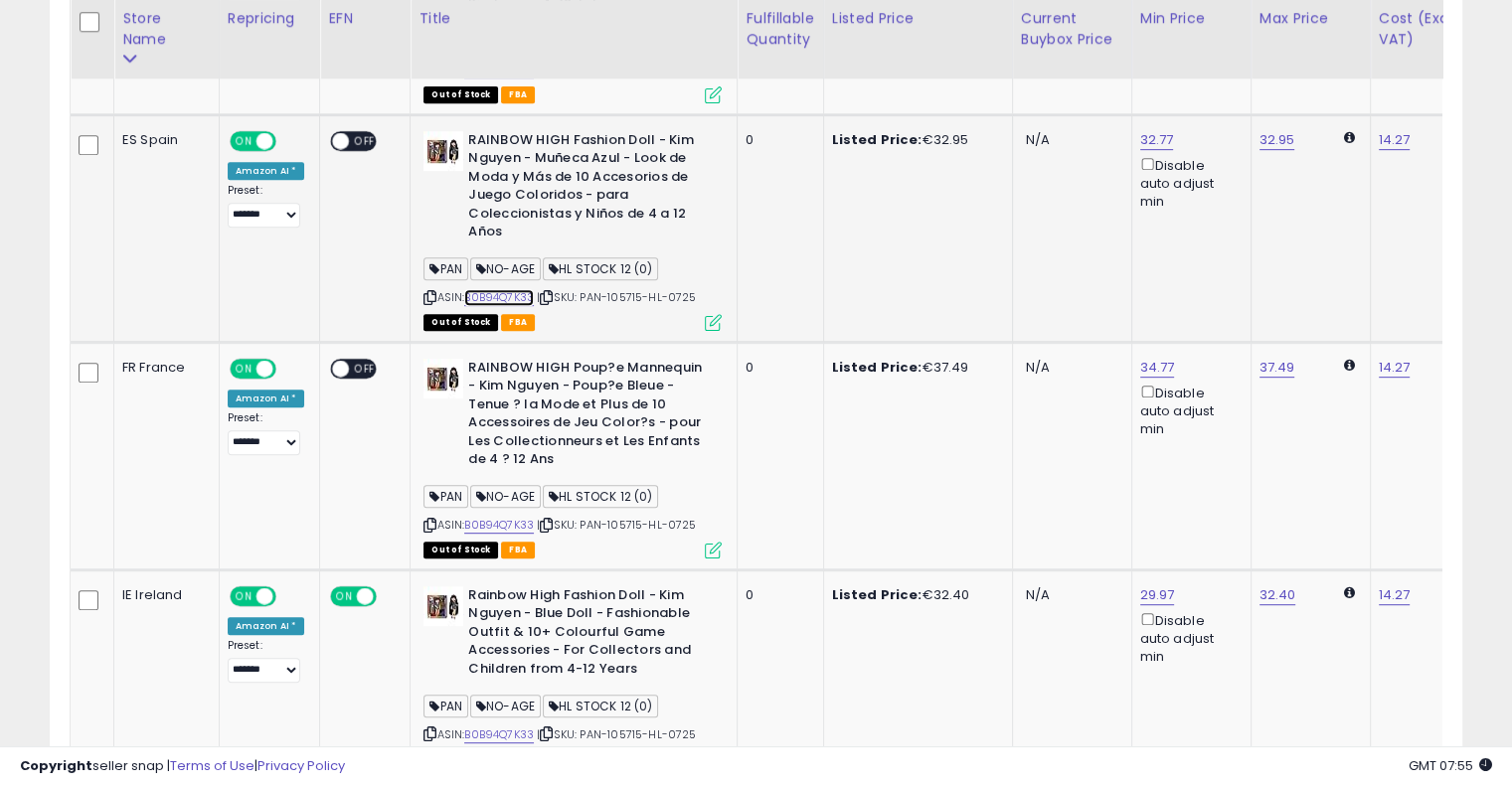 click on "B0B94Q7K33" at bounding box center (499, 297) 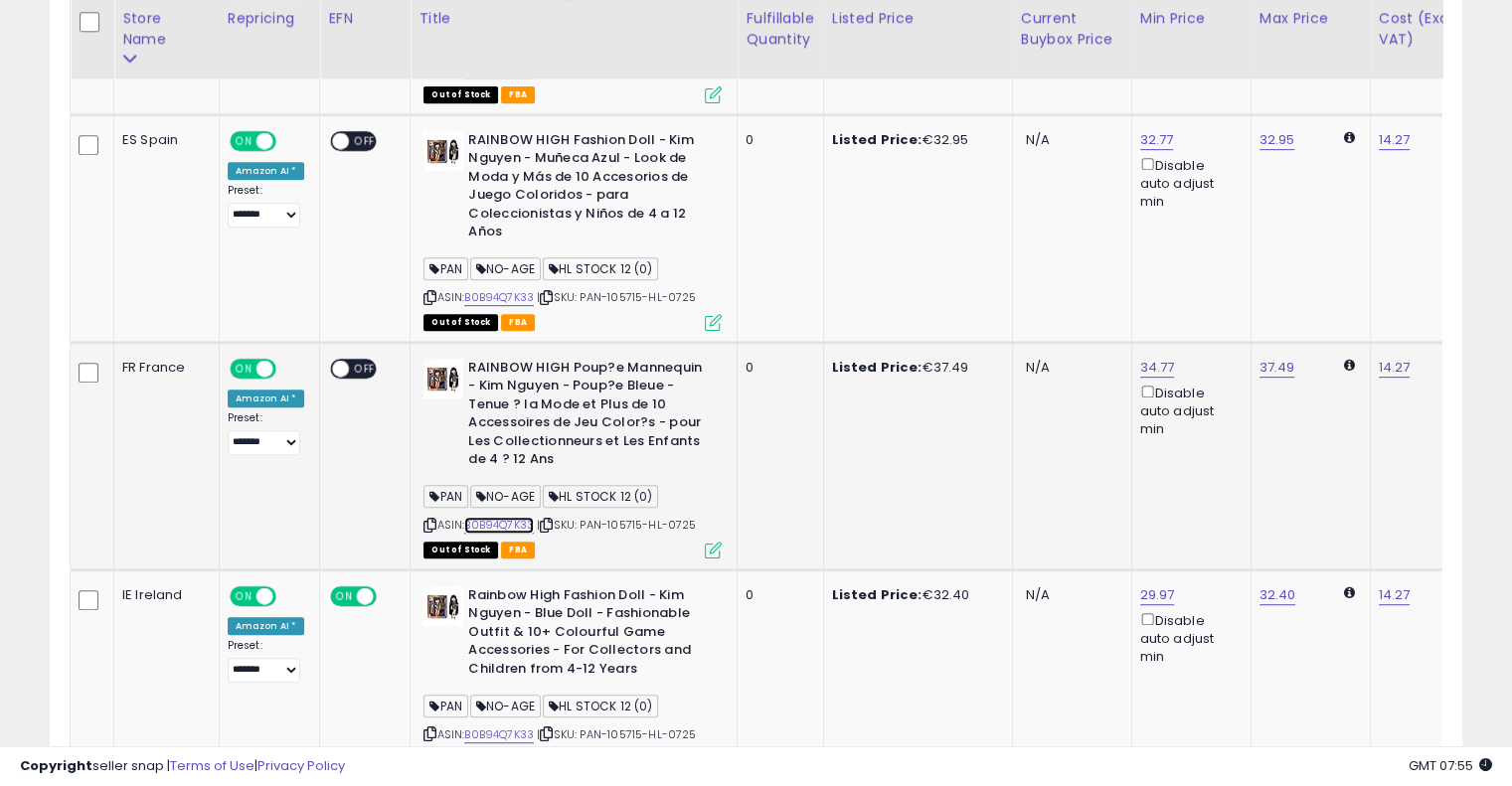 click on "B0B94Q7K33" at bounding box center [499, 525] 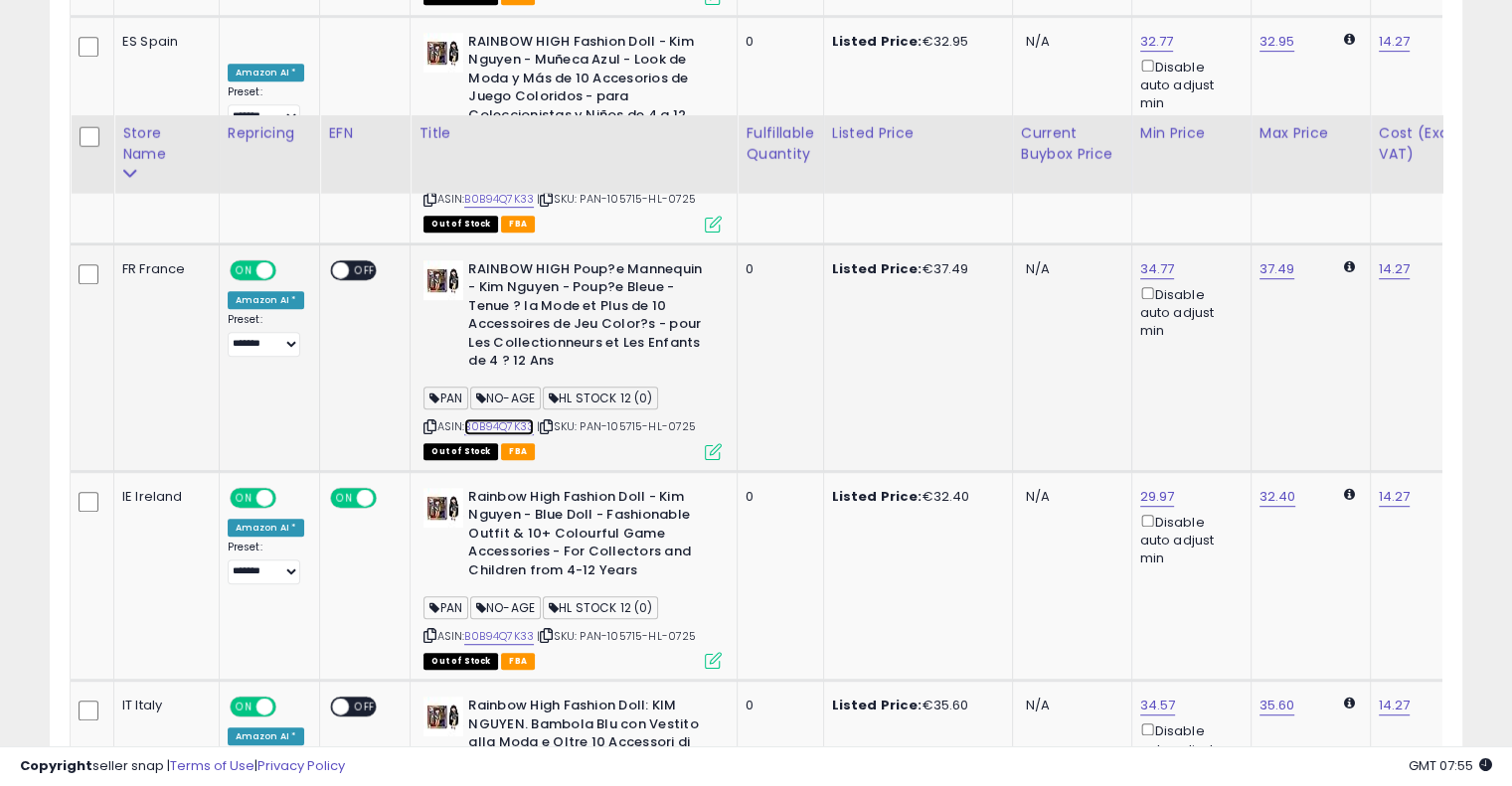 scroll, scrollTop: 1150, scrollLeft: 0, axis: vertical 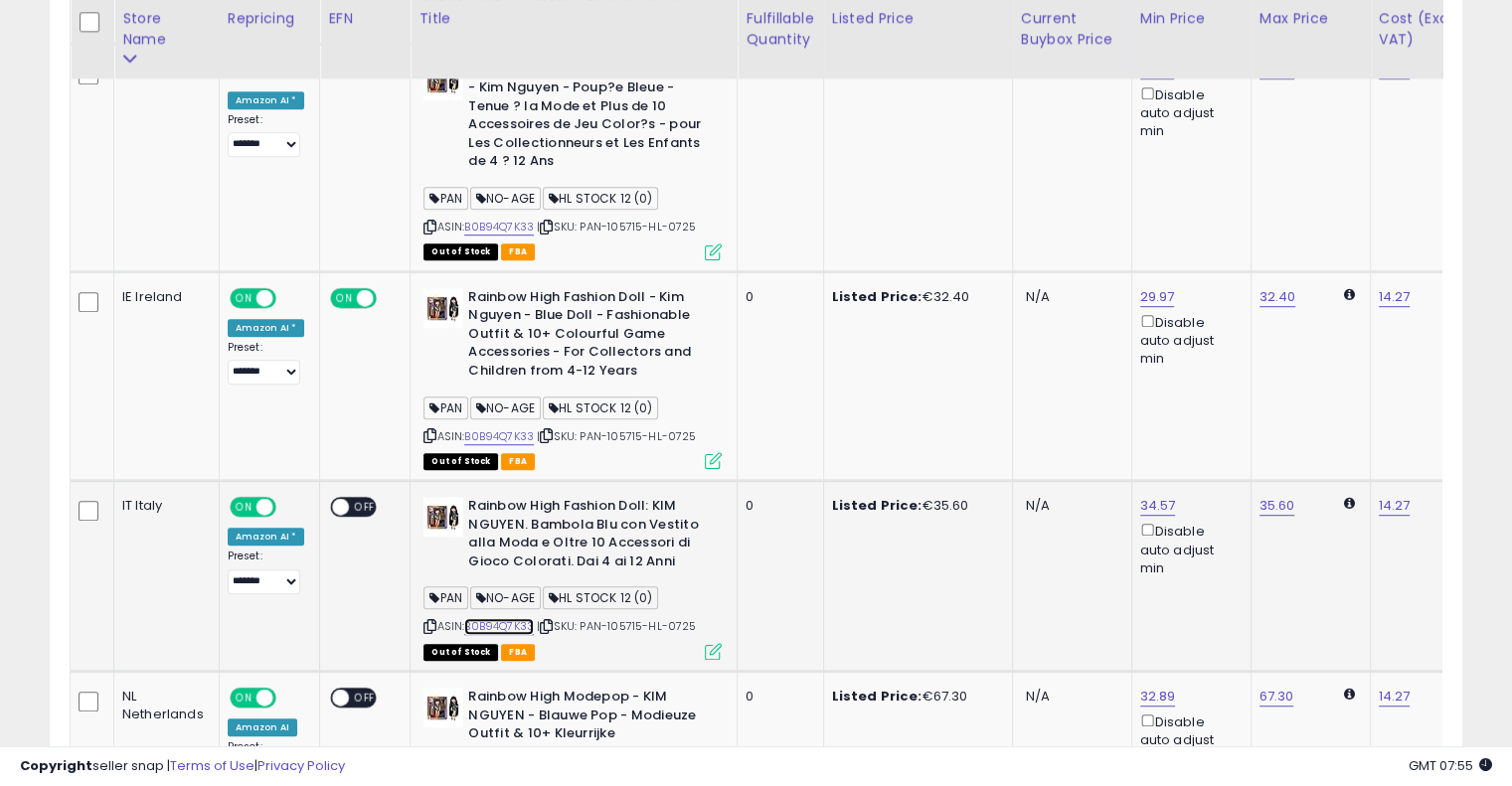 click on "B0B94Q7K33" at bounding box center [499, 626] 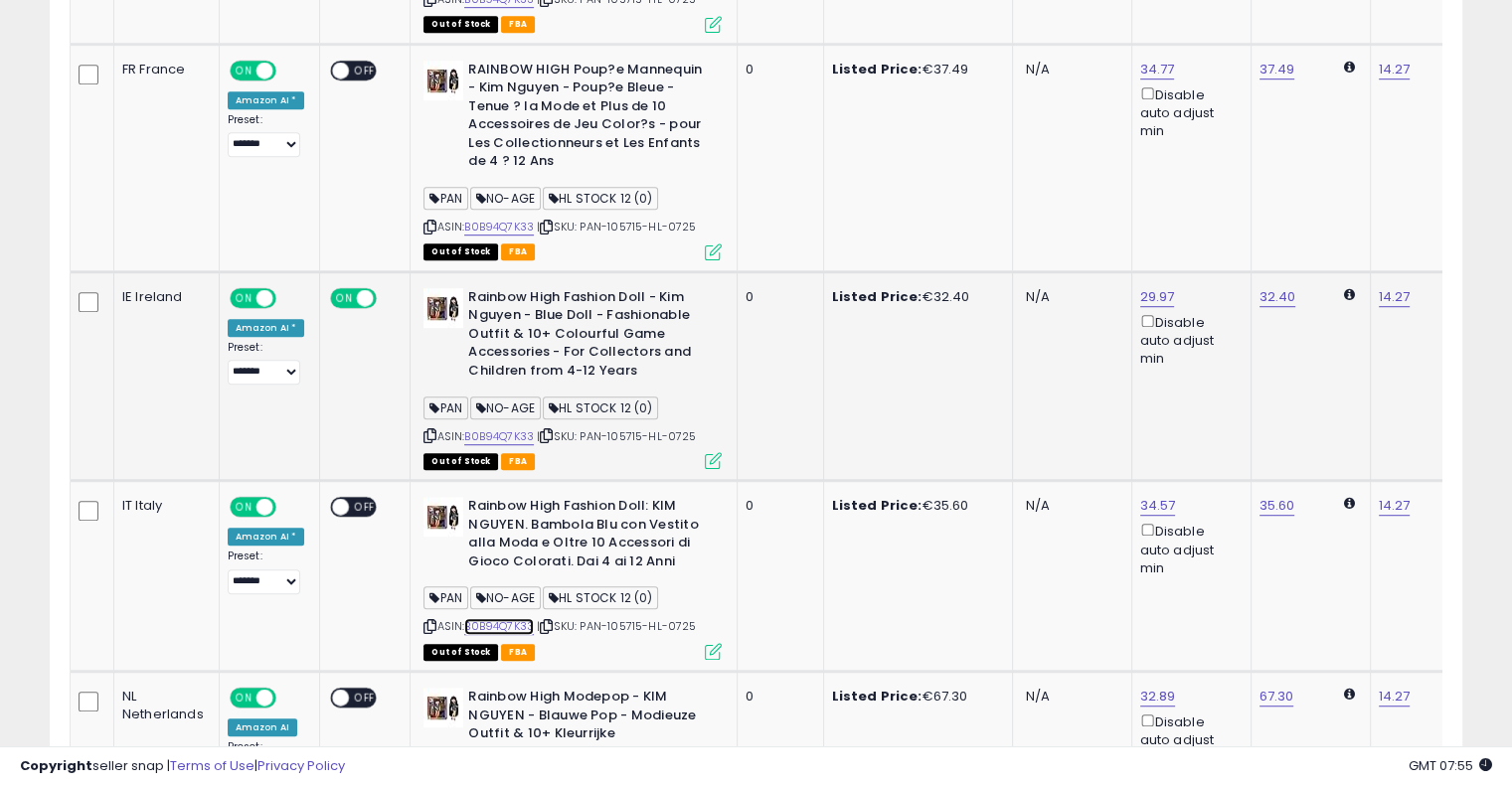 scroll, scrollTop: 255, scrollLeft: 0, axis: vertical 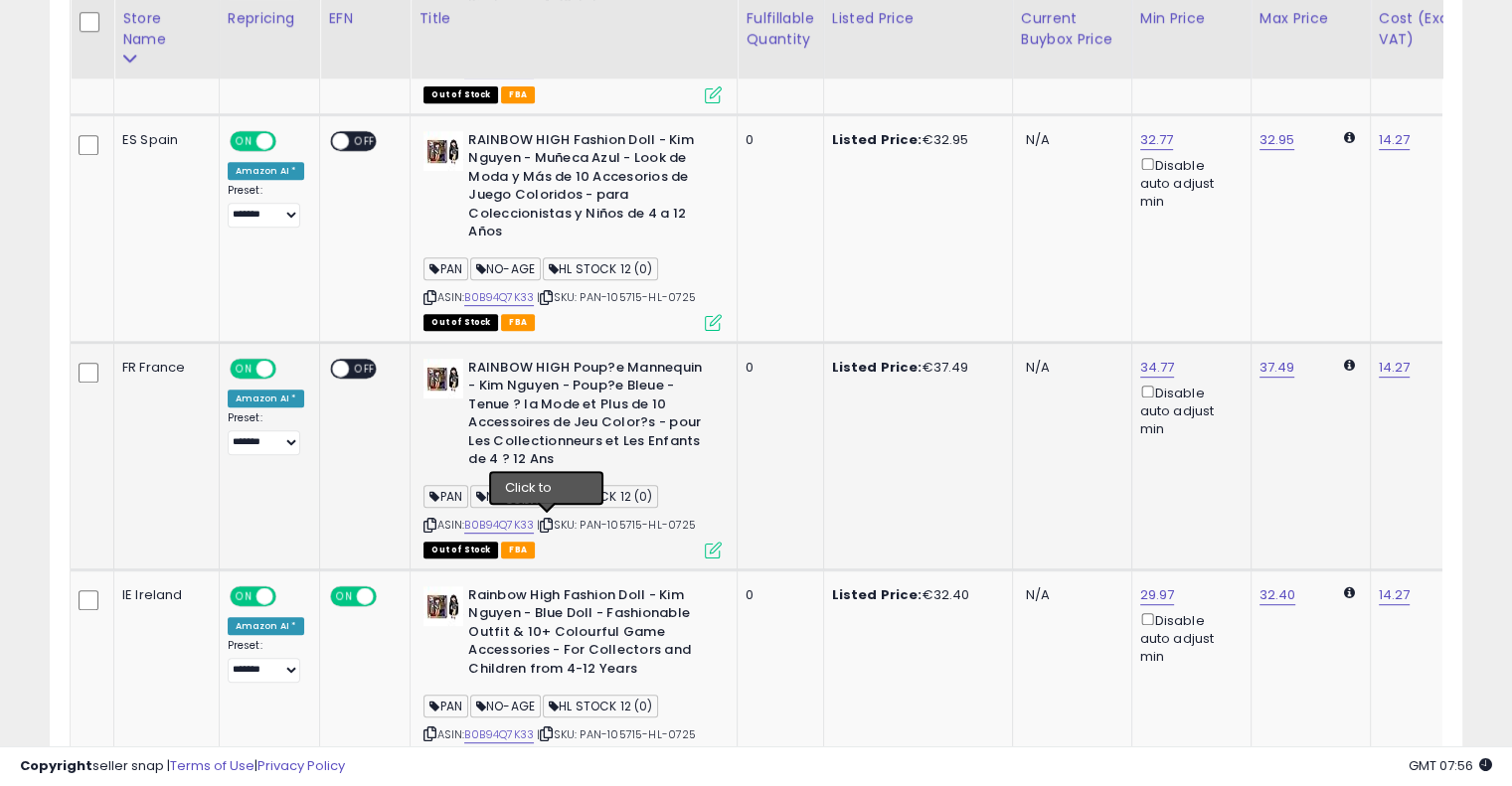 click at bounding box center (546, 525) 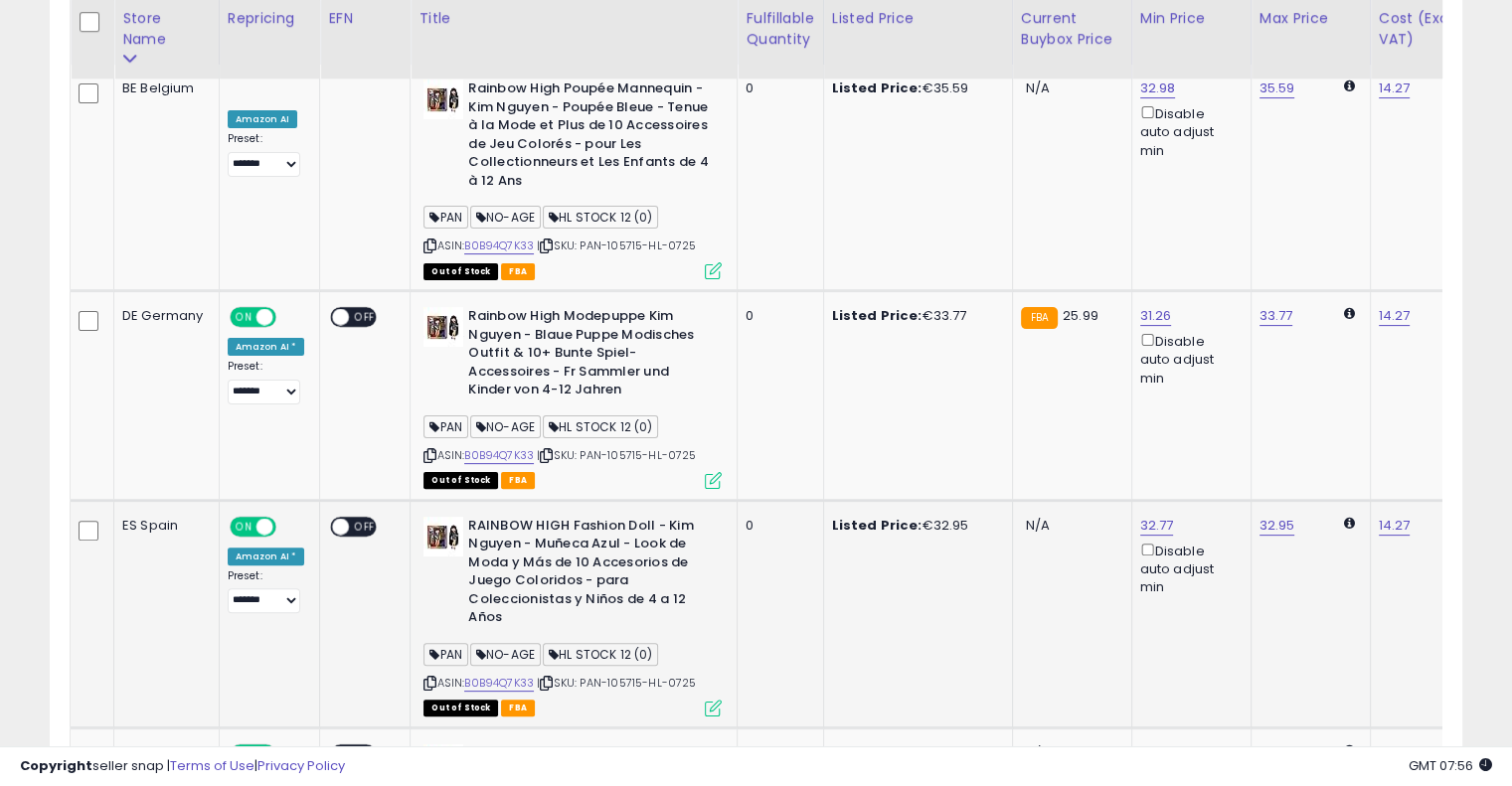 scroll, scrollTop: 0, scrollLeft: 0, axis: both 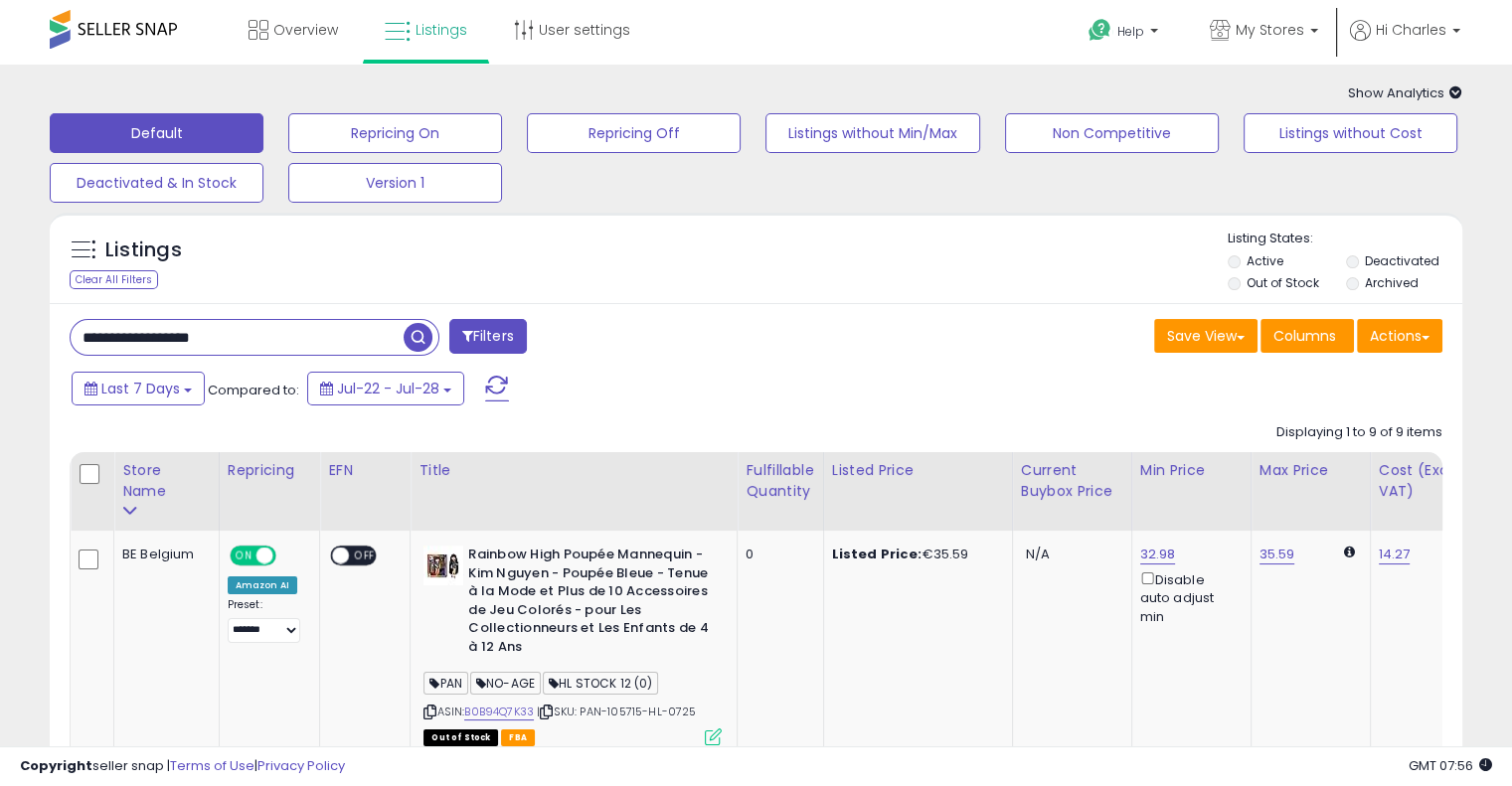 drag, startPoint x: 295, startPoint y: 343, endPoint x: 129, endPoint y: 302, distance: 170.9883 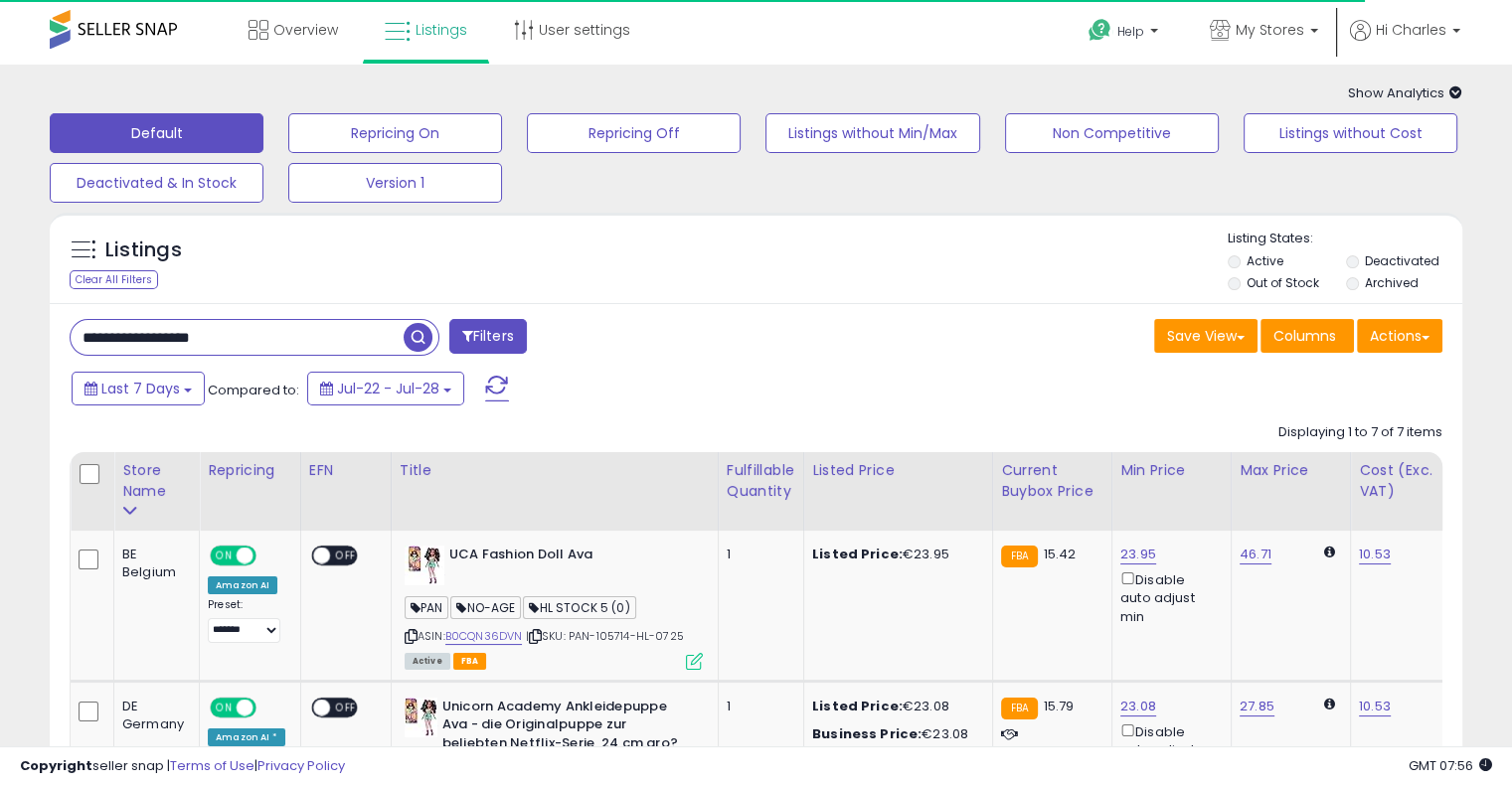 click on "Last 7 Days
Compared to:
Jul-22 - Jul-28" at bounding box center [582, 391] 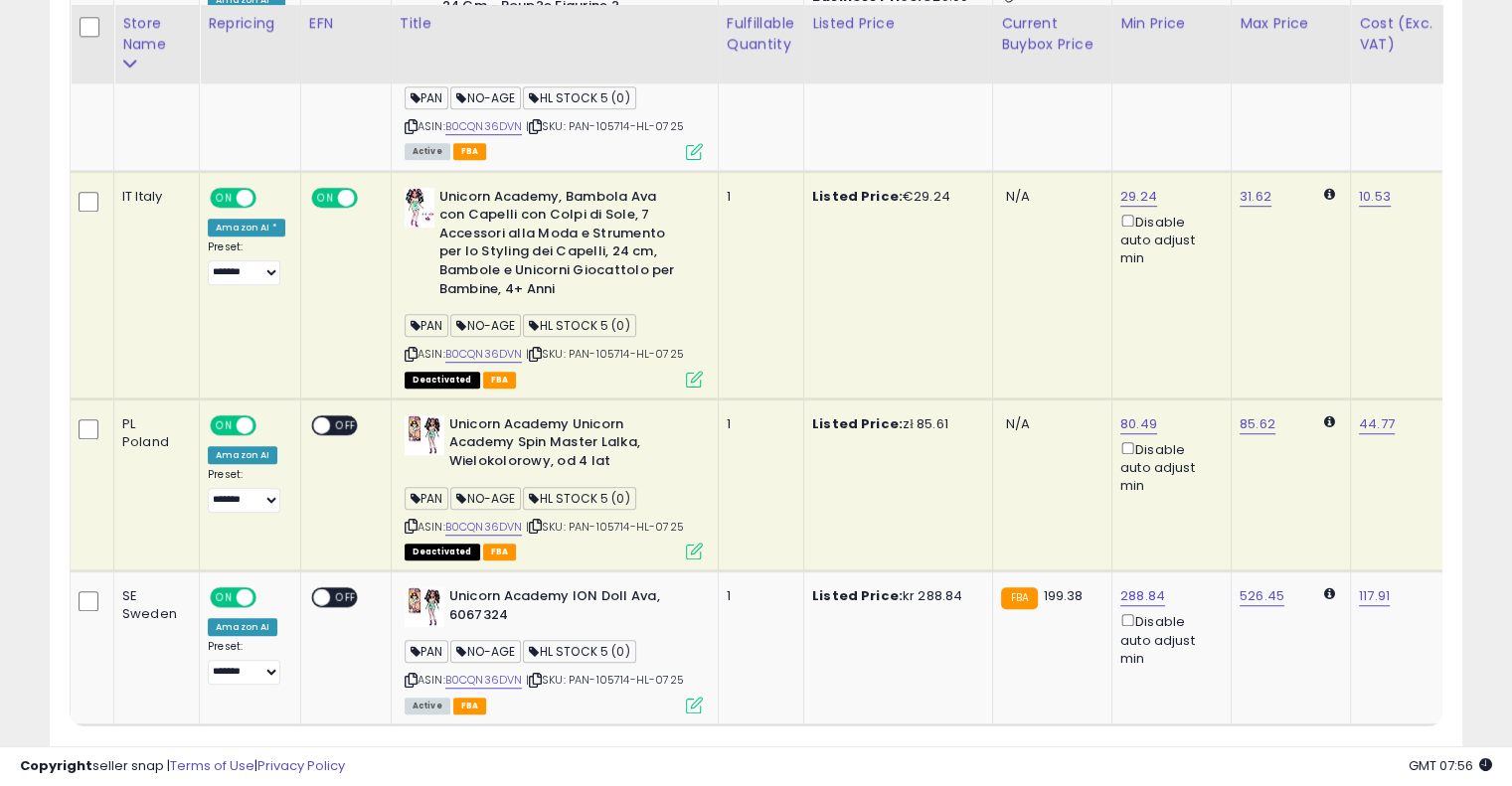 scroll, scrollTop: 1279, scrollLeft: 0, axis: vertical 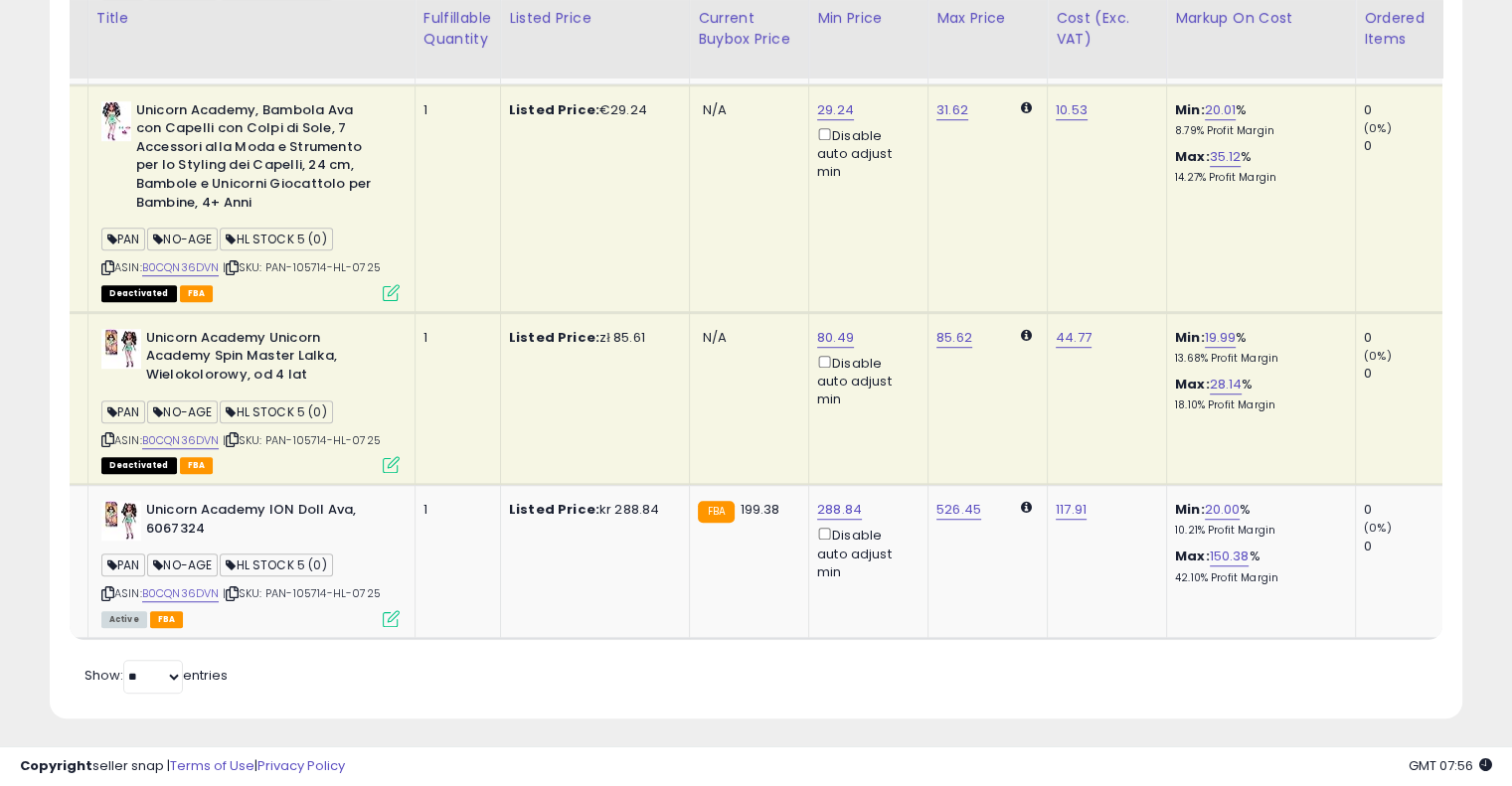 drag, startPoint x: 768, startPoint y: 345, endPoint x: 937, endPoint y: 340, distance: 169.07395 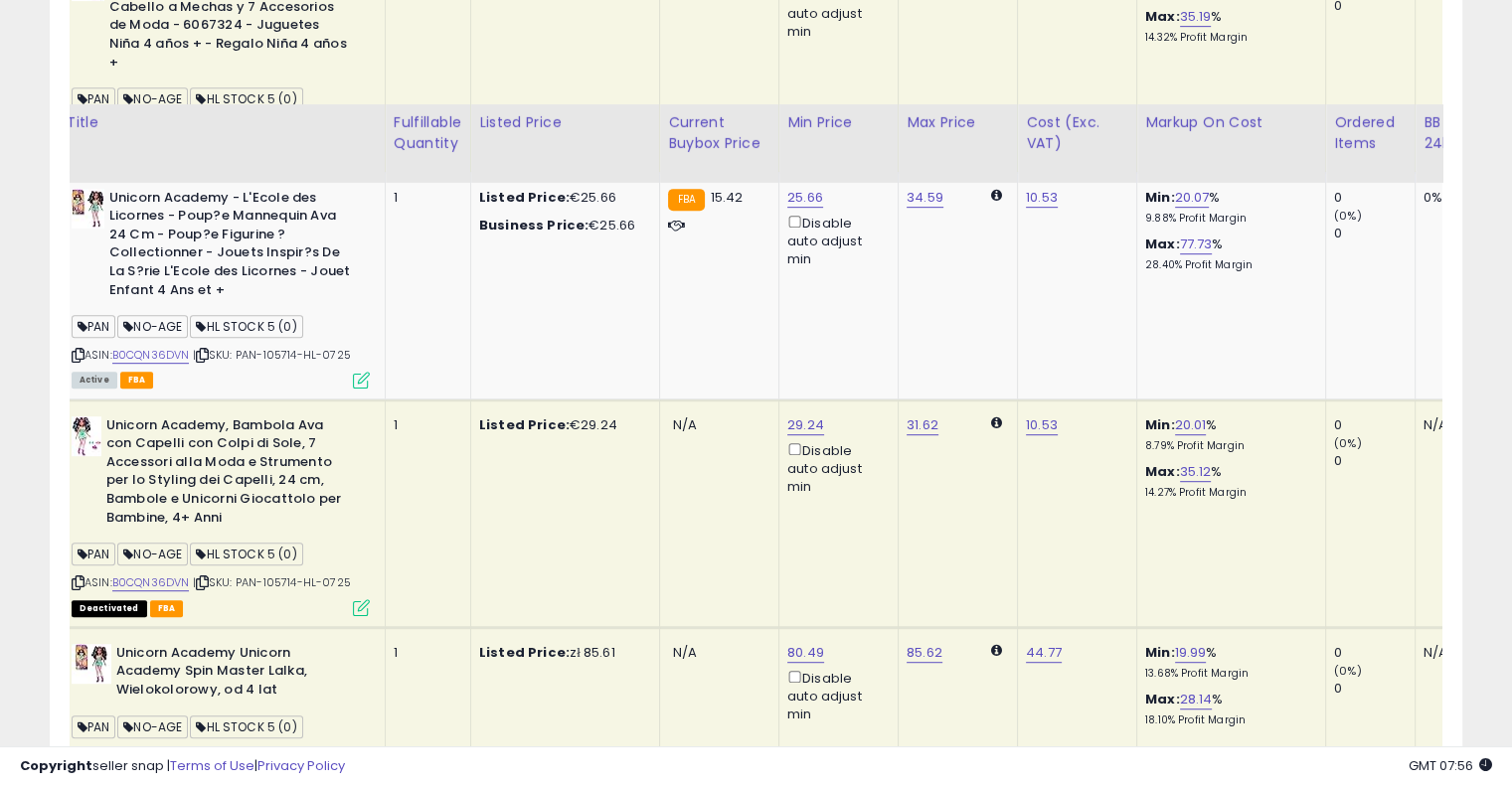 scroll, scrollTop: 1279, scrollLeft: 0, axis: vertical 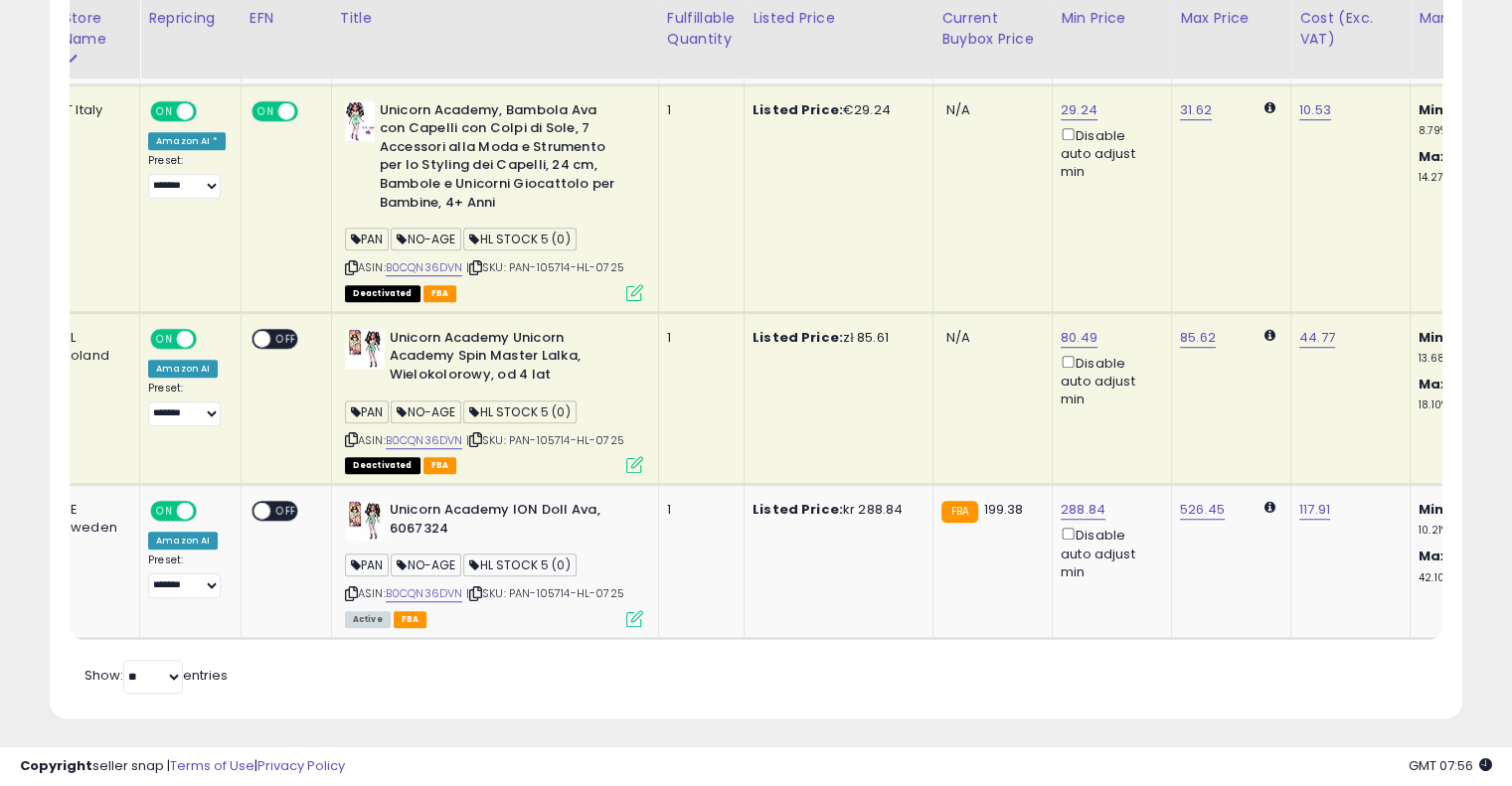 drag, startPoint x: 907, startPoint y: 424, endPoint x: 587, endPoint y: 406, distance: 320.50585 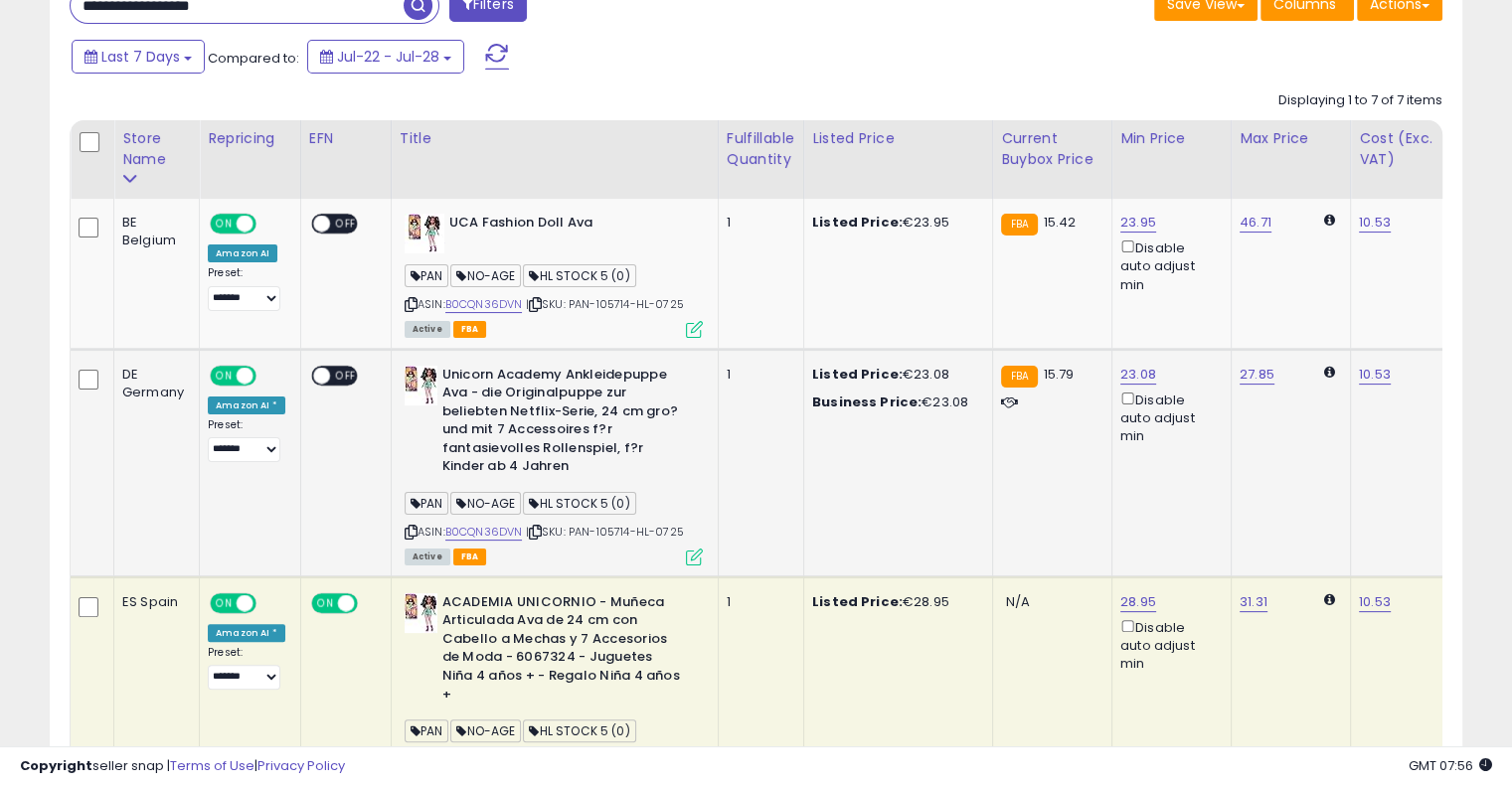 scroll, scrollTop: 385, scrollLeft: 0, axis: vertical 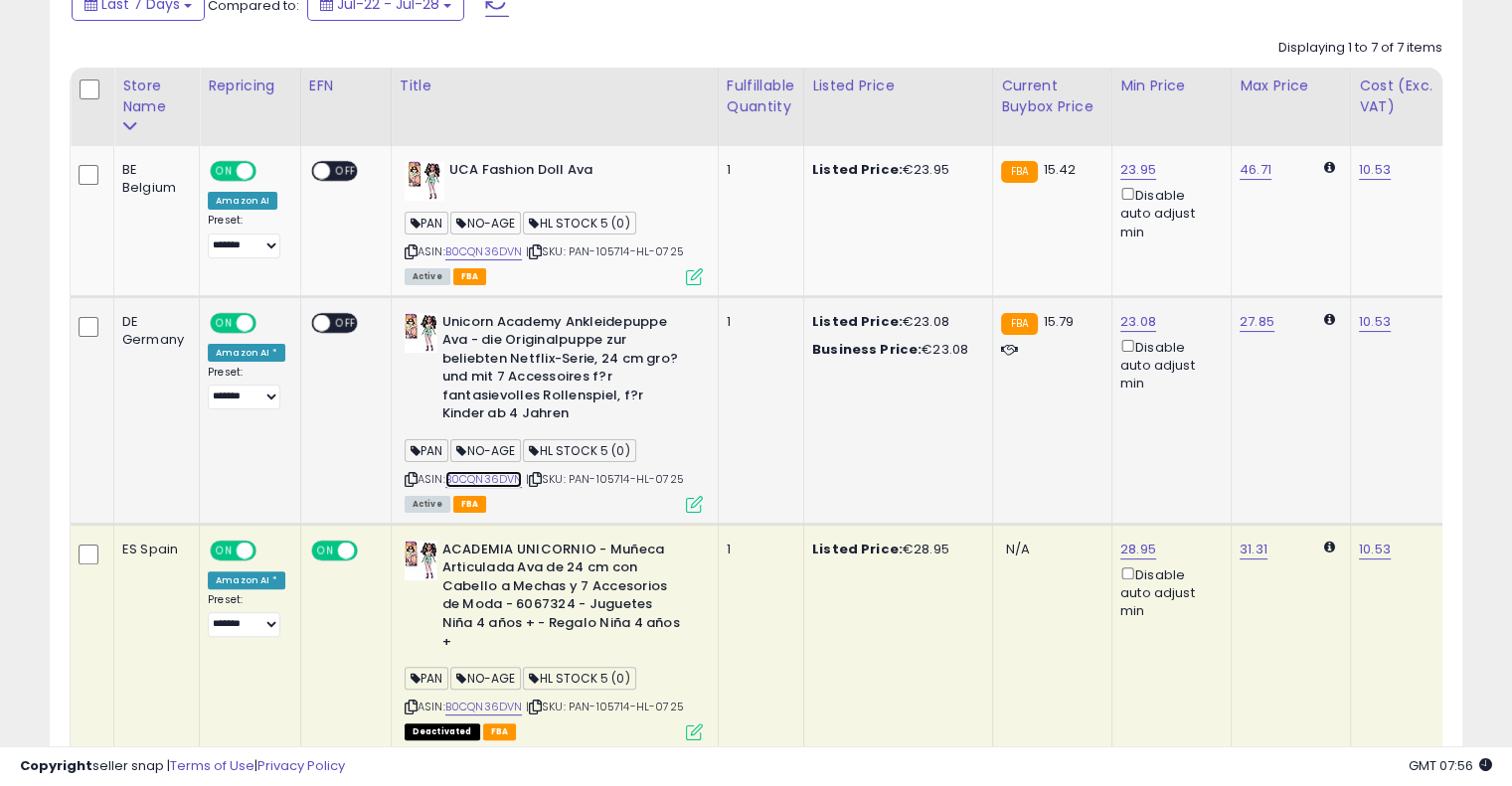 click on "B0CQN36DVN" at bounding box center (484, 479) 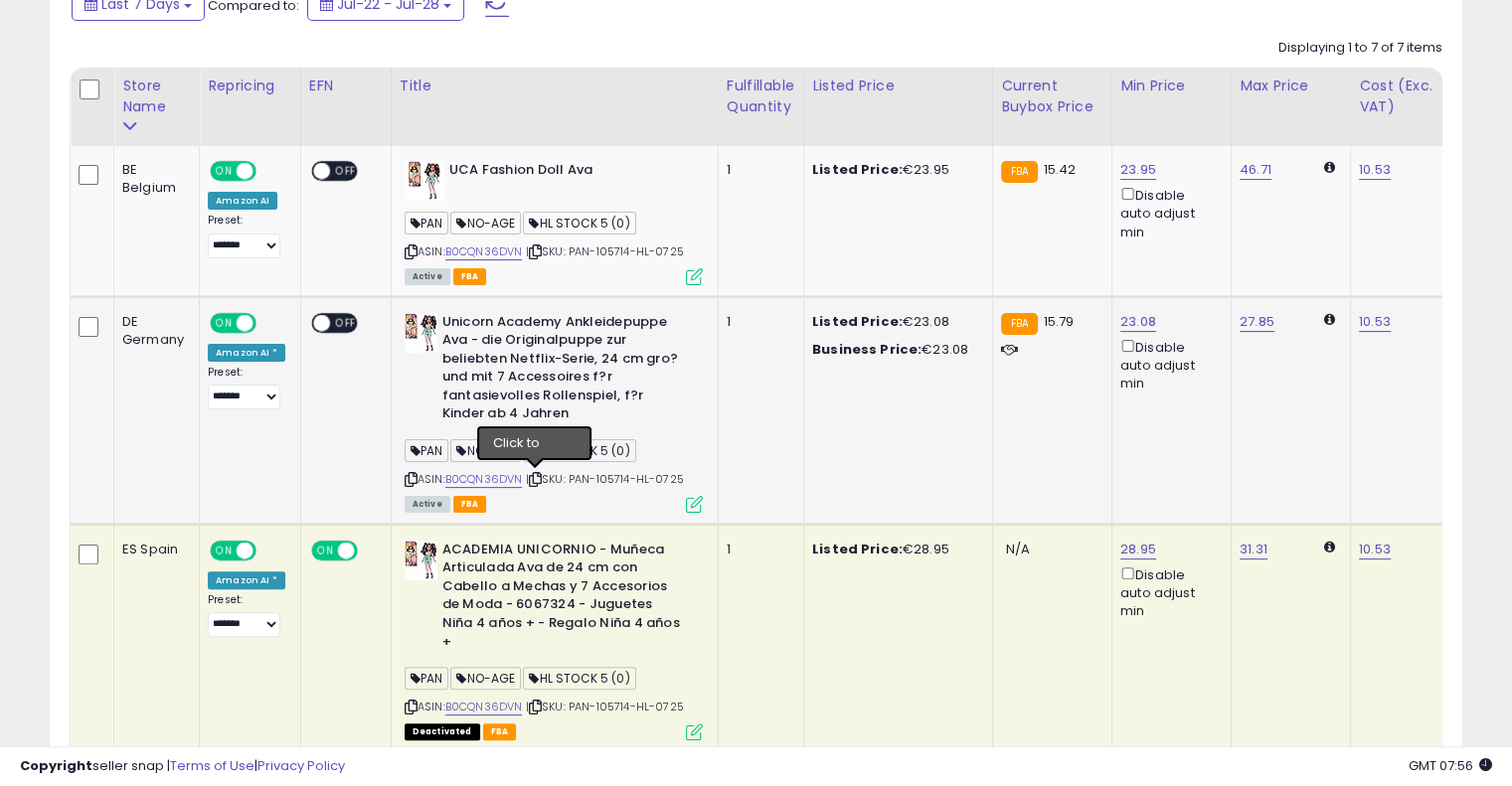 click at bounding box center [535, 479] 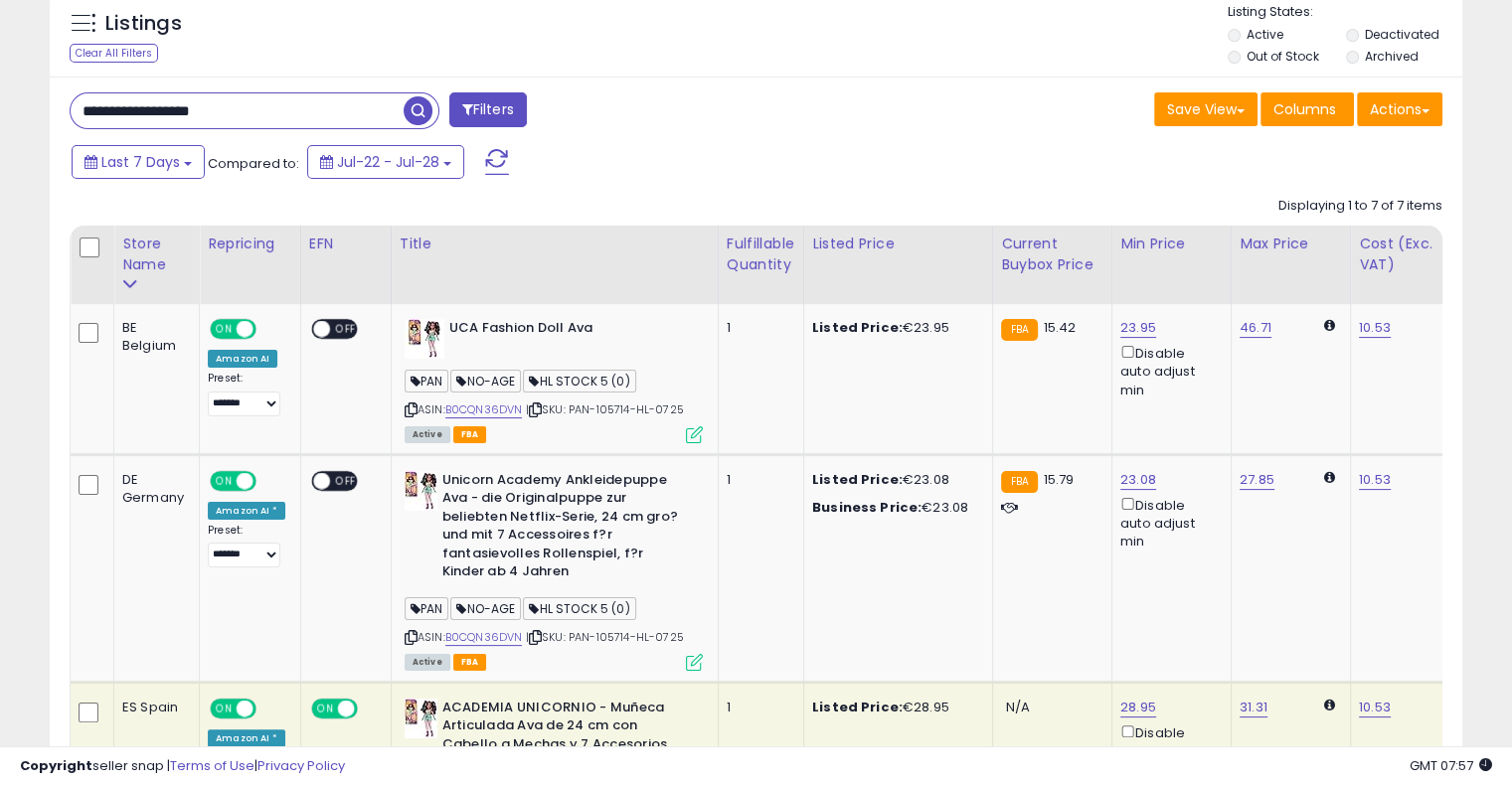 scroll, scrollTop: 0, scrollLeft: 0, axis: both 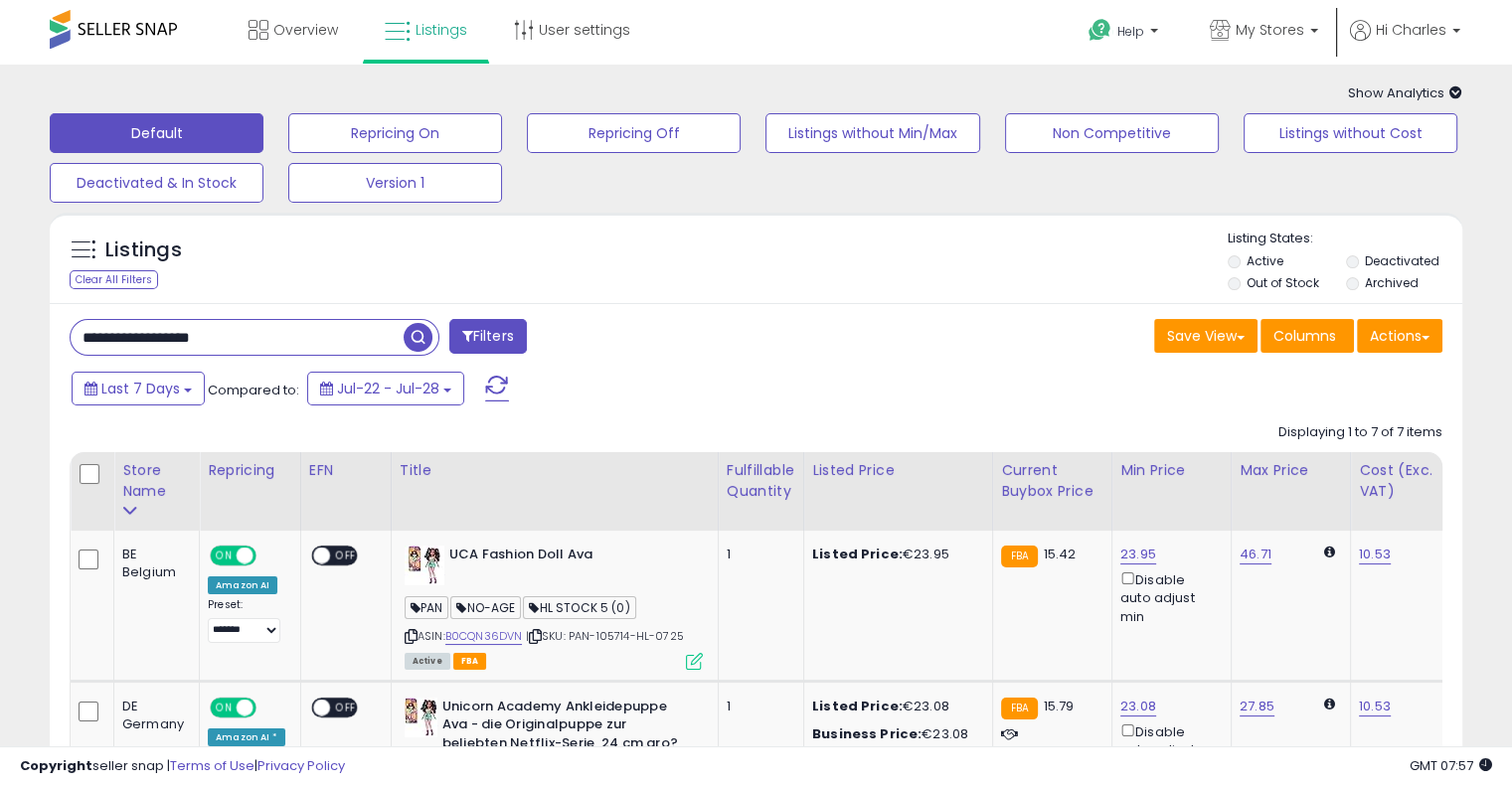 drag, startPoint x: 254, startPoint y: 341, endPoint x: 0, endPoint y: 333, distance: 254.12595 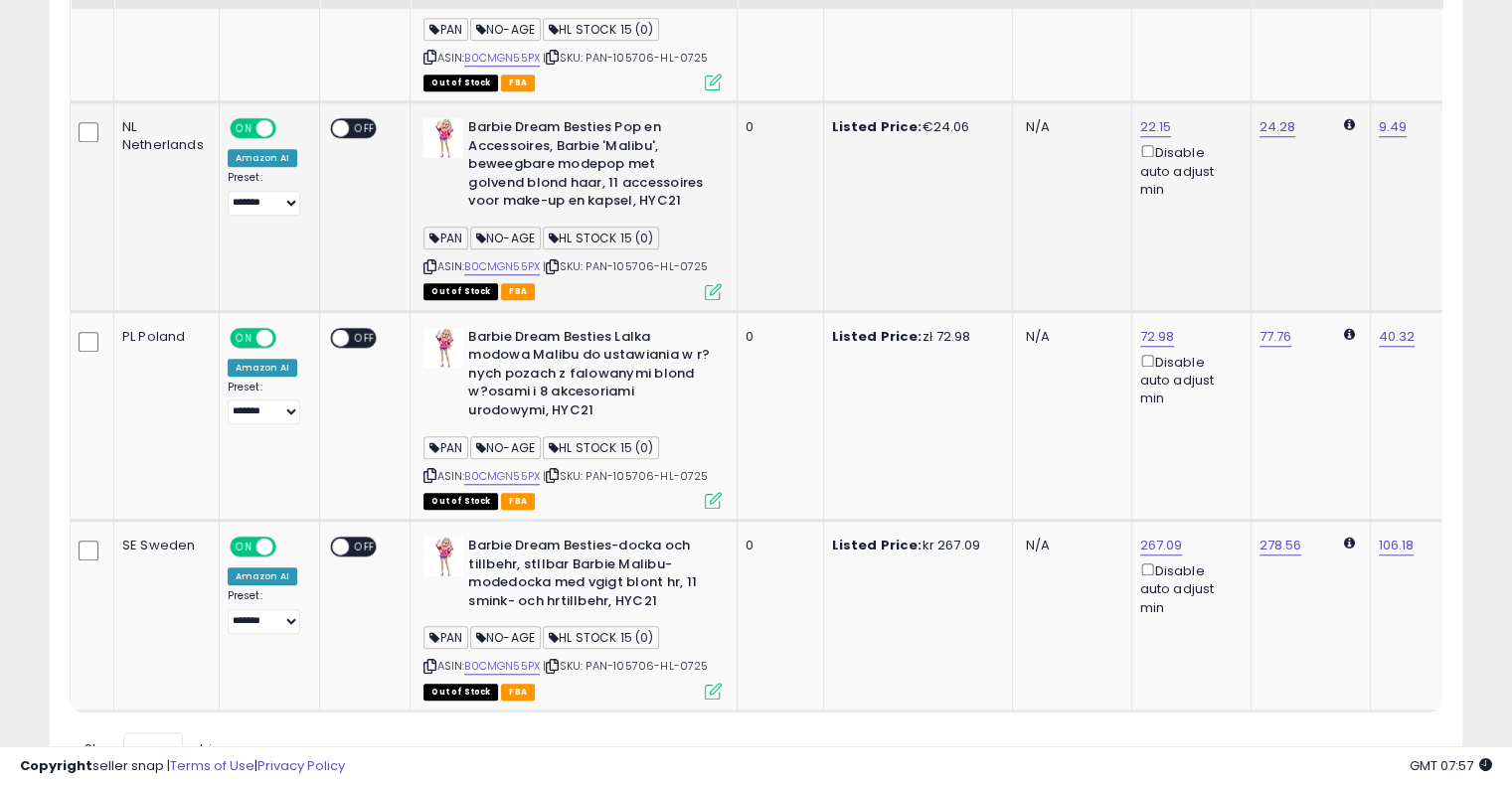 scroll, scrollTop: 1618, scrollLeft: 0, axis: vertical 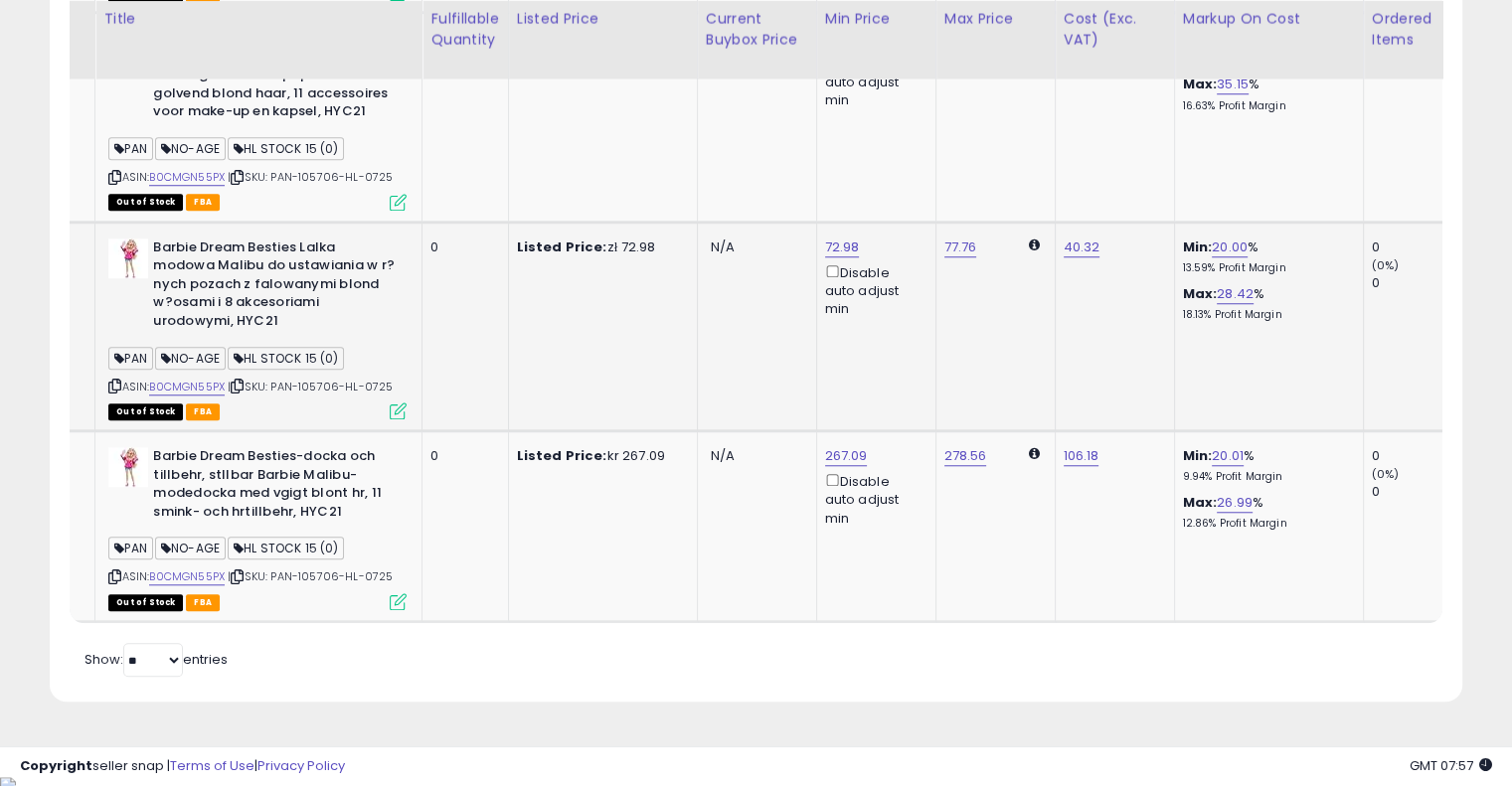 drag, startPoint x: 783, startPoint y: 268, endPoint x: 931, endPoint y: 247, distance: 149.4824 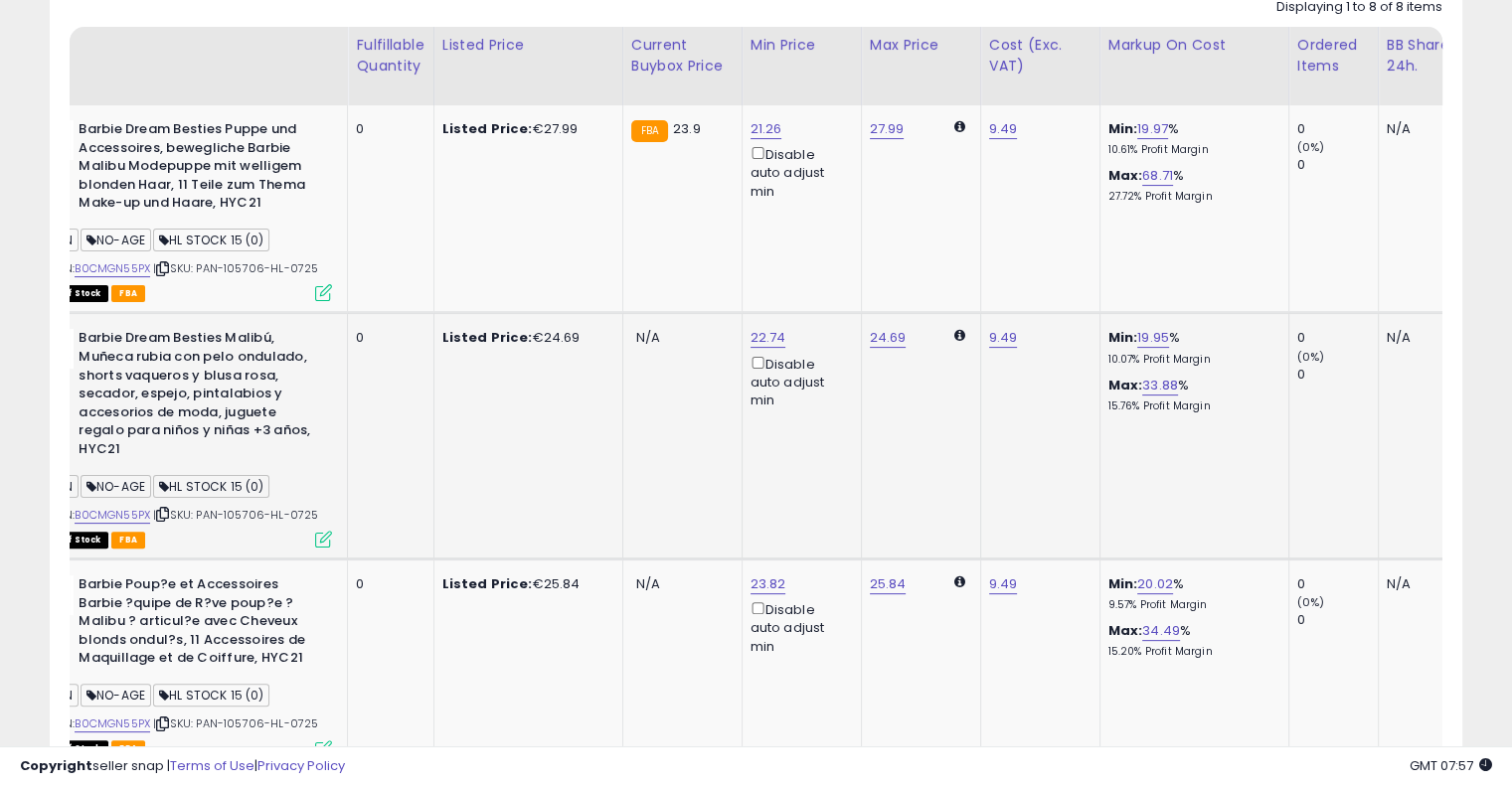 scroll, scrollTop: 326, scrollLeft: 0, axis: vertical 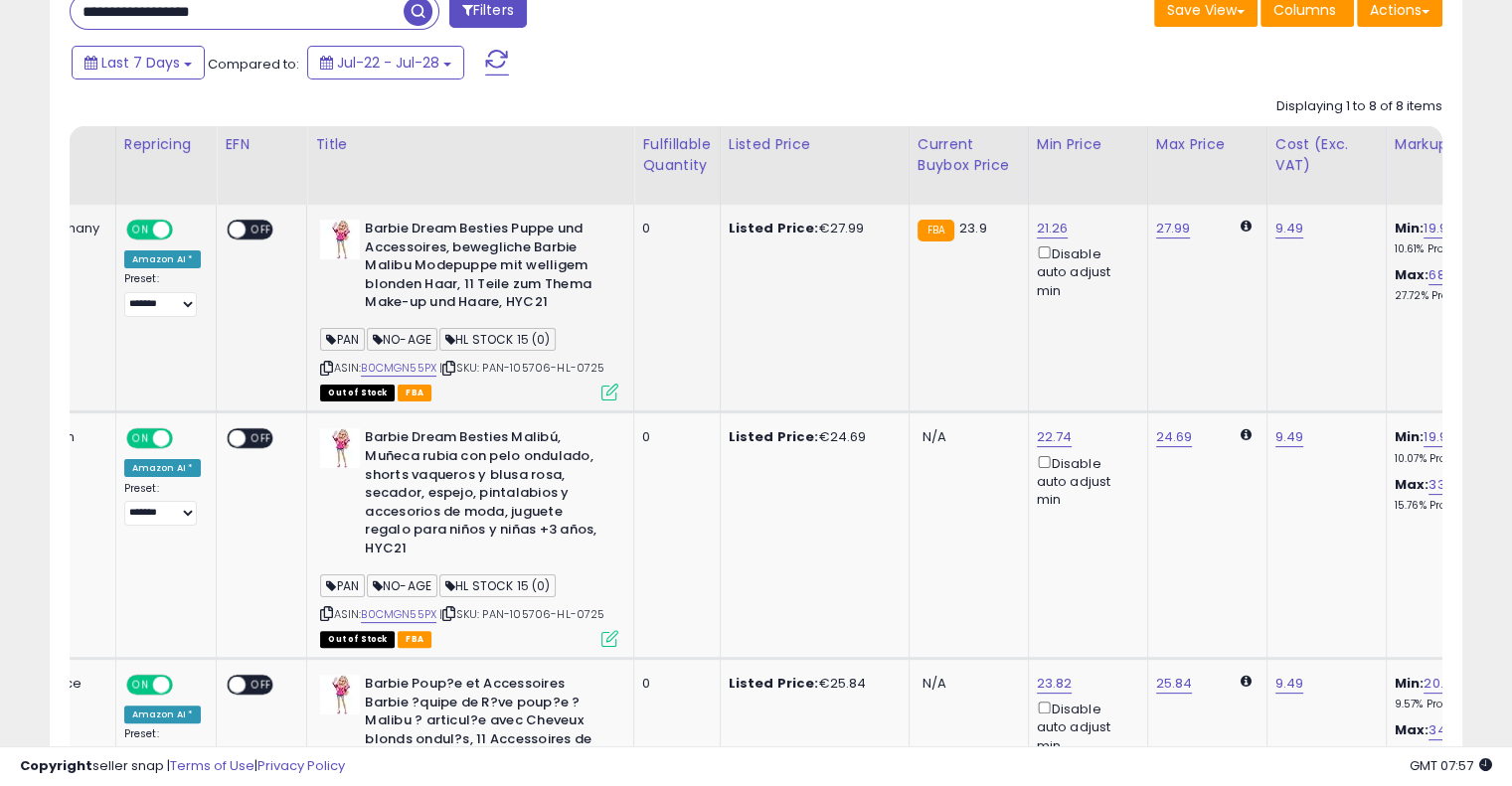 drag, startPoint x: 910, startPoint y: 341, endPoint x: 648, endPoint y: 345, distance: 262.03053 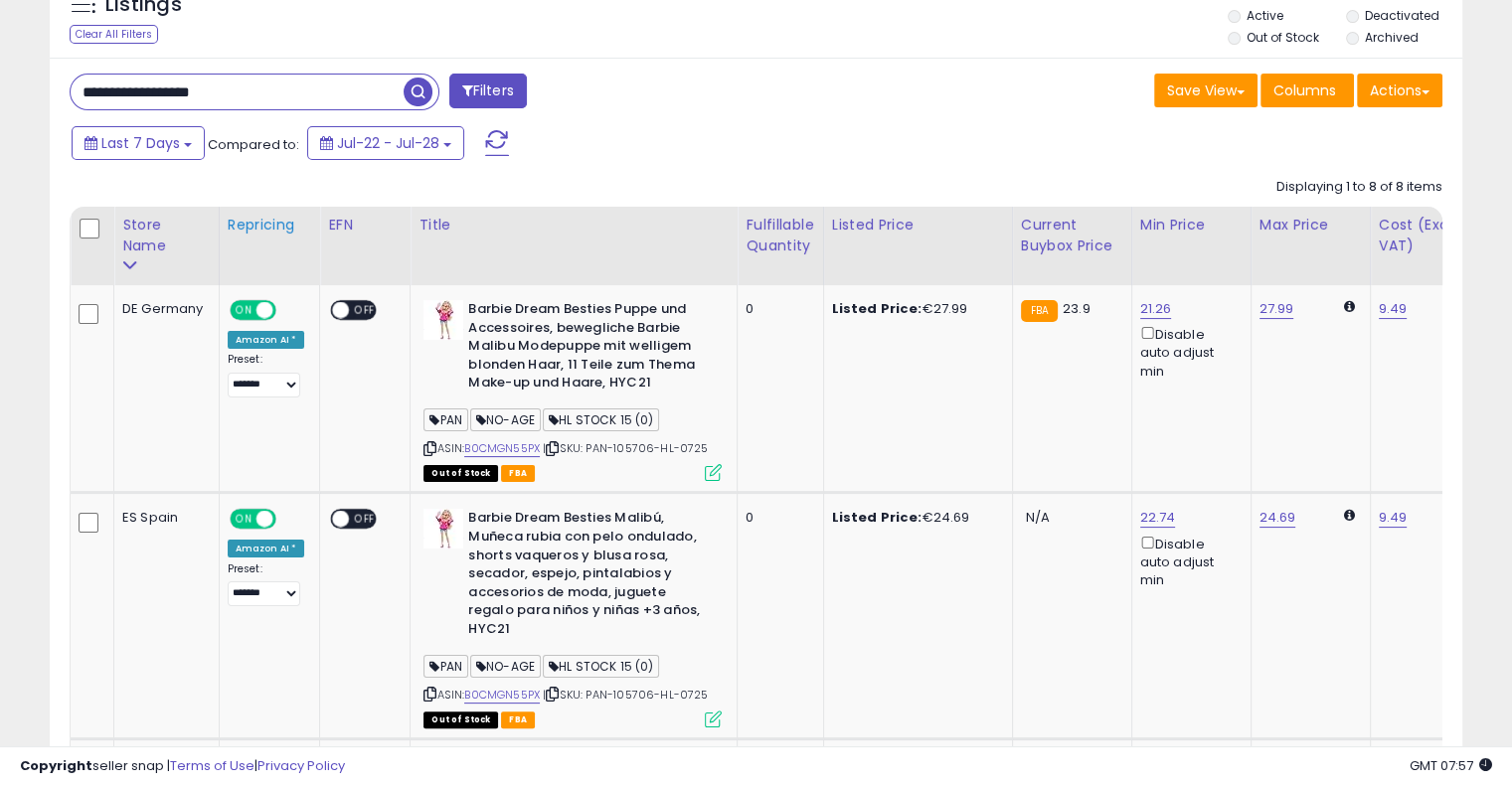 scroll, scrollTop: 127, scrollLeft: 0, axis: vertical 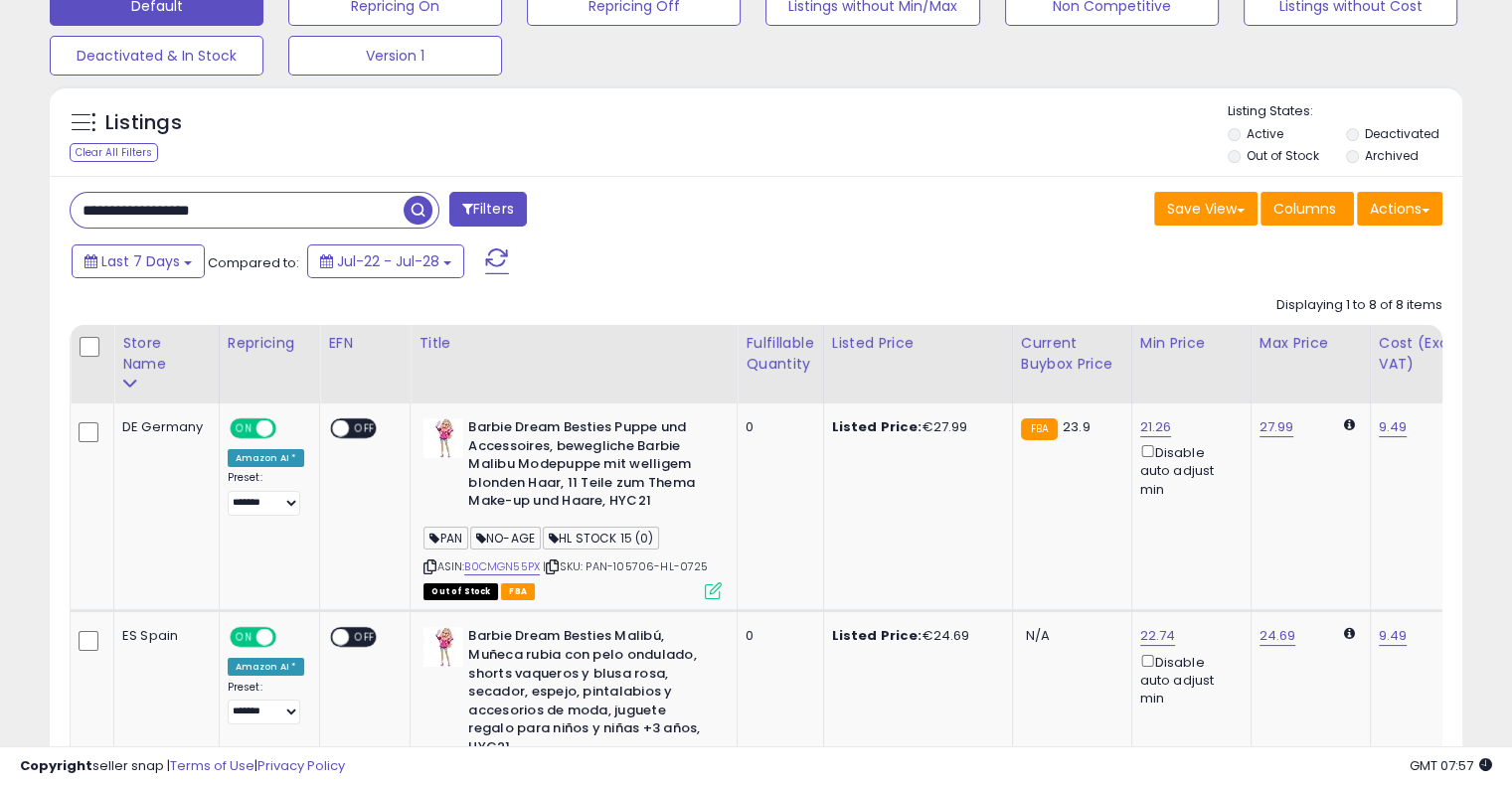 drag, startPoint x: 283, startPoint y: 216, endPoint x: 0, endPoint y: 207, distance: 283.14307 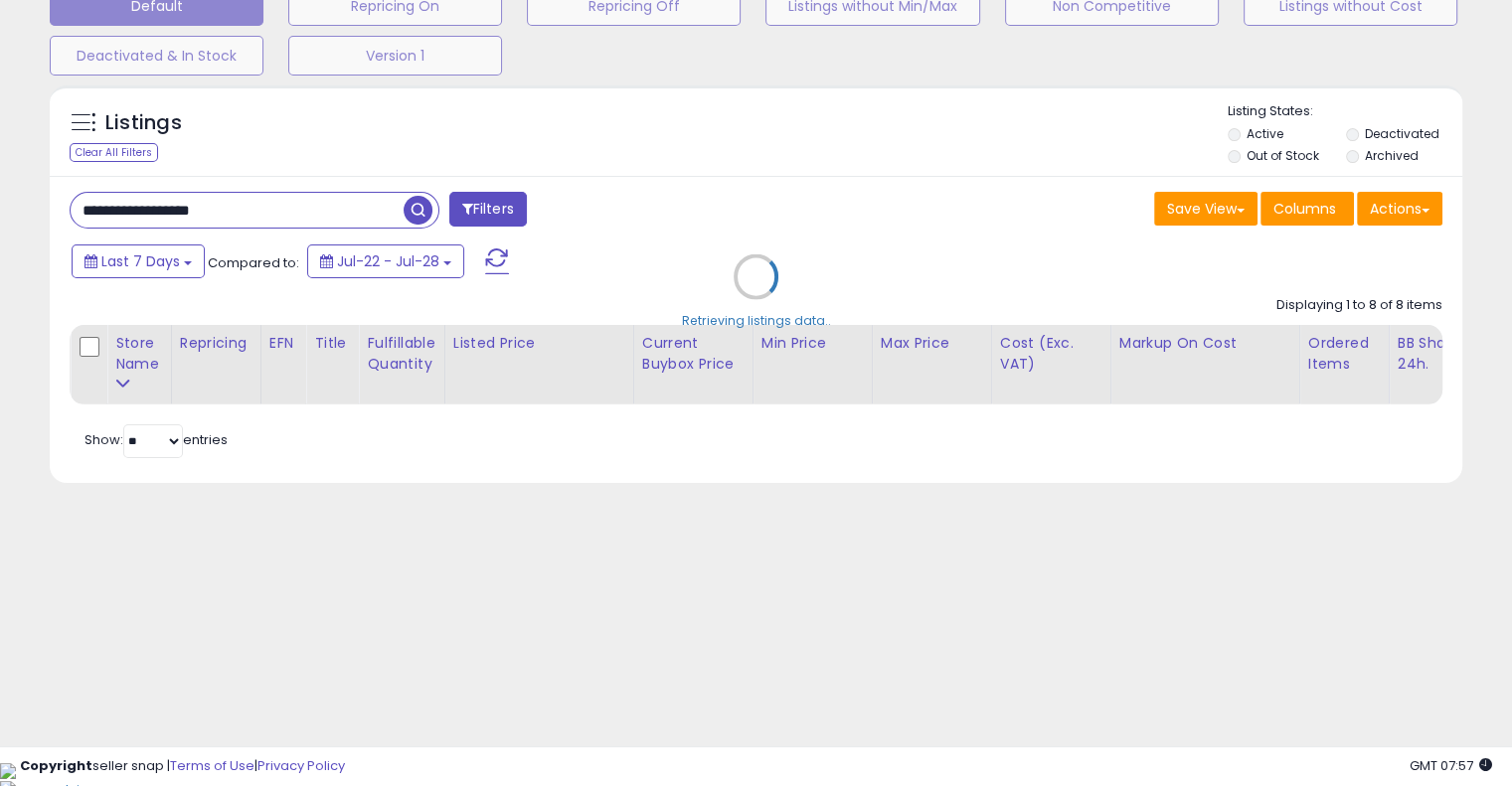 scroll, scrollTop: 103, scrollLeft: 0, axis: vertical 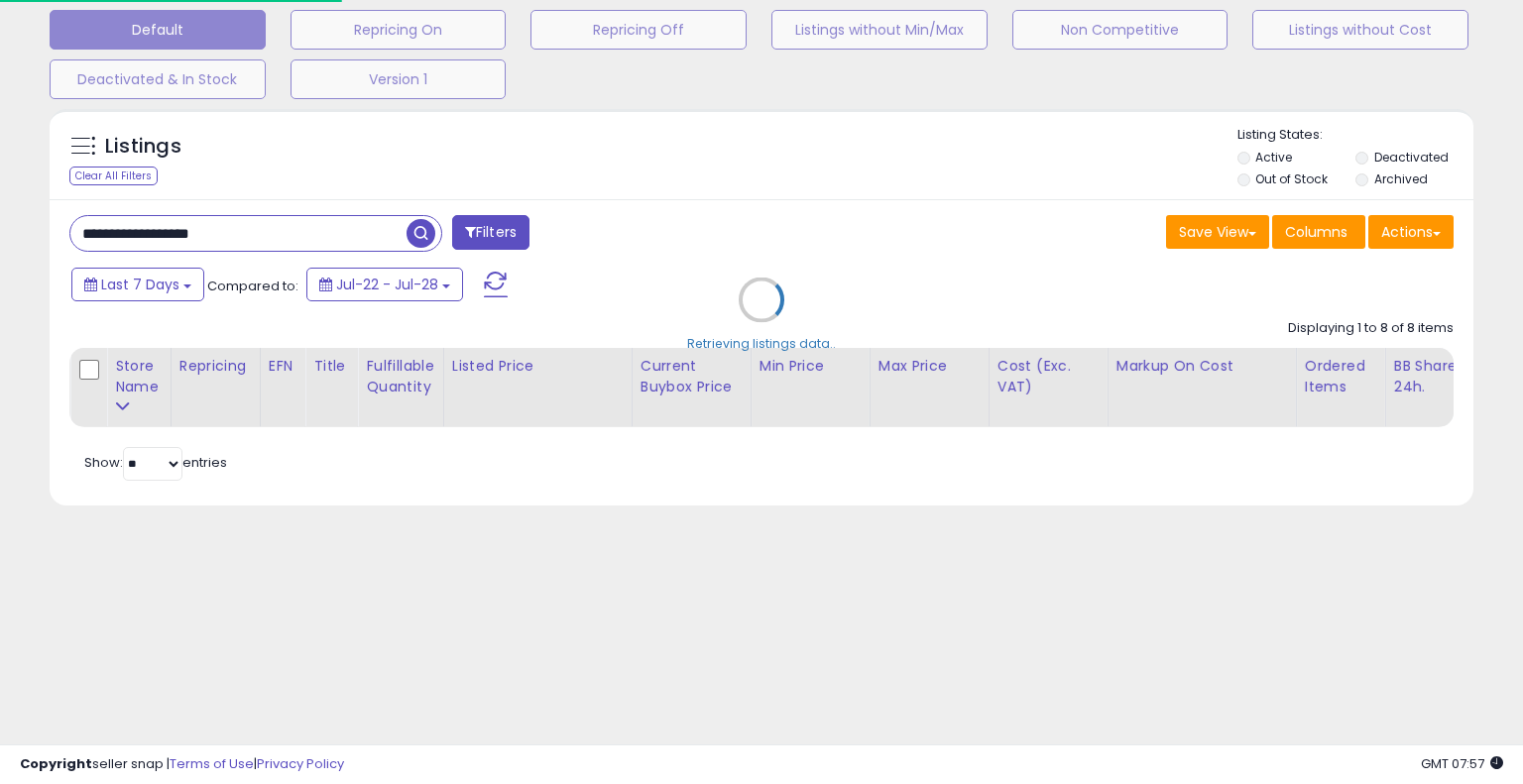 click on "Retrieving listings data.." at bounding box center (762, 314) 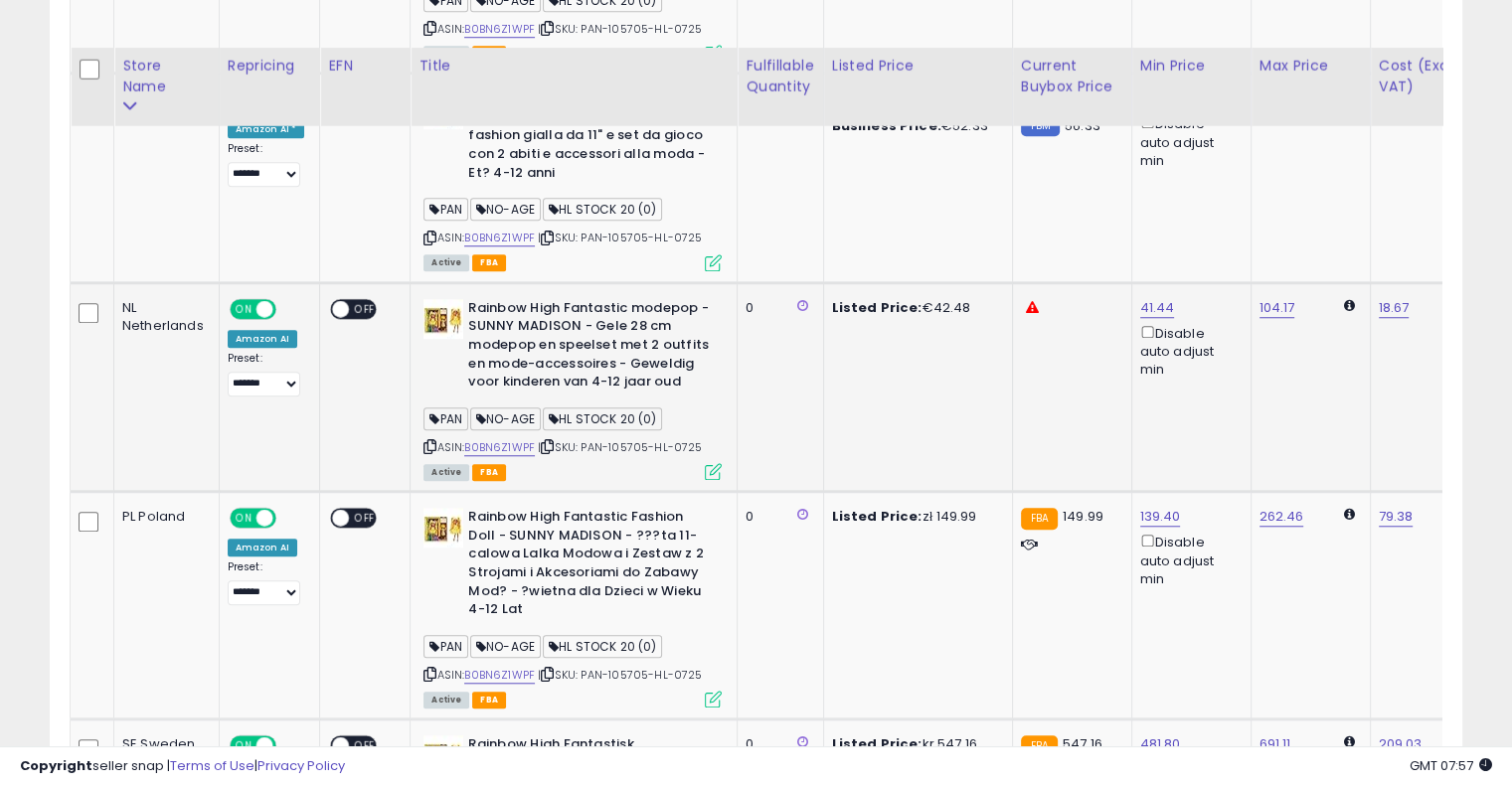 scroll, scrollTop: 1901, scrollLeft: 0, axis: vertical 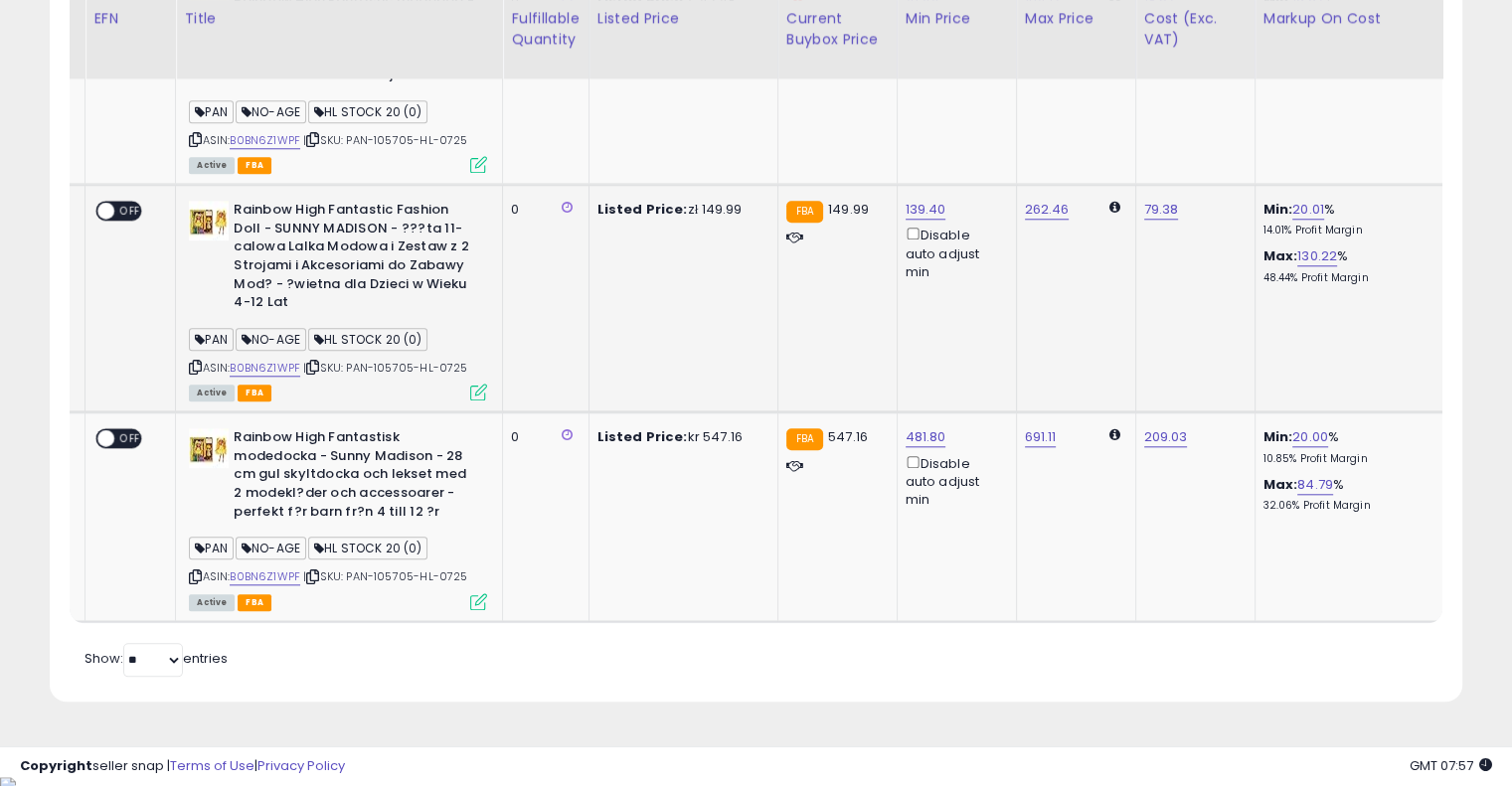 drag, startPoint x: 736, startPoint y: 317, endPoint x: 847, endPoint y: 305, distance: 111.64676 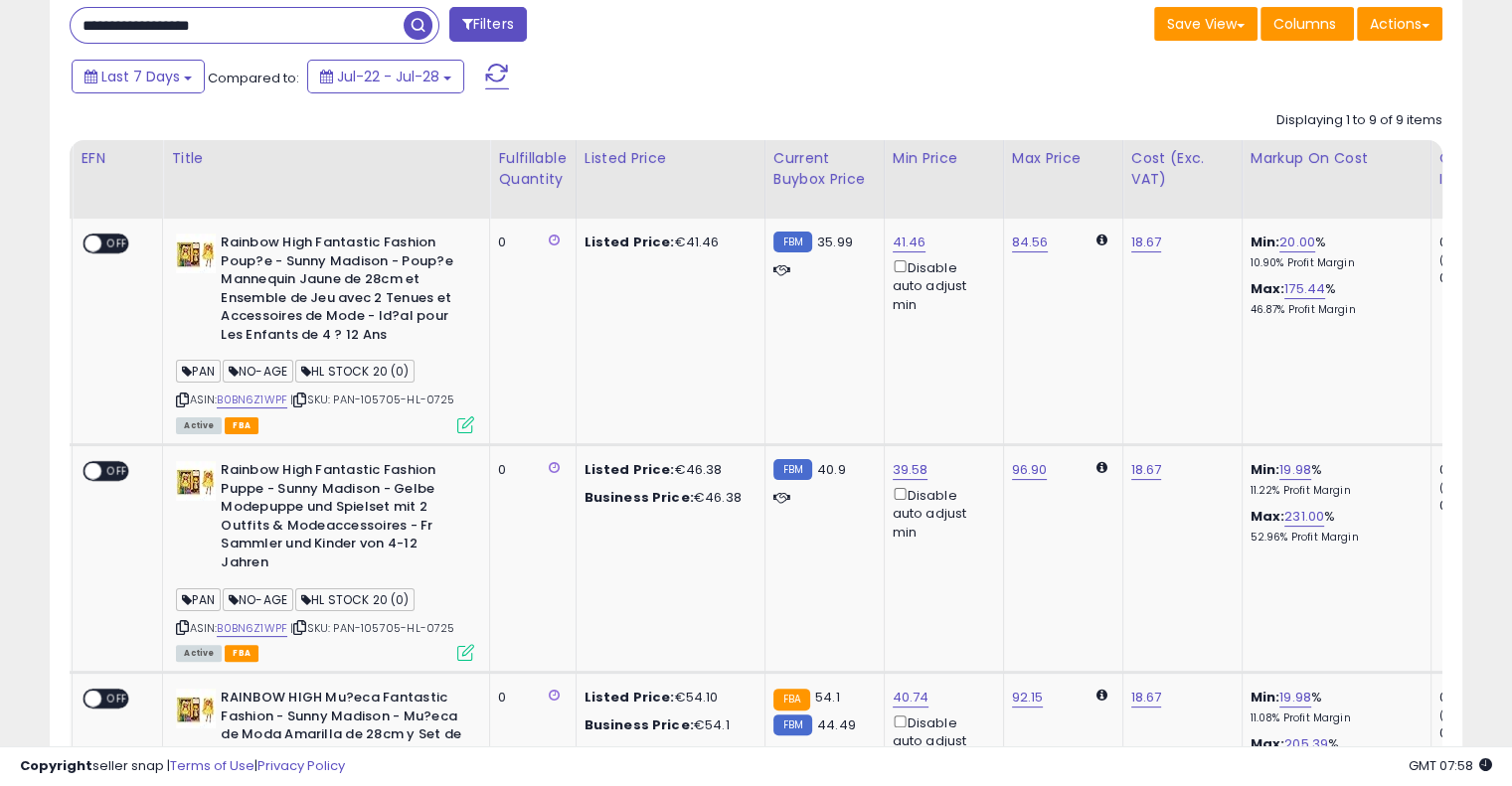 scroll, scrollTop: 311, scrollLeft: 0, axis: vertical 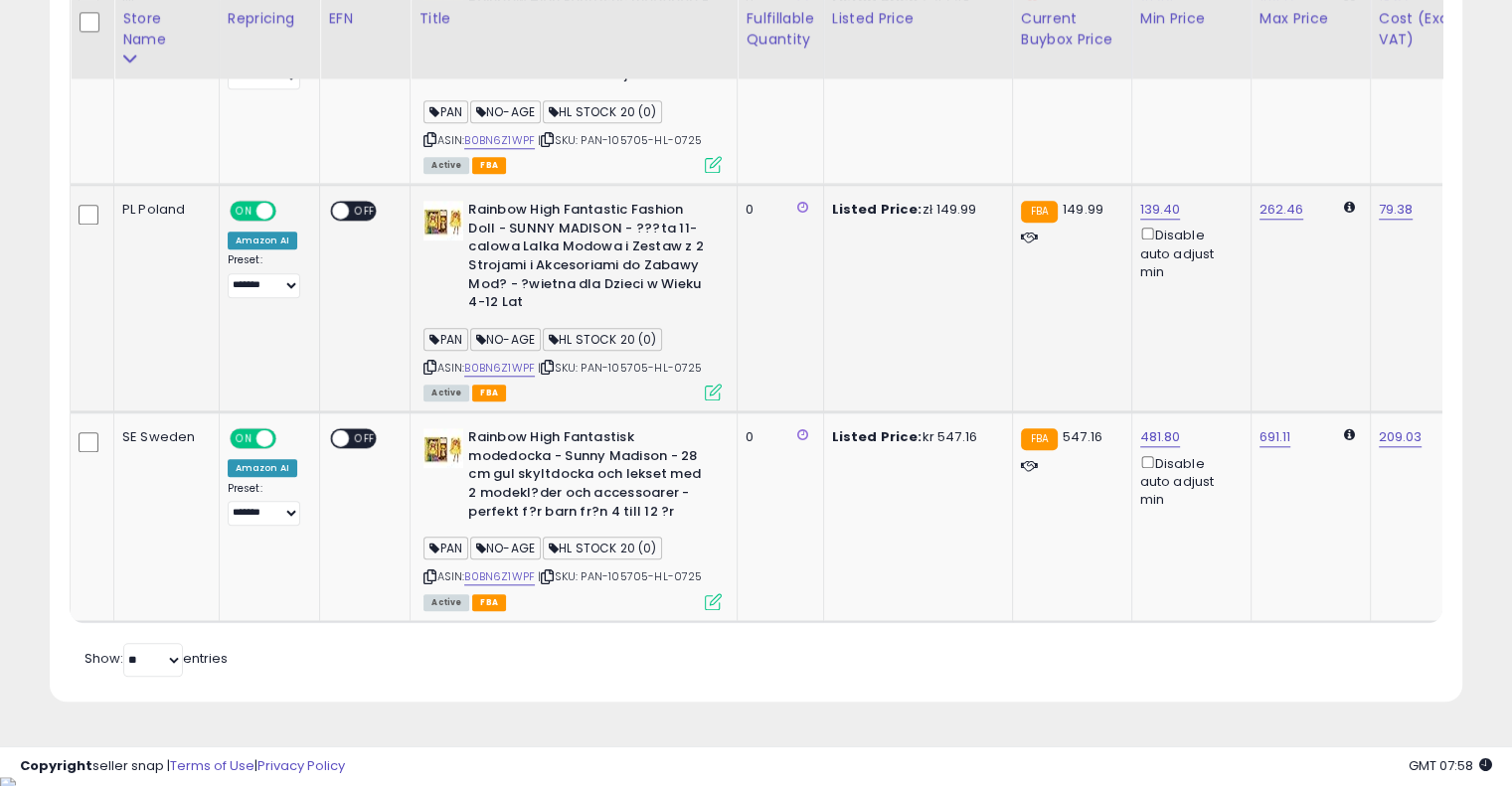 drag, startPoint x: 1026, startPoint y: 338, endPoint x: 829, endPoint y: 333, distance: 197.06344 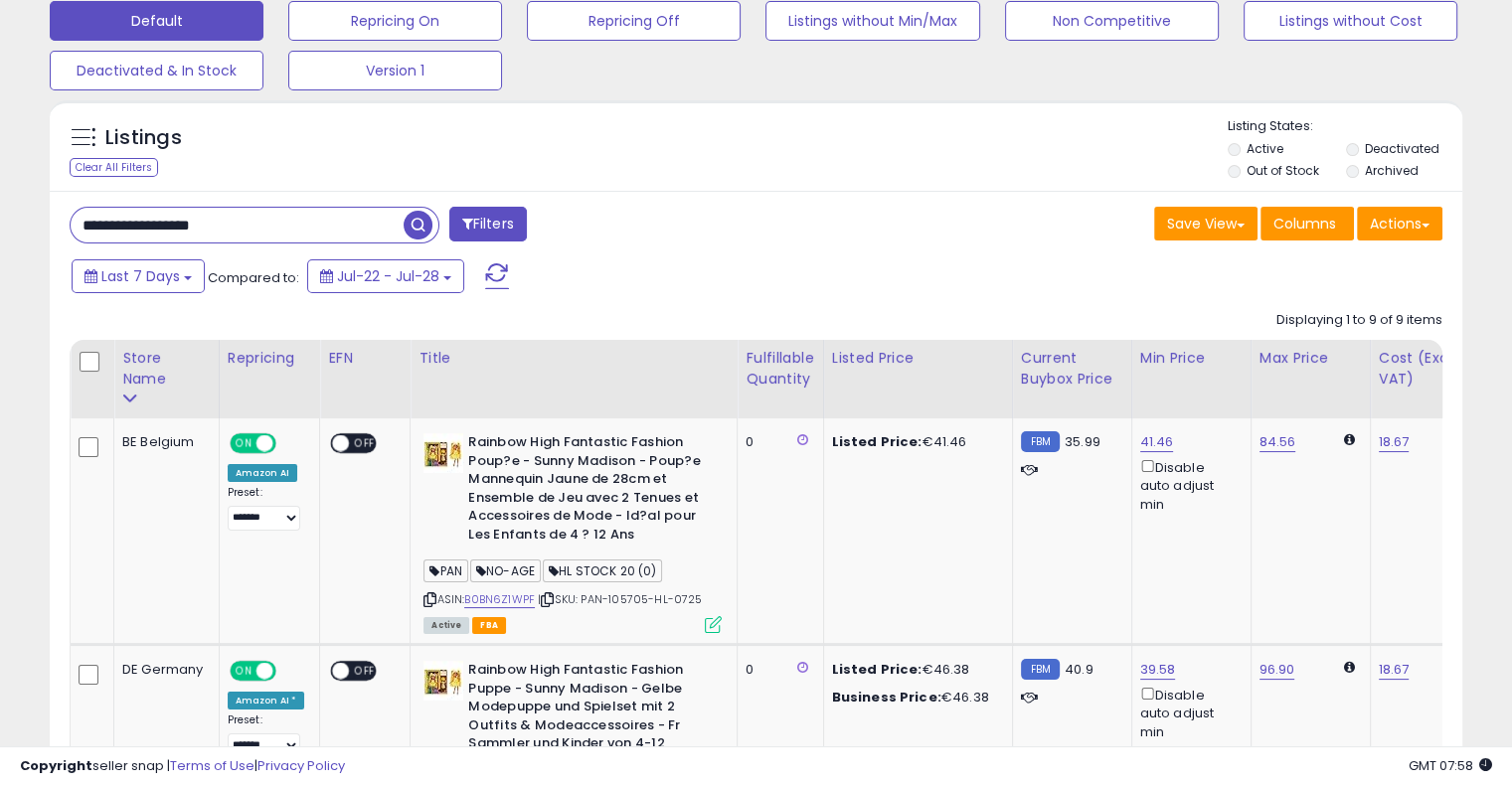 drag, startPoint x: 341, startPoint y: 233, endPoint x: 0, endPoint y: 225, distance: 341.0938 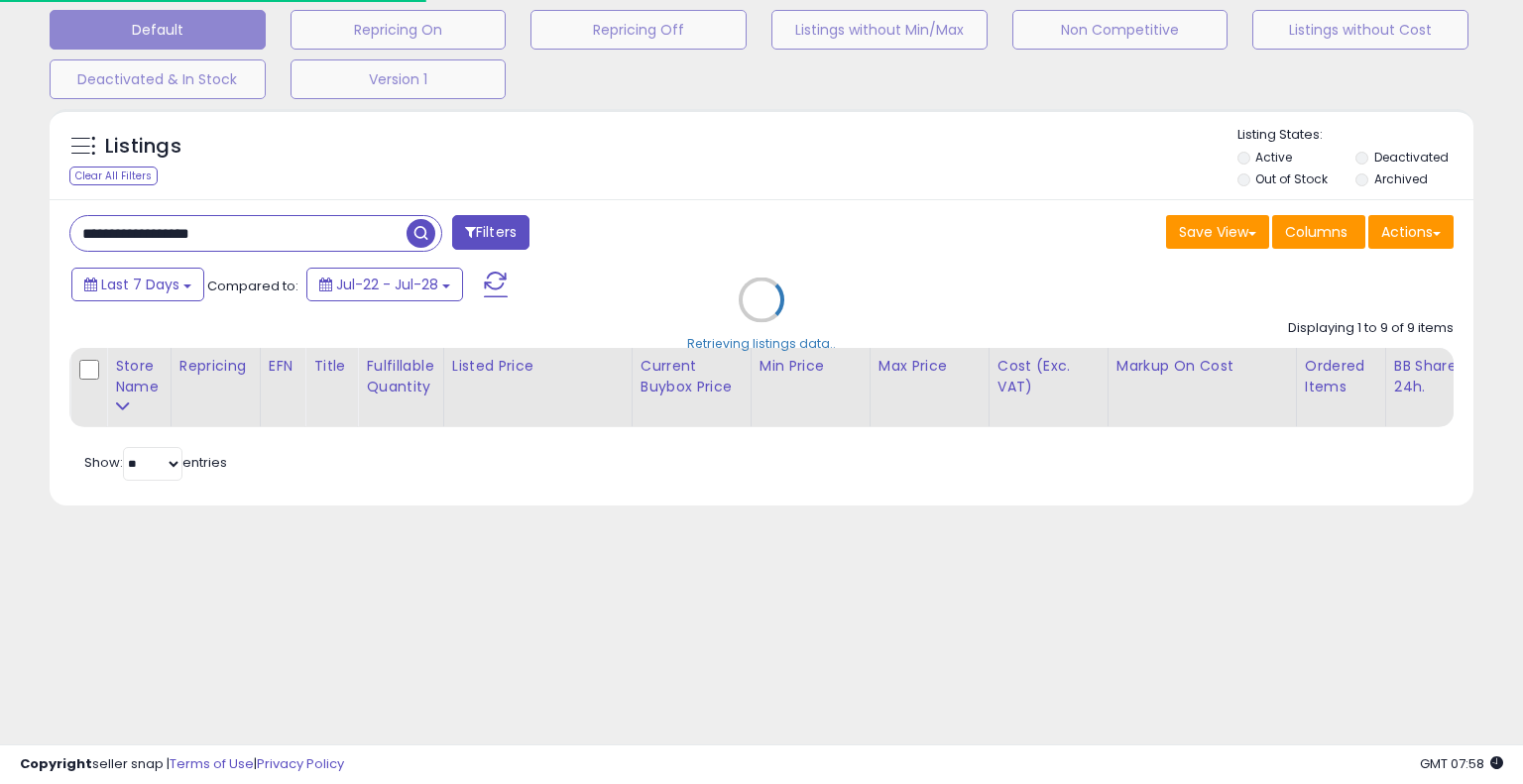 click on "Retrieving listings data.." at bounding box center [762, 314] 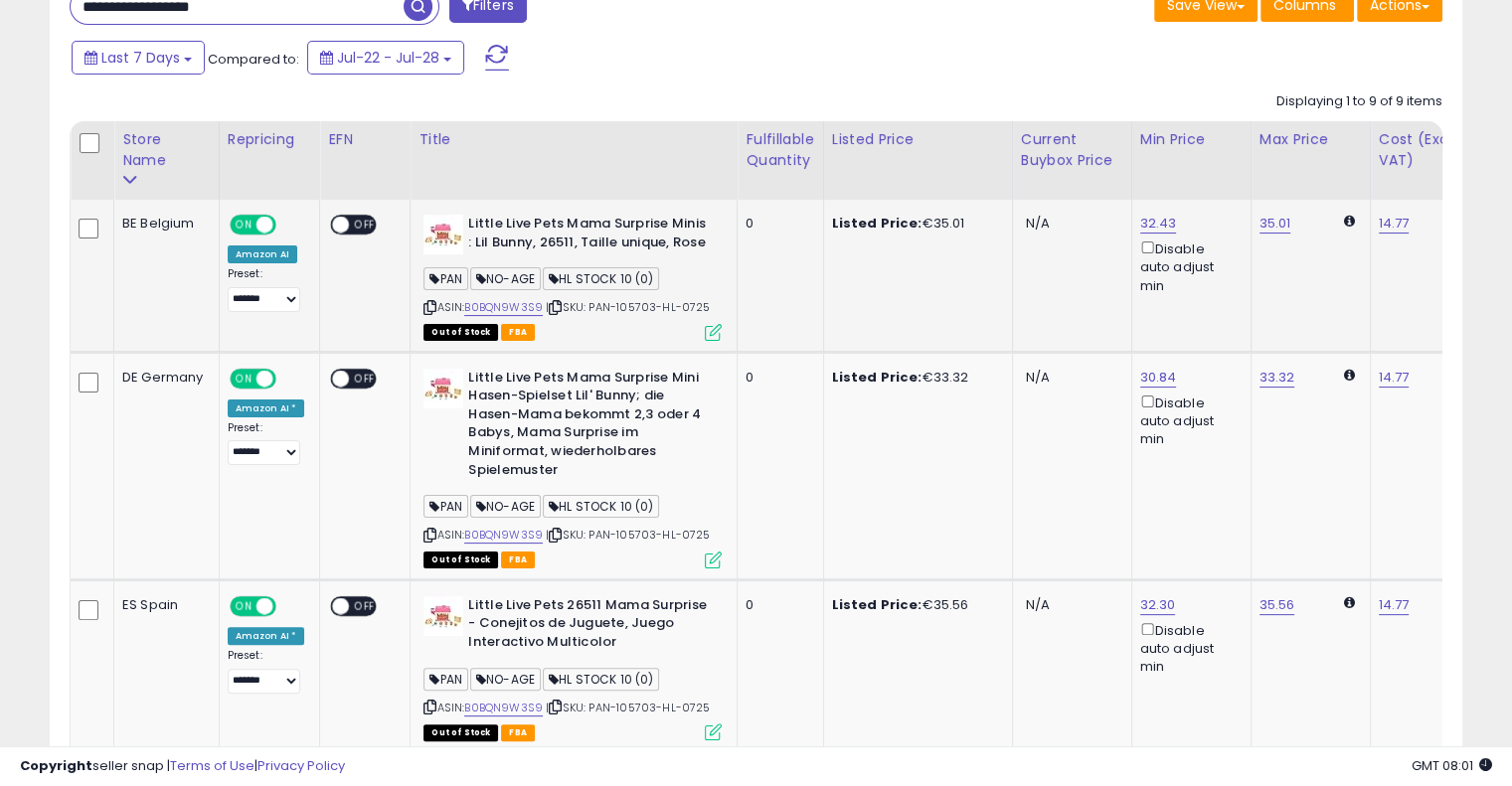 scroll, scrollTop: 376, scrollLeft: 0, axis: vertical 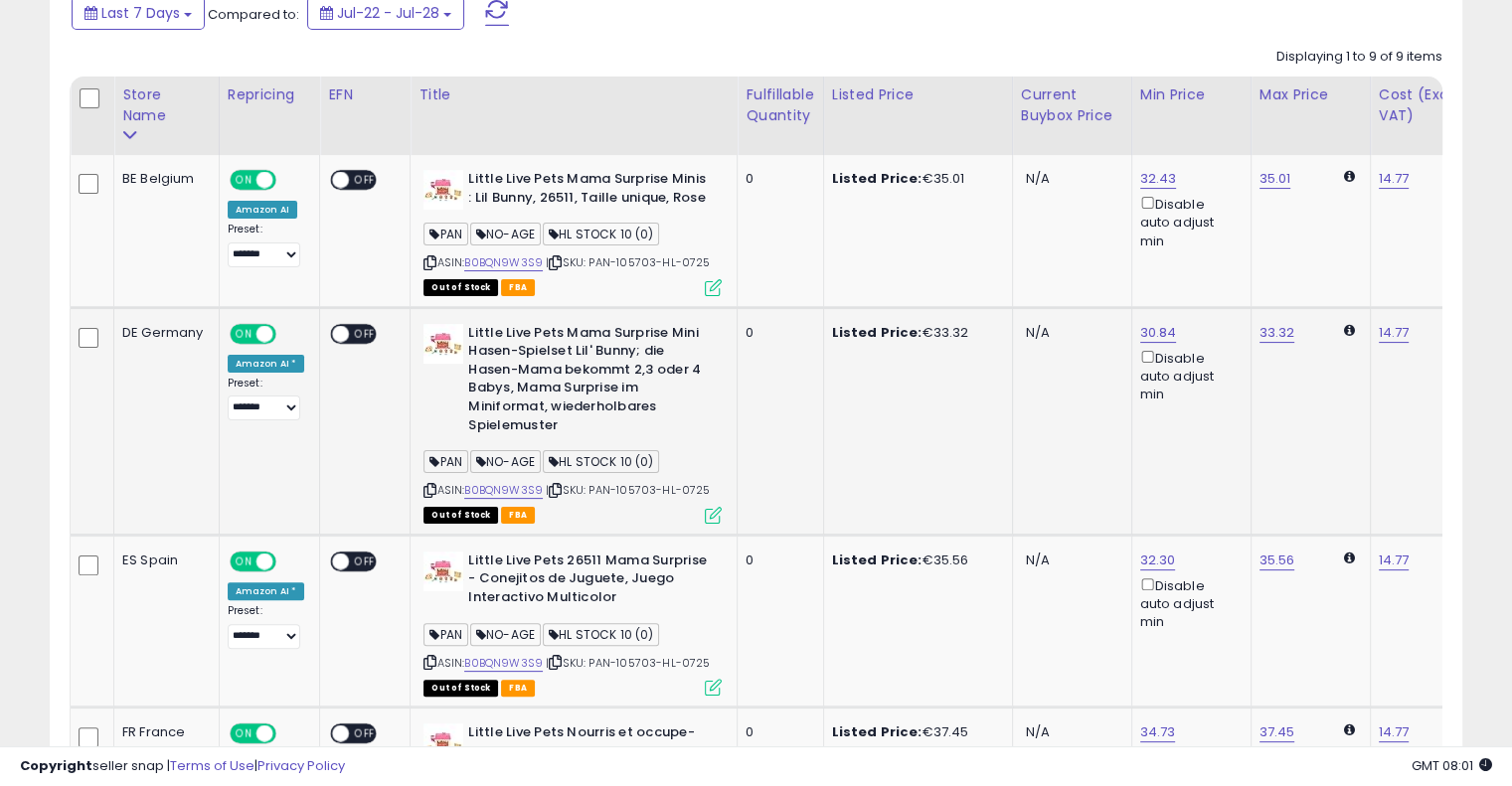 click on "ASIN:  B0BQN9W3S9    |   SKU: PAN-105703-HL-0725 Out of Stock FBA" at bounding box center (573, 422) 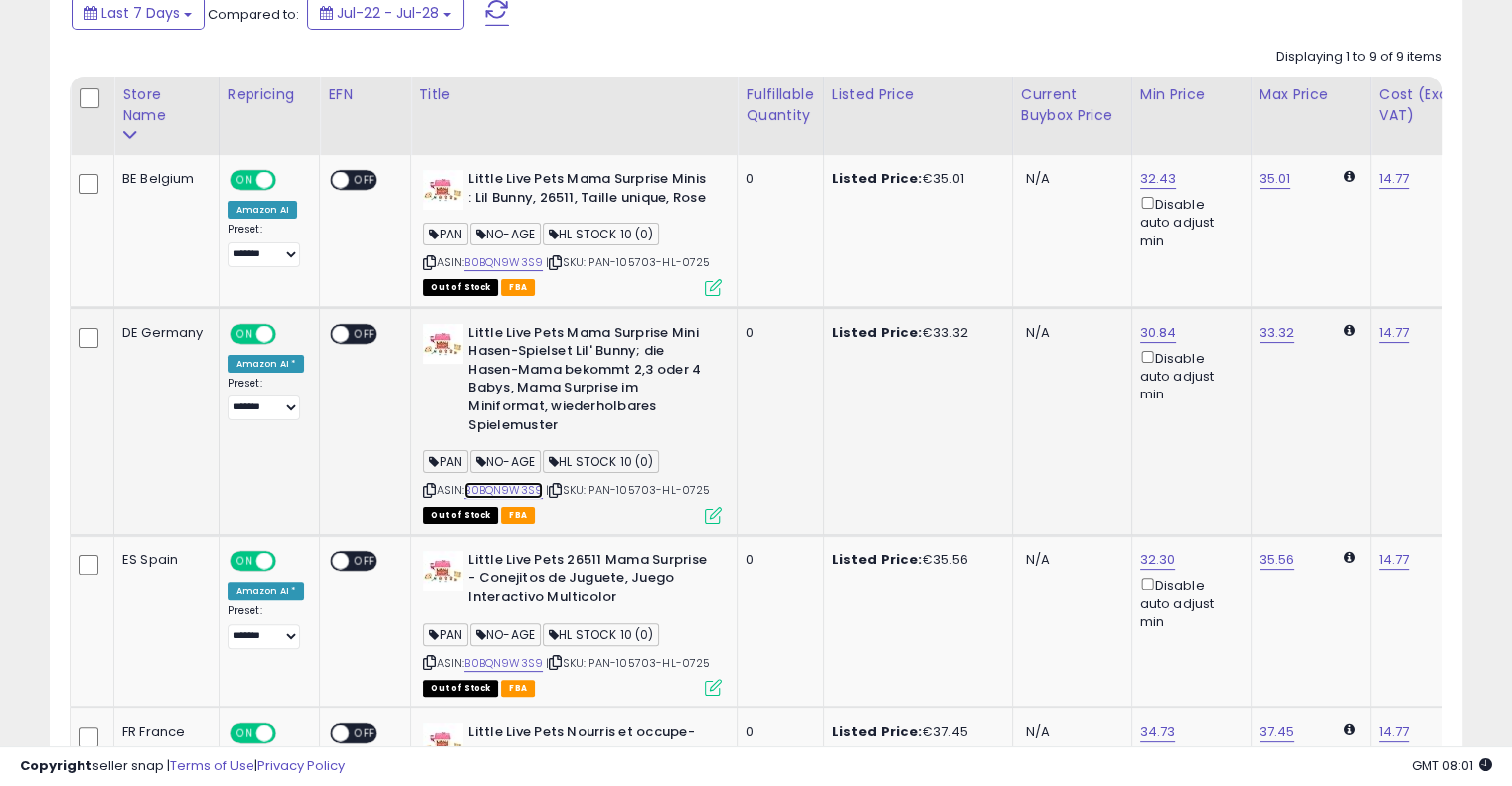 click on "B0BQN9W3S9" at bounding box center (503, 490) 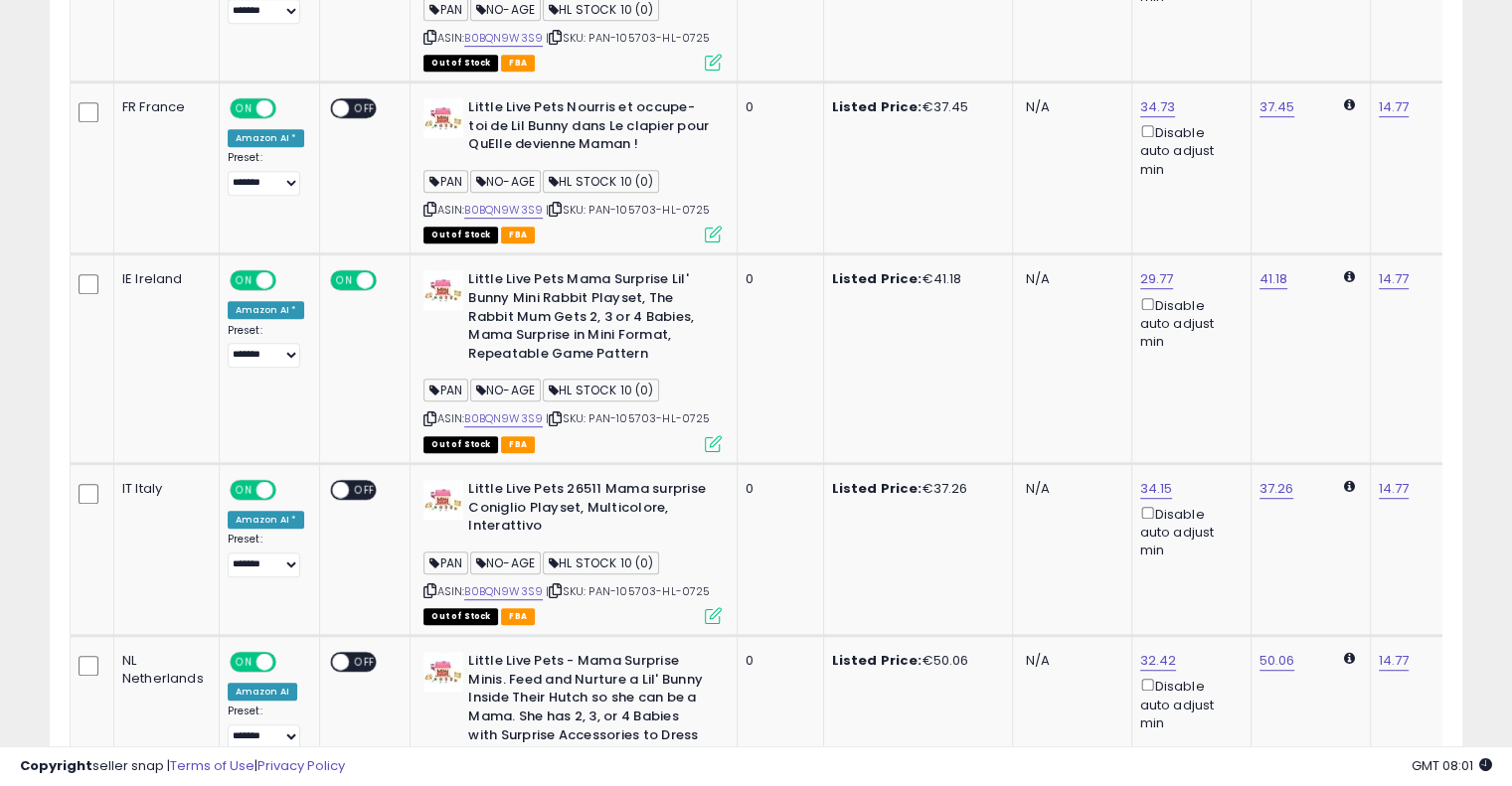 scroll, scrollTop: 674, scrollLeft: 0, axis: vertical 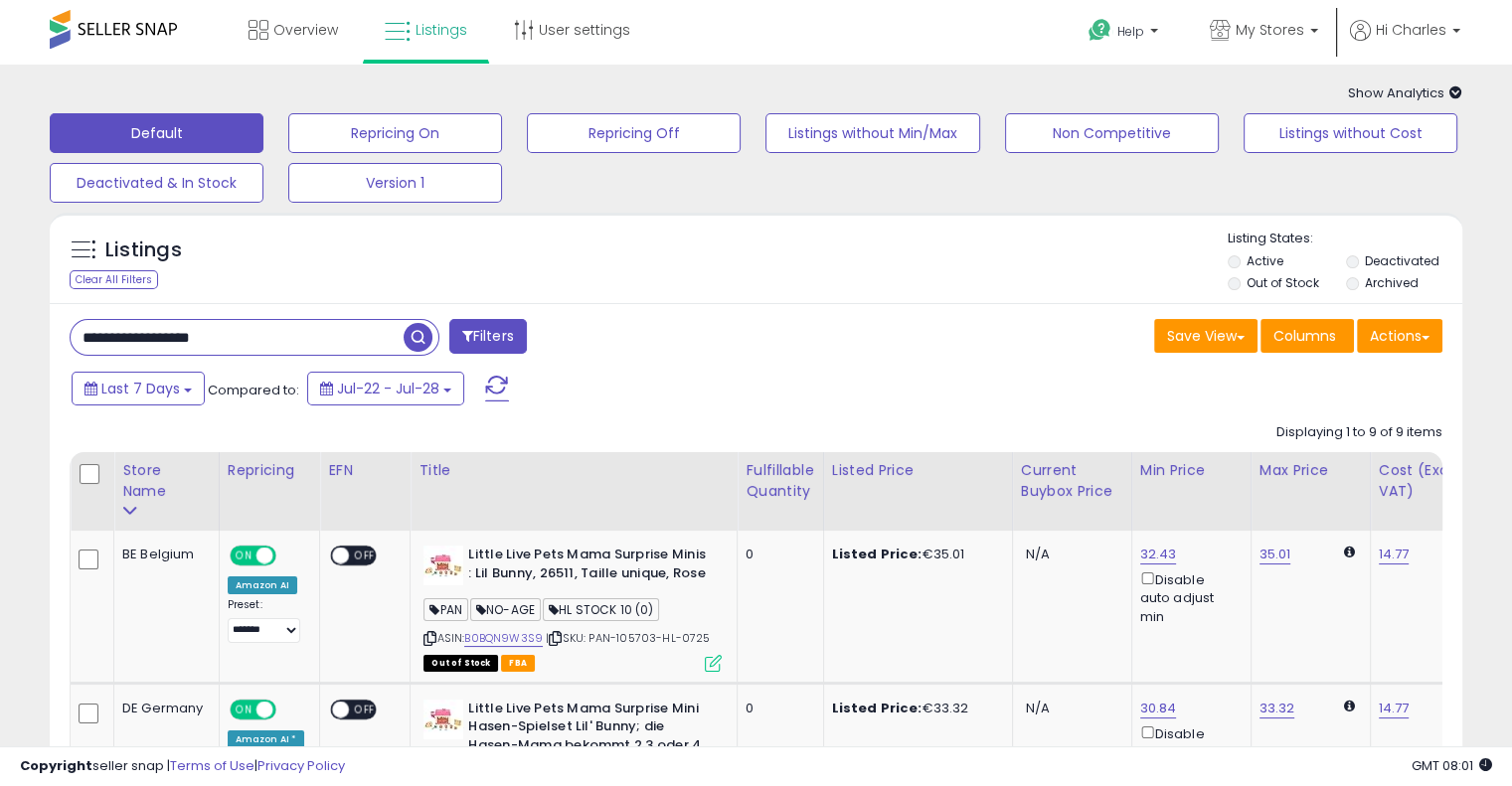 drag, startPoint x: 211, startPoint y: 325, endPoint x: 0, endPoint y: 297, distance: 212.84971 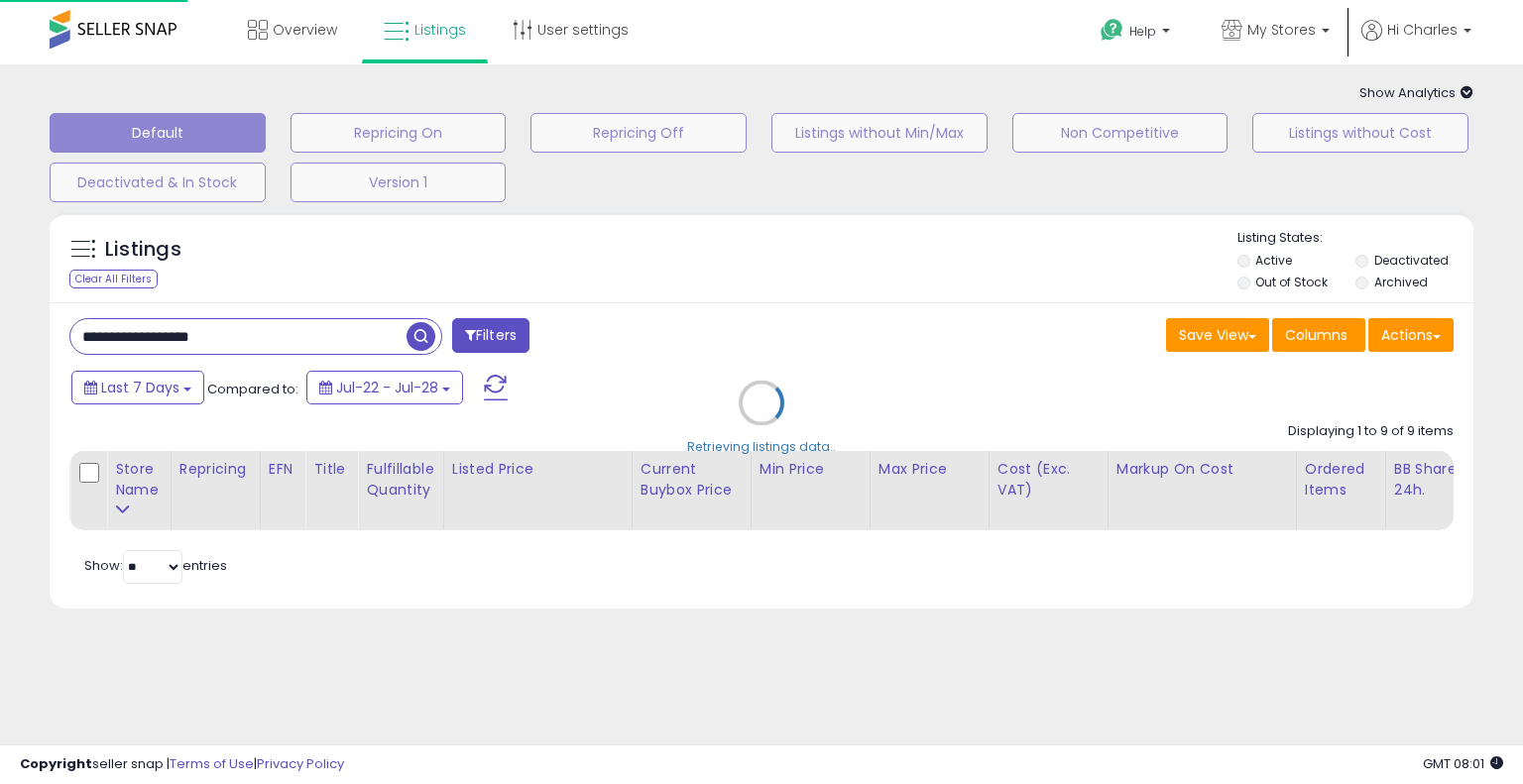 click on "Retrieving listings data.." at bounding box center [762, 417] 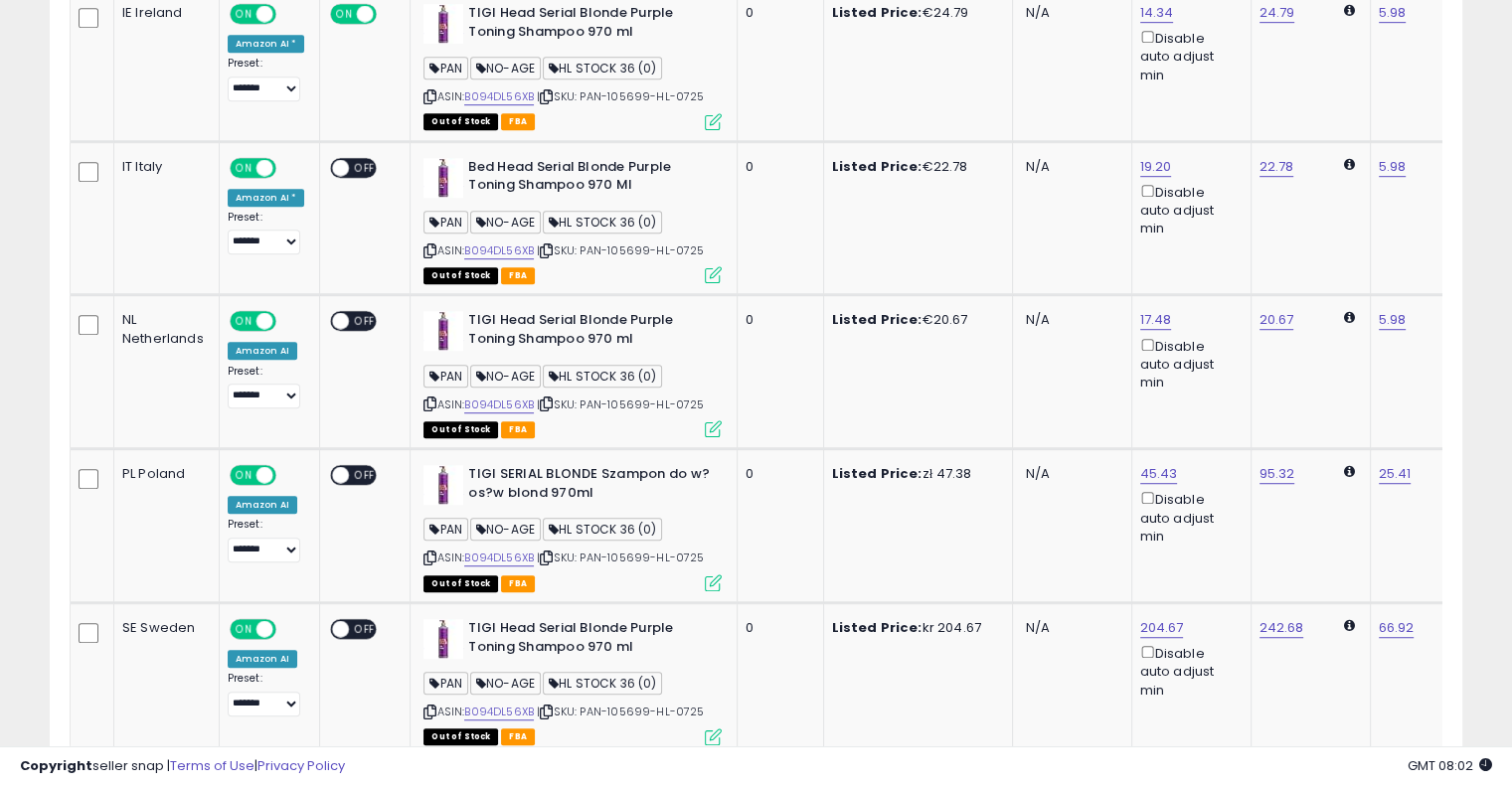 scroll, scrollTop: 1192, scrollLeft: 0, axis: vertical 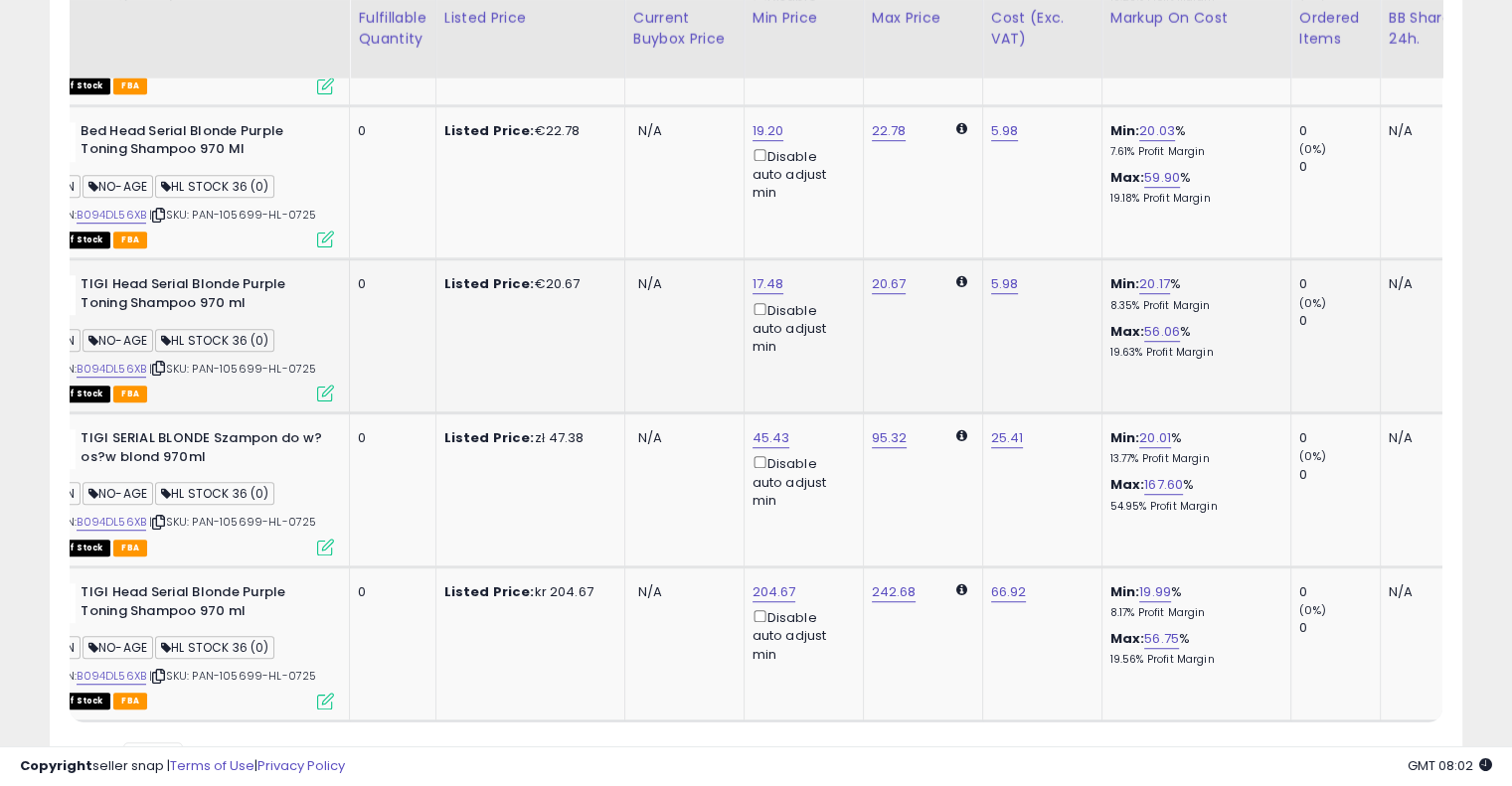 drag, startPoint x: 935, startPoint y: 338, endPoint x: 1028, endPoint y: 314, distance: 96.04686 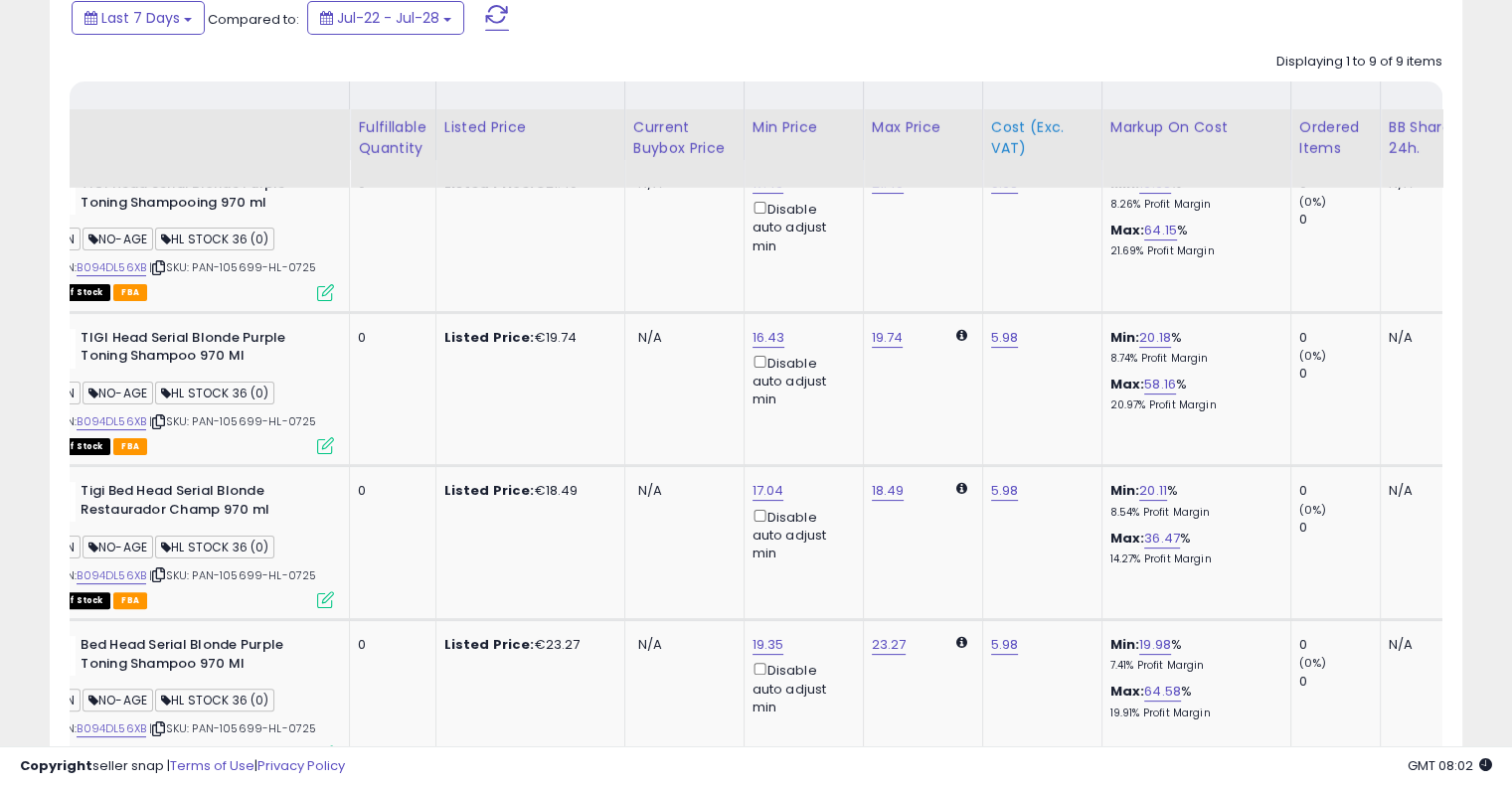 scroll, scrollTop: 99, scrollLeft: 0, axis: vertical 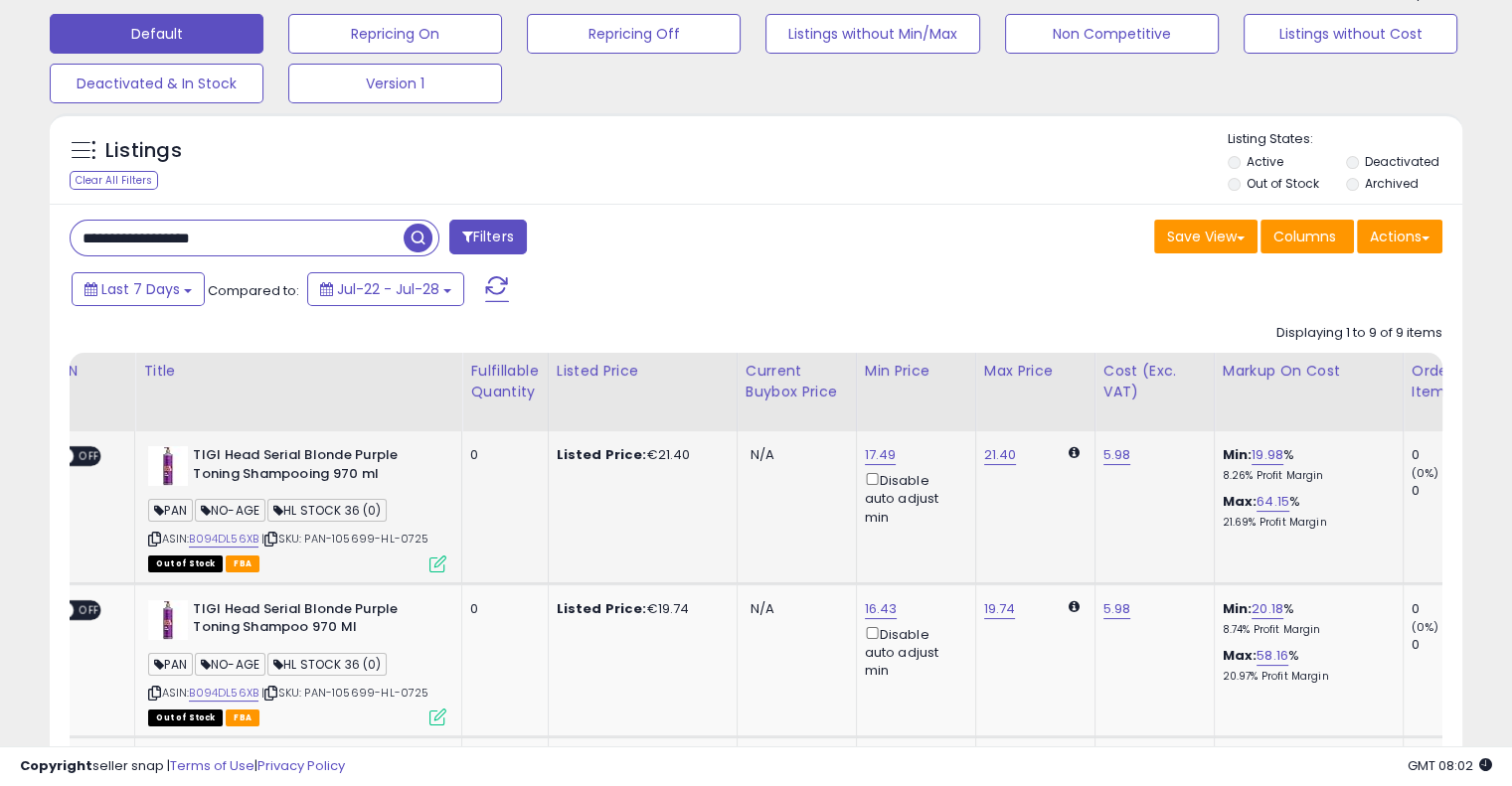 drag, startPoint x: 966, startPoint y: 496, endPoint x: 648, endPoint y: 454, distance: 320.76159 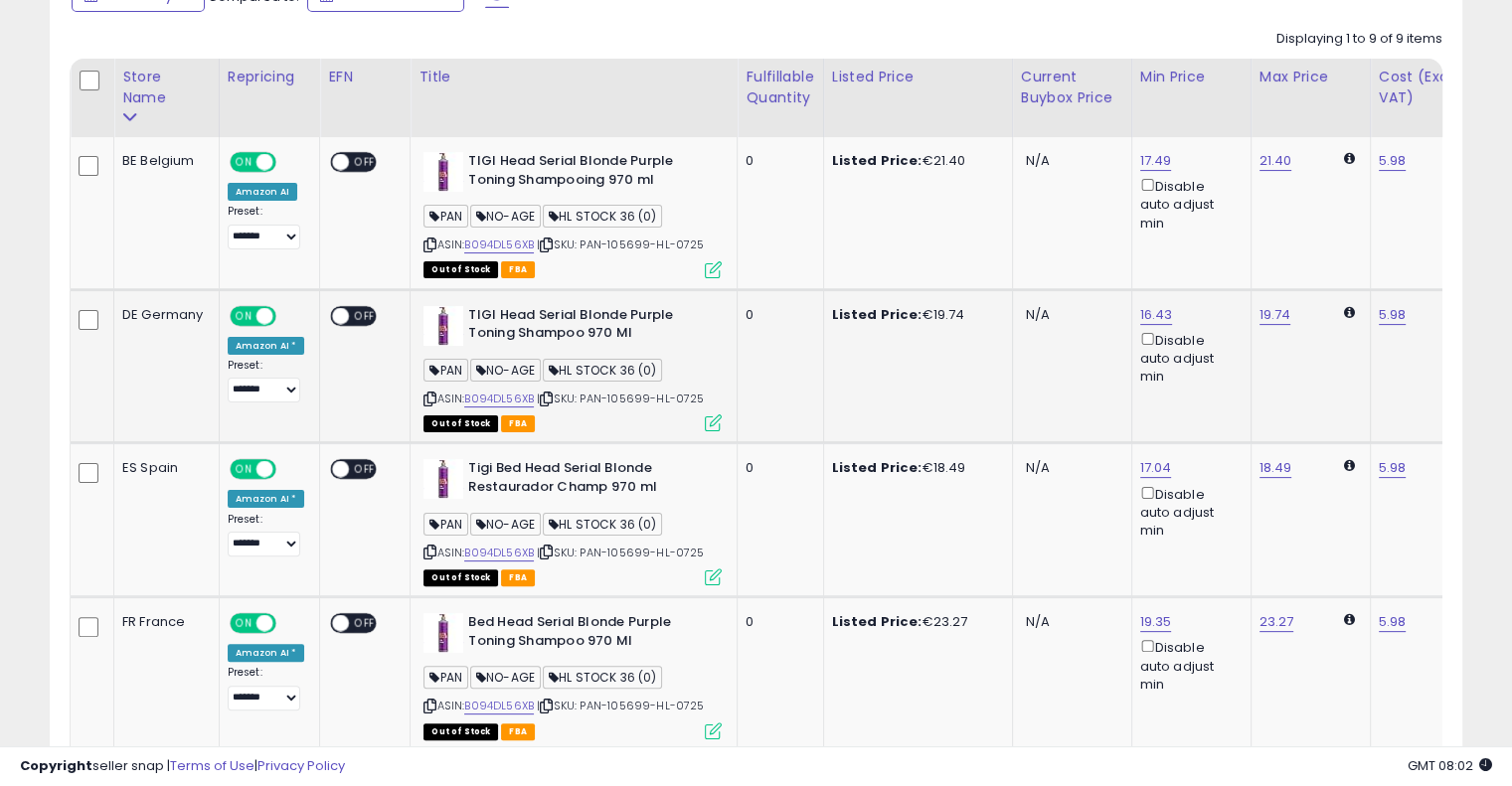 scroll, scrollTop: 397, scrollLeft: 0, axis: vertical 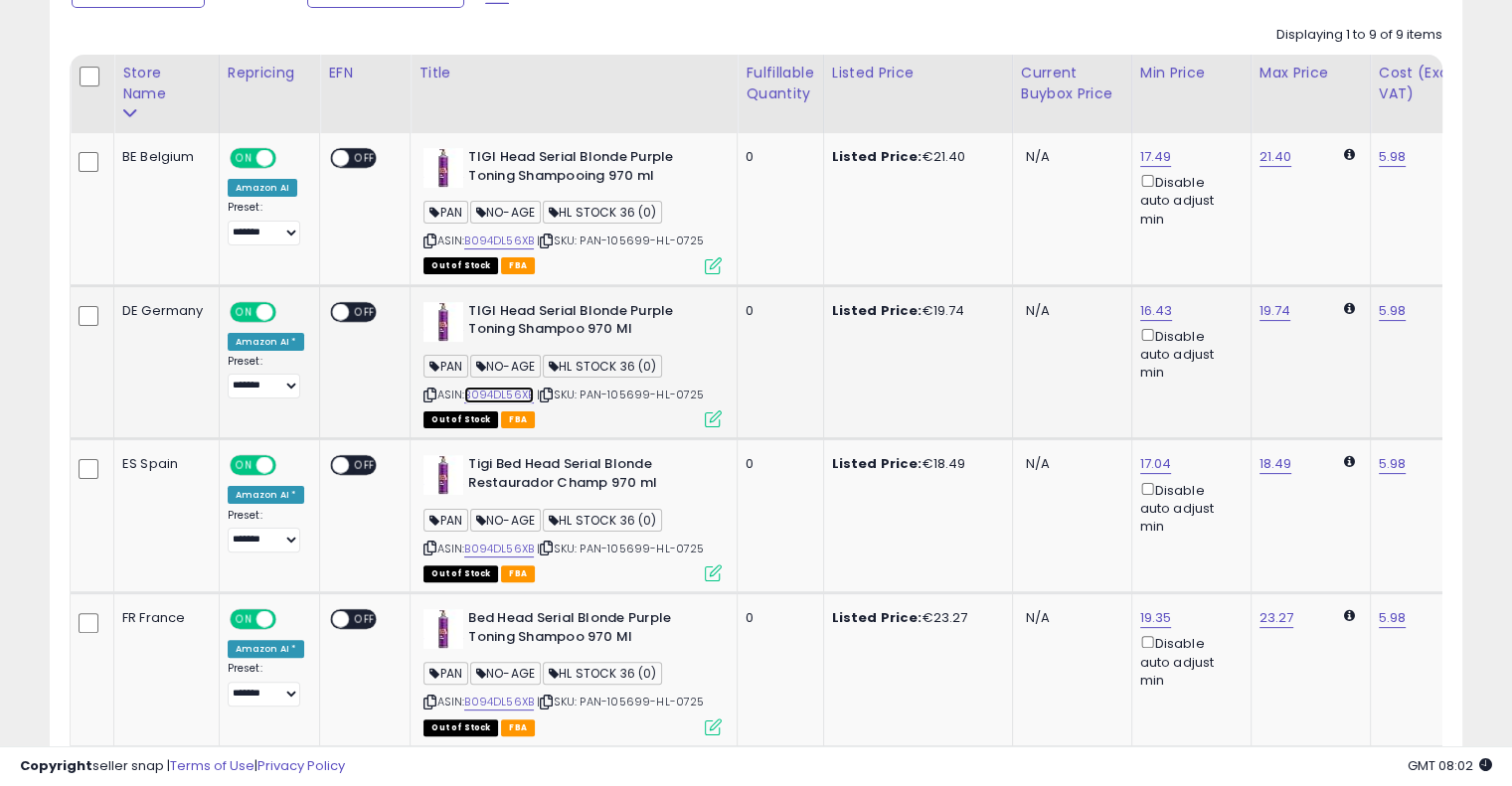 click on "B094DL56XB" at bounding box center (499, 394) 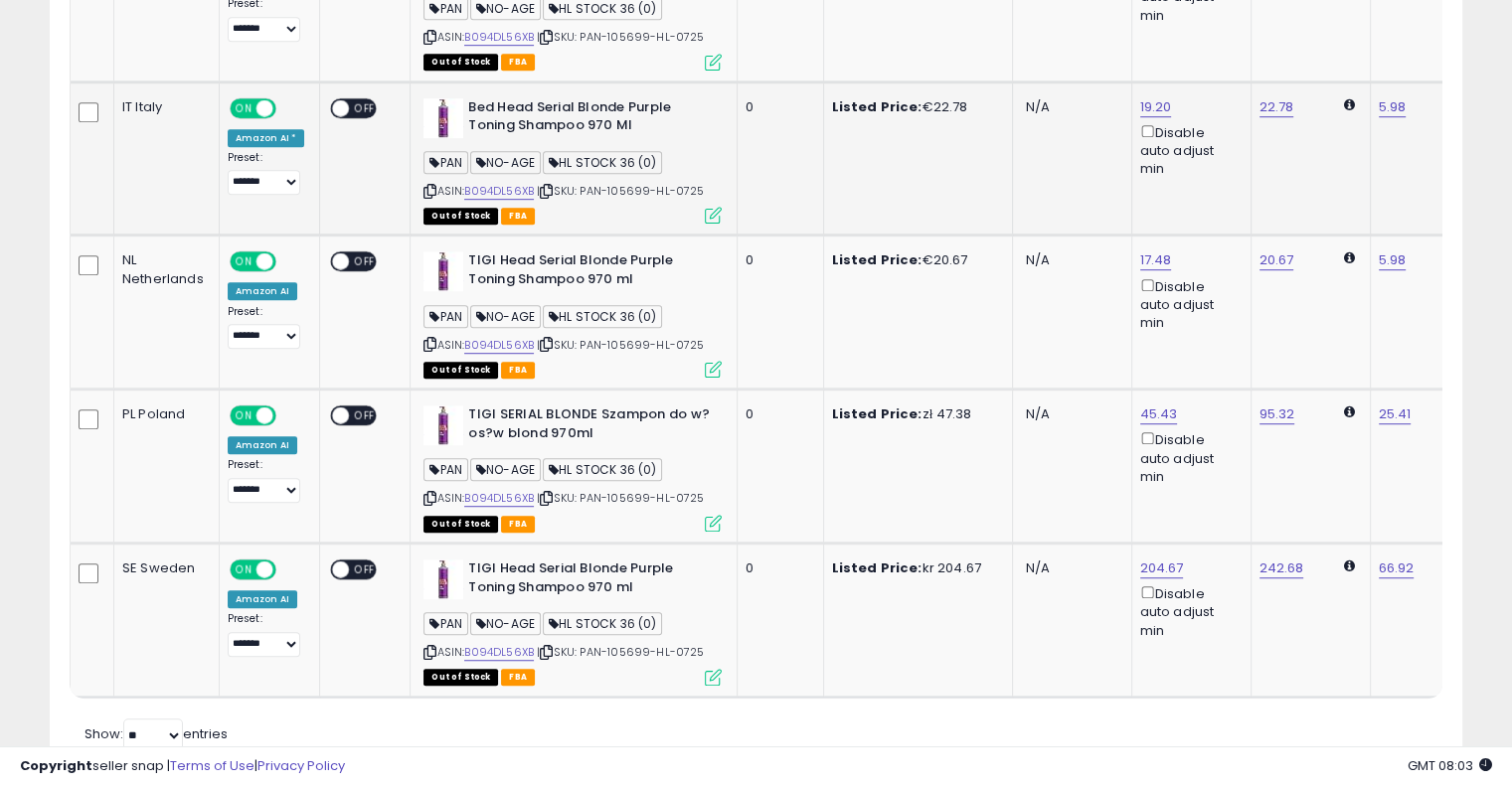 scroll, scrollTop: 1292, scrollLeft: 0, axis: vertical 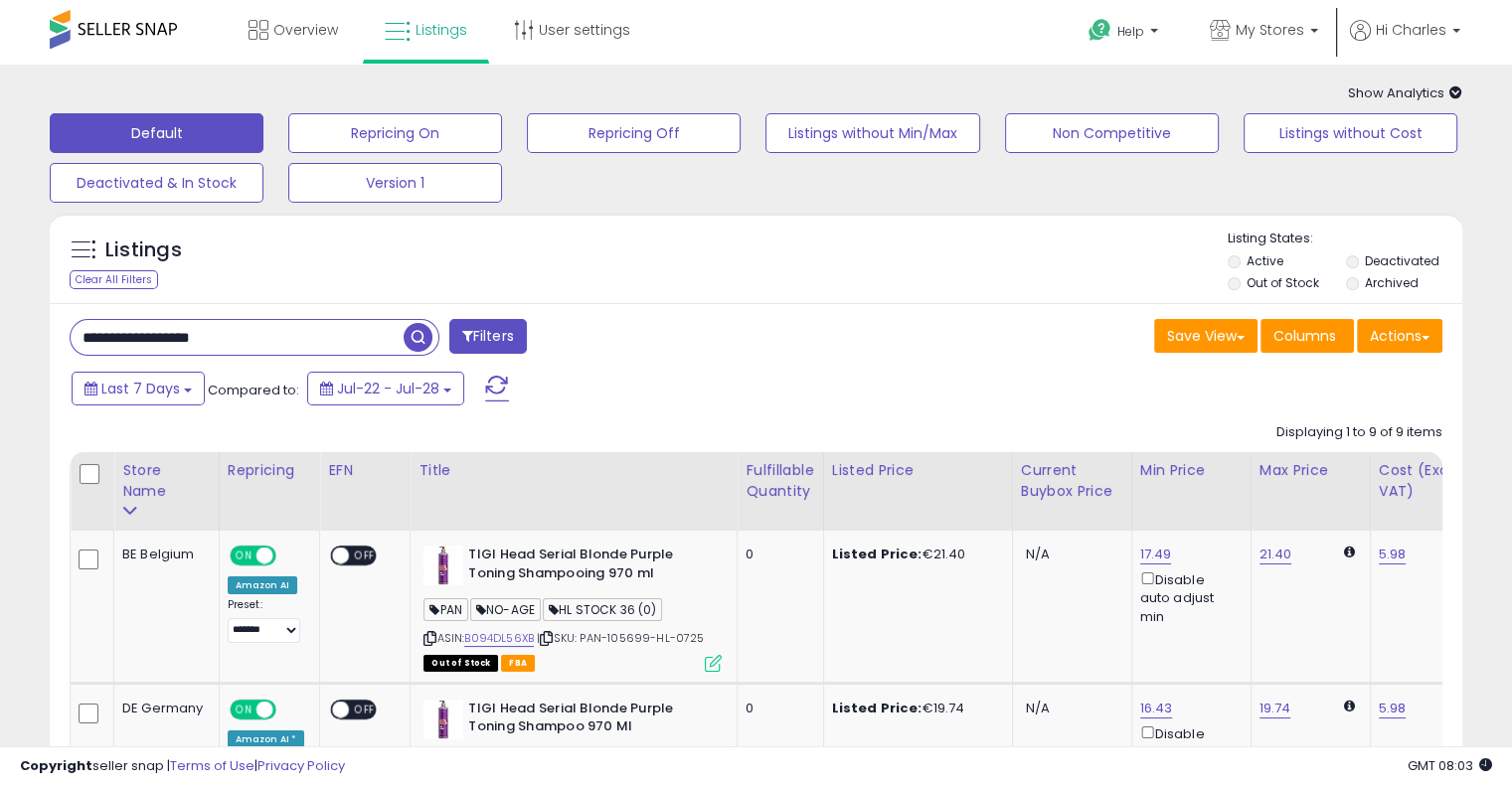 drag, startPoint x: 282, startPoint y: 334, endPoint x: 0, endPoint y: 298, distance: 284.28859 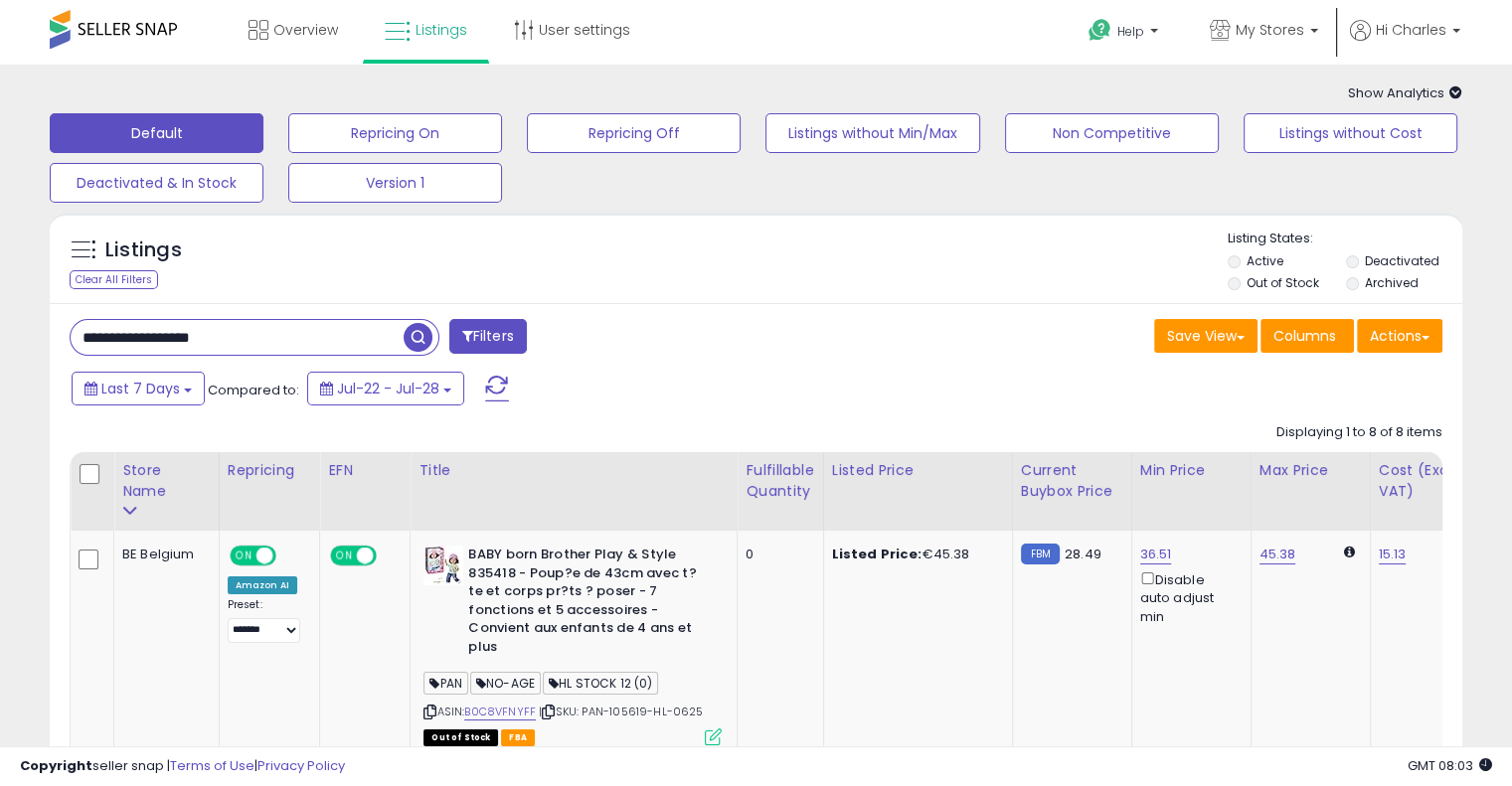 click on "Listings
Clear All Filters
Listing States:" at bounding box center (756, 263) 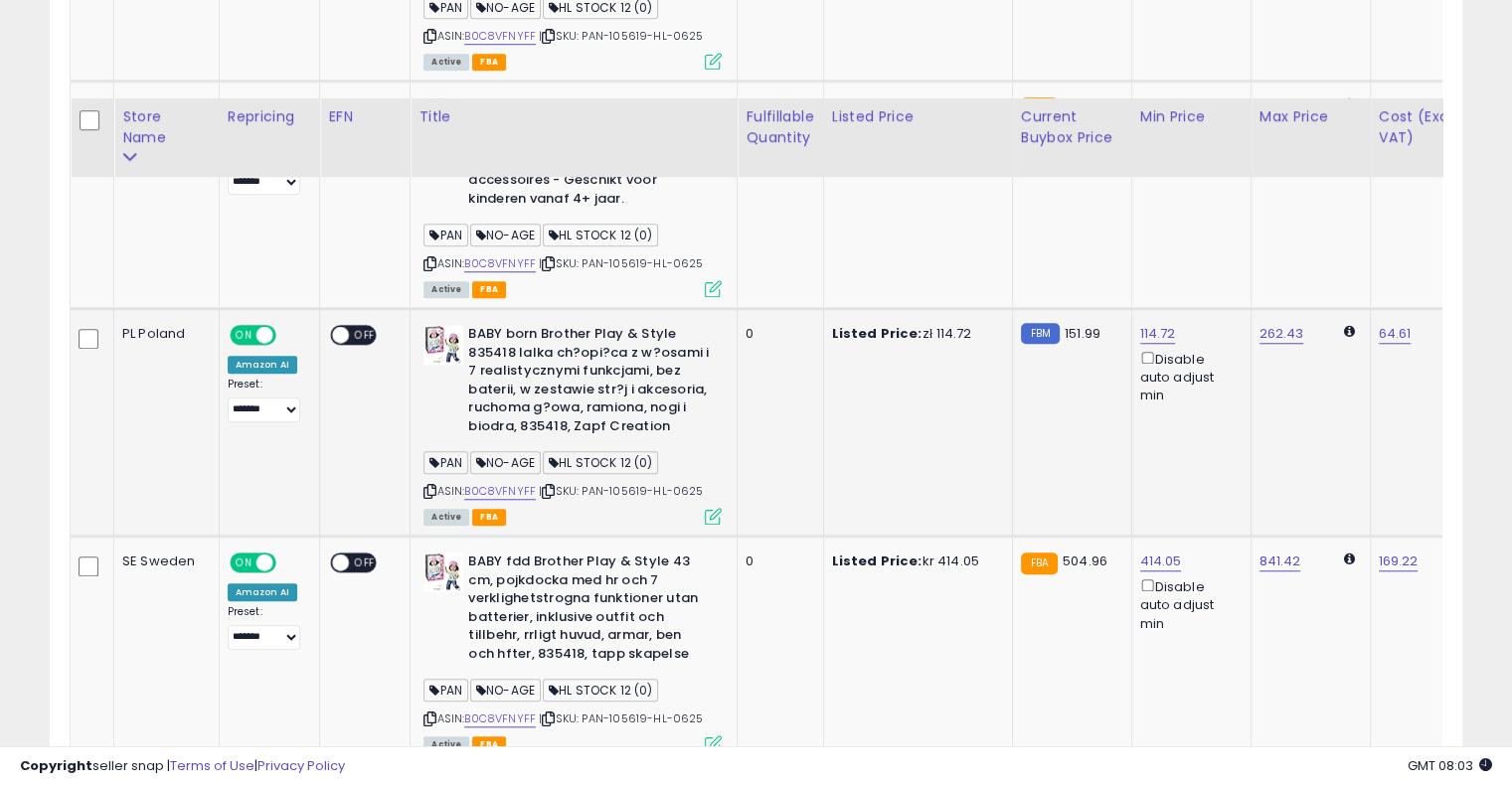 scroll, scrollTop: 1710, scrollLeft: 0, axis: vertical 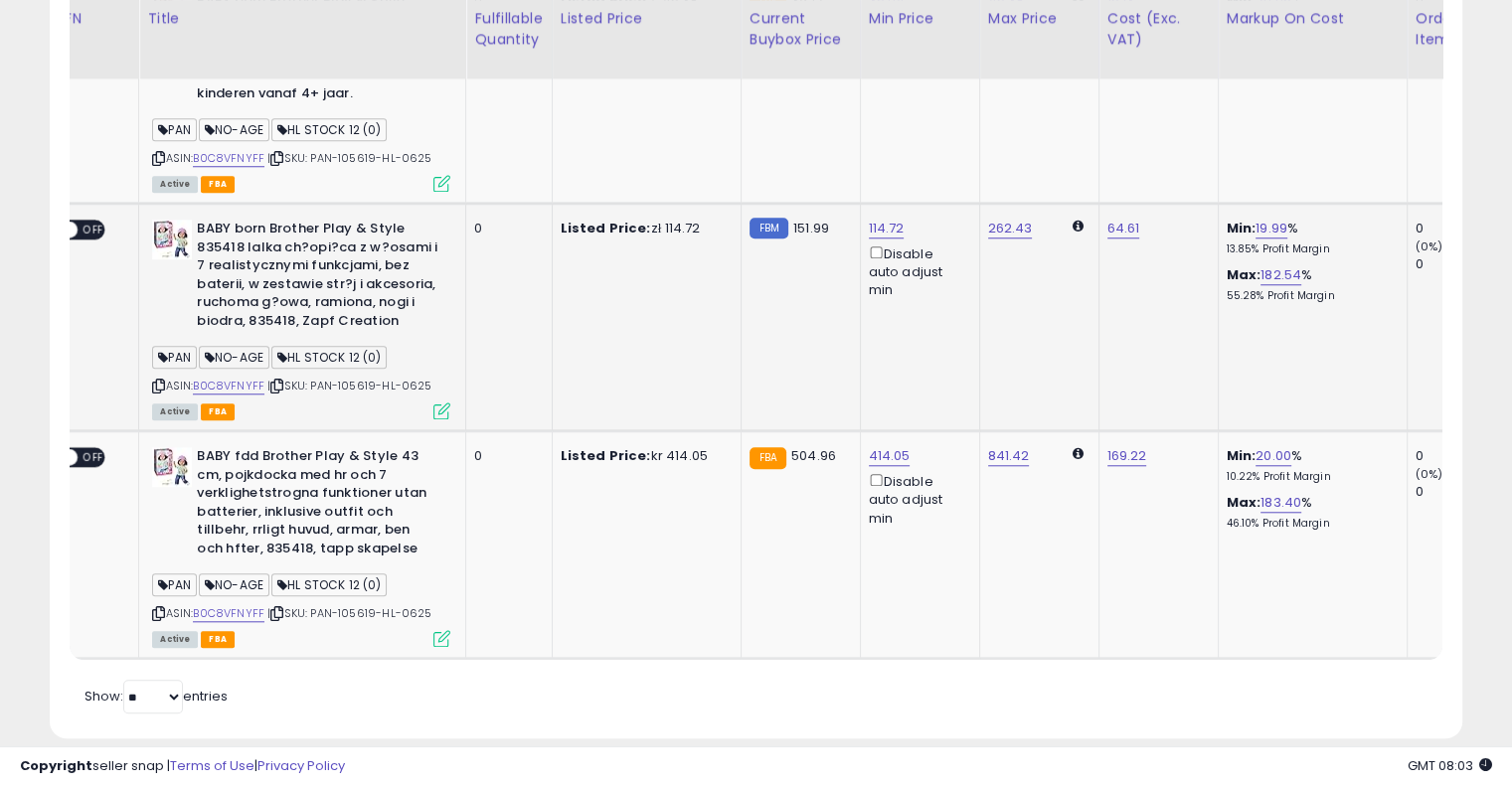 drag, startPoint x: 827, startPoint y: 305, endPoint x: 977, endPoint y: 280, distance: 152.06906 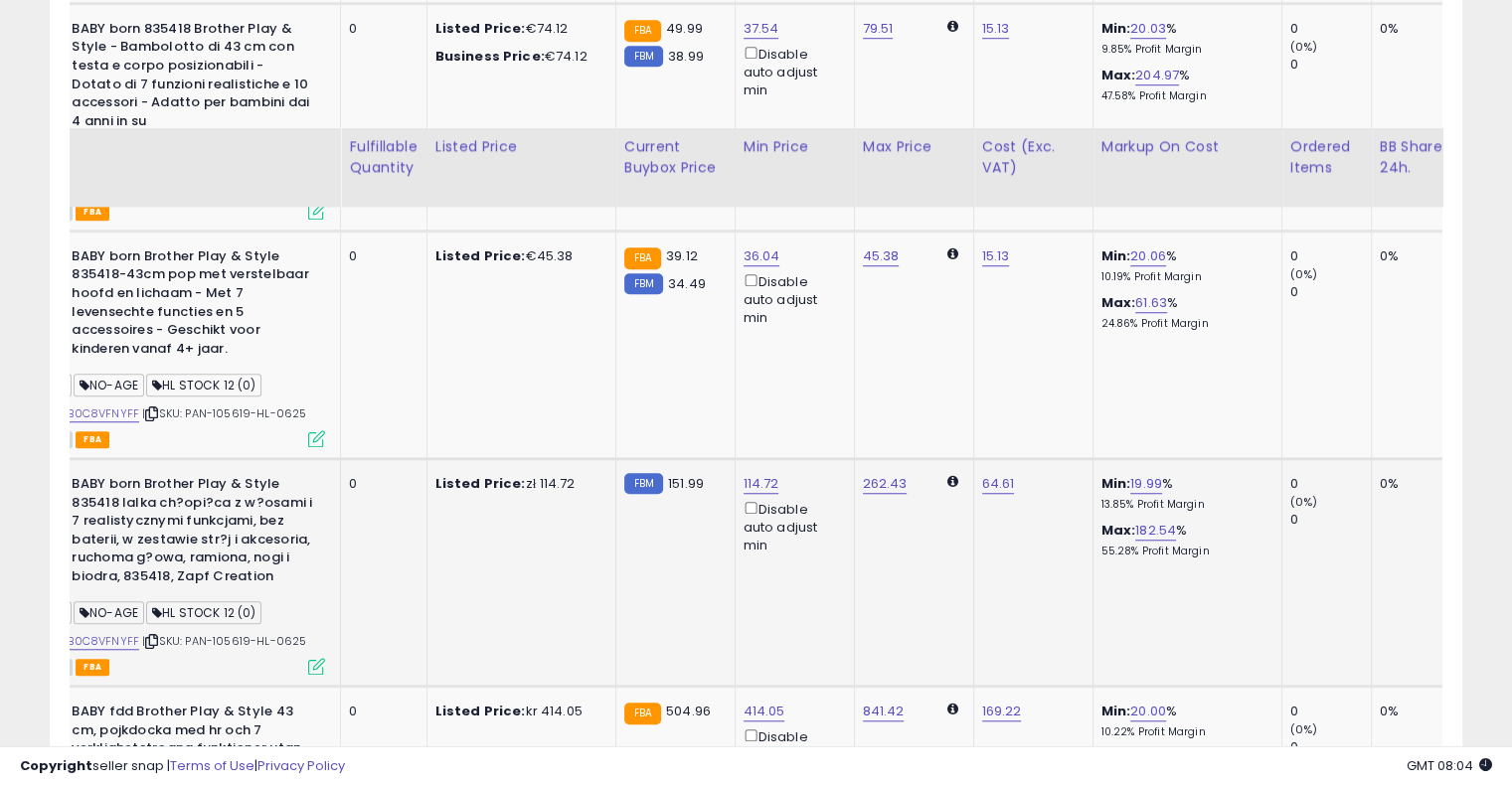 scroll, scrollTop: 1611, scrollLeft: 0, axis: vertical 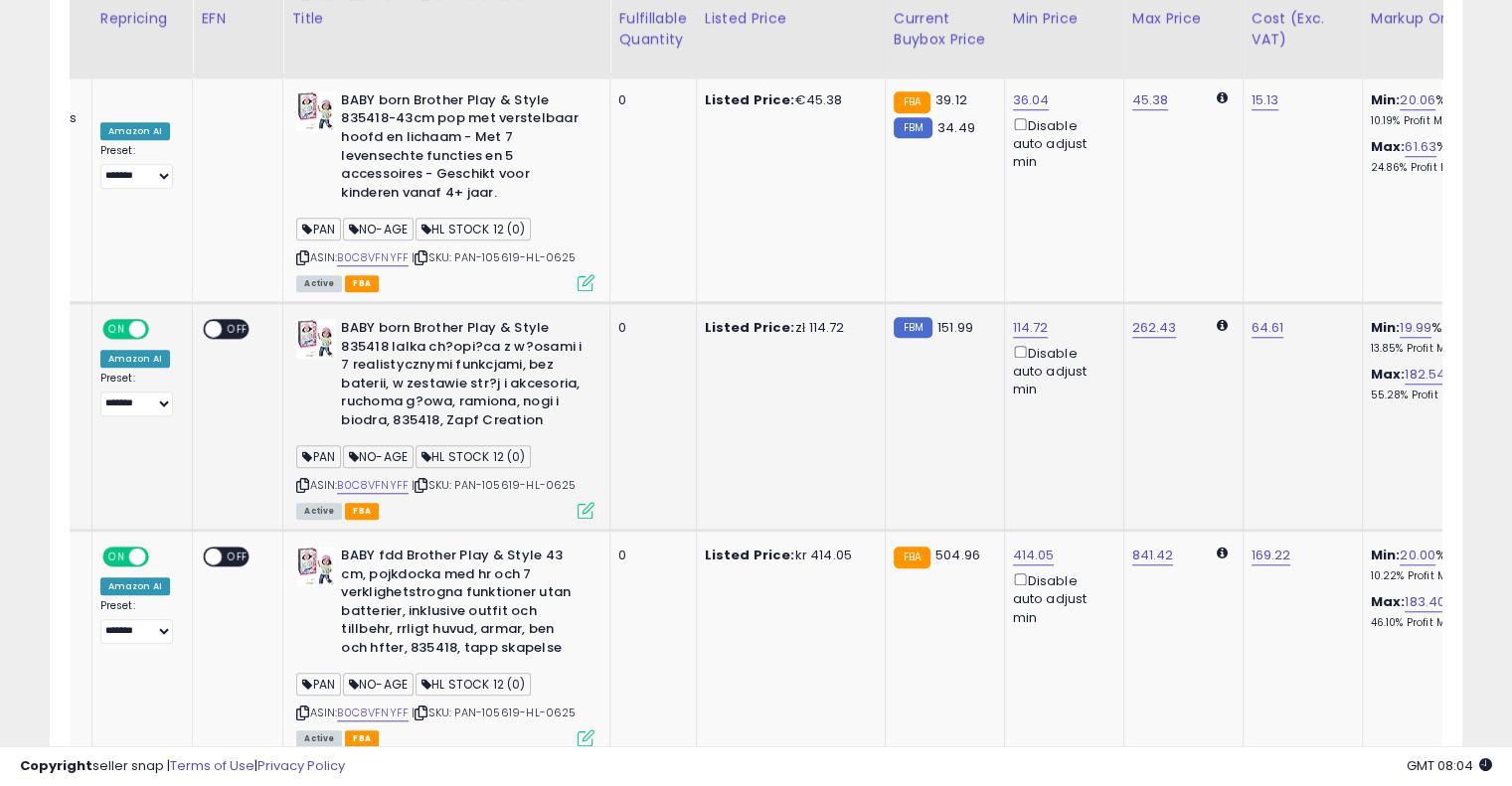 drag, startPoint x: 917, startPoint y: 408, endPoint x: 683, endPoint y: 422, distance: 234.41843 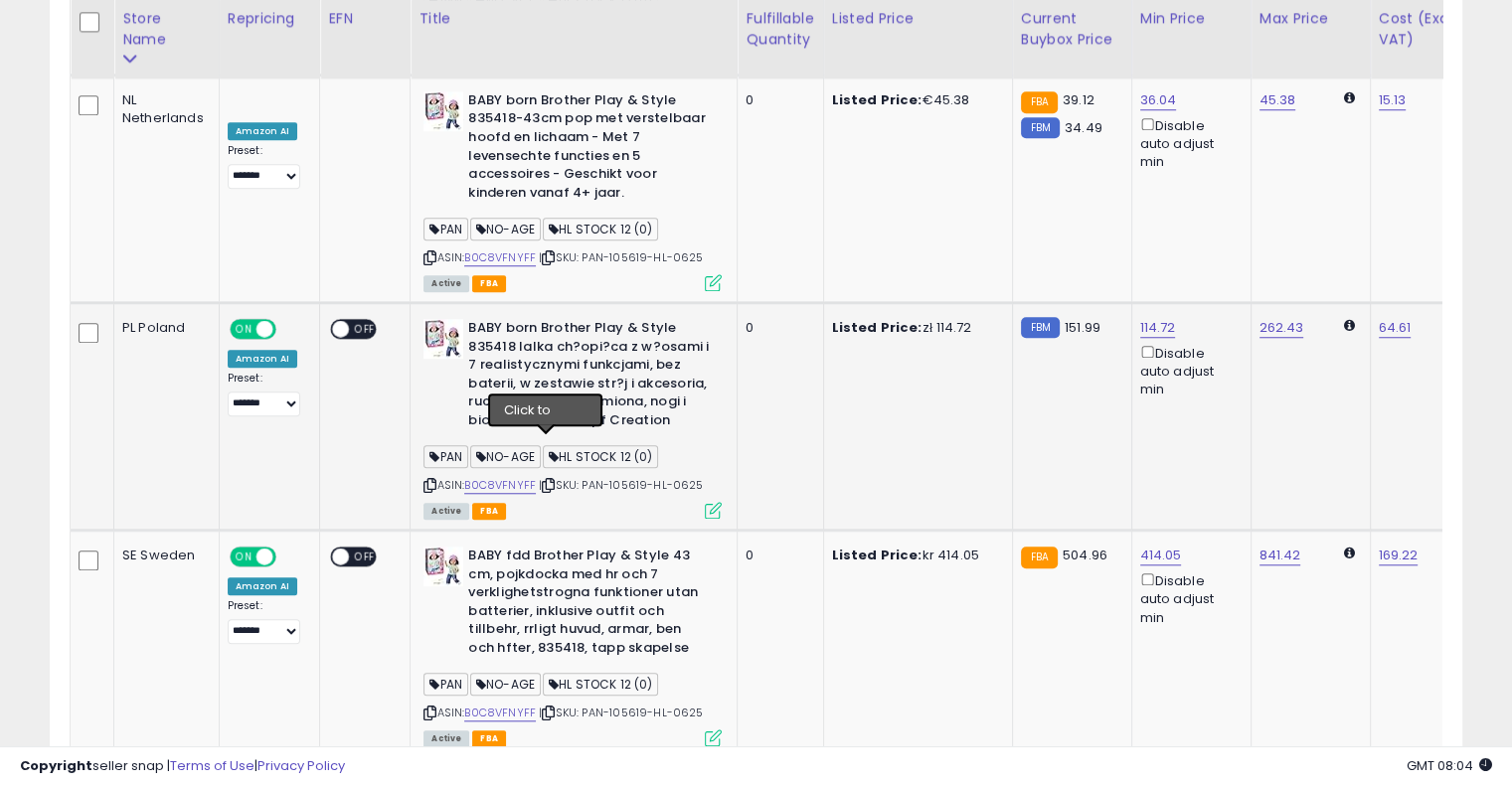 click at bounding box center [548, 485] 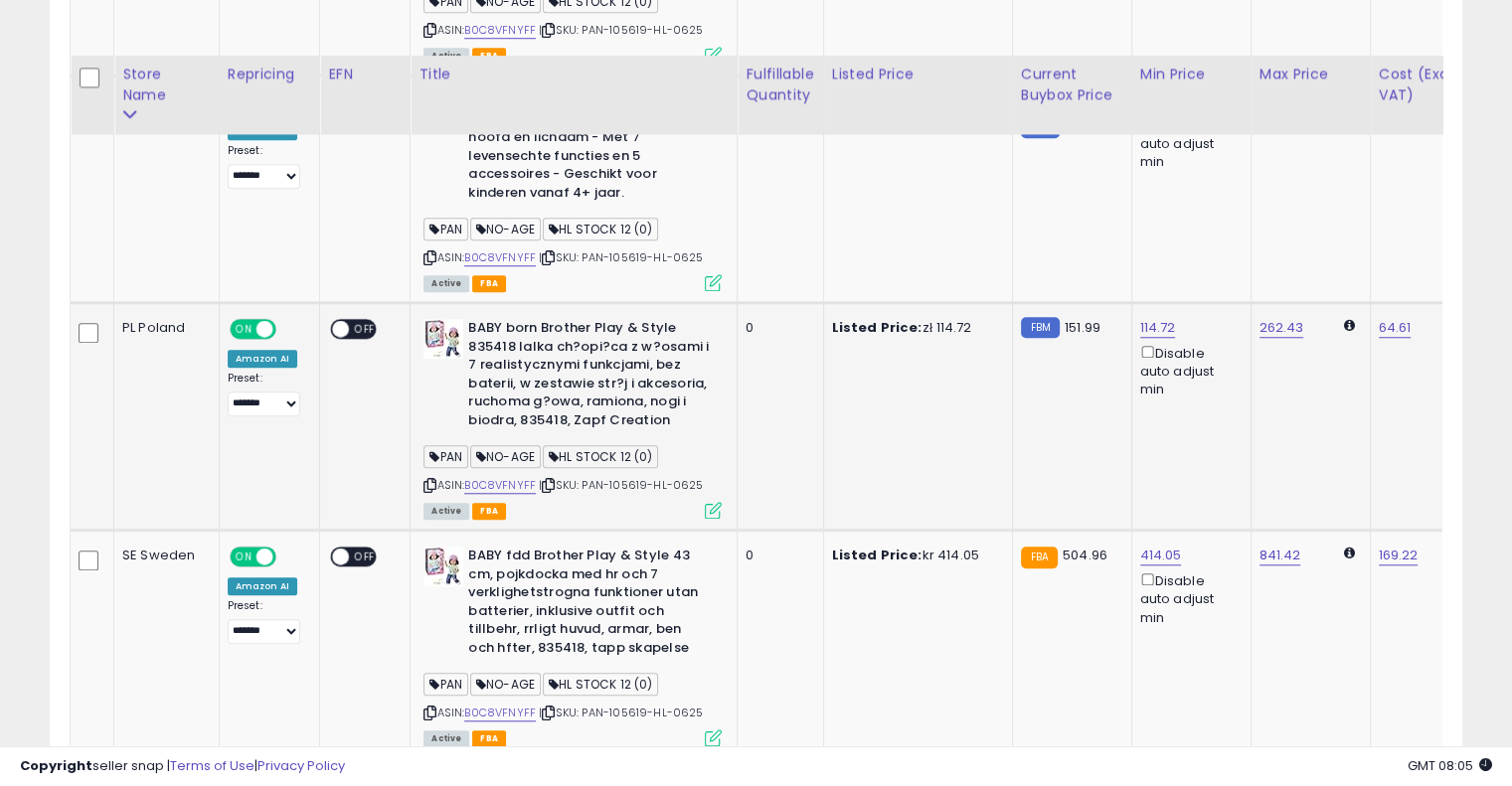 scroll, scrollTop: 1710, scrollLeft: 0, axis: vertical 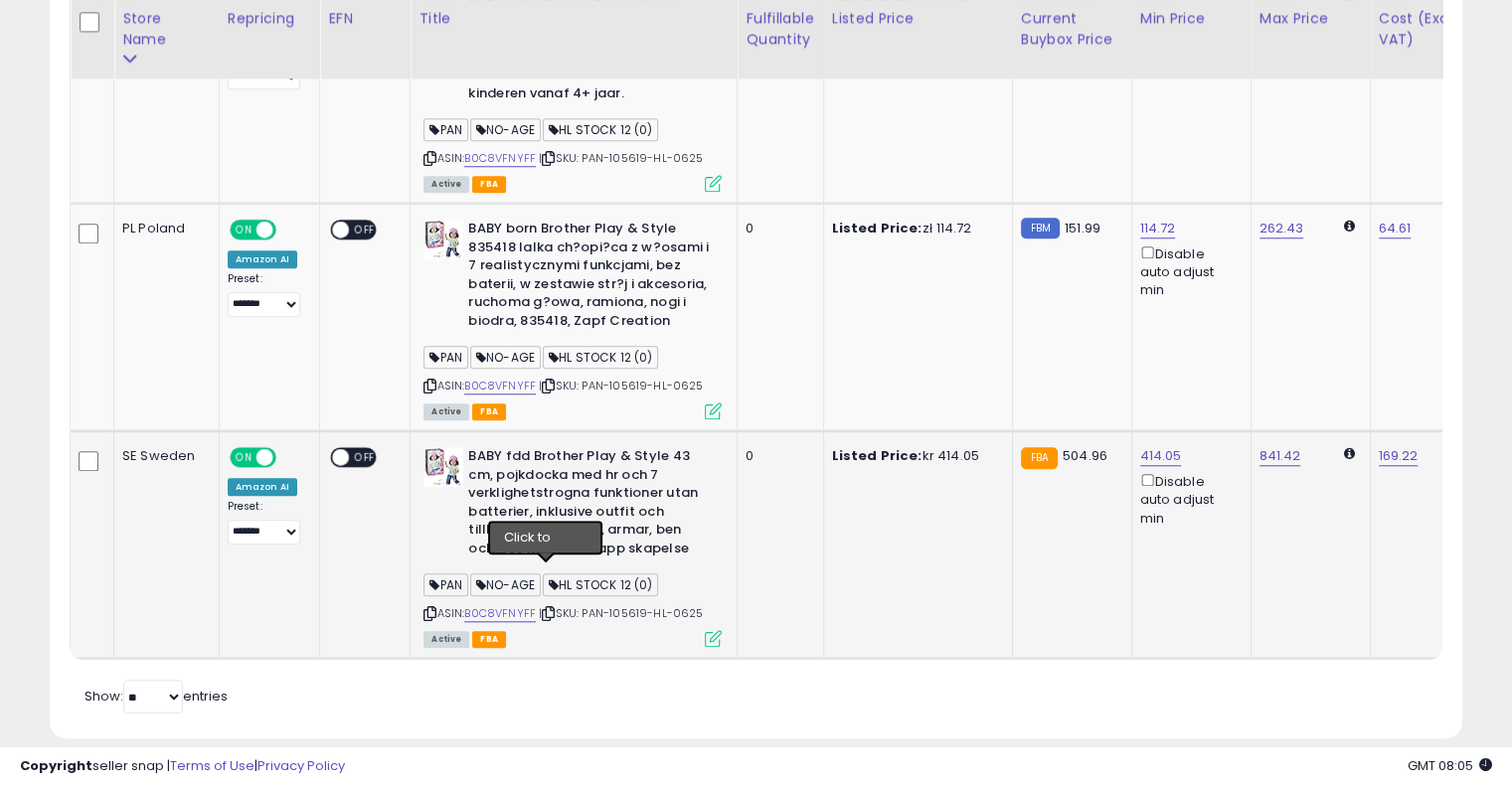 click at bounding box center [548, 613] 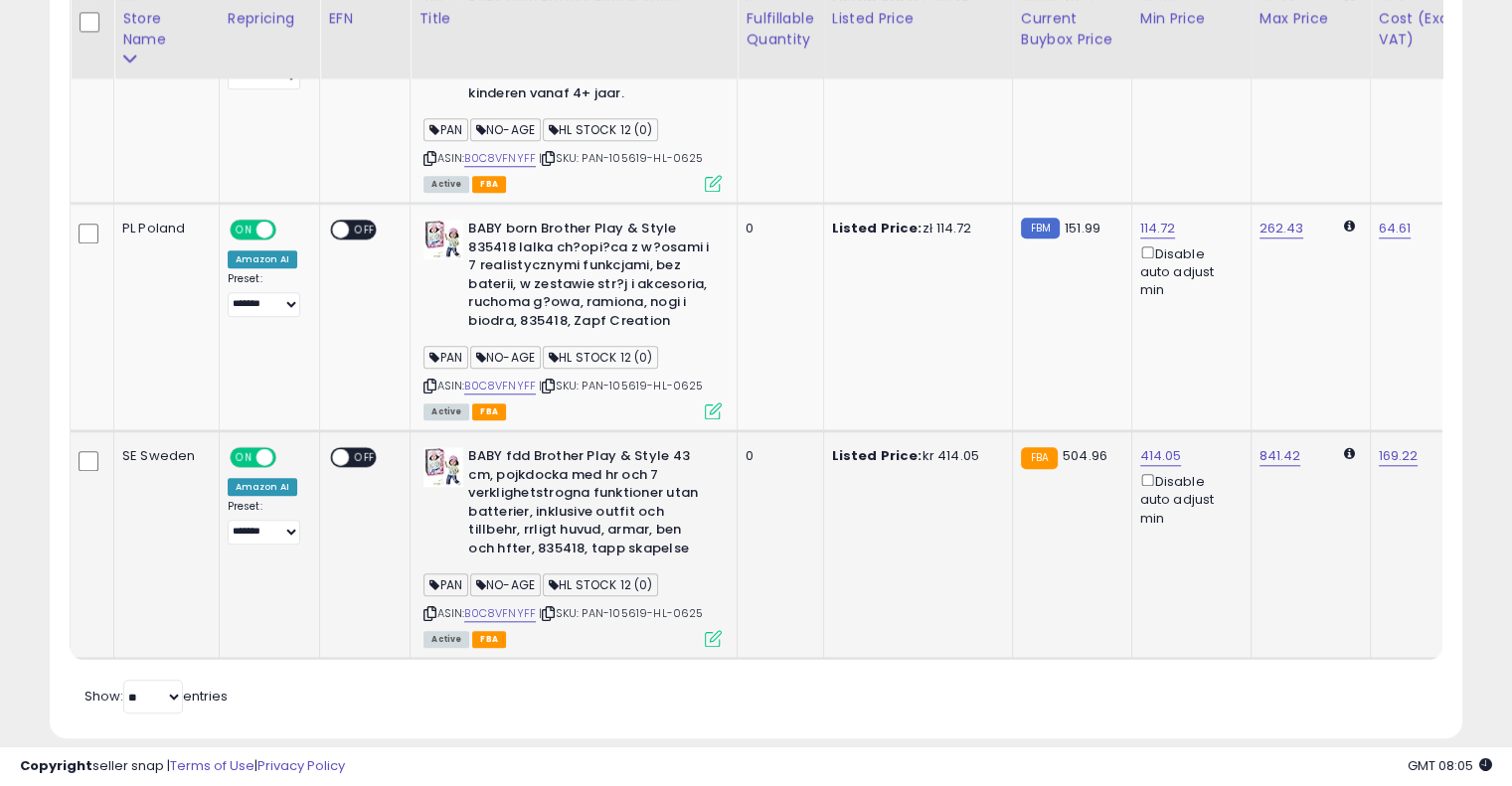 drag, startPoint x: 471, startPoint y: 2, endPoint x: 547, endPoint y: 571, distance: 574.0531 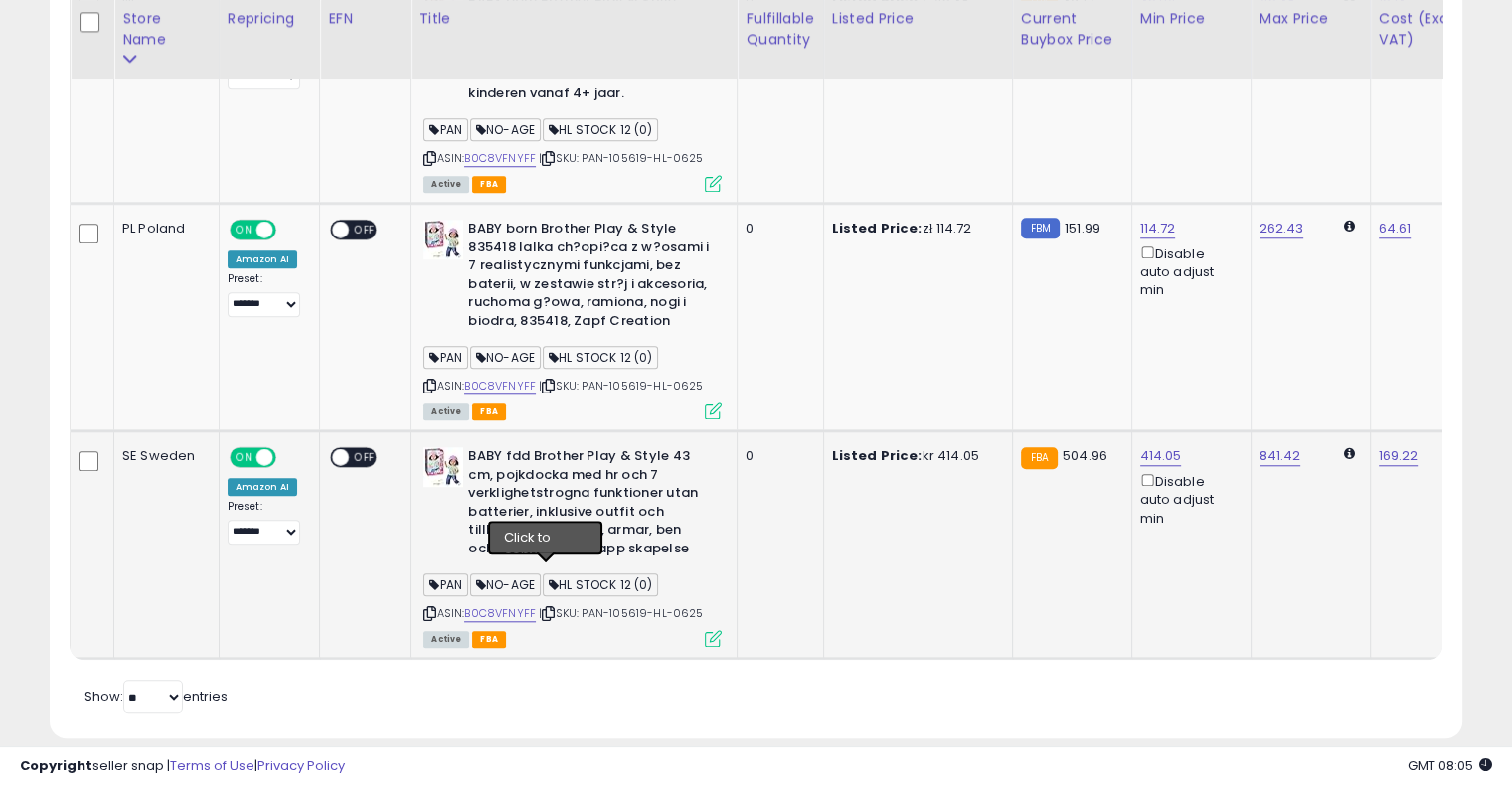 click at bounding box center [548, 613] 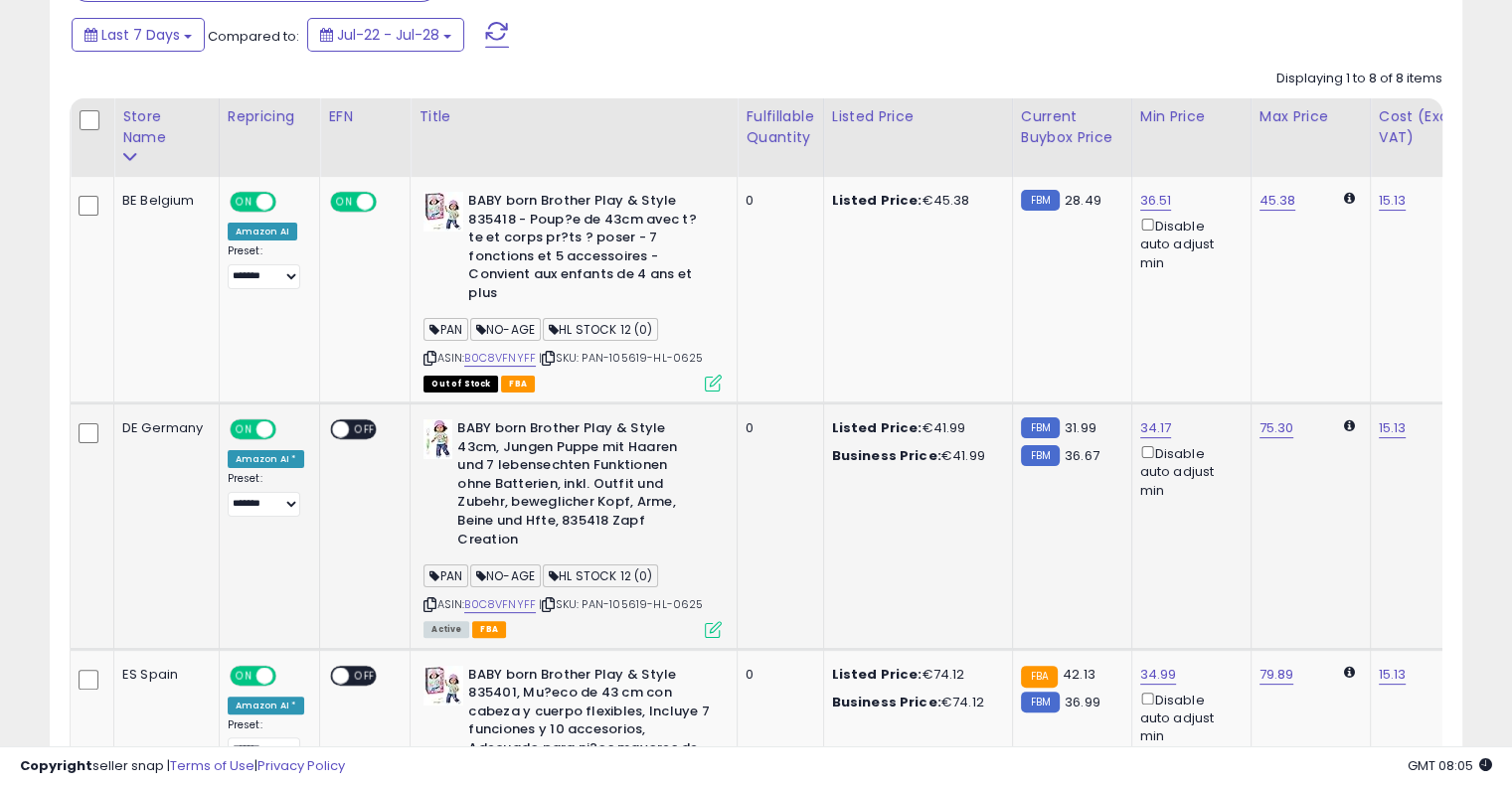 scroll, scrollTop: 120, scrollLeft: 0, axis: vertical 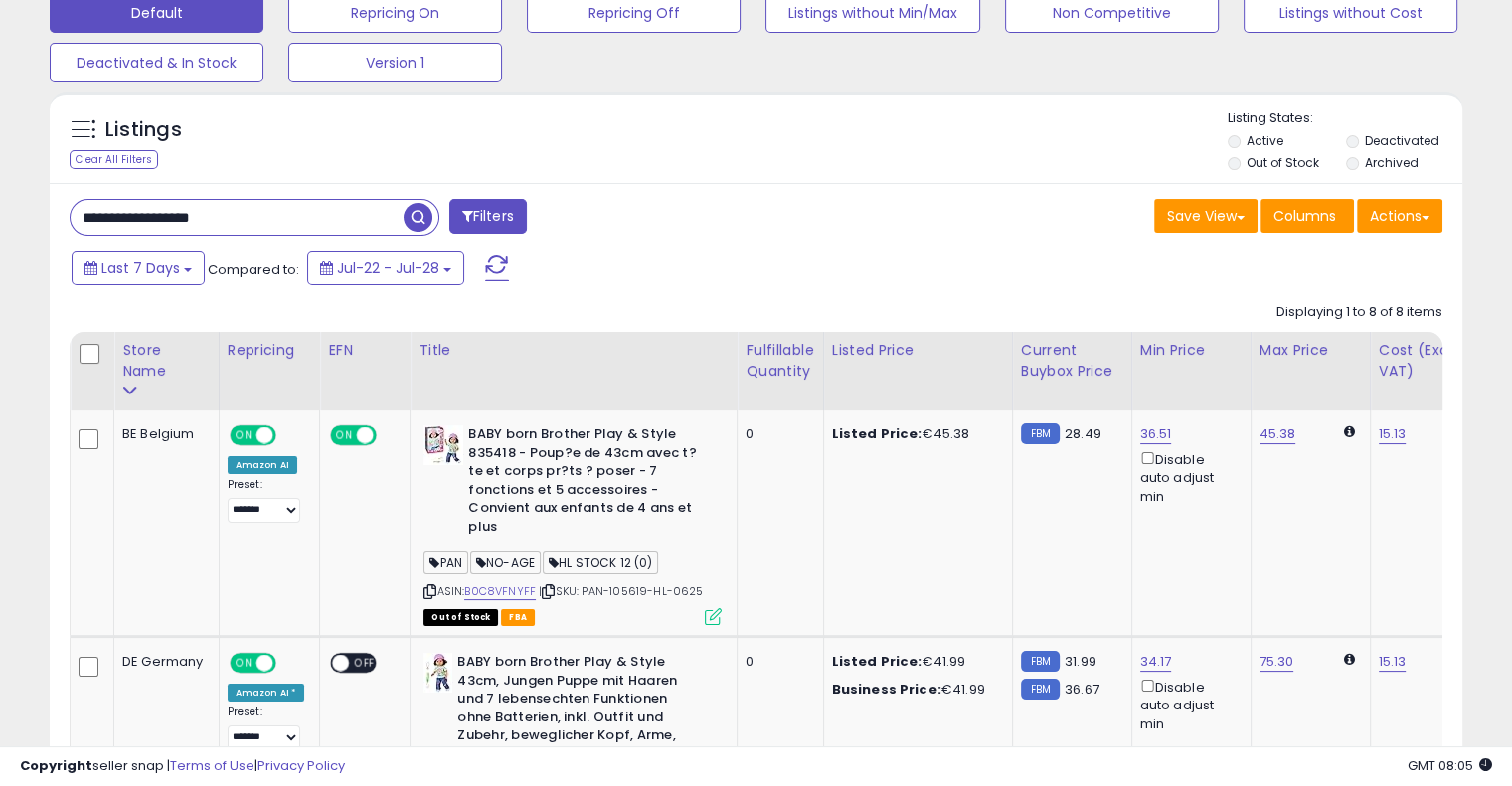 drag, startPoint x: 292, startPoint y: 221, endPoint x: 0, endPoint y: 201, distance: 292.68413 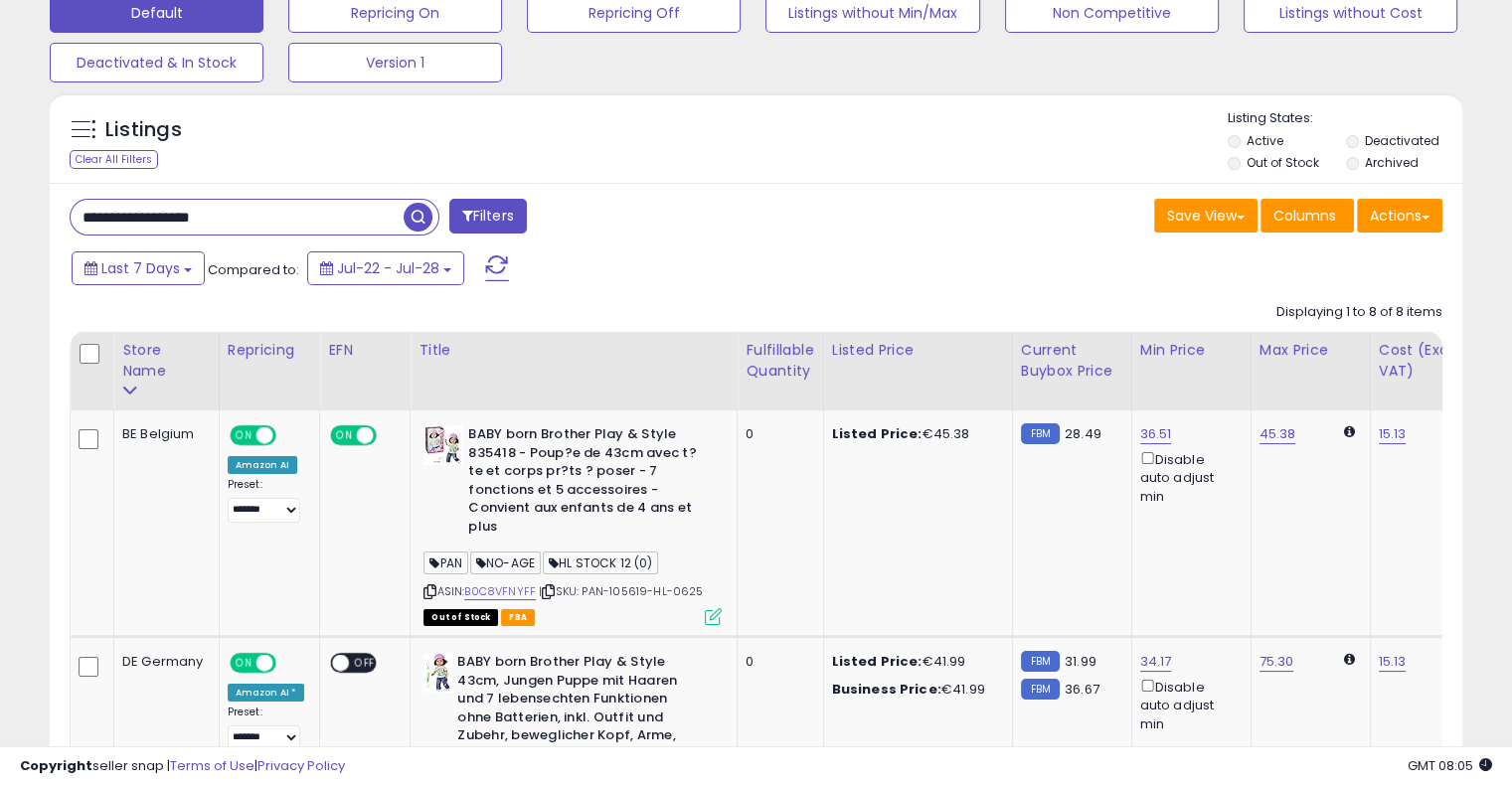 paste 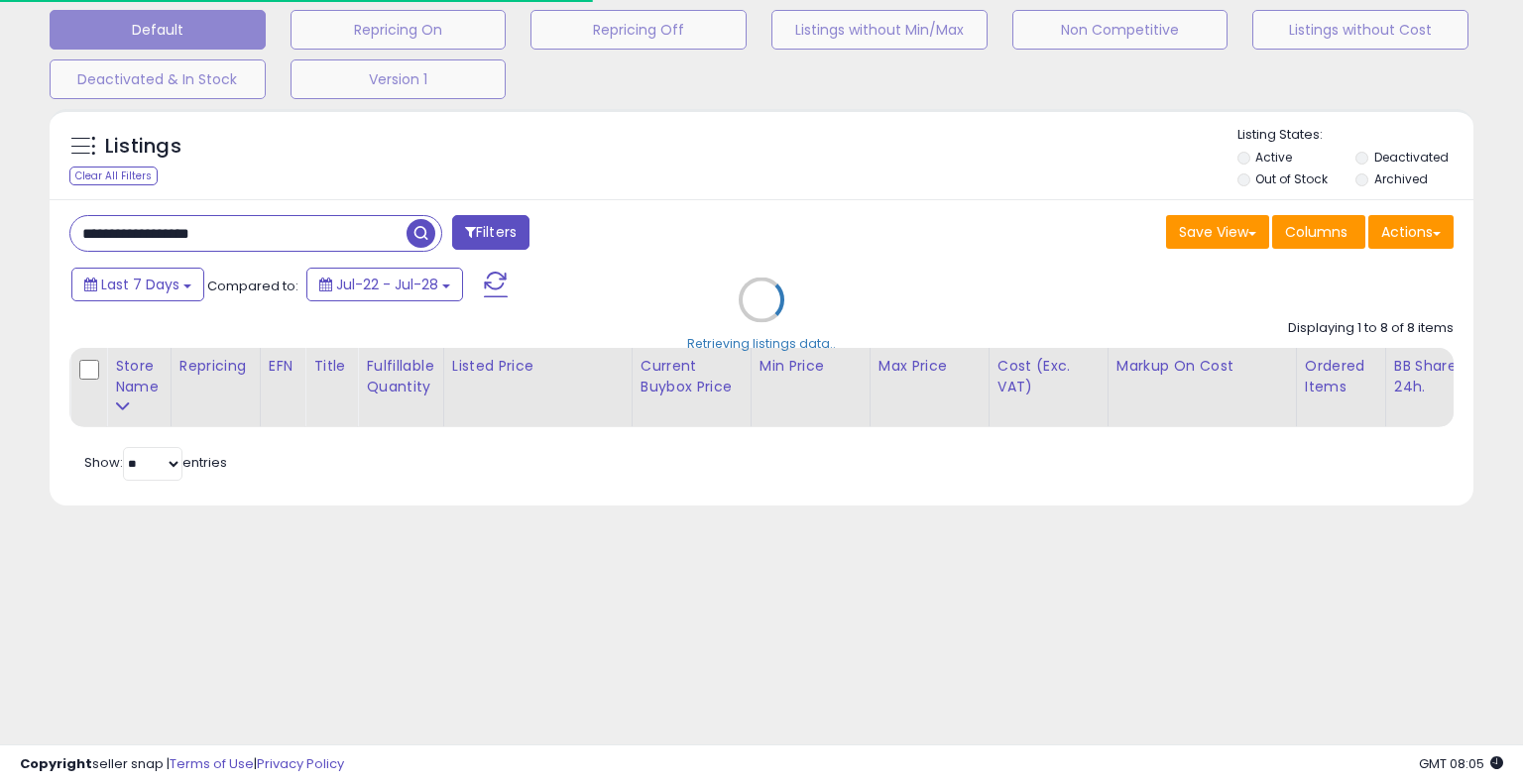 click on "Retrieving listings data.." at bounding box center [762, 314] 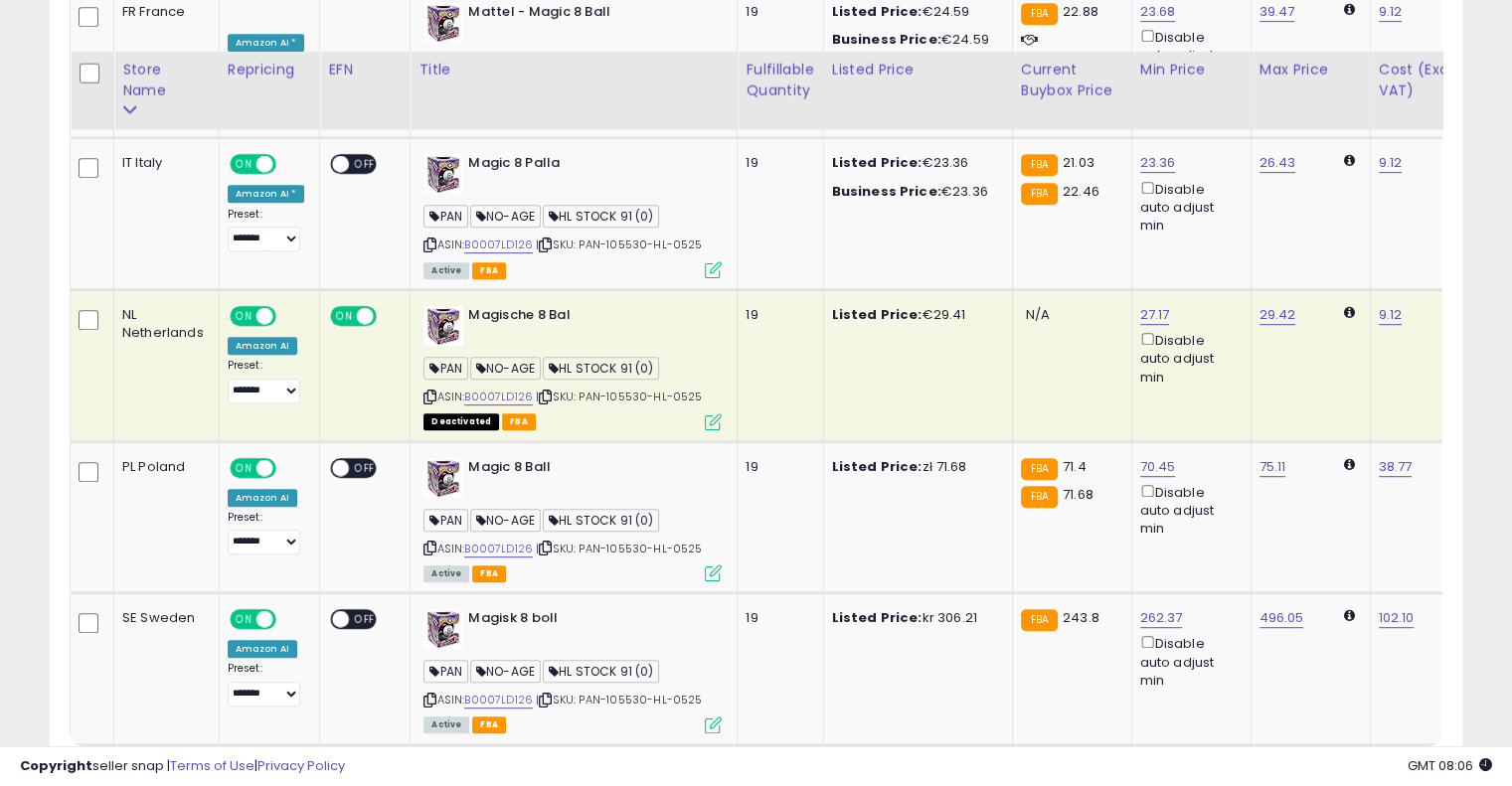 scroll, scrollTop: 1121, scrollLeft: 0, axis: vertical 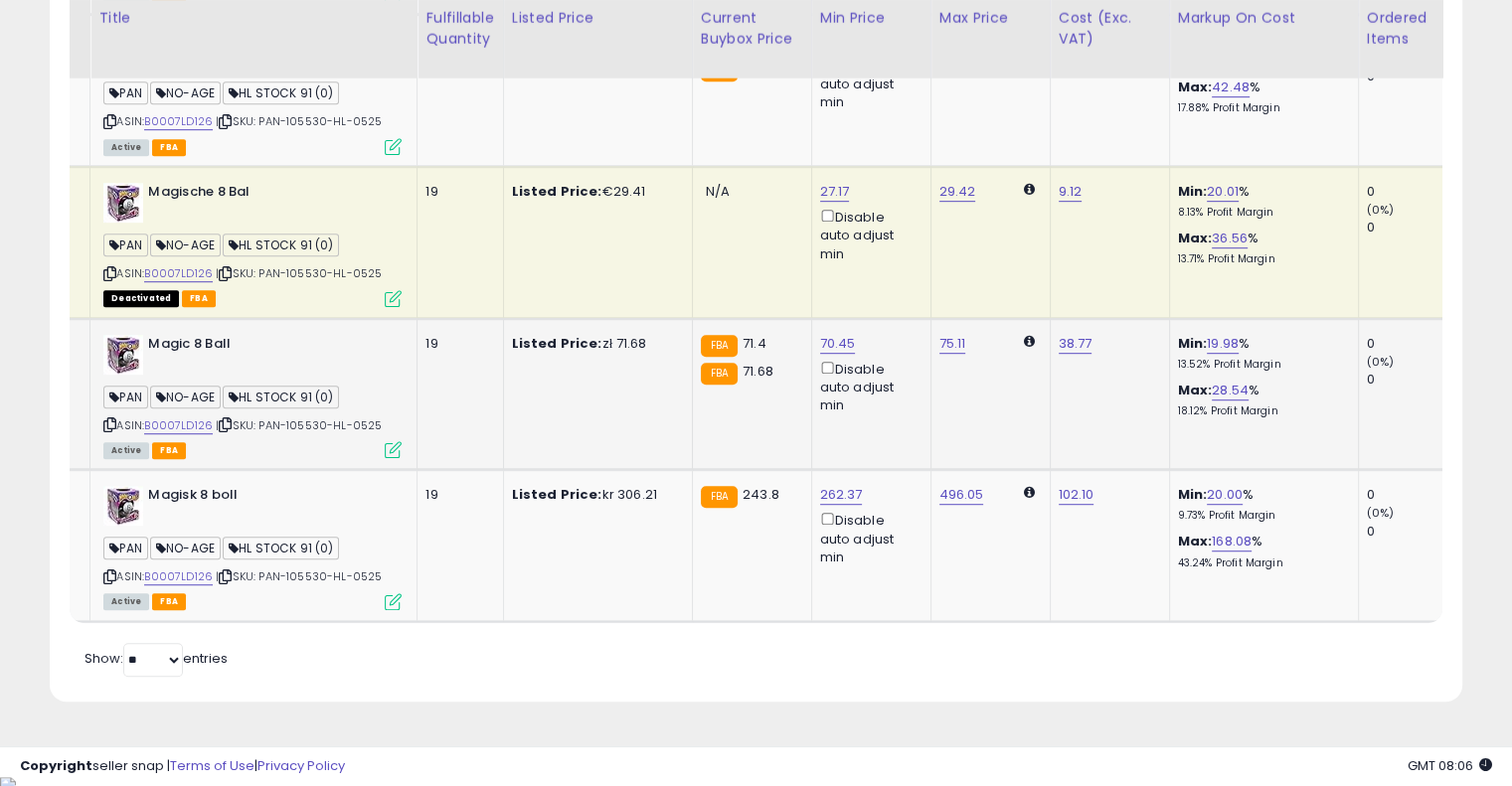 drag, startPoint x: 830, startPoint y: 414, endPoint x: 924, endPoint y: 363, distance: 106.94391 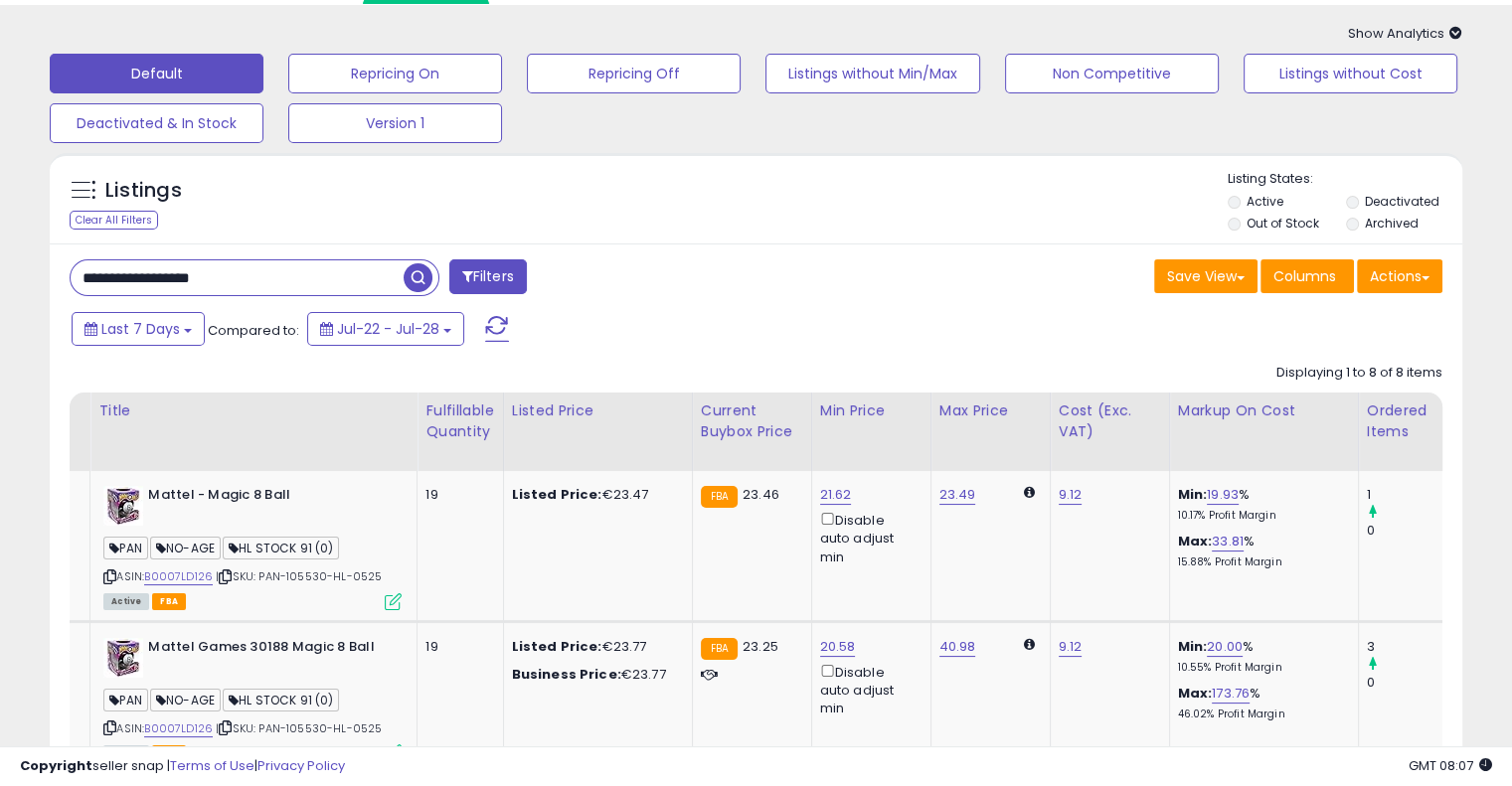 scroll, scrollTop: 0, scrollLeft: 0, axis: both 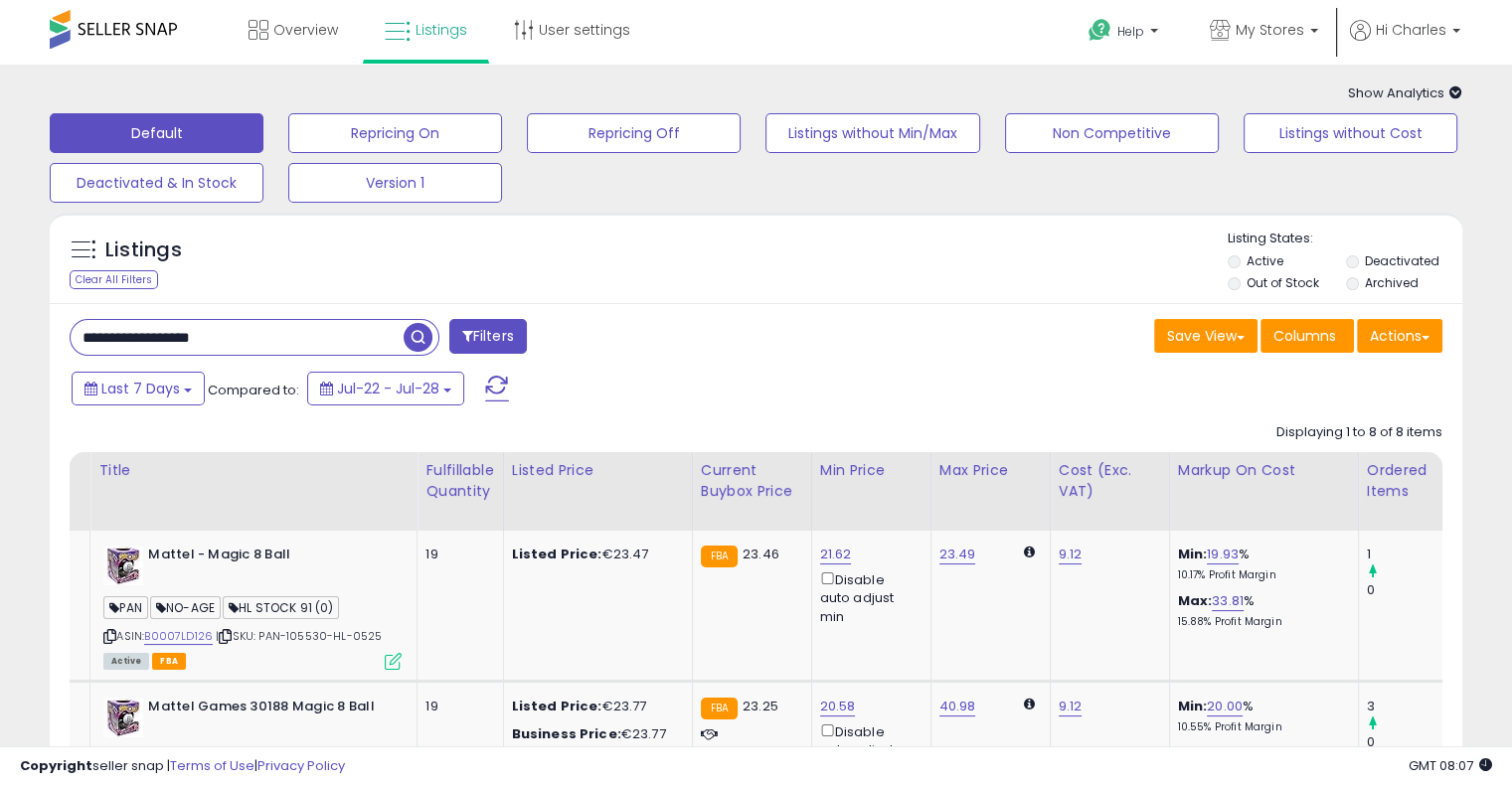 drag, startPoint x: 258, startPoint y: 337, endPoint x: 0, endPoint y: 293, distance: 261.725 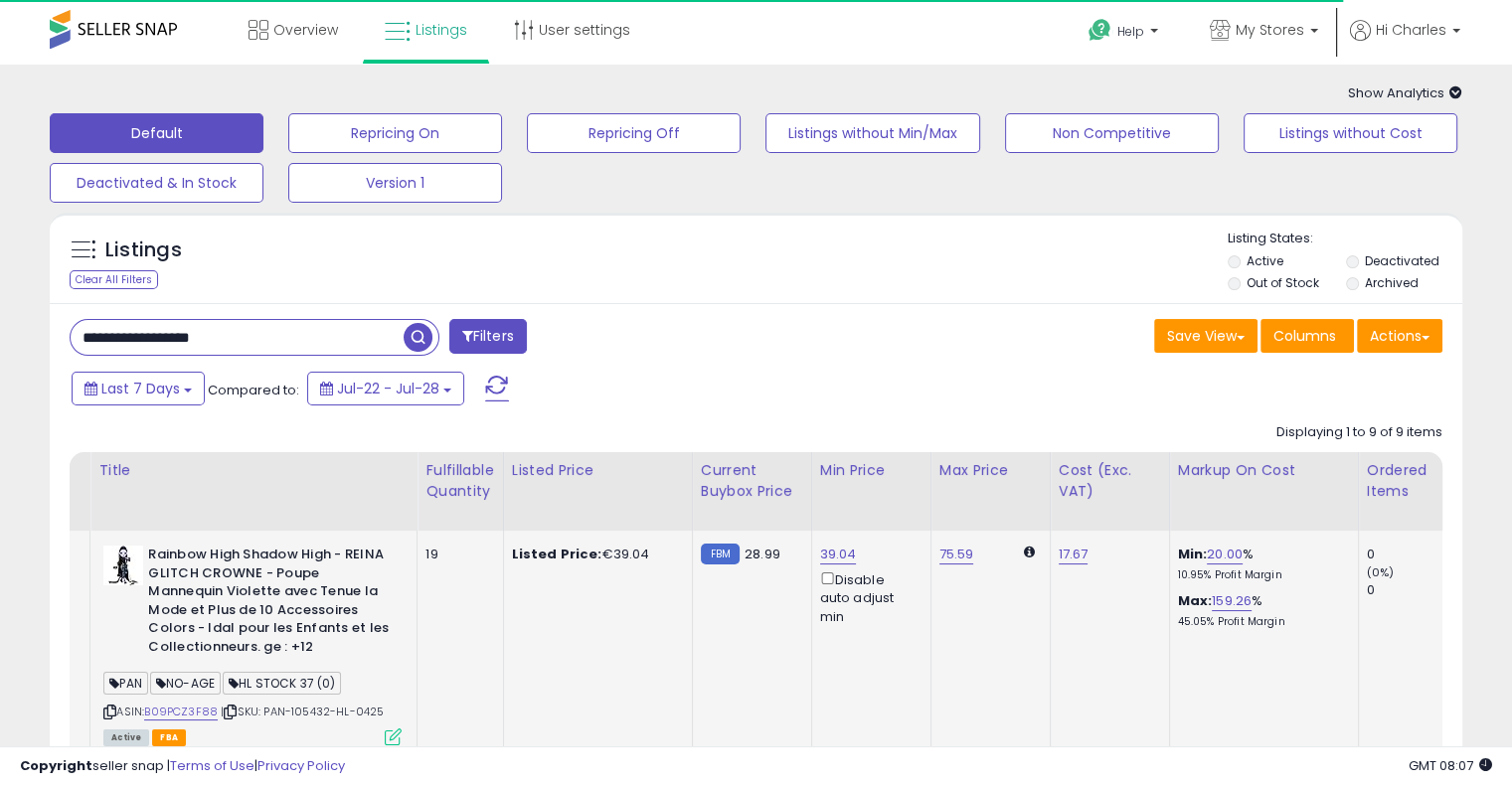 scroll, scrollTop: 0, scrollLeft: 195, axis: horizontal 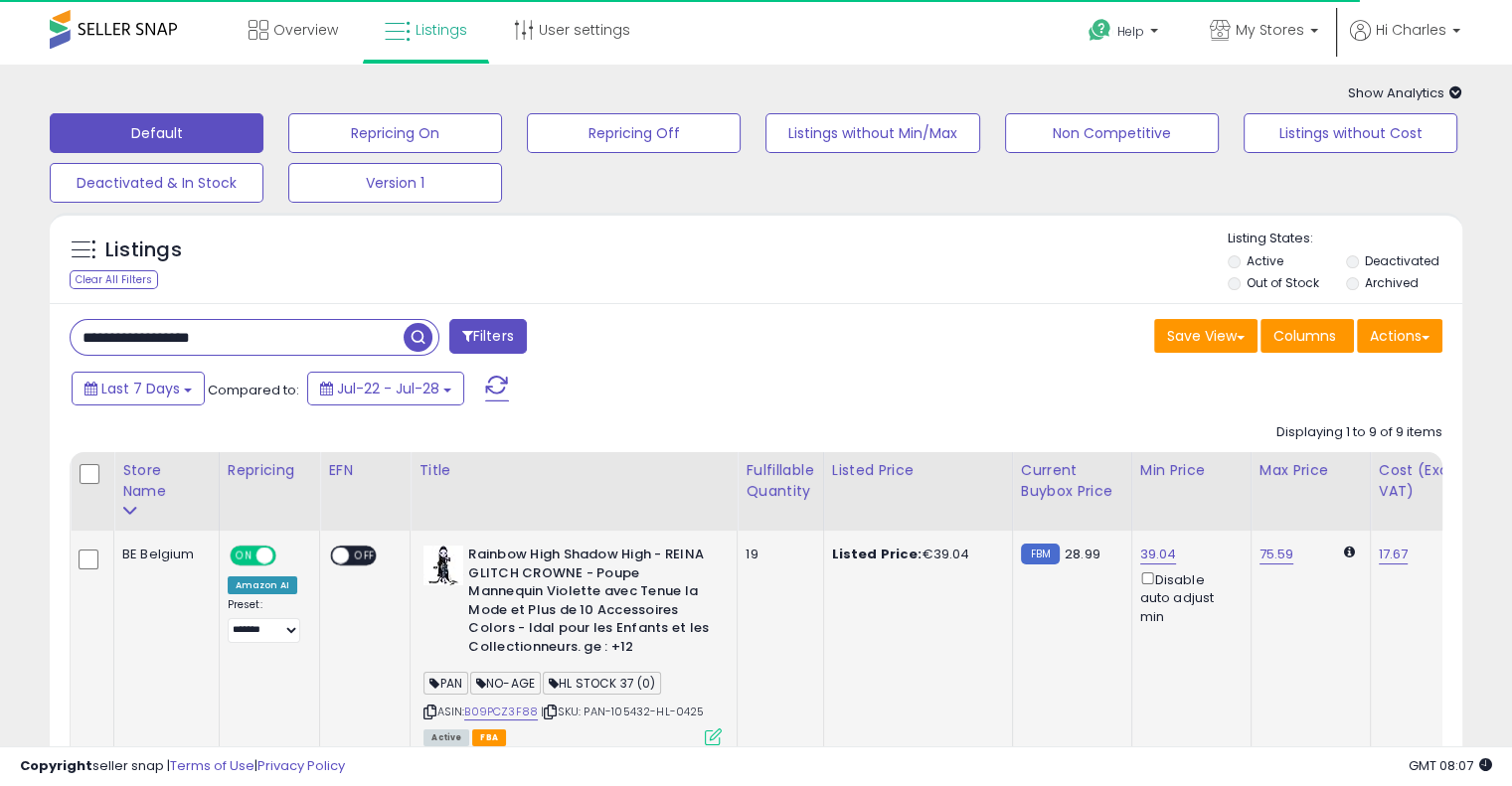 drag, startPoint x: 631, startPoint y: 635, endPoint x: 337, endPoint y: 614, distance: 294.749 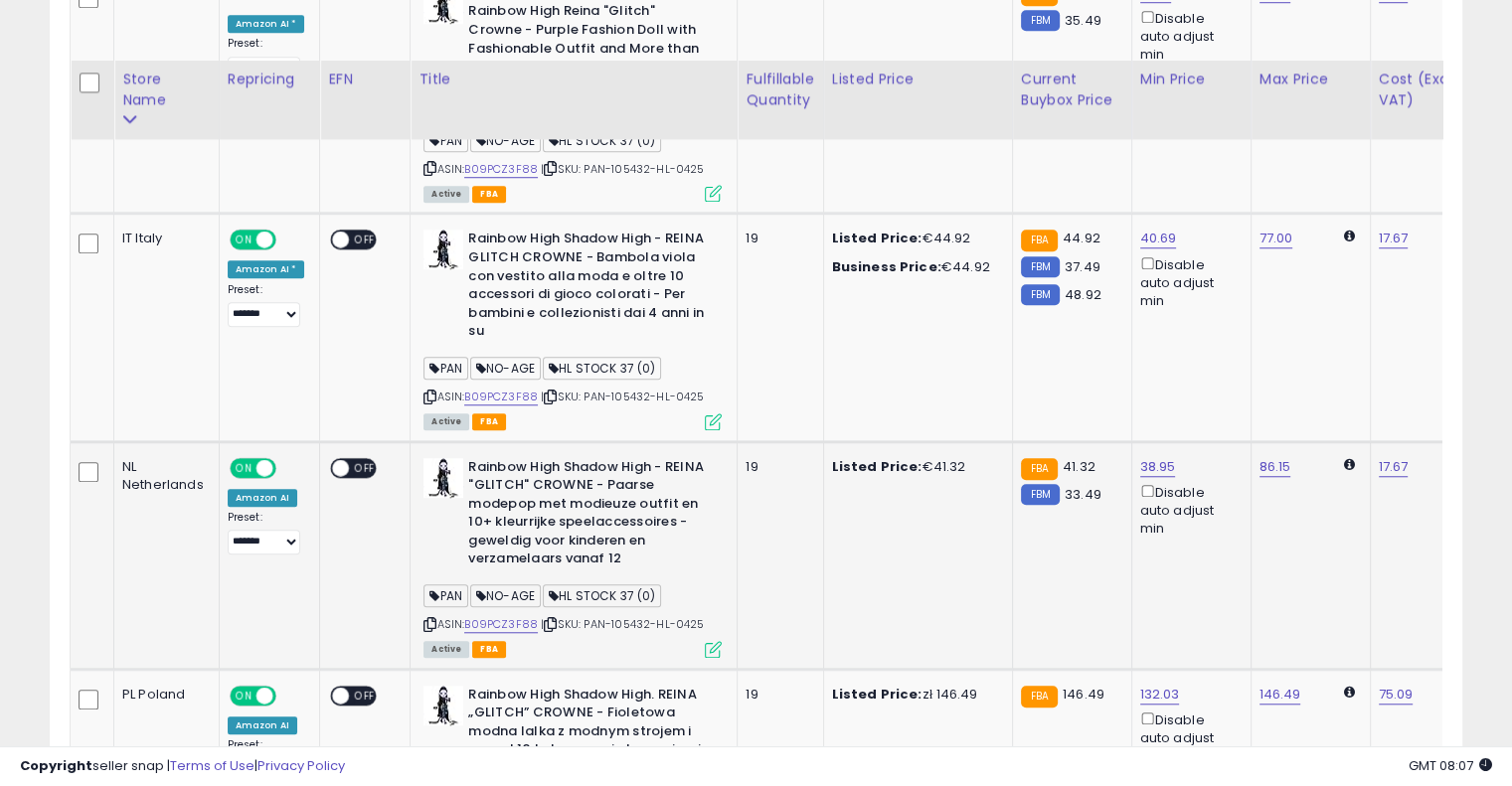 scroll, scrollTop: 1975, scrollLeft: 0, axis: vertical 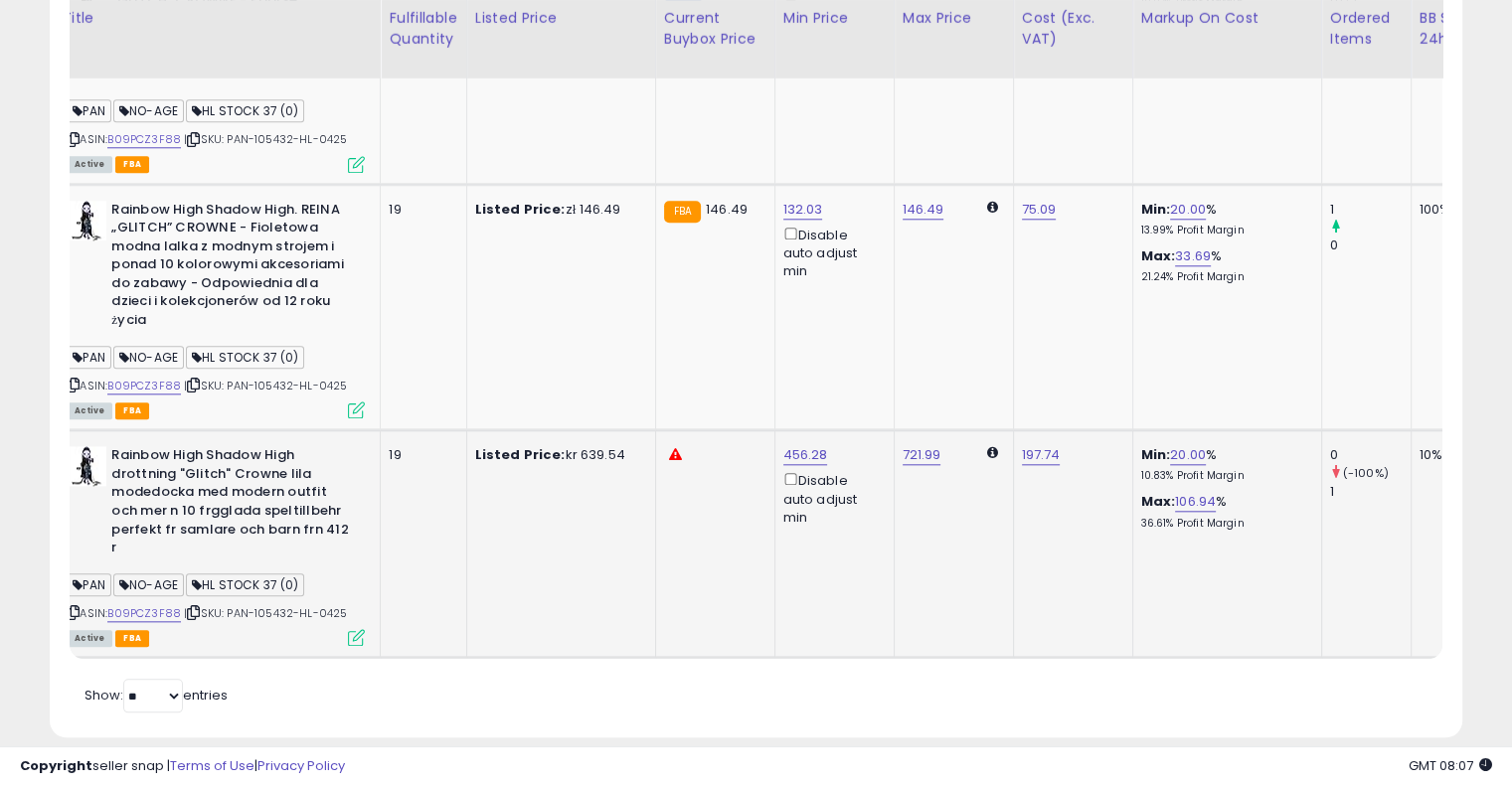 drag, startPoint x: 812, startPoint y: 439, endPoint x: 944, endPoint y: 407, distance: 135.82341 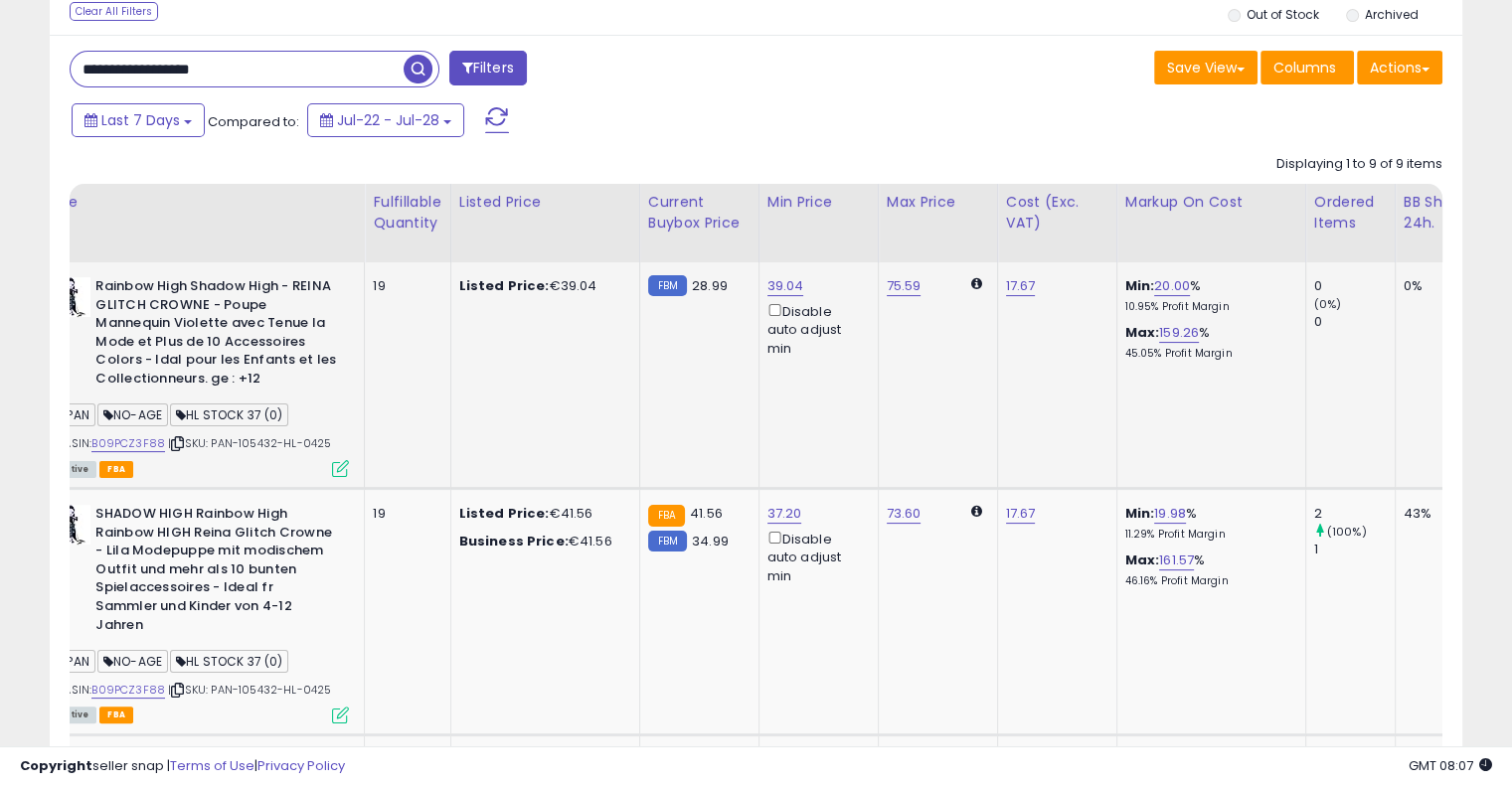 scroll, scrollTop: 0, scrollLeft: 0, axis: both 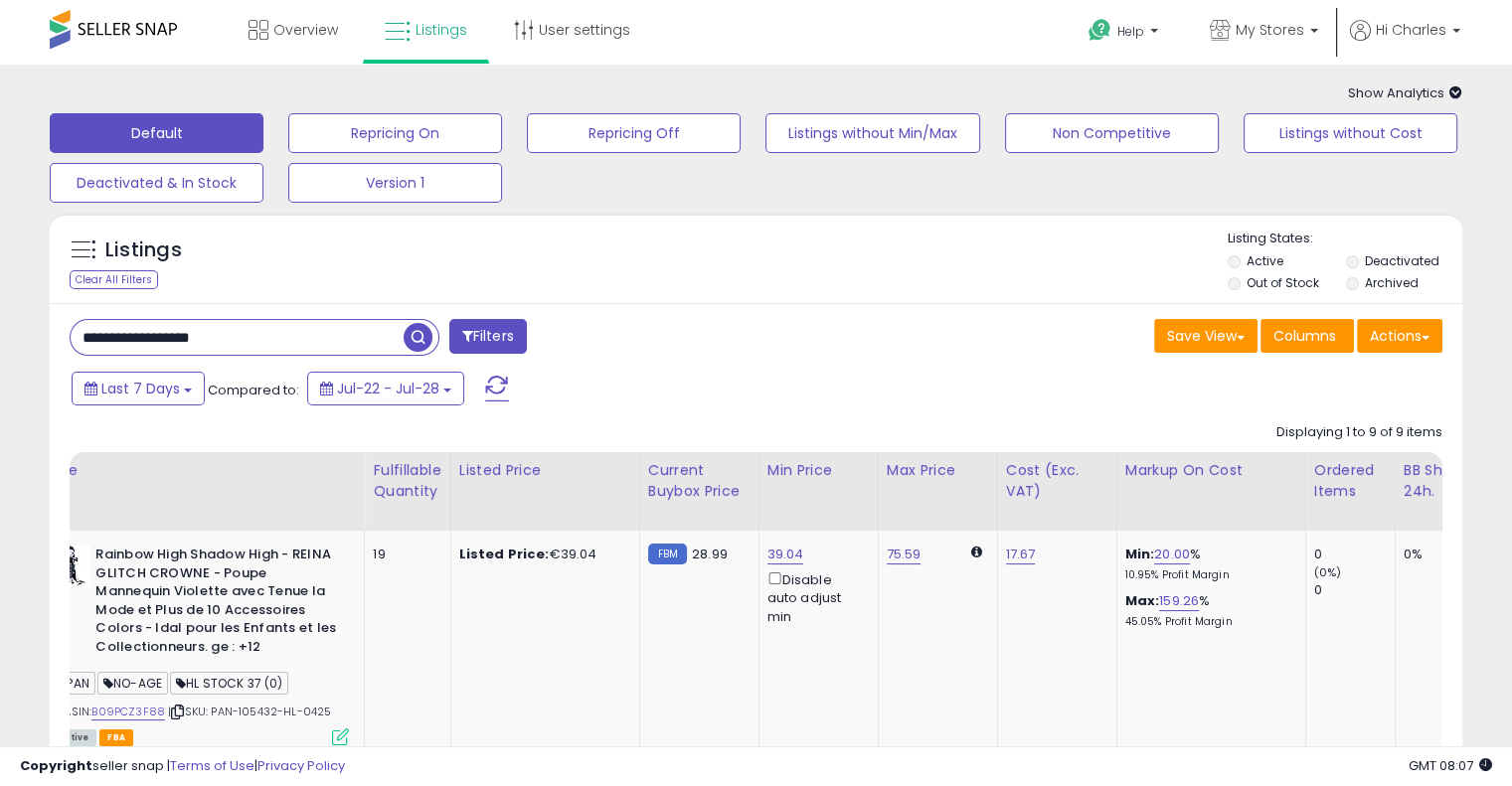 click on "**********" at bounding box center (756, 1426) 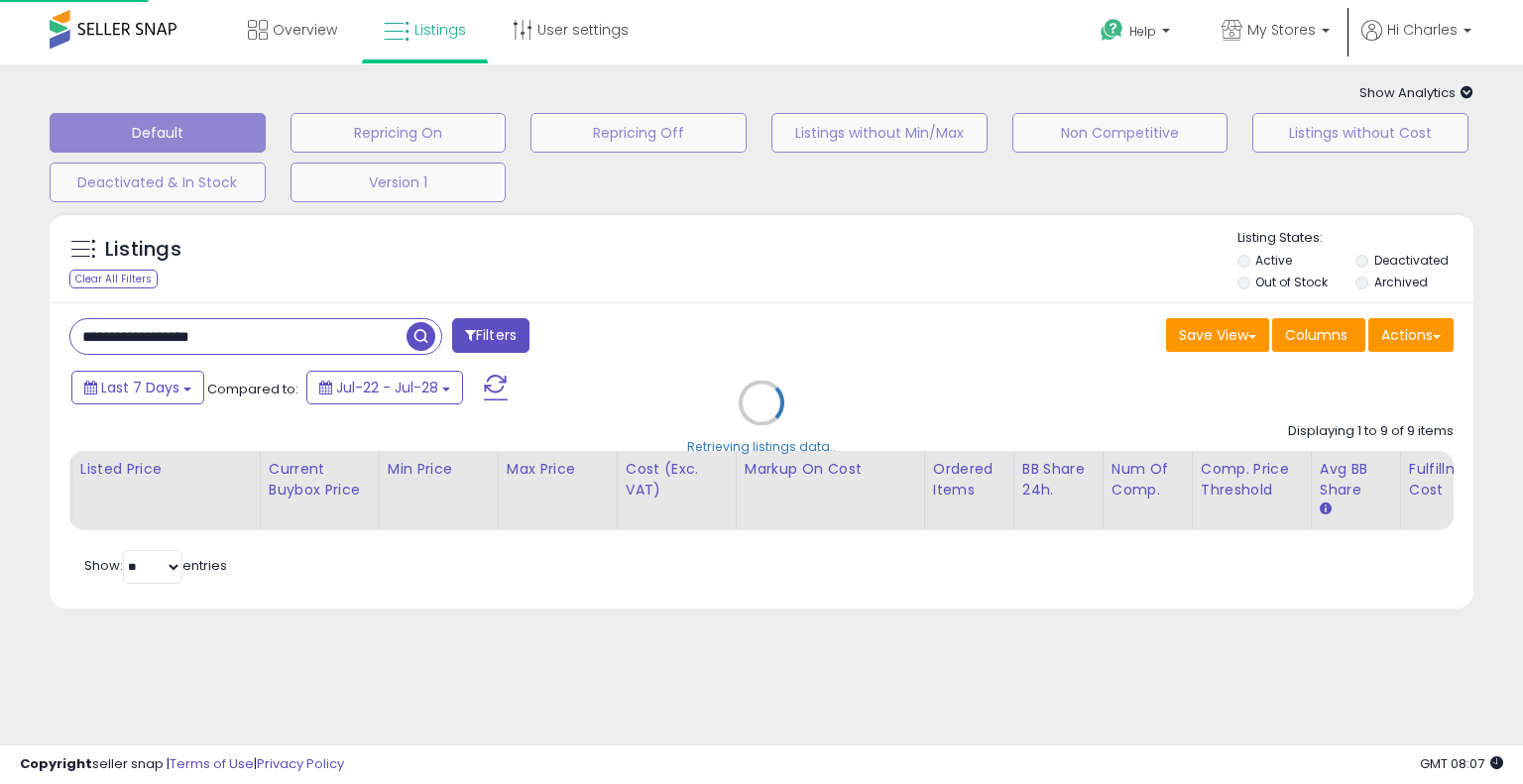 click on "Retrieving listings data.." at bounding box center (762, 417) 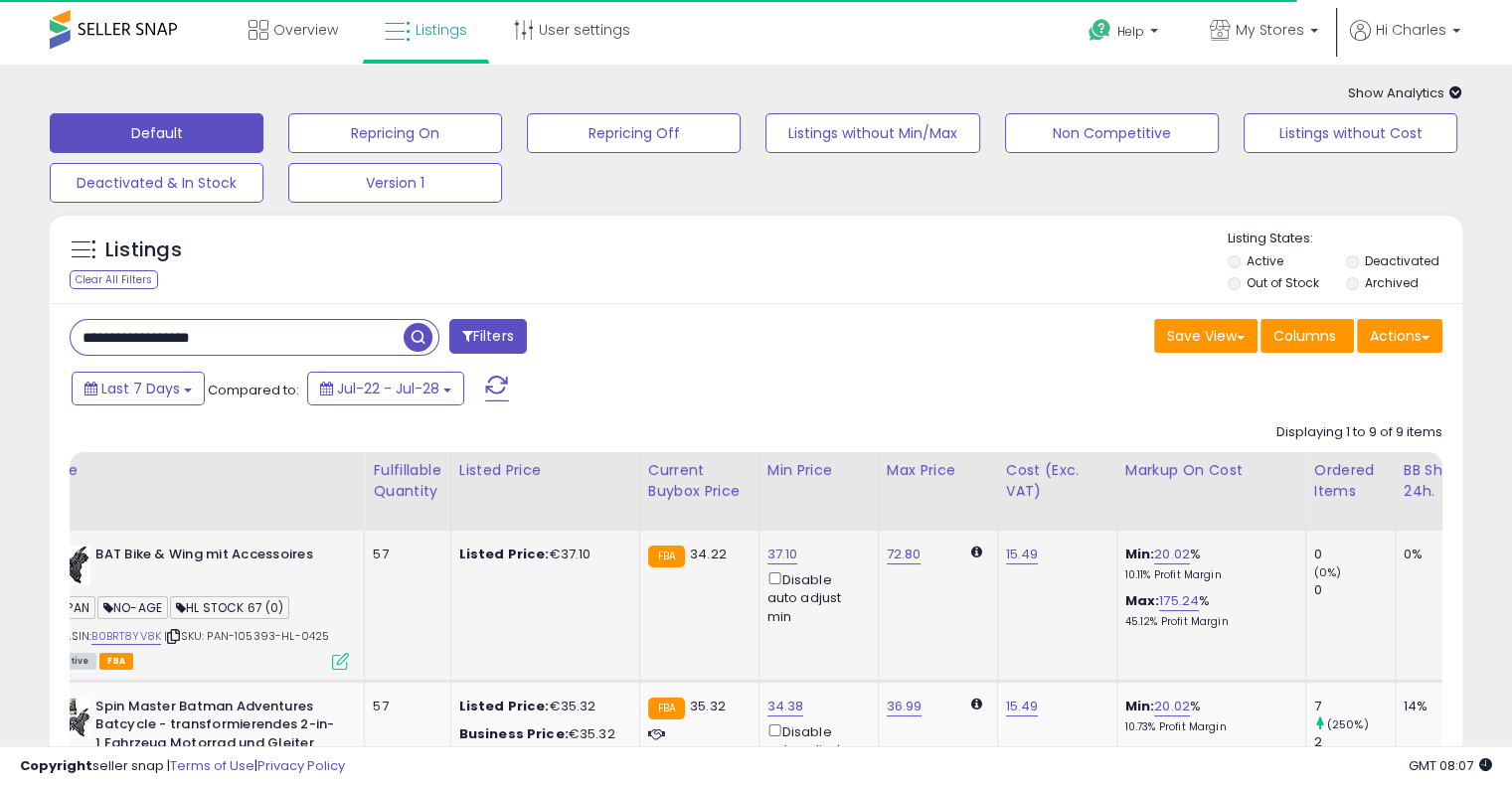 scroll, scrollTop: 0, scrollLeft: 283, axis: horizontal 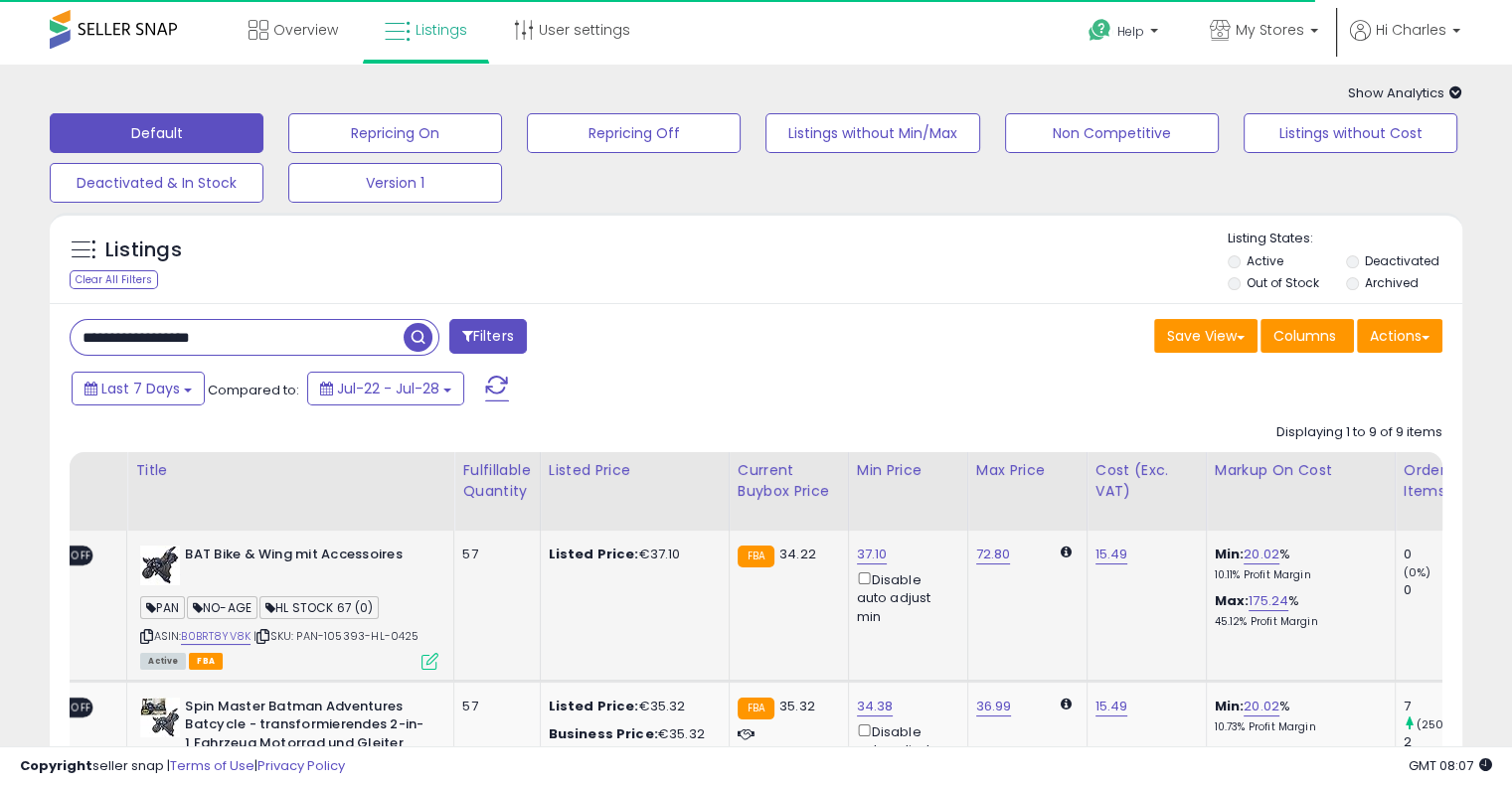 drag, startPoint x: 776, startPoint y: 602, endPoint x: 497, endPoint y: 625, distance: 279.9464 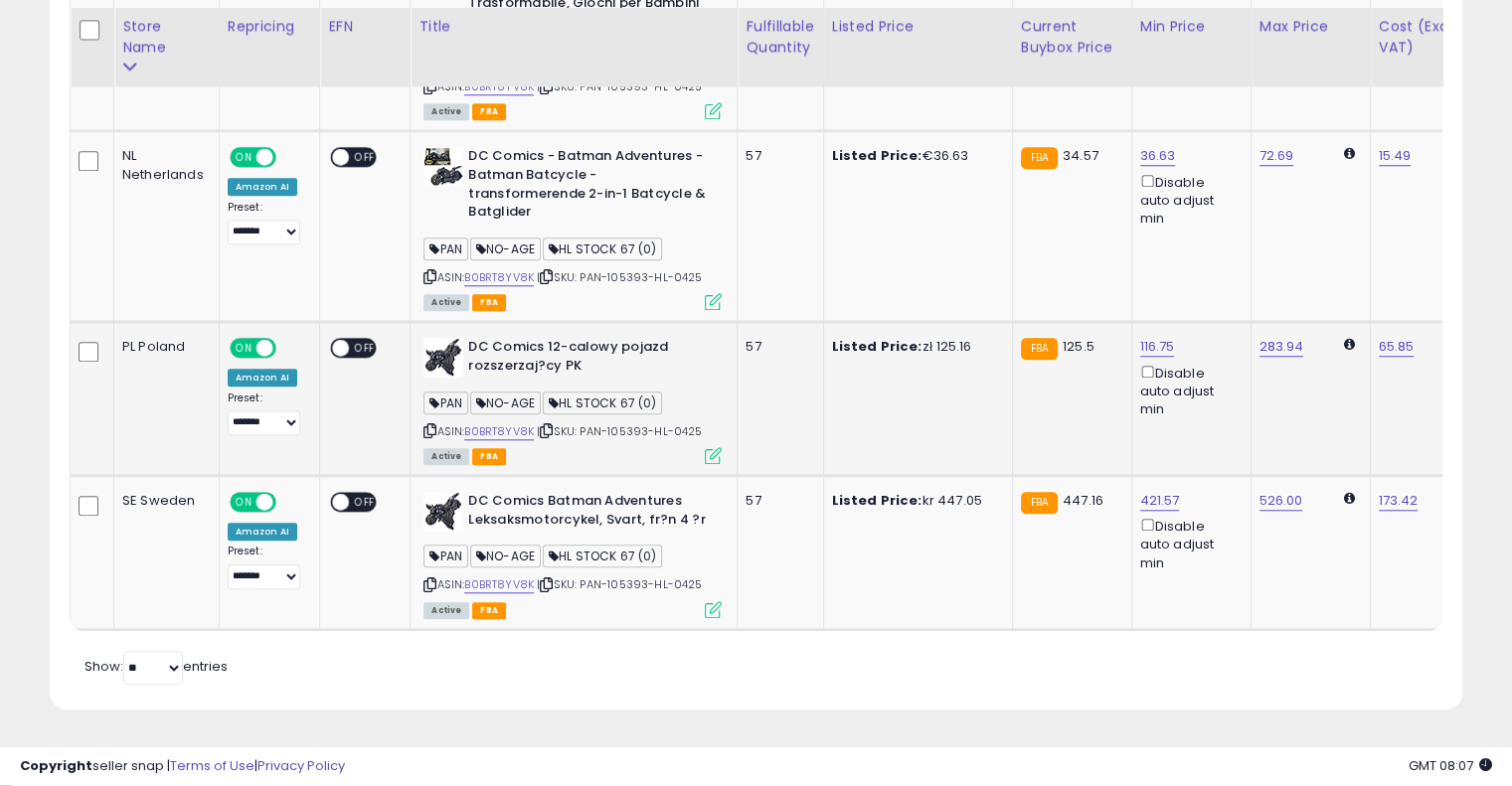scroll, scrollTop: 1714, scrollLeft: 0, axis: vertical 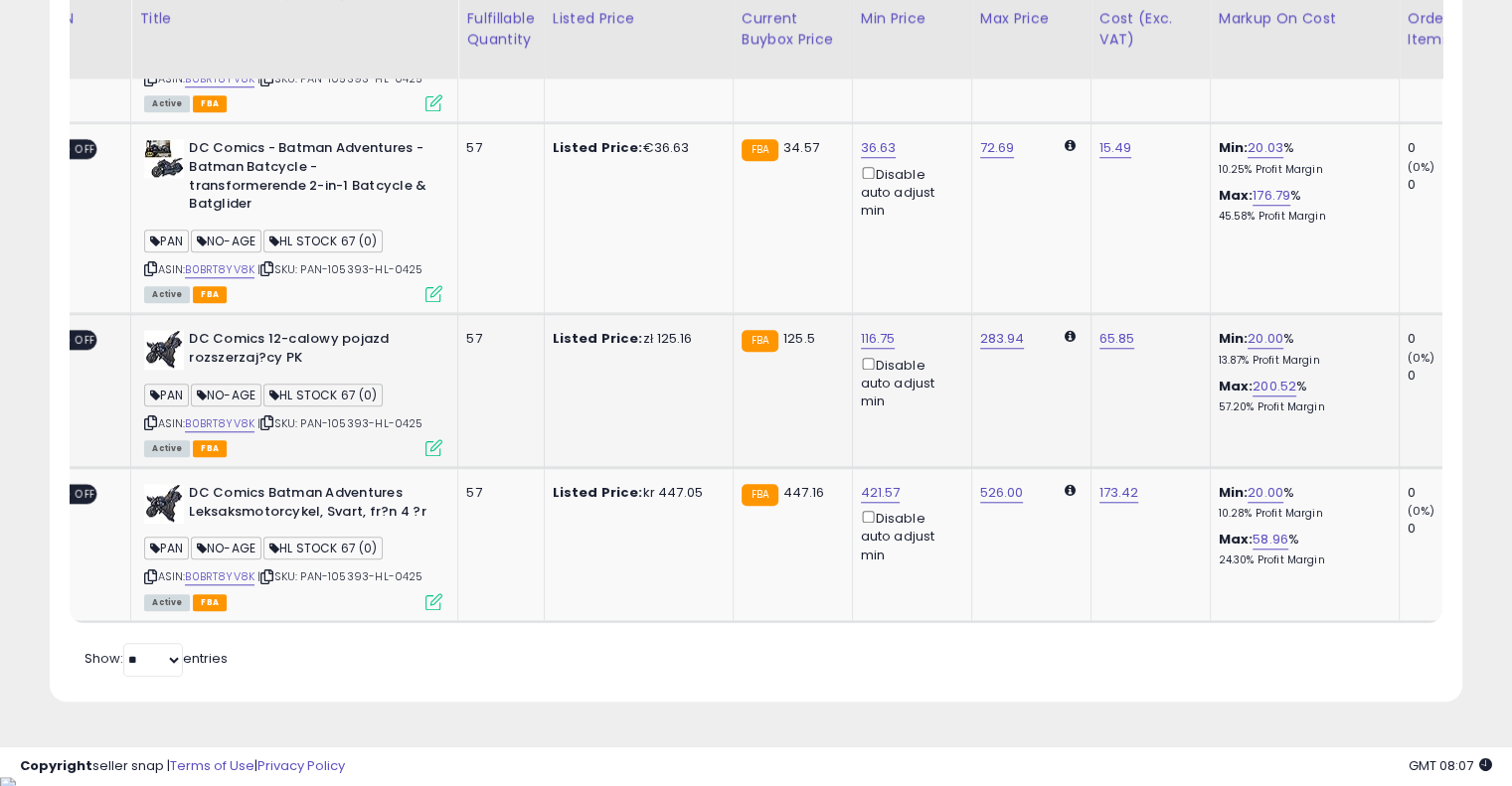 drag, startPoint x: 766, startPoint y: 475, endPoint x: 876, endPoint y: 444, distance: 114.28473 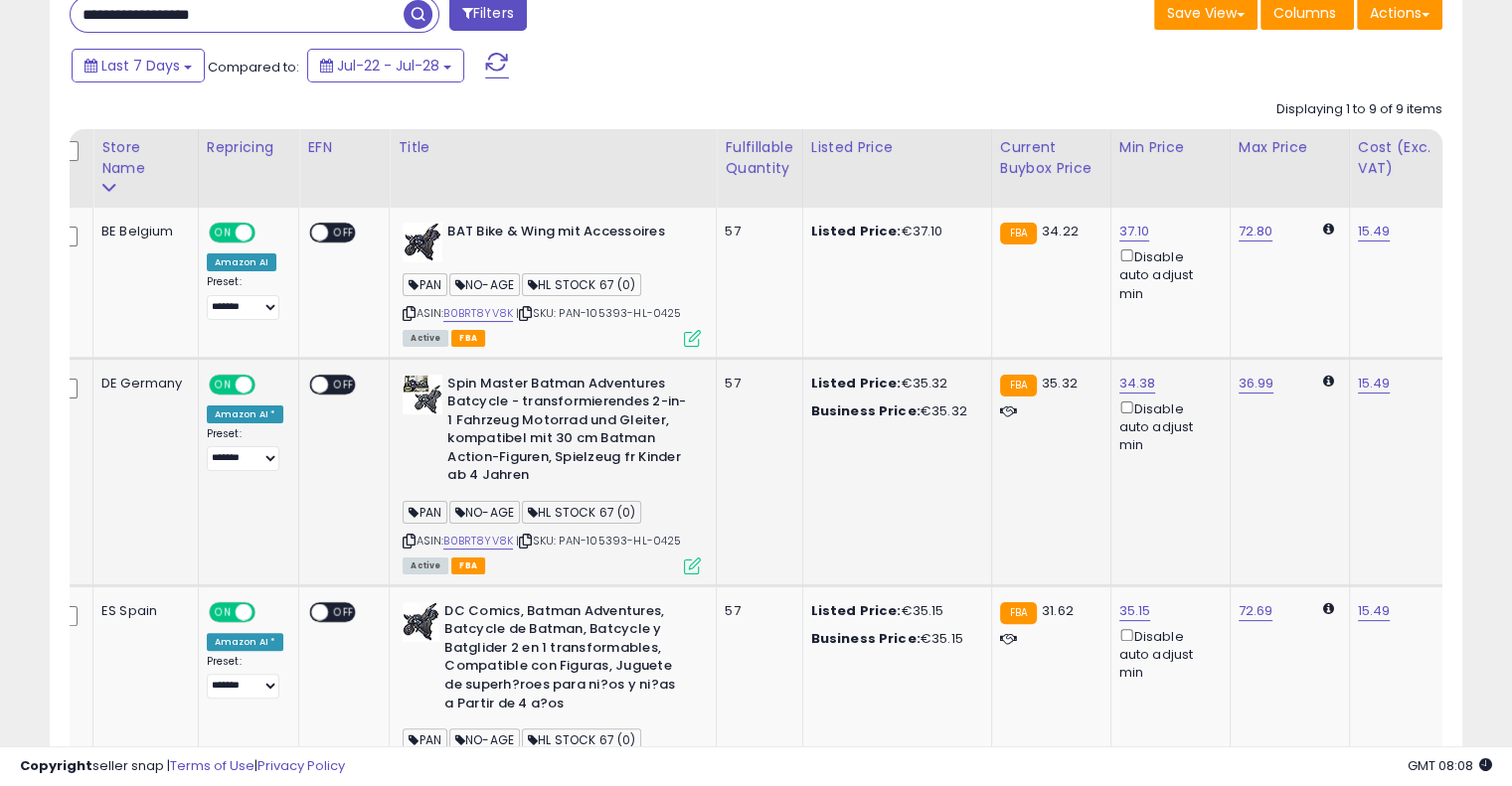 drag, startPoint x: 915, startPoint y: 442, endPoint x: 662, endPoint y: 455, distance: 253.33377 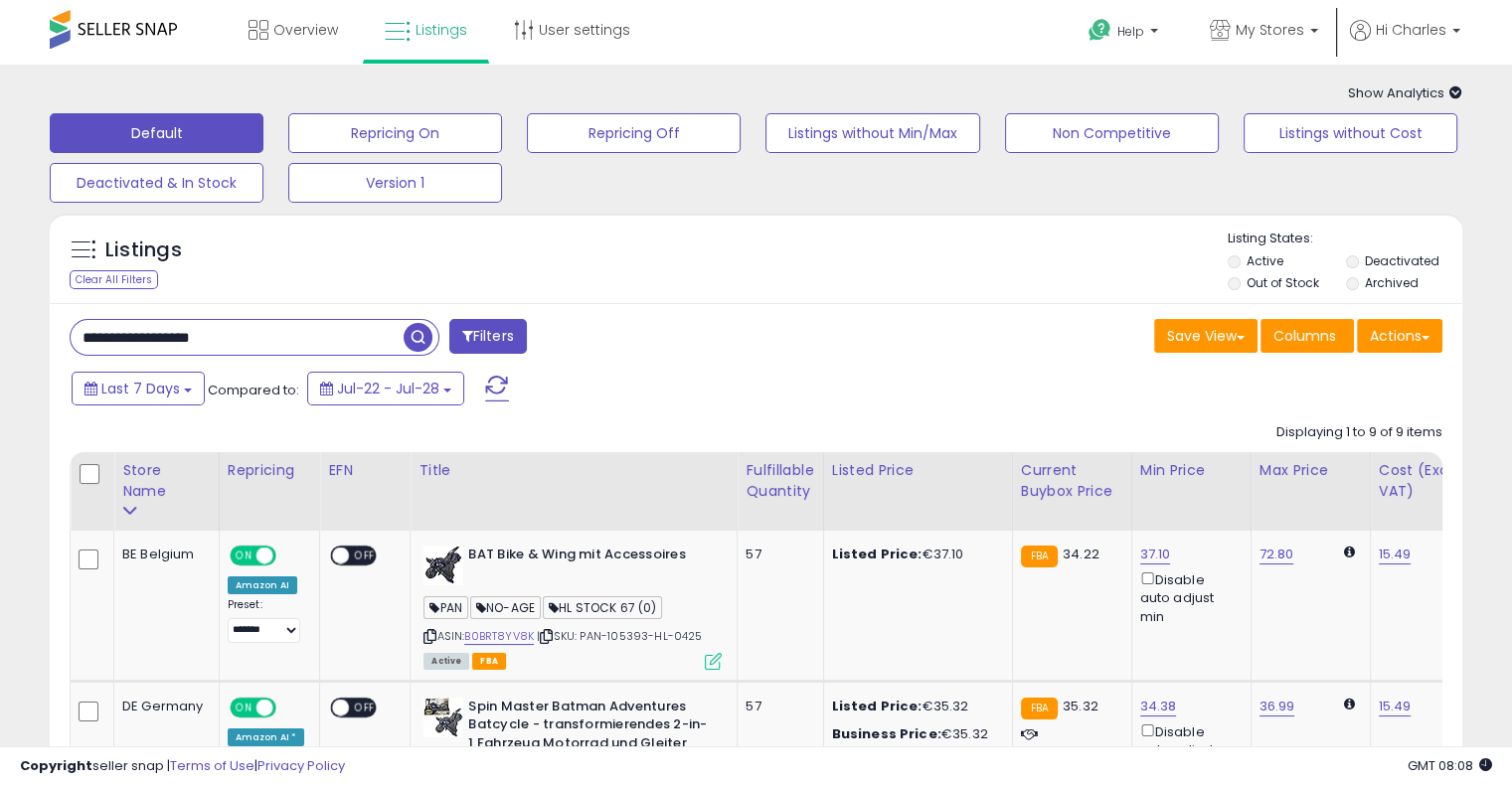 drag, startPoint x: 14, startPoint y: 313, endPoint x: 0, endPoint y: 307, distance: 15.231546 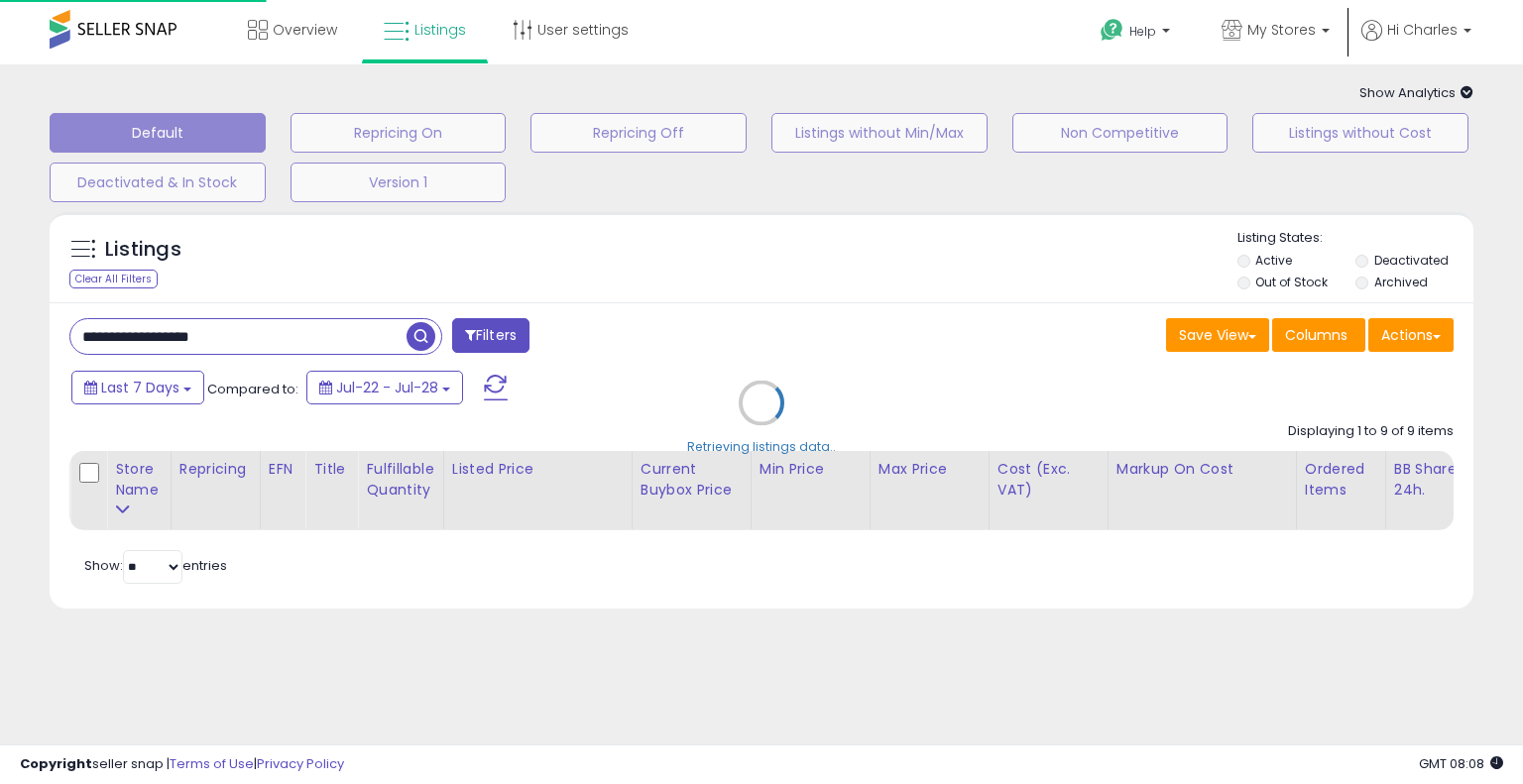 click on "Retrieving listings data.." at bounding box center (762, 417) 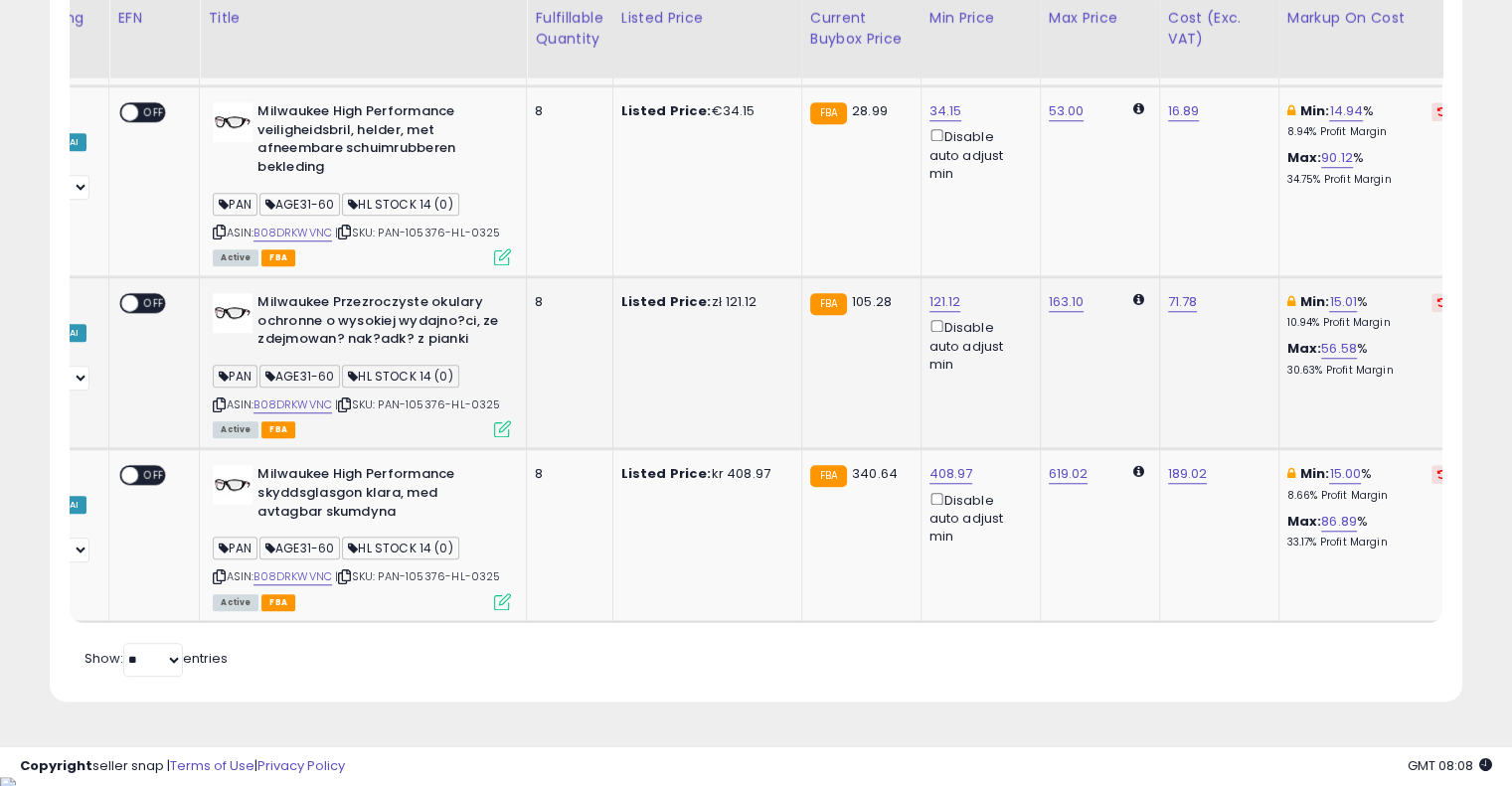 drag, startPoint x: 767, startPoint y: 332, endPoint x: 870, endPoint y: 291, distance: 110.860272 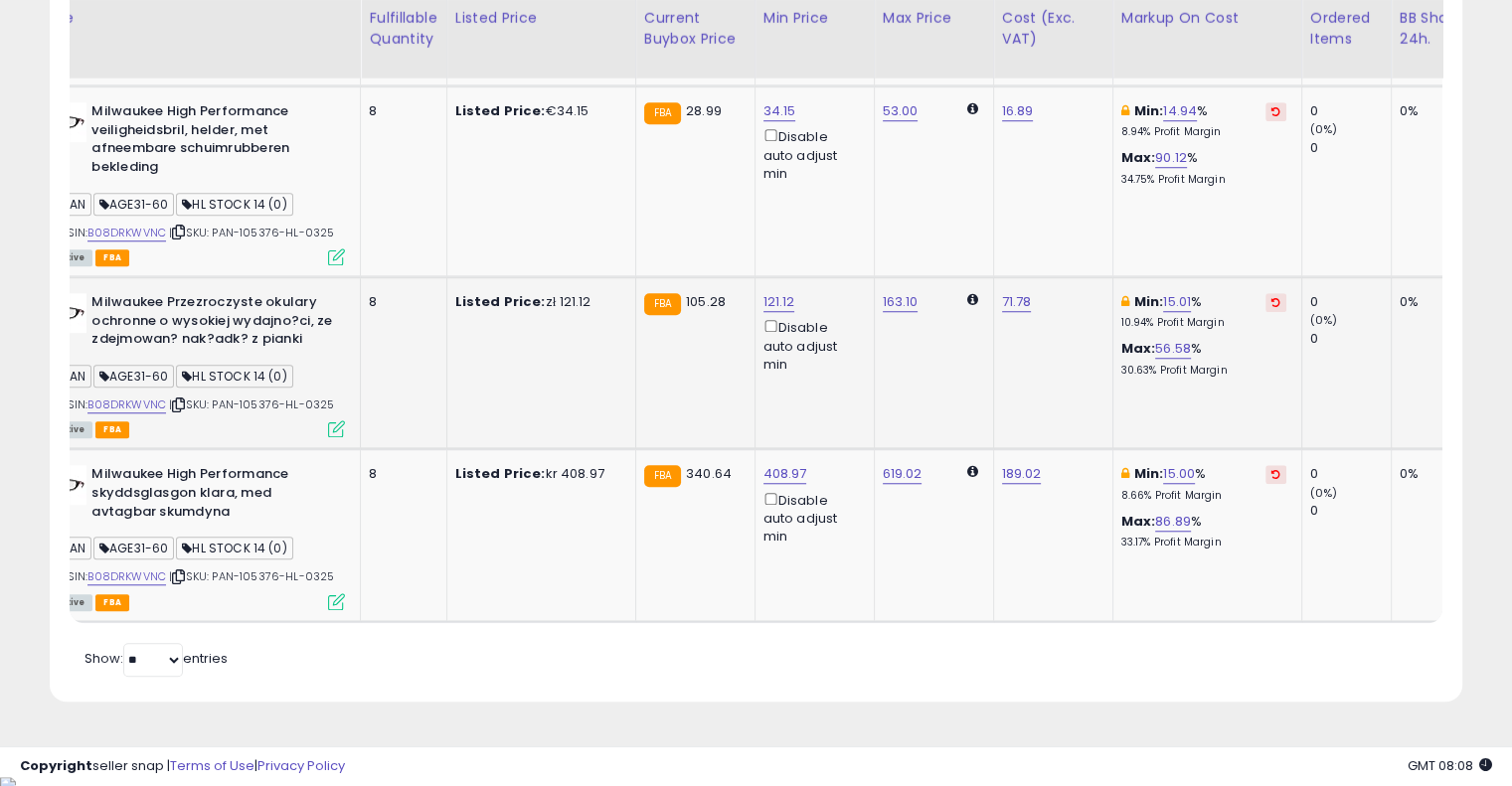 drag, startPoint x: 1213, startPoint y: 420, endPoint x: 1280, endPoint y: 393, distance: 72.23573 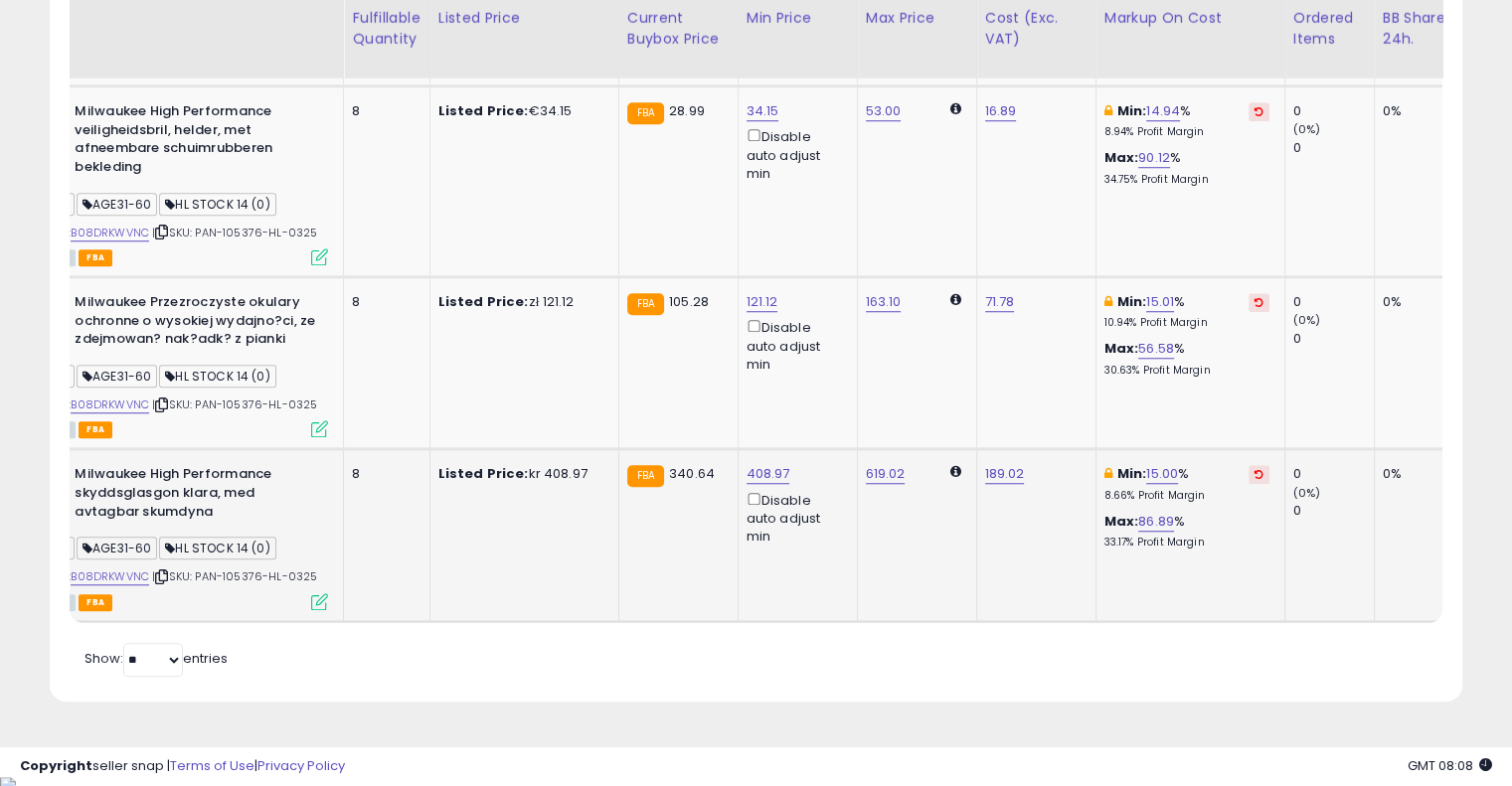 click at bounding box center [1259, 474] 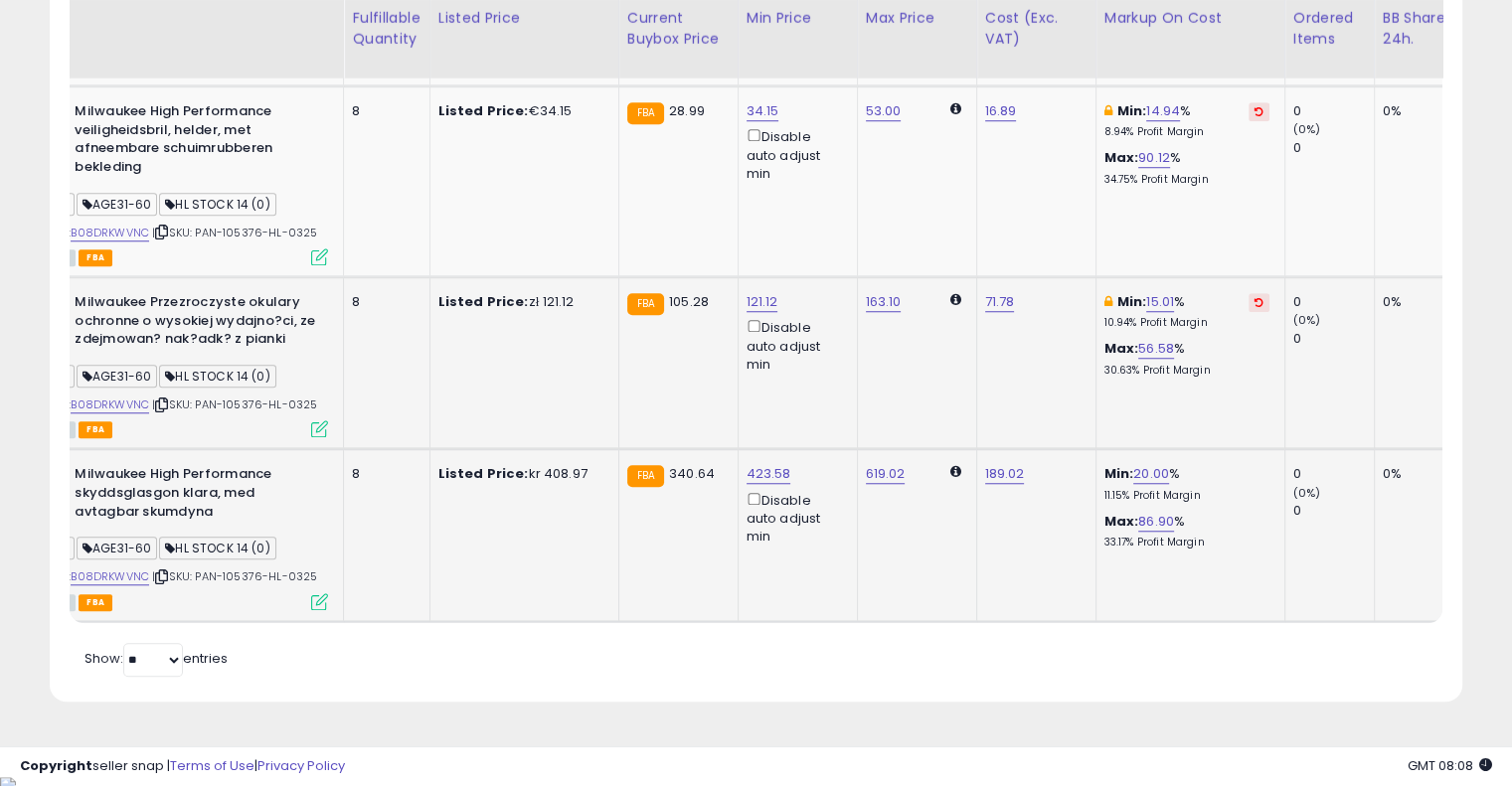 click at bounding box center (1259, 302) 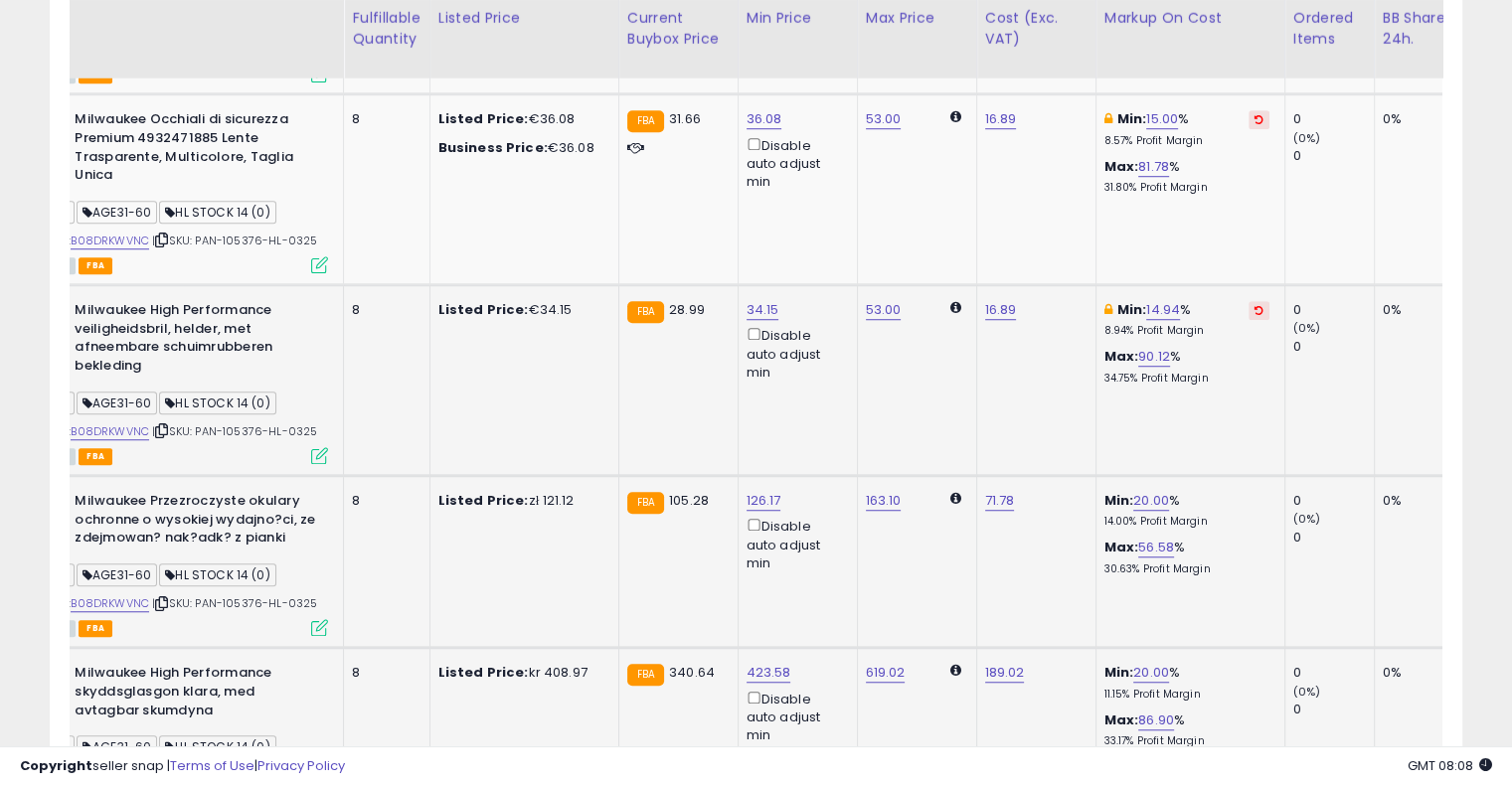 click at bounding box center (1259, 310) 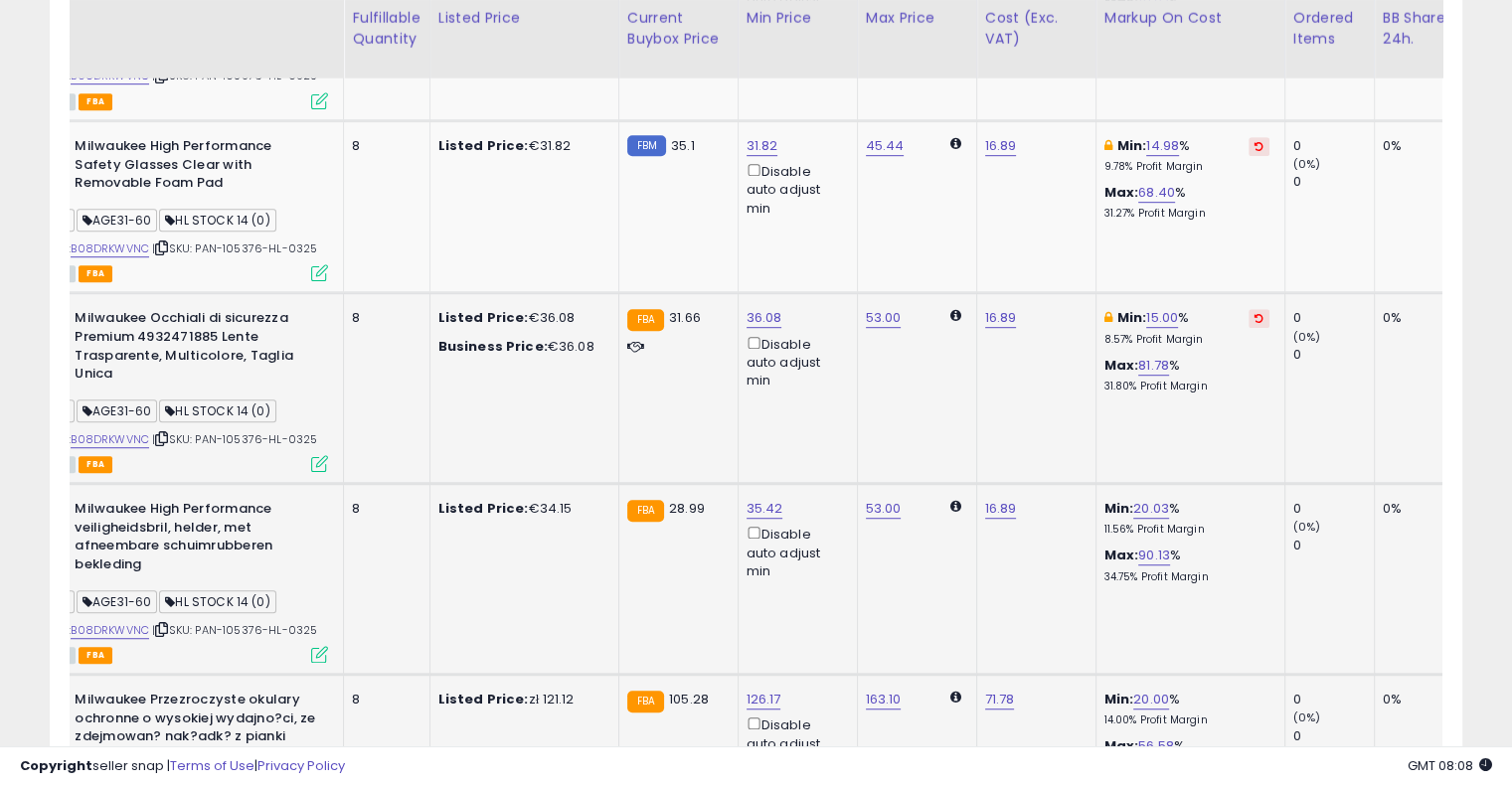 click on "Min:  15.00 %    8.57%  Profit Margin" at bounding box center [1187, 327] 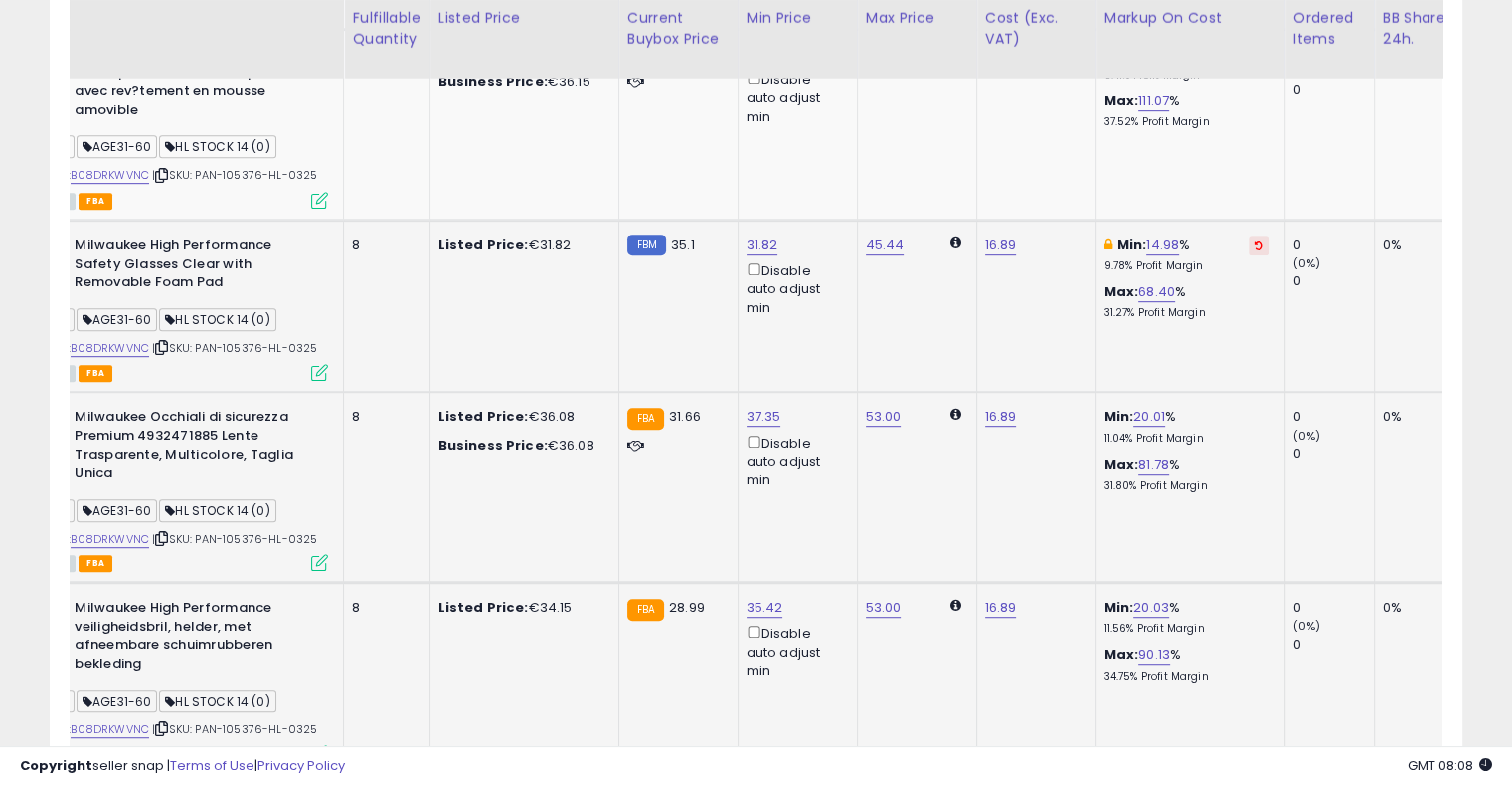 click at bounding box center (1259, 245) 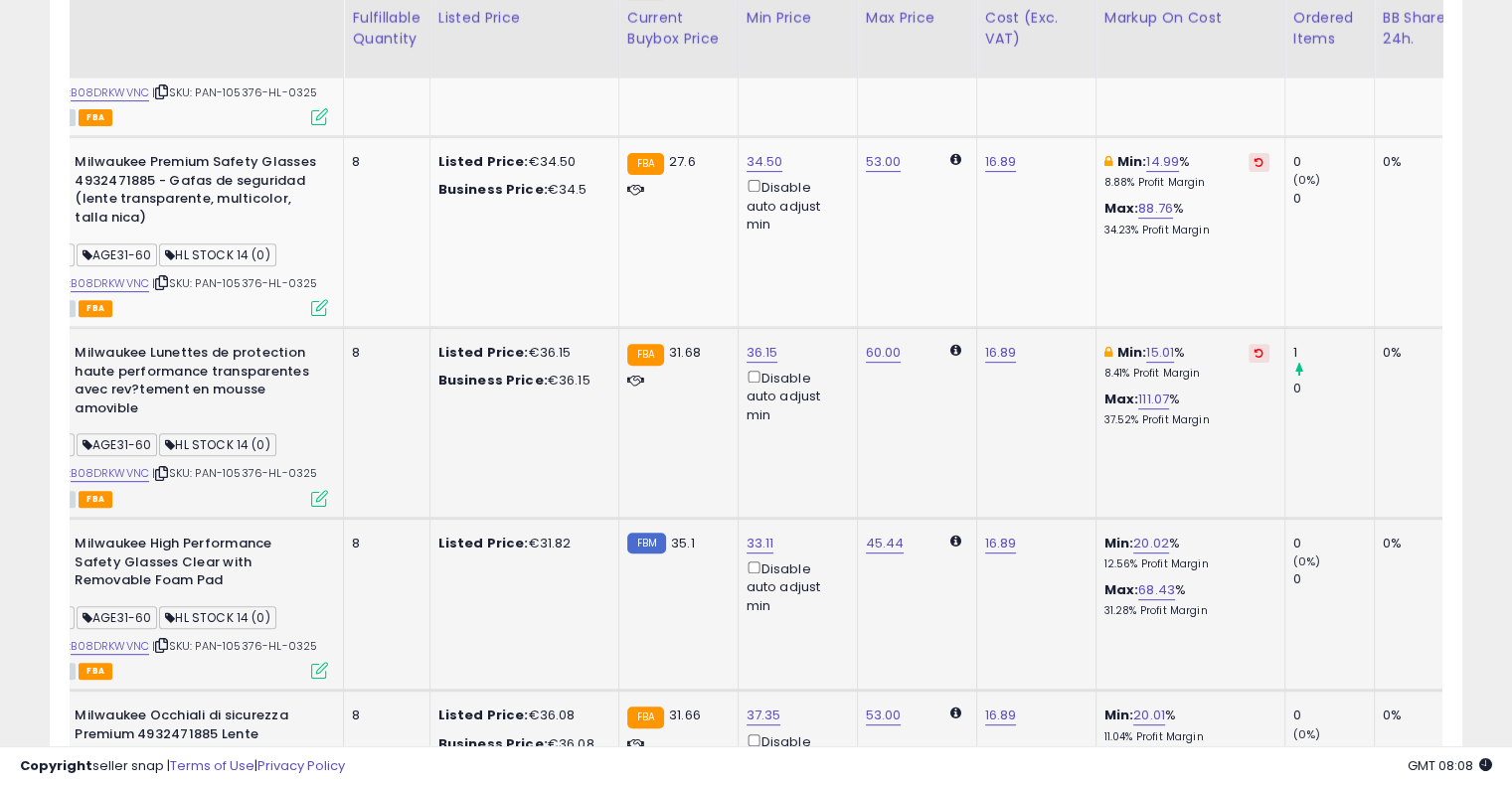 click at bounding box center (1259, 353) 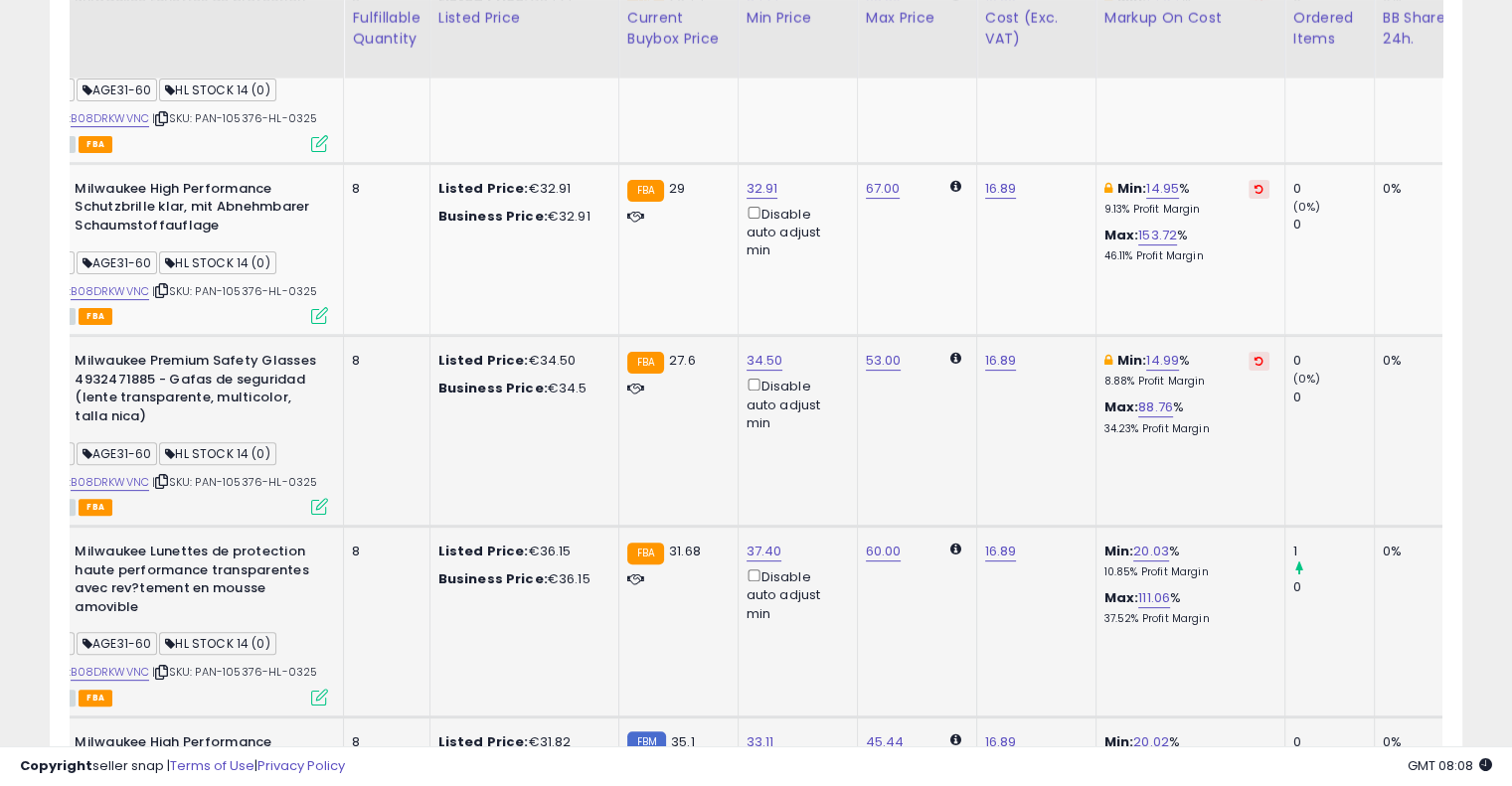 click at bounding box center [1259, 361] 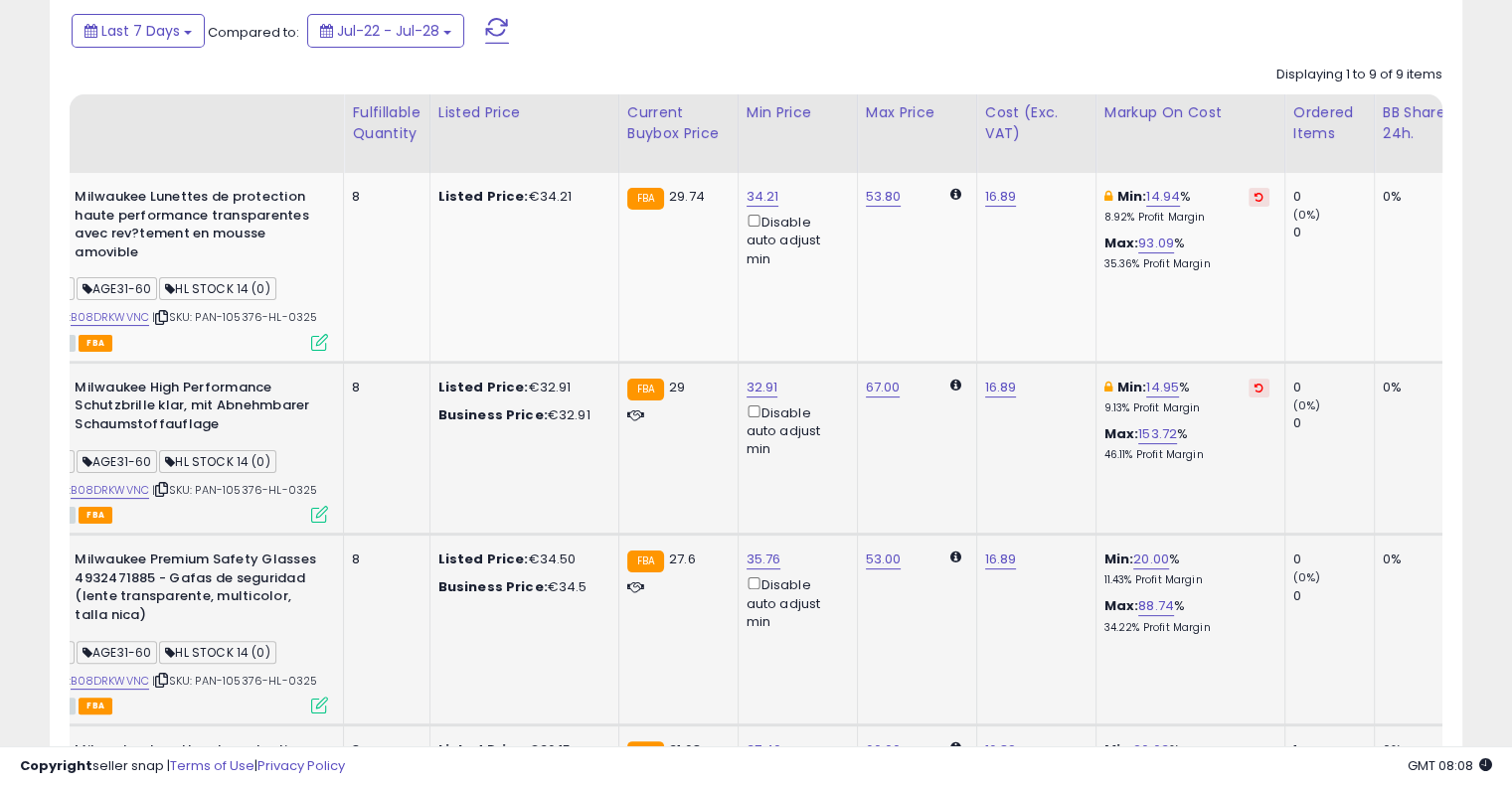 click at bounding box center (1259, 388) 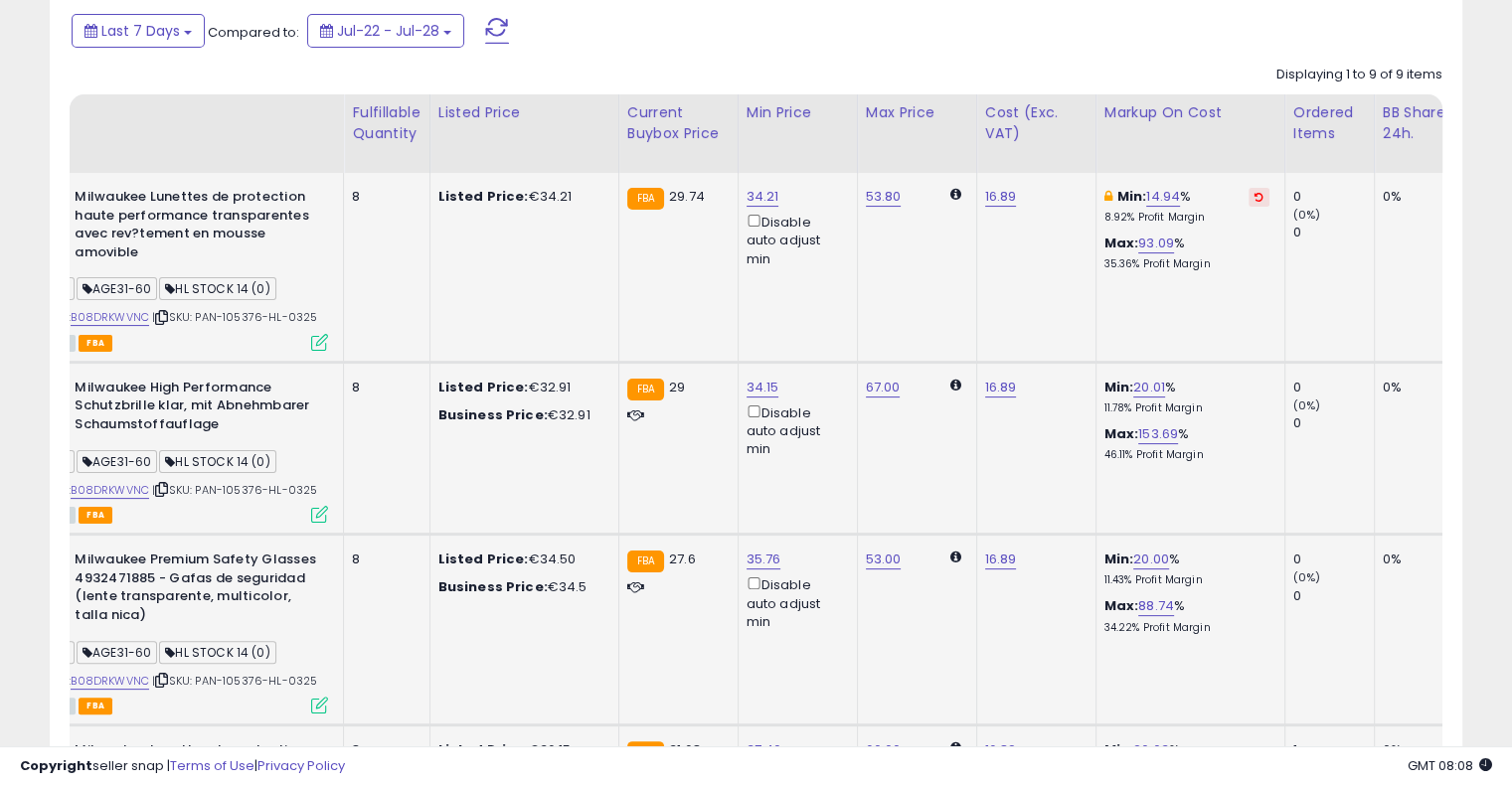 click at bounding box center (1259, 197) 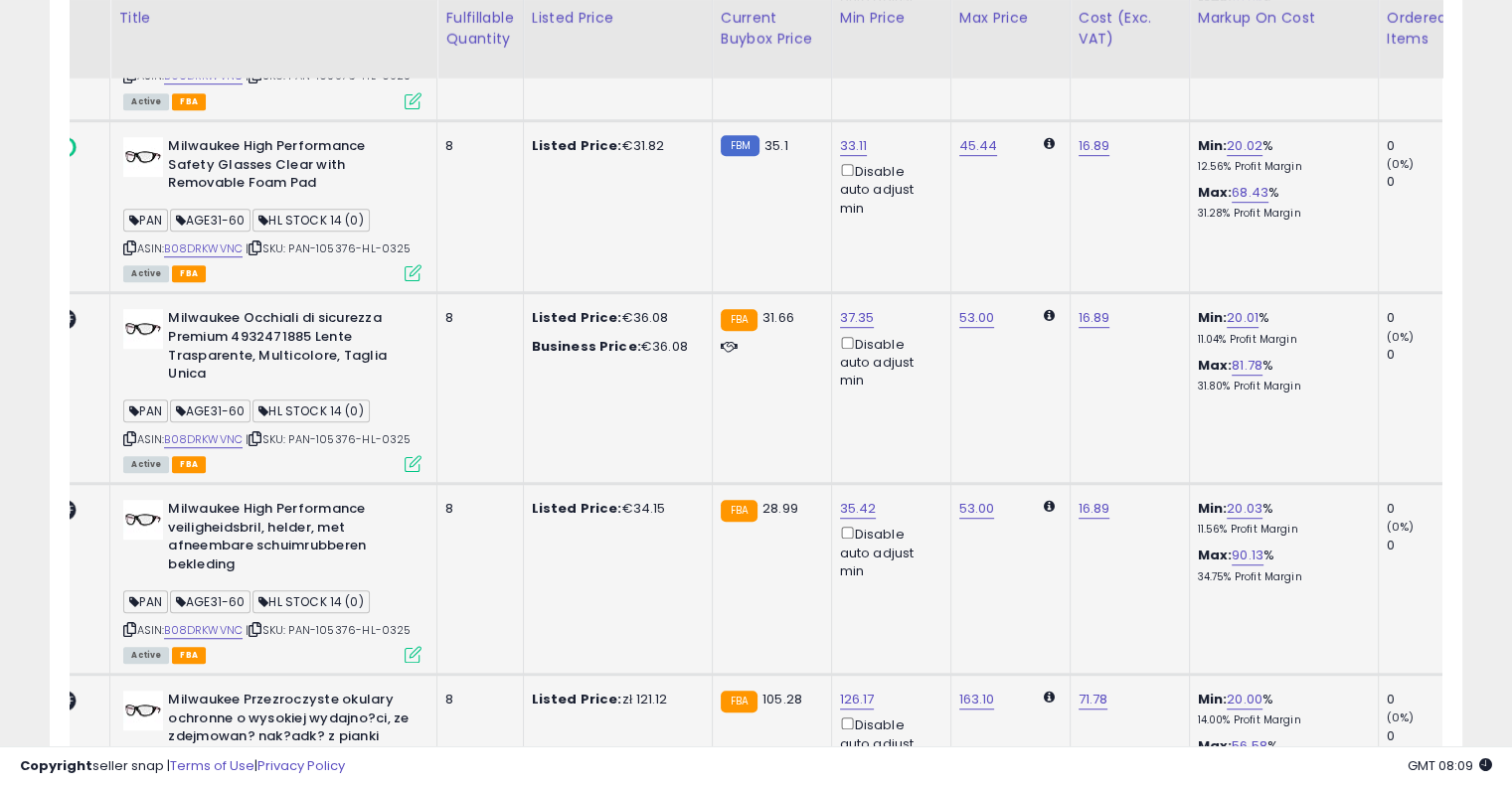 drag, startPoint x: 859, startPoint y: 214, endPoint x: 644, endPoint y: 209, distance: 215.05813 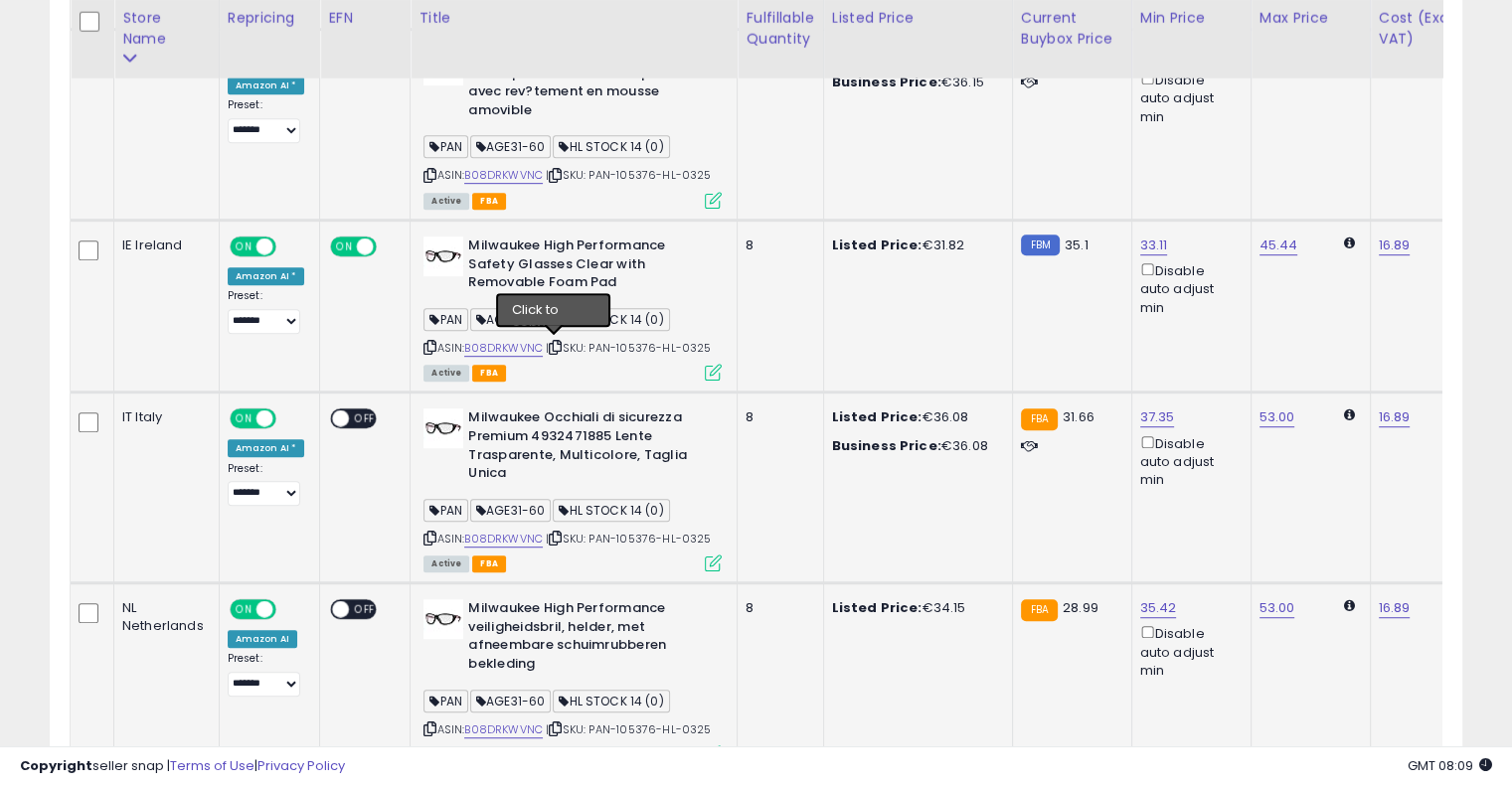 click at bounding box center [555, 347] 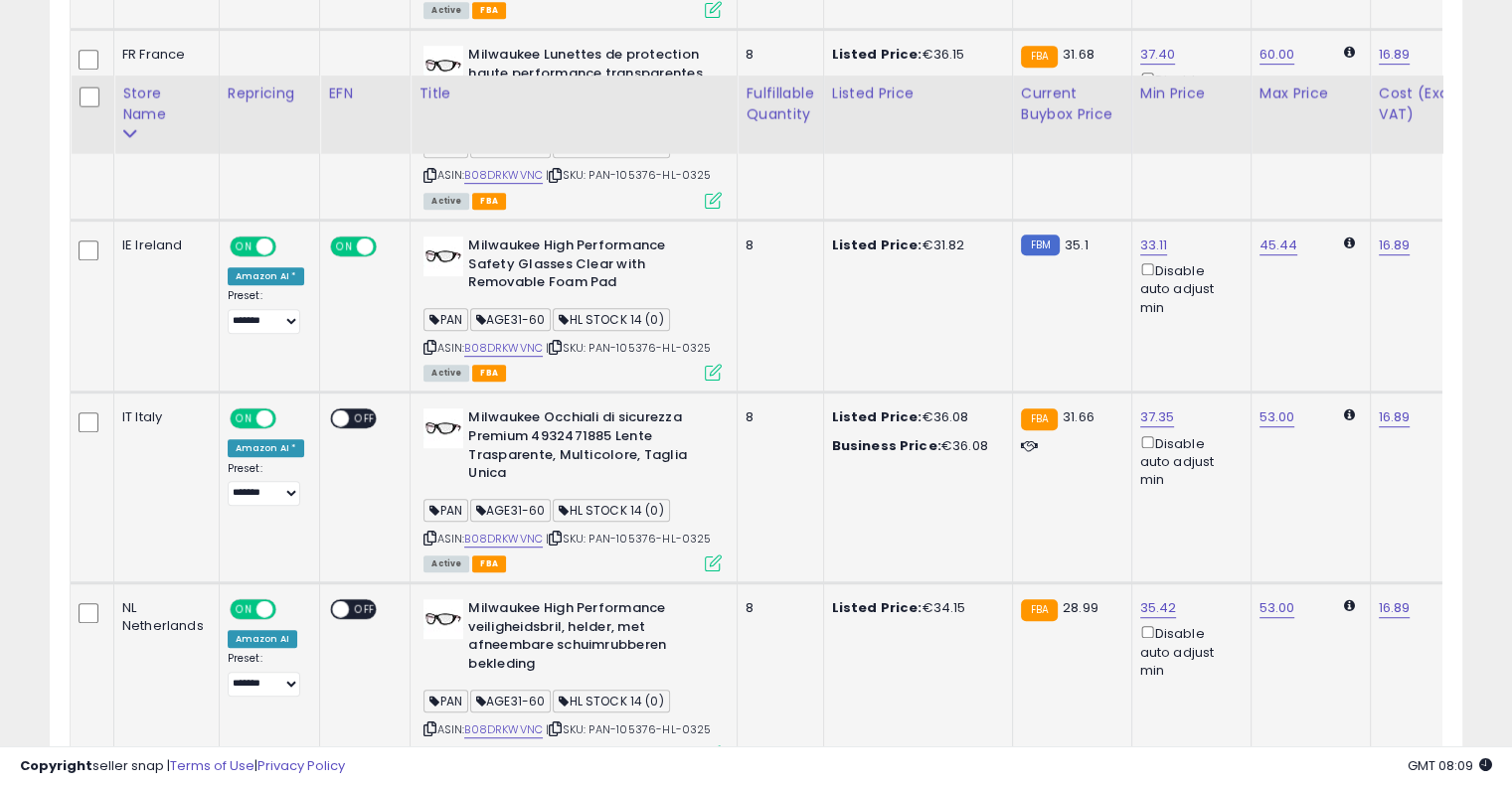 scroll, scrollTop: 1550, scrollLeft: 0, axis: vertical 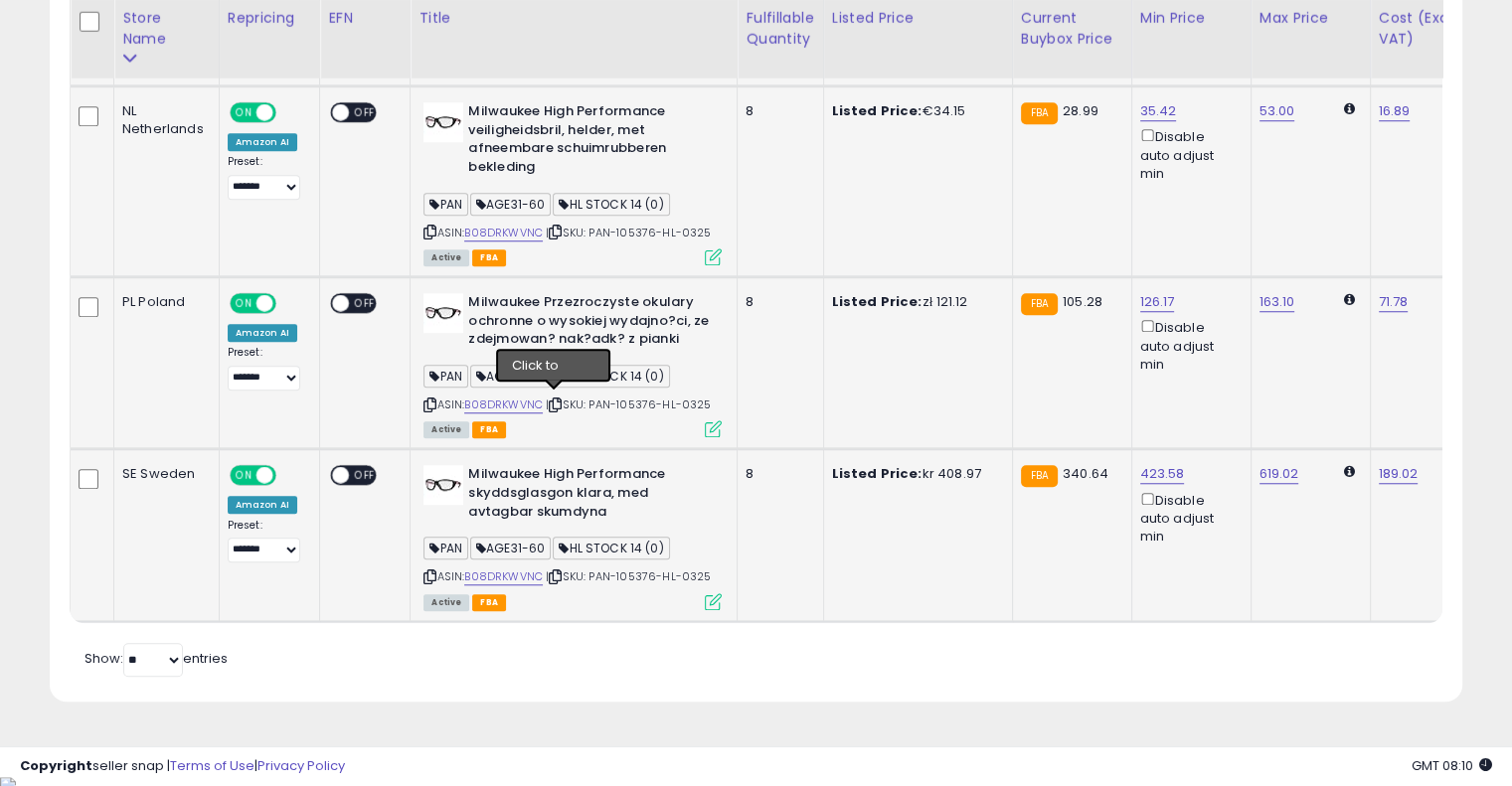 click at bounding box center [555, 404] 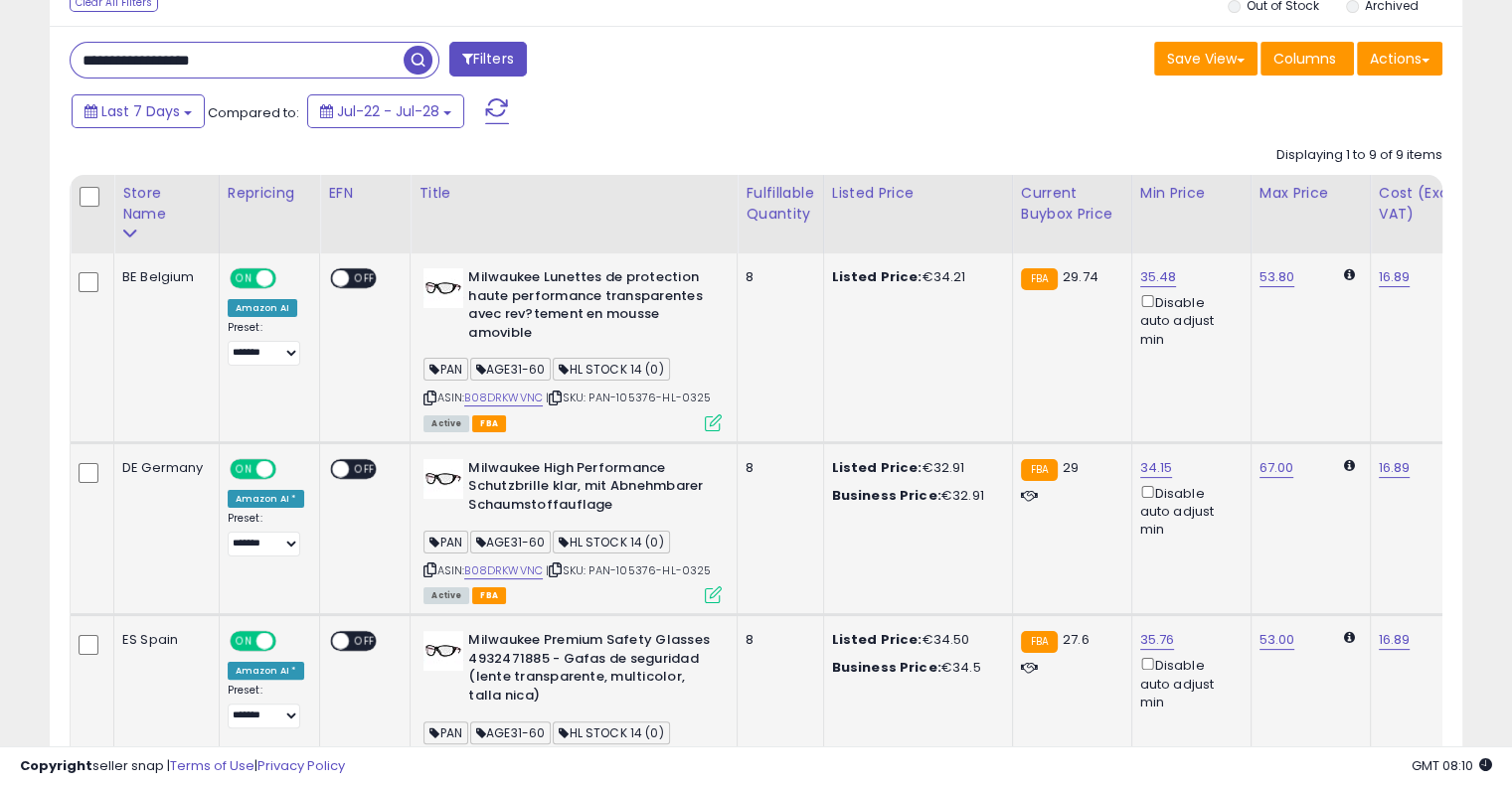 scroll, scrollTop: 457, scrollLeft: 0, axis: vertical 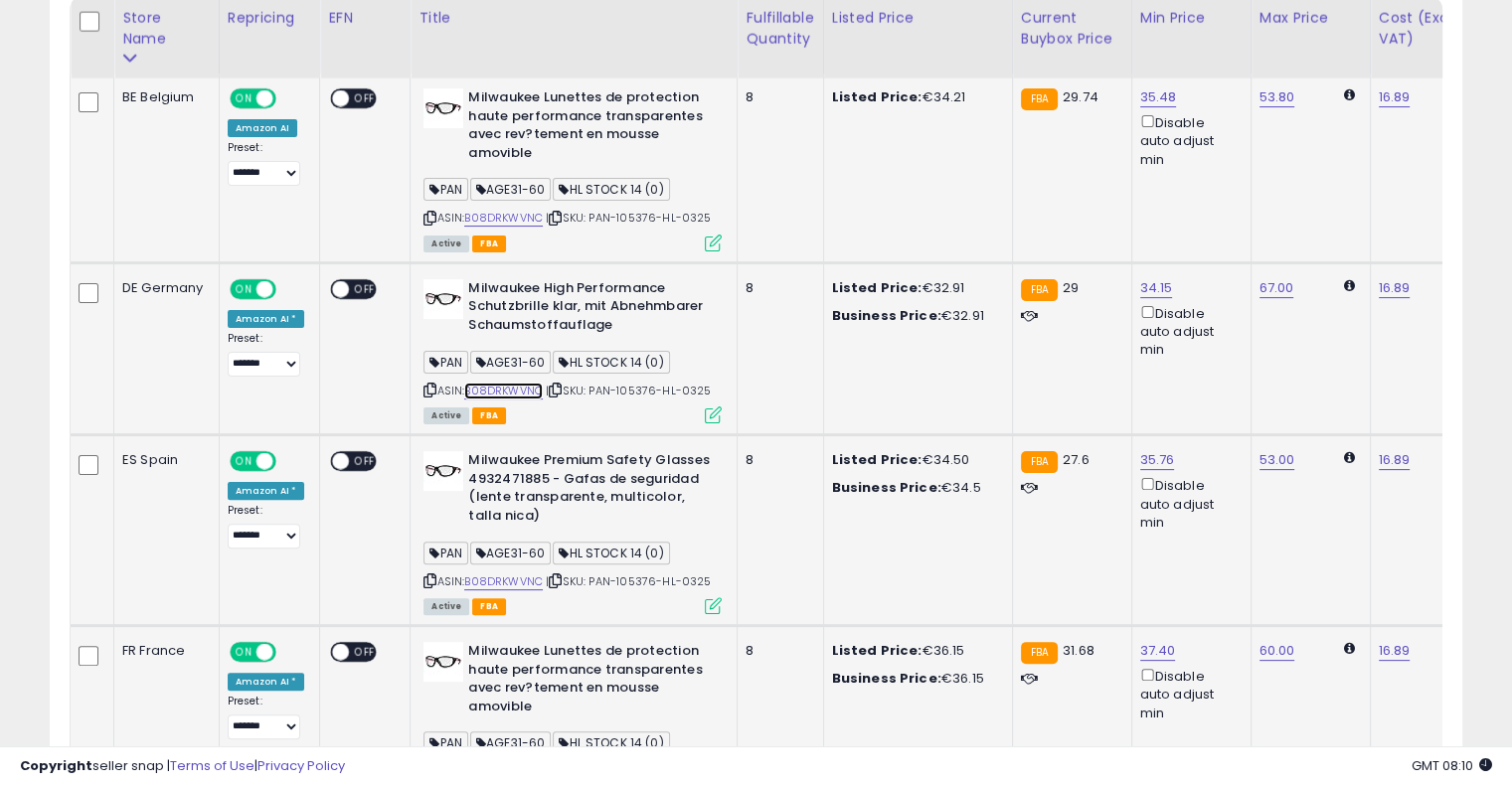 click on "B08DRKWVNC" at bounding box center [503, 391] 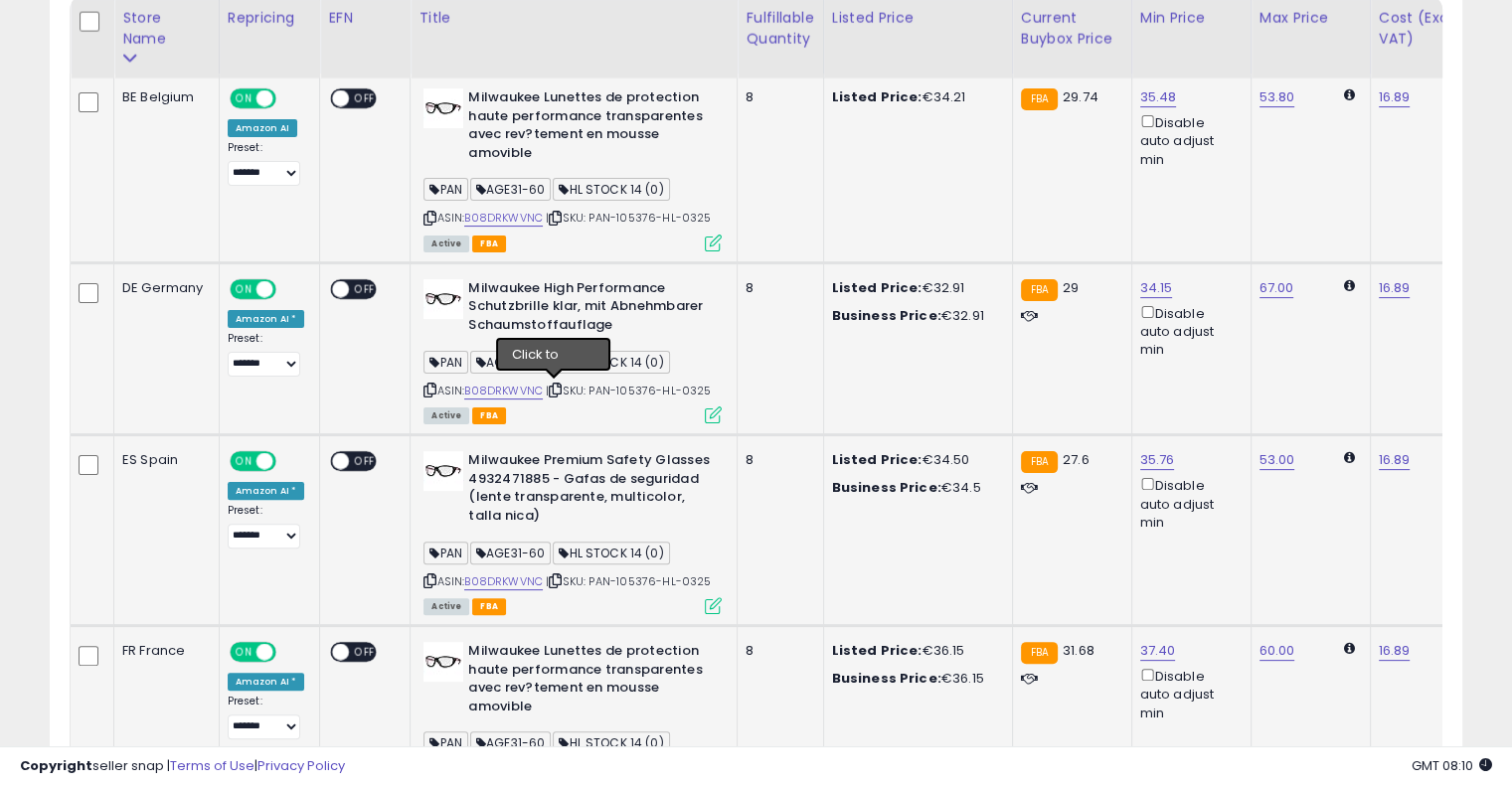 click at bounding box center [555, 390] 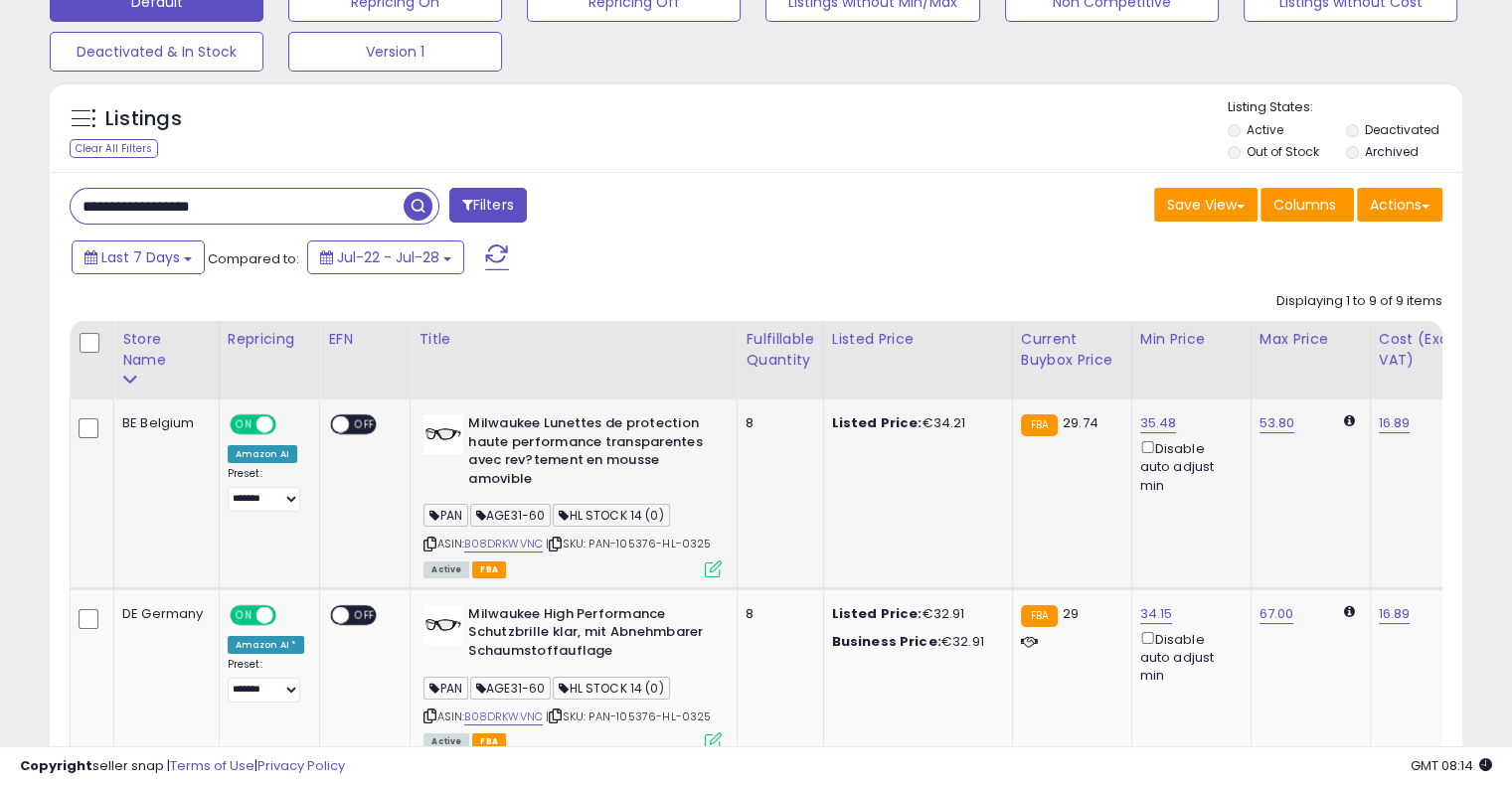 scroll, scrollTop: 0, scrollLeft: 0, axis: both 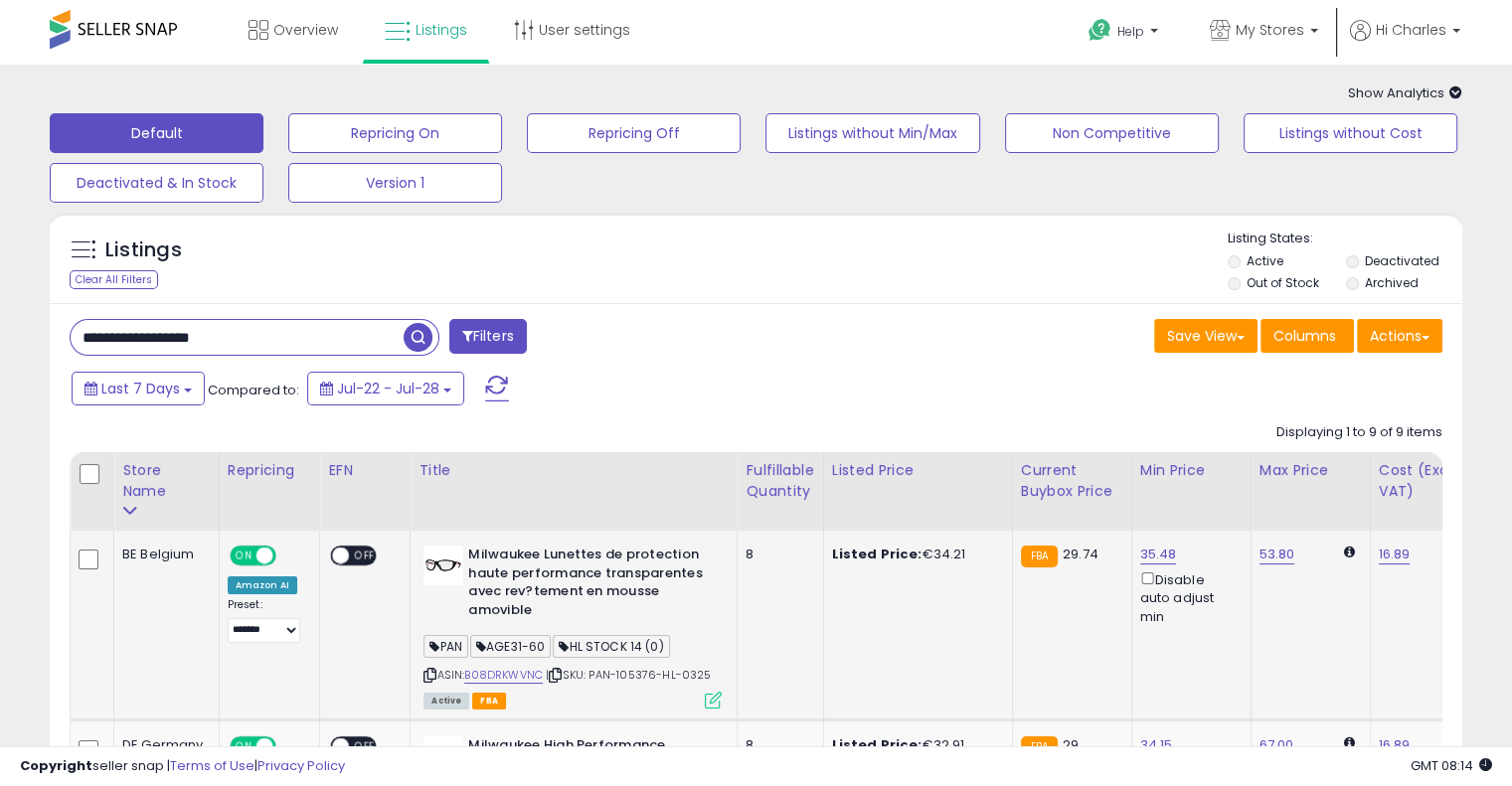 drag, startPoint x: 298, startPoint y: 342, endPoint x: 78, endPoint y: 328, distance: 220.445 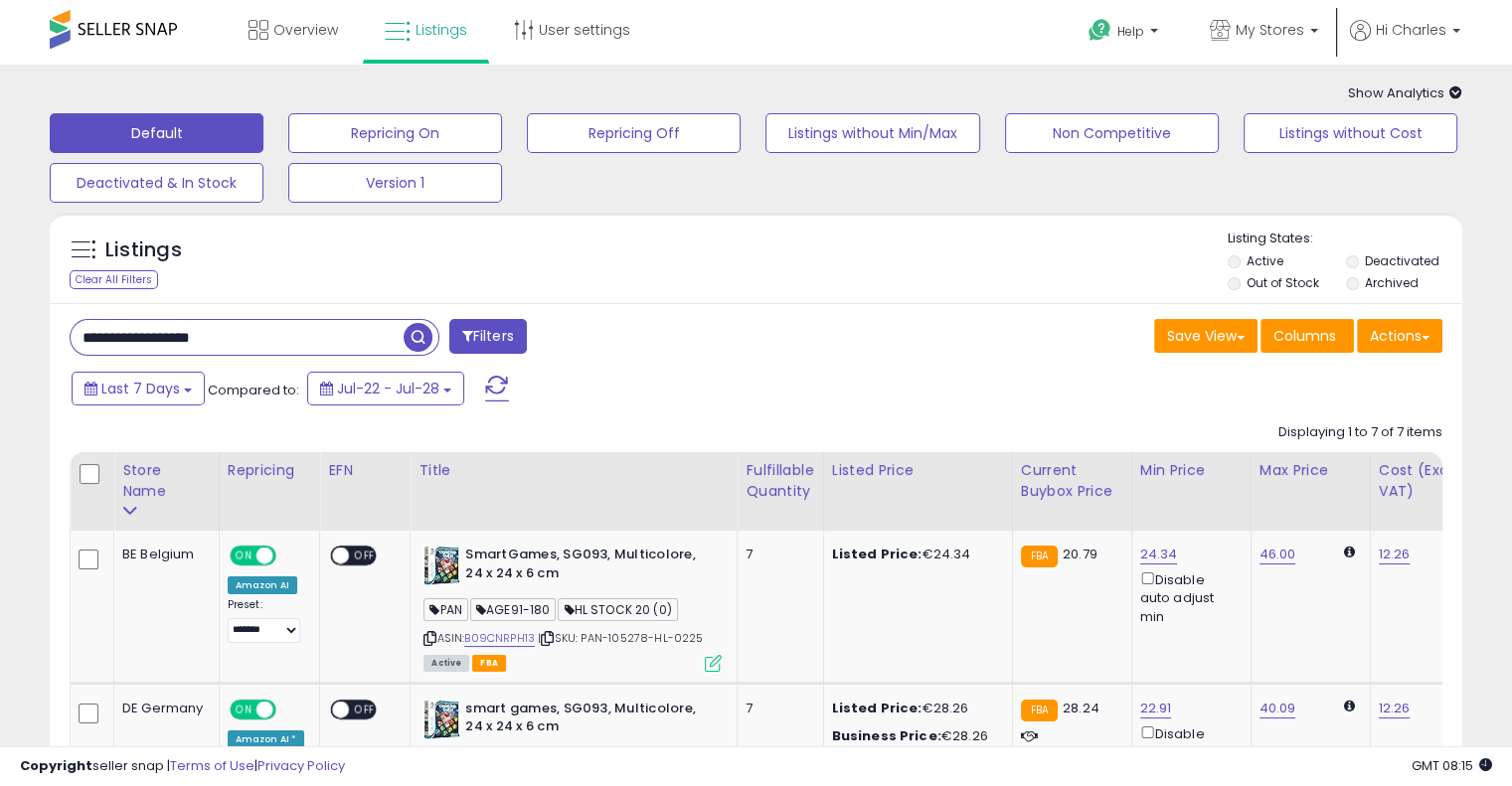 type 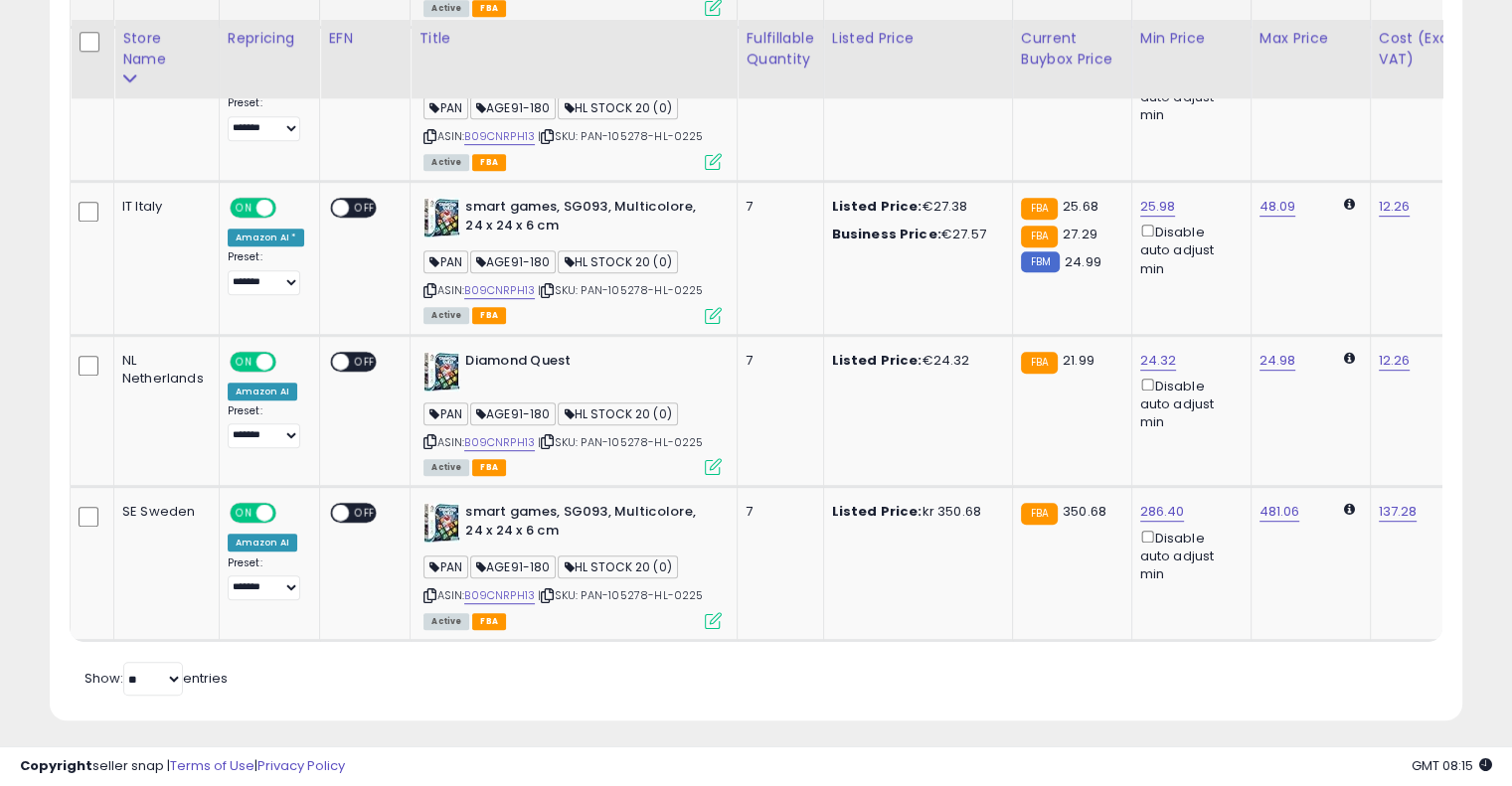 scroll, scrollTop: 983, scrollLeft: 0, axis: vertical 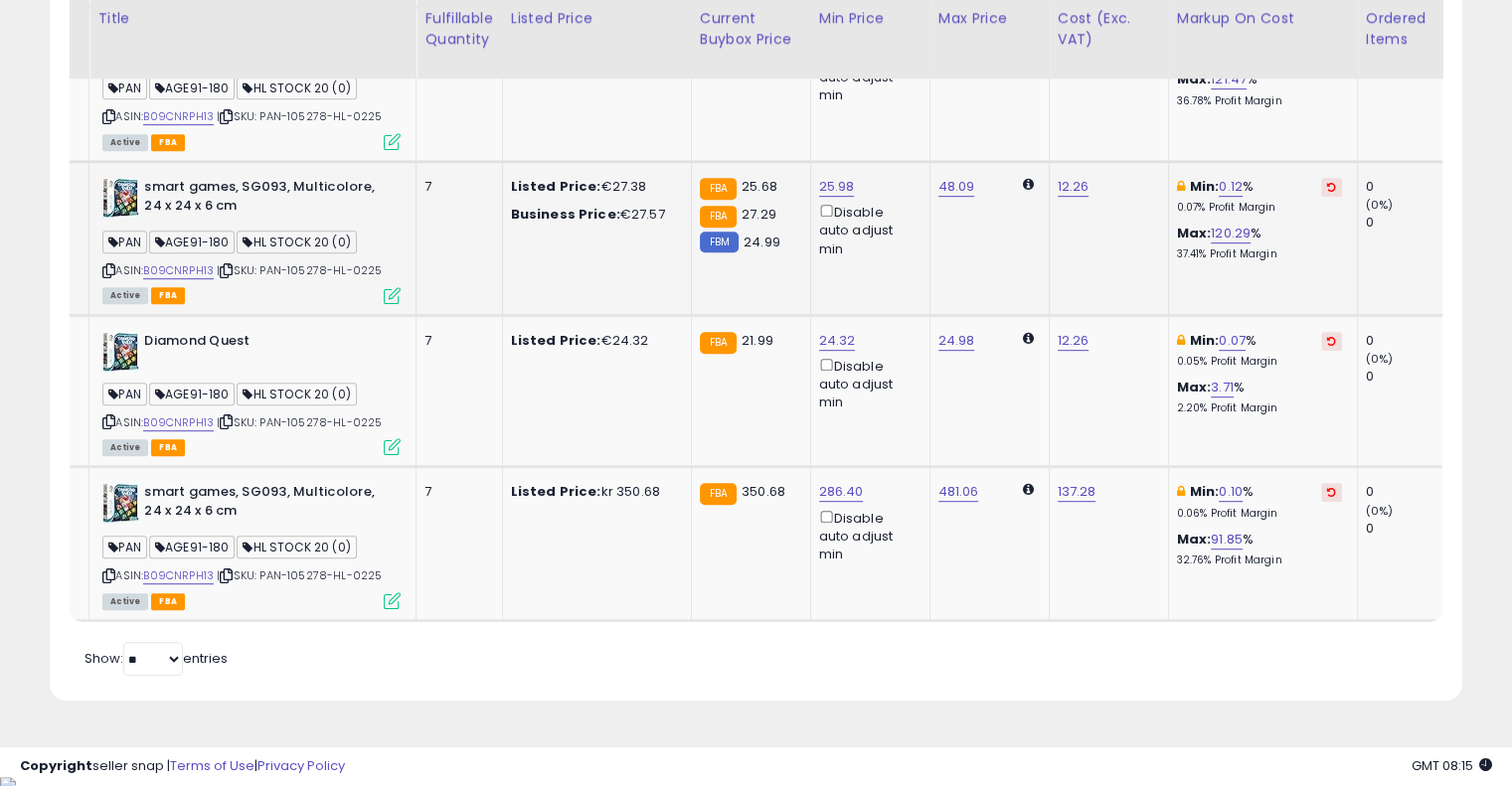 drag, startPoint x: 855, startPoint y: 336, endPoint x: 1021, endPoint y: 293, distance: 171.4789 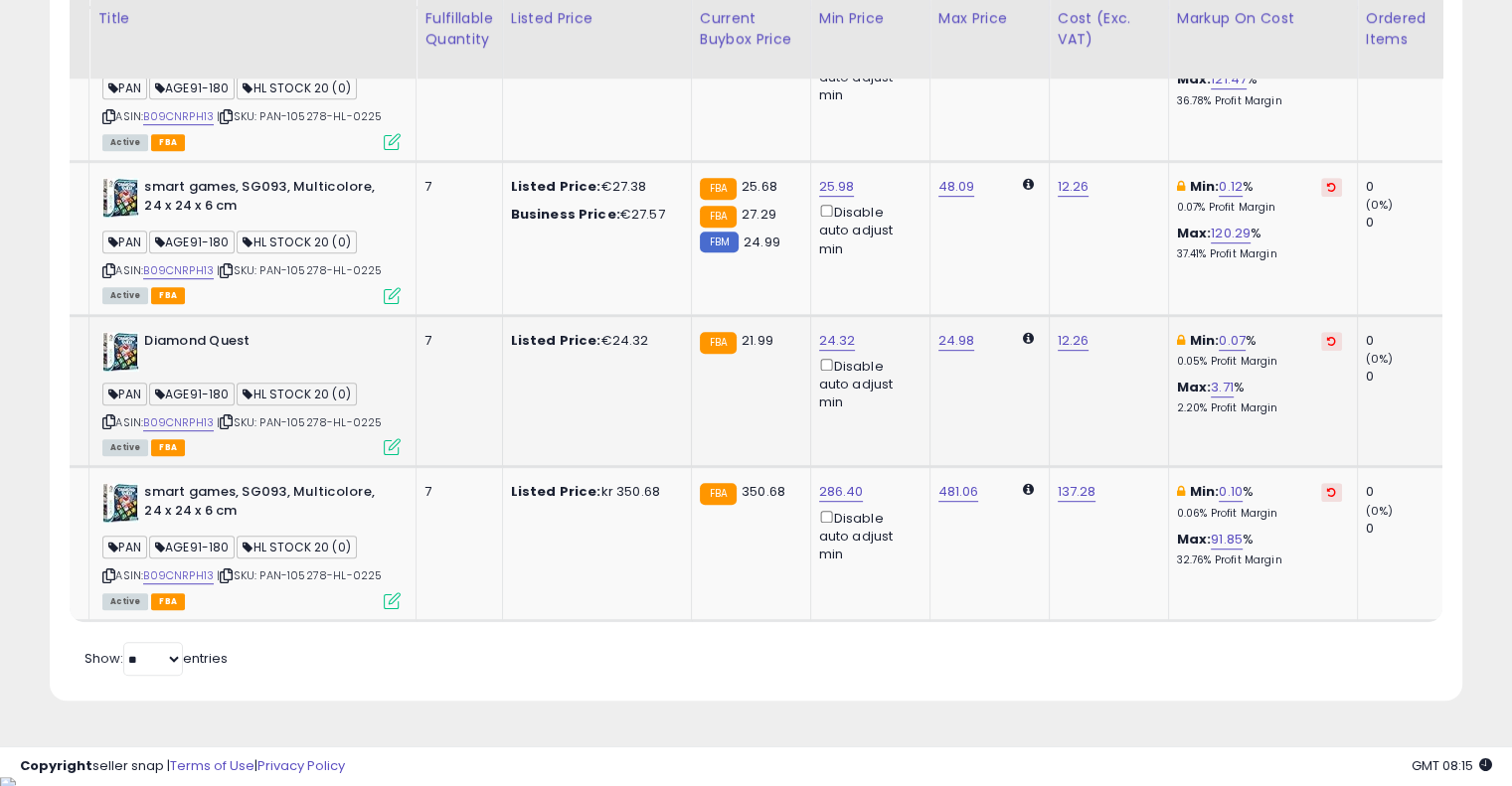 scroll, scrollTop: 0, scrollLeft: 461, axis: horizontal 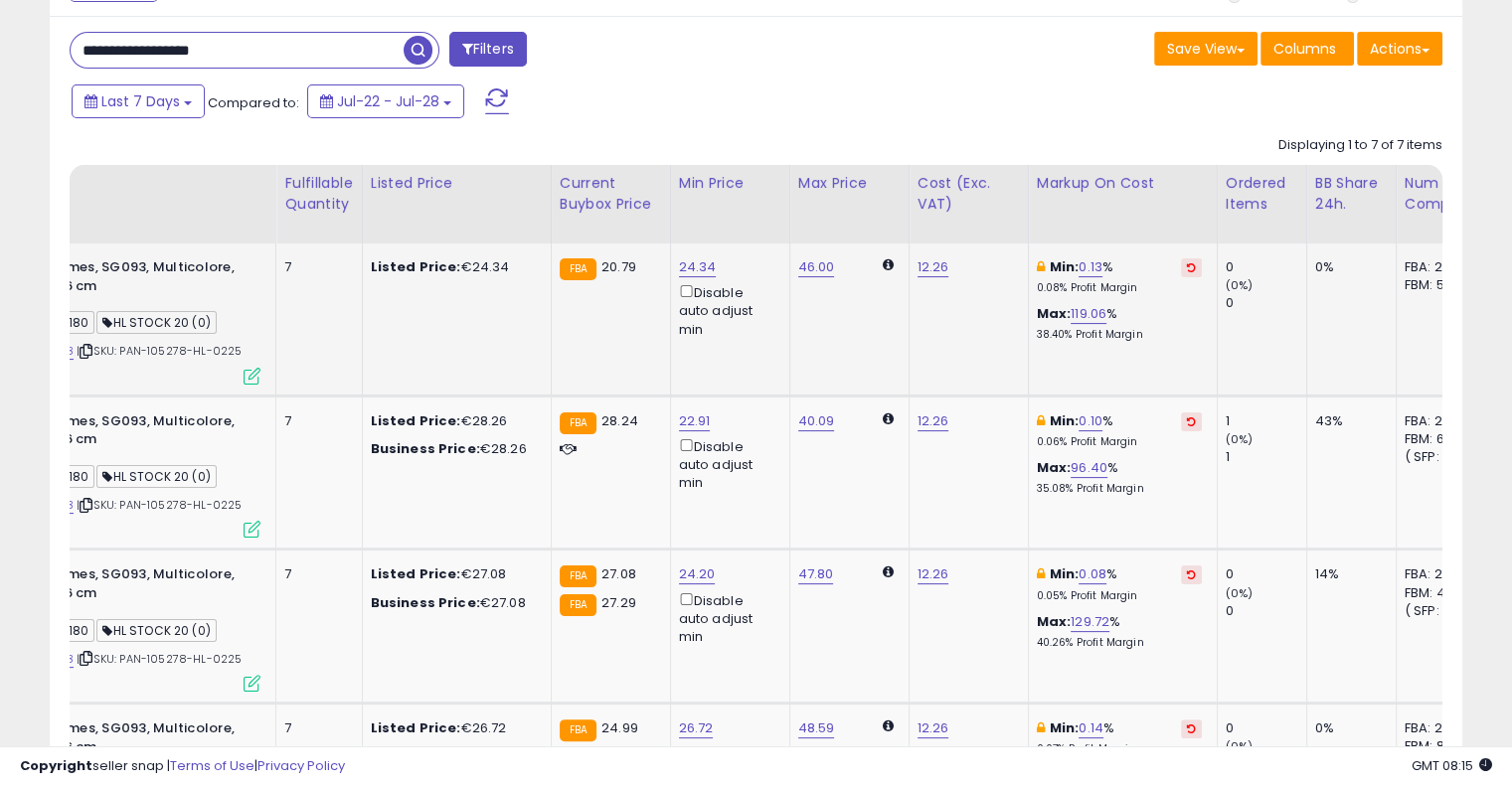 click at bounding box center [1191, 267] 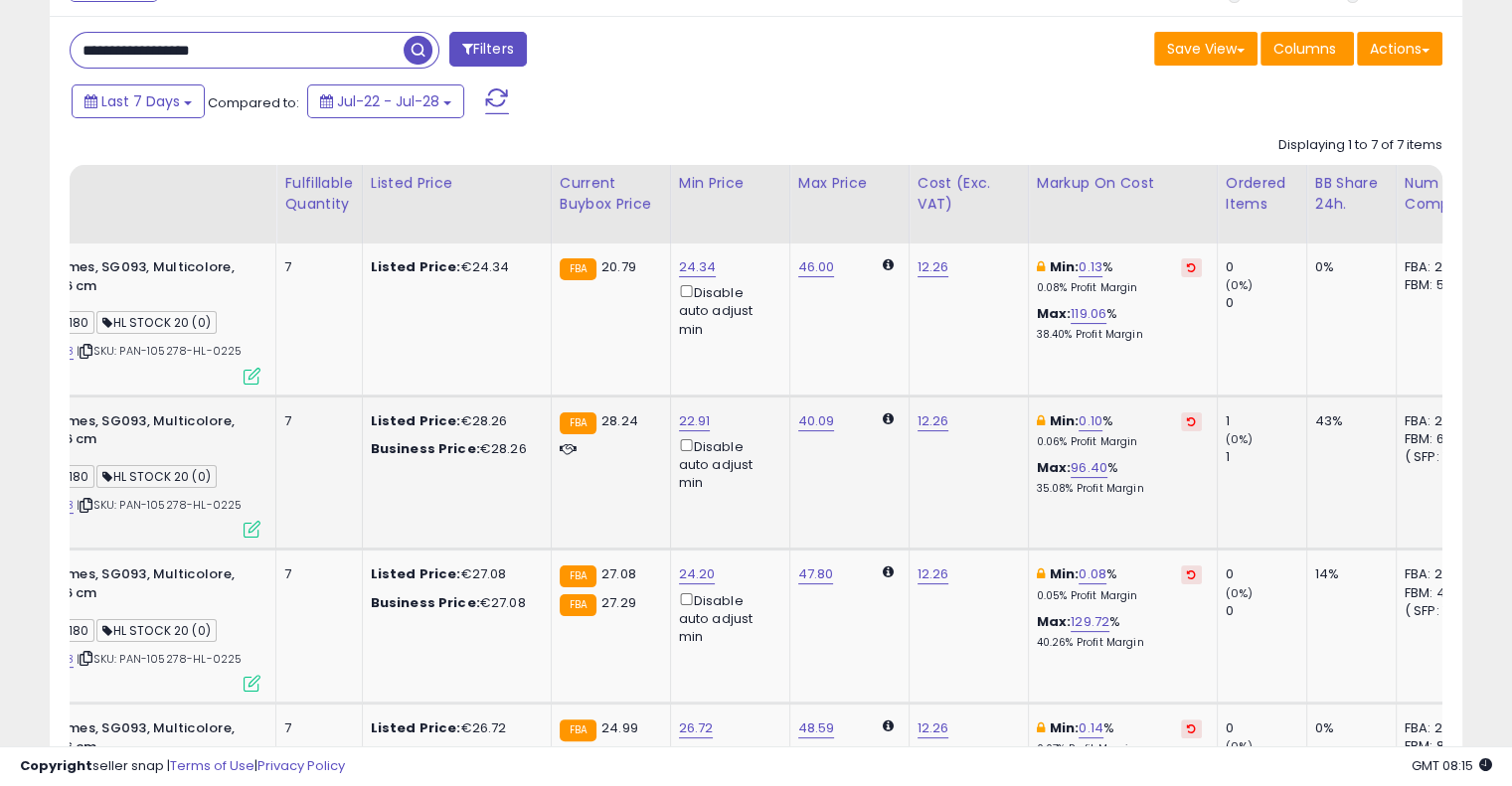 click at bounding box center [1191, 421] 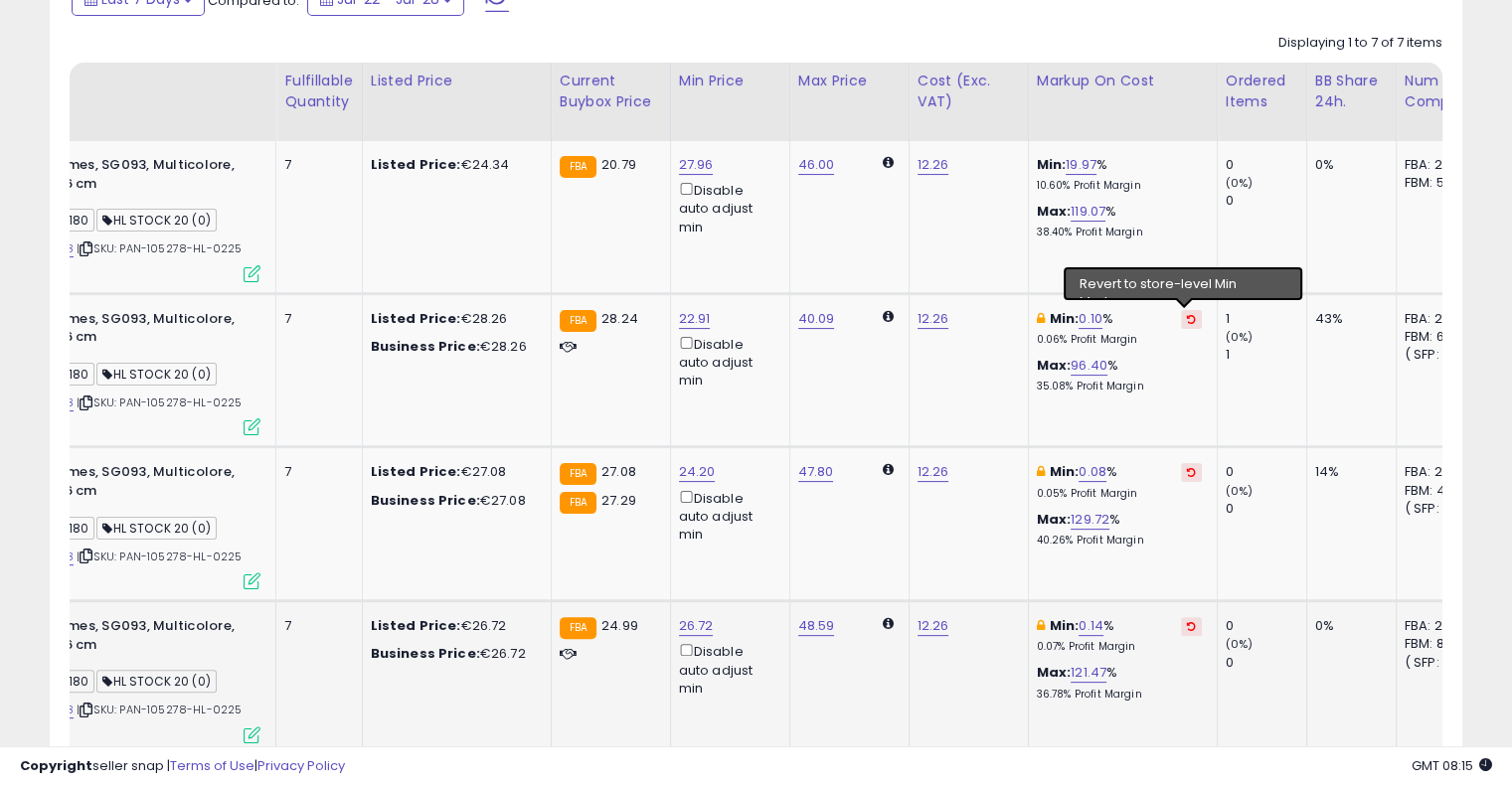 scroll, scrollTop: 585, scrollLeft: 0, axis: vertical 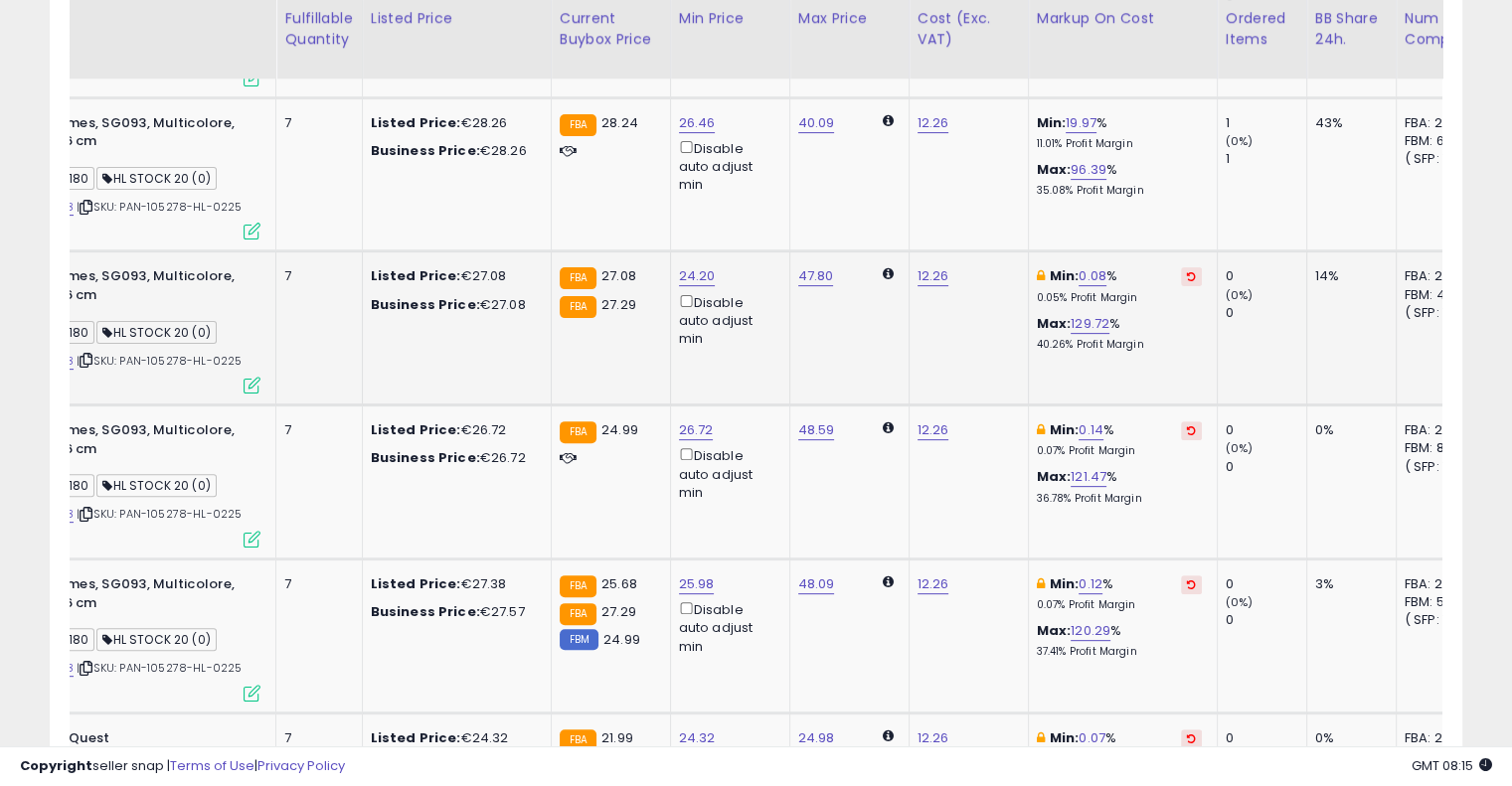 click at bounding box center [1191, 276] 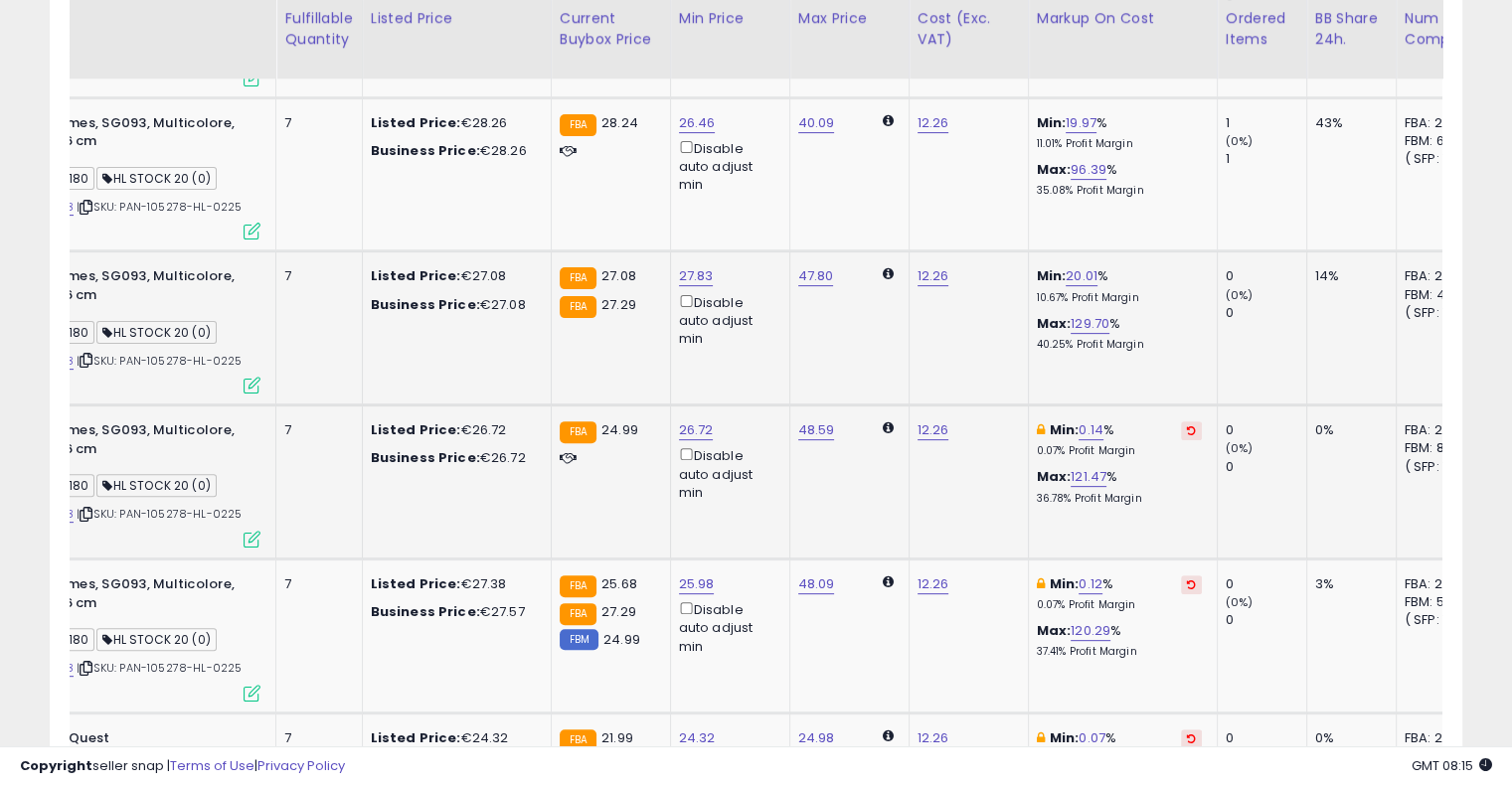 click at bounding box center (1191, 430) 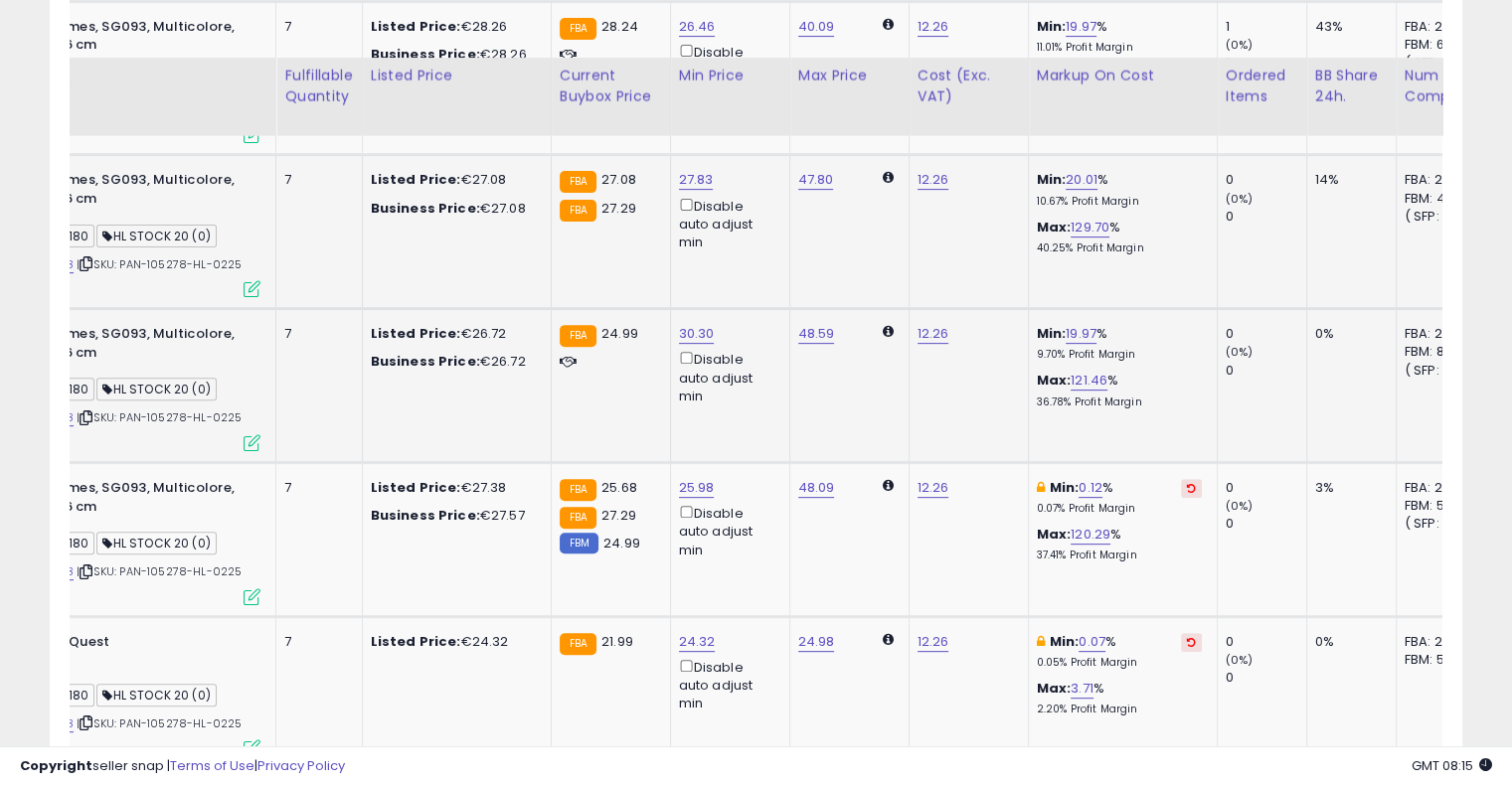 scroll, scrollTop: 883, scrollLeft: 0, axis: vertical 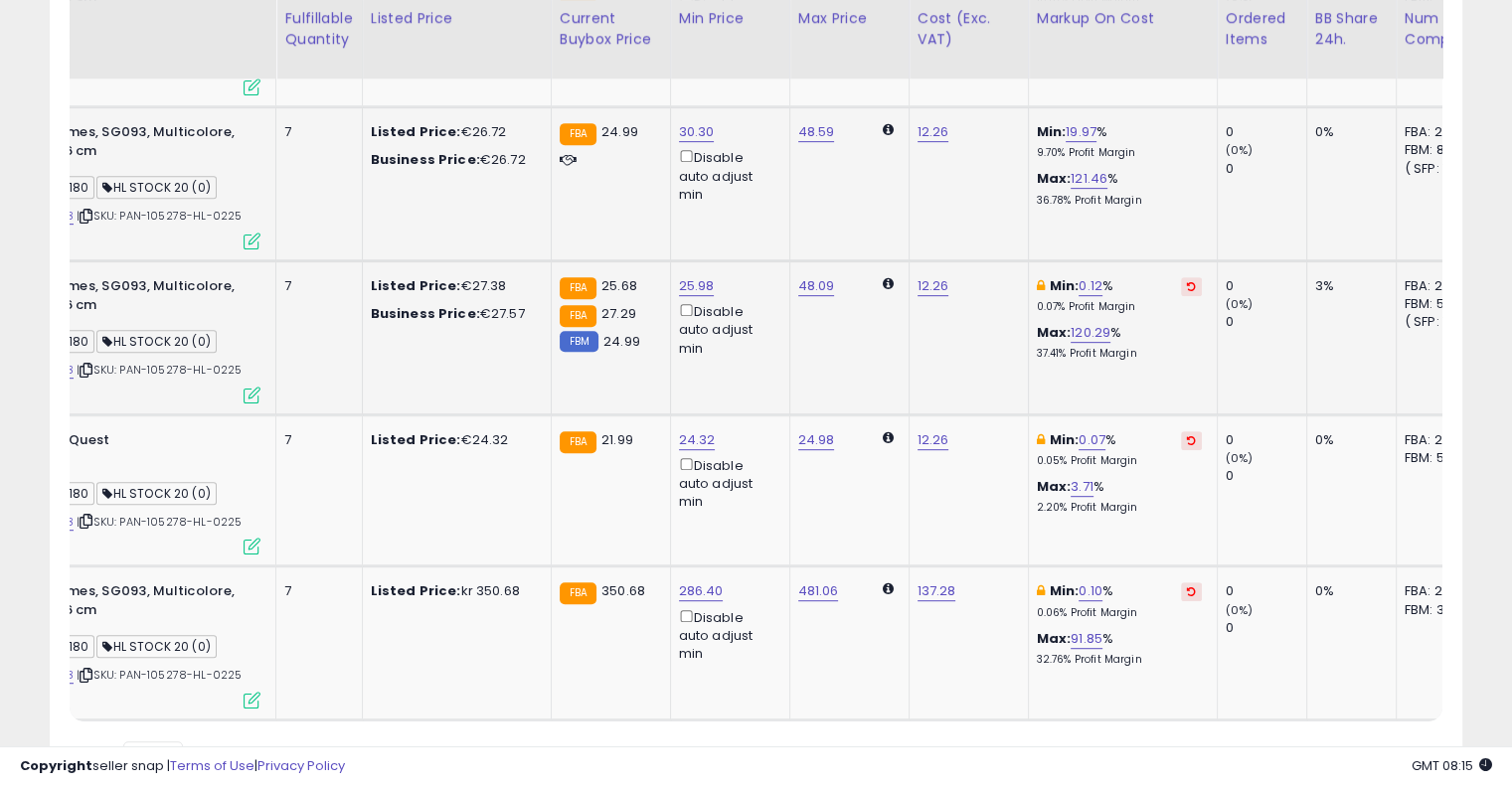 click on "Min:  0.12 %    0.07%  Profit Margin Max:  120.29 %   37.41%  Profit Margin" 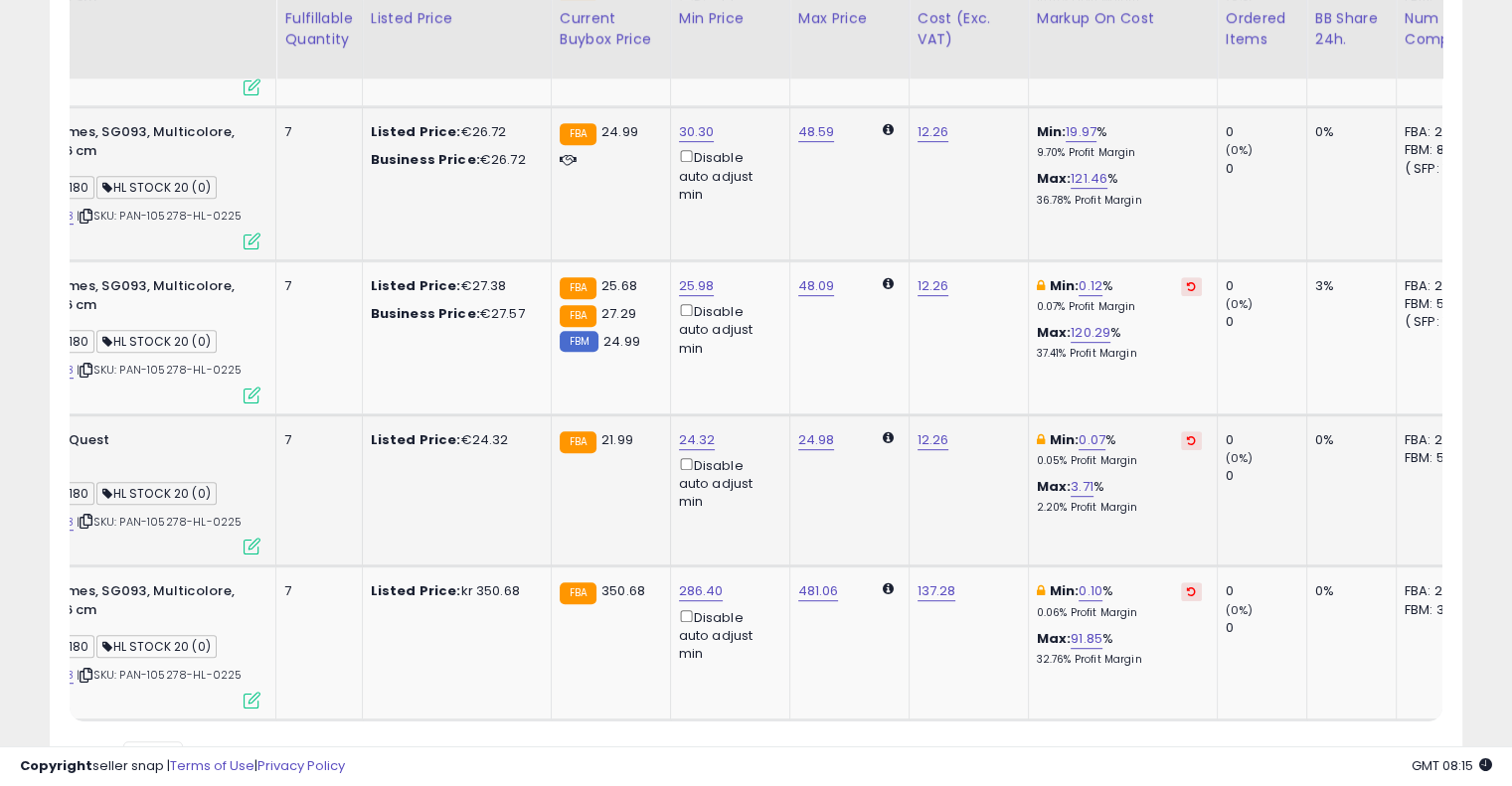 click at bounding box center (1191, 440) 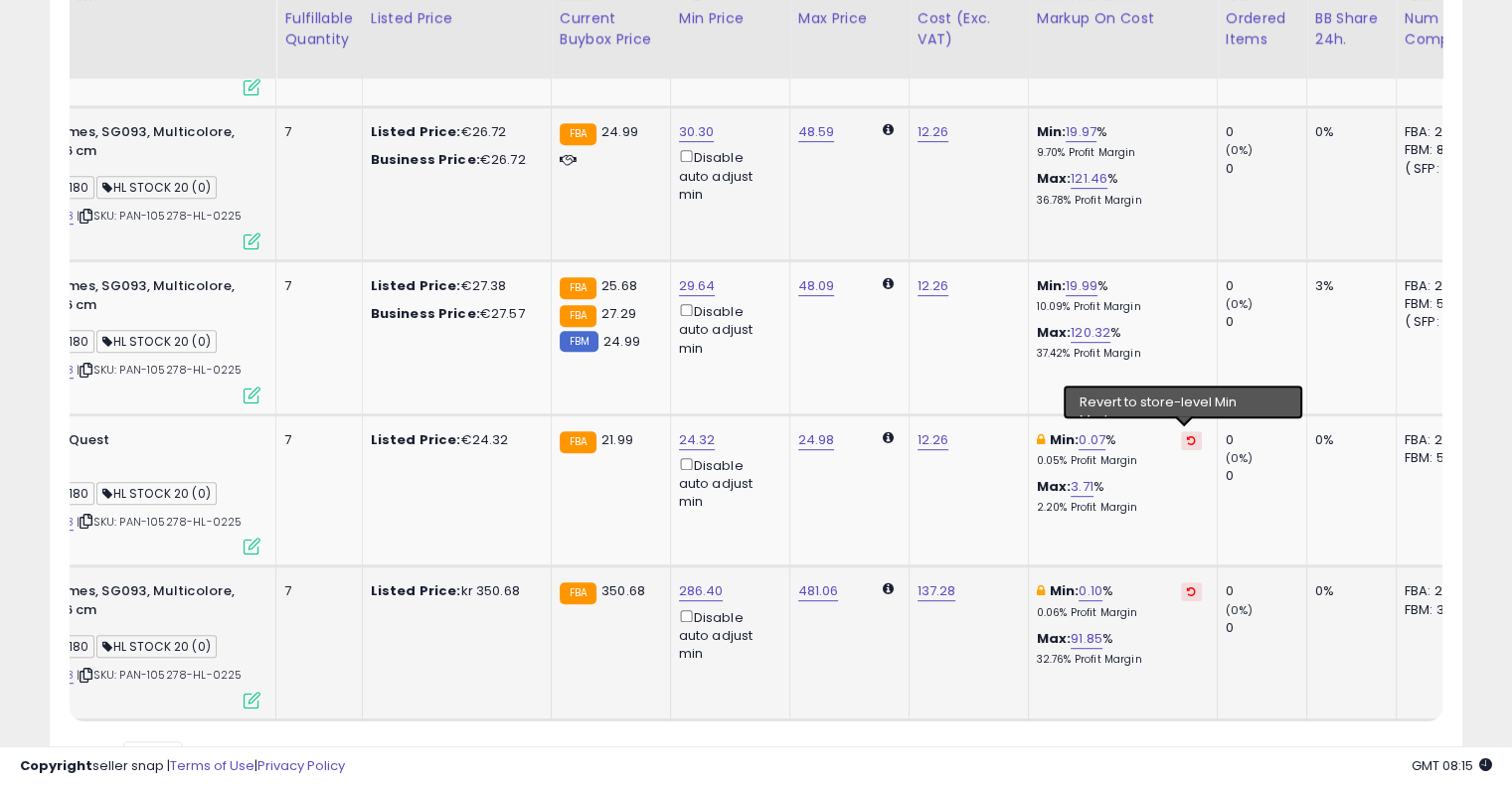 click at bounding box center [1191, 591] 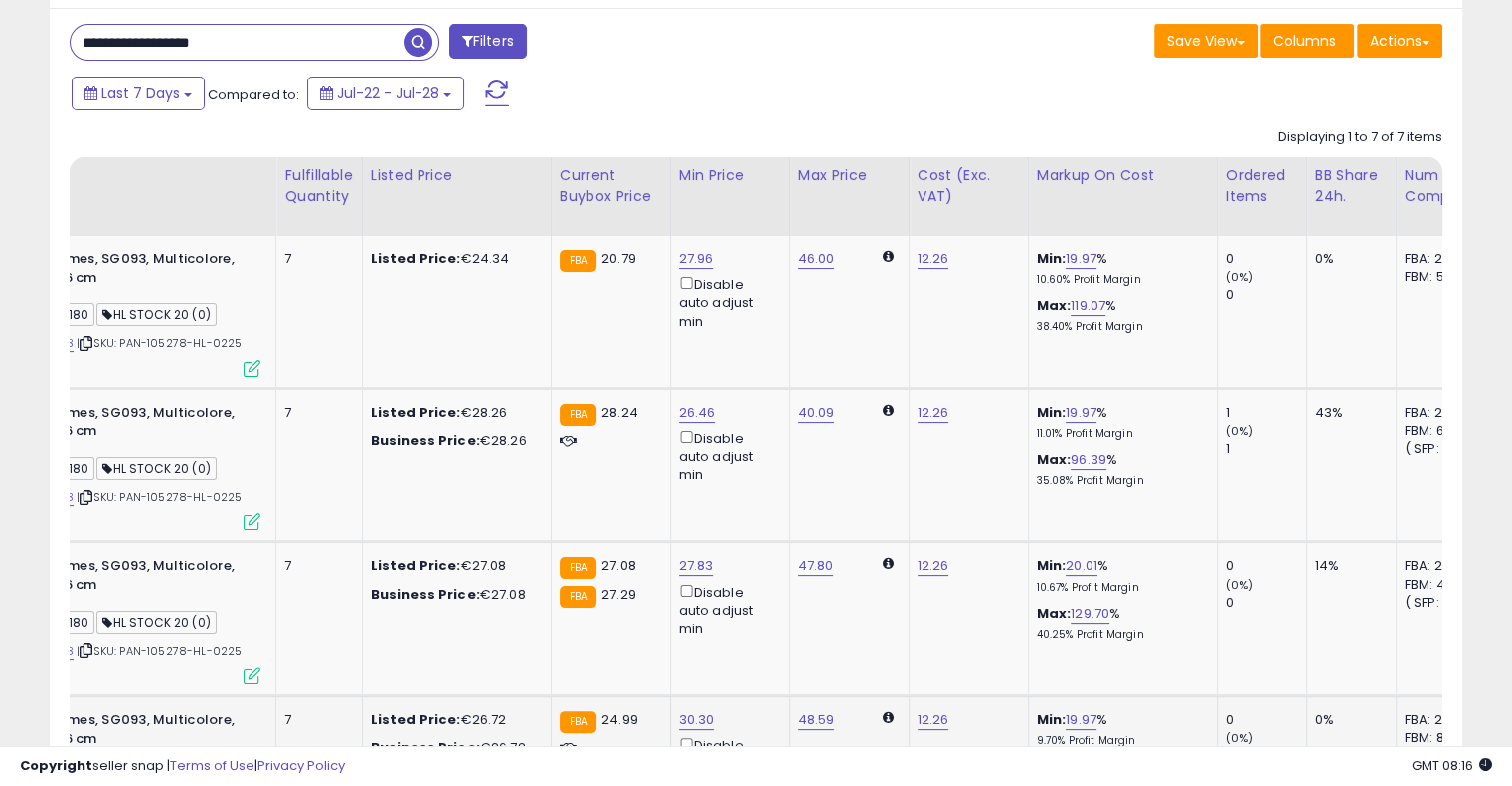 scroll, scrollTop: 287, scrollLeft: 0, axis: vertical 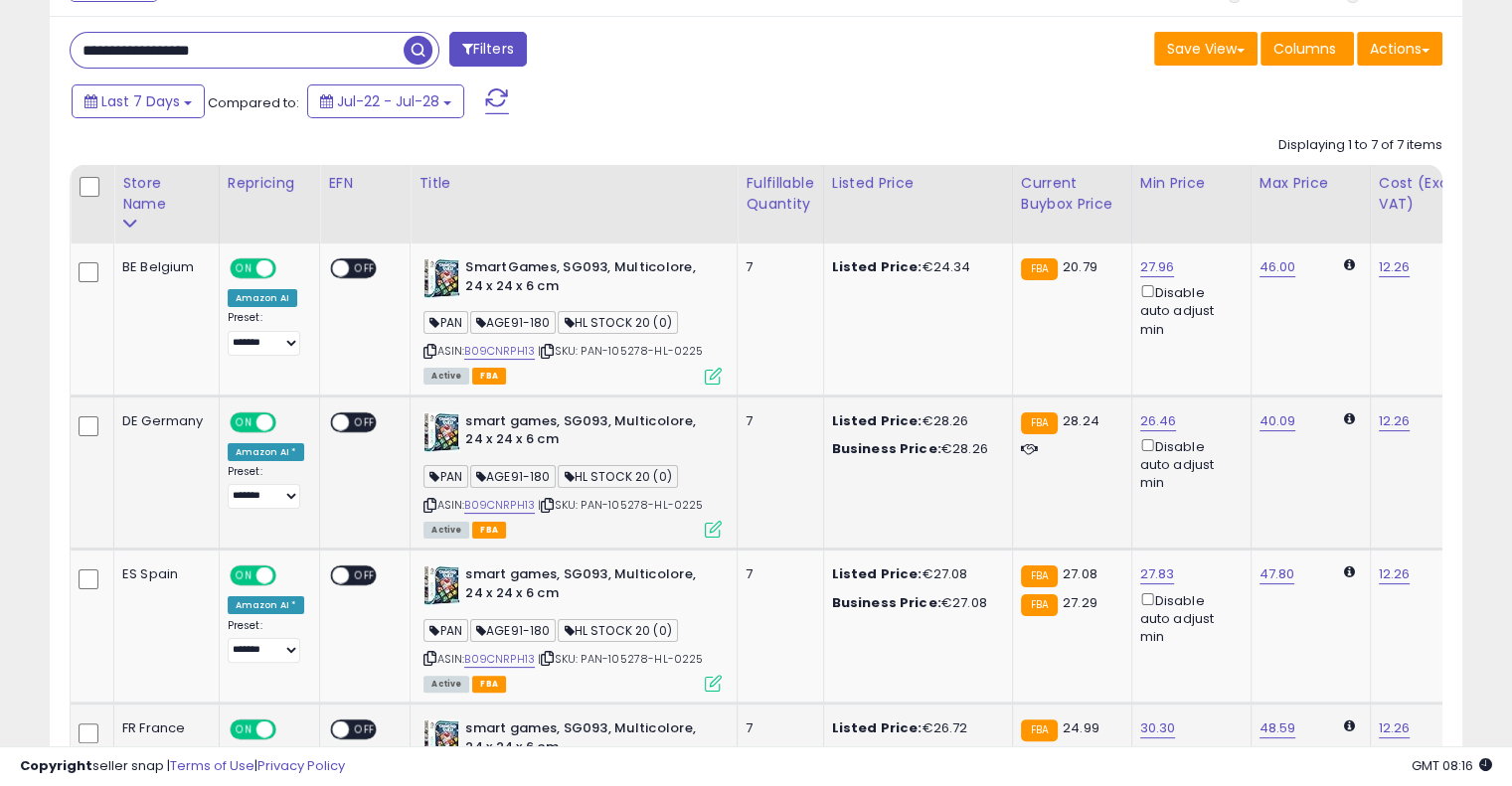 drag, startPoint x: 795, startPoint y: 497, endPoint x: 633, endPoint y: 427, distance: 176.47663 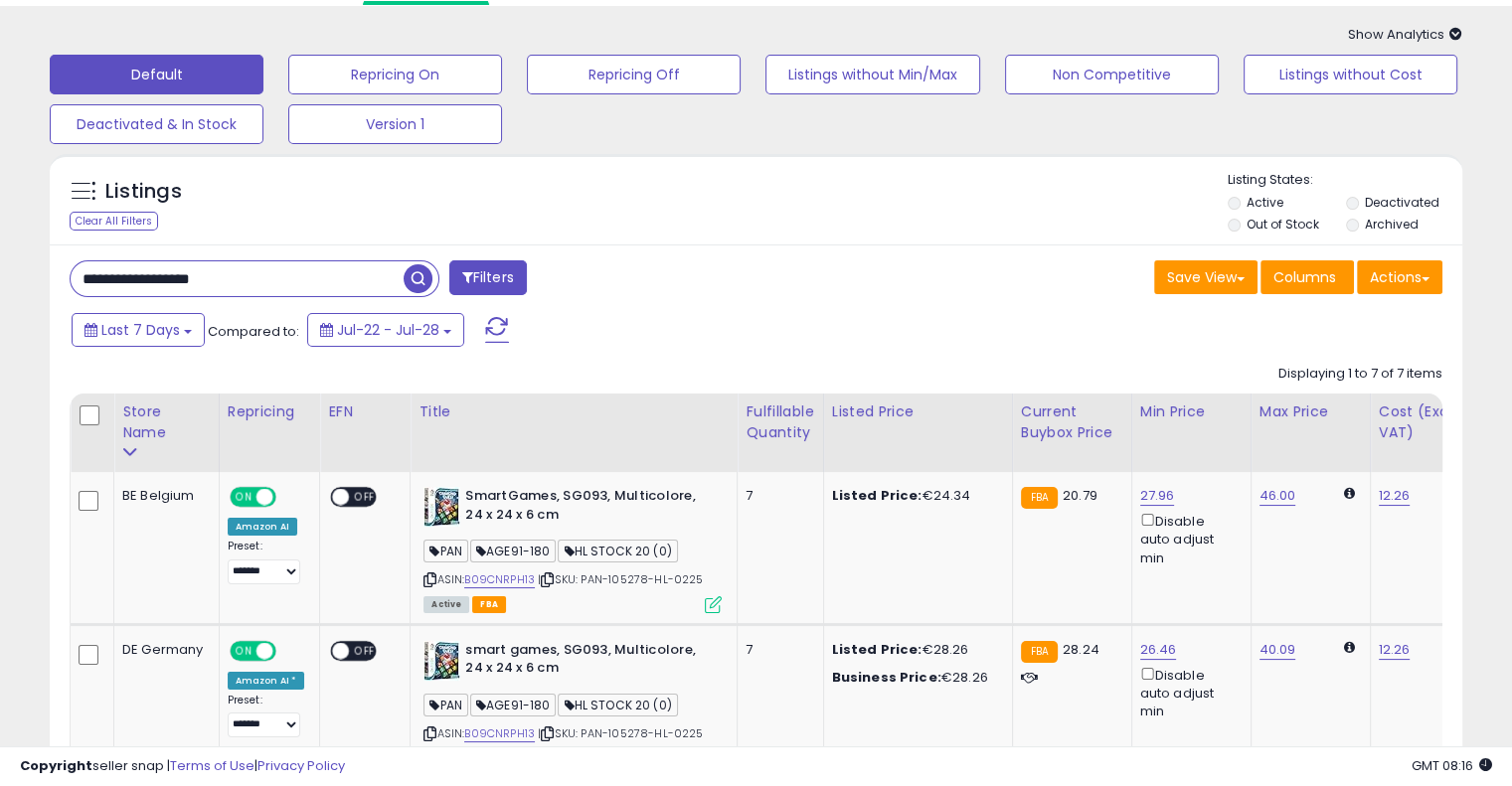 scroll, scrollTop: 0, scrollLeft: 0, axis: both 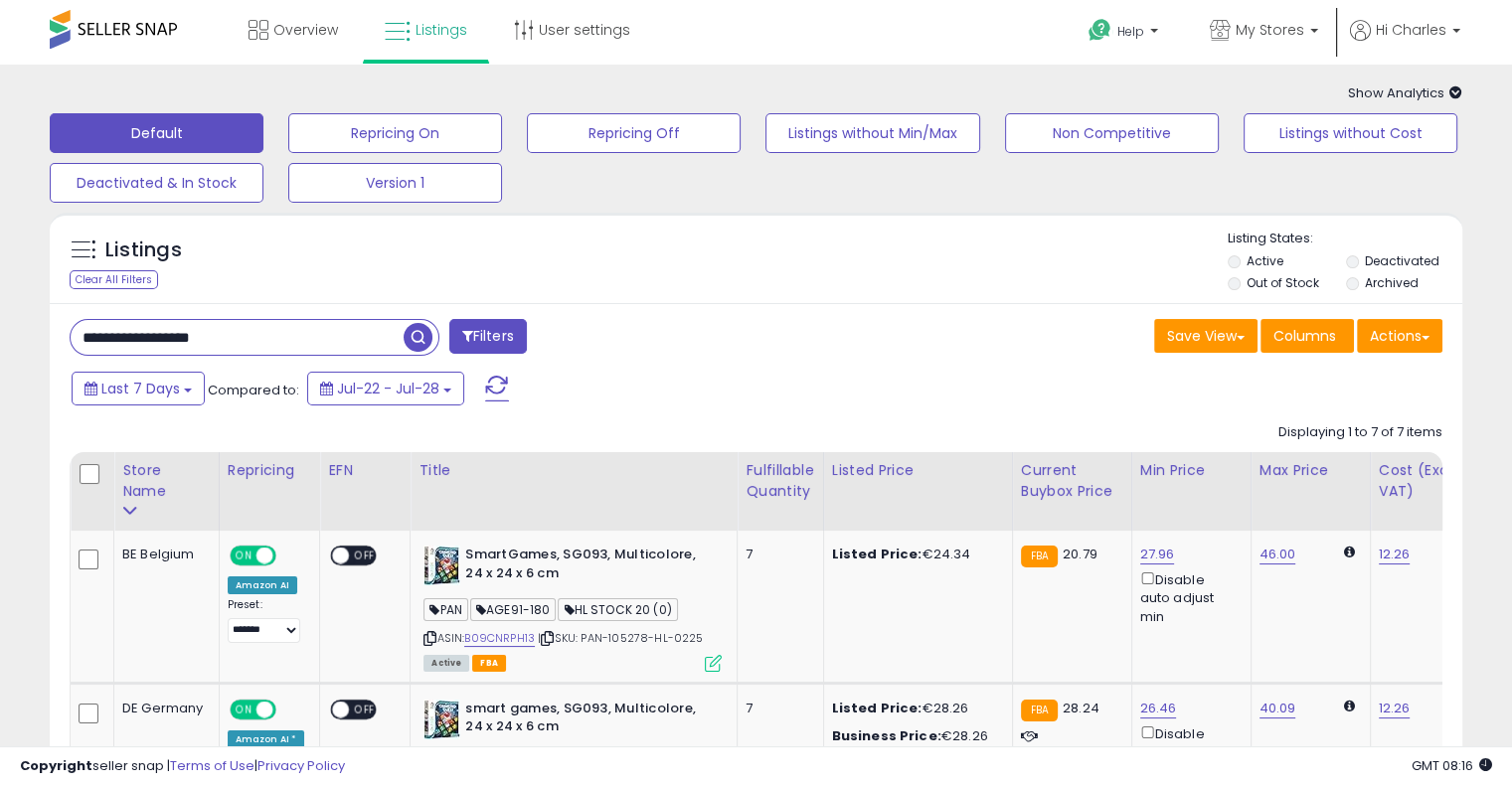 drag, startPoint x: 214, startPoint y: 323, endPoint x: 203, endPoint y: 319, distance: 11.7046999 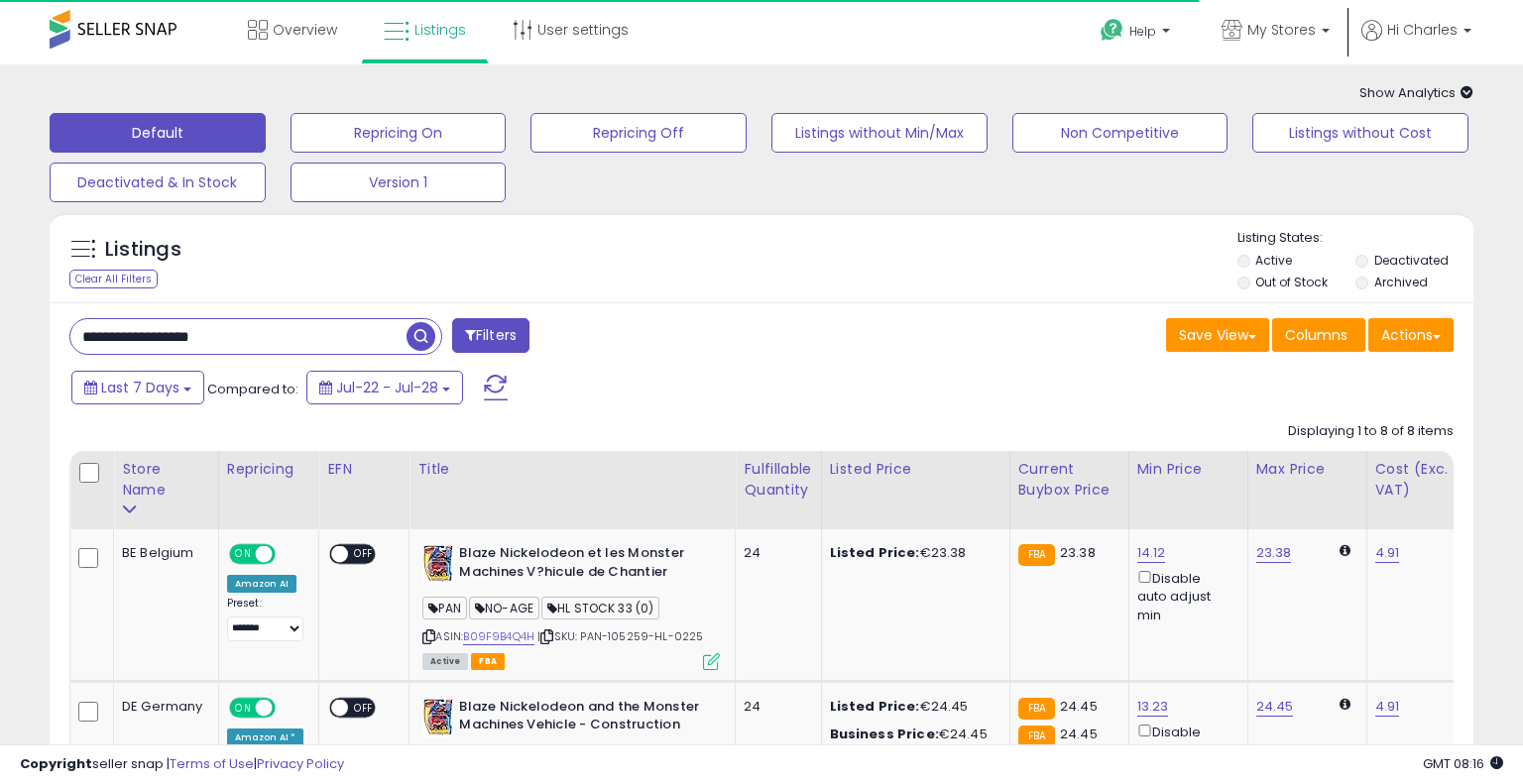 click on "**********" at bounding box center (762, 1068) 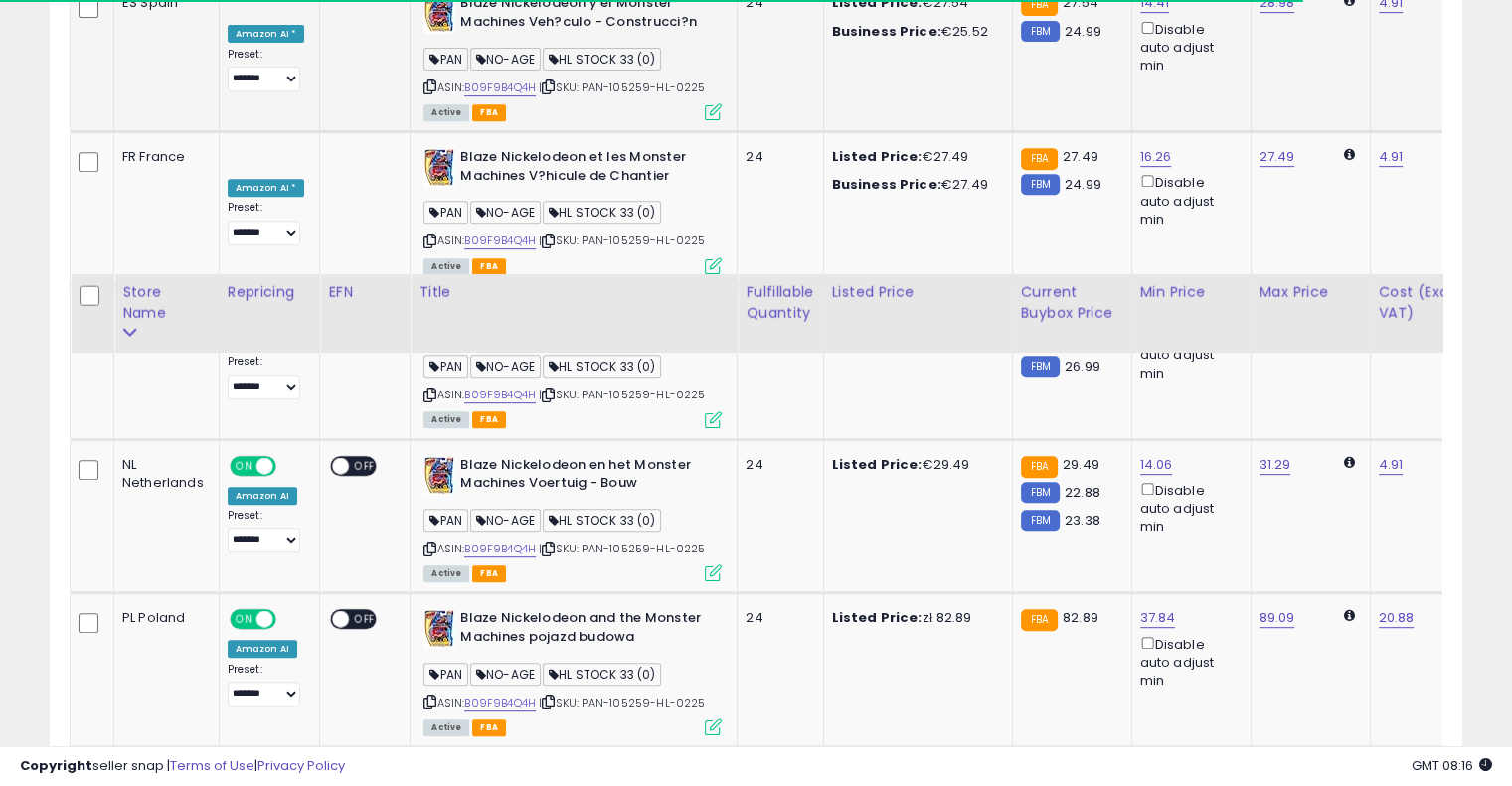 scroll, scrollTop: 1138, scrollLeft: 0, axis: vertical 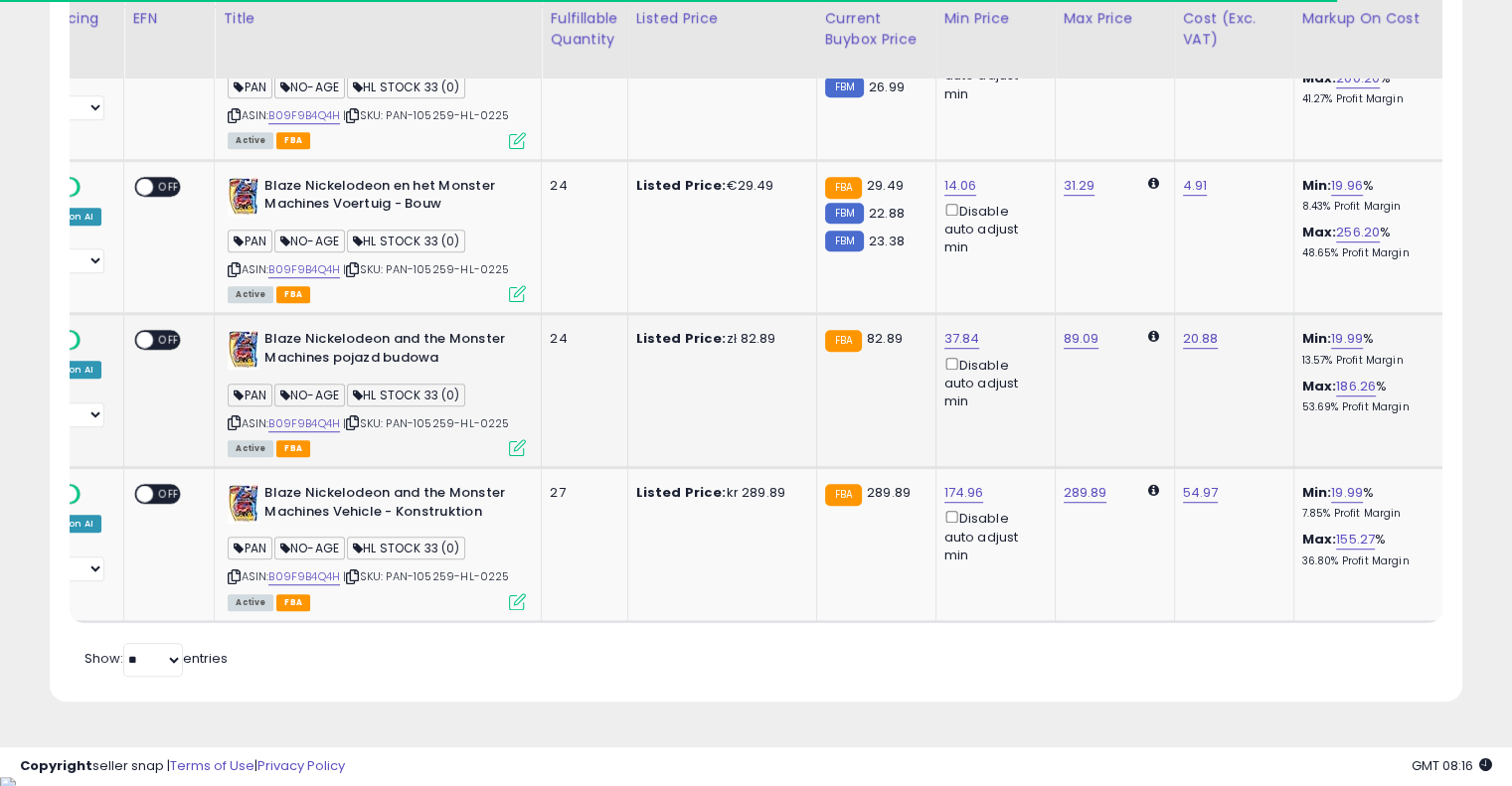 drag, startPoint x: 807, startPoint y: 364, endPoint x: 939, endPoint y: 330, distance: 136.3085 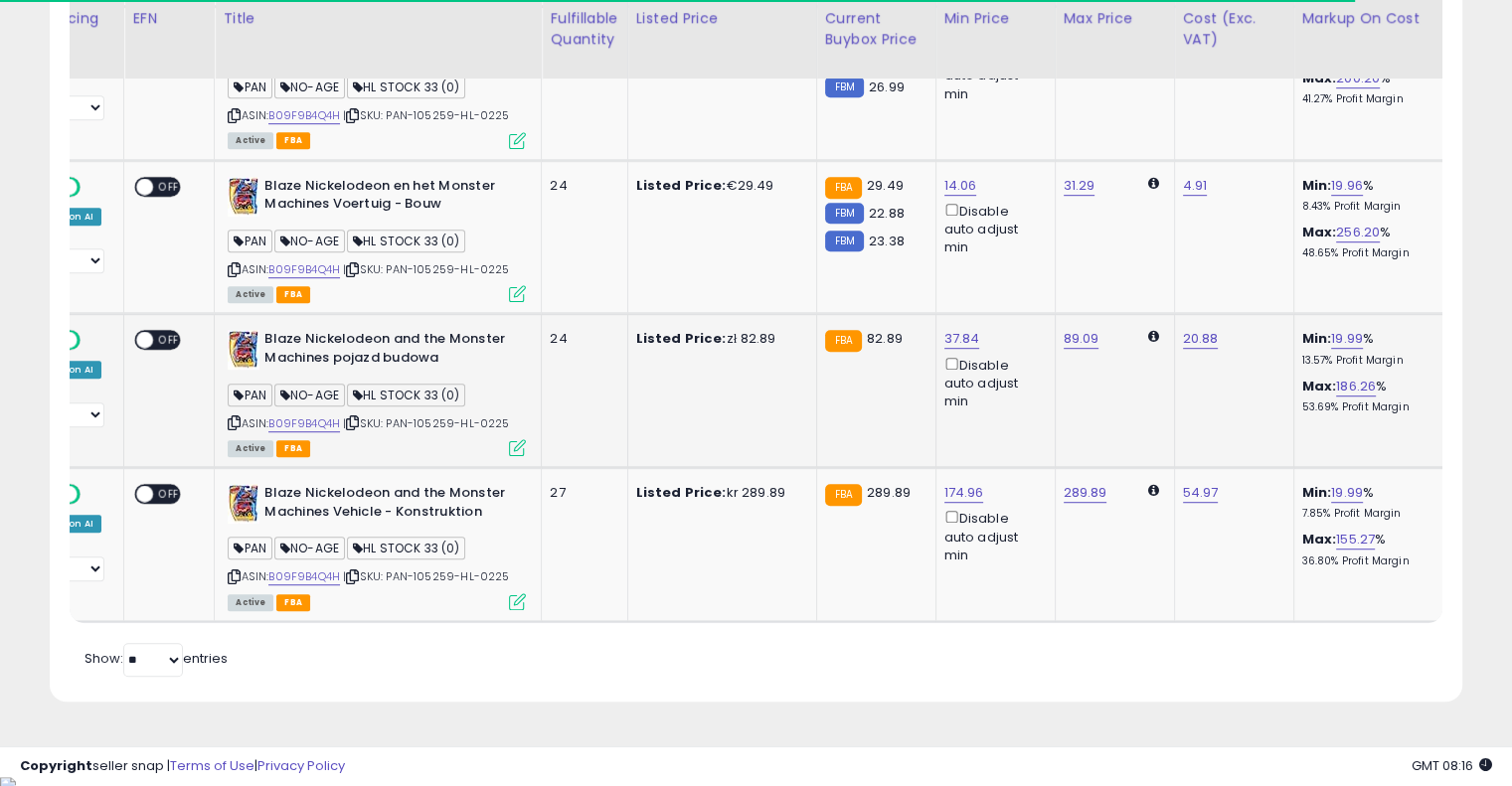 scroll, scrollTop: 0, scrollLeft: 216, axis: horizontal 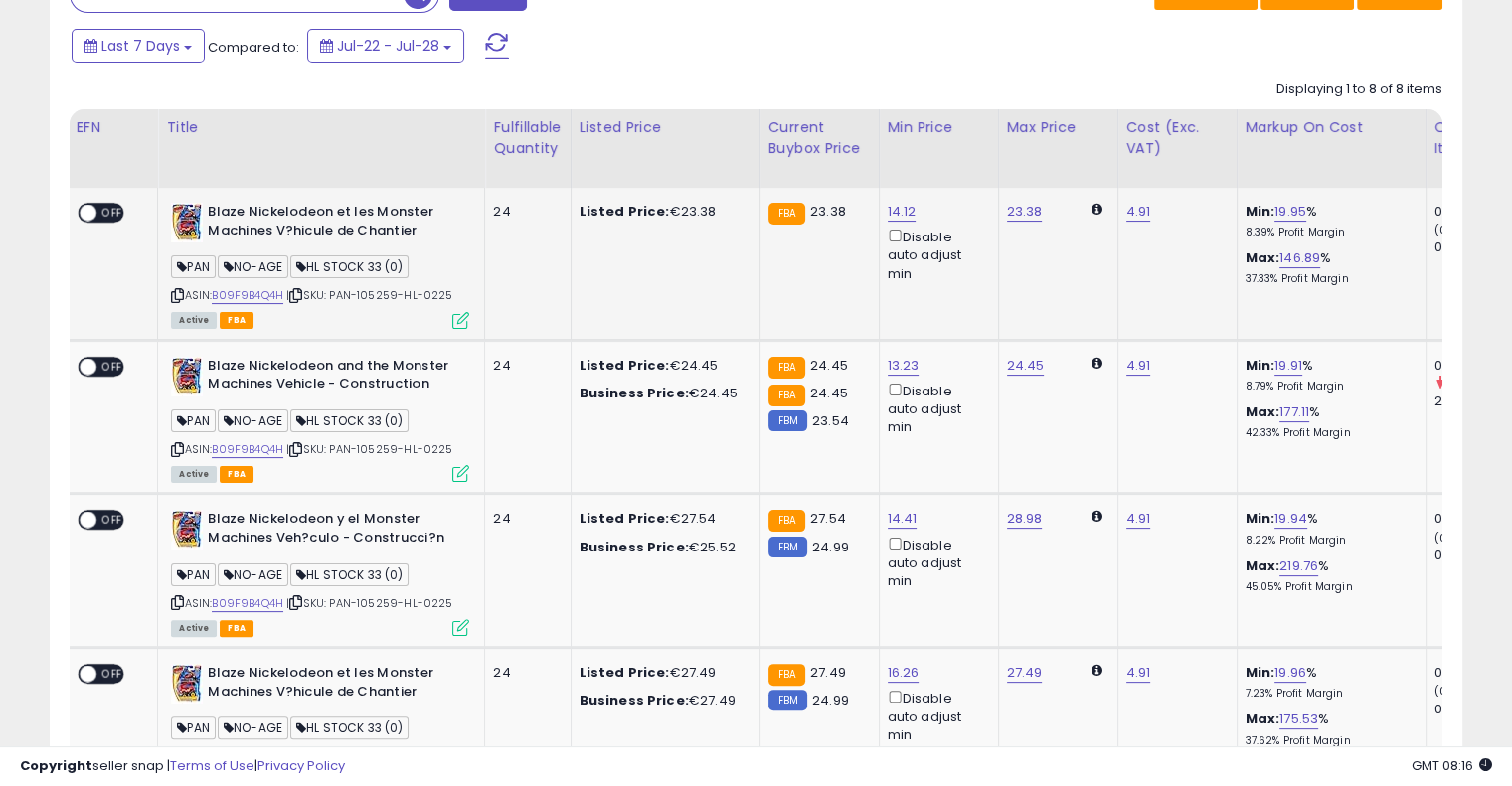 drag, startPoint x: 1058, startPoint y: 312, endPoint x: 1097, endPoint y: 294, distance: 42.953463 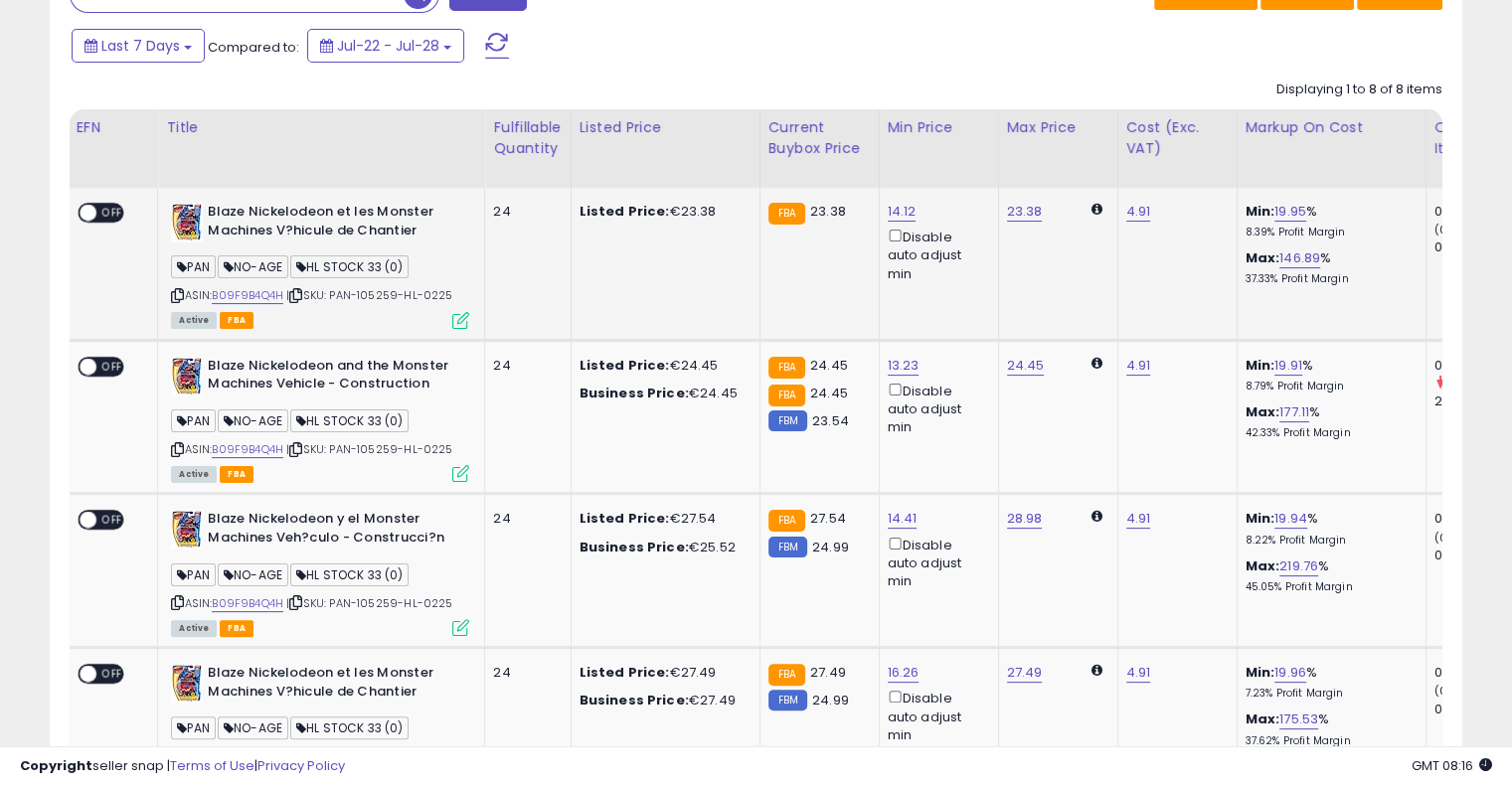 scroll, scrollTop: 0, scrollLeft: 258, axis: horizontal 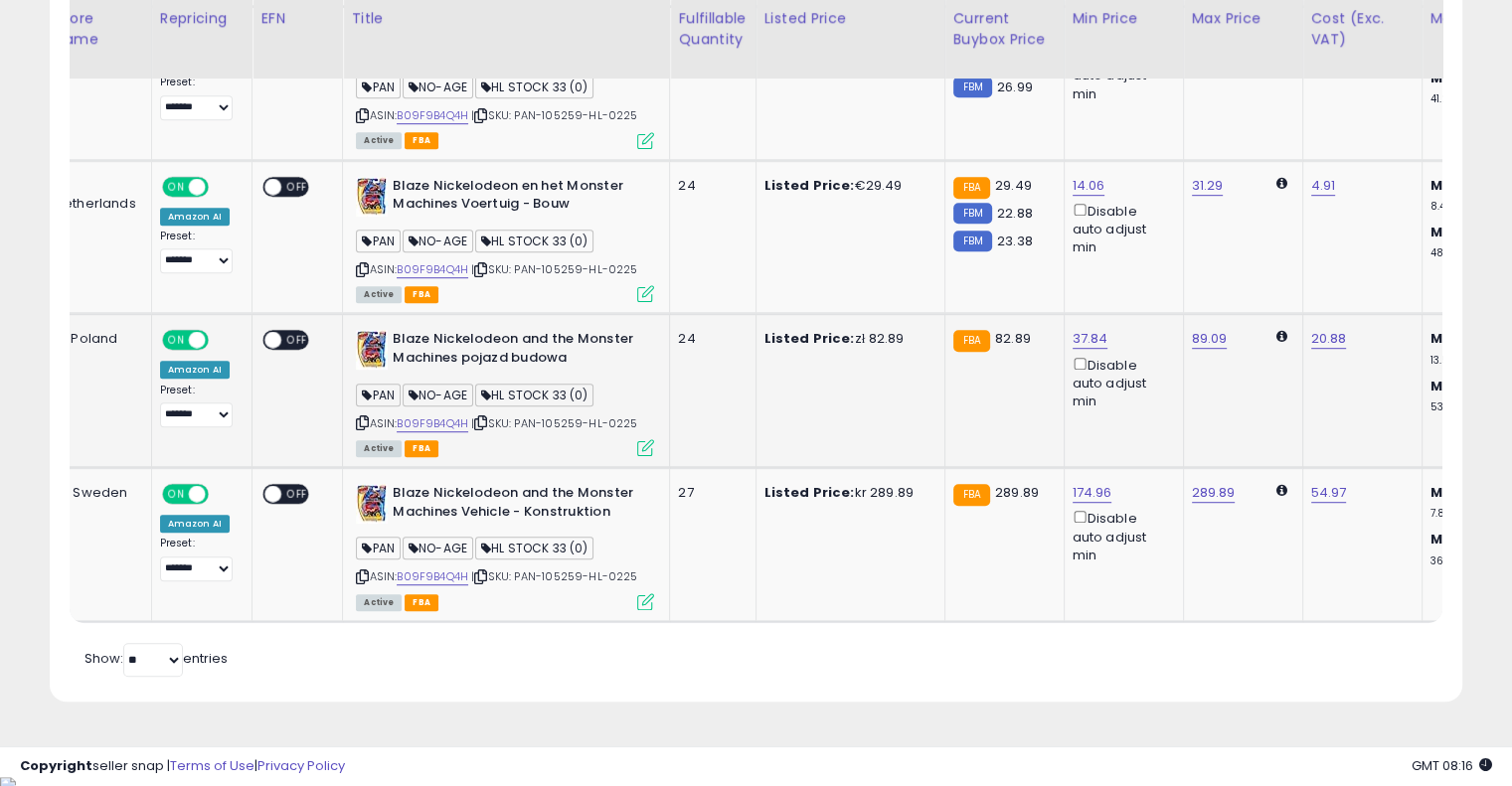 drag, startPoint x: 1026, startPoint y: 405, endPoint x: 715, endPoint y: 400, distance: 311.04019 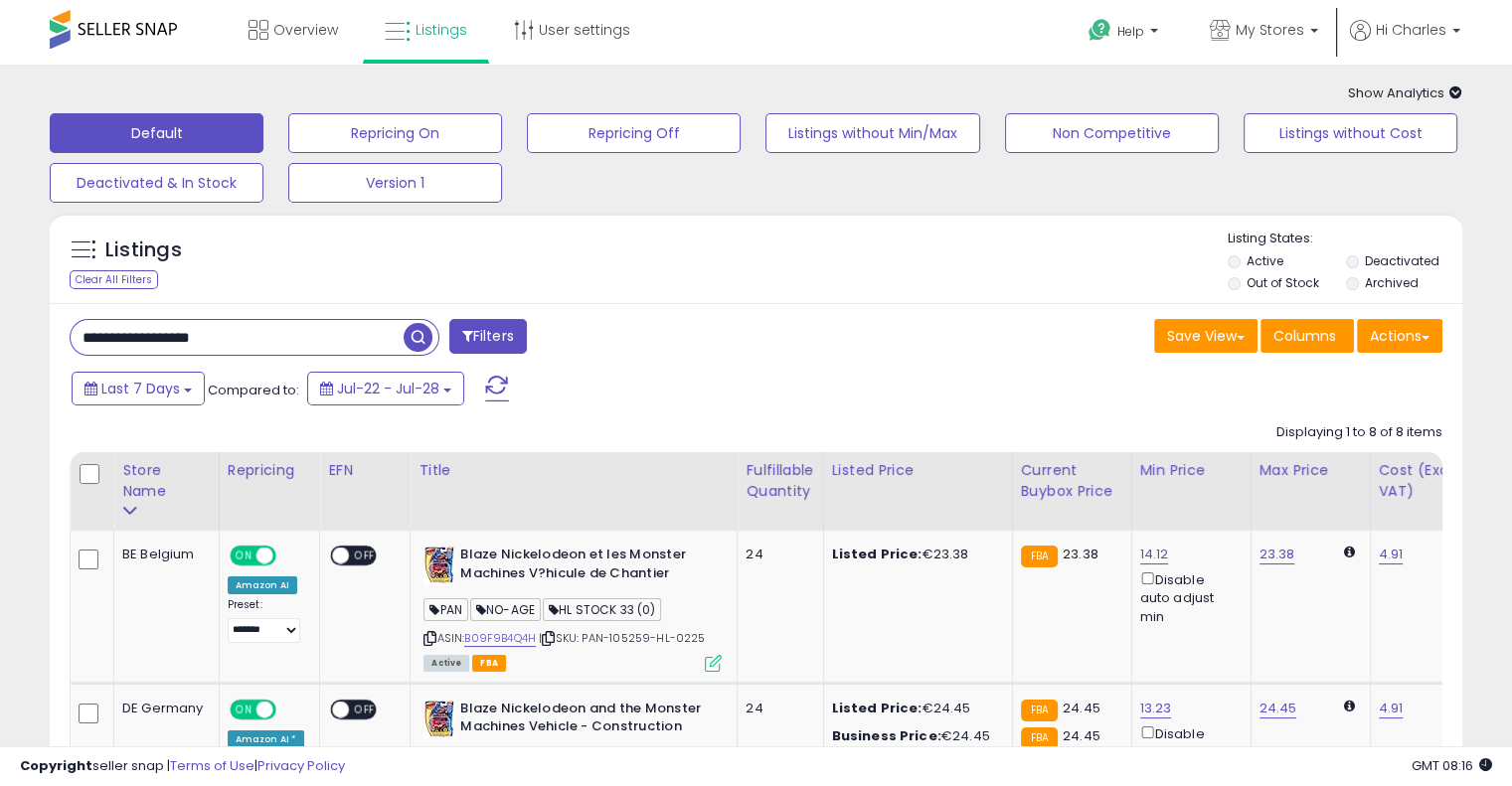 drag, startPoint x: 235, startPoint y: 337, endPoint x: 0, endPoint y: 344, distance: 235.10423 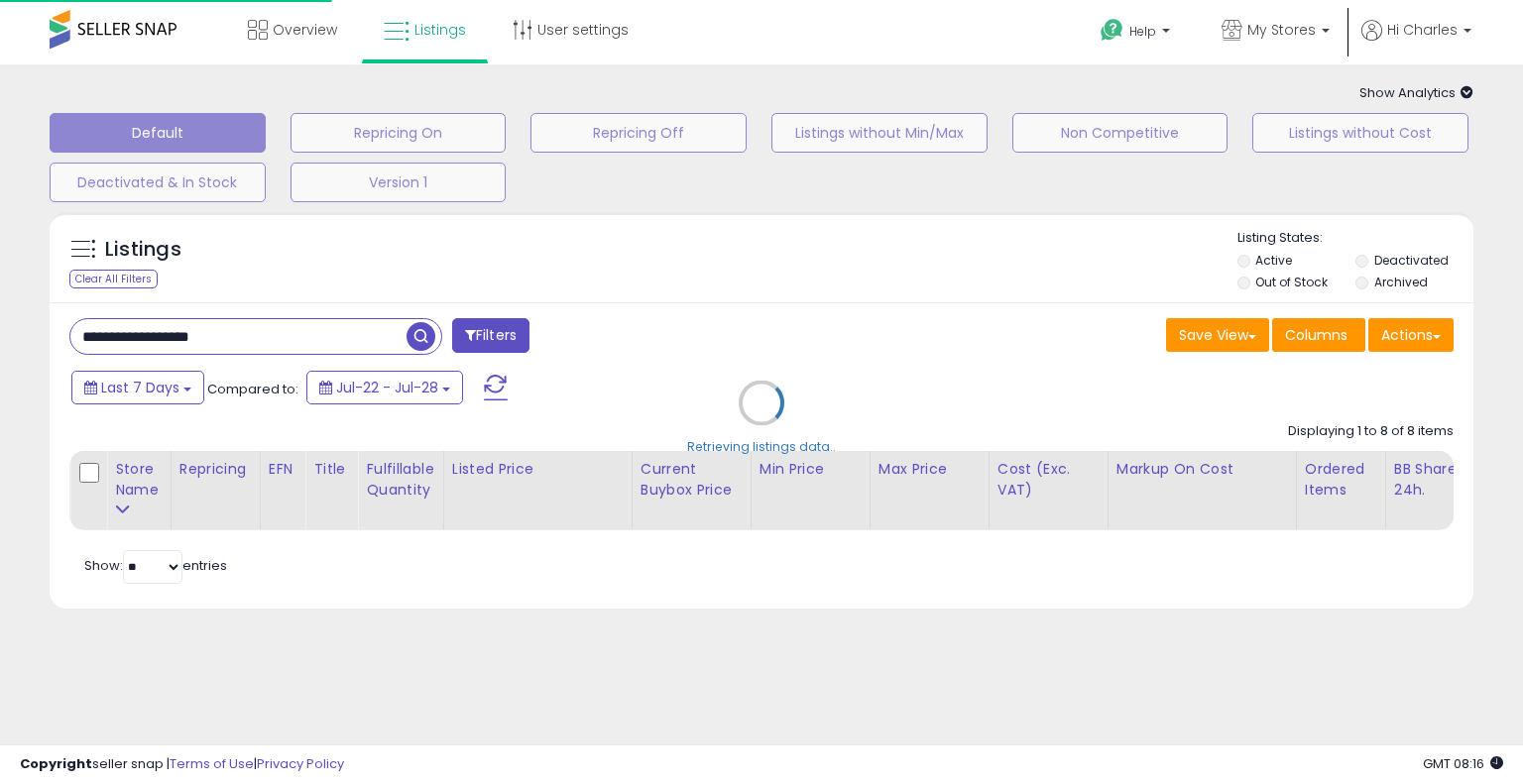 click on "Retrieving listings data.." at bounding box center (762, 417) 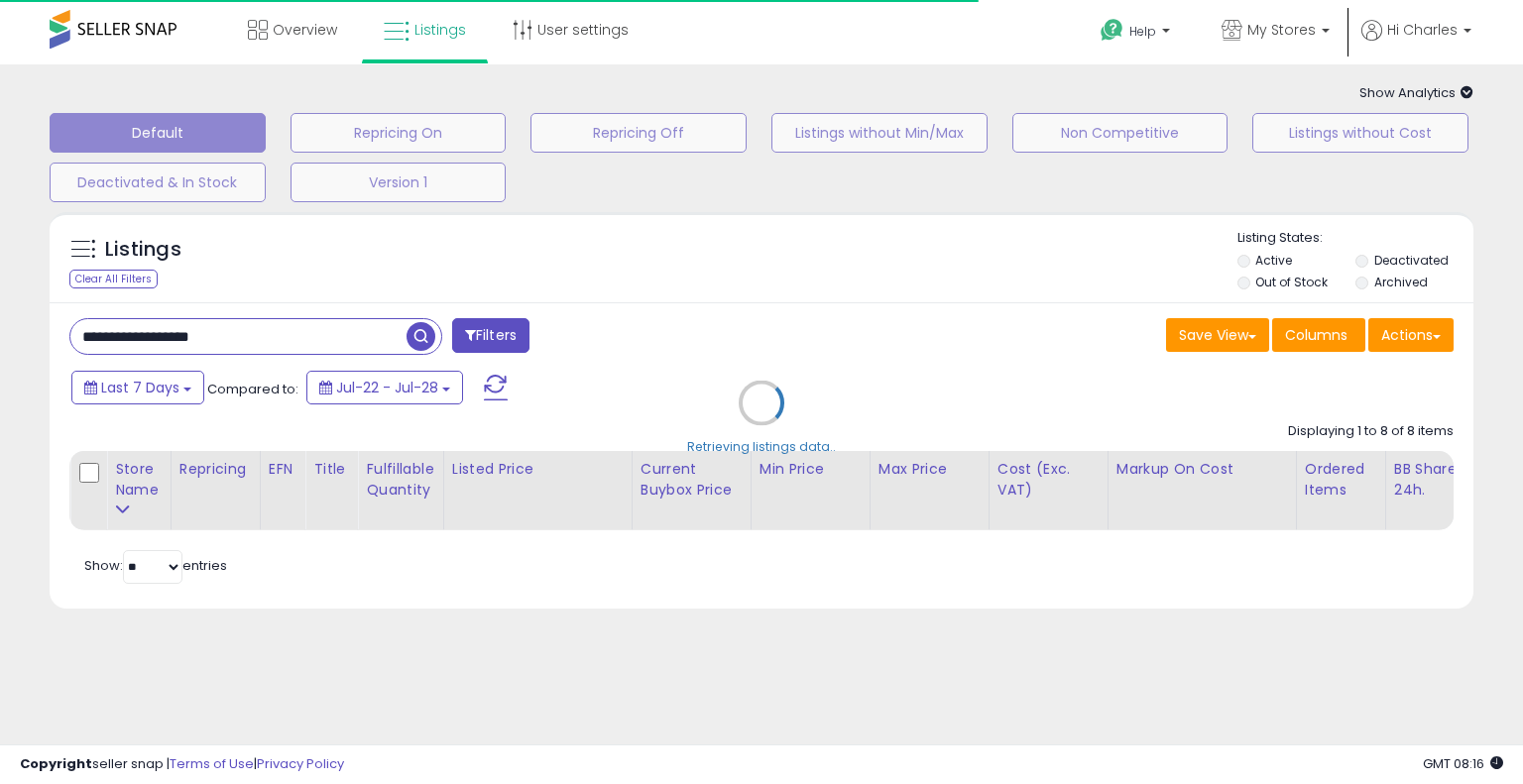 click on "Retrieving listings data.." at bounding box center (762, 417) 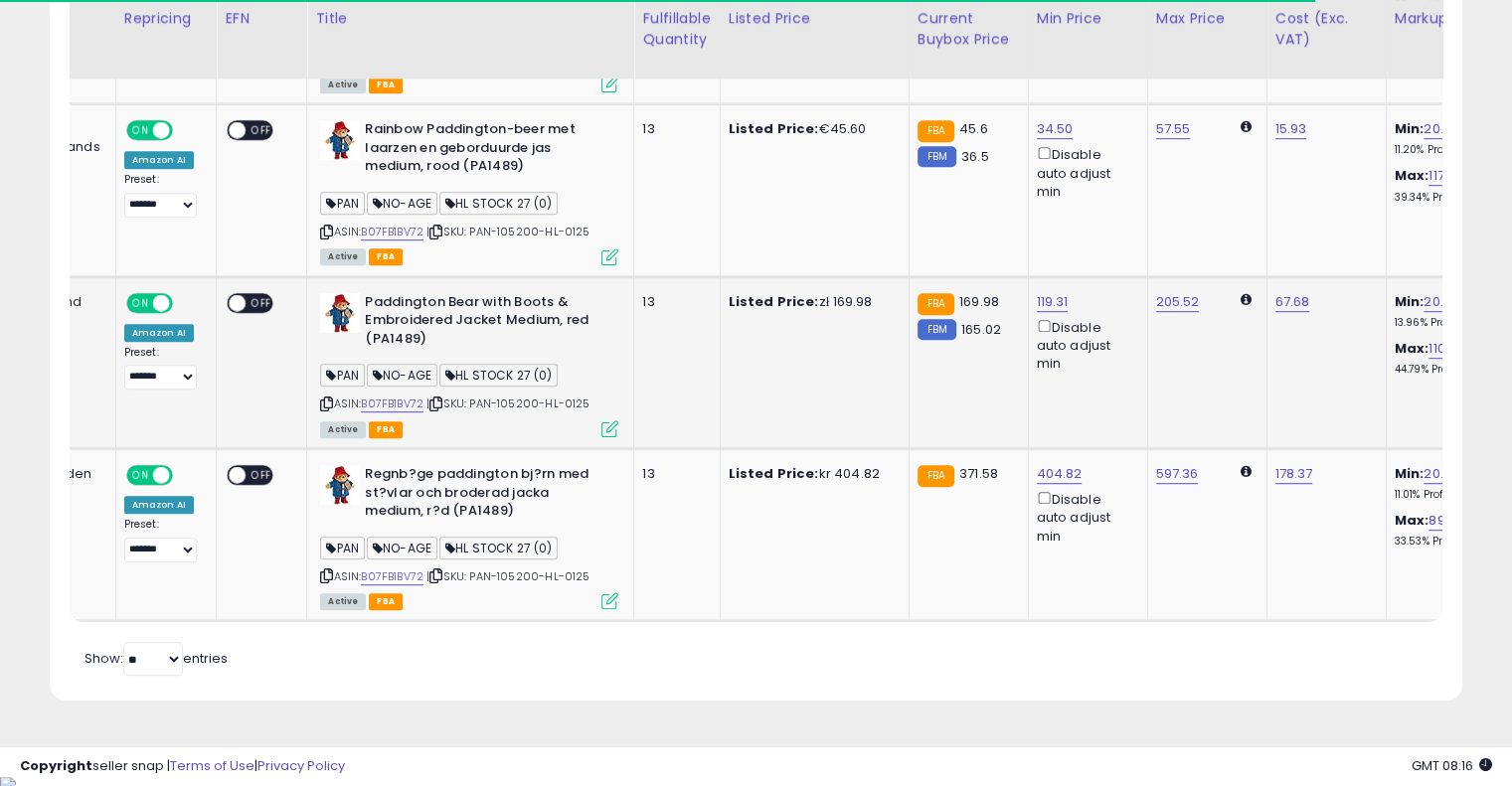 drag, startPoint x: 732, startPoint y: 384, endPoint x: 841, endPoint y: 354, distance: 113.05308 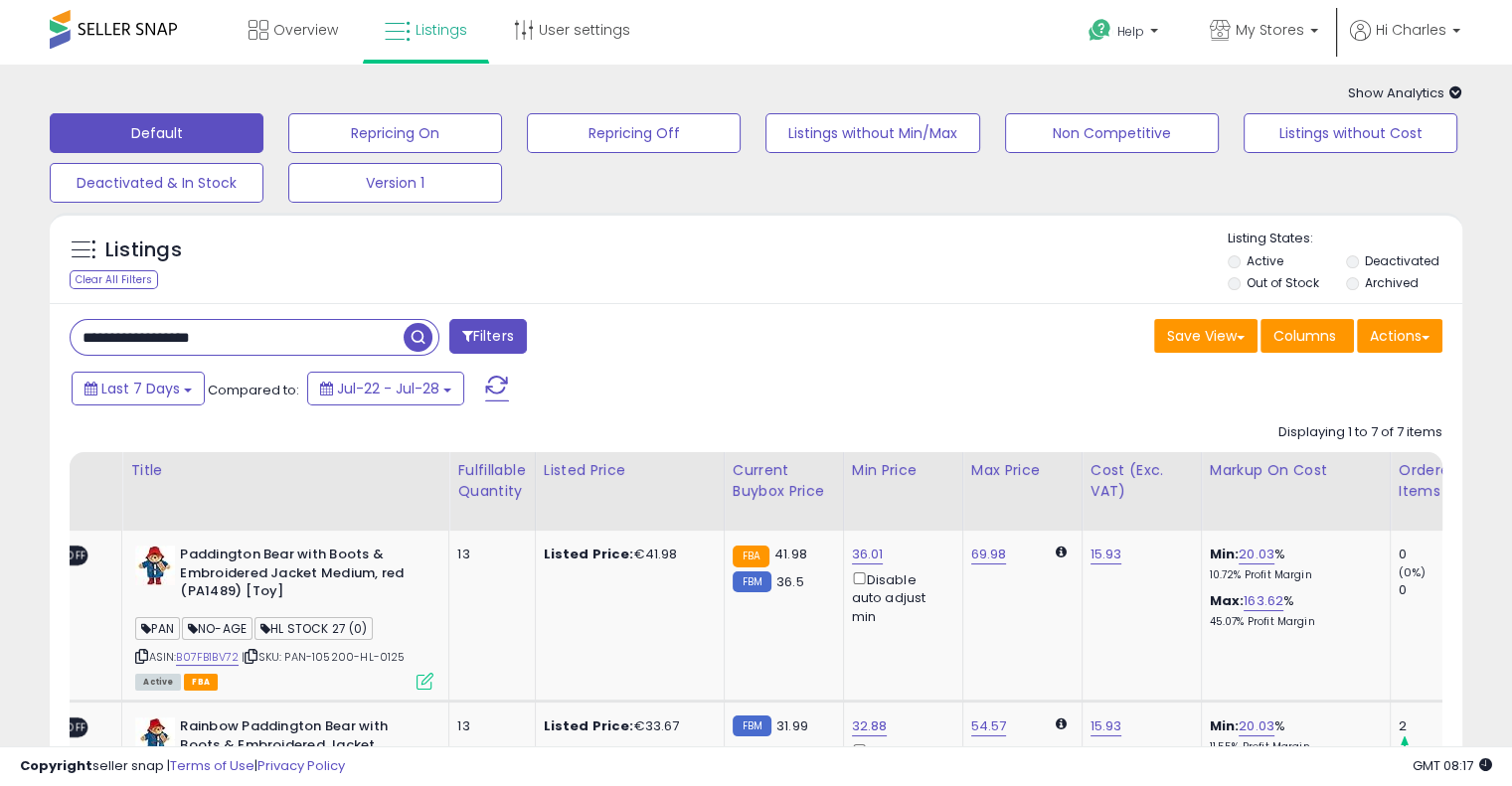 drag, startPoint x: 293, startPoint y: 336, endPoint x: 12, endPoint y: 323, distance: 281.30055 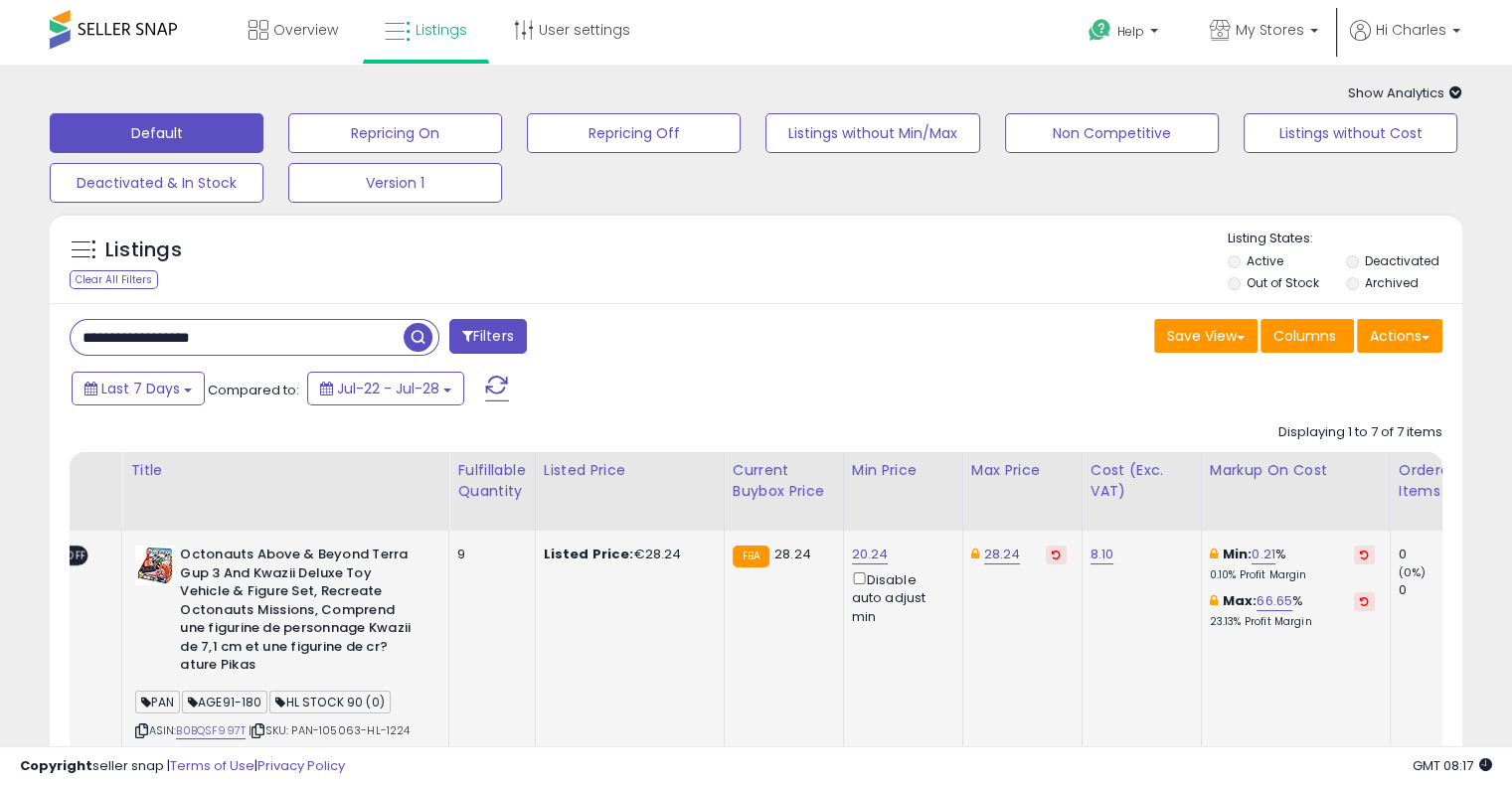 scroll, scrollTop: 0, scrollLeft: 171, axis: horizontal 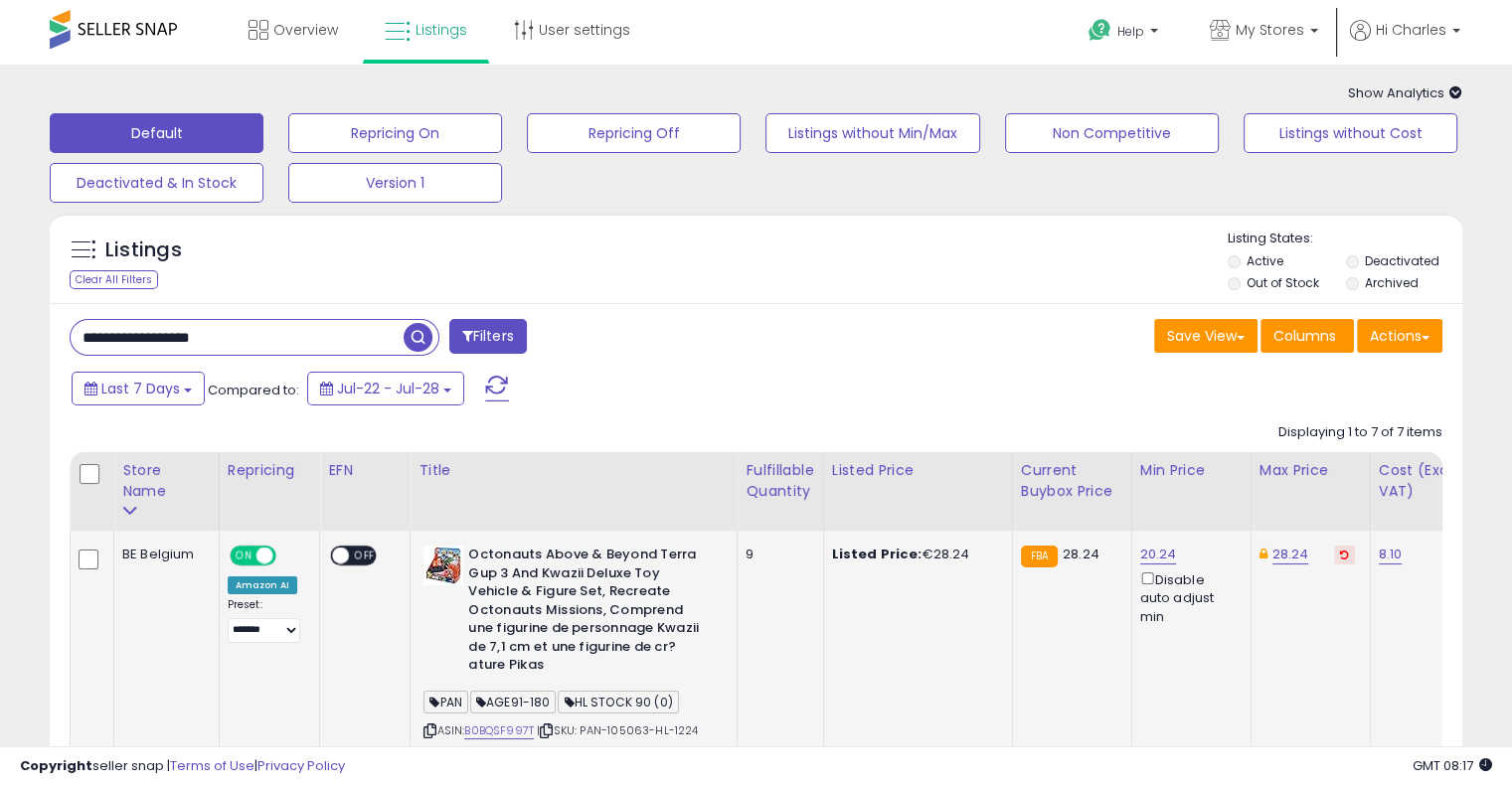 drag, startPoint x: 748, startPoint y: 653, endPoint x: 469, endPoint y: 634, distance: 279.6462 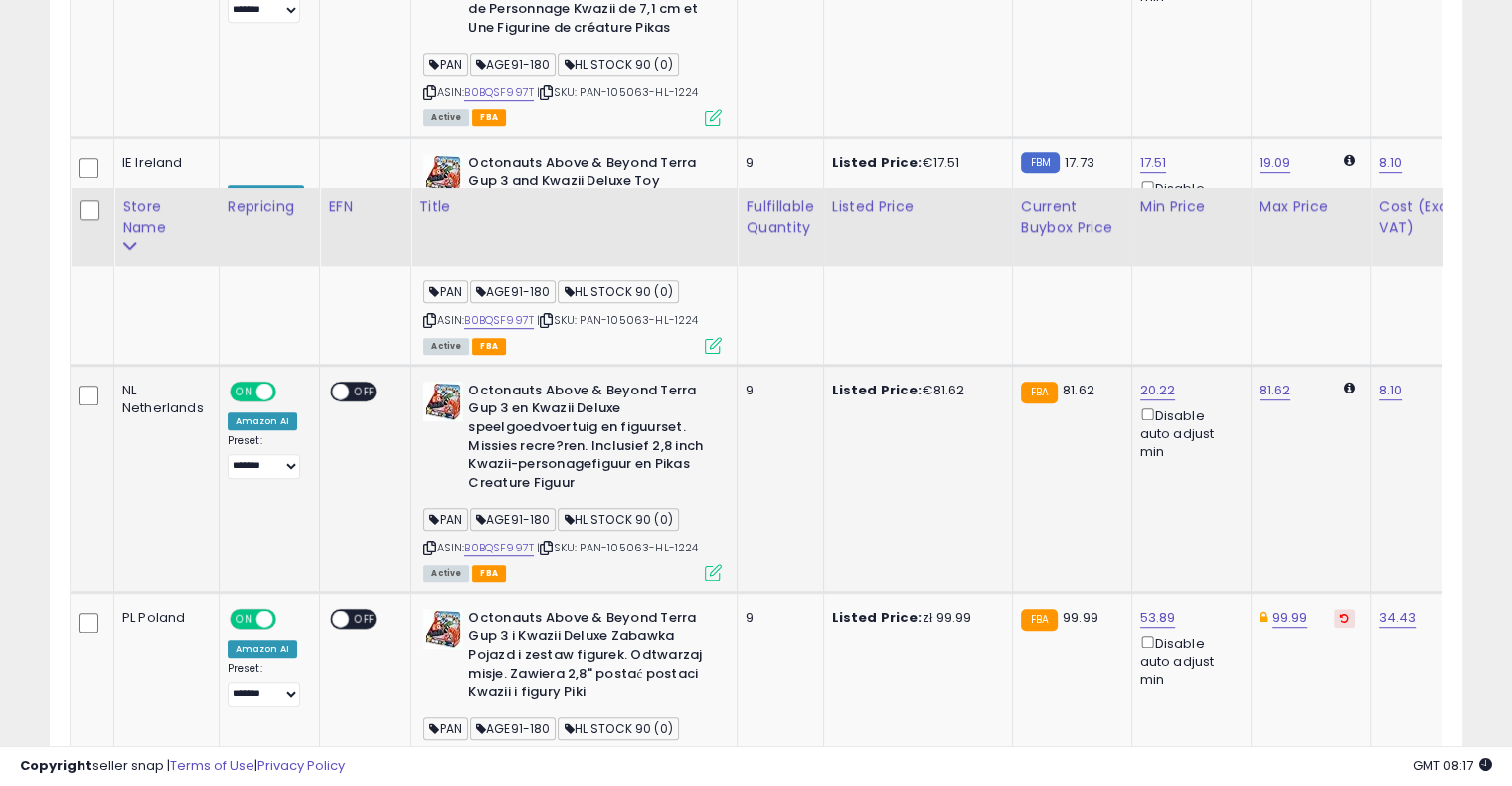 scroll, scrollTop: 1502, scrollLeft: 0, axis: vertical 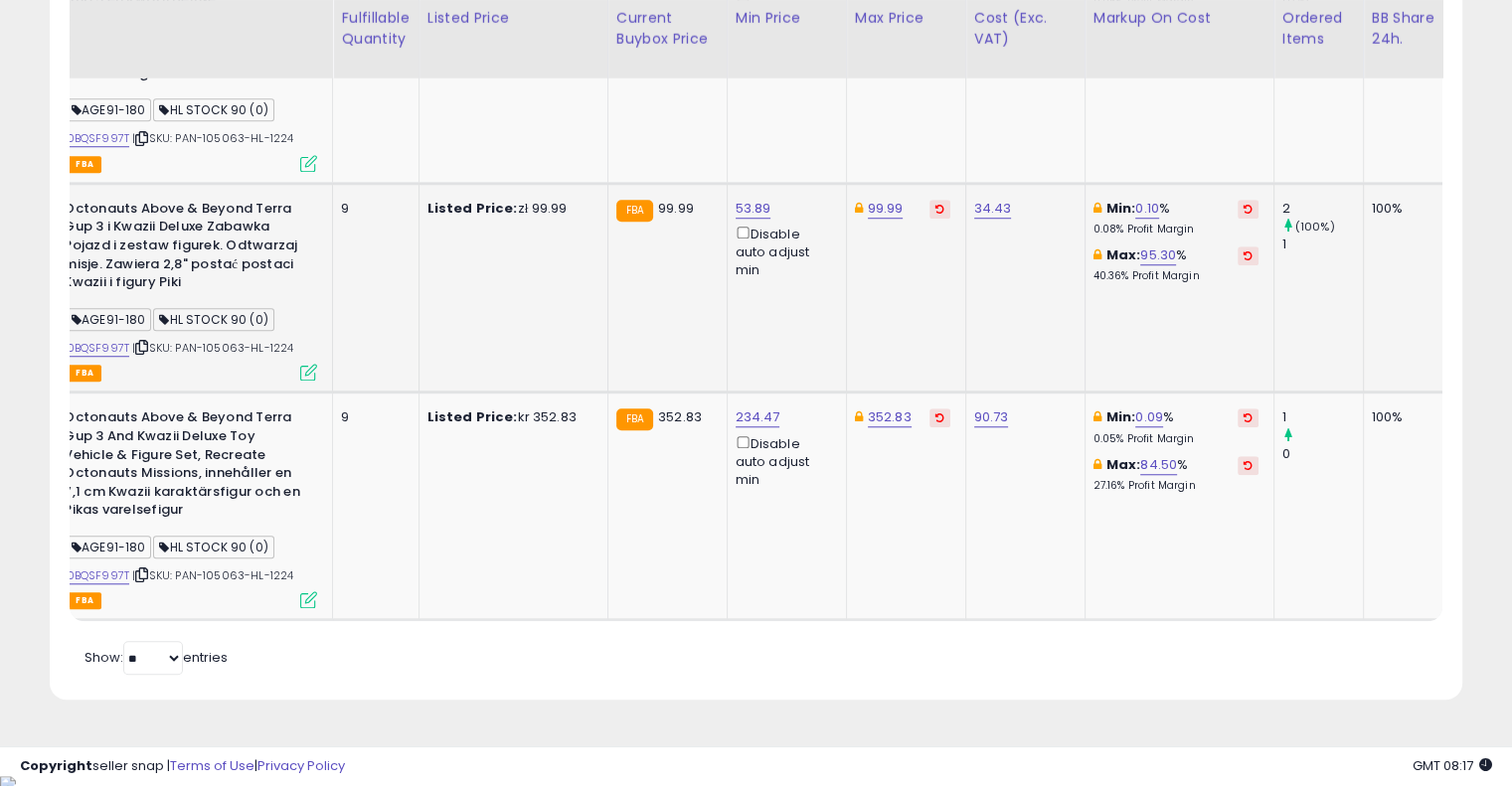 drag, startPoint x: 866, startPoint y: 327, endPoint x: 963, endPoint y: 302, distance: 100.16986 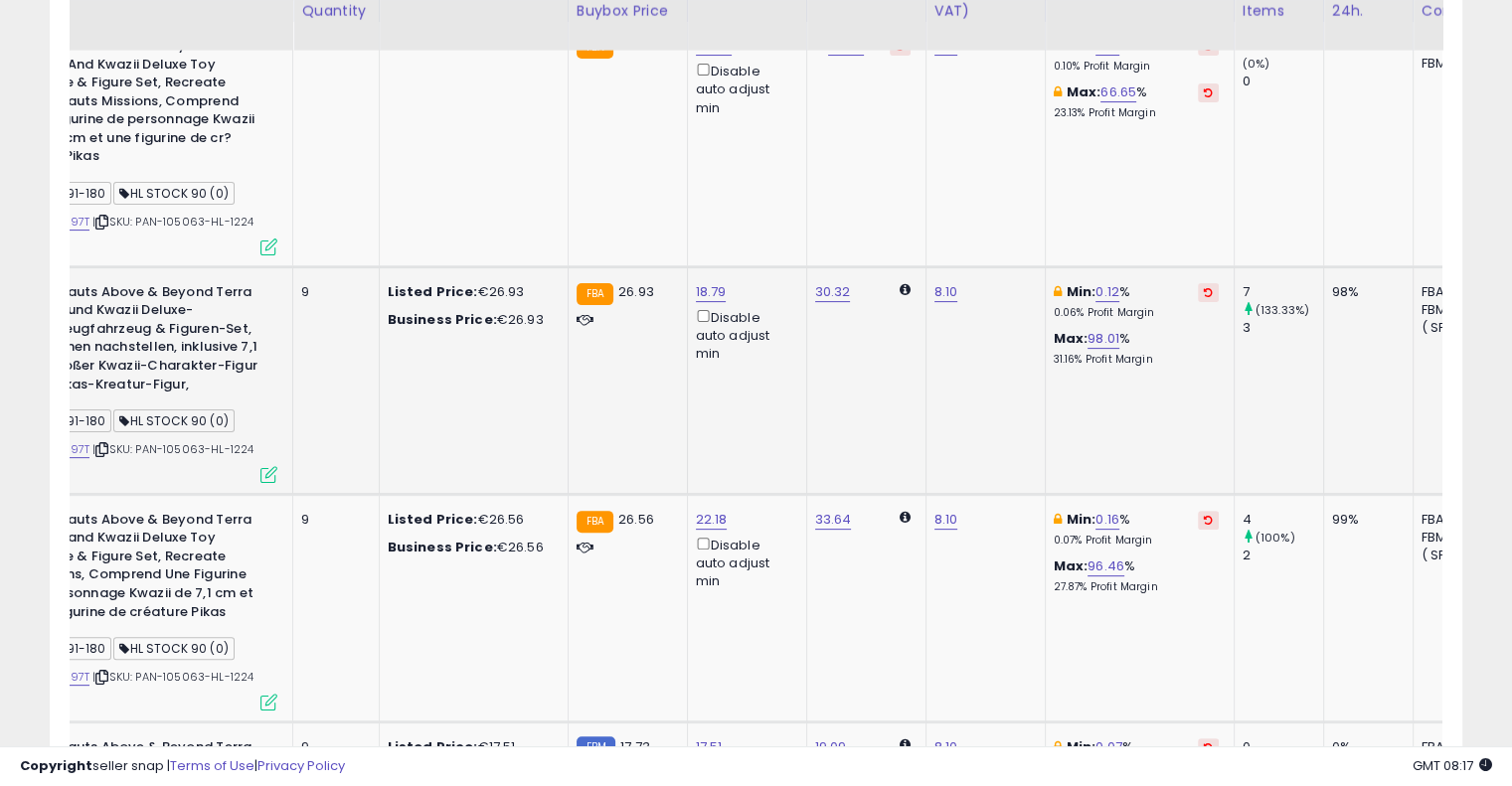 scroll, scrollTop: 310, scrollLeft: 0, axis: vertical 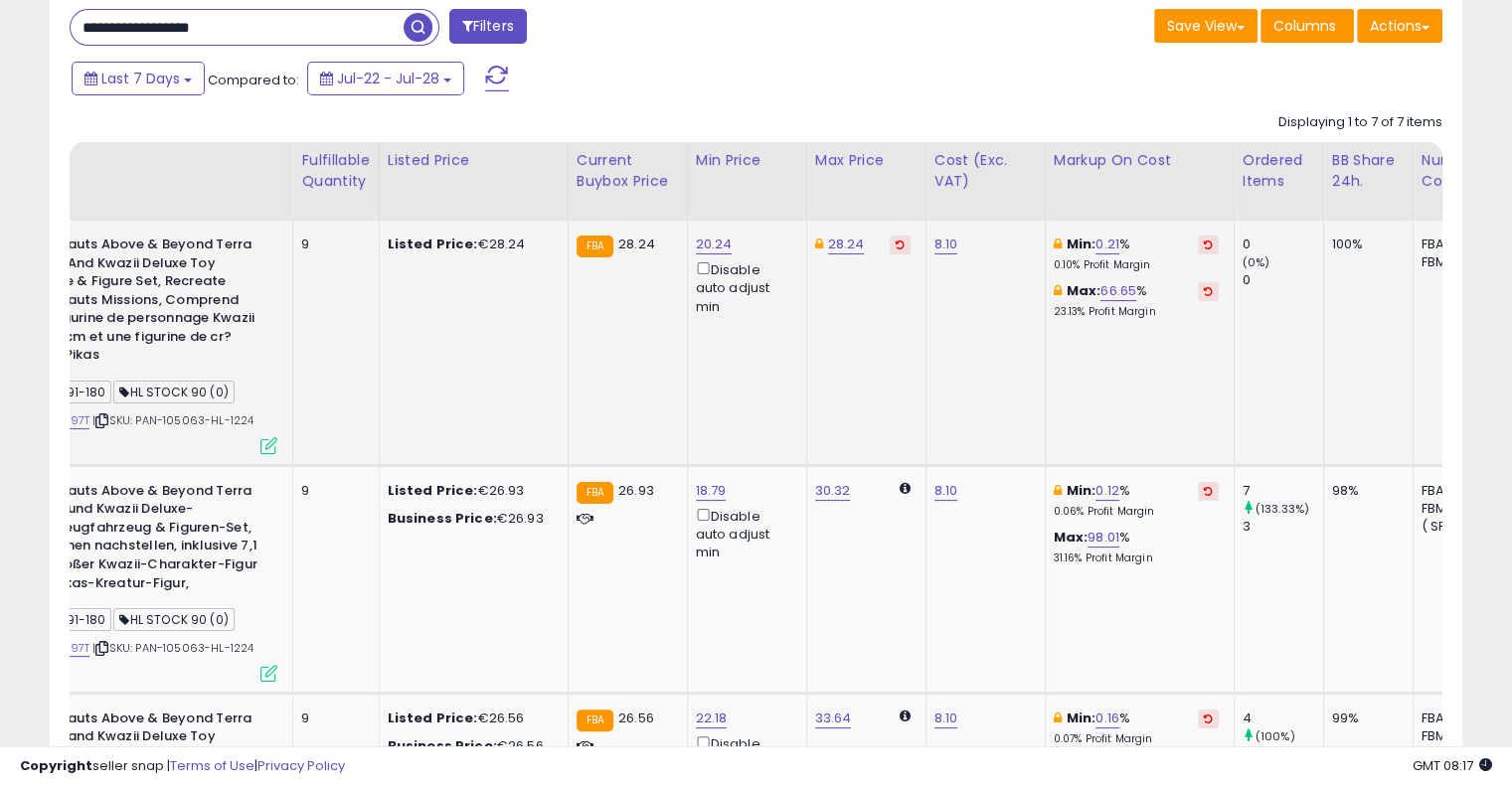 click at bounding box center [1208, 244] 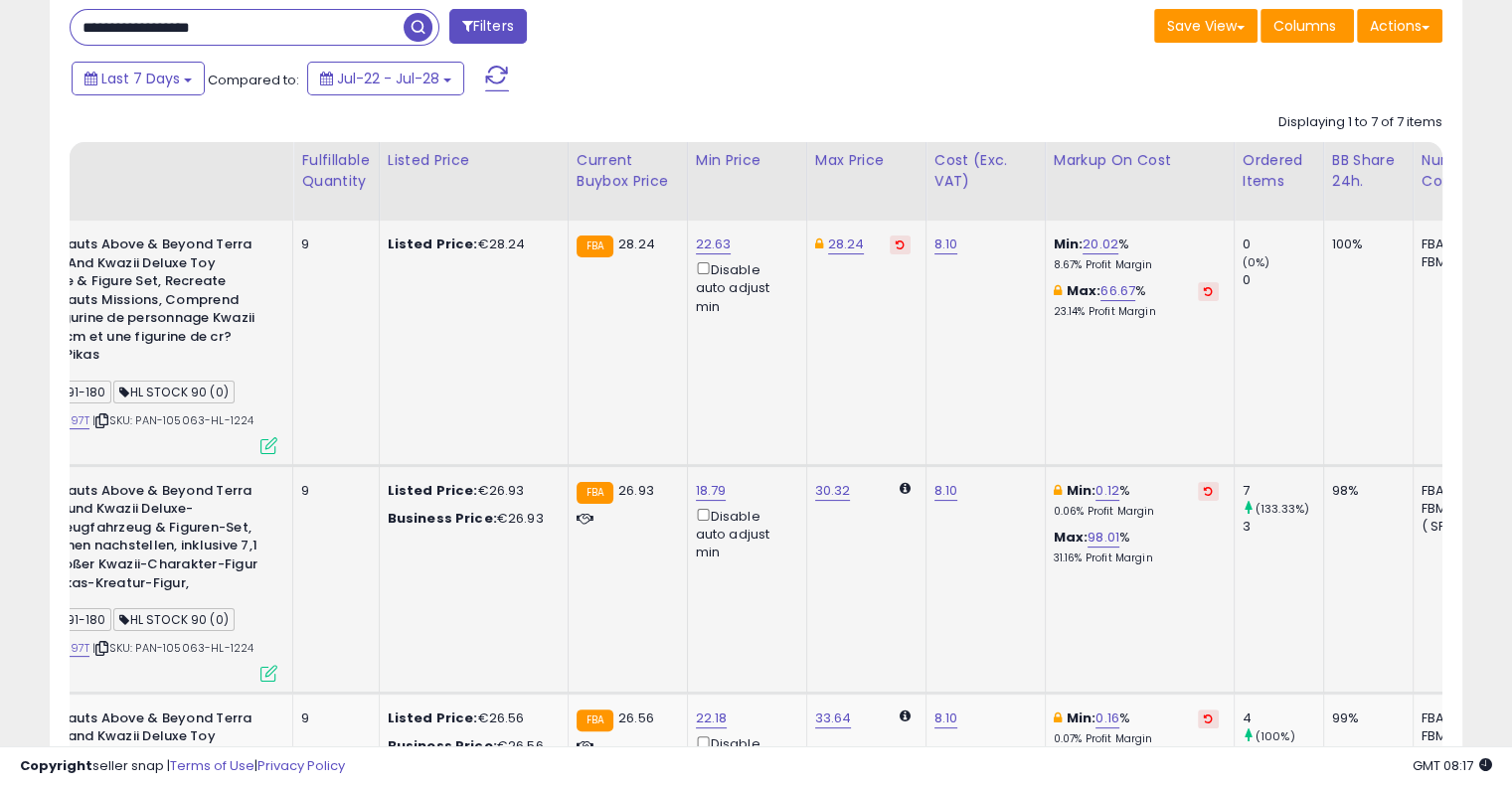 click at bounding box center (1208, 491) 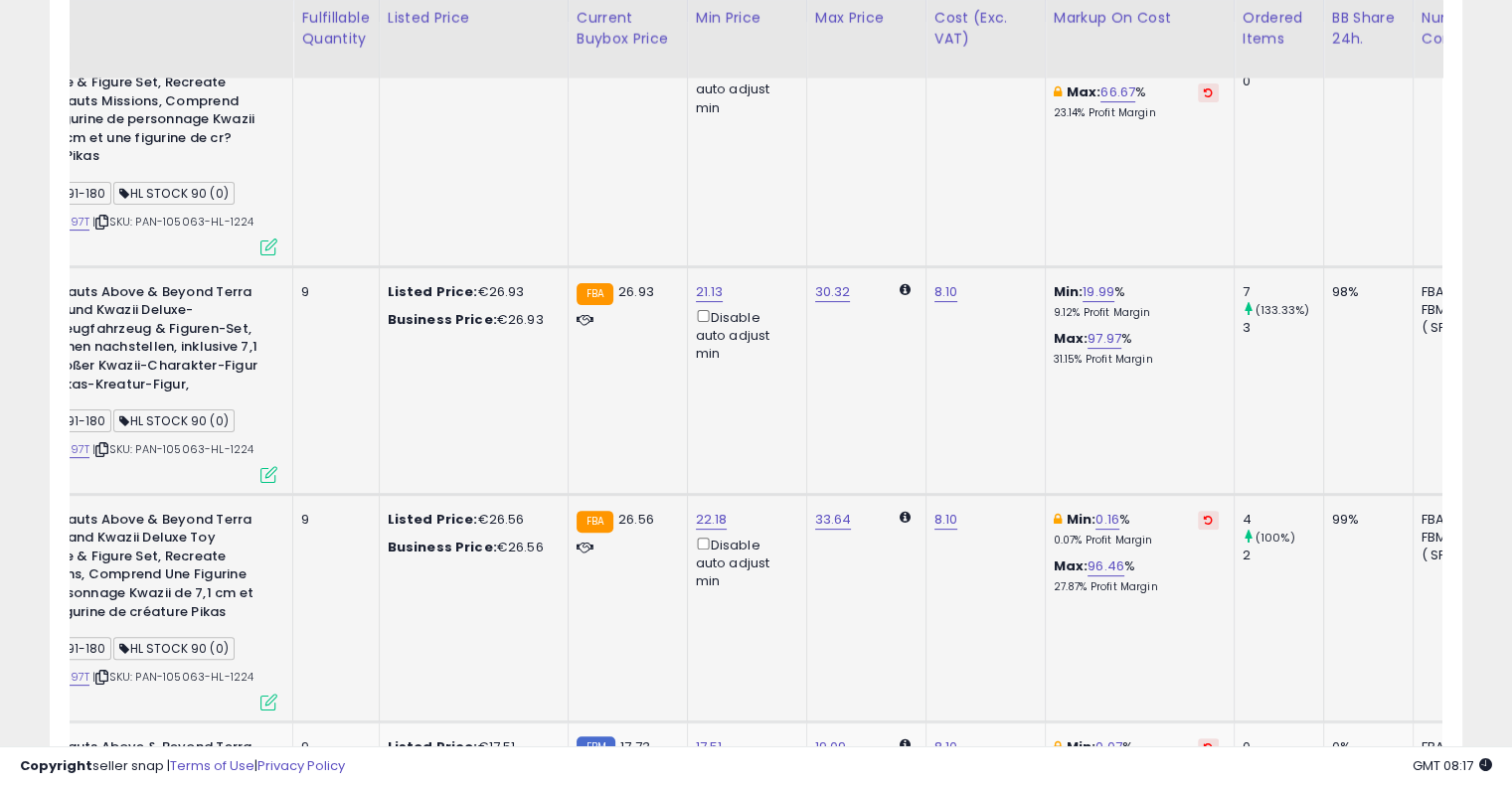 click at bounding box center [1208, 520] 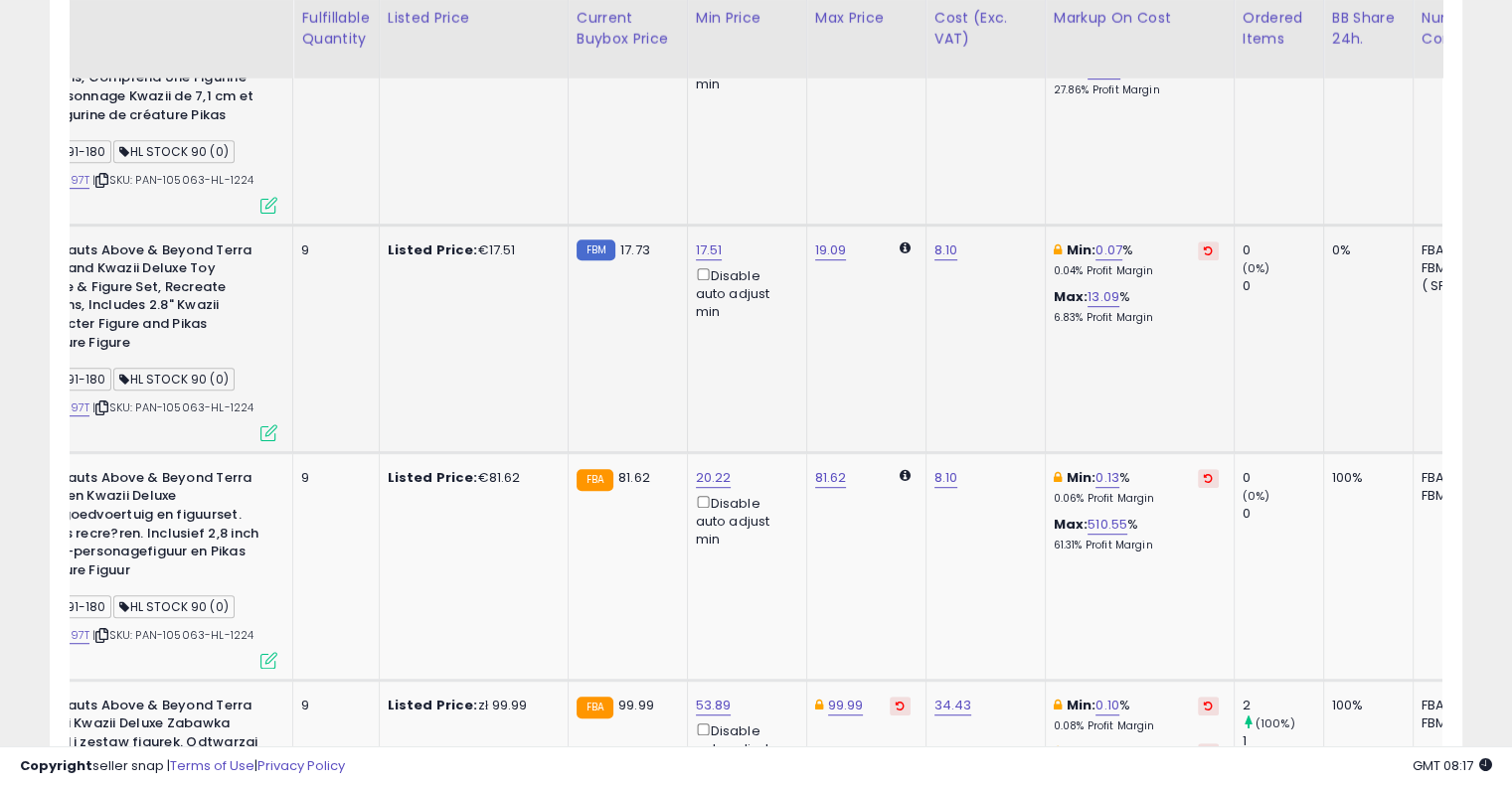 click at bounding box center [1208, 250] 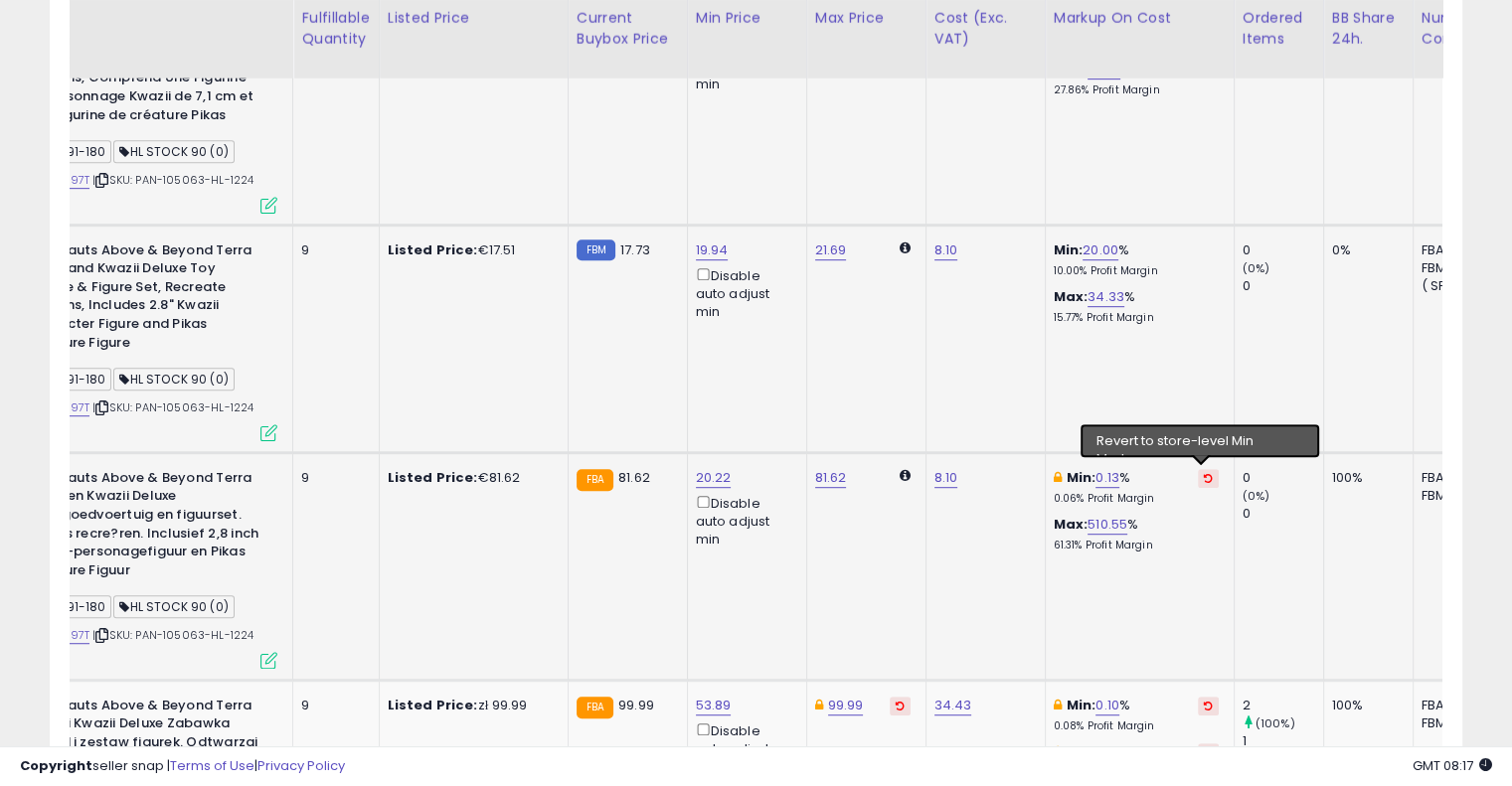 click on "Min:  0.13 %    0.06%  Profit Margin Max:  510.55 %   61.31%  Profit Margin" 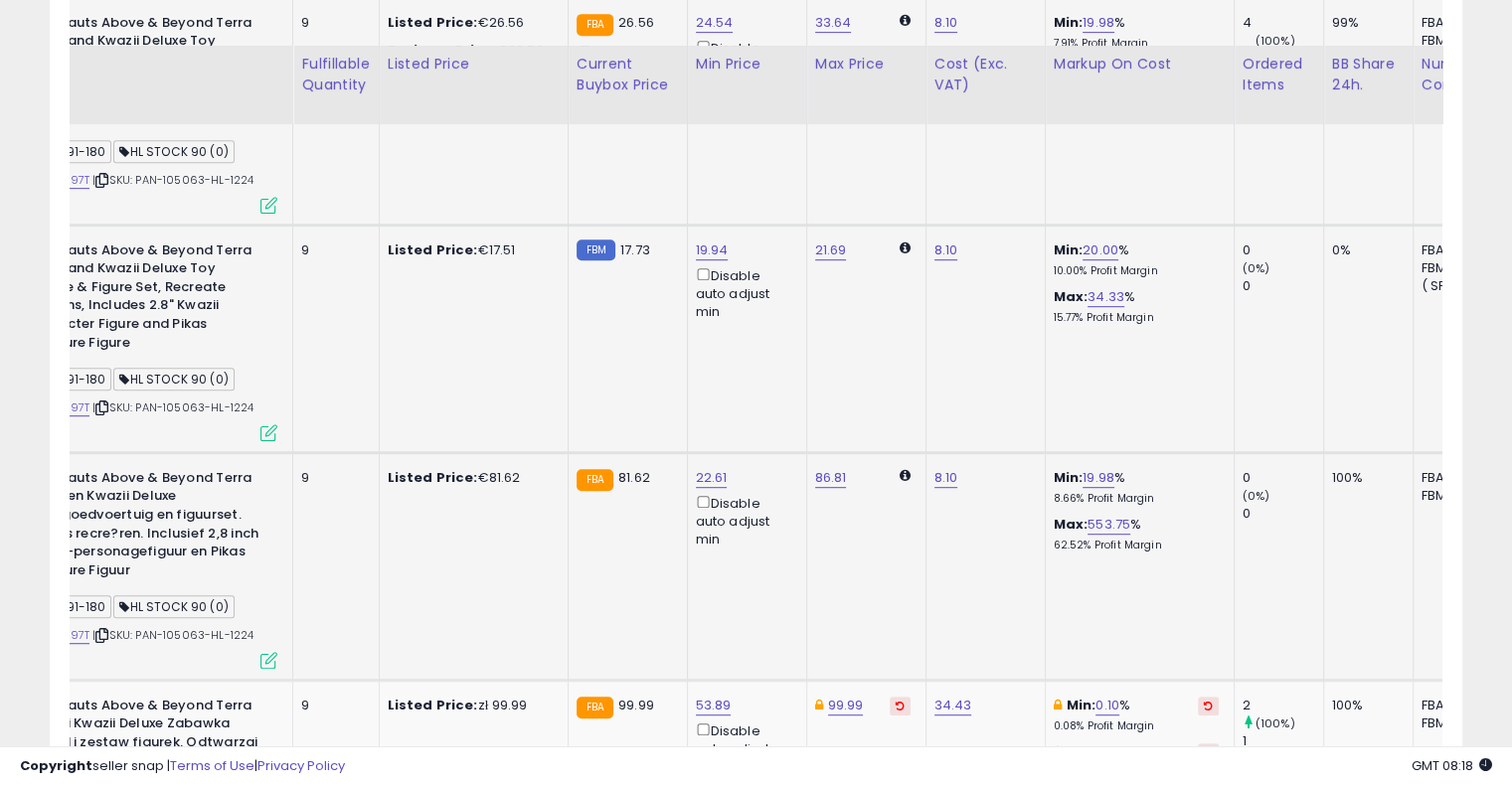 scroll, scrollTop: 1204, scrollLeft: 0, axis: vertical 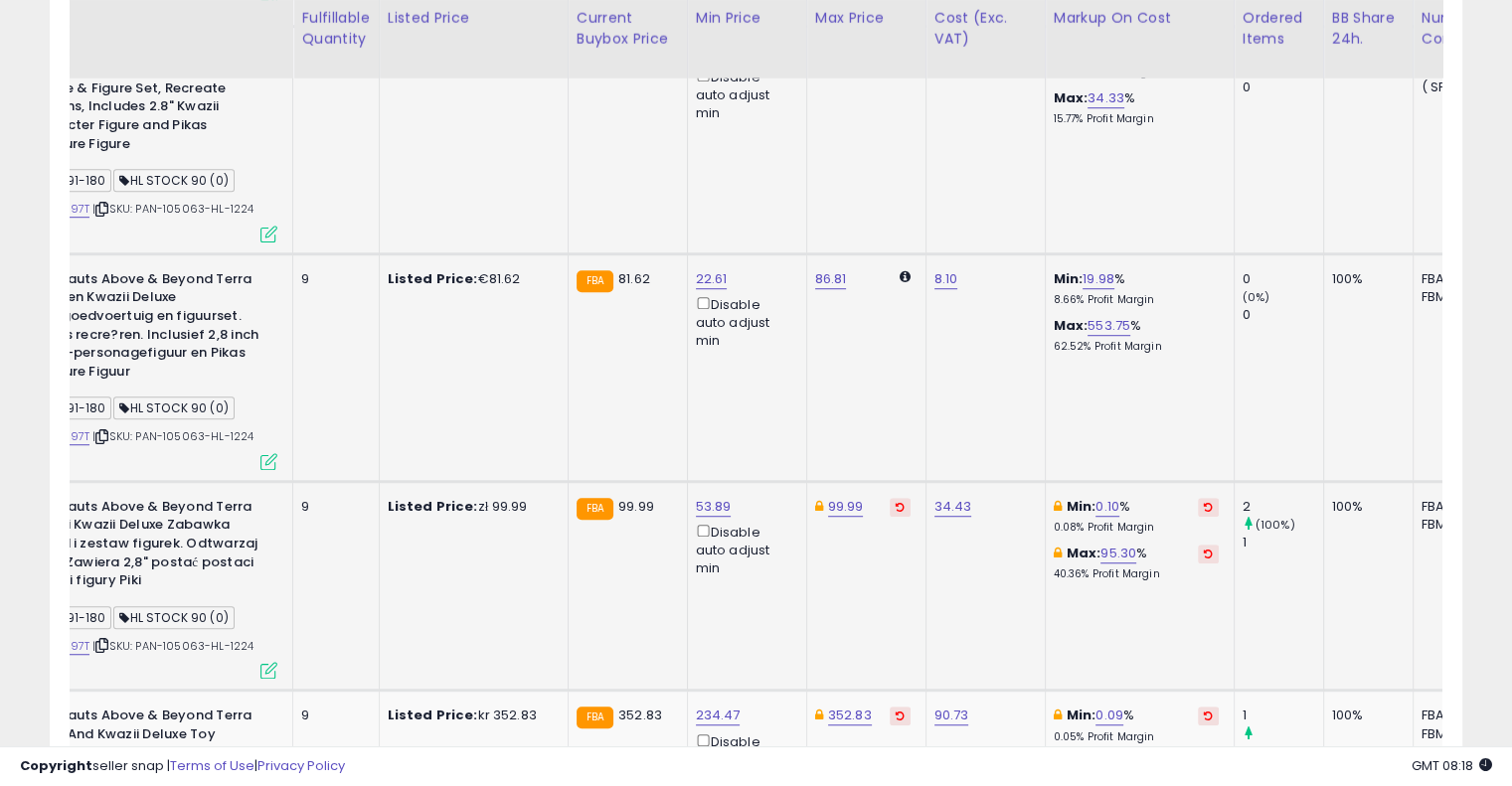 click at bounding box center (1208, 507) 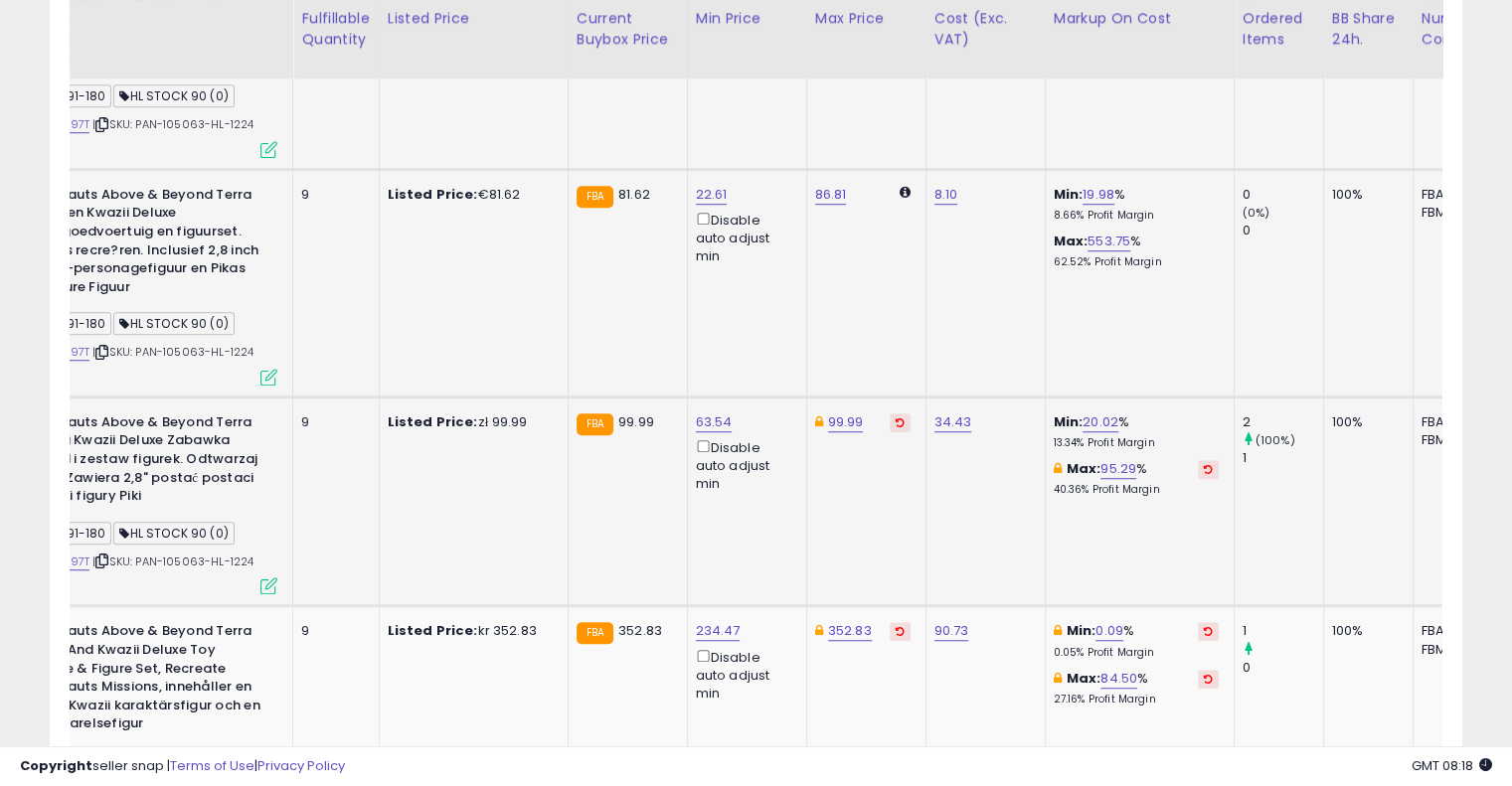 scroll, scrollTop: 1403, scrollLeft: 0, axis: vertical 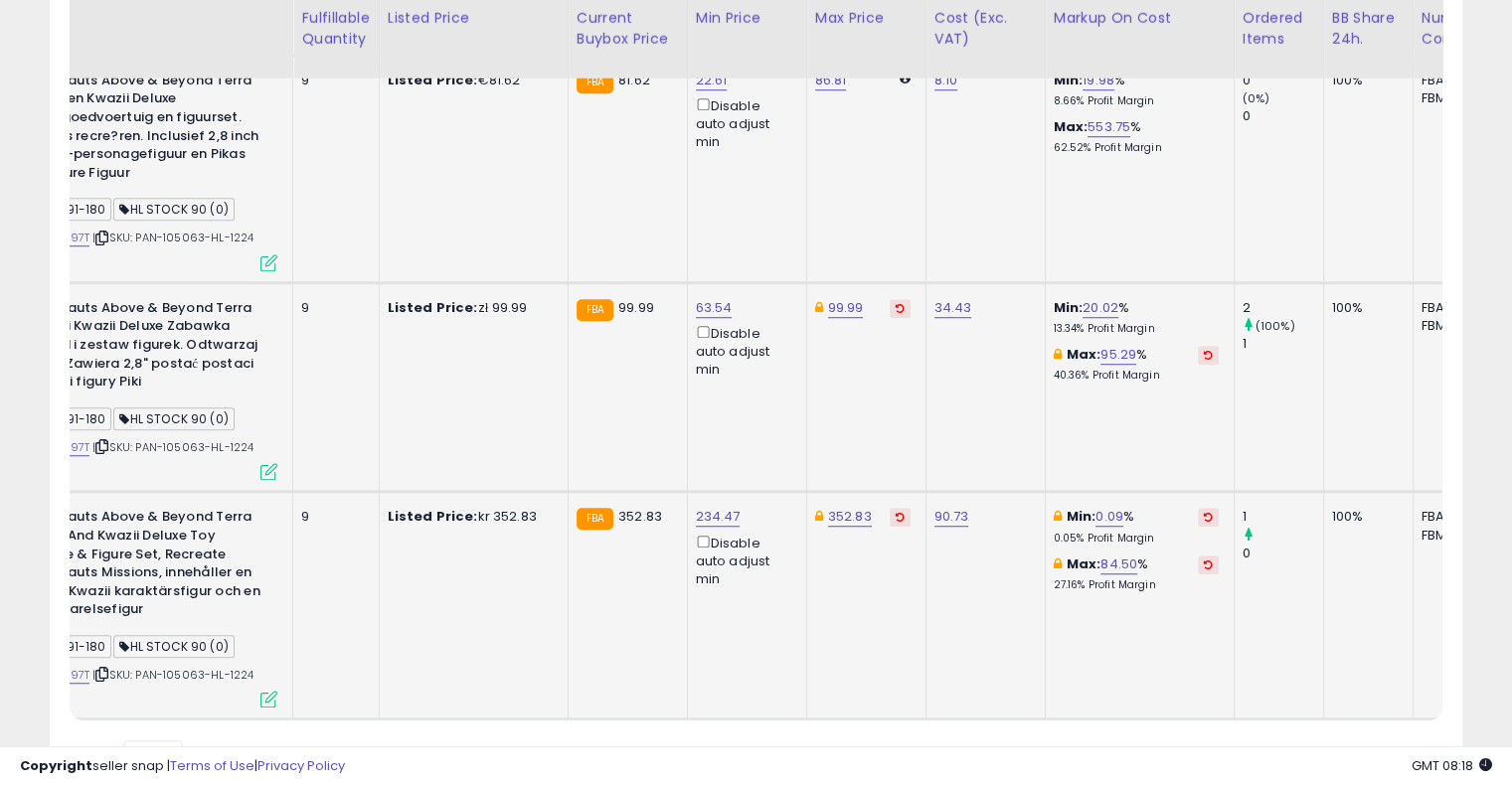 click at bounding box center (1208, 517) 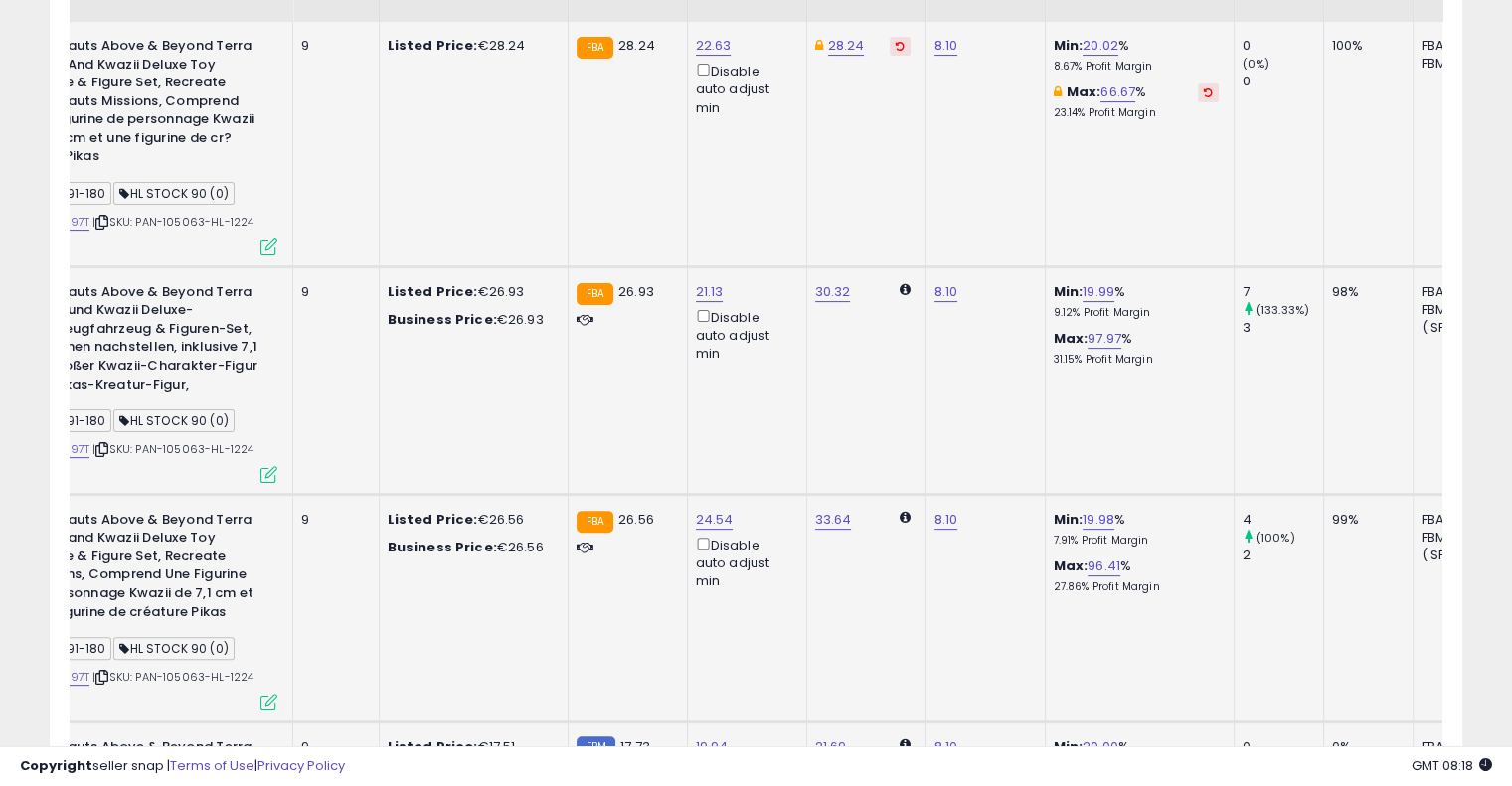 scroll, scrollTop: 211, scrollLeft: 0, axis: vertical 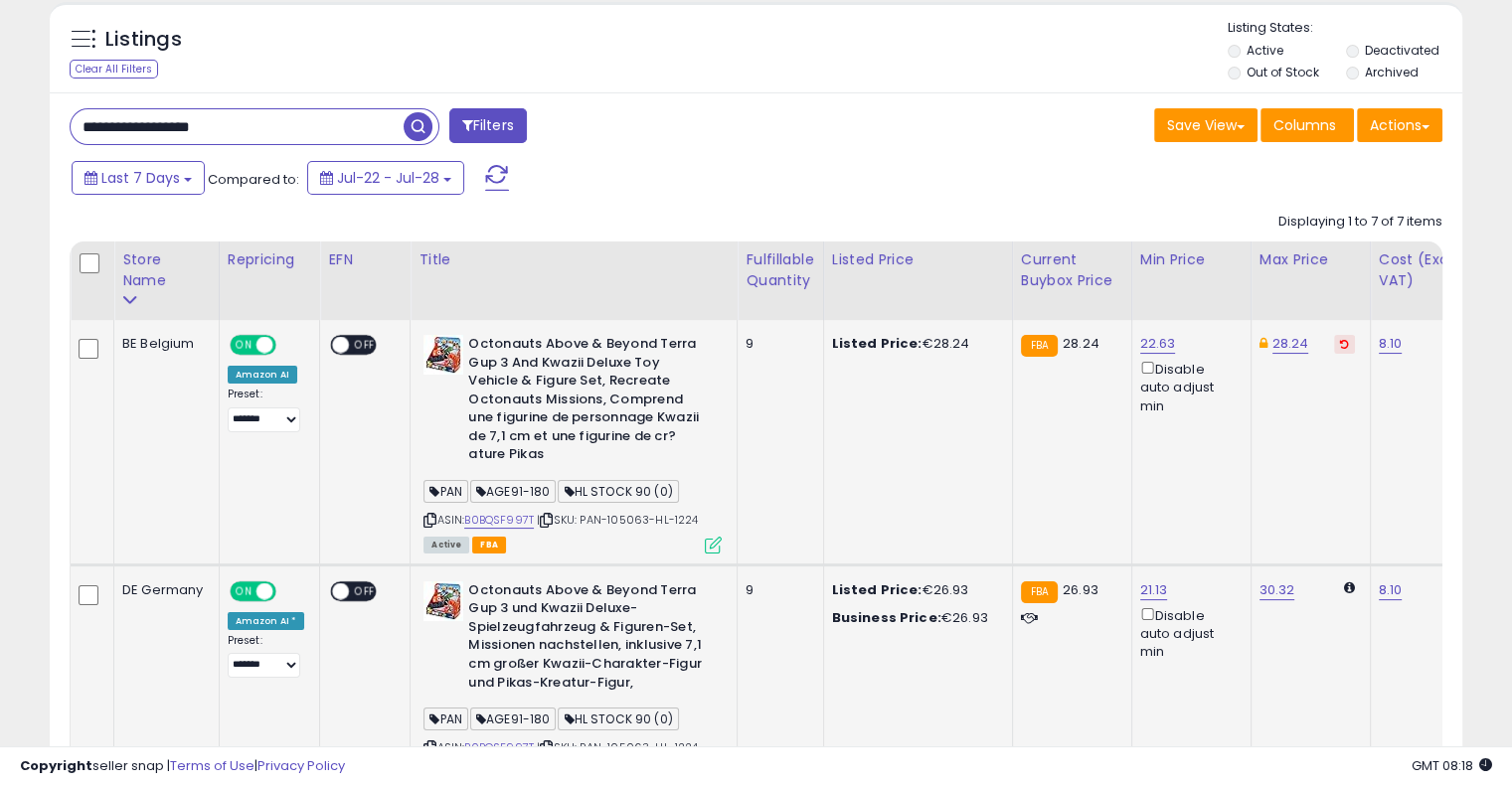 drag, startPoint x: 1183, startPoint y: 443, endPoint x: 634, endPoint y: 466, distance: 549.48157 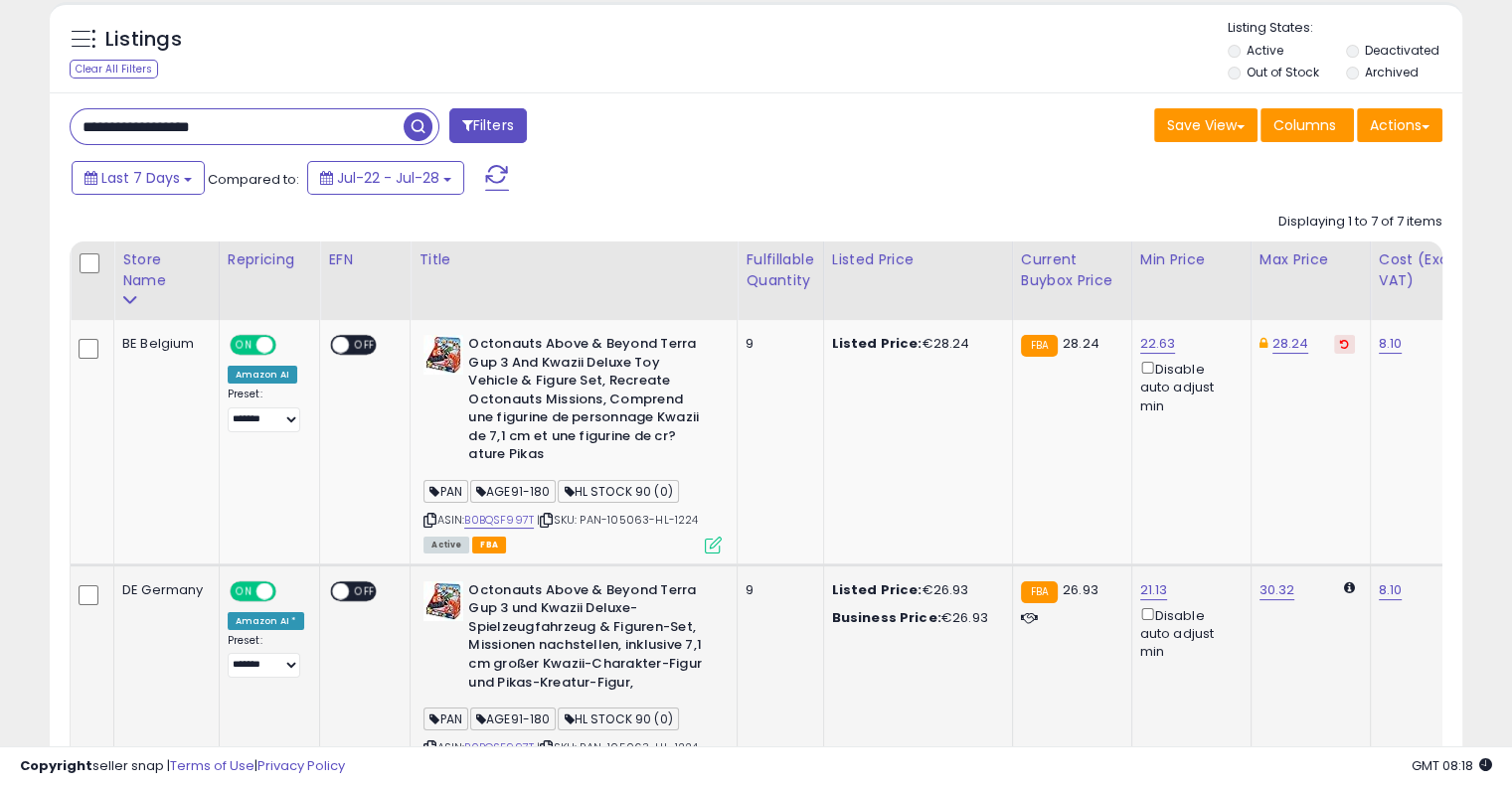 drag, startPoint x: 264, startPoint y: 121, endPoint x: 0, endPoint y: 120, distance: 264.0019 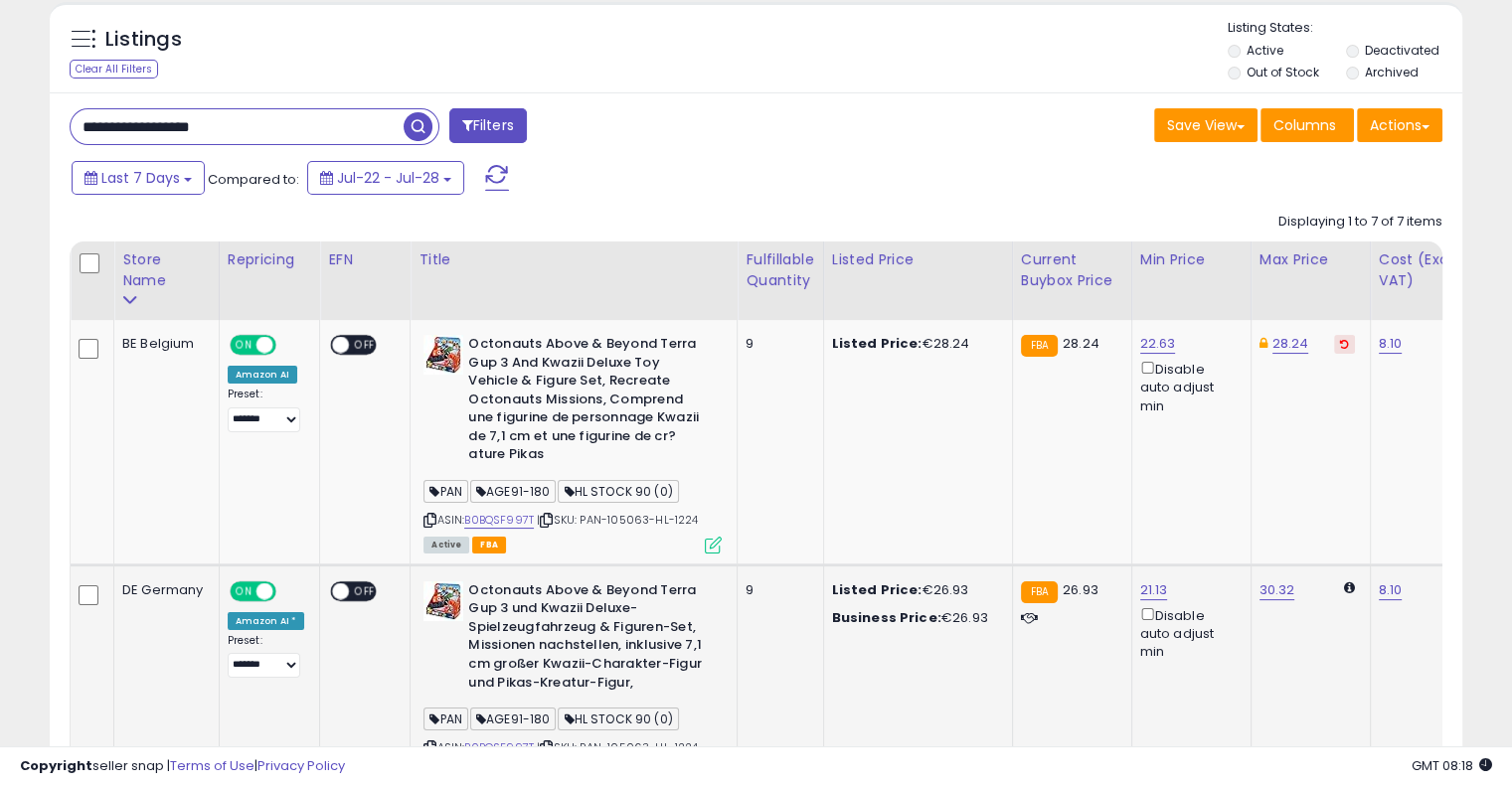 paste 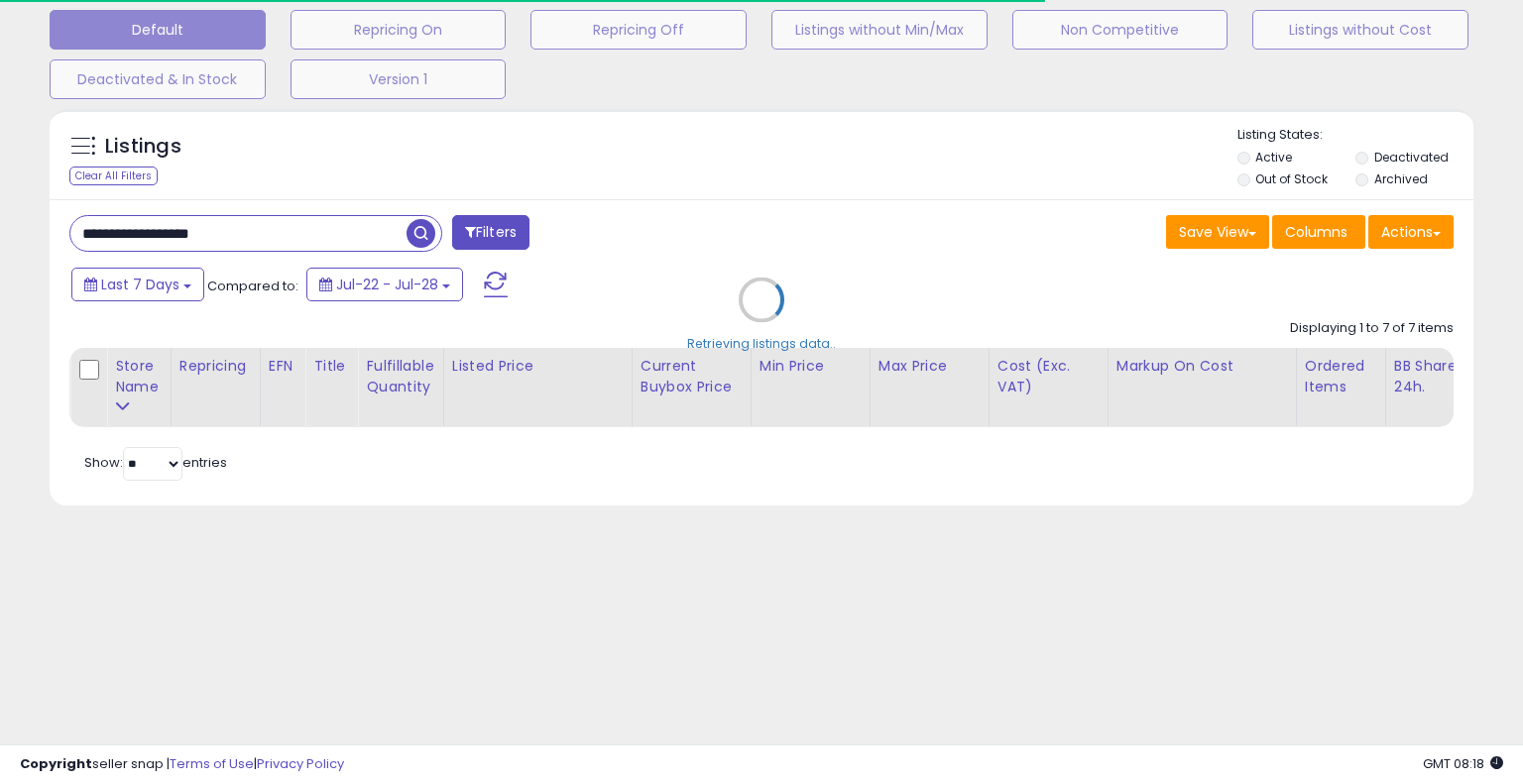 click on "Retrieving listings data.." at bounding box center (762, 314) 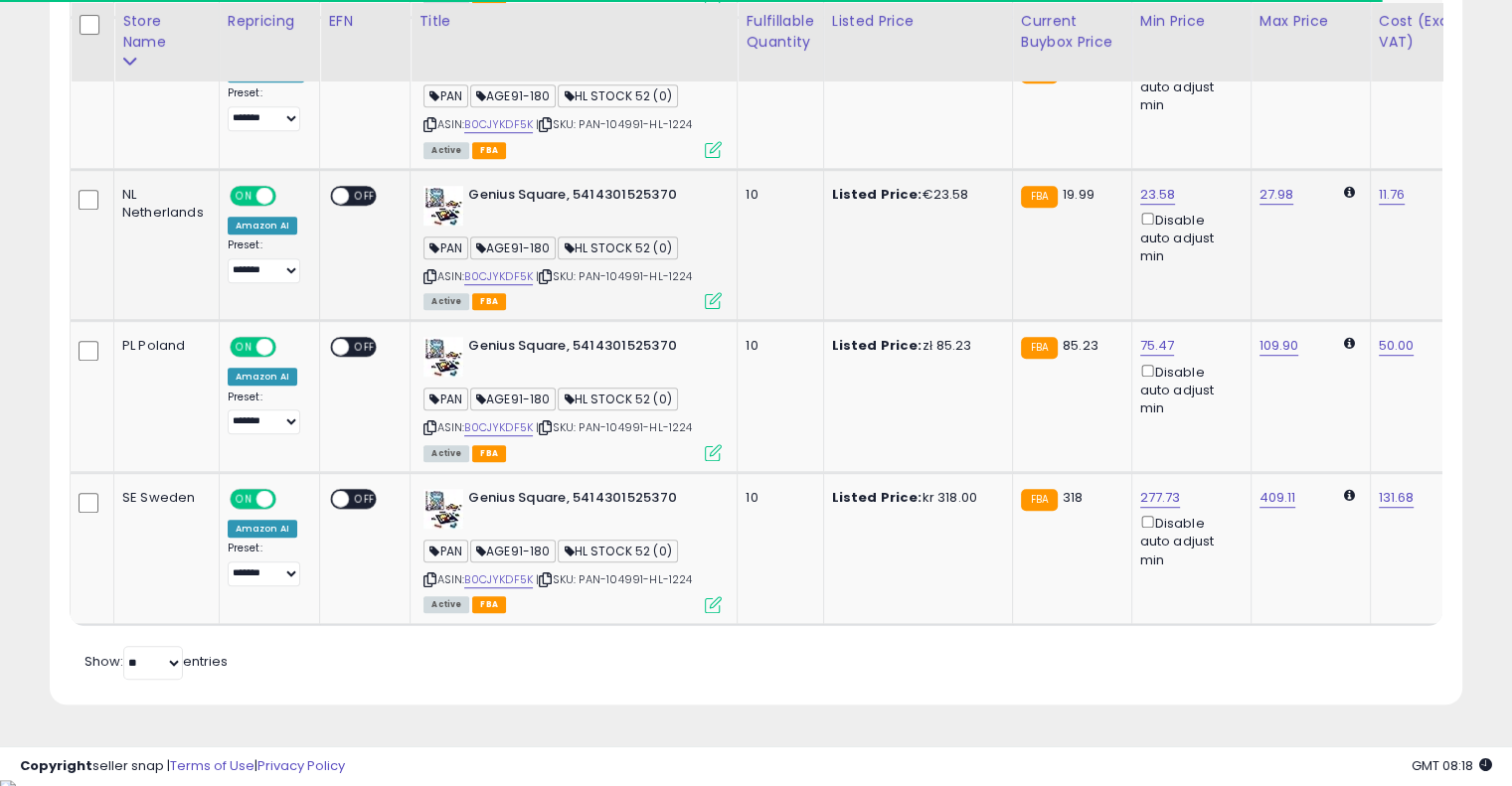 scroll, scrollTop: 1203, scrollLeft: 0, axis: vertical 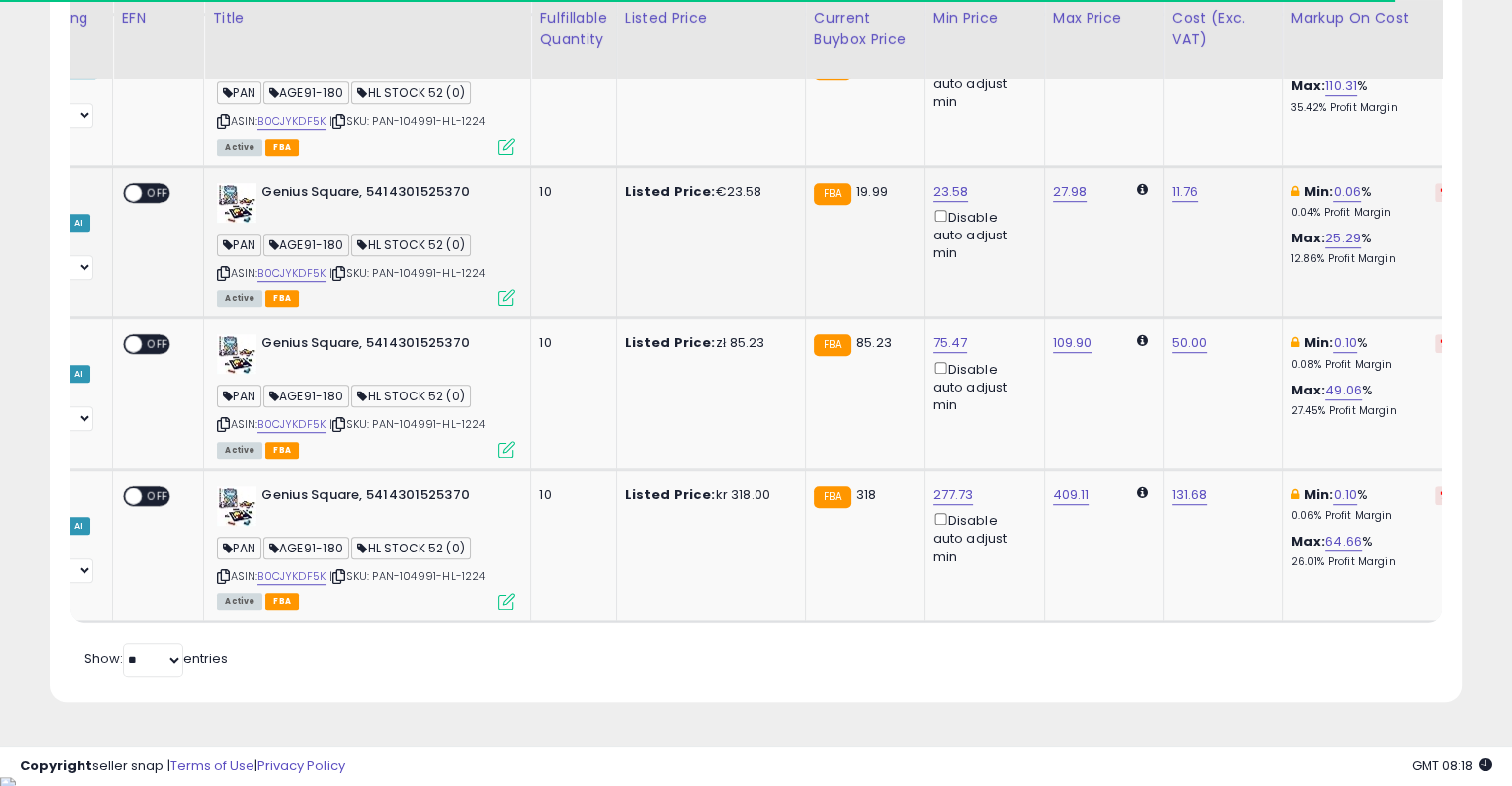 drag, startPoint x: 754, startPoint y: 278, endPoint x: 938, endPoint y: 236, distance: 188.73262 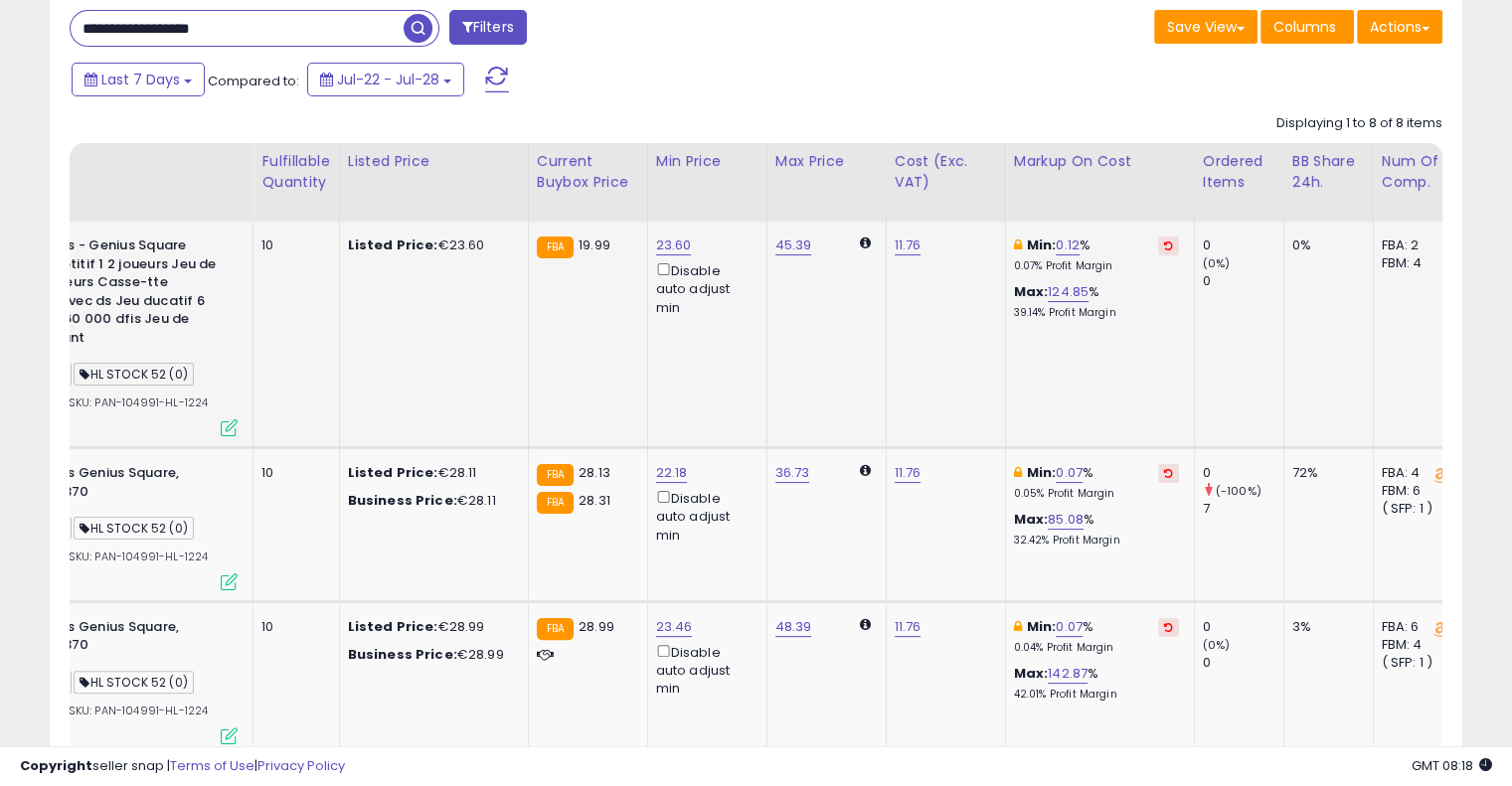 click at bounding box center [1168, 245] 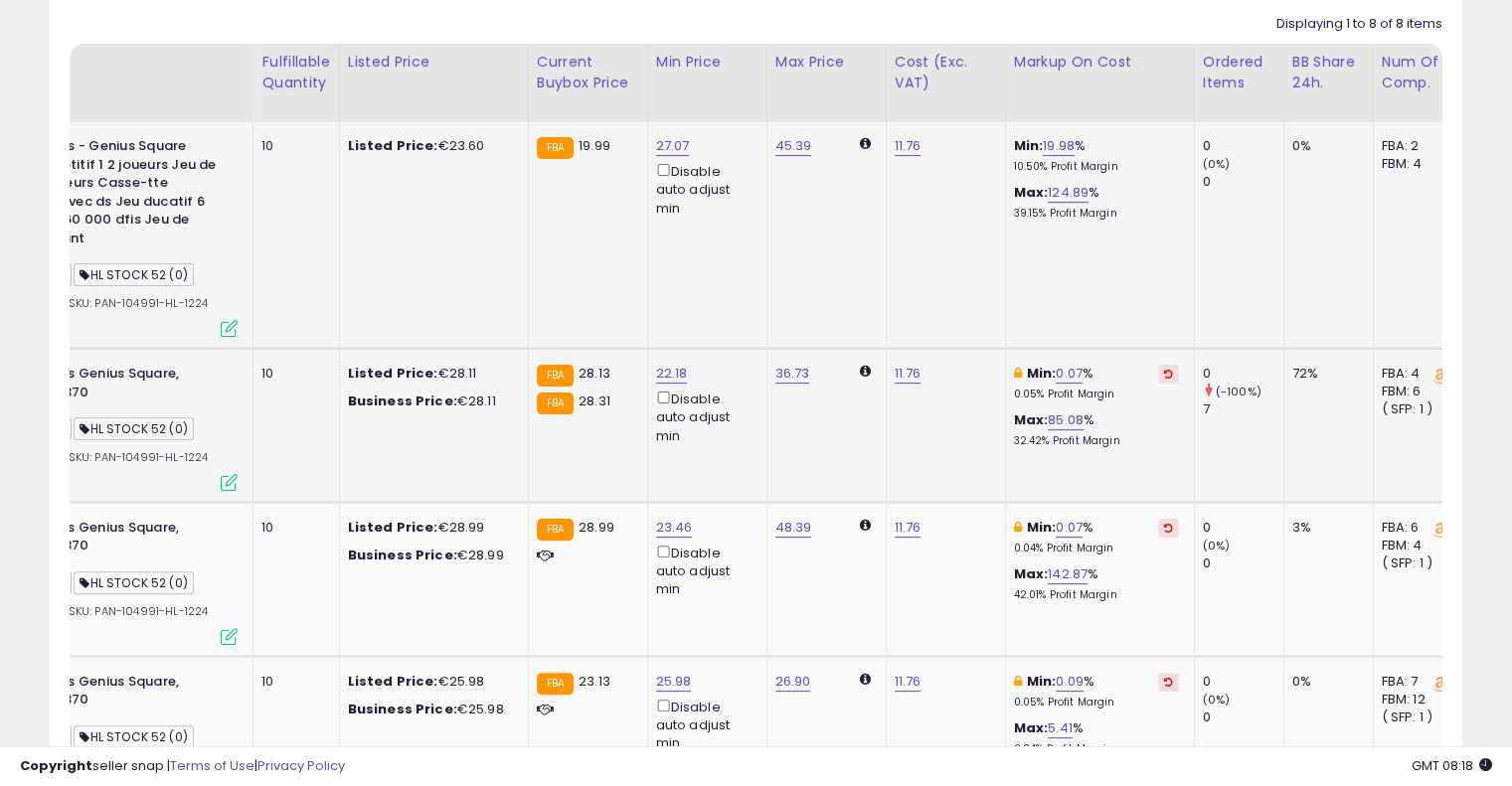 click at bounding box center [1168, 374] 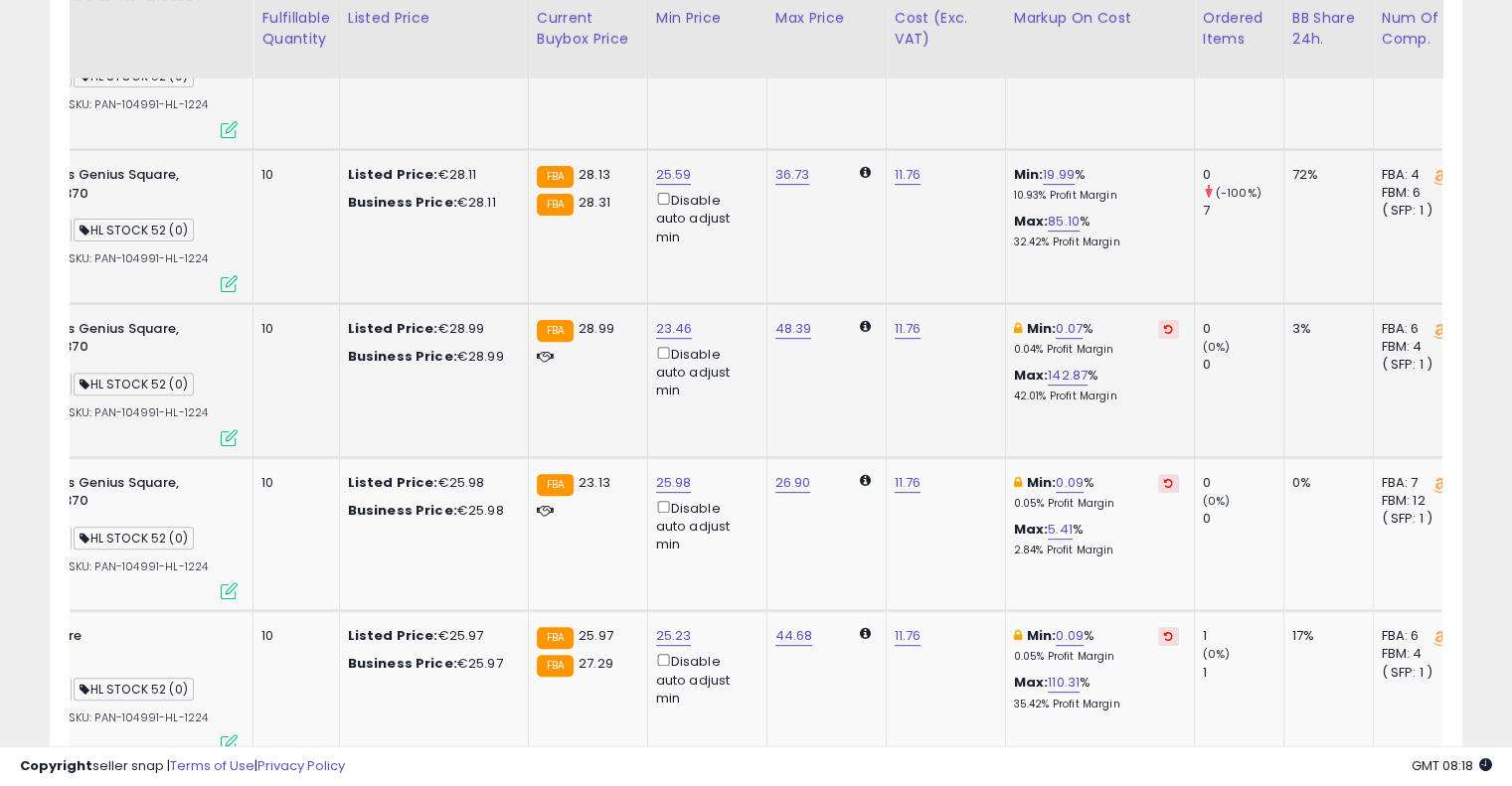 click at bounding box center [1168, 329] 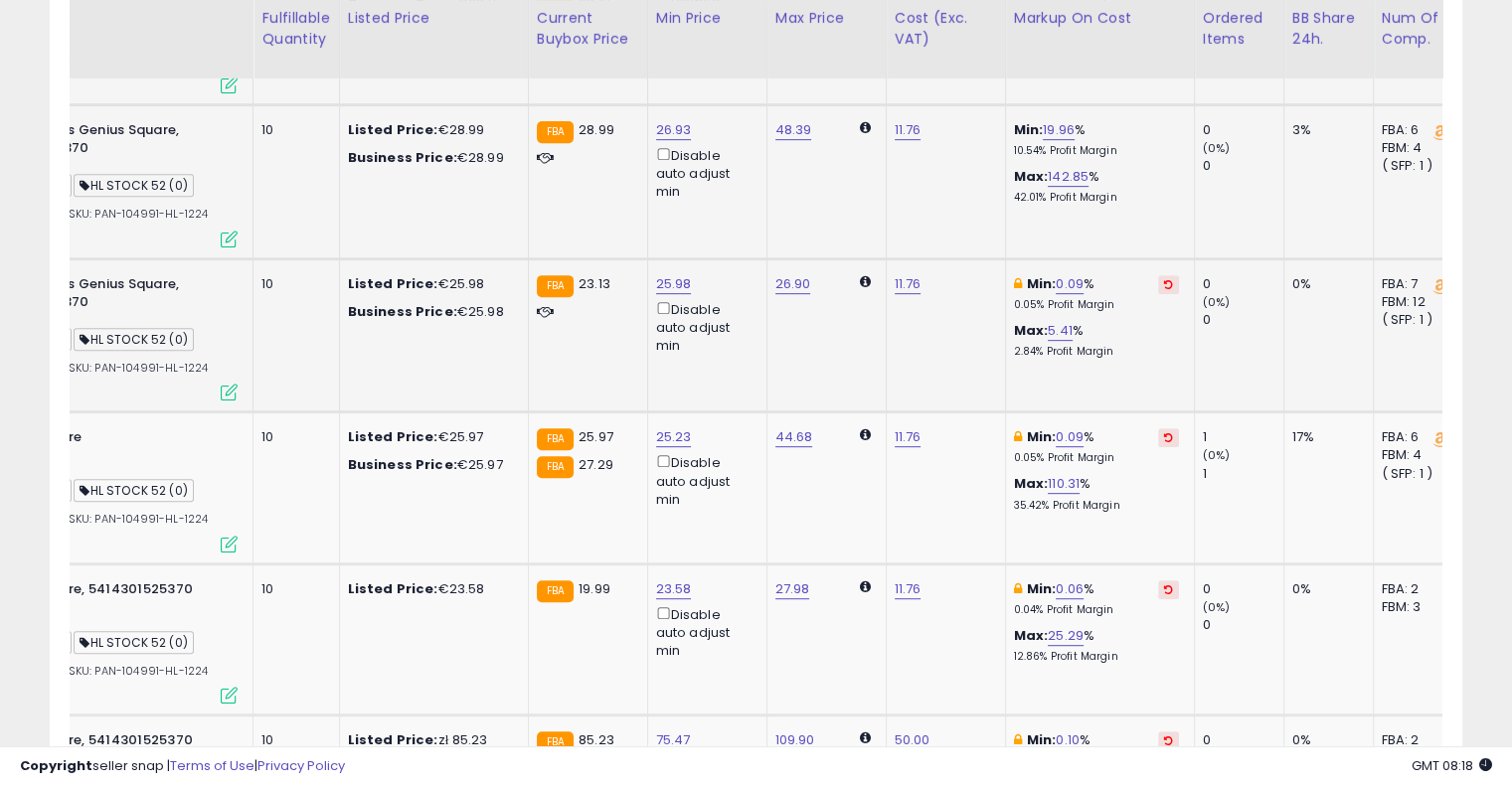 click at bounding box center [1168, 284] 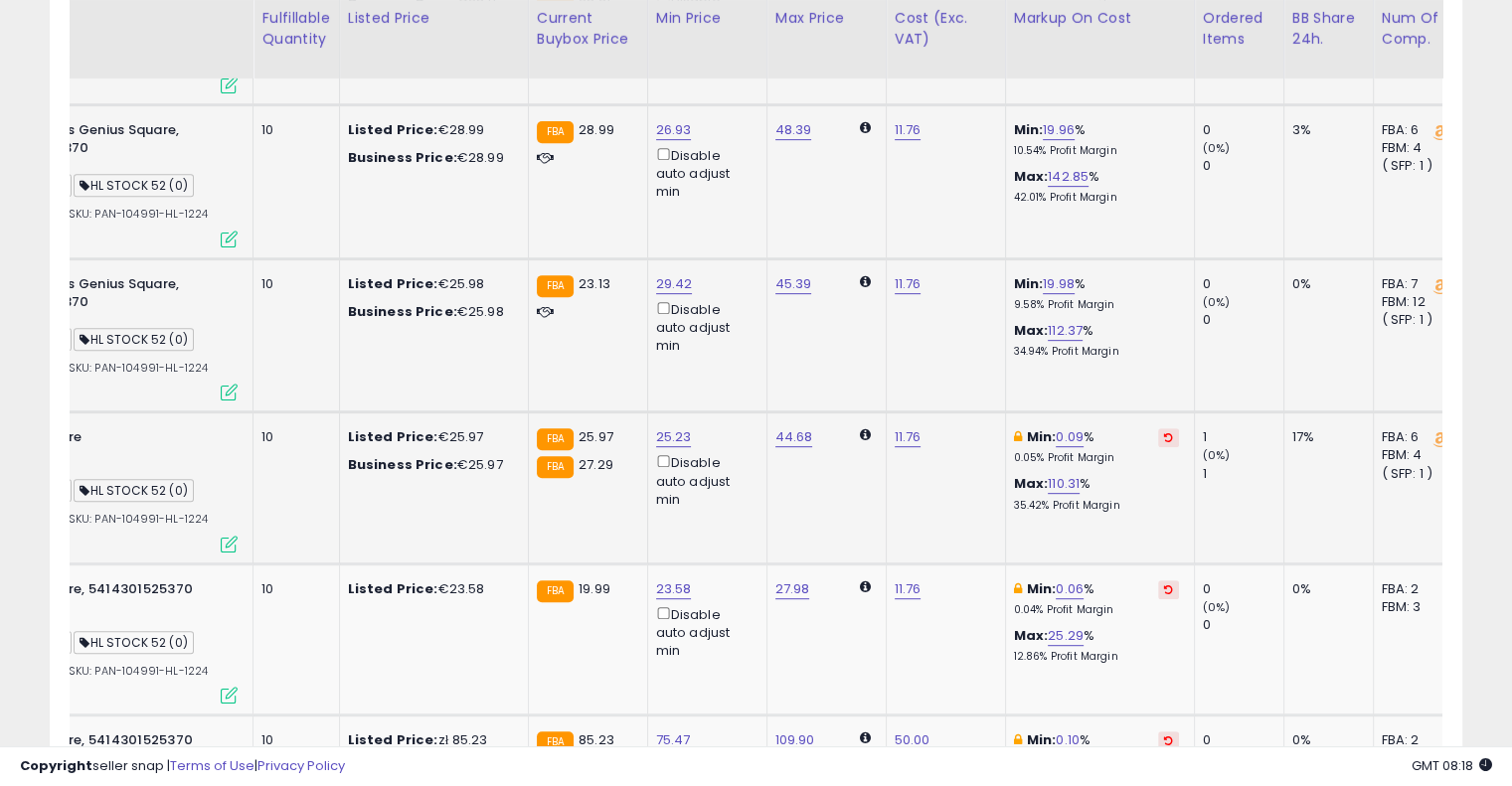 click at bounding box center [1168, 437] 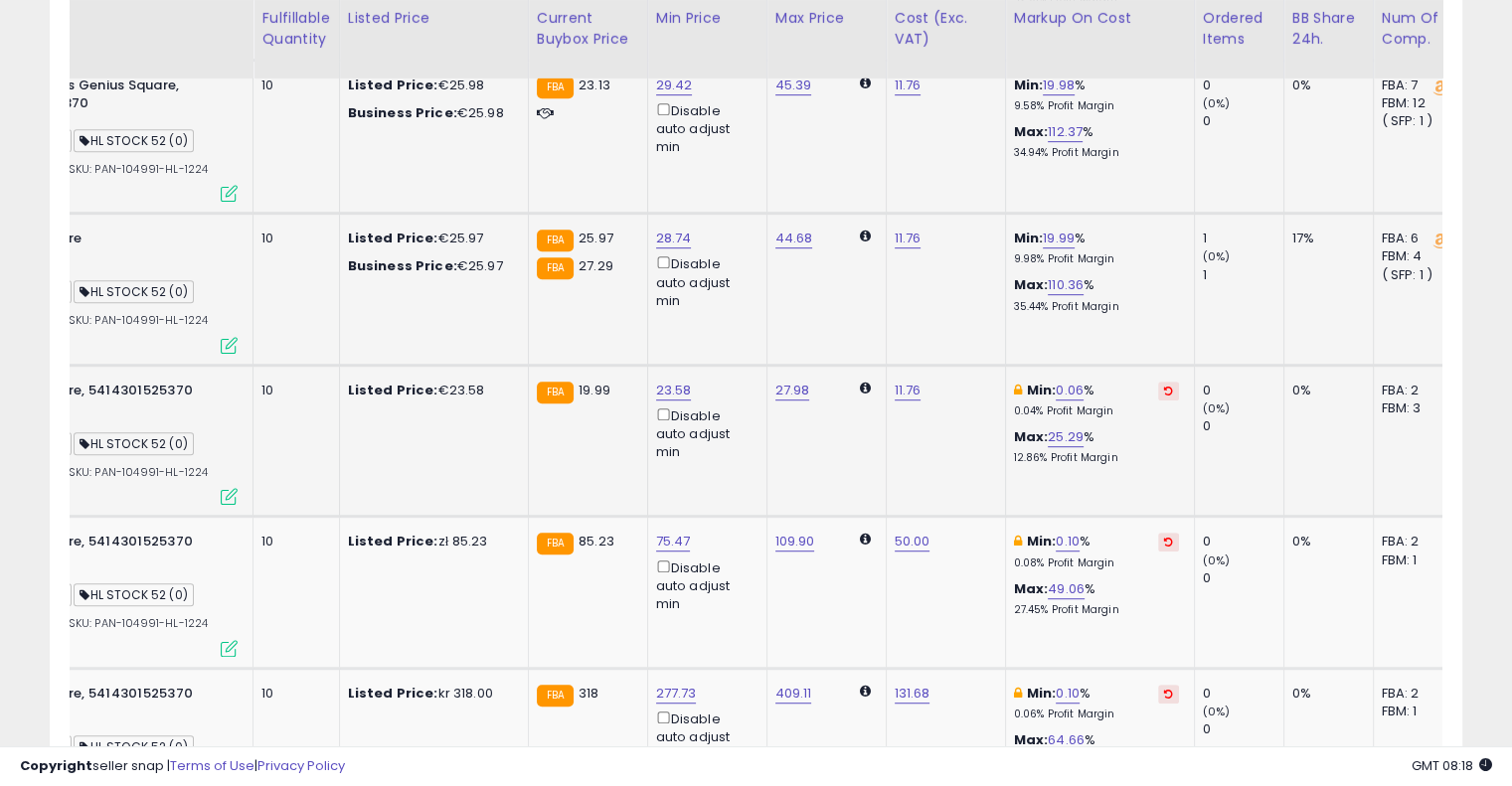 click at bounding box center (1168, 391) 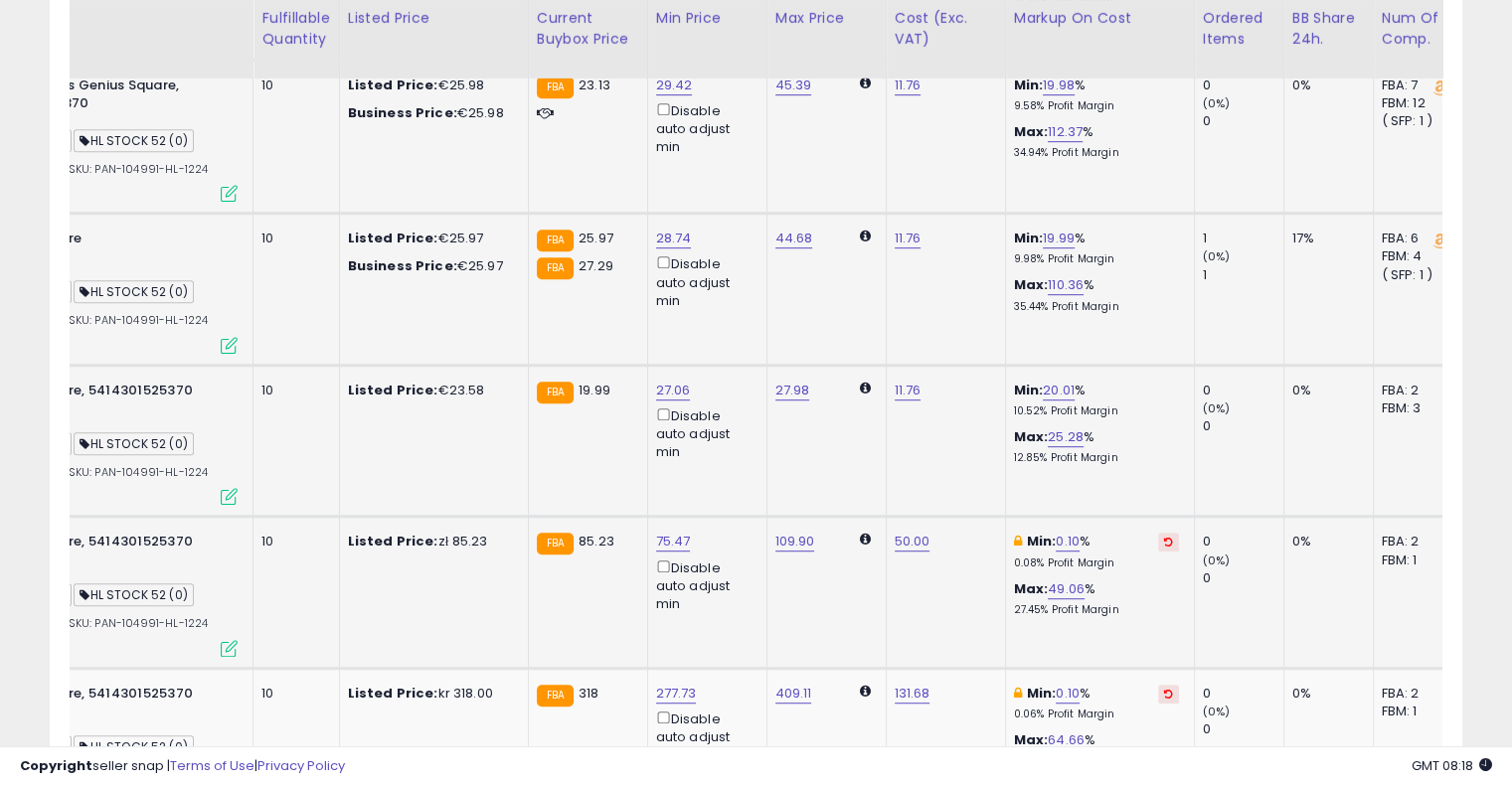 drag, startPoint x: 1165, startPoint y: 551, endPoint x: 1162, endPoint y: 542, distance: 9.486833 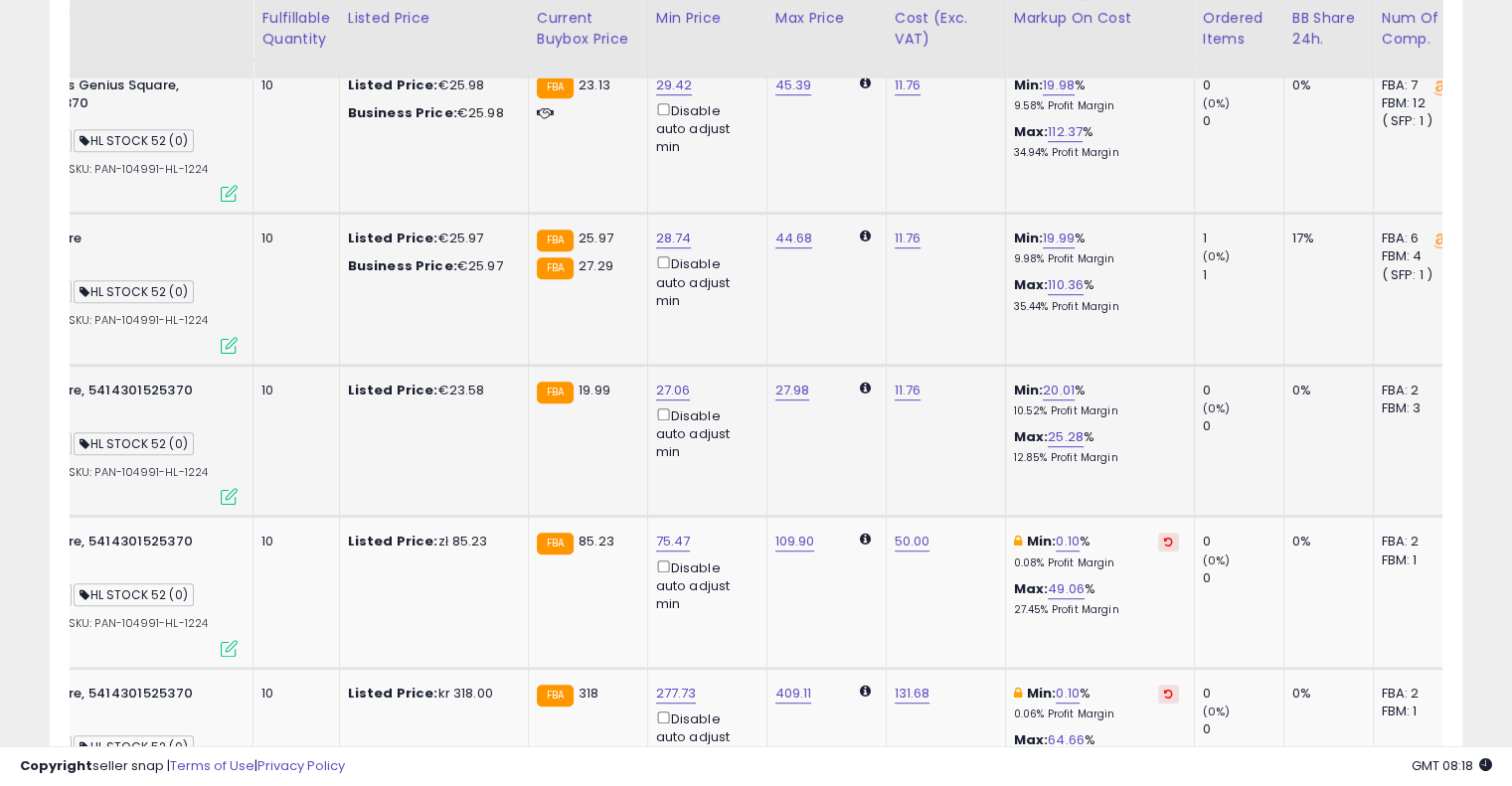 click on "12.85%  Profit Margin" at bounding box center (1096, 458) 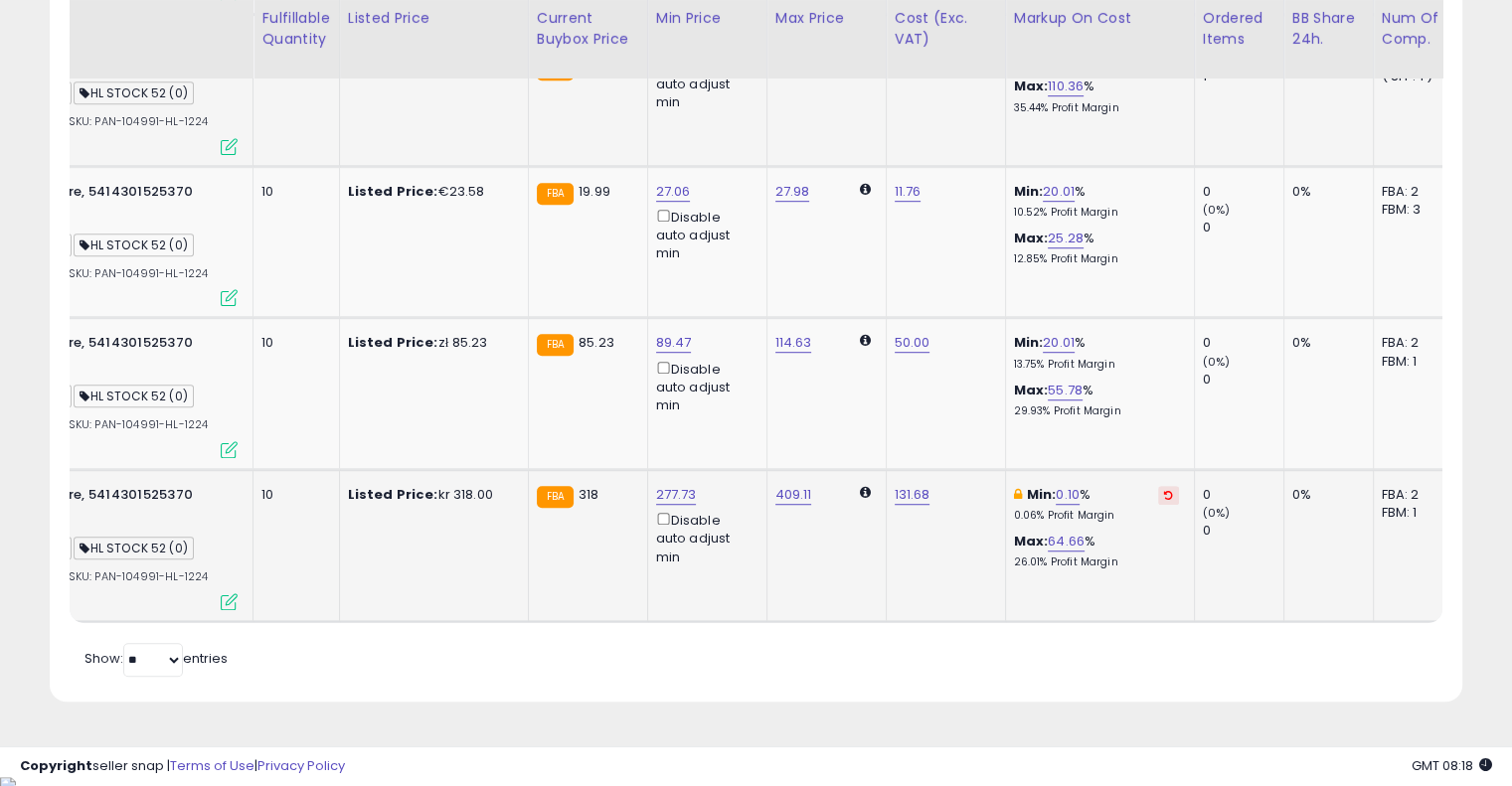 click at bounding box center [1168, 495] 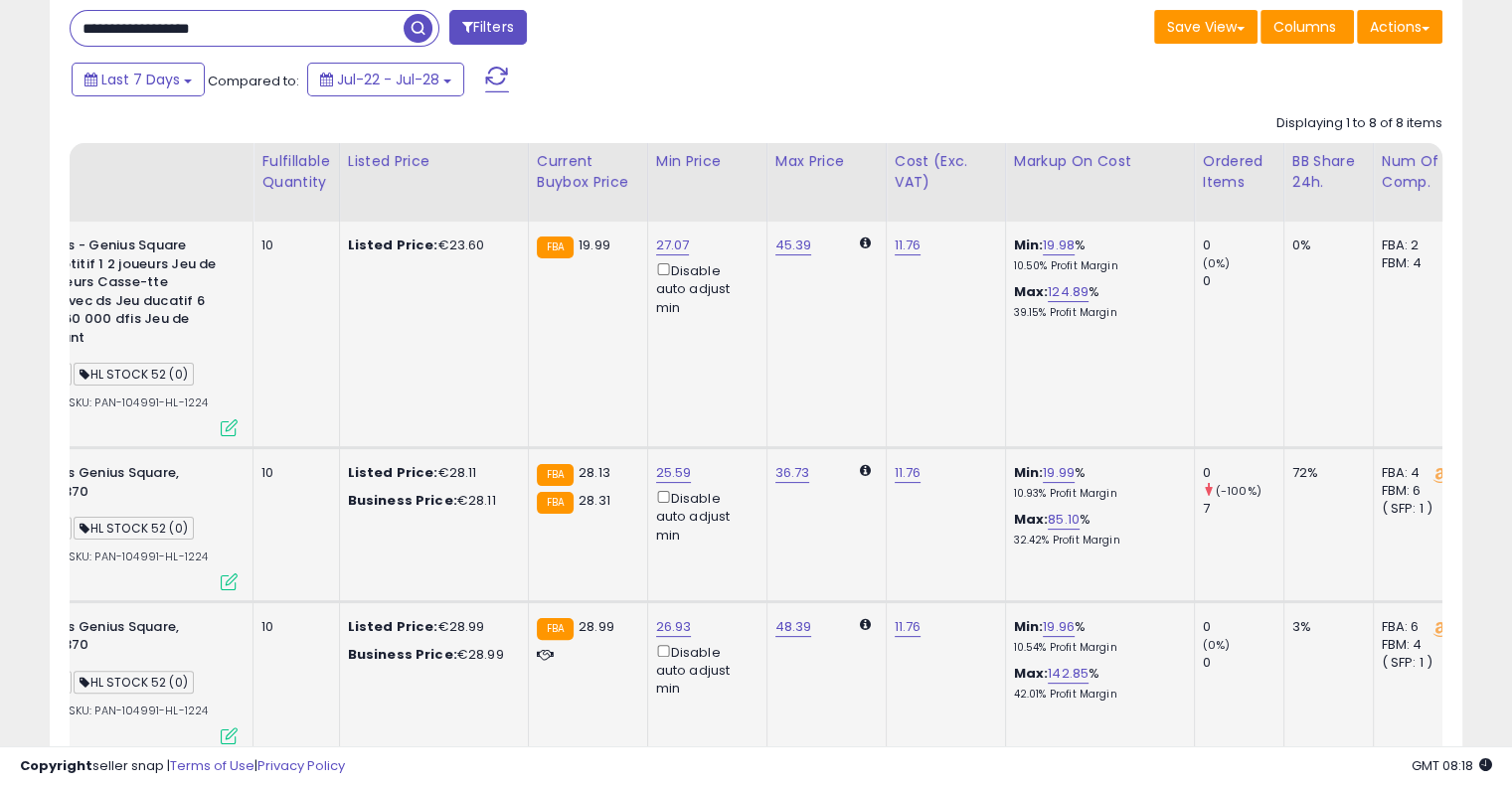 scroll, scrollTop: 0, scrollLeft: 452, axis: horizontal 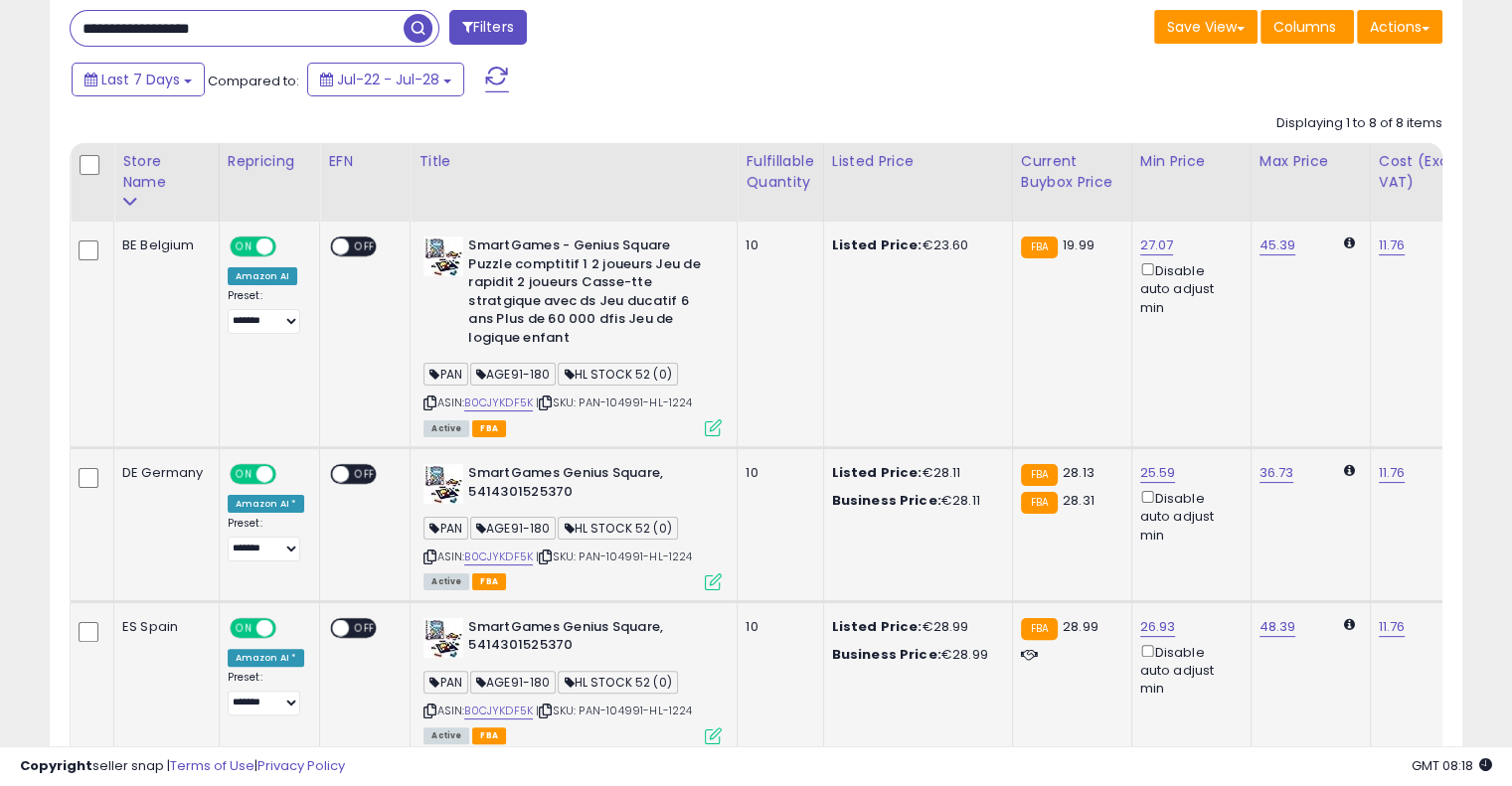 drag, startPoint x: 1031, startPoint y: 390, endPoint x: 853, endPoint y: 400, distance: 178.28068 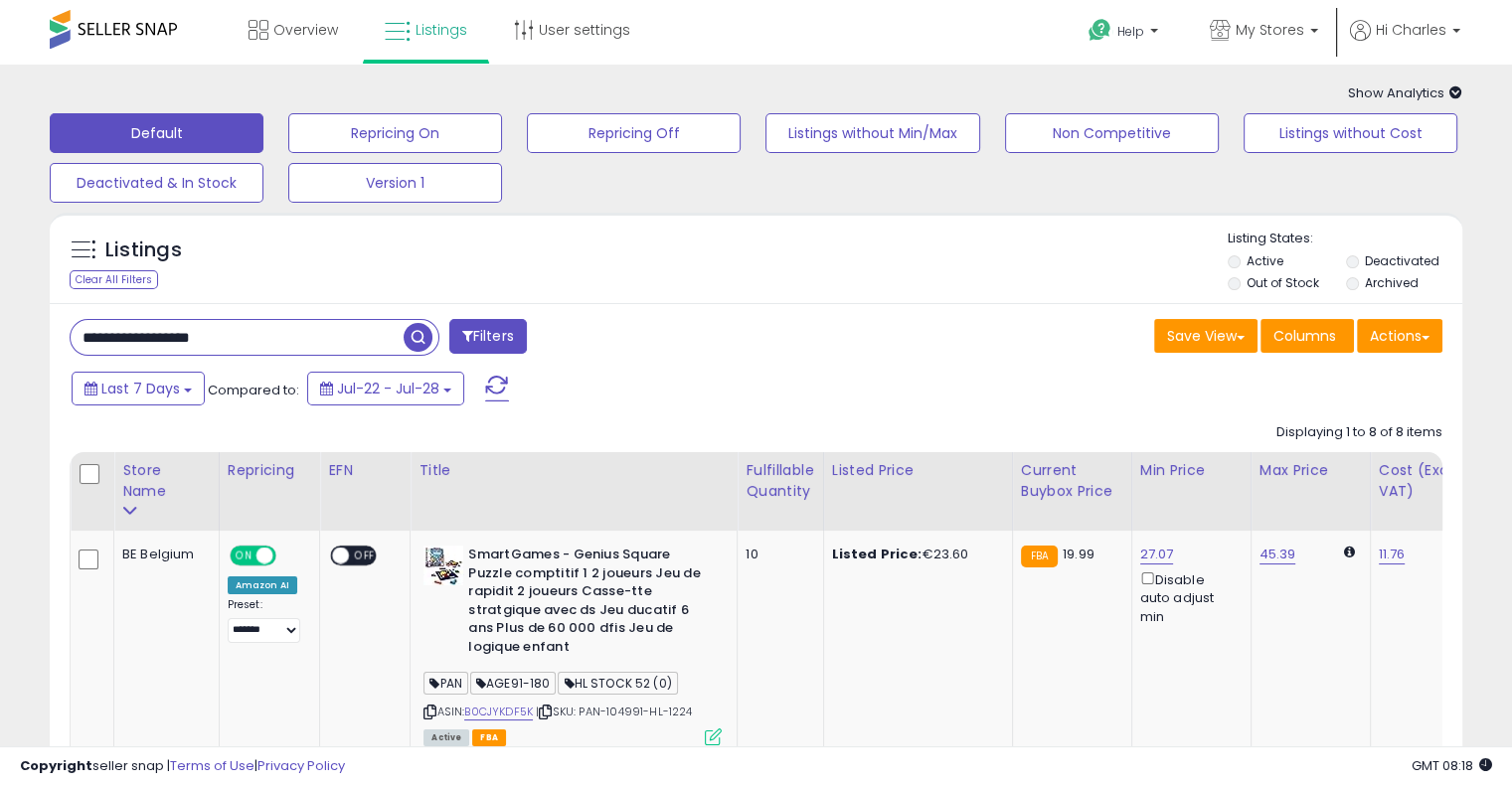 drag, startPoint x: 259, startPoint y: 329, endPoint x: 25, endPoint y: 327, distance: 234.00855 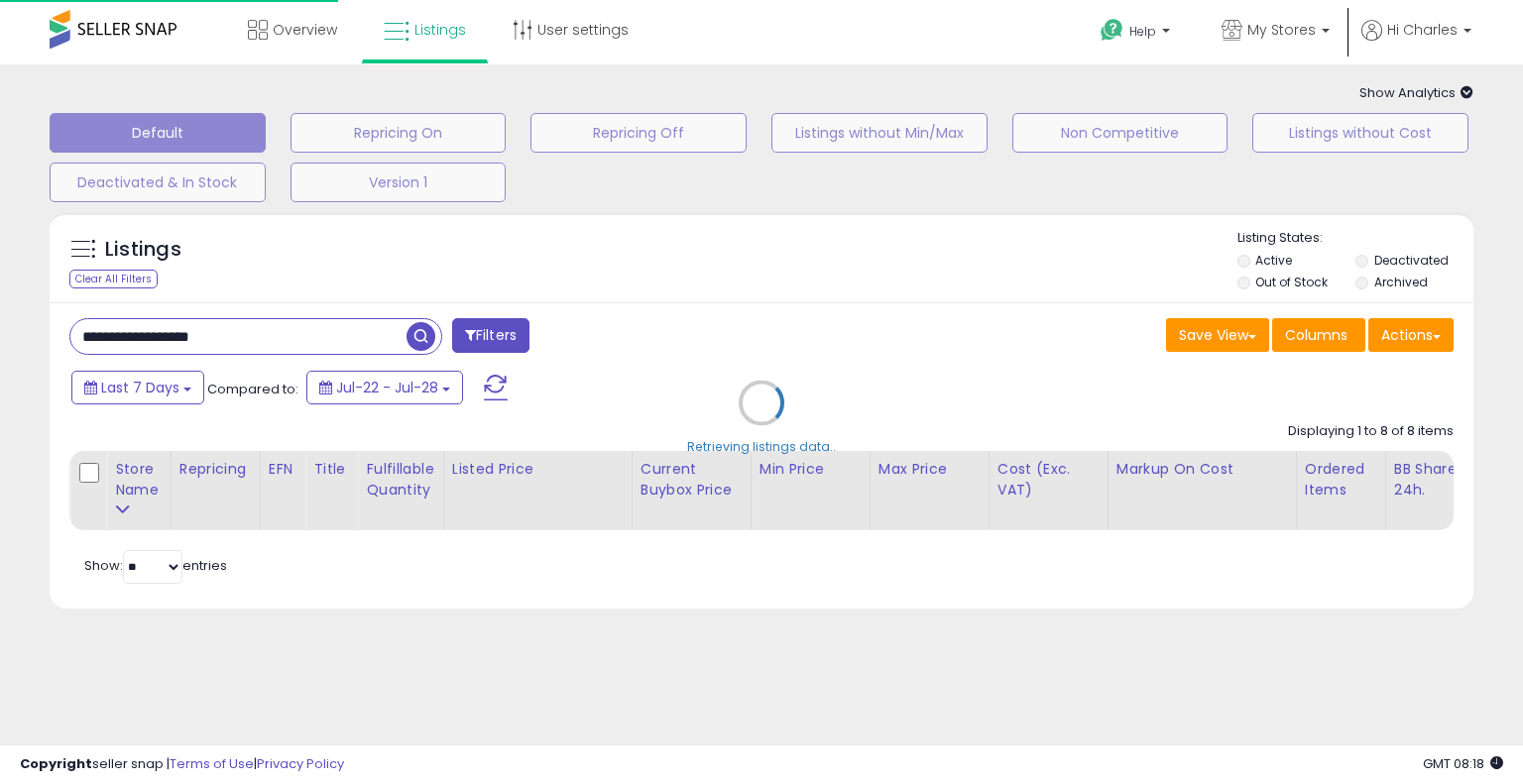 click on "Retrieving listings data.." at bounding box center (762, 417) 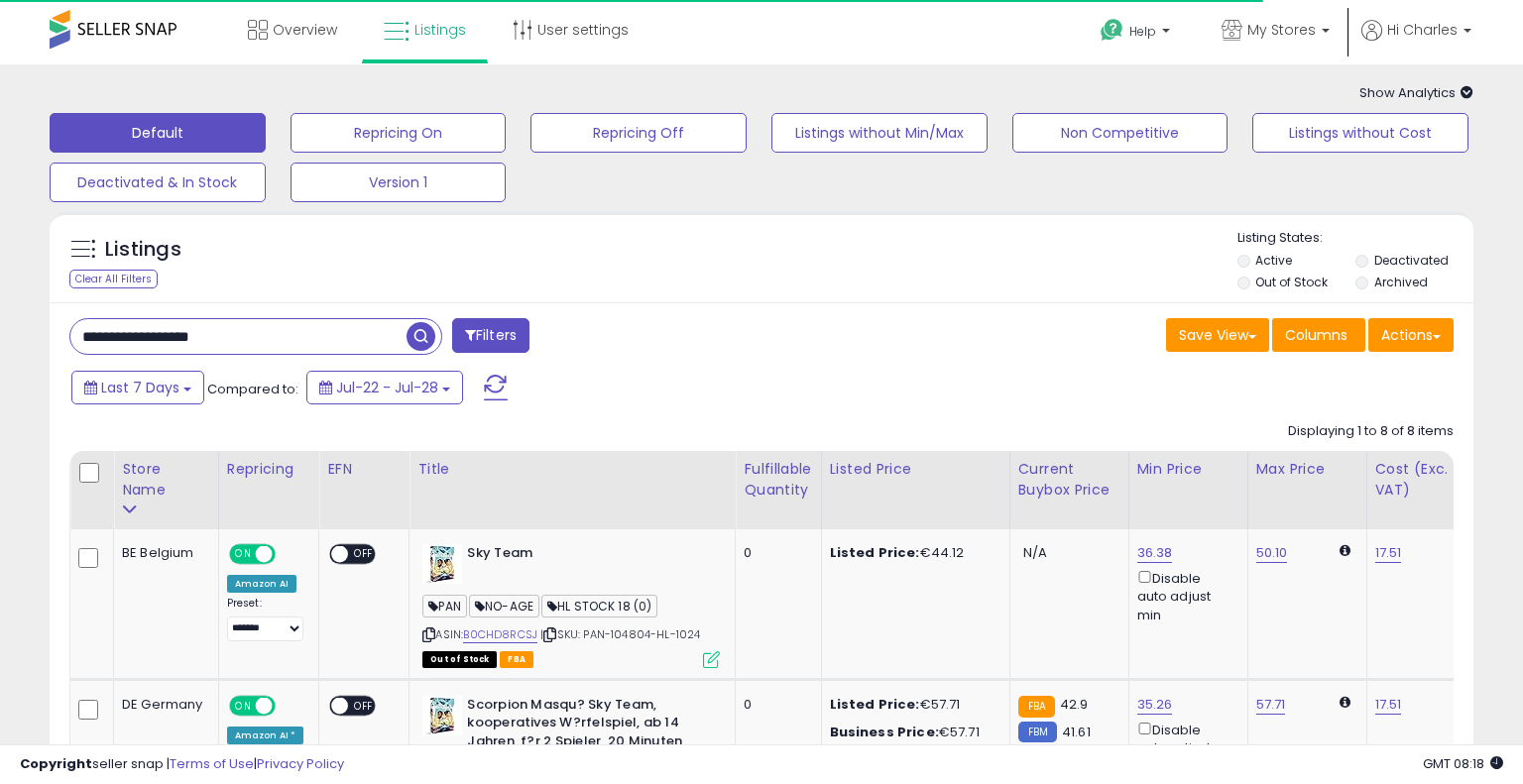 click on "**********" at bounding box center (762, 1176) 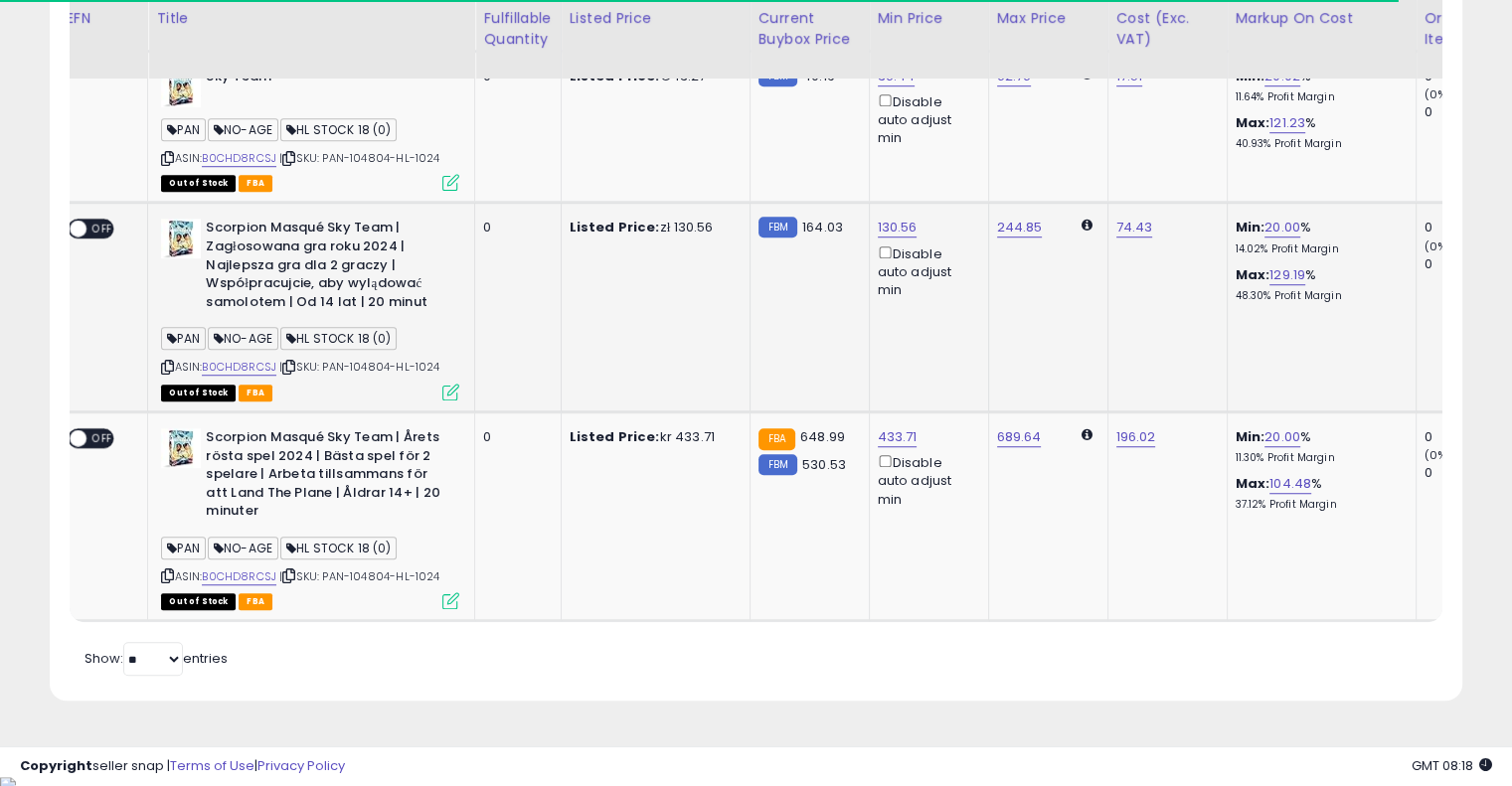 drag, startPoint x: 823, startPoint y: 345, endPoint x: 938, endPoint y: 312, distance: 119.64113 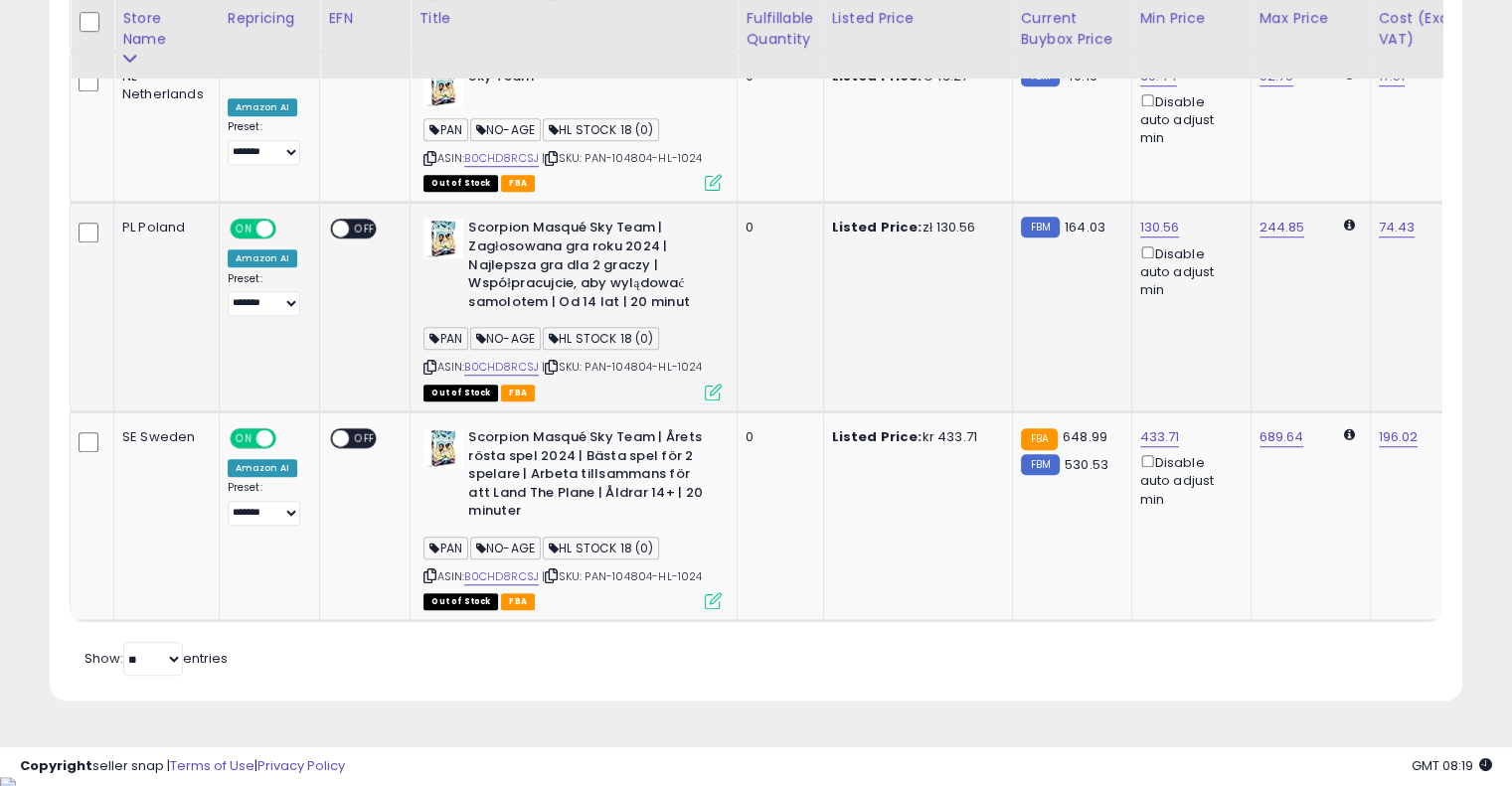 drag, startPoint x: 977, startPoint y: 345, endPoint x: 700, endPoint y: 349, distance: 277.0289 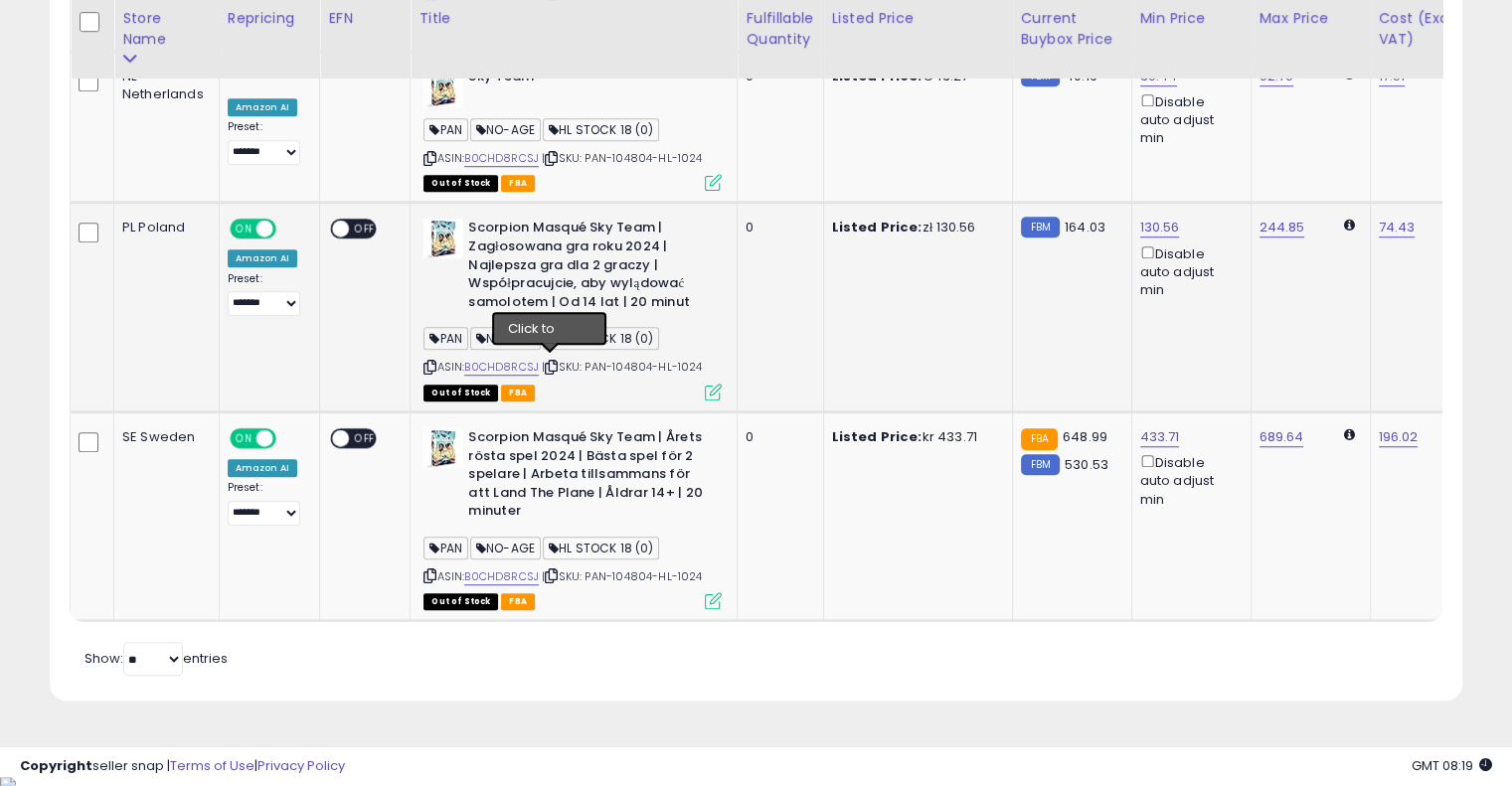 click at bounding box center (551, 367) 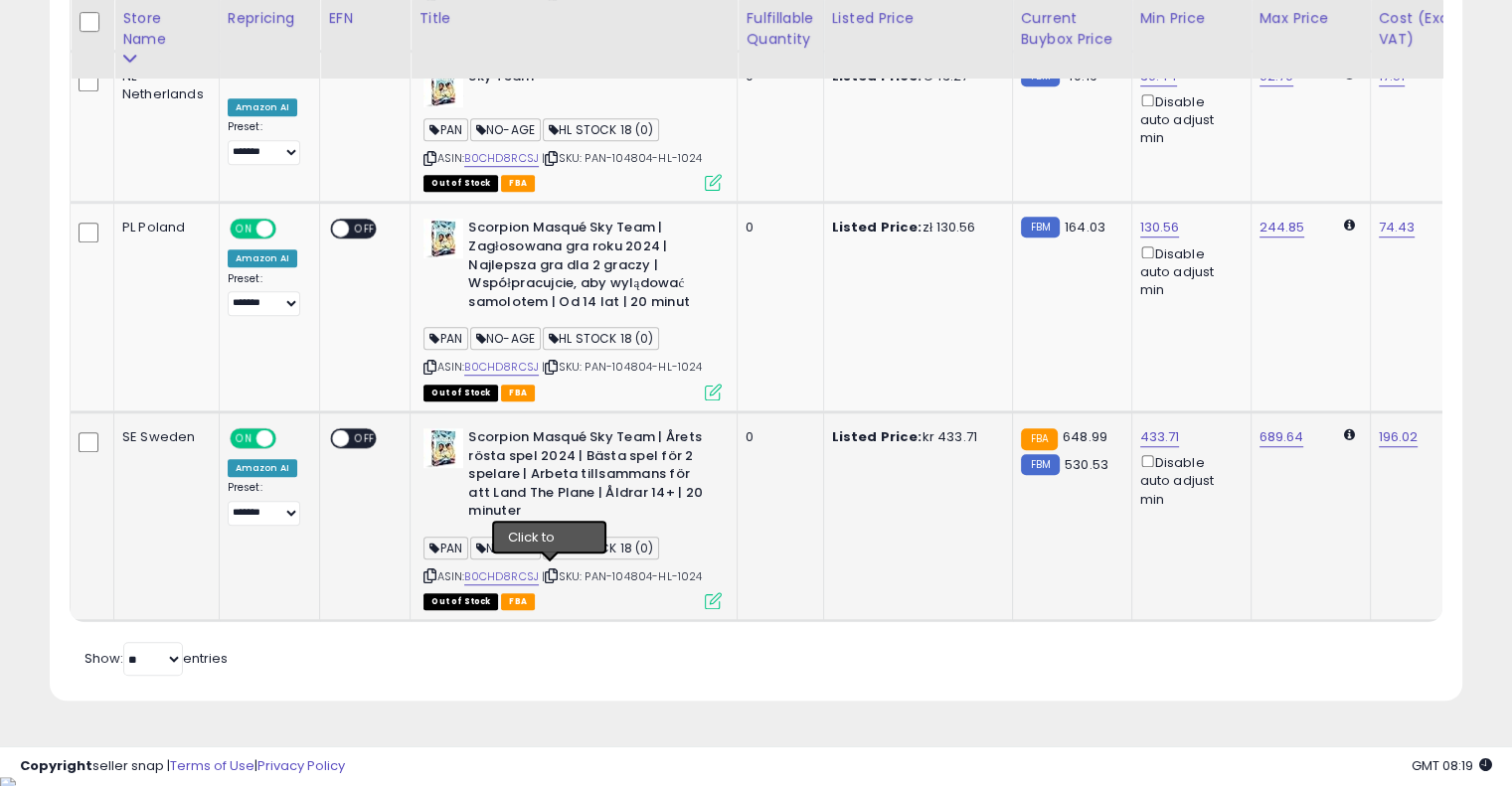 click at bounding box center [551, 575] 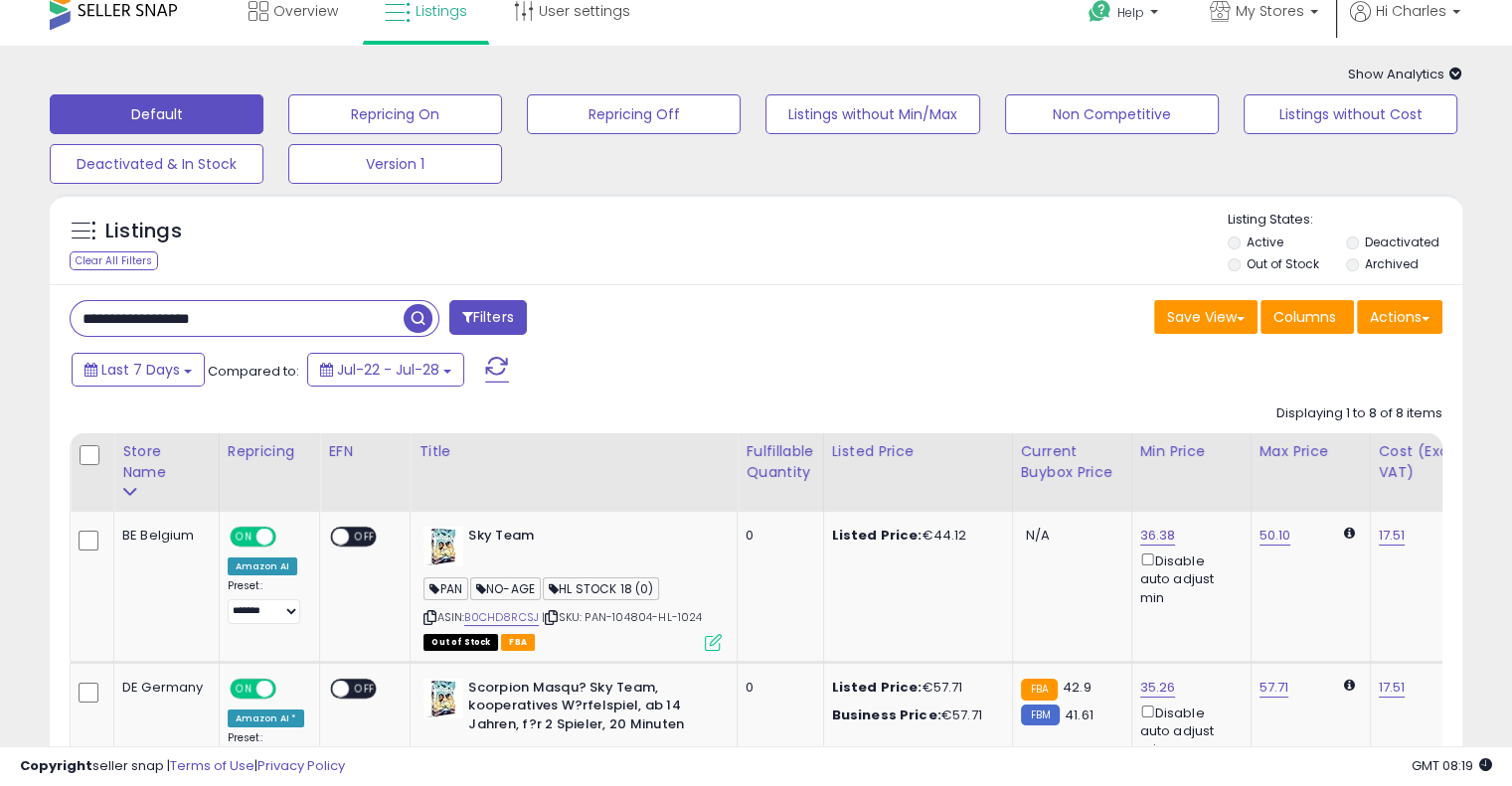 scroll, scrollTop: 0, scrollLeft: 0, axis: both 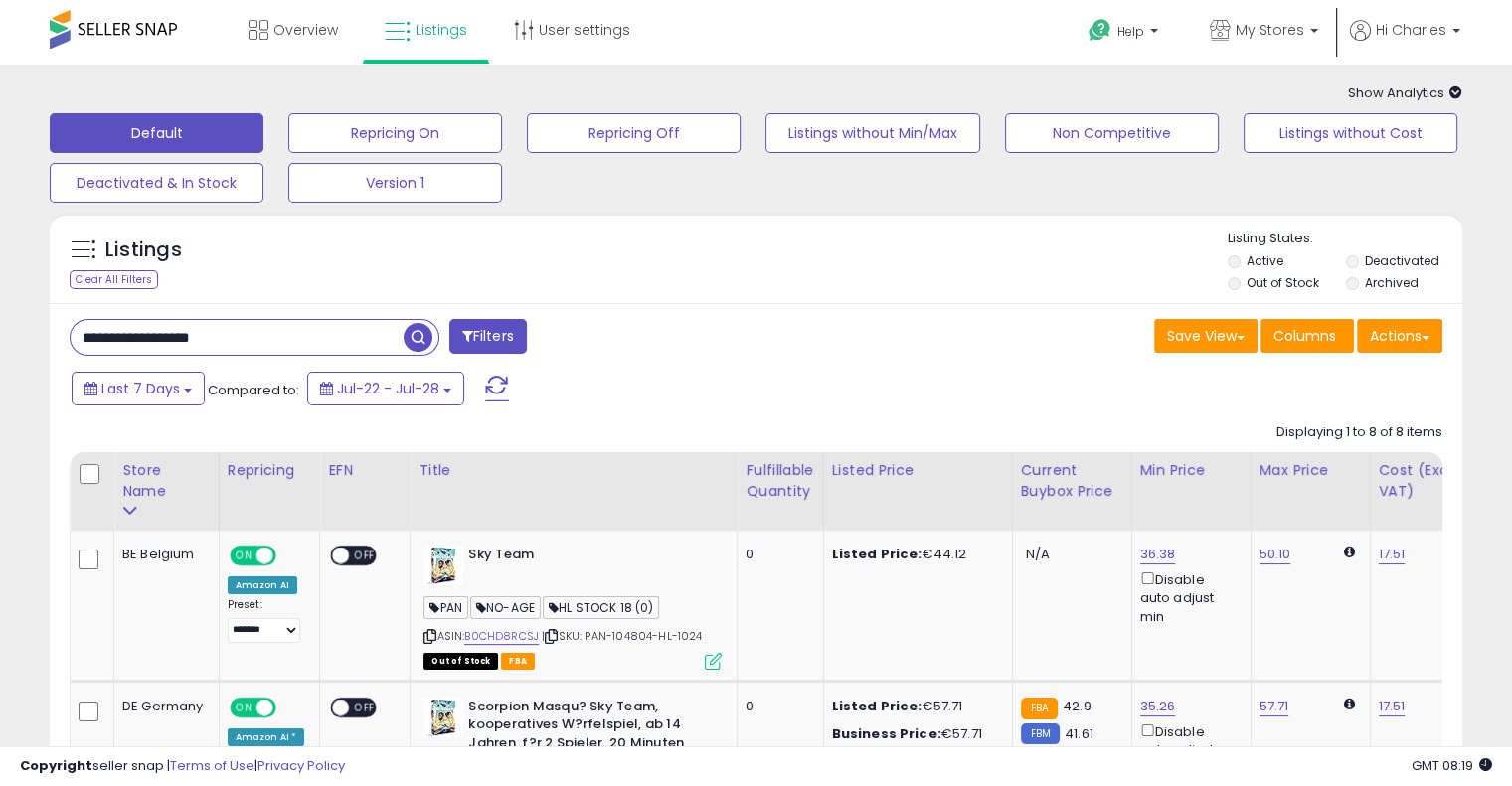 drag, startPoint x: 304, startPoint y: 358, endPoint x: 103, endPoint y: 297, distance: 210.05237 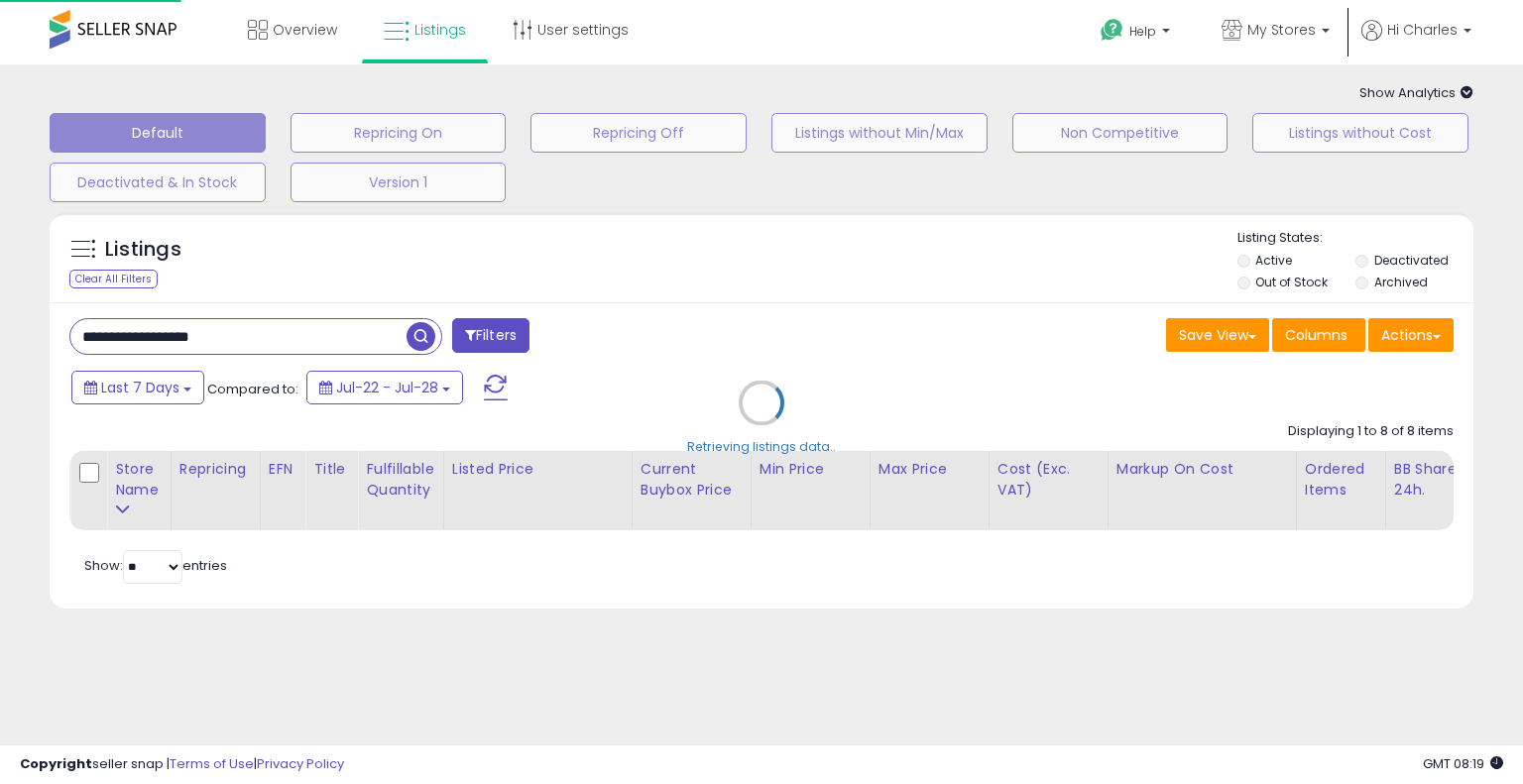 click on "Retrieving listings data.." at bounding box center (762, 417) 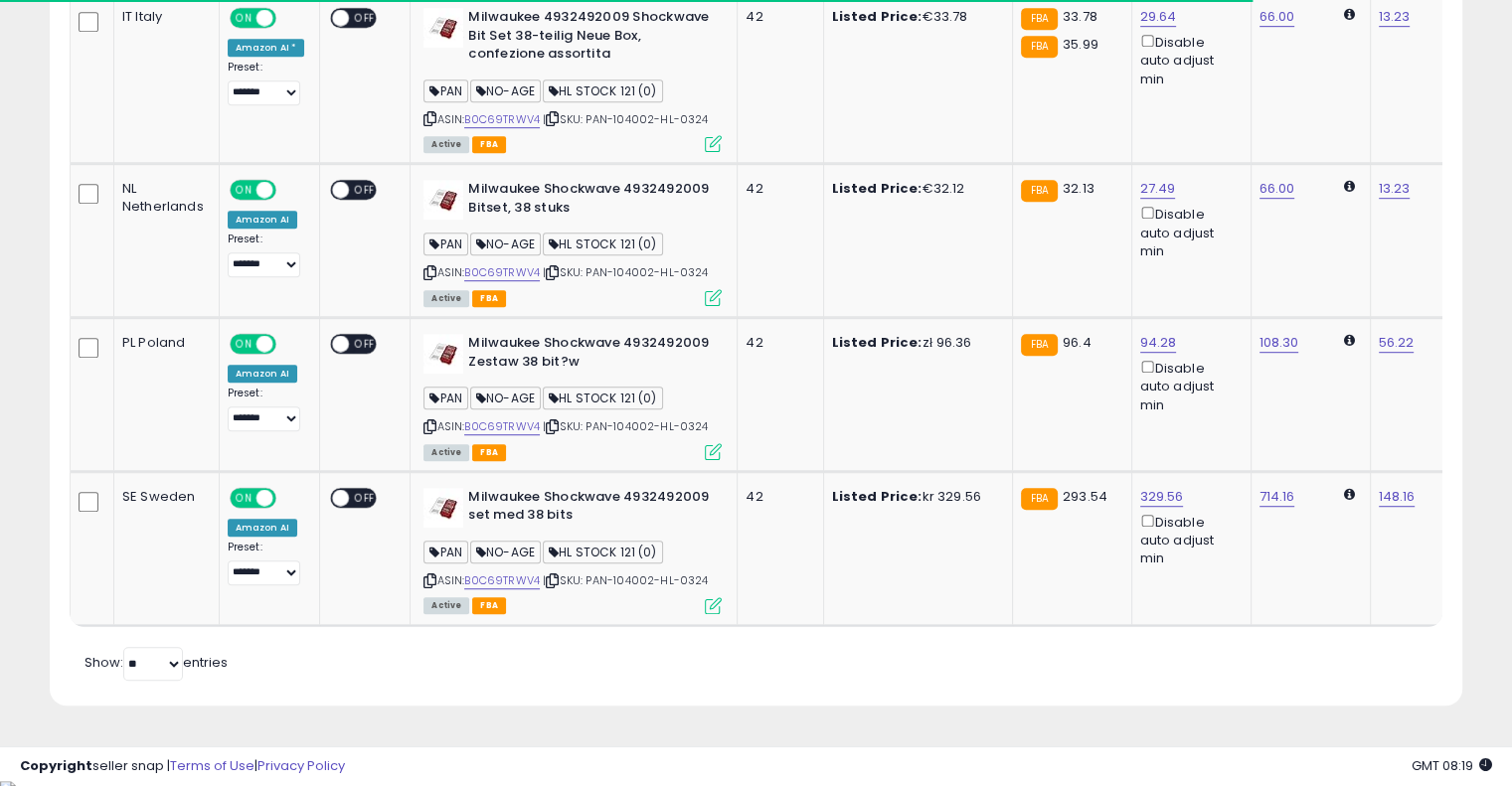 scroll, scrollTop: 1157, scrollLeft: 0, axis: vertical 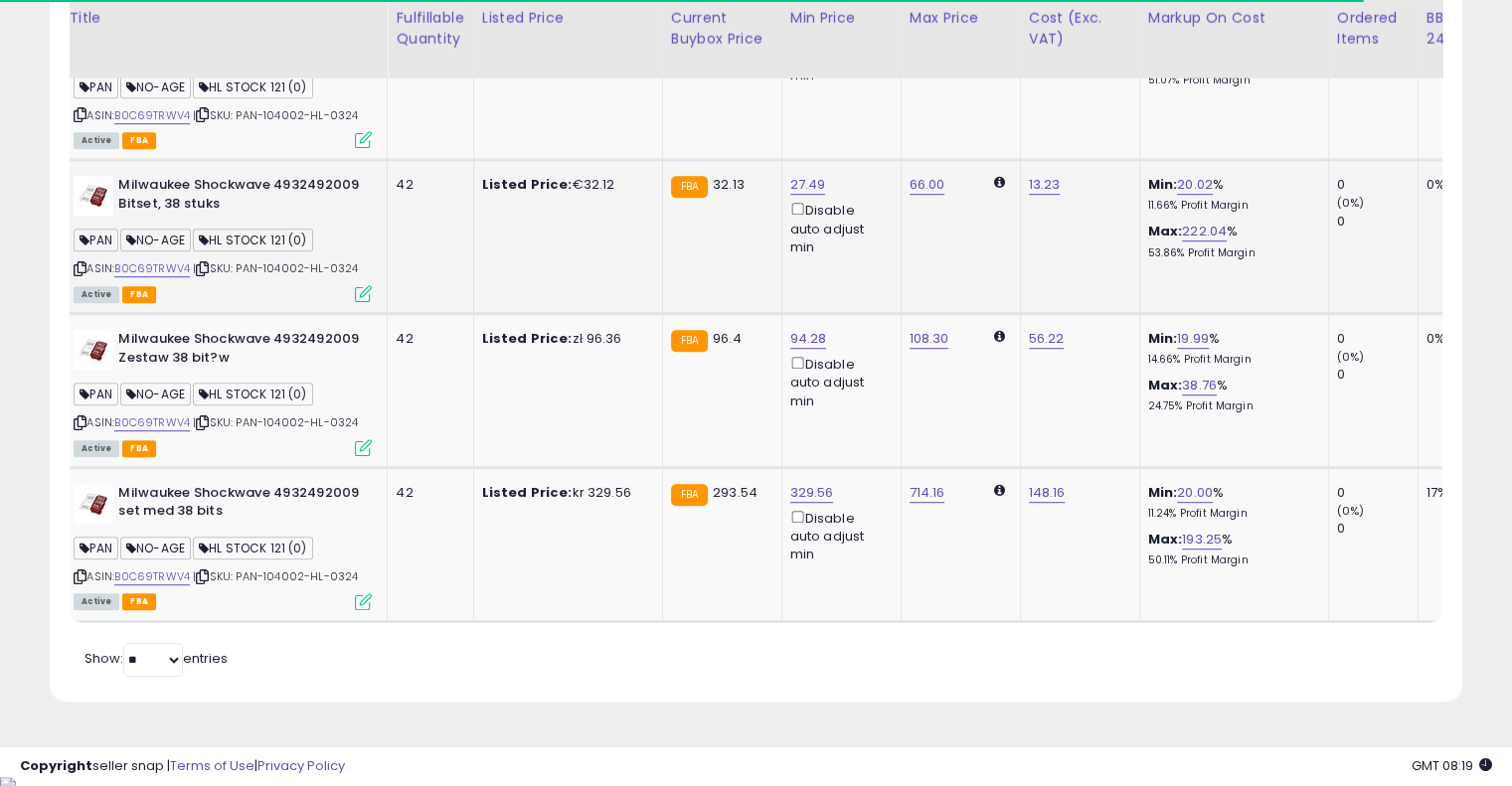 drag, startPoint x: 788, startPoint y: 302, endPoint x: 914, endPoint y: 265, distance: 131.32022 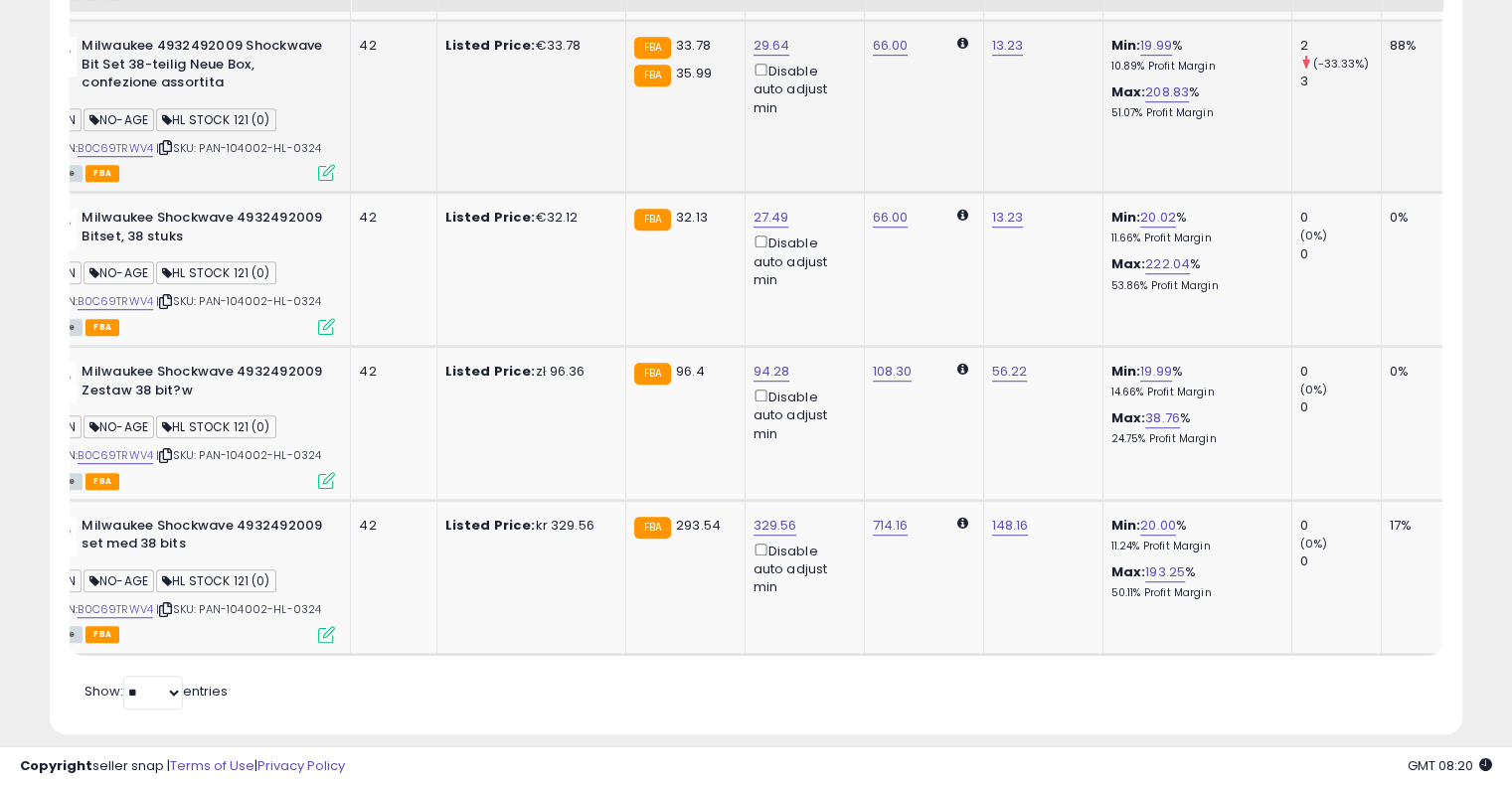 scroll, scrollTop: 1157, scrollLeft: 0, axis: vertical 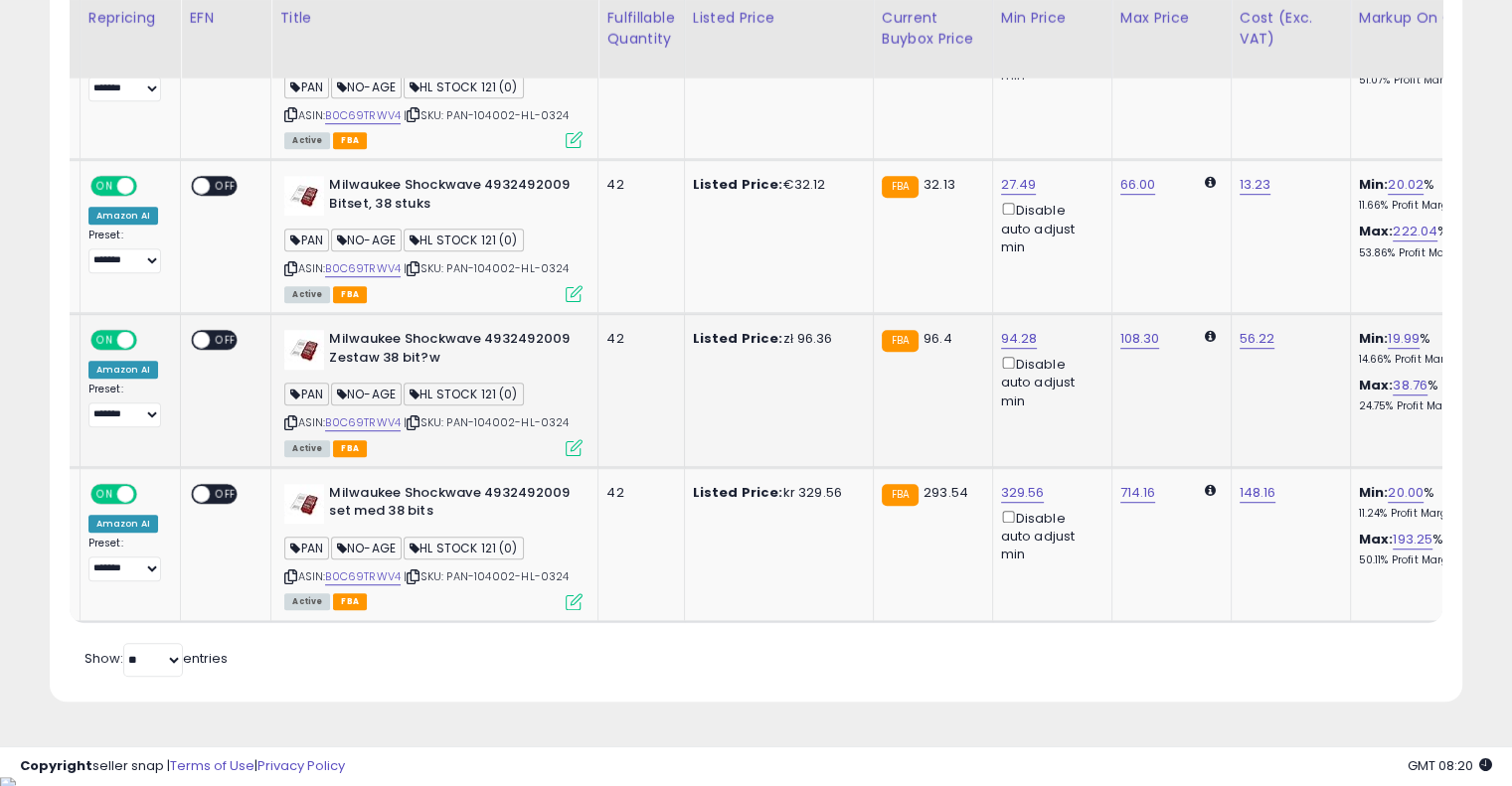 drag, startPoint x: 880, startPoint y: 402, endPoint x: 669, endPoint y: 403, distance: 211.00237 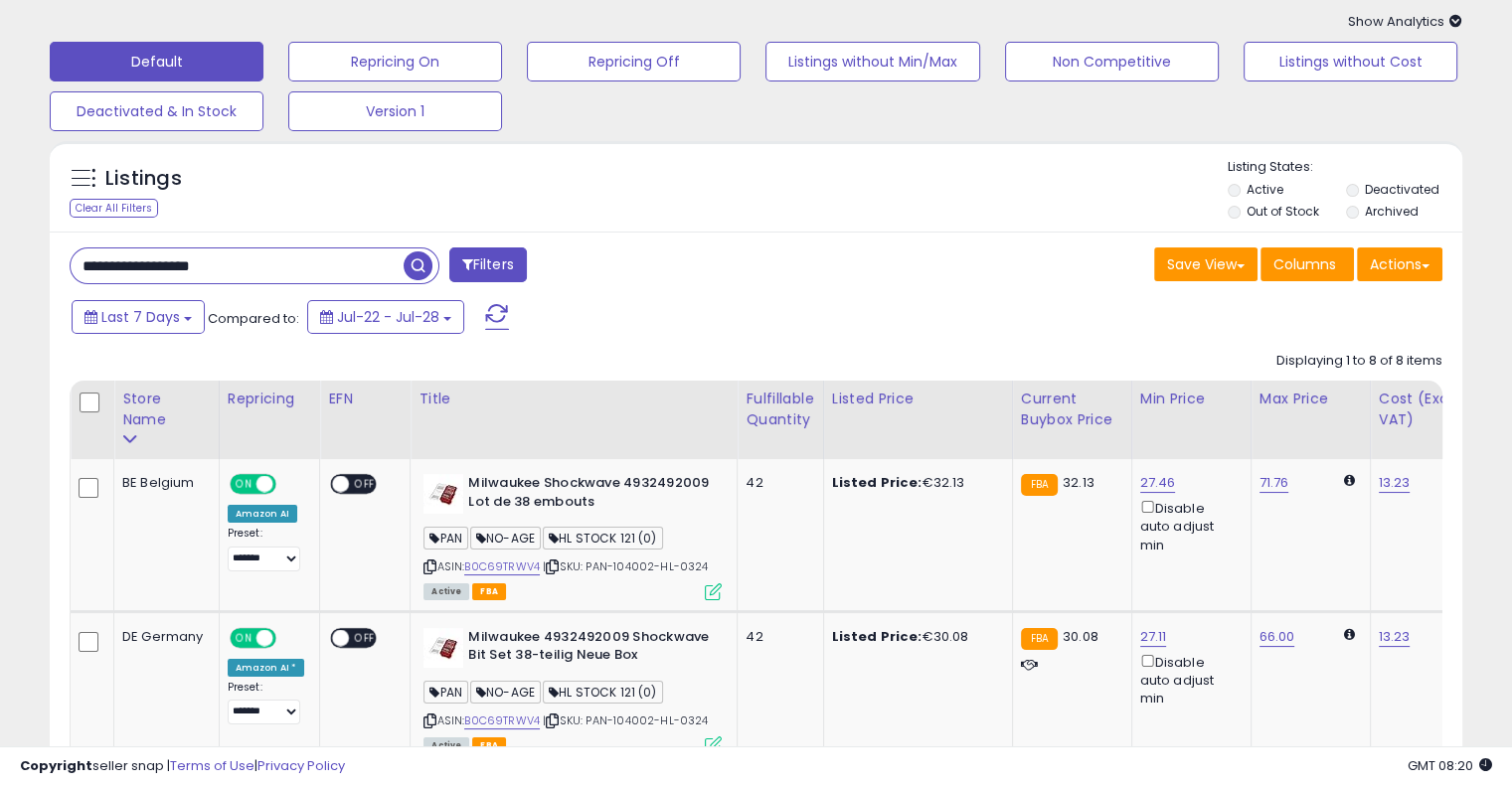 scroll, scrollTop: 0, scrollLeft: 0, axis: both 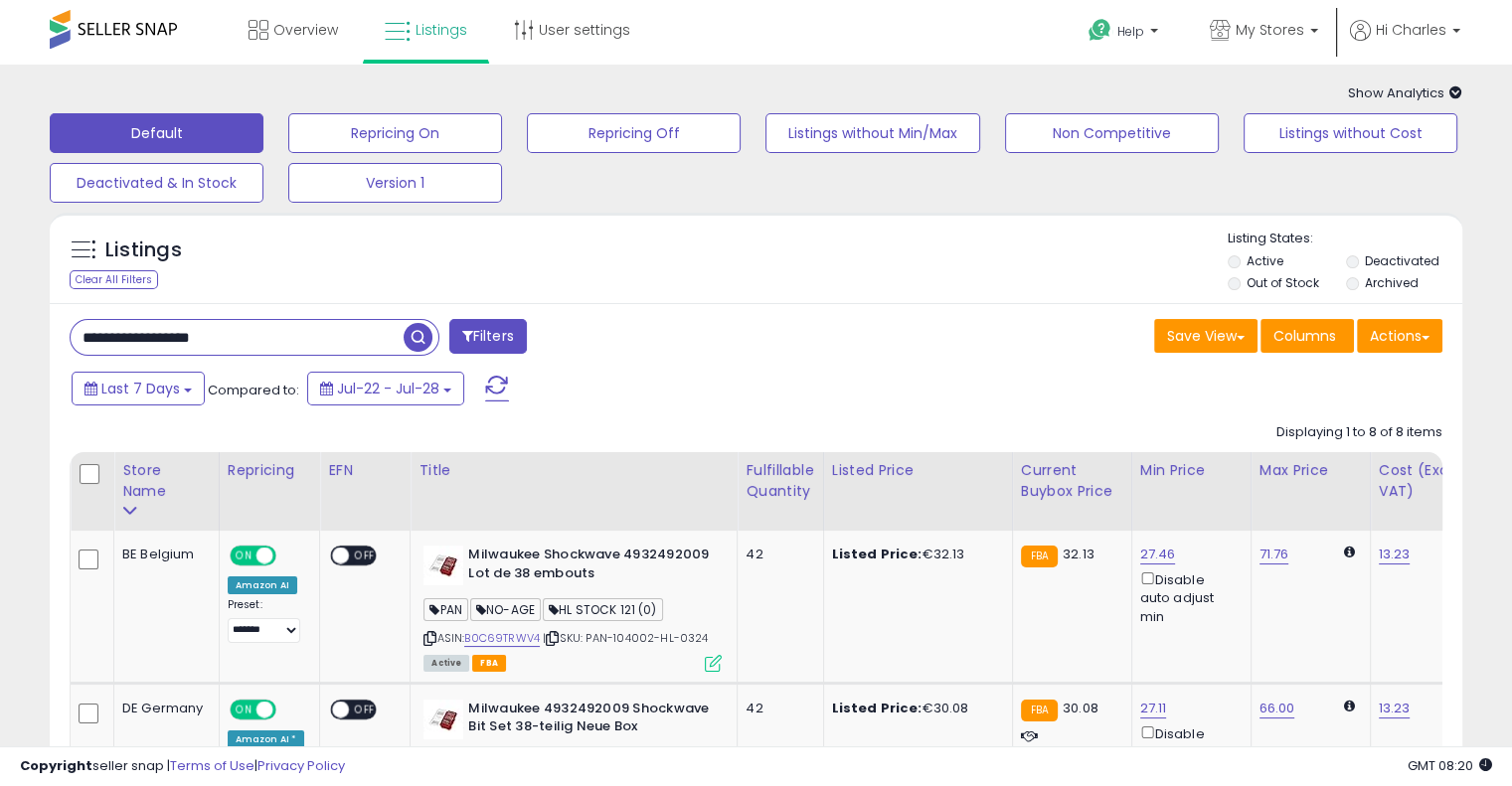 drag, startPoint x: 310, startPoint y: 325, endPoint x: 41, endPoint y: 326, distance: 269.00186 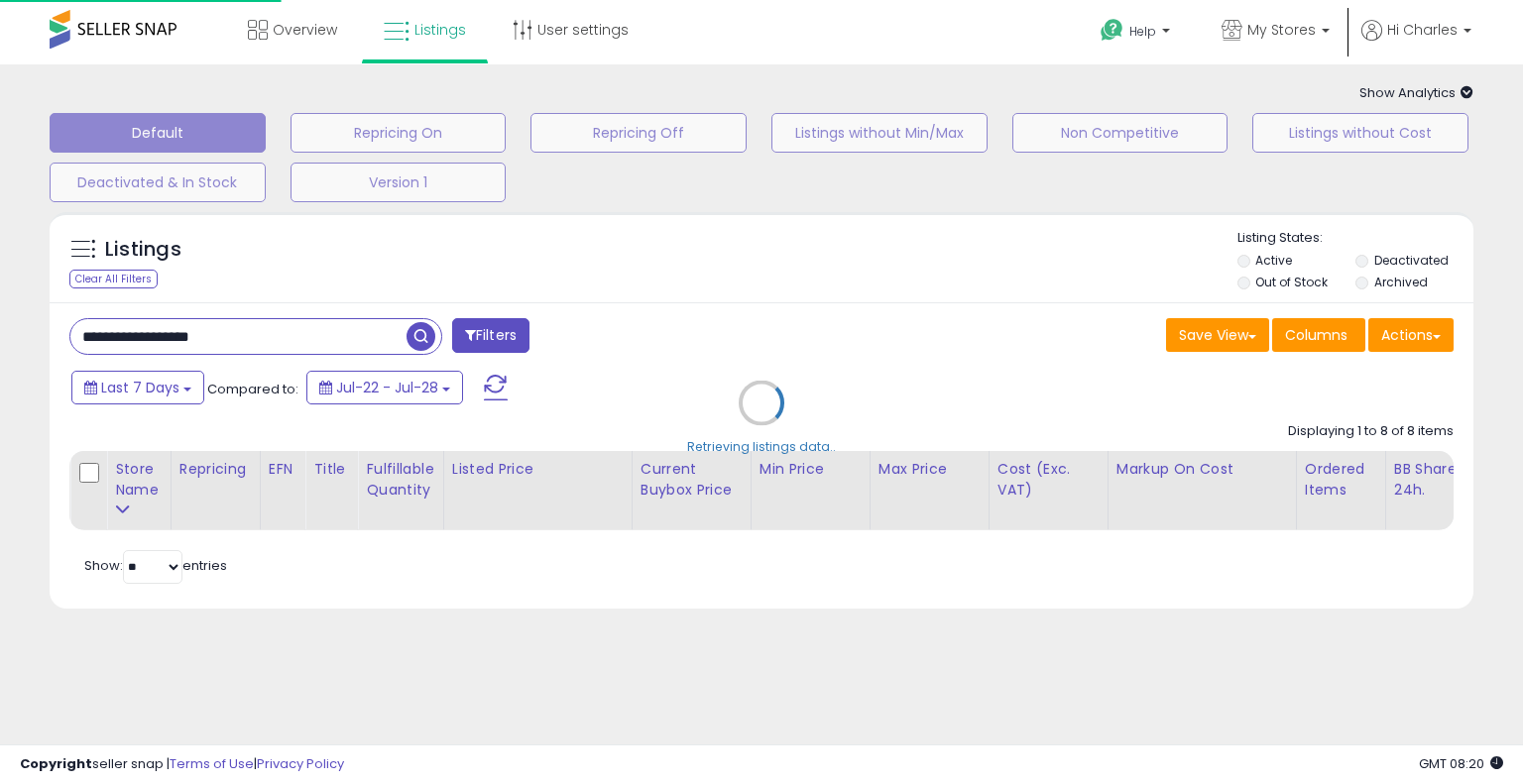 click on "Retrieving listings data.." at bounding box center [762, 417] 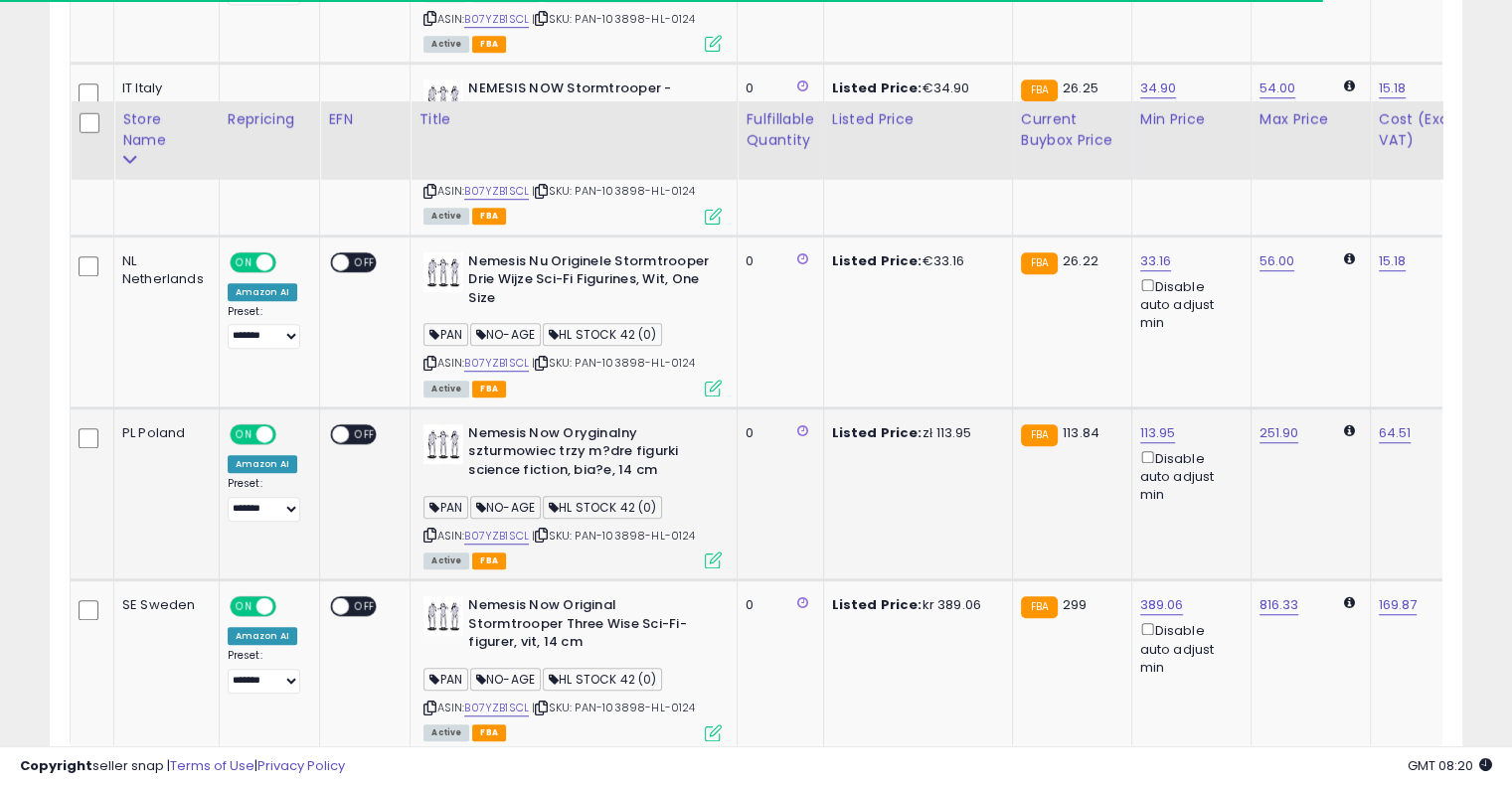 scroll, scrollTop: 1458, scrollLeft: 0, axis: vertical 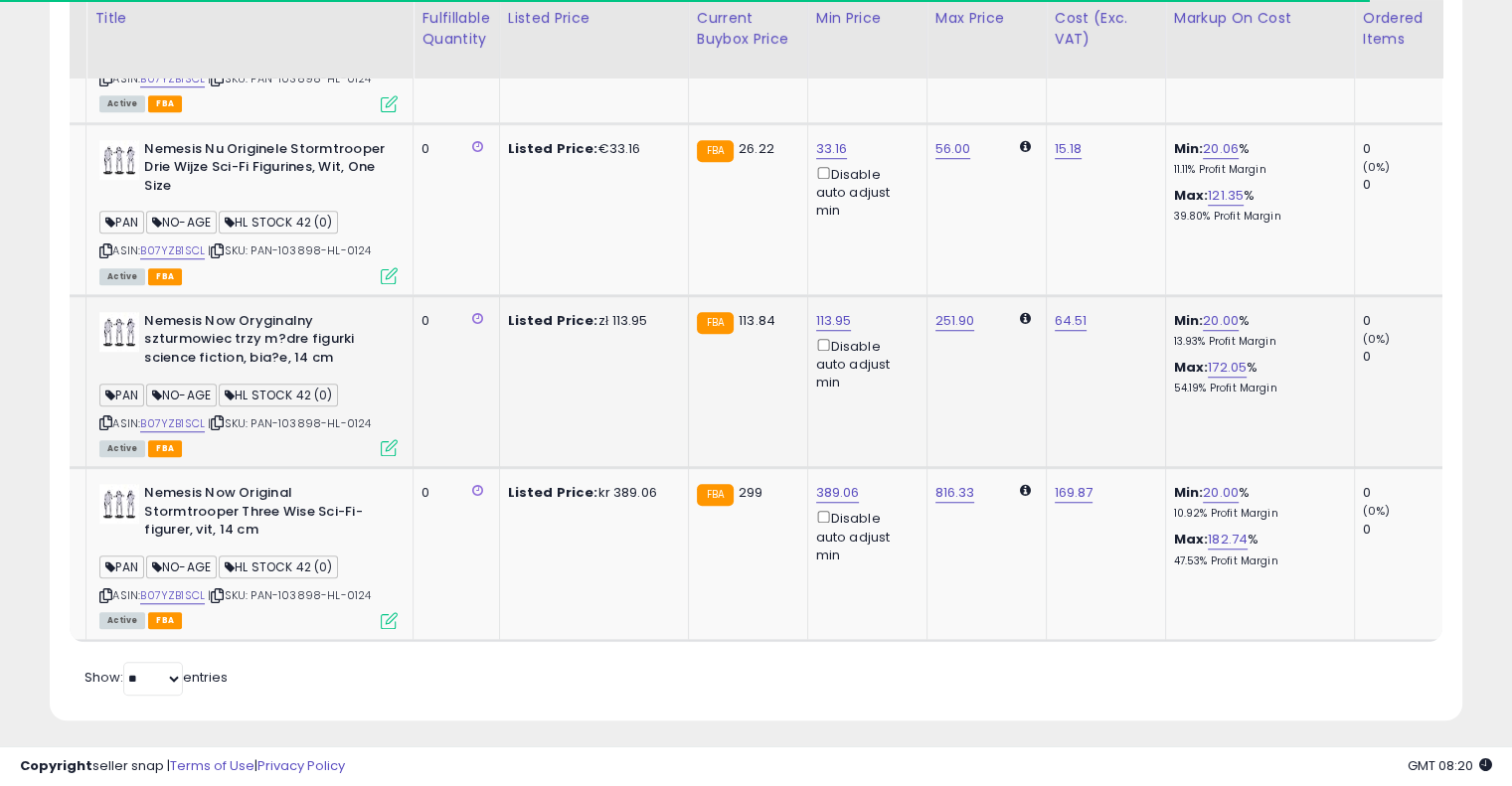drag, startPoint x: 814, startPoint y: 393, endPoint x: 926, endPoint y: 351, distance: 119.61605 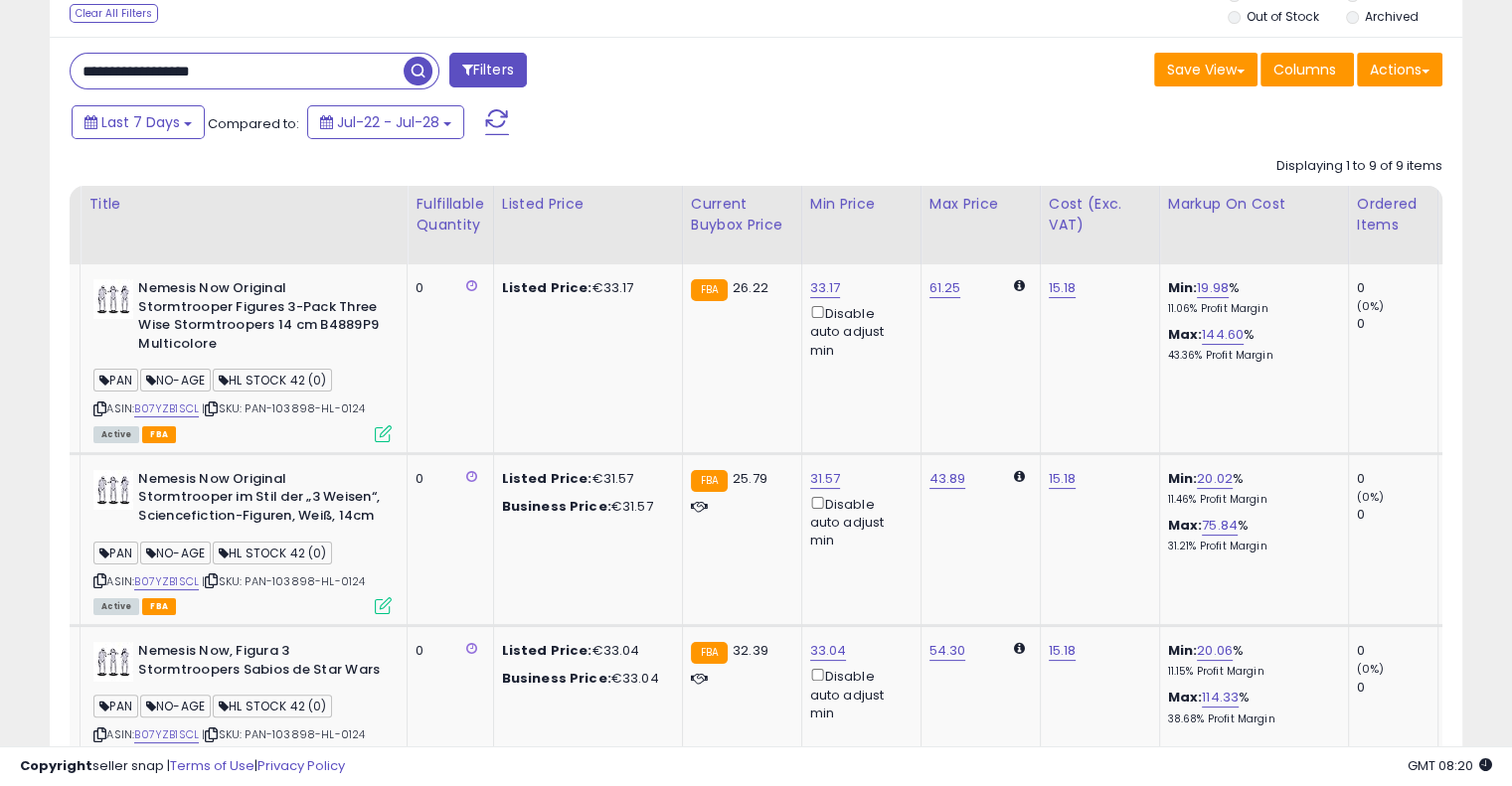 scroll, scrollTop: 265, scrollLeft: 0, axis: vertical 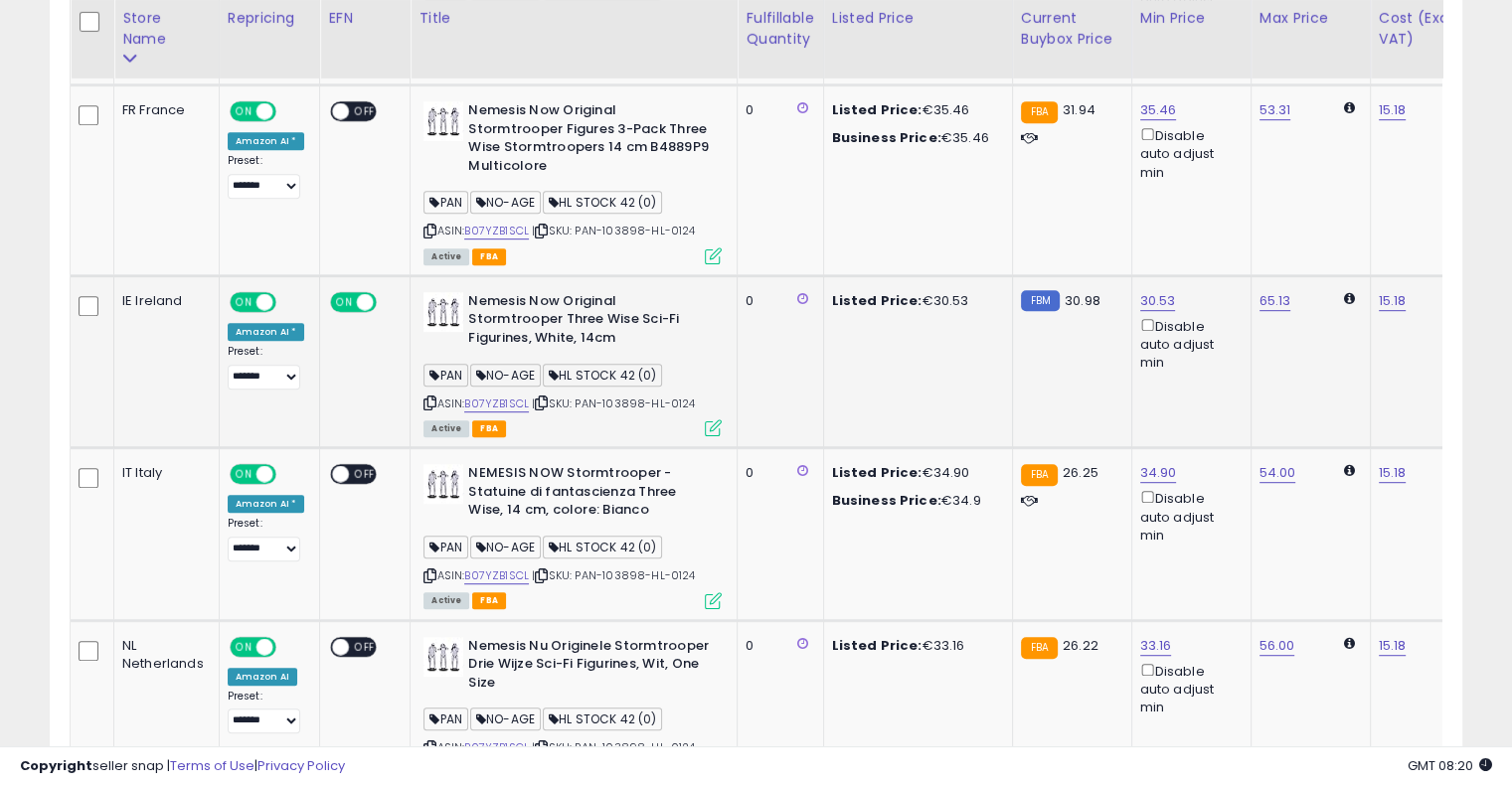 drag, startPoint x: 910, startPoint y: 400, endPoint x: 644, endPoint y: 397, distance: 266.01692 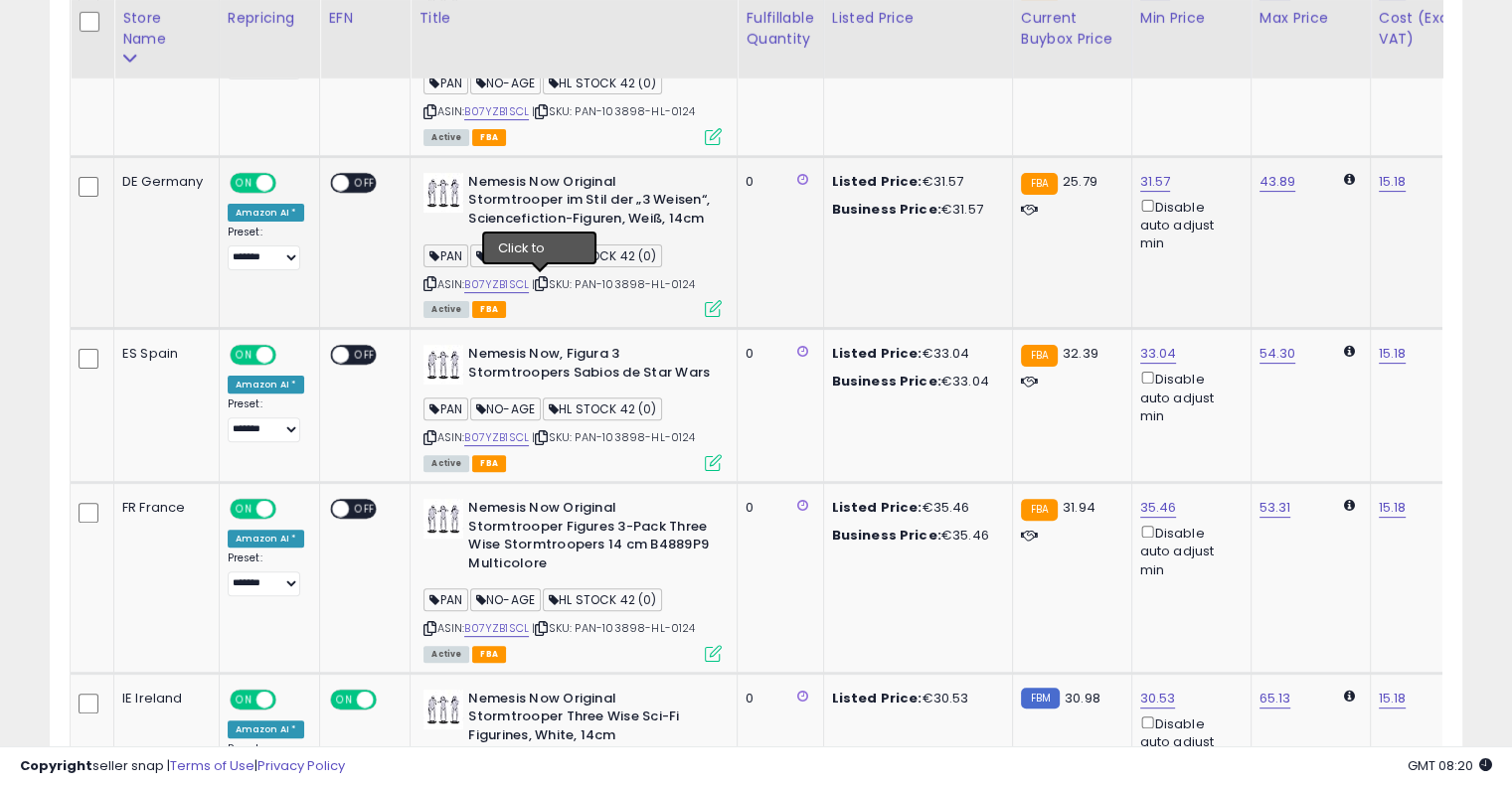 click at bounding box center [541, 283] 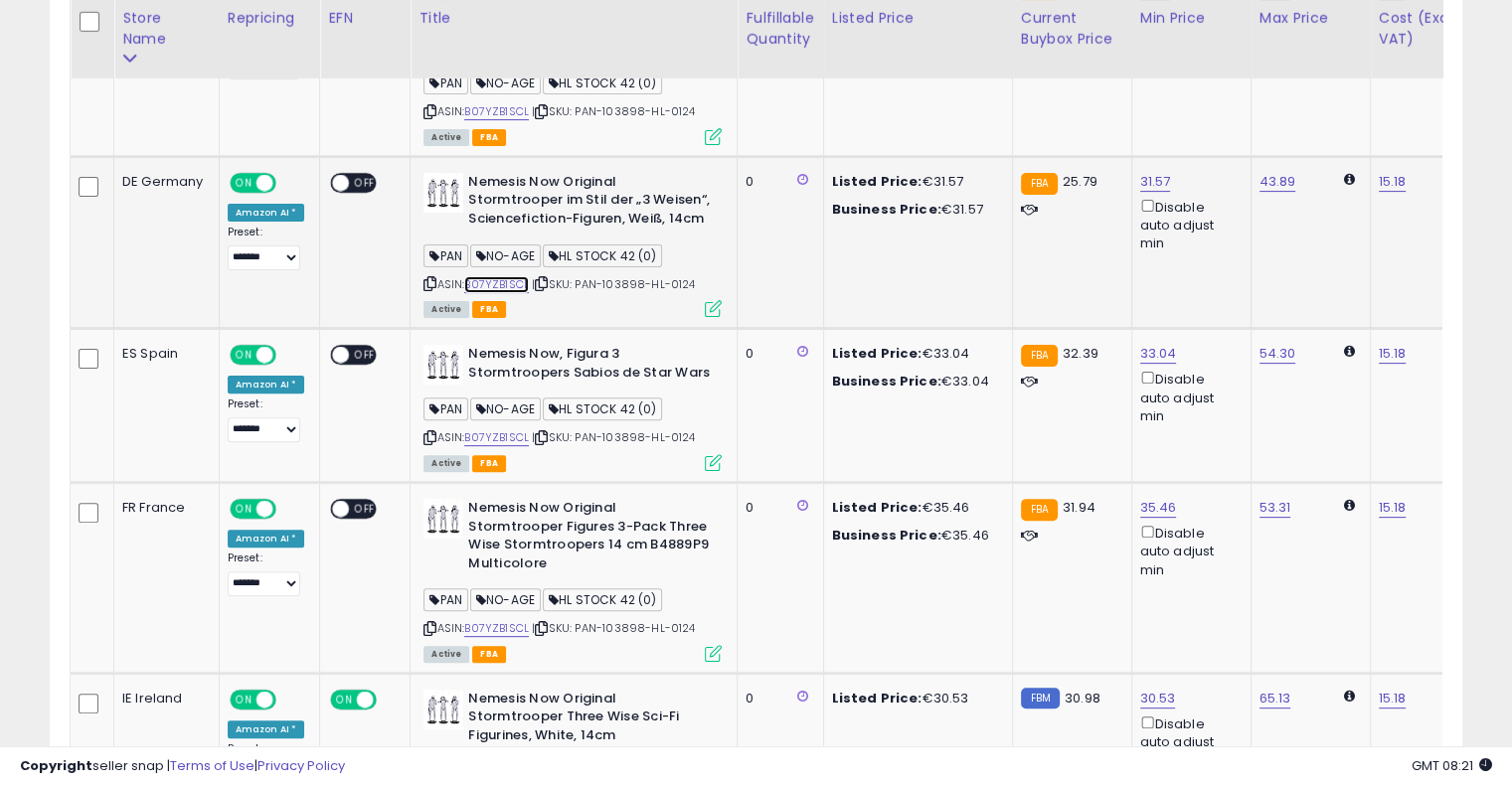 click on "B07YZB1SCL" at bounding box center [496, 284] 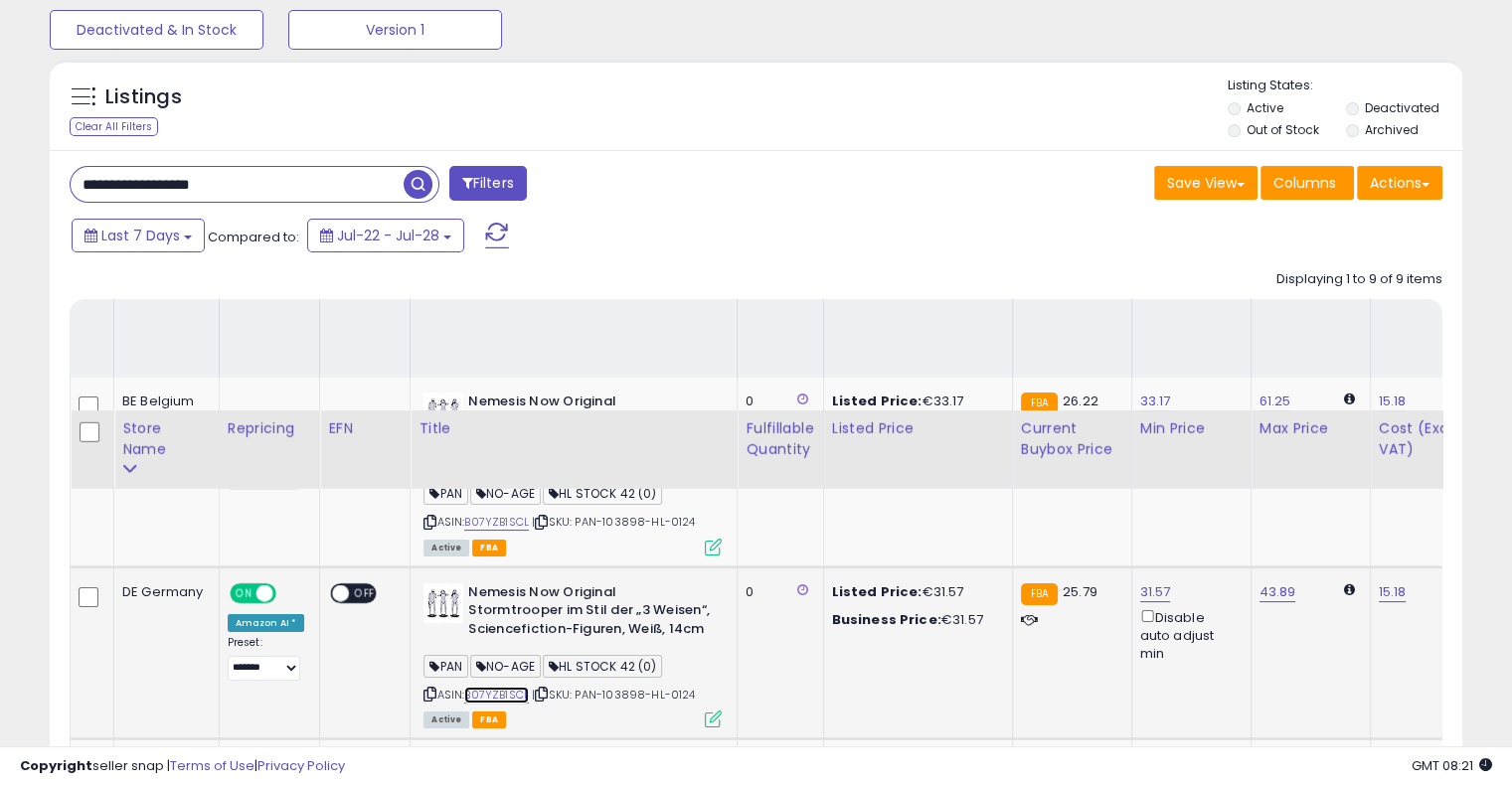 scroll, scrollTop: 0, scrollLeft: 0, axis: both 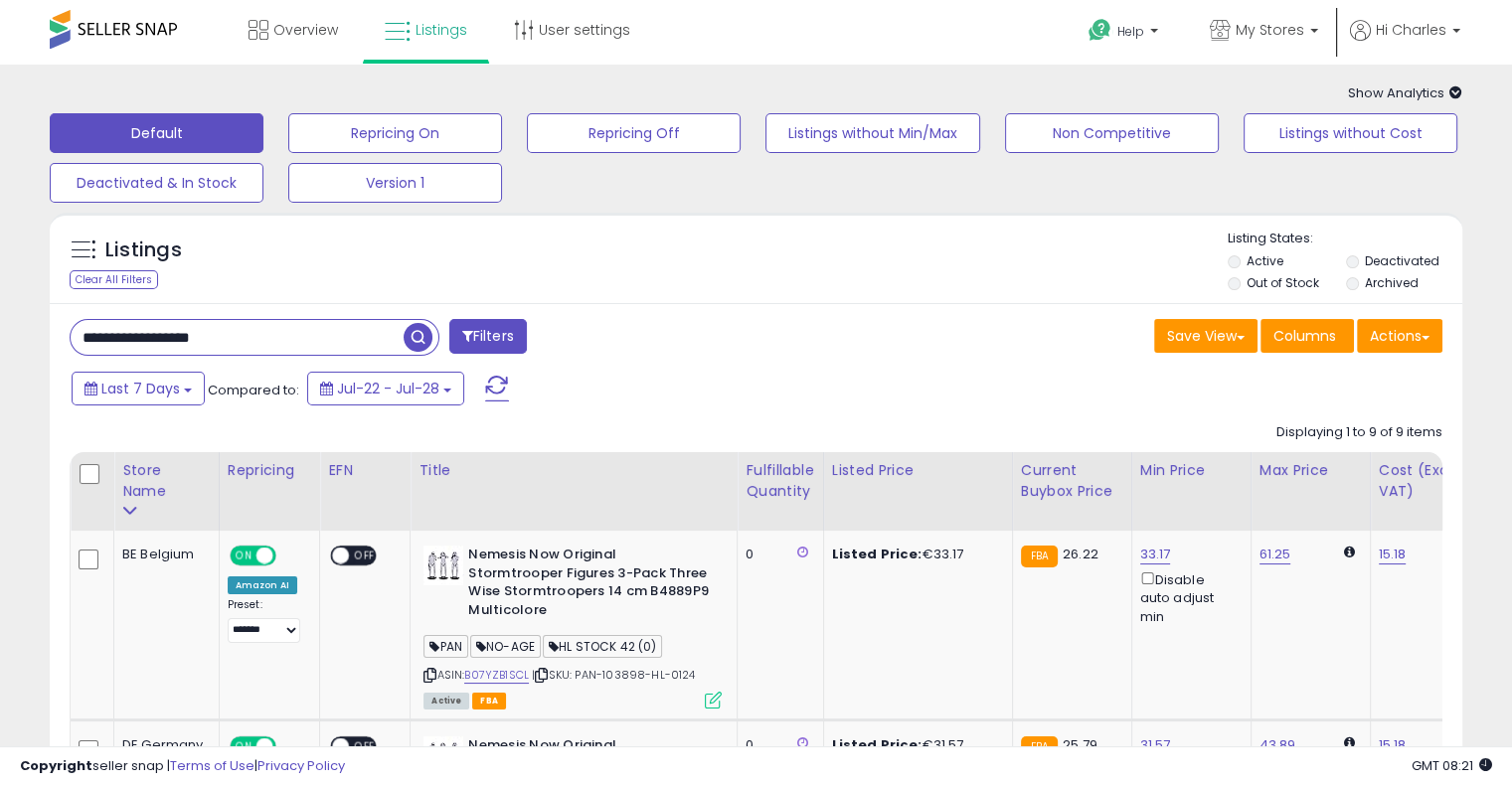 drag, startPoint x: 282, startPoint y: 330, endPoint x: 19, endPoint y: 281, distance: 267.5257 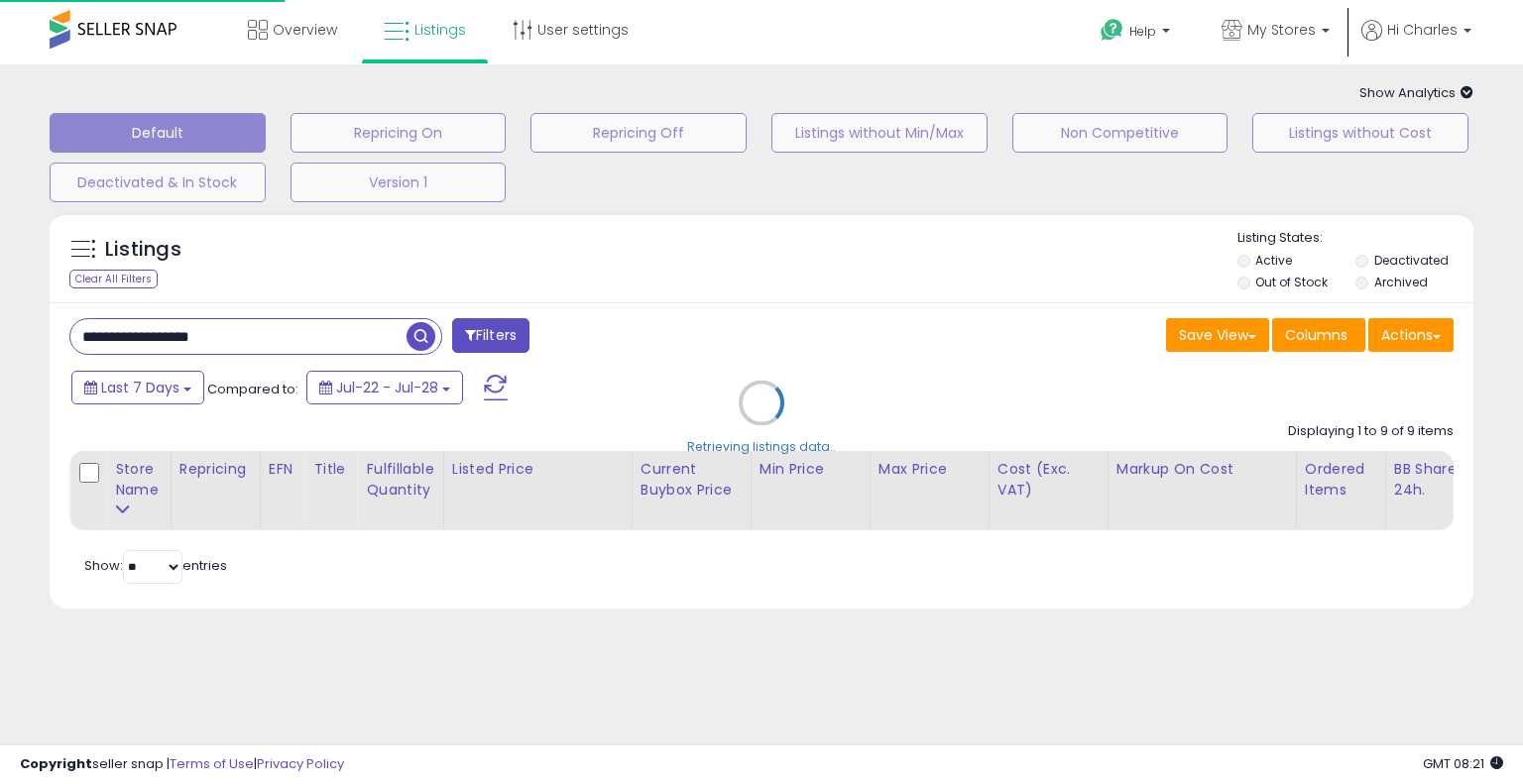 click on "Retrieving listings data.." at bounding box center [762, 417] 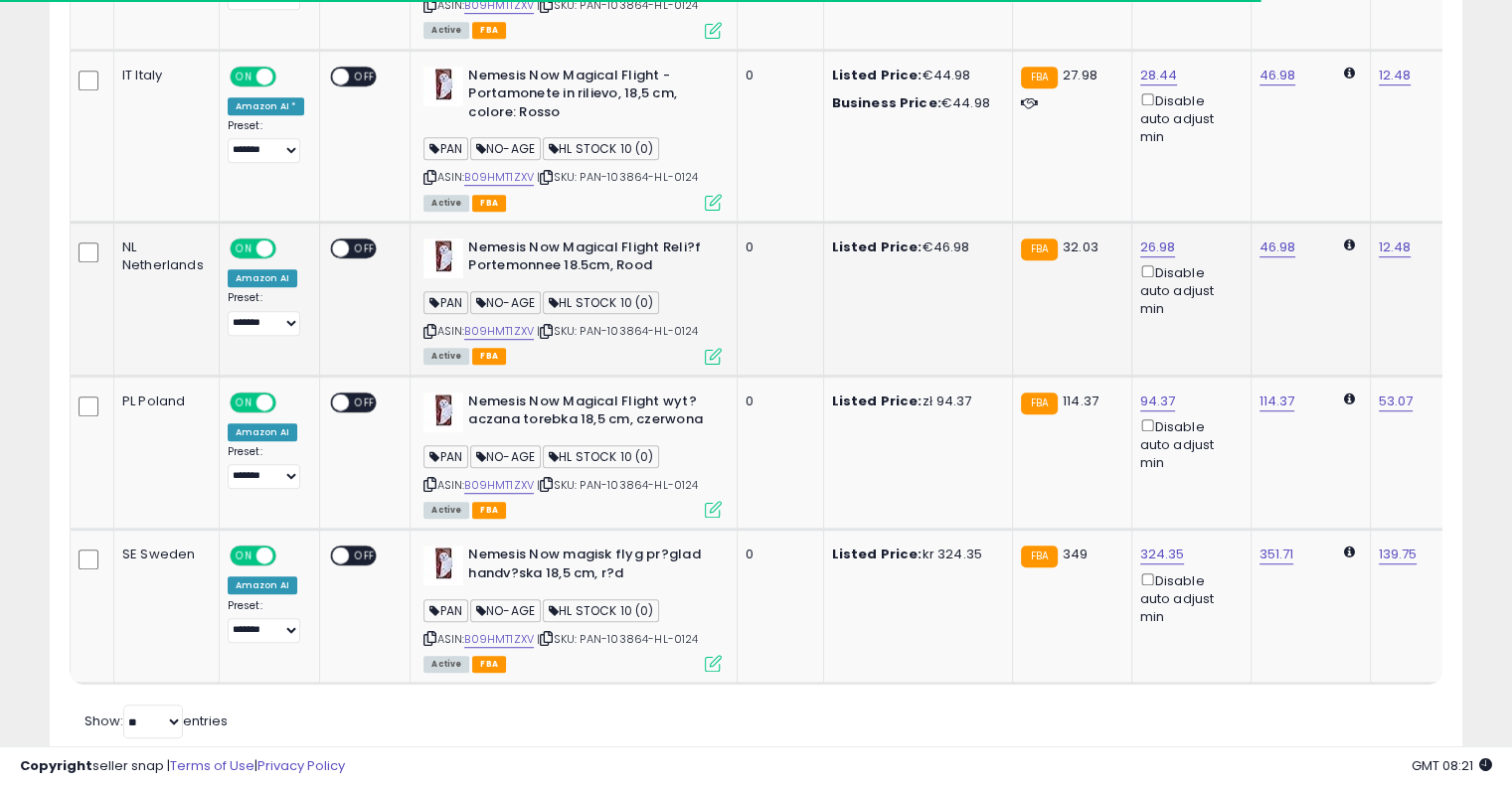 scroll, scrollTop: 1176, scrollLeft: 0, axis: vertical 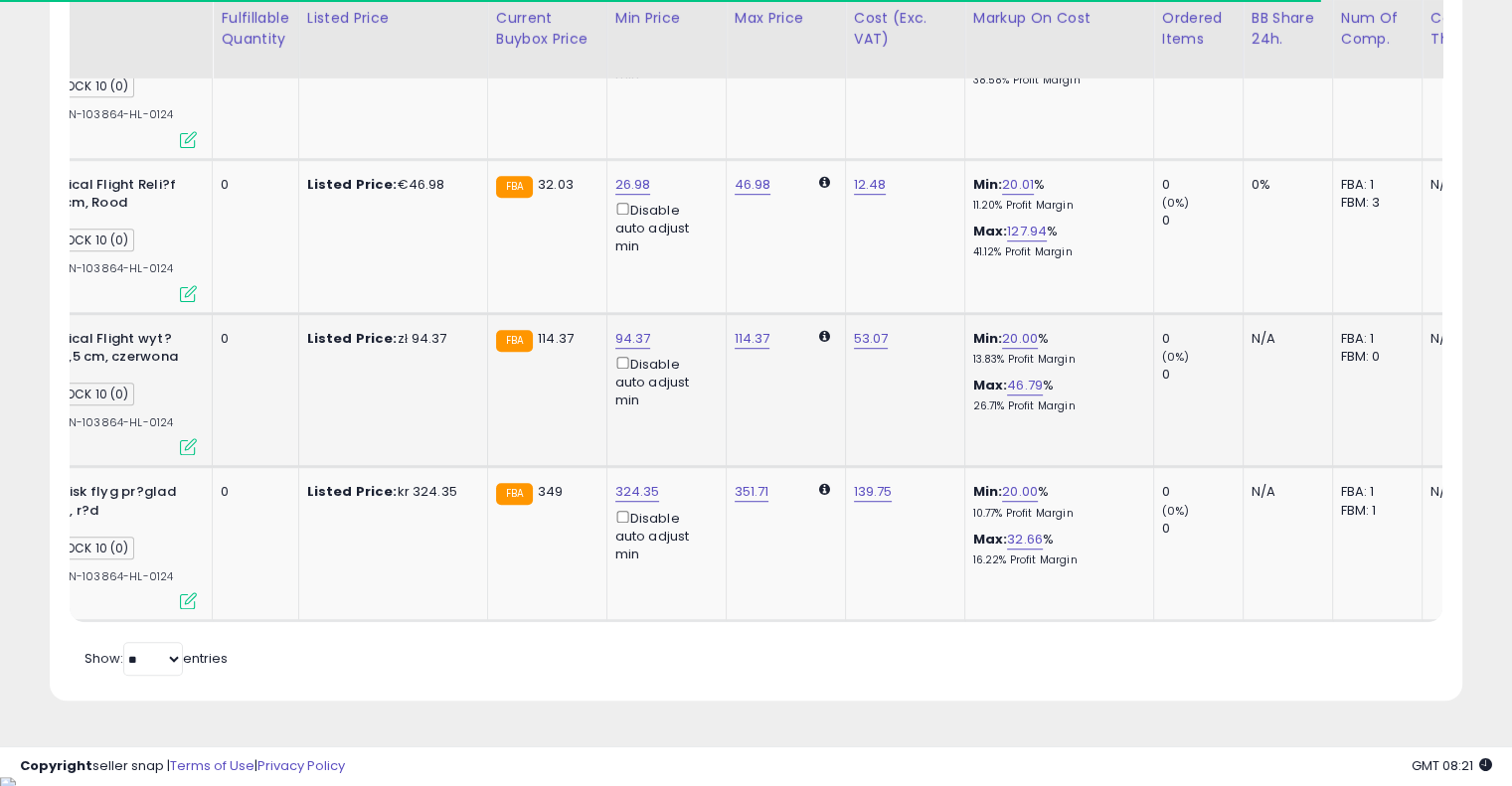 drag, startPoint x: 720, startPoint y: 356, endPoint x: 947, endPoint y: 329, distance: 228.60009 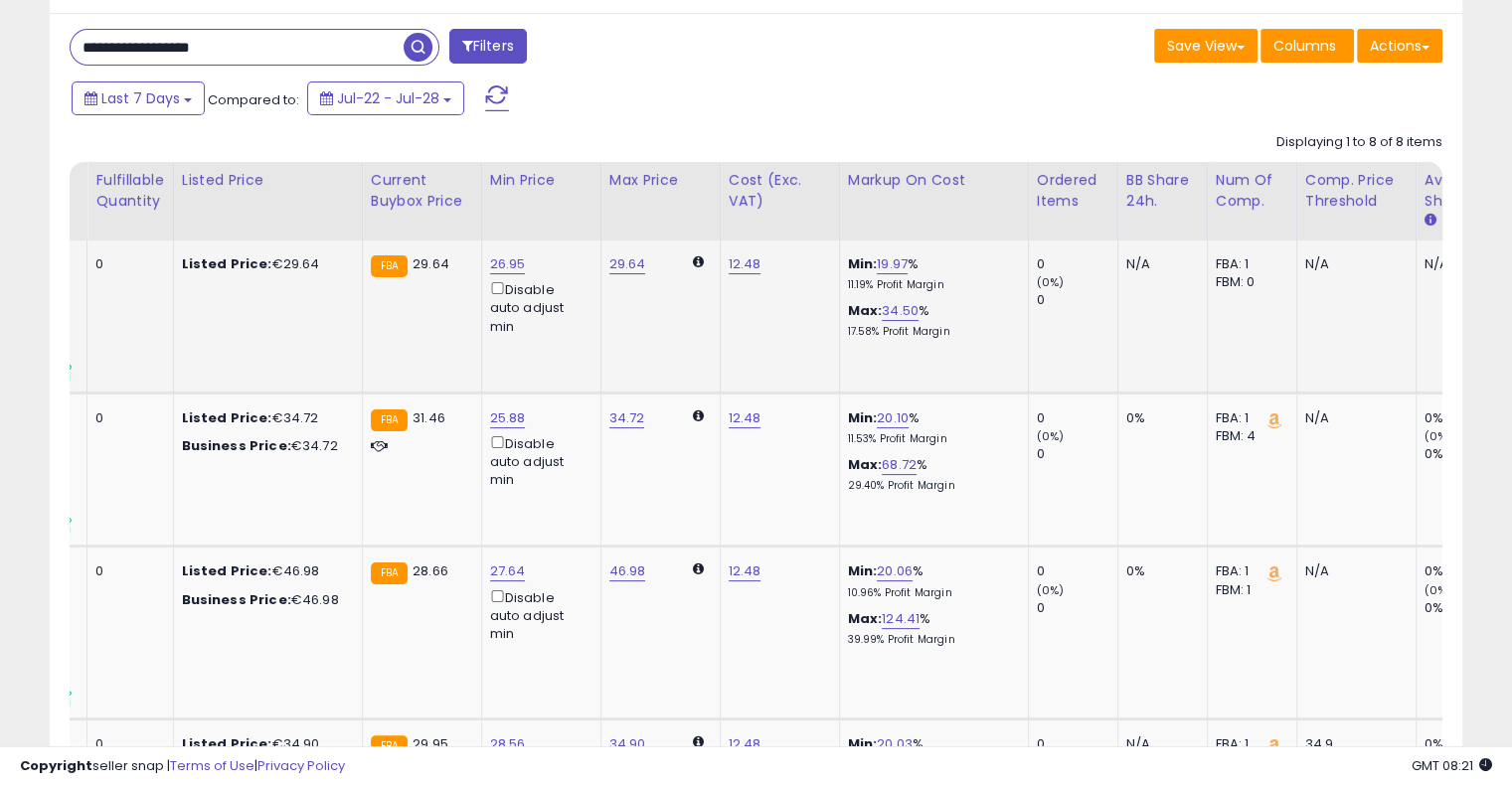 scroll, scrollTop: 182, scrollLeft: 0, axis: vertical 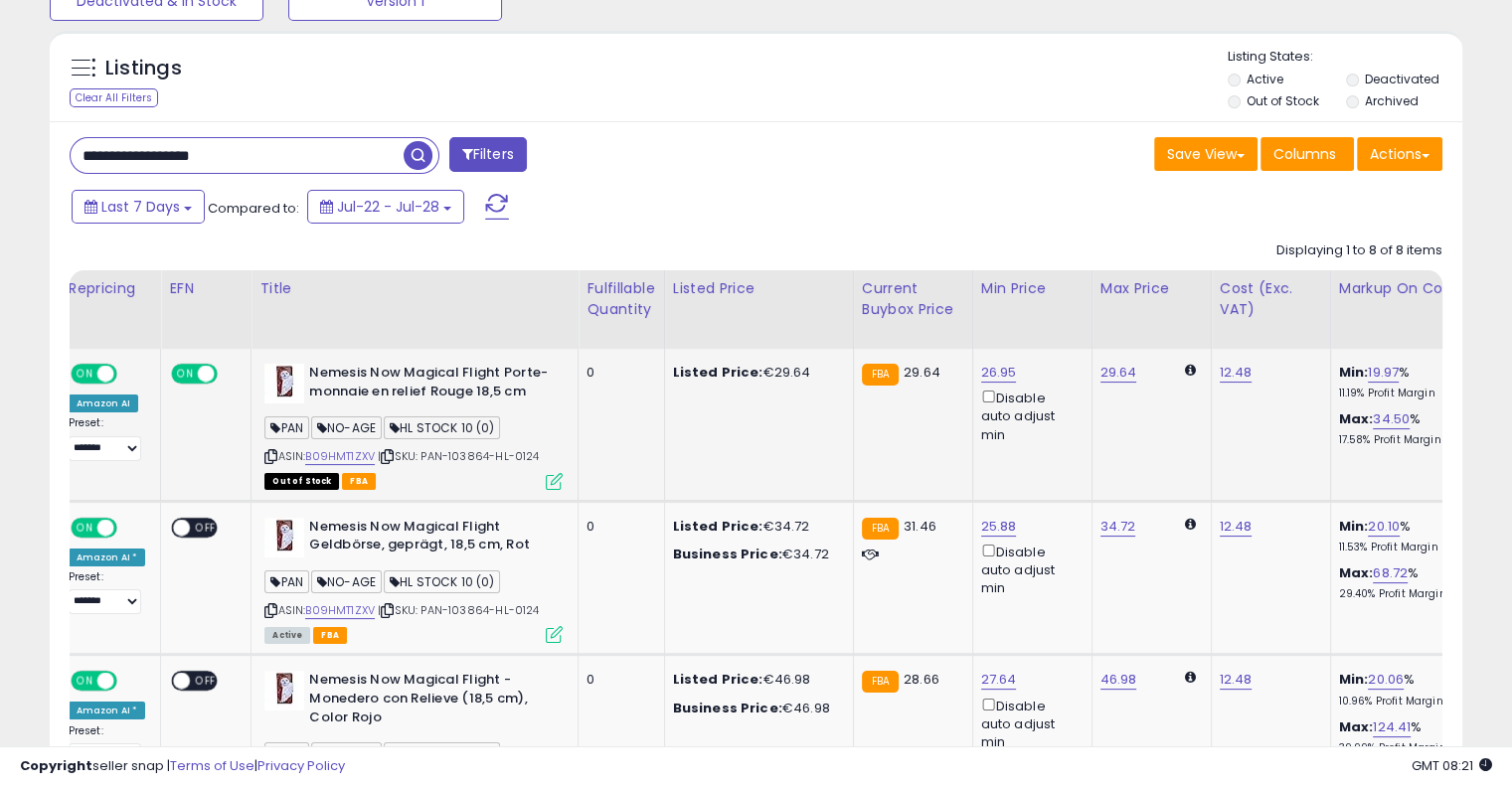 drag, startPoint x: 858, startPoint y: 416, endPoint x: 717, endPoint y: 411, distance: 141.089 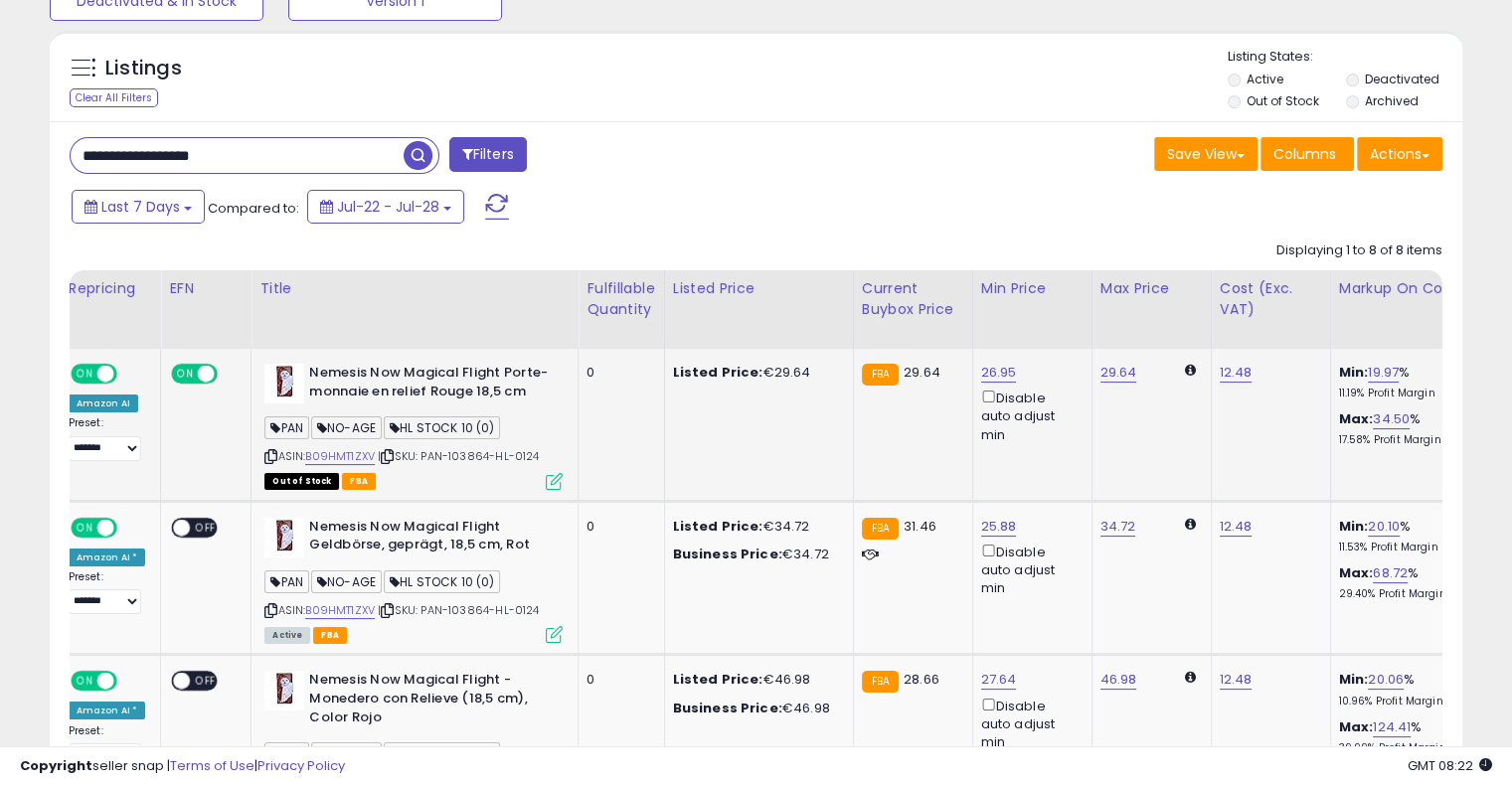 scroll, scrollTop: 0, scrollLeft: 75, axis: horizontal 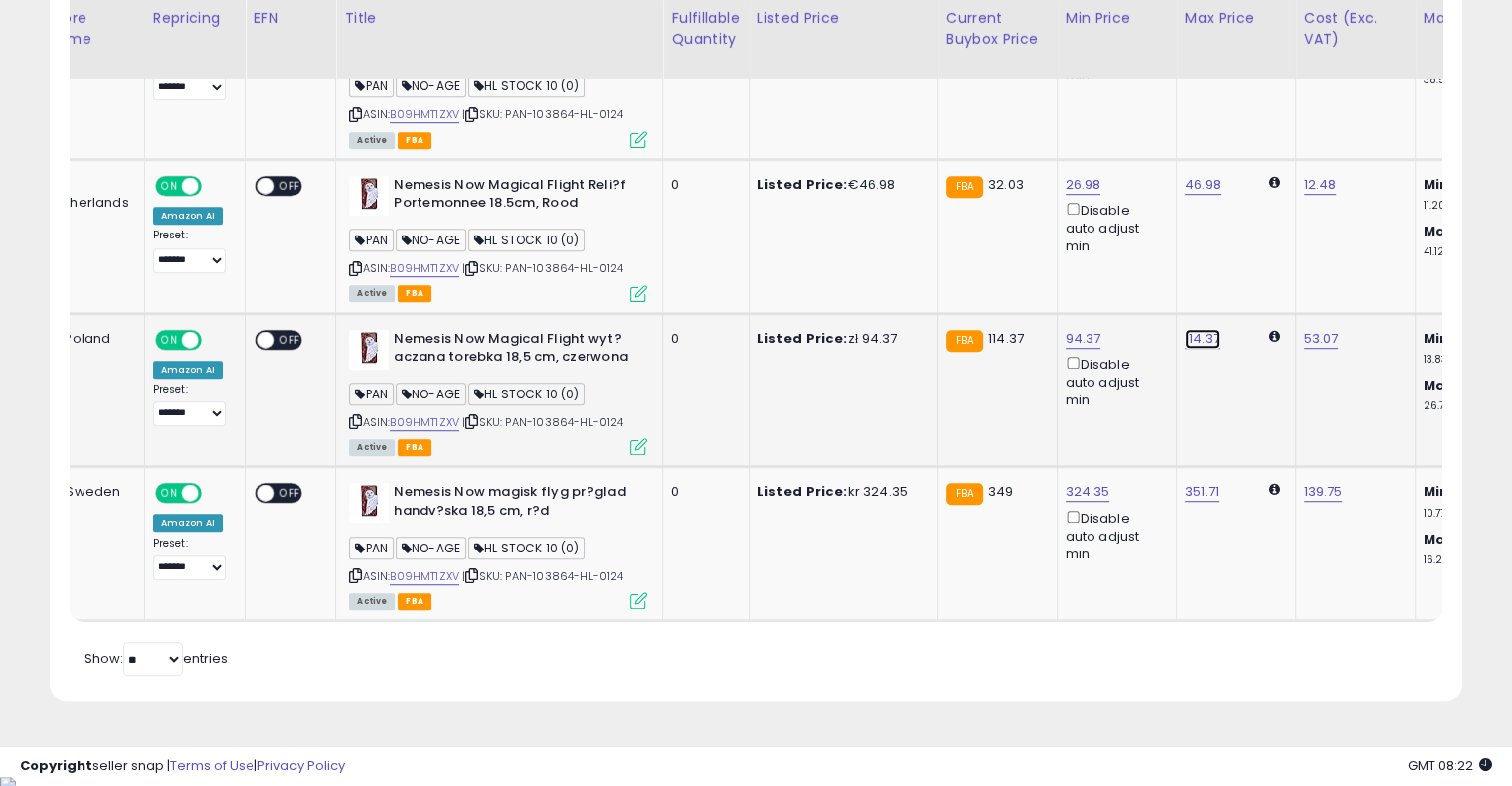 click on "114.37" at bounding box center (1203, -621) 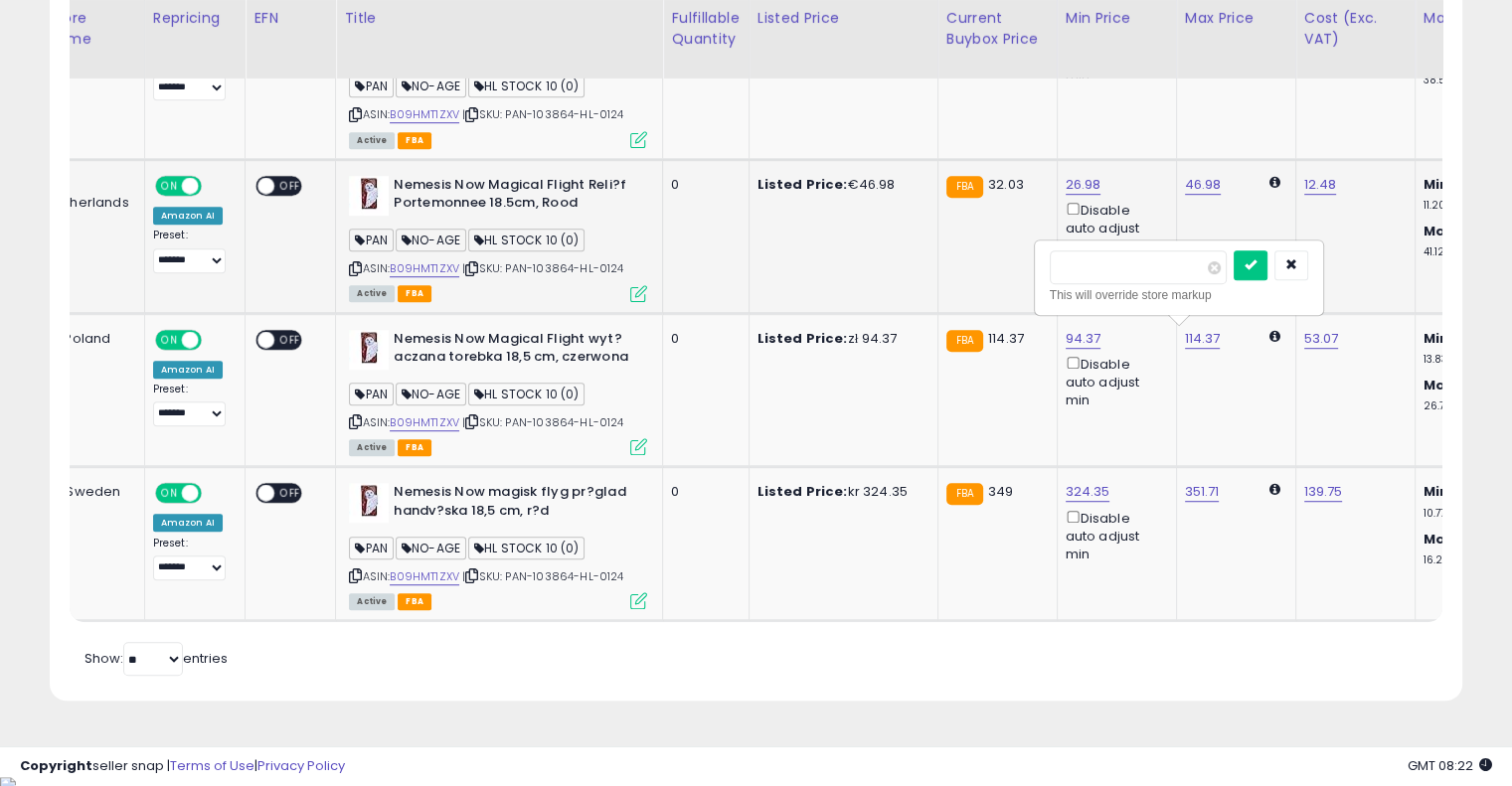 drag, startPoint x: 1128, startPoint y: 261, endPoint x: 919, endPoint y: 285, distance: 210.37348 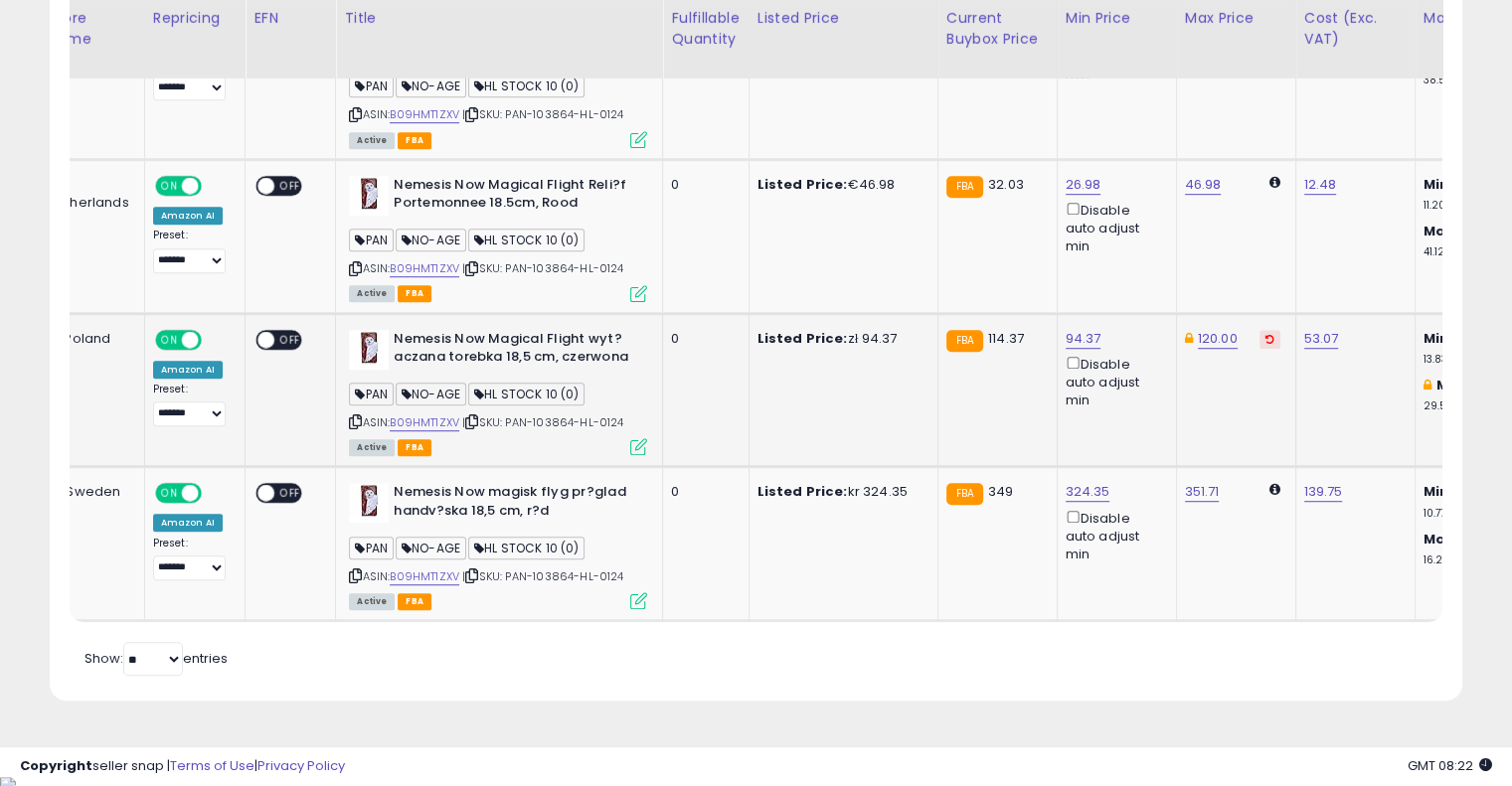 scroll, scrollTop: 0, scrollLeft: 0, axis: both 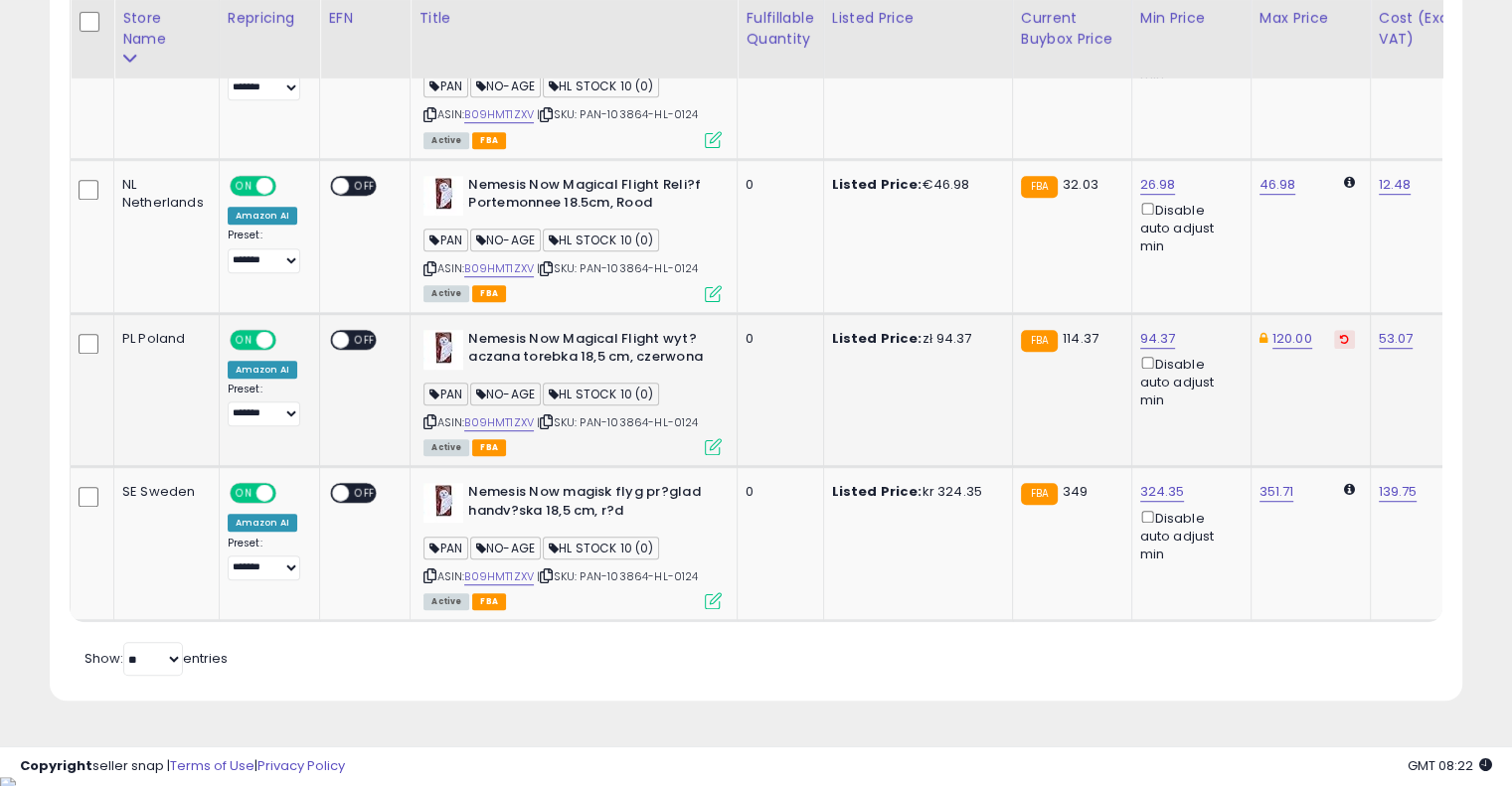 drag, startPoint x: 1168, startPoint y: 405, endPoint x: 914, endPoint y: 408, distance: 254.01772 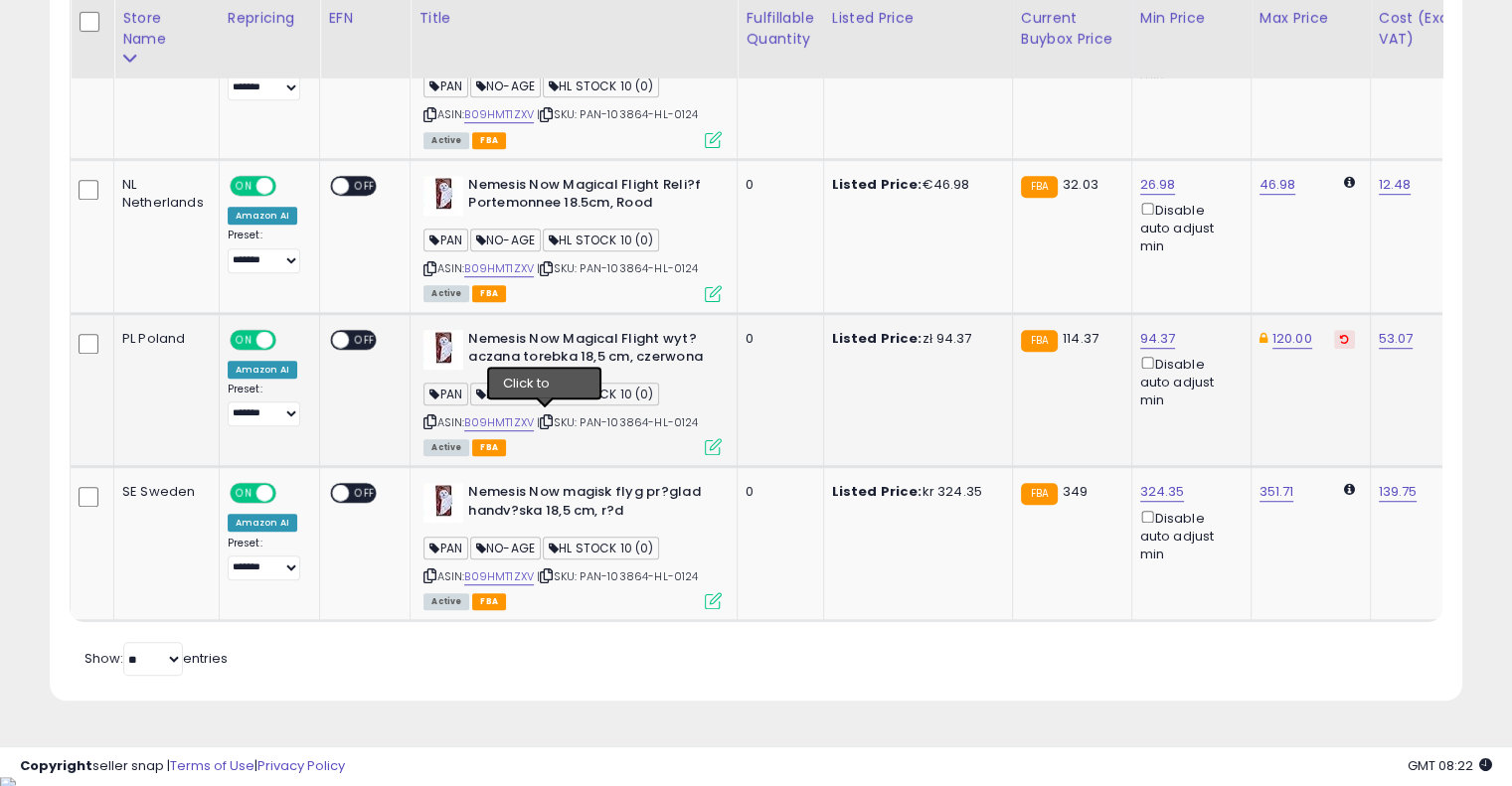 click at bounding box center (546, 421) 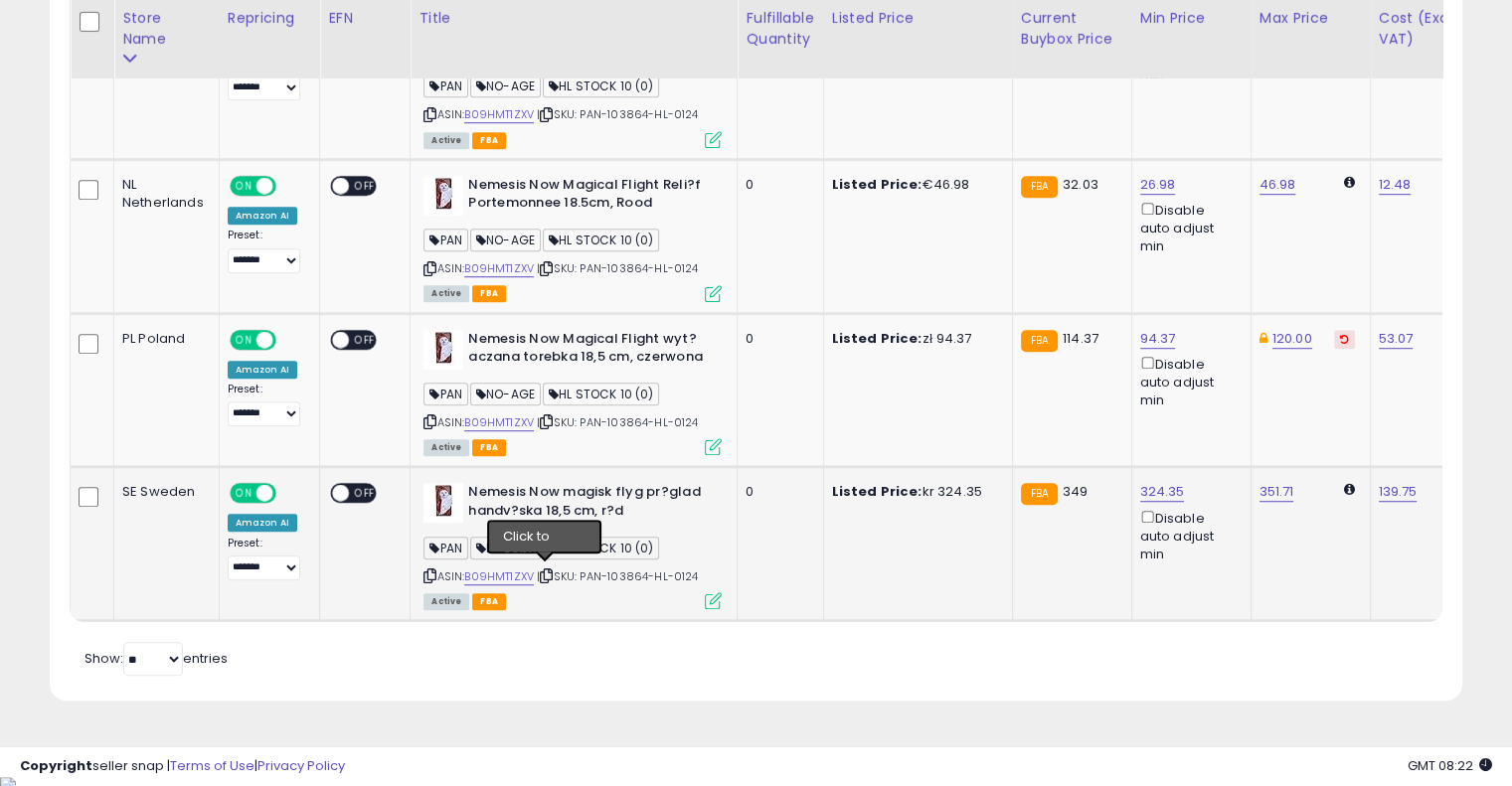 click at bounding box center [546, 575] 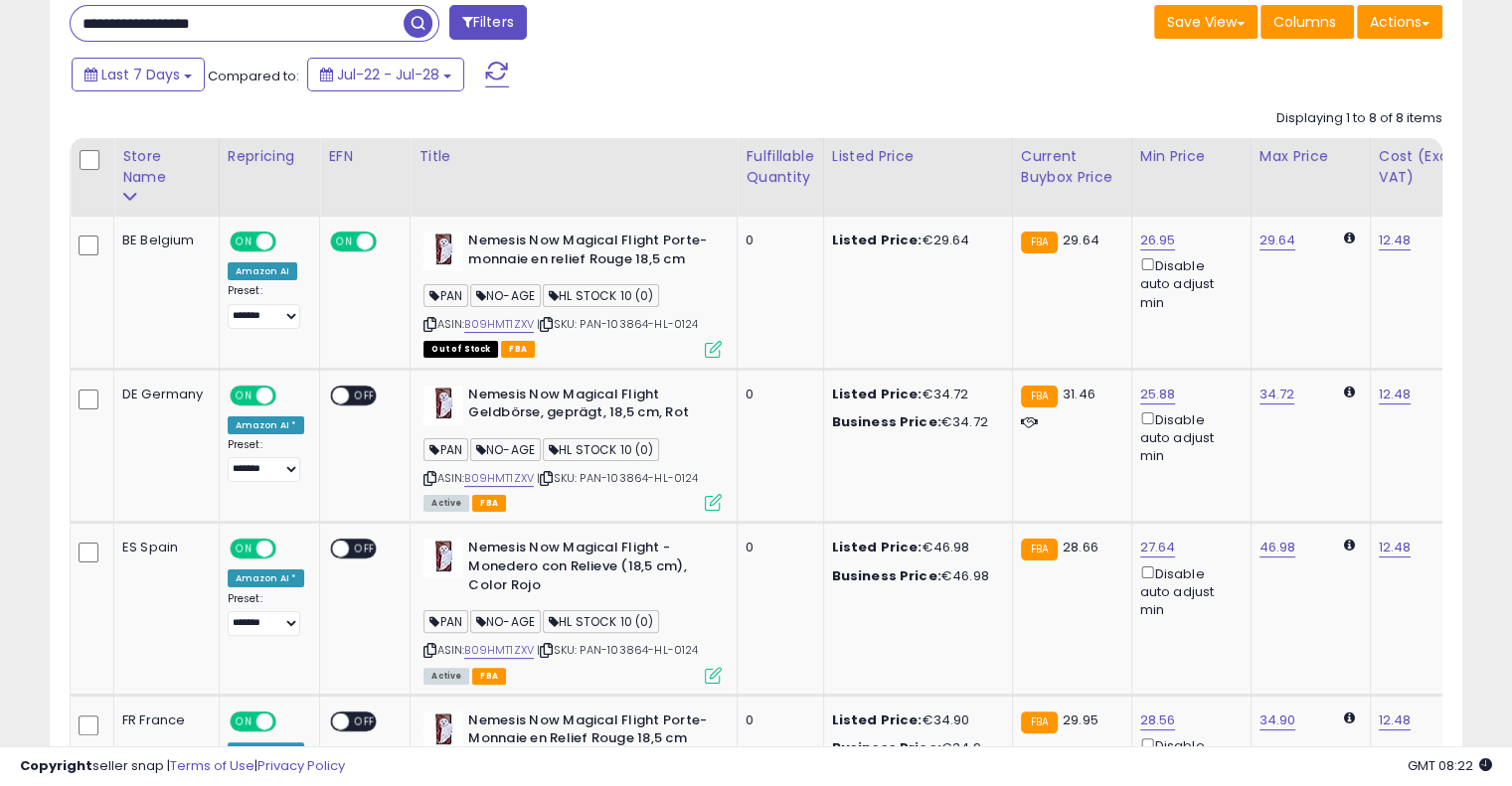 scroll, scrollTop: 281, scrollLeft: 0, axis: vertical 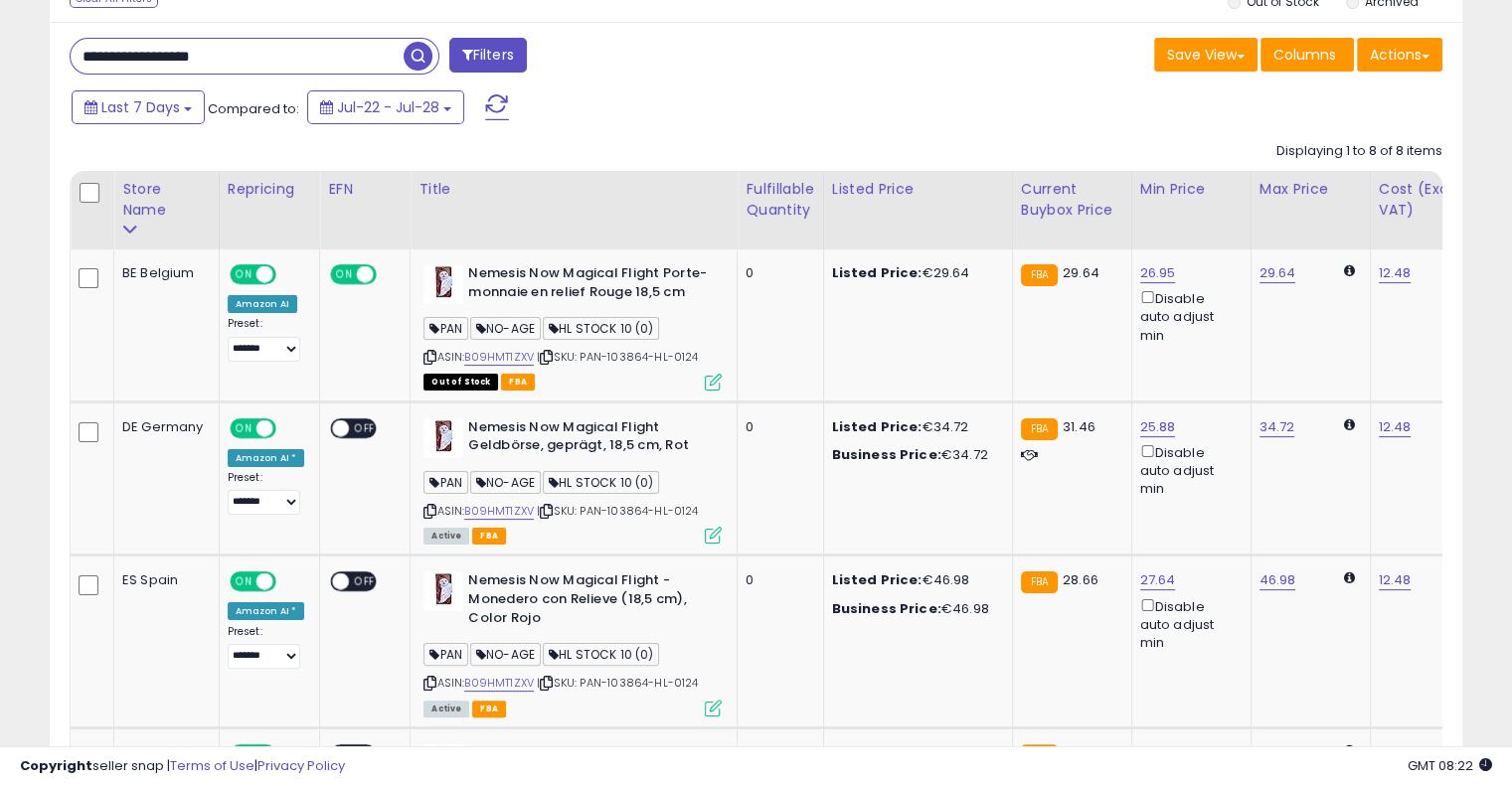 drag, startPoint x: 279, startPoint y: 56, endPoint x: 0, endPoint y: 39, distance: 279.51744 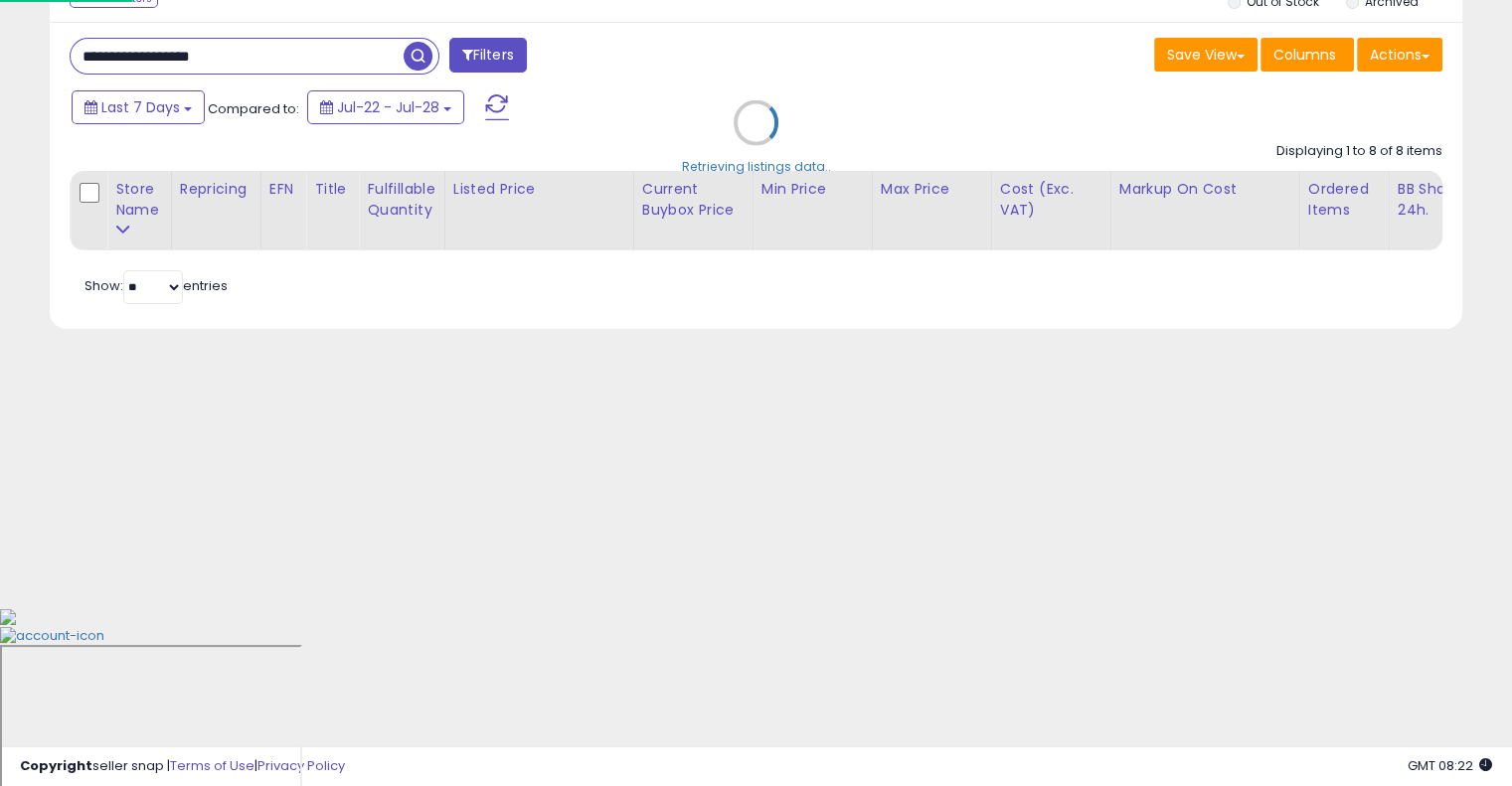 scroll, scrollTop: 103, scrollLeft: 0, axis: vertical 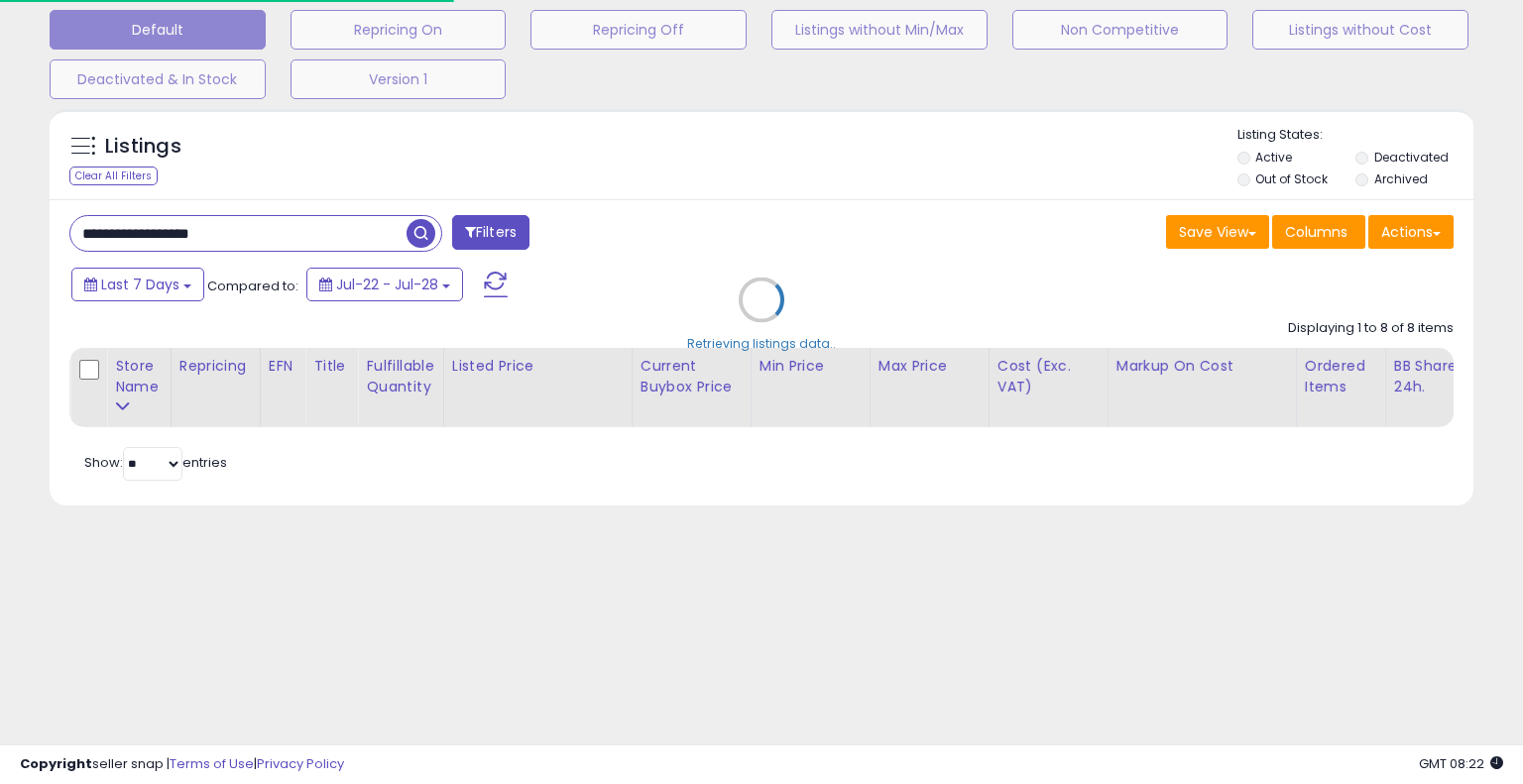 click on "Retrieving listings data.." at bounding box center [762, 314] 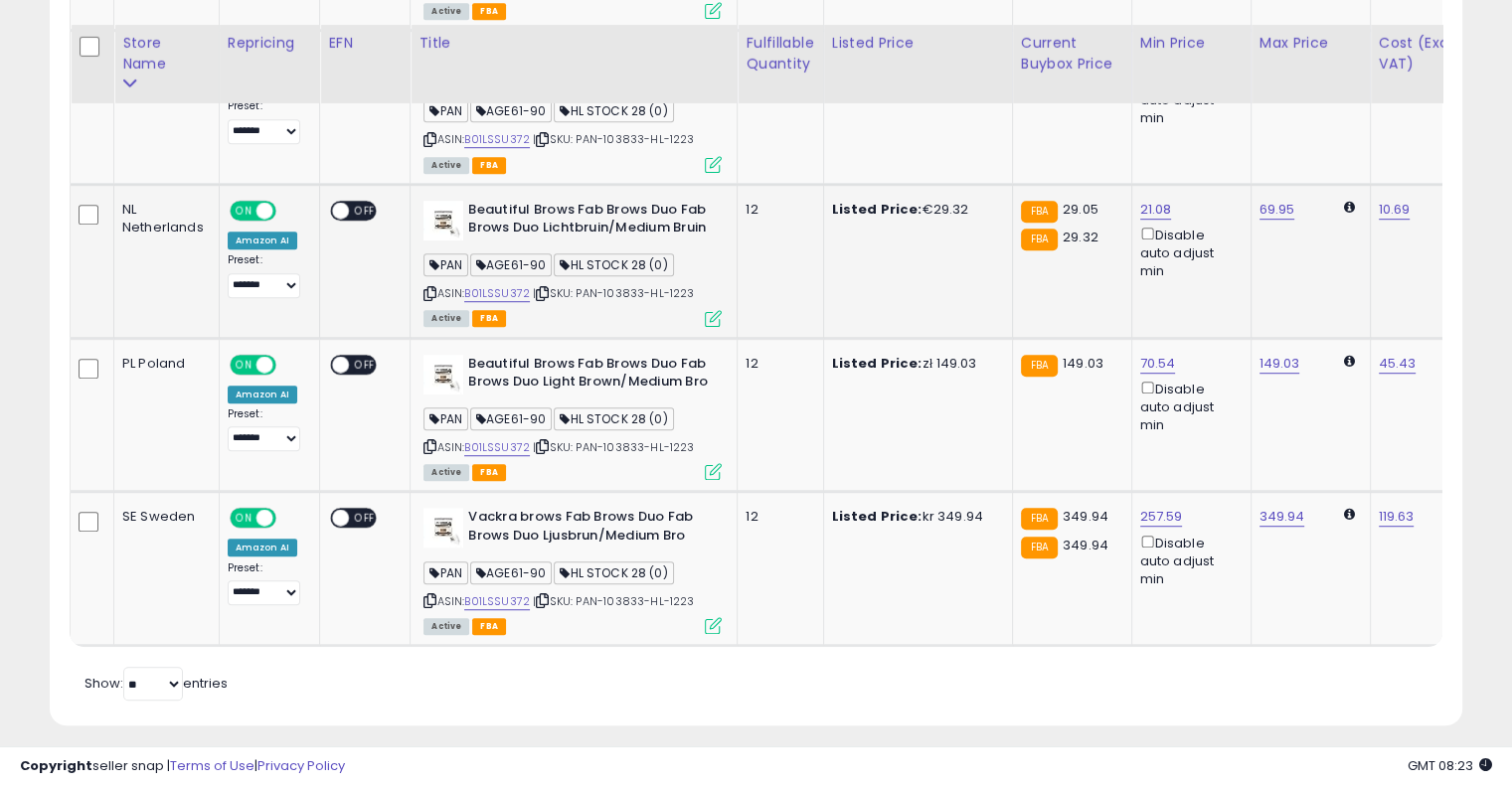 scroll, scrollTop: 1176, scrollLeft: 0, axis: vertical 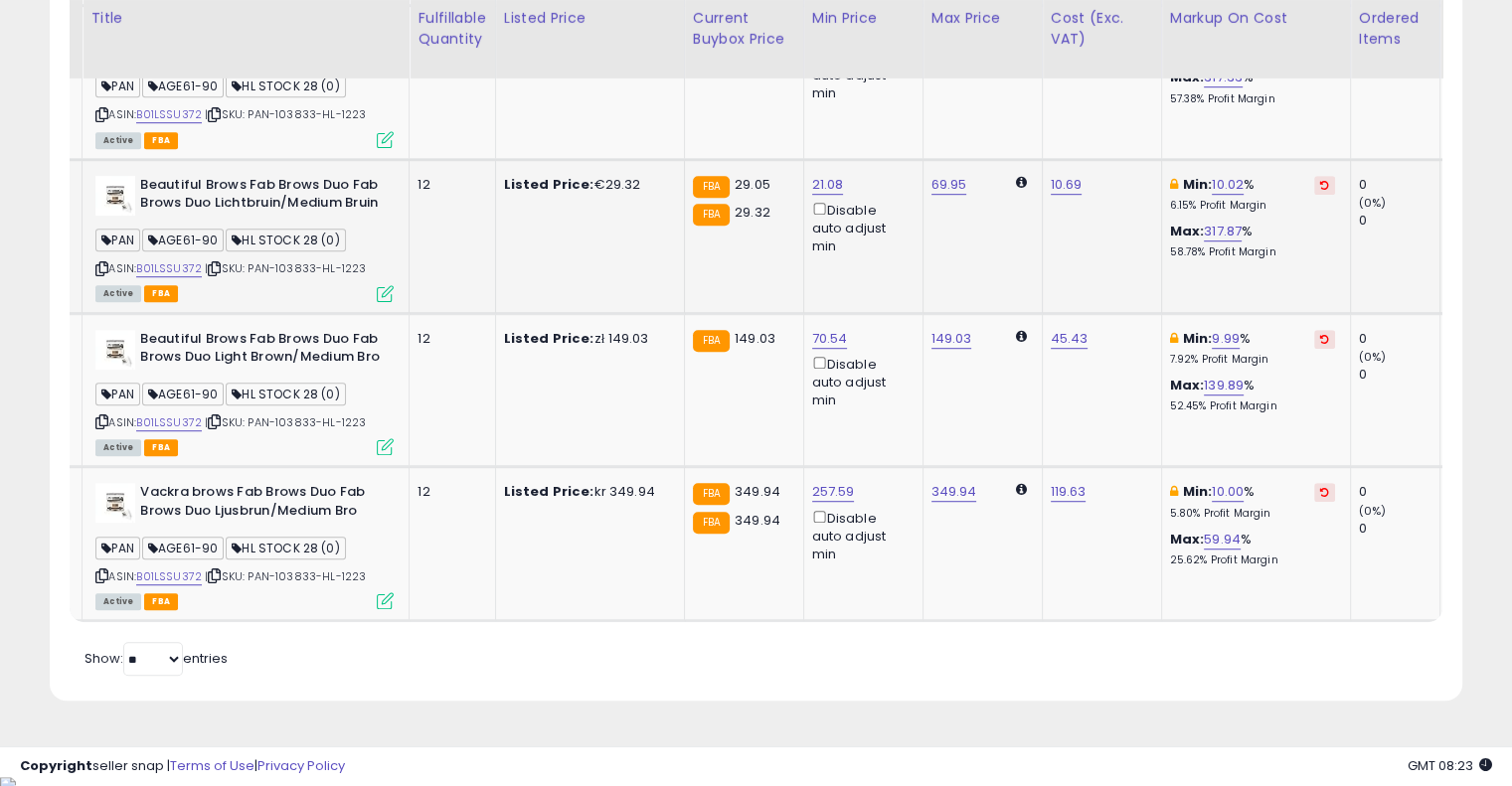 drag, startPoint x: 703, startPoint y: 282, endPoint x: 815, endPoint y: 268, distance: 112.87161 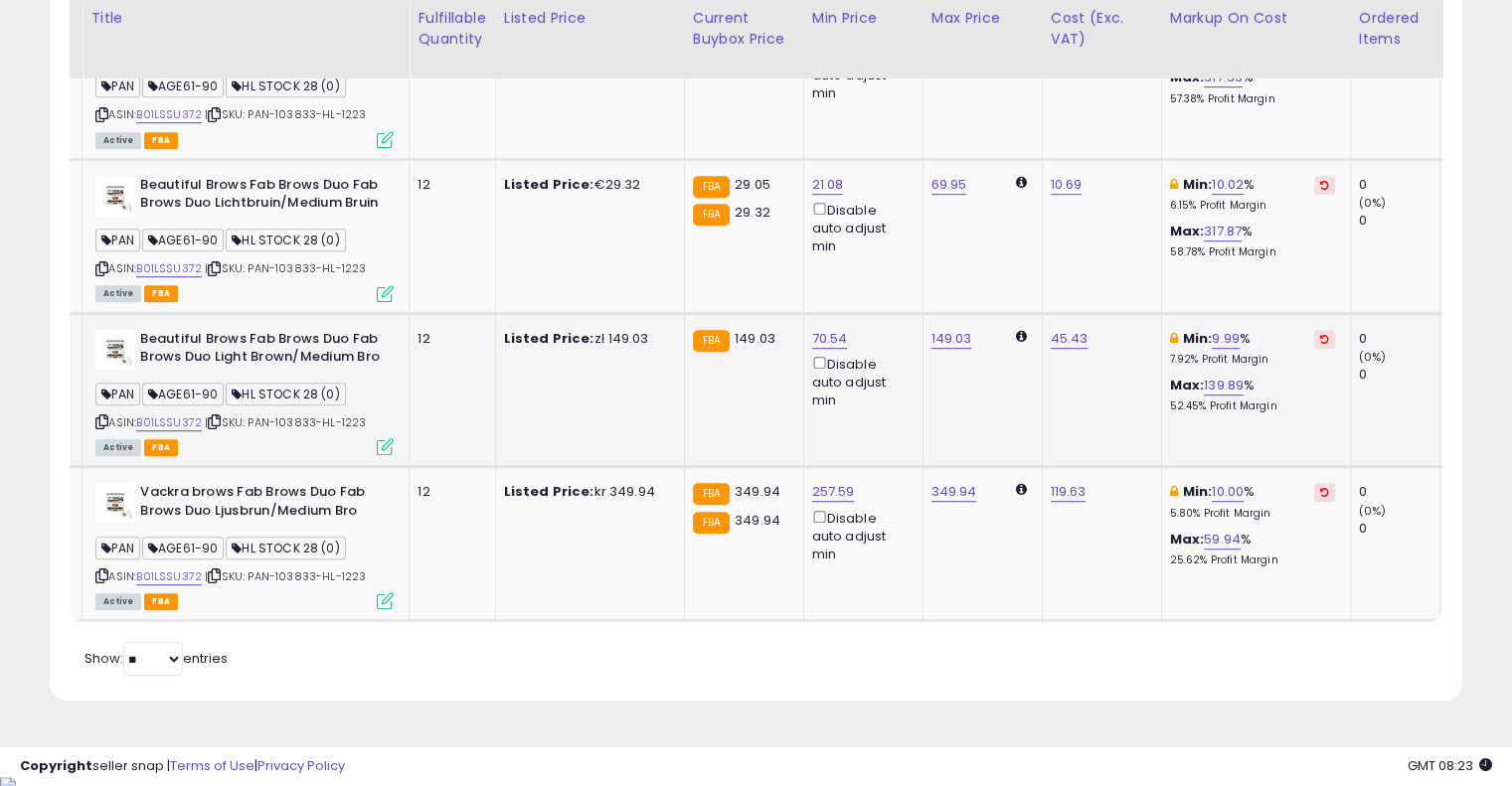scroll, scrollTop: 0, scrollLeft: 357, axis: horizontal 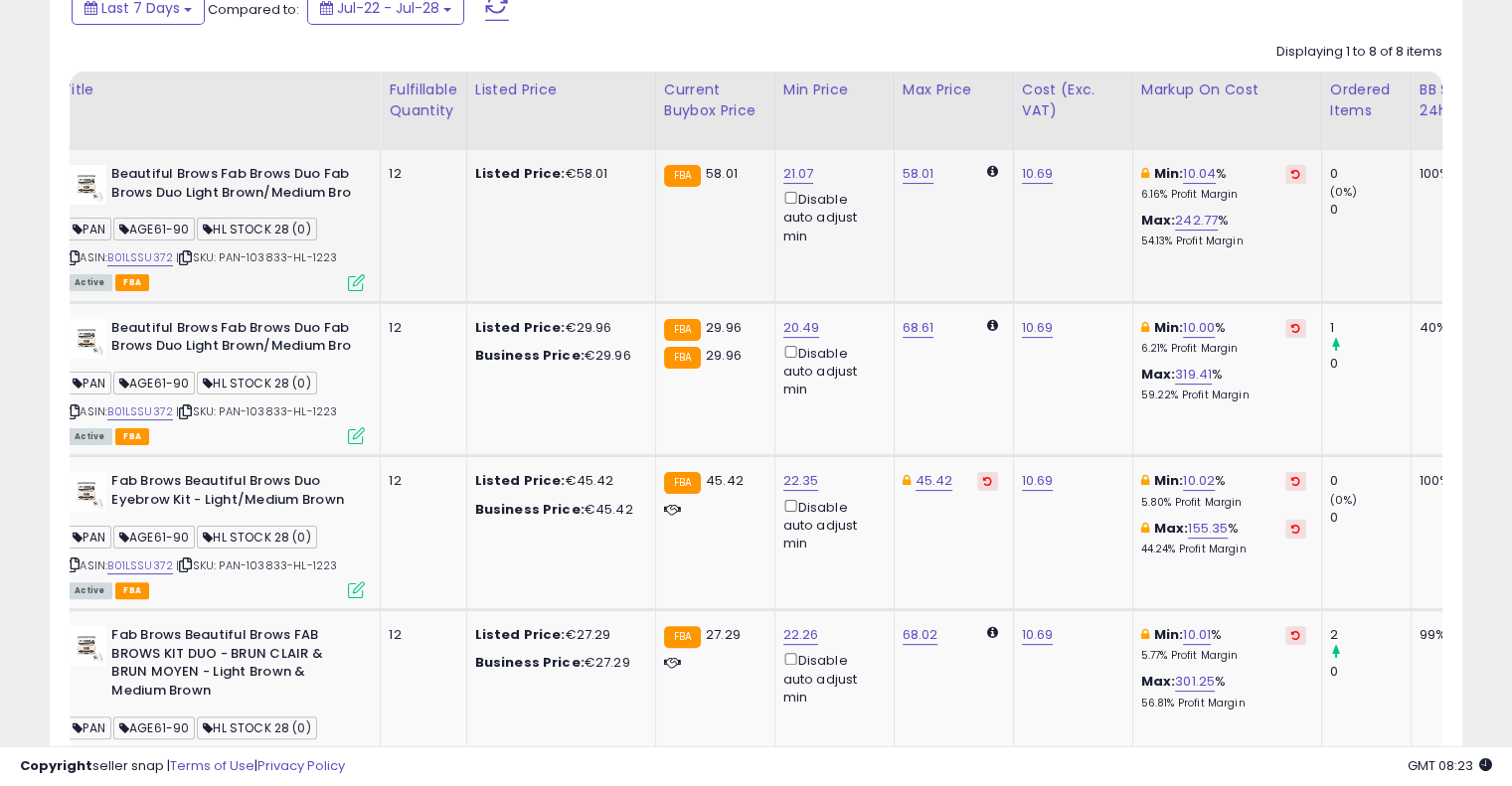 click at bounding box center [1295, 174] 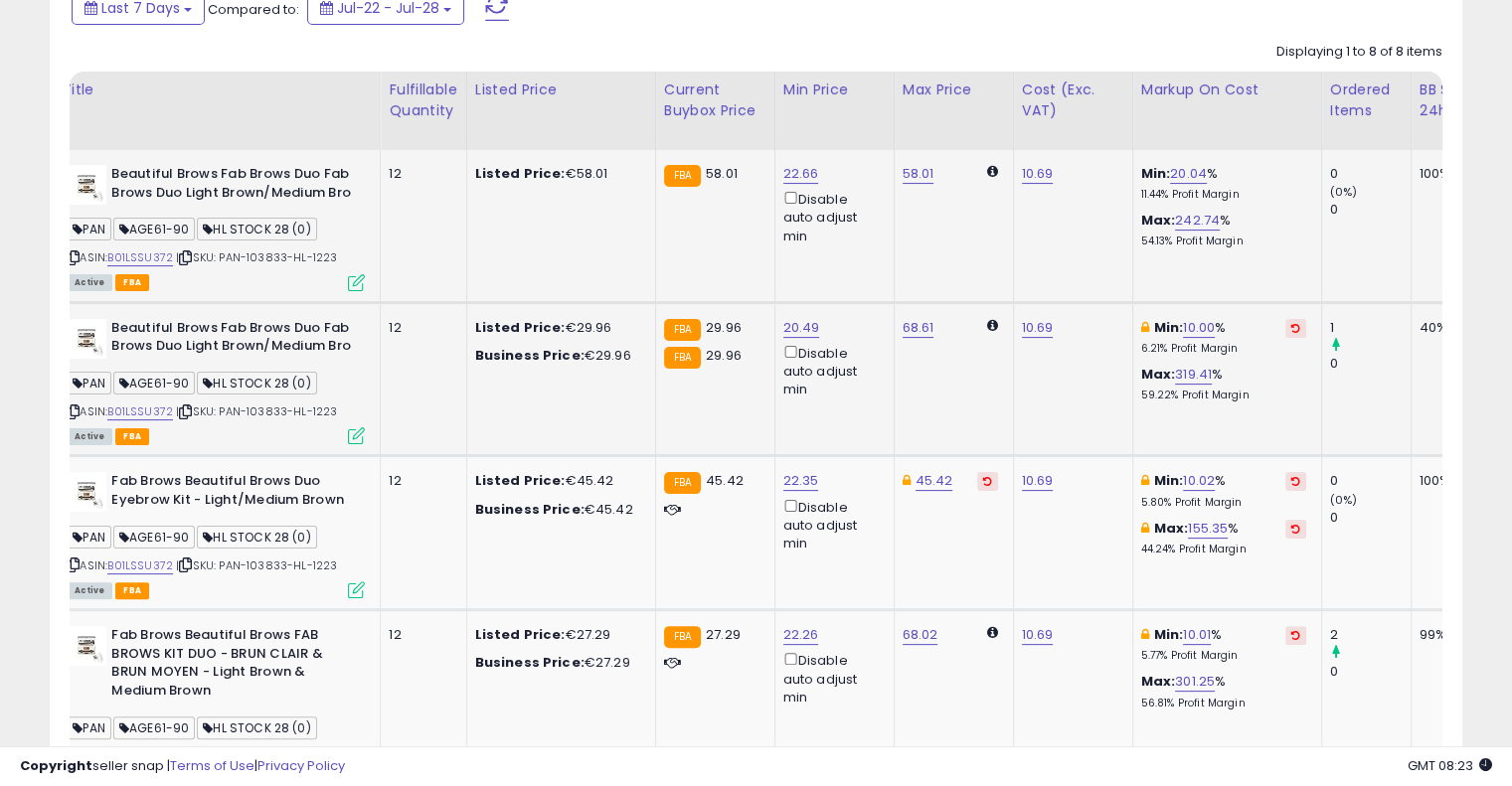 click at bounding box center [1295, 328] 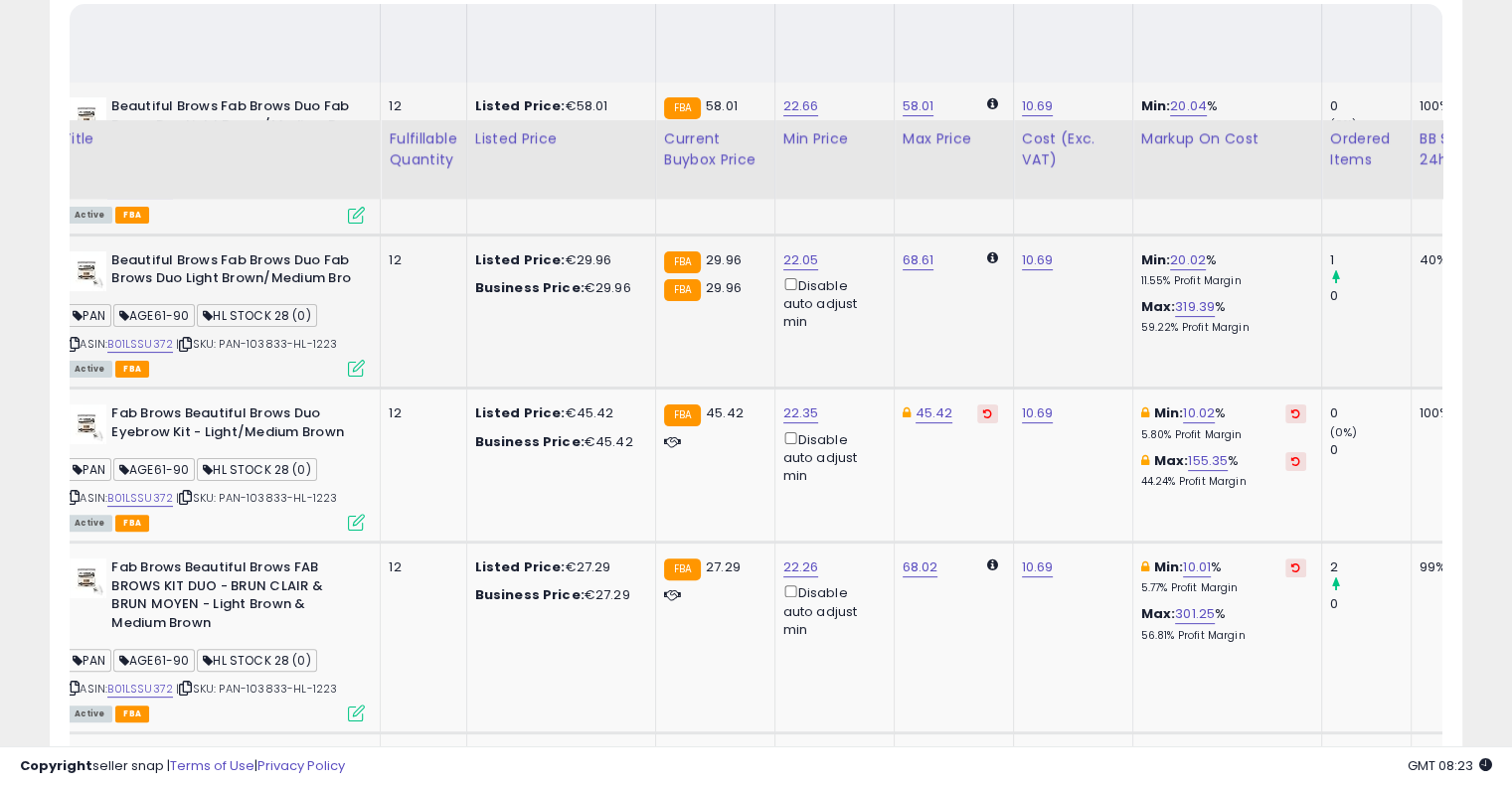 scroll, scrollTop: 579, scrollLeft: 0, axis: vertical 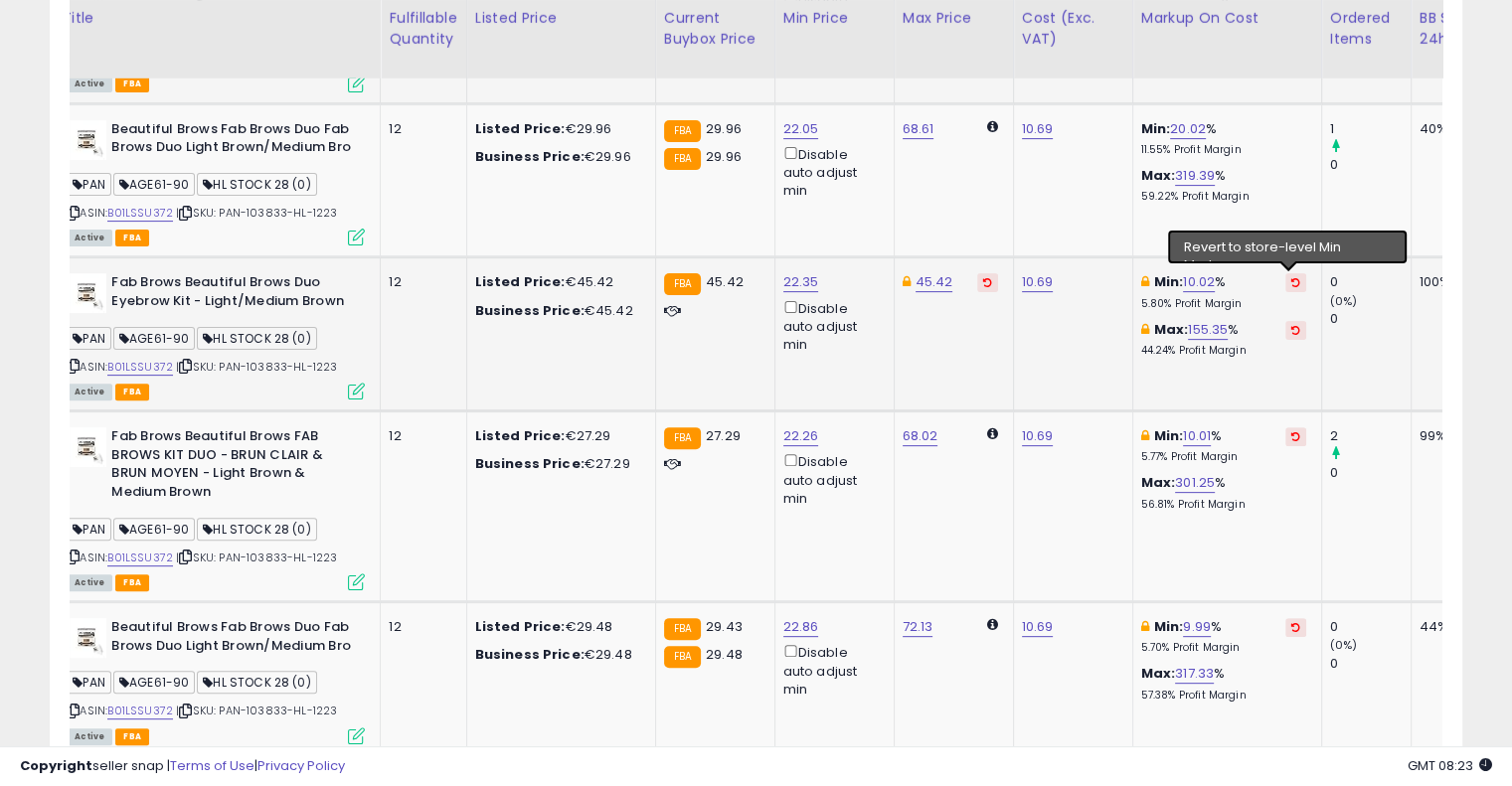 click at bounding box center (1295, 282) 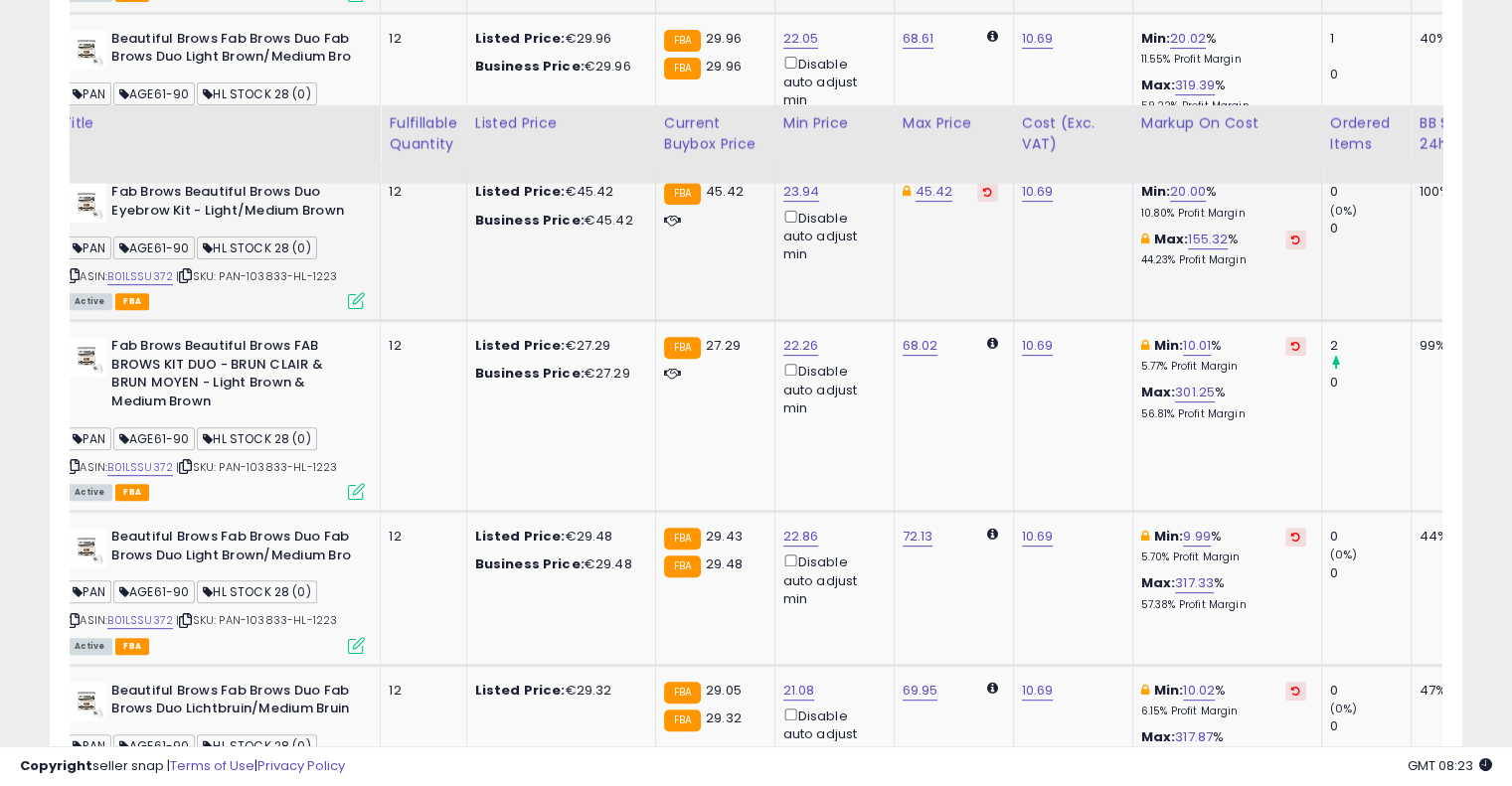 scroll, scrollTop: 778, scrollLeft: 0, axis: vertical 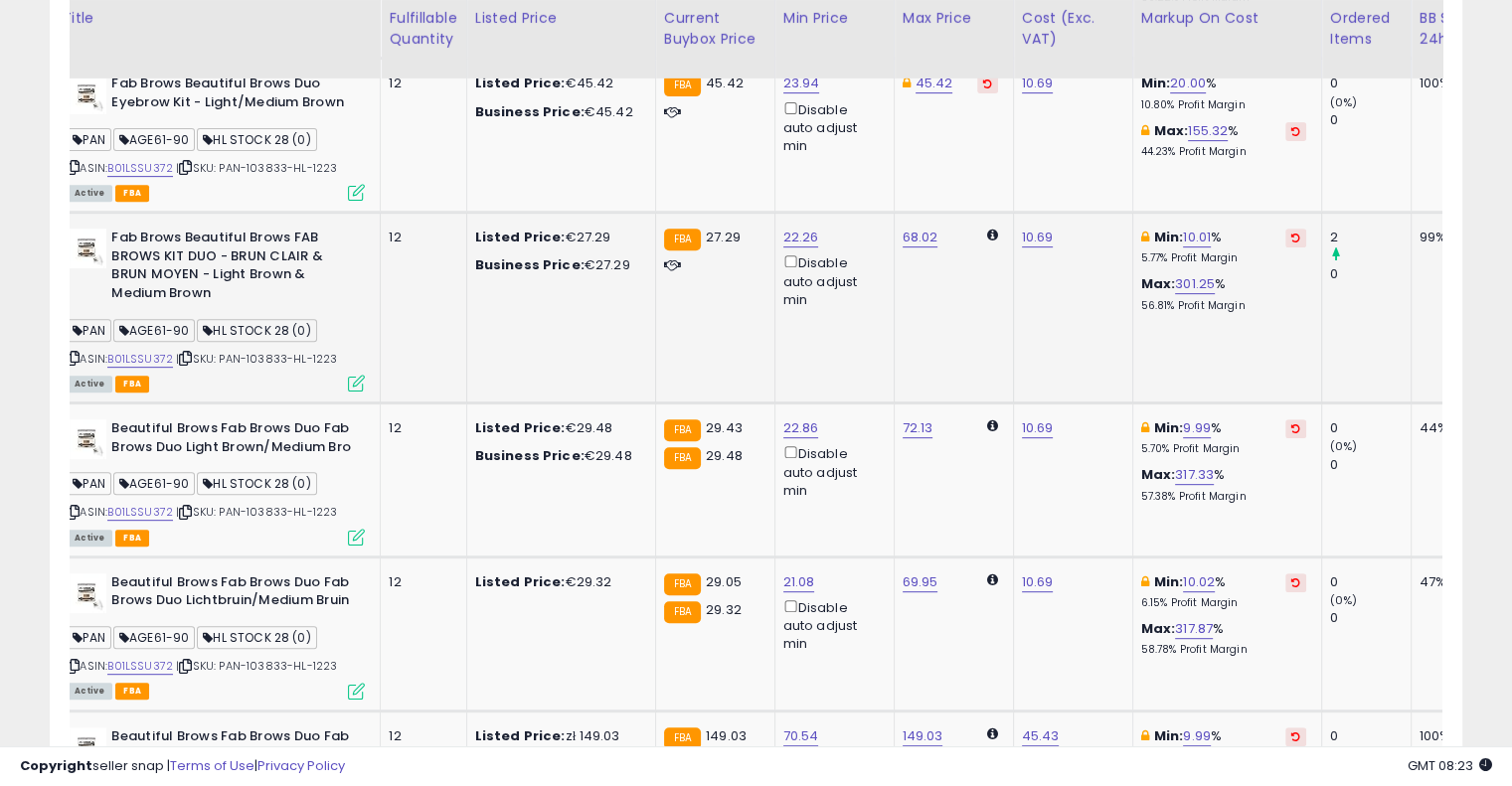 click at bounding box center (1295, 237) 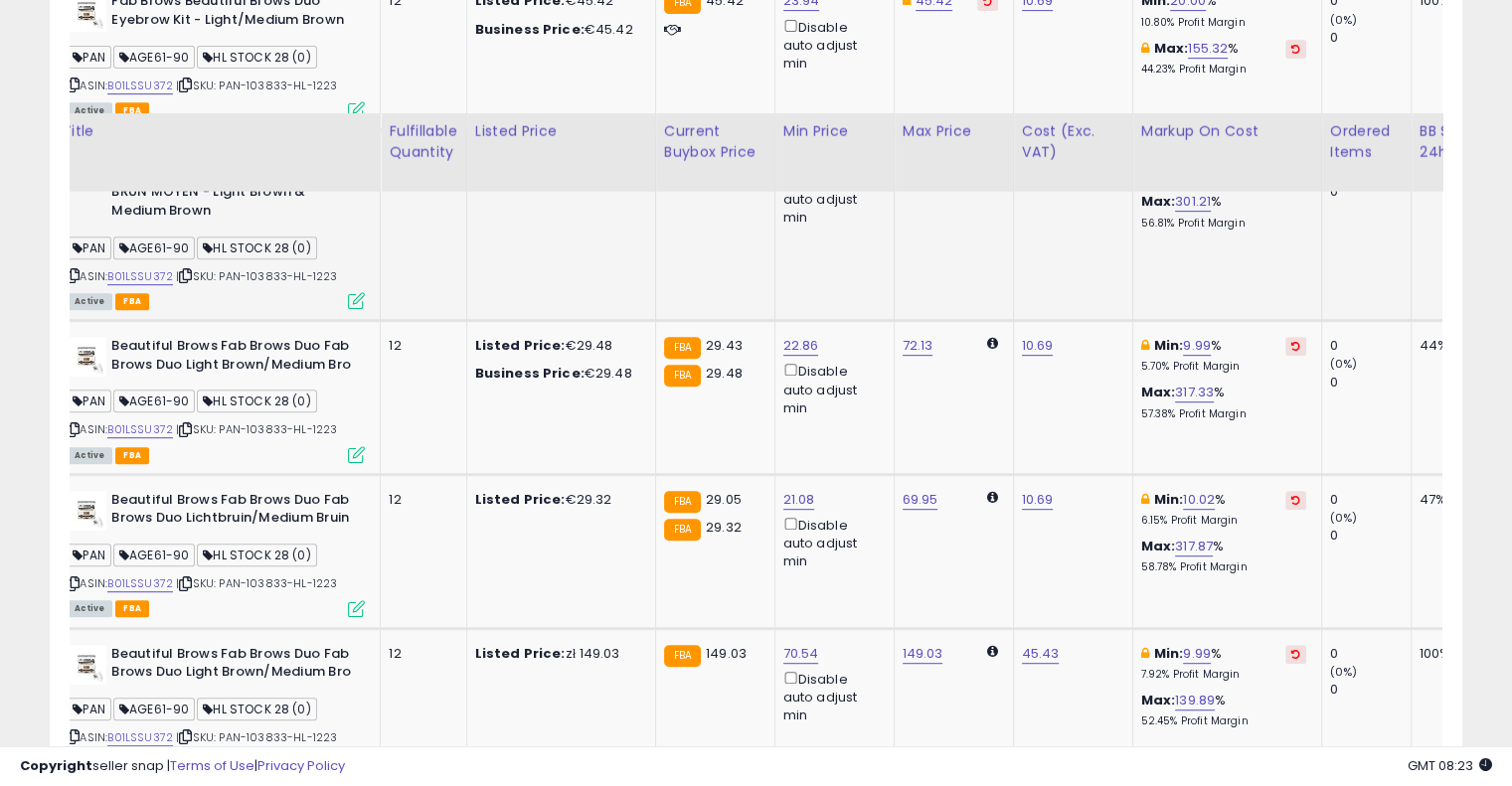 scroll, scrollTop: 977, scrollLeft: 0, axis: vertical 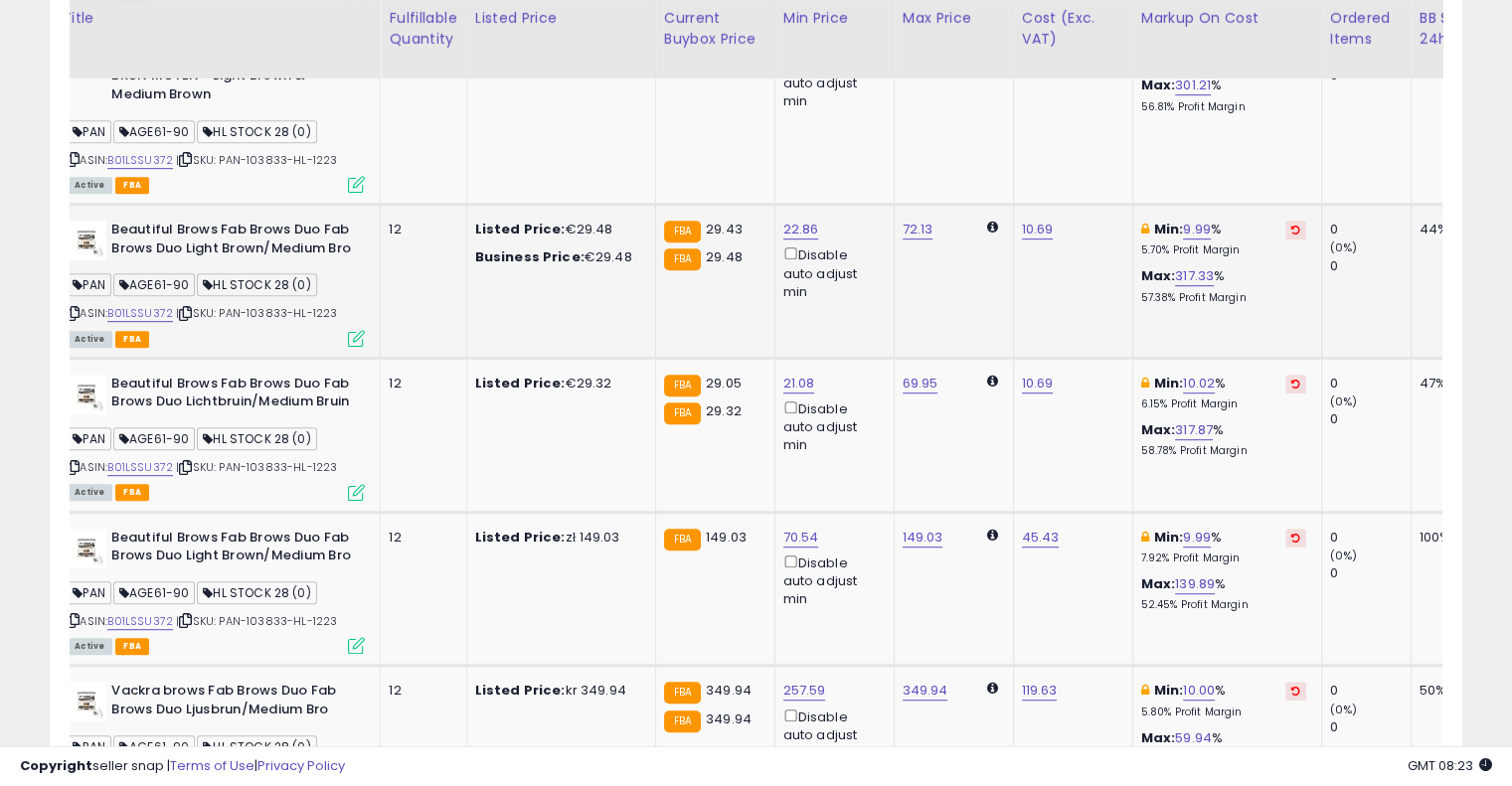 click at bounding box center [1295, 230] 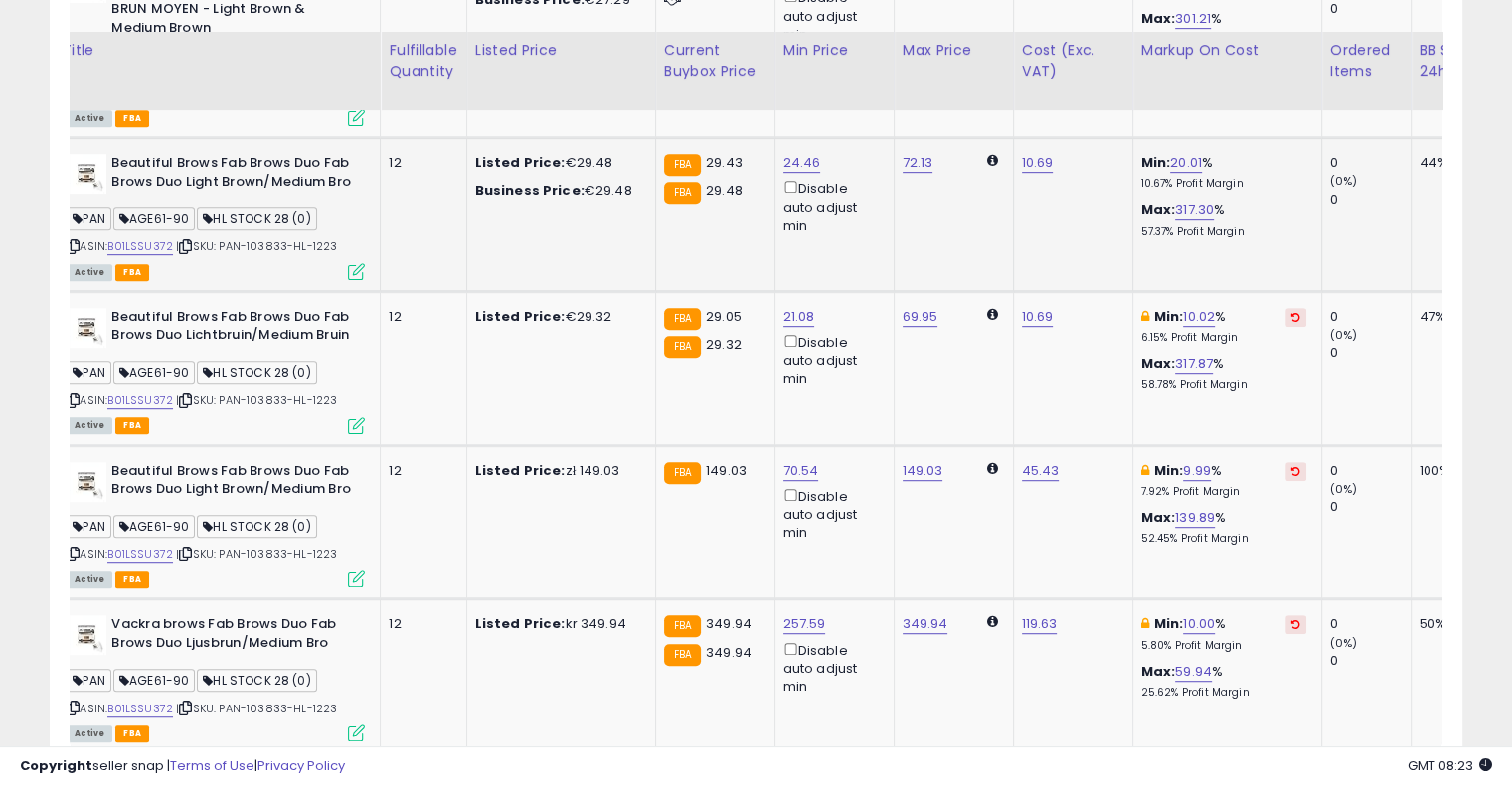 scroll, scrollTop: 1076, scrollLeft: 0, axis: vertical 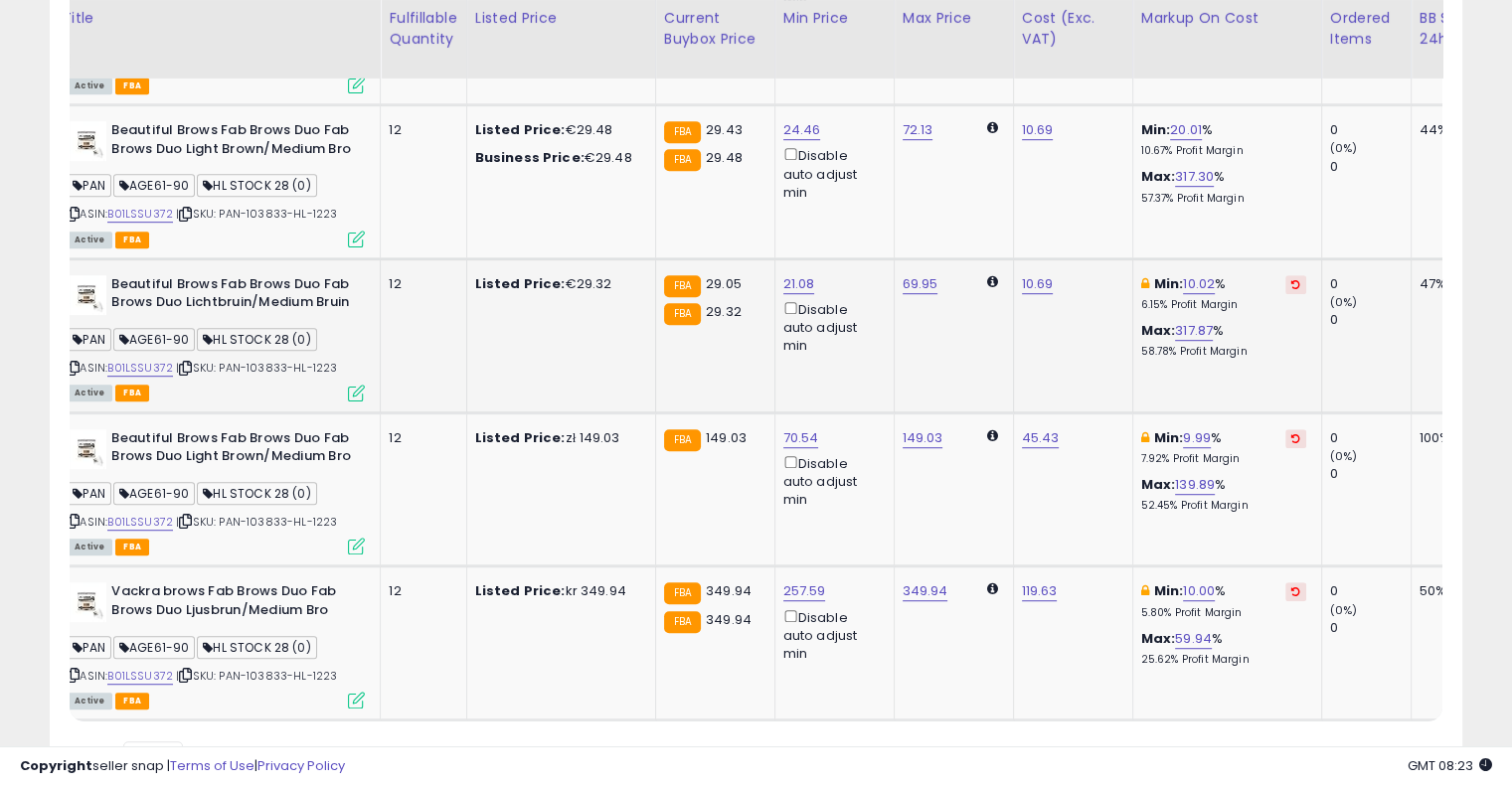 click at bounding box center (1295, 284) 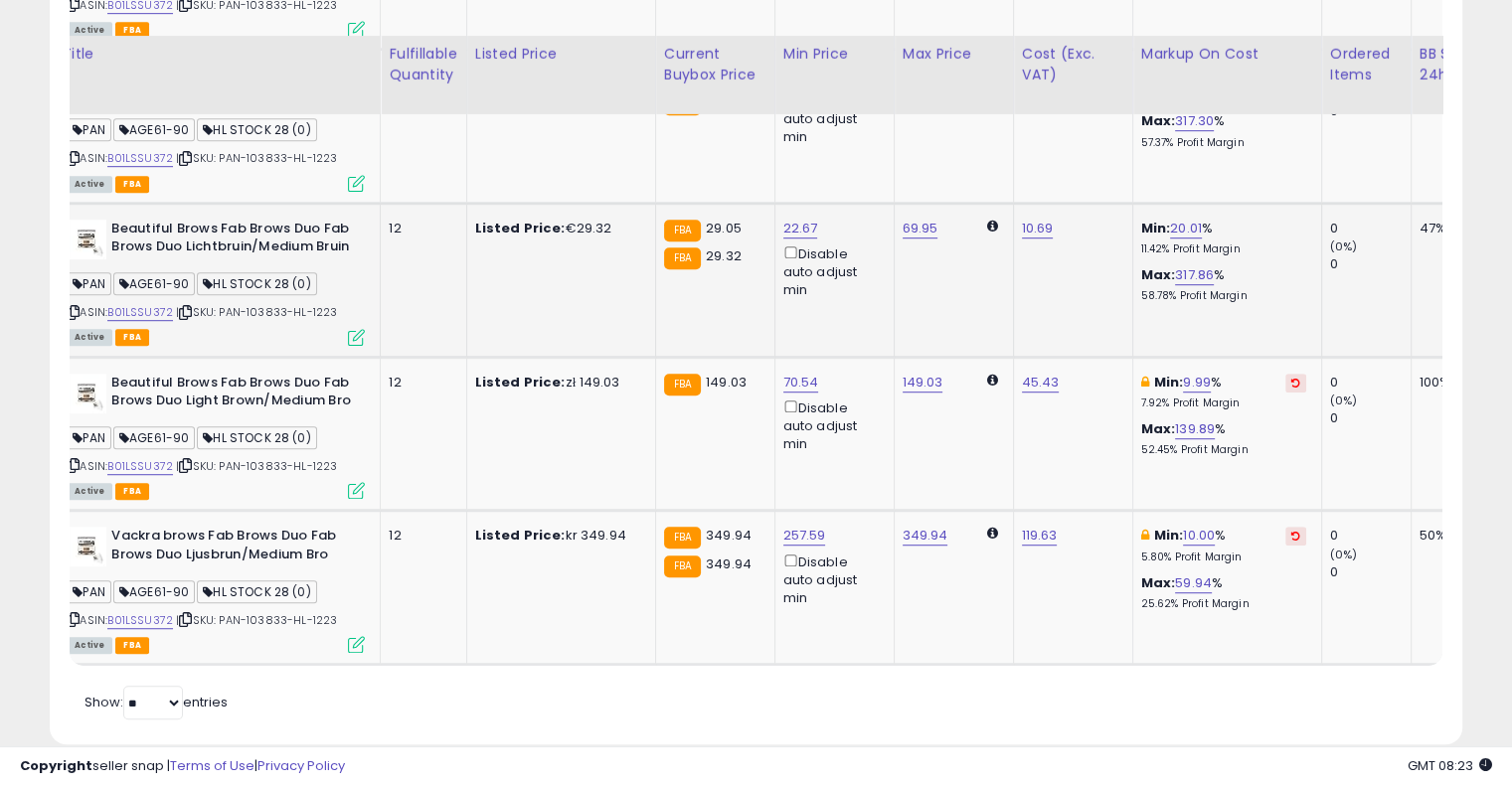 scroll, scrollTop: 1176, scrollLeft: 0, axis: vertical 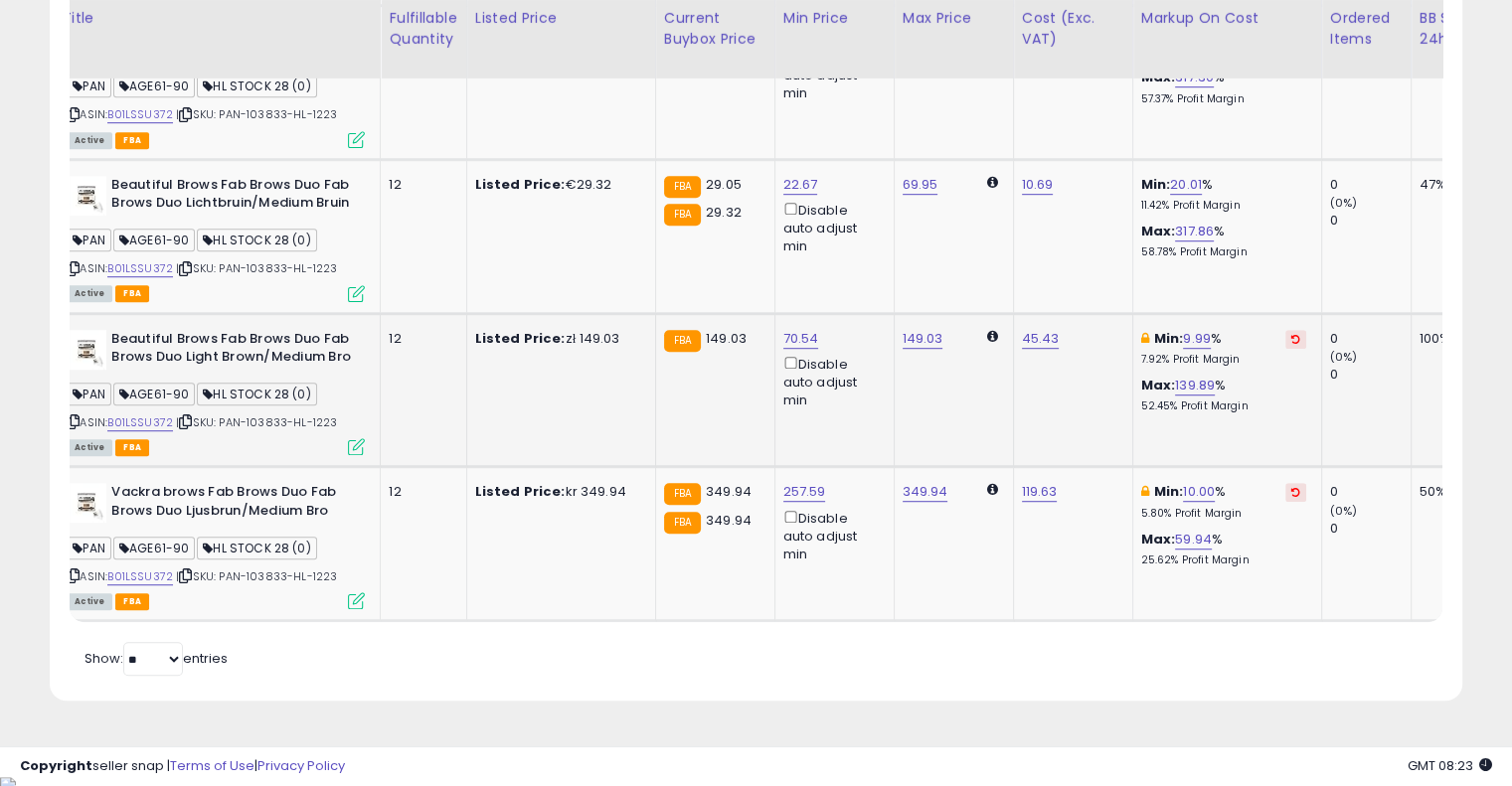 click on "Min:  9.99 %    7.92%  Profit Margin" at bounding box center (1224, 348) 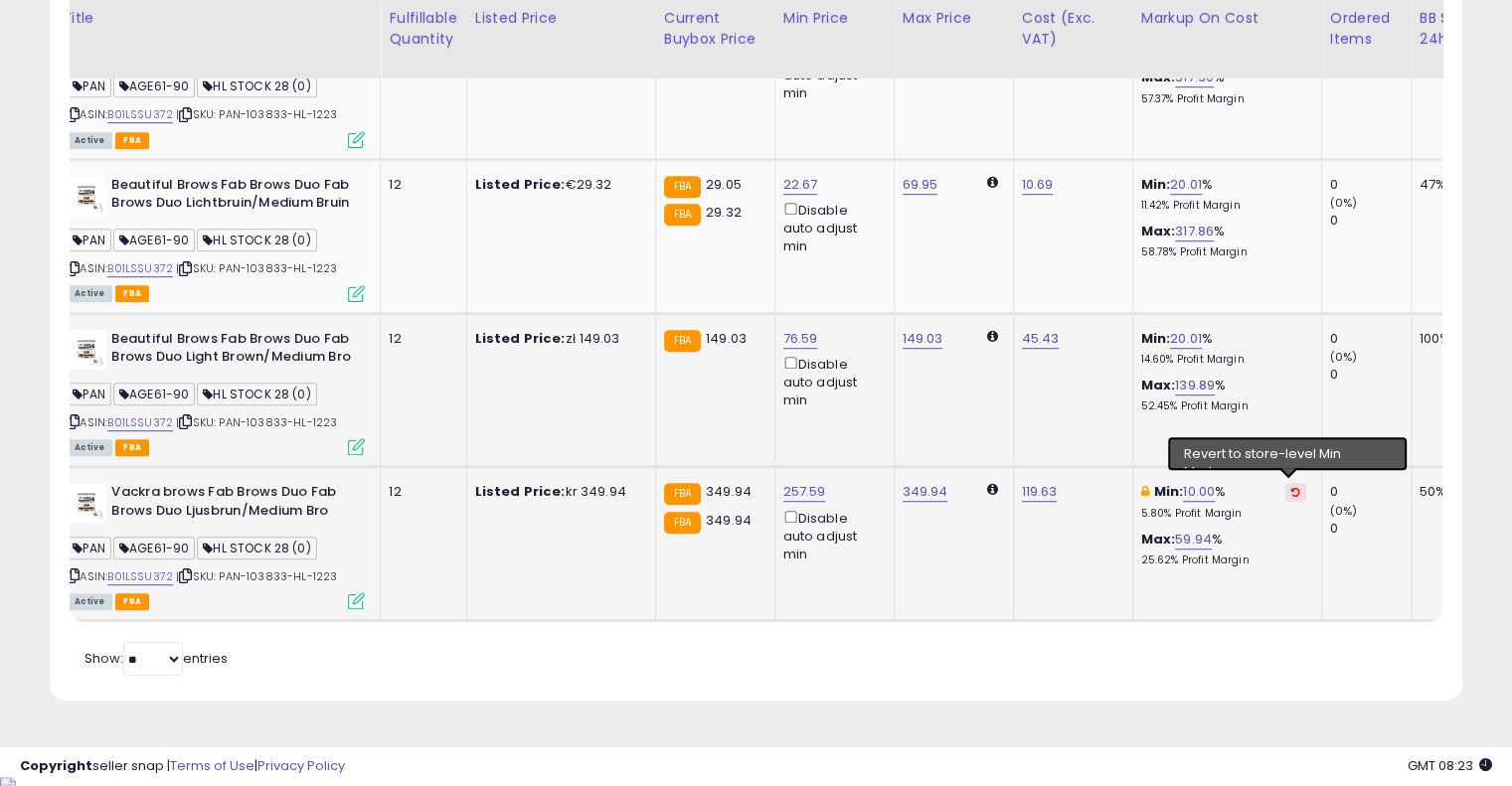 click at bounding box center (1295, 492) 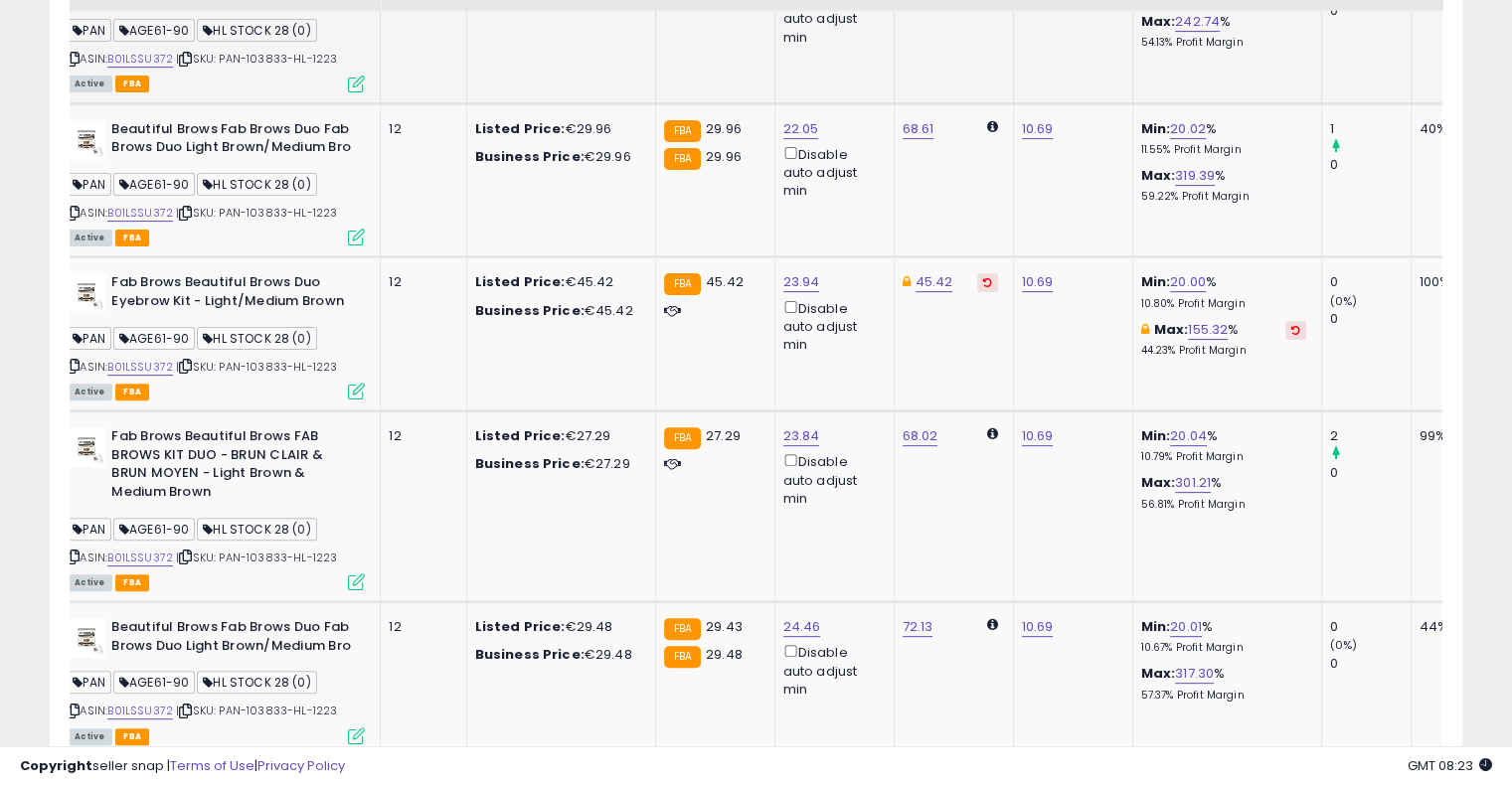 scroll, scrollTop: 182, scrollLeft: 0, axis: vertical 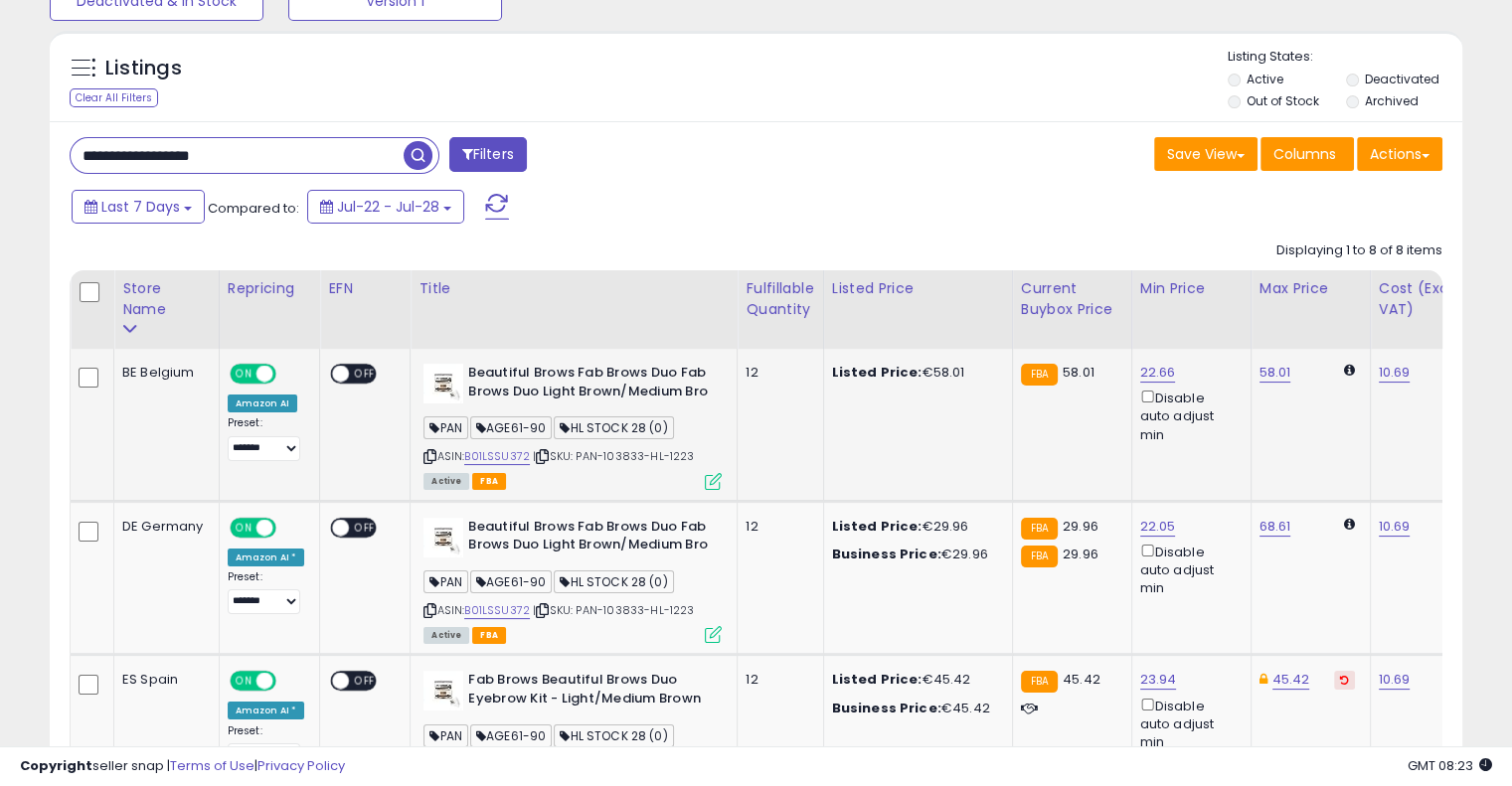 drag, startPoint x: 1286, startPoint y: 489, endPoint x: 778, endPoint y: 448, distance: 509.65184 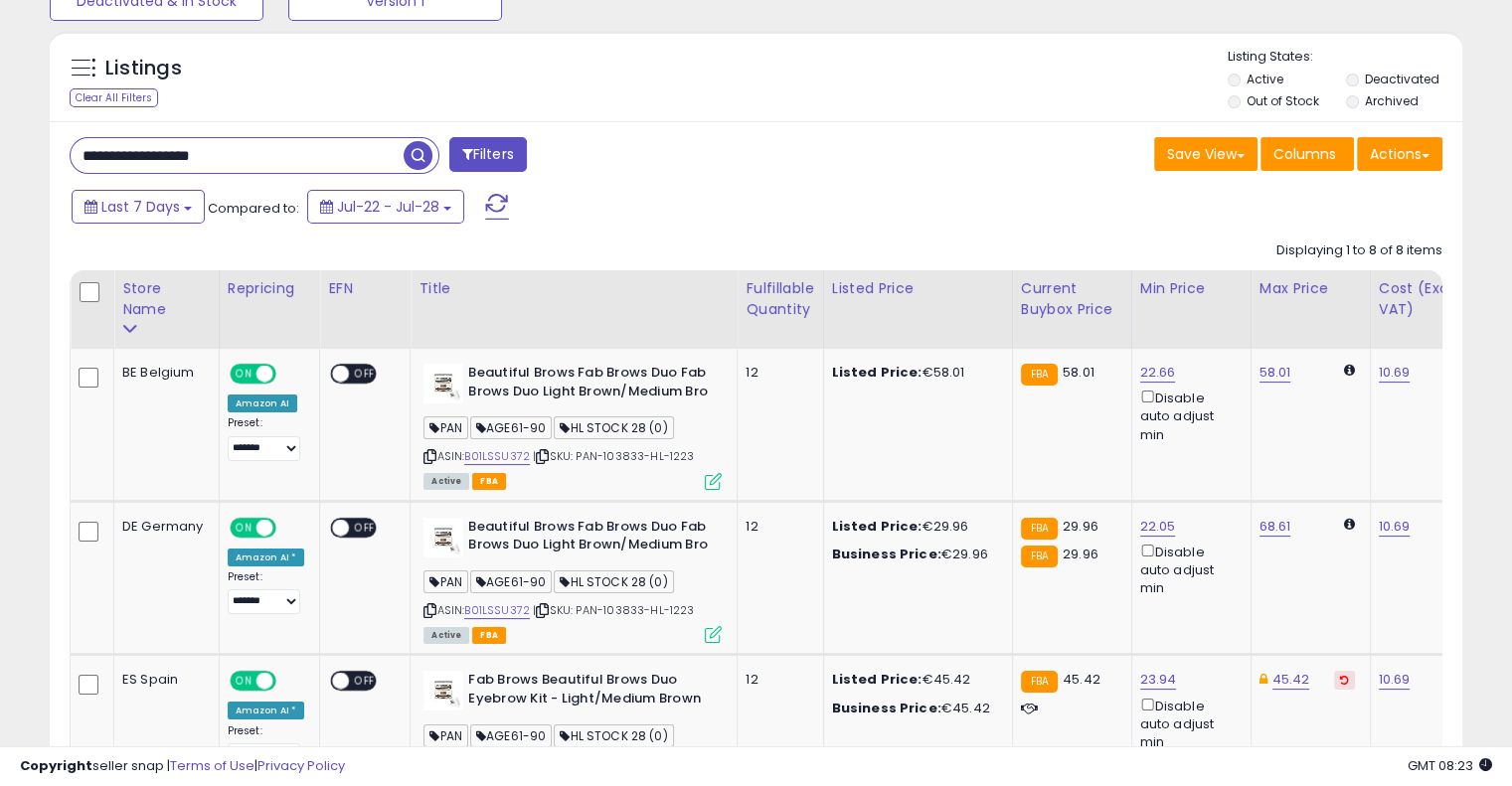 drag, startPoint x: 262, startPoint y: 158, endPoint x: 0, endPoint y: 139, distance: 262.68803 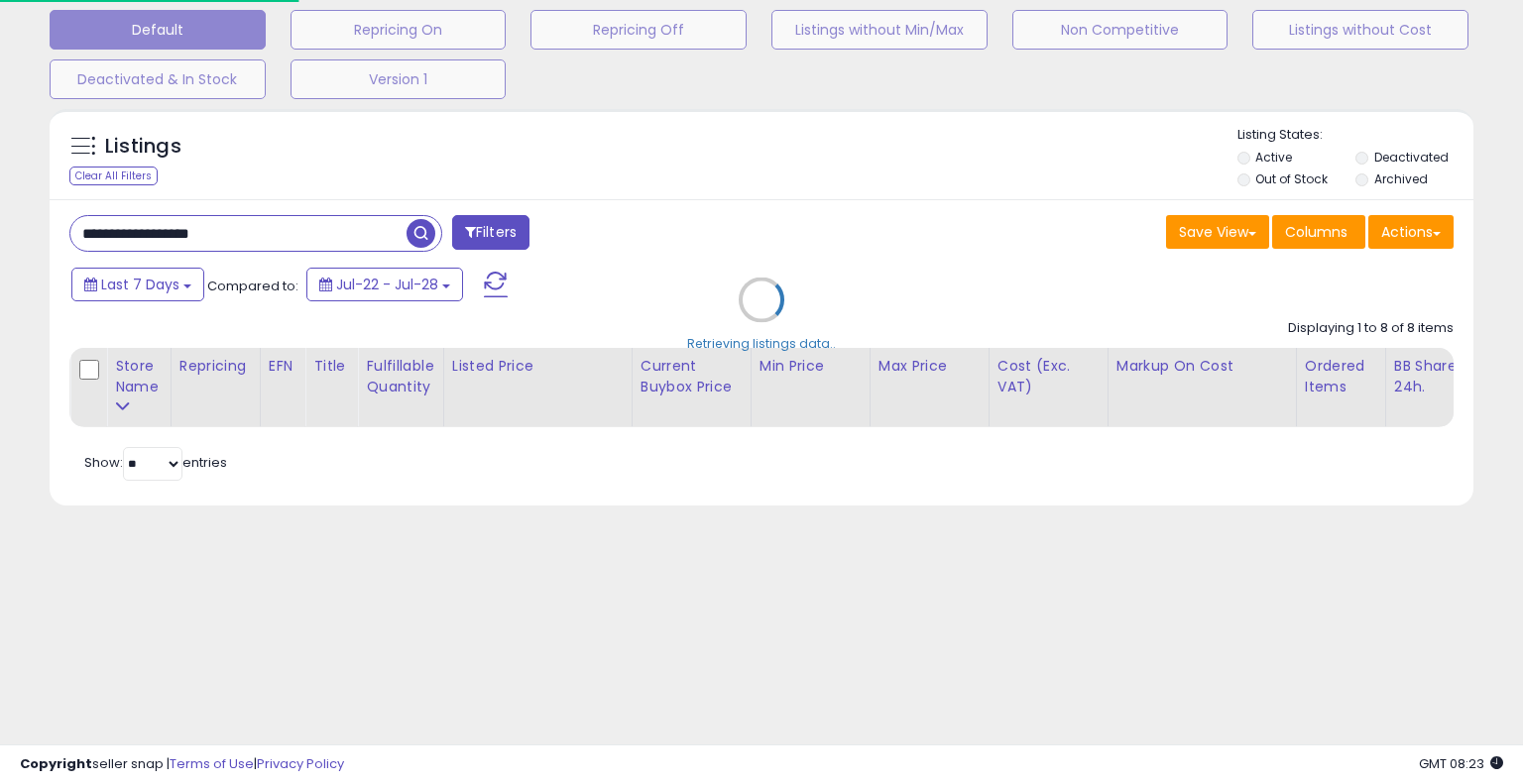 click on "Retrieving listings data.." at bounding box center (762, 314) 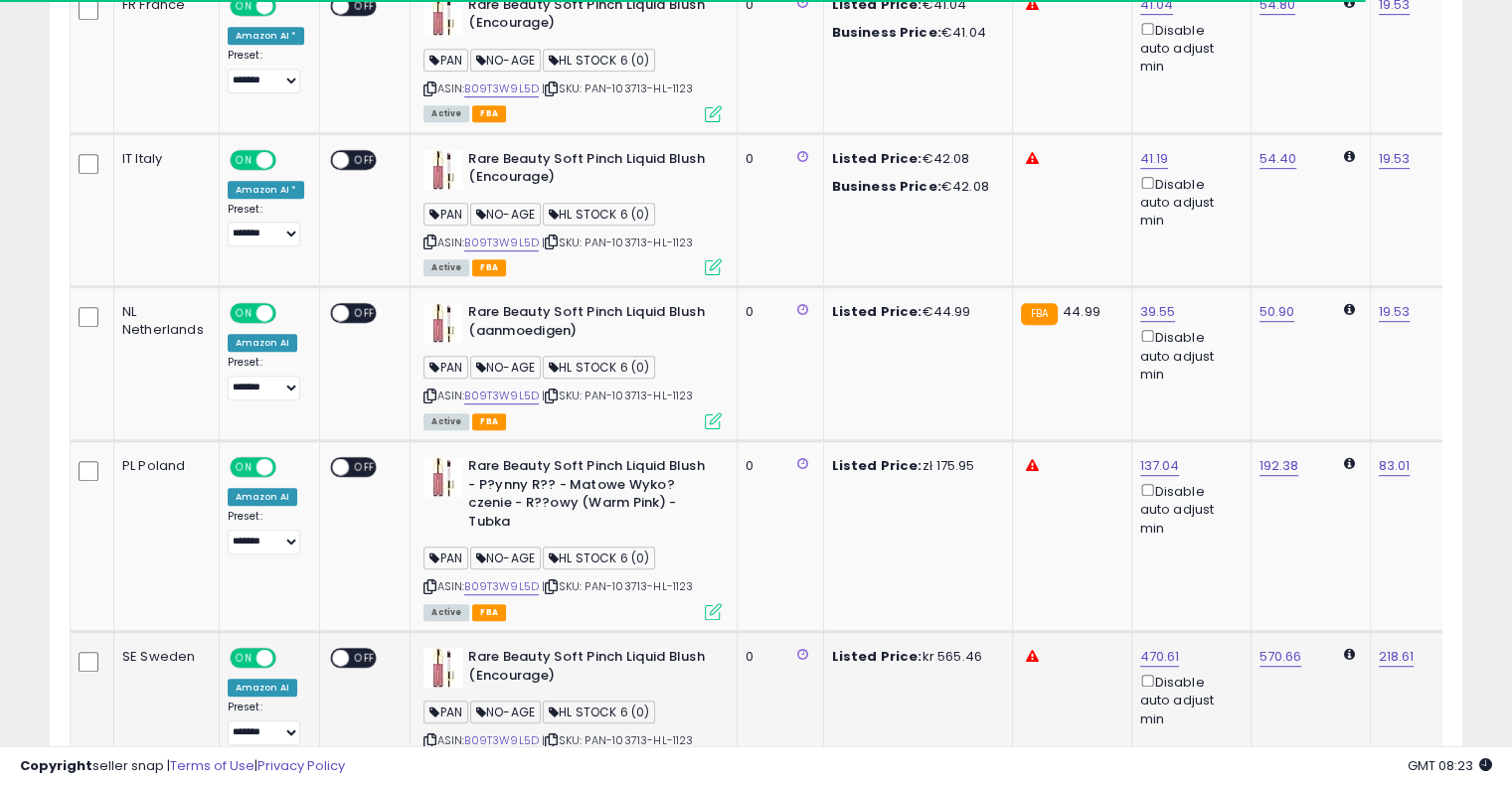 scroll, scrollTop: 1193, scrollLeft: 0, axis: vertical 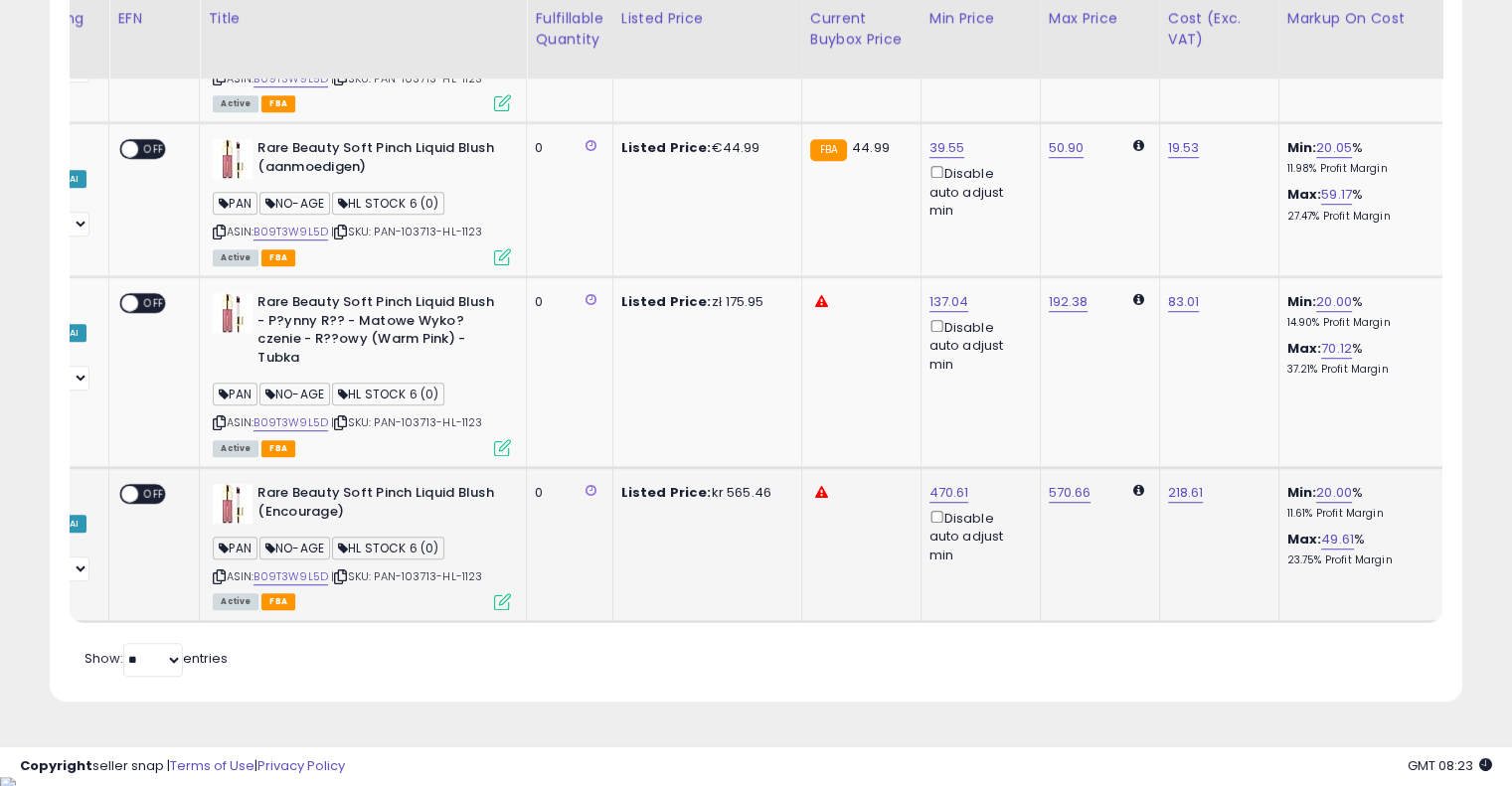 drag, startPoint x: 769, startPoint y: 486, endPoint x: 899, endPoint y: 476, distance: 130.38405 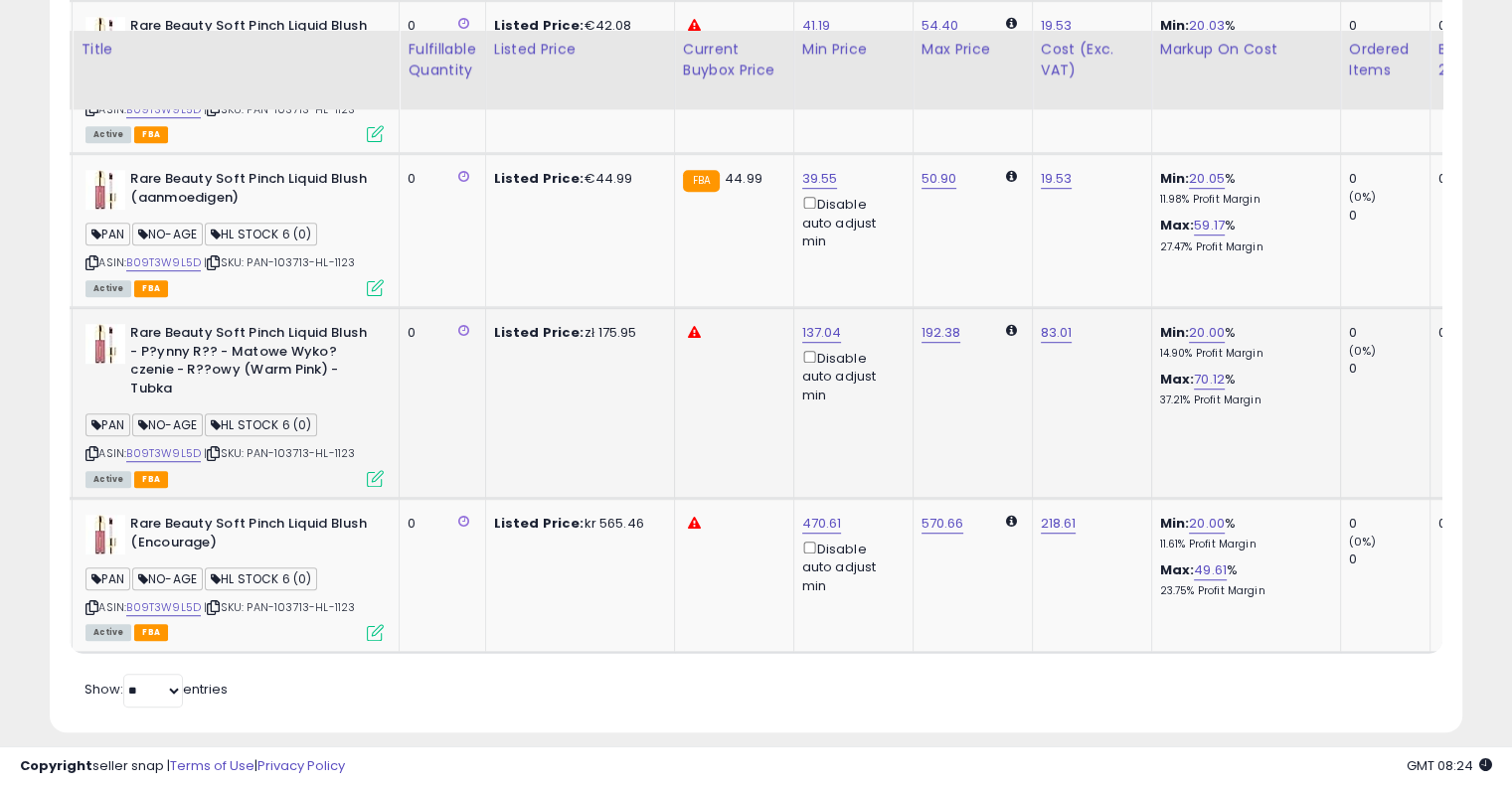 scroll, scrollTop: 1193, scrollLeft: 0, axis: vertical 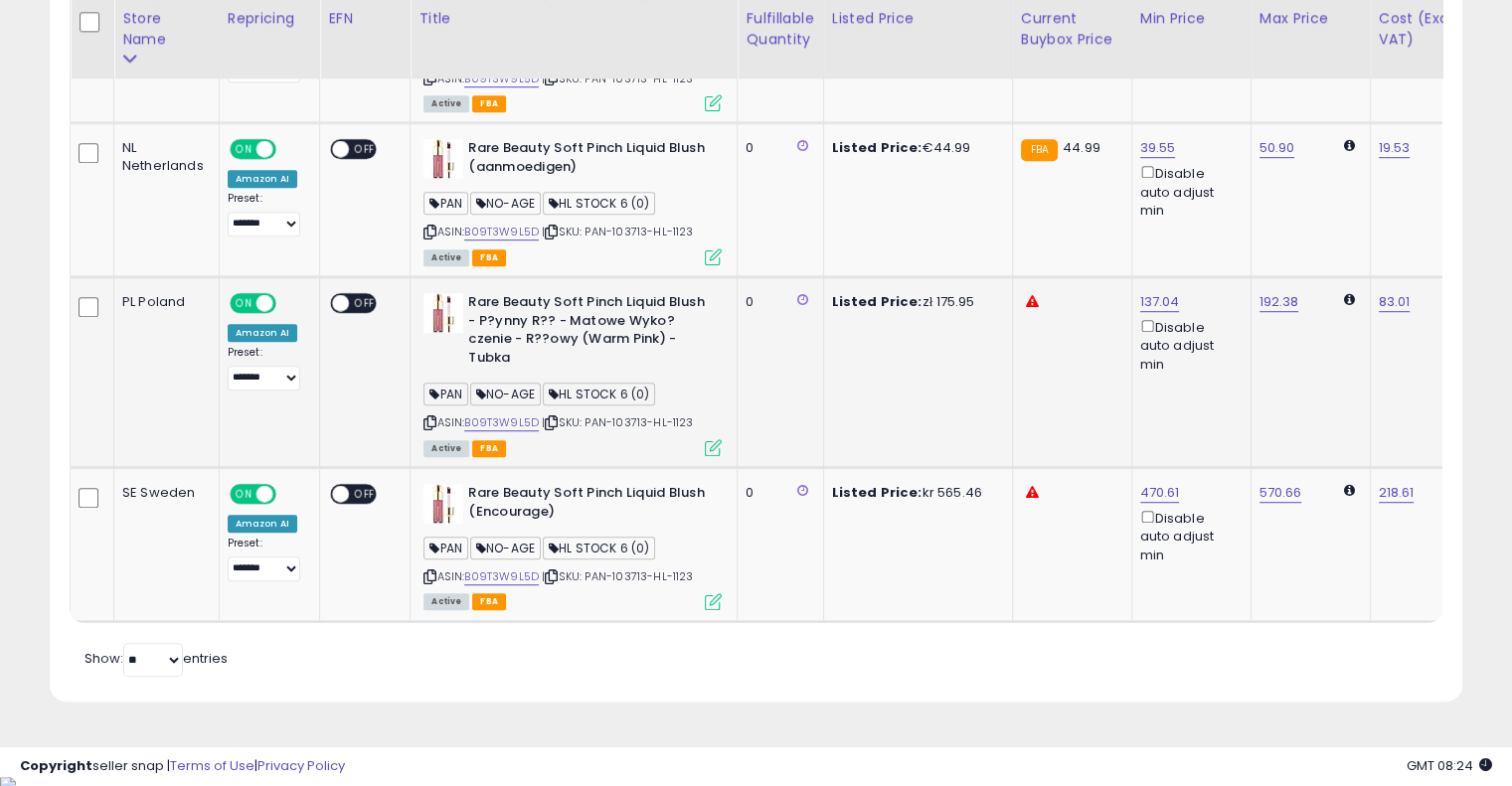 drag, startPoint x: 948, startPoint y: 417, endPoint x: 621, endPoint y: 431, distance: 327.29956 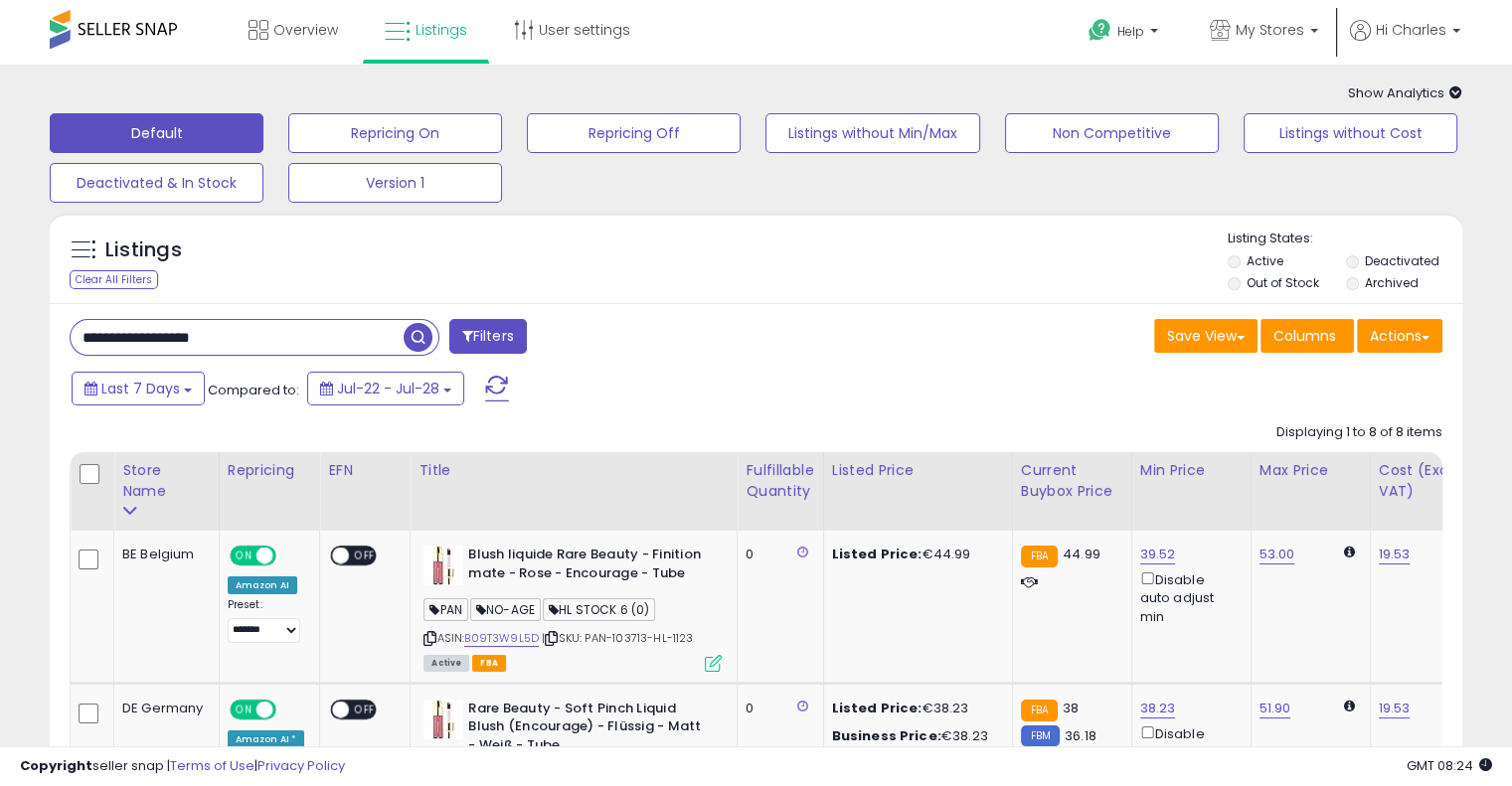 drag, startPoint x: 280, startPoint y: 334, endPoint x: 0, endPoint y: 319, distance: 280.4015 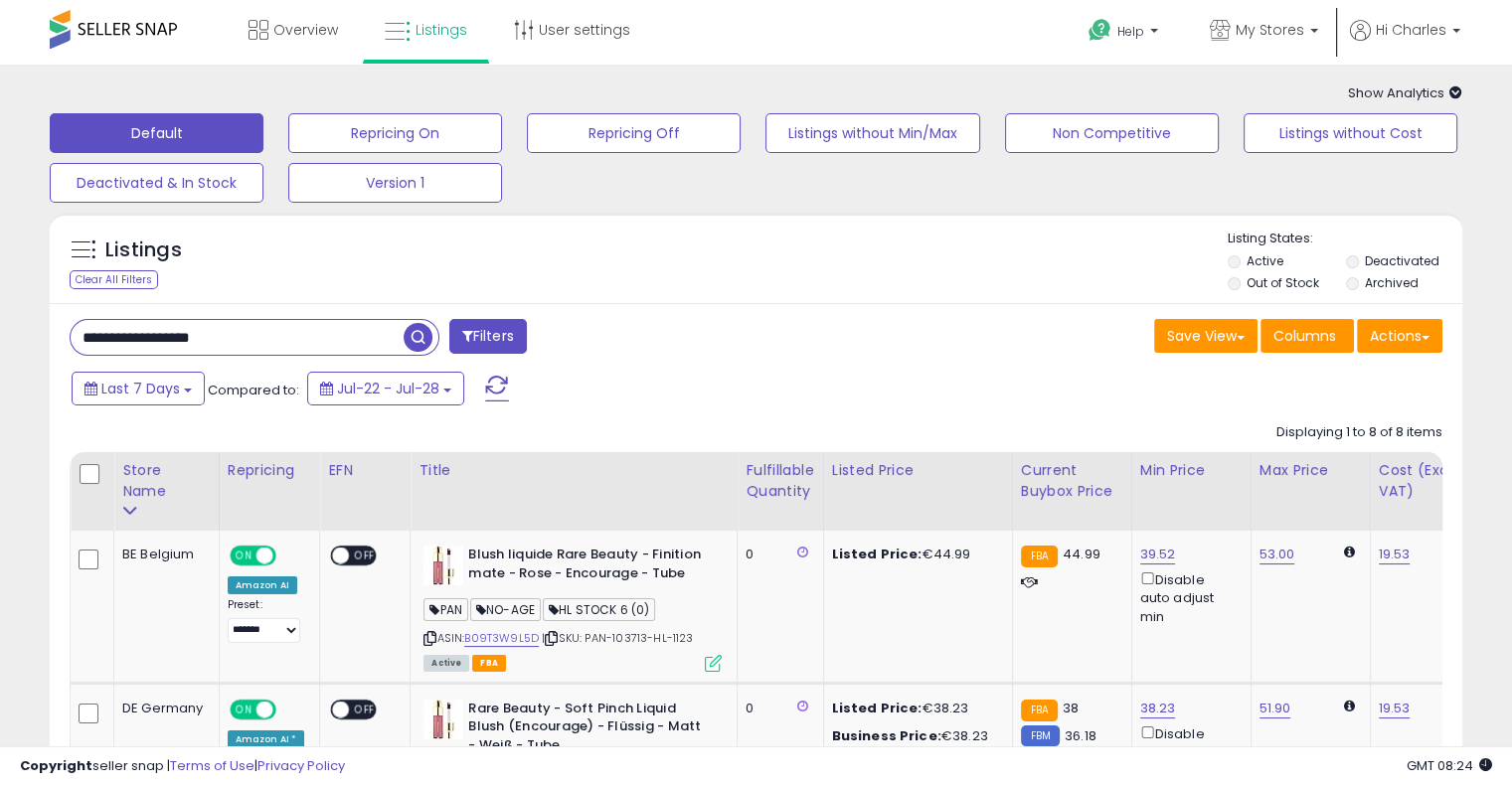 paste 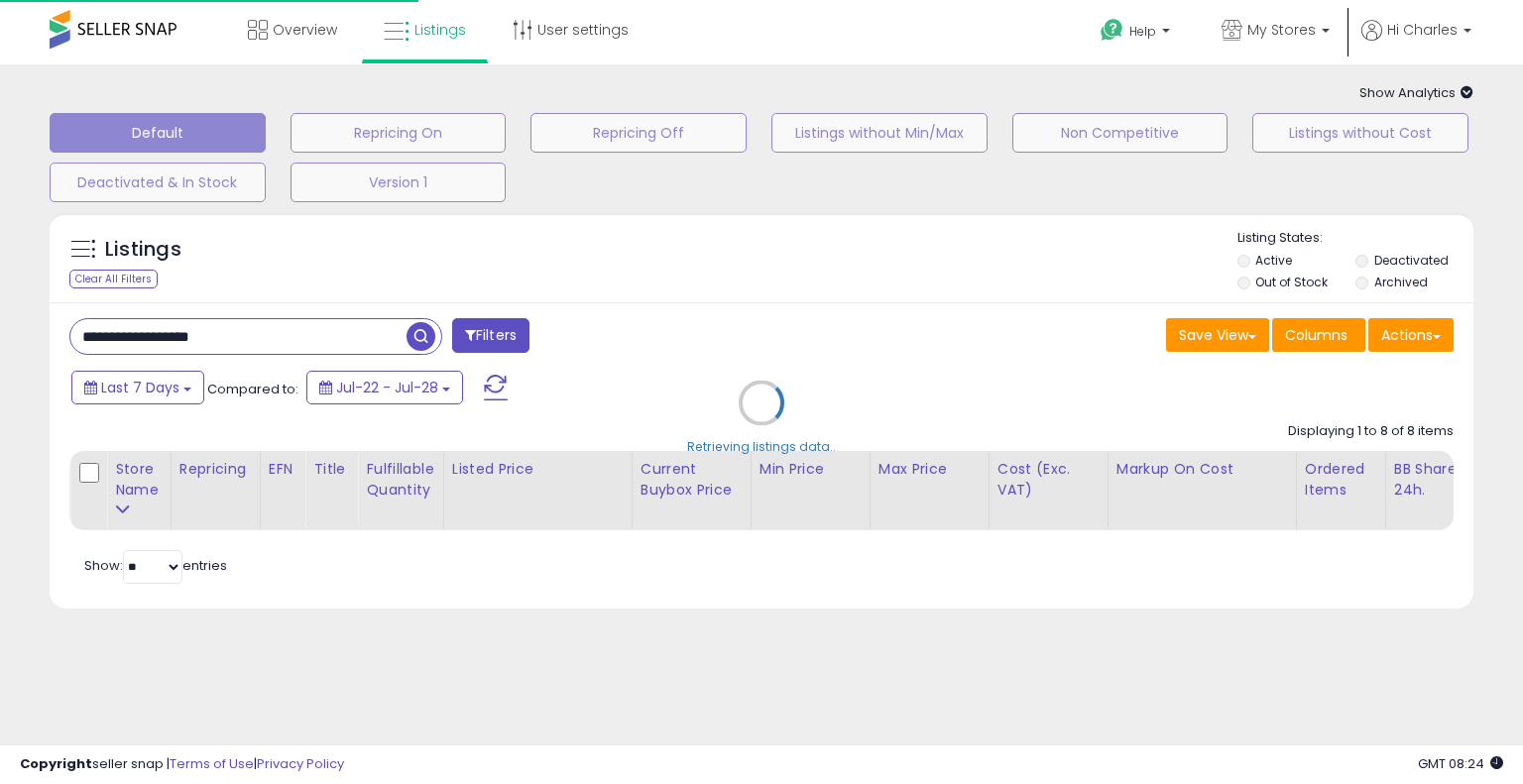 click on "Retrieving listings data.." at bounding box center (762, 417) 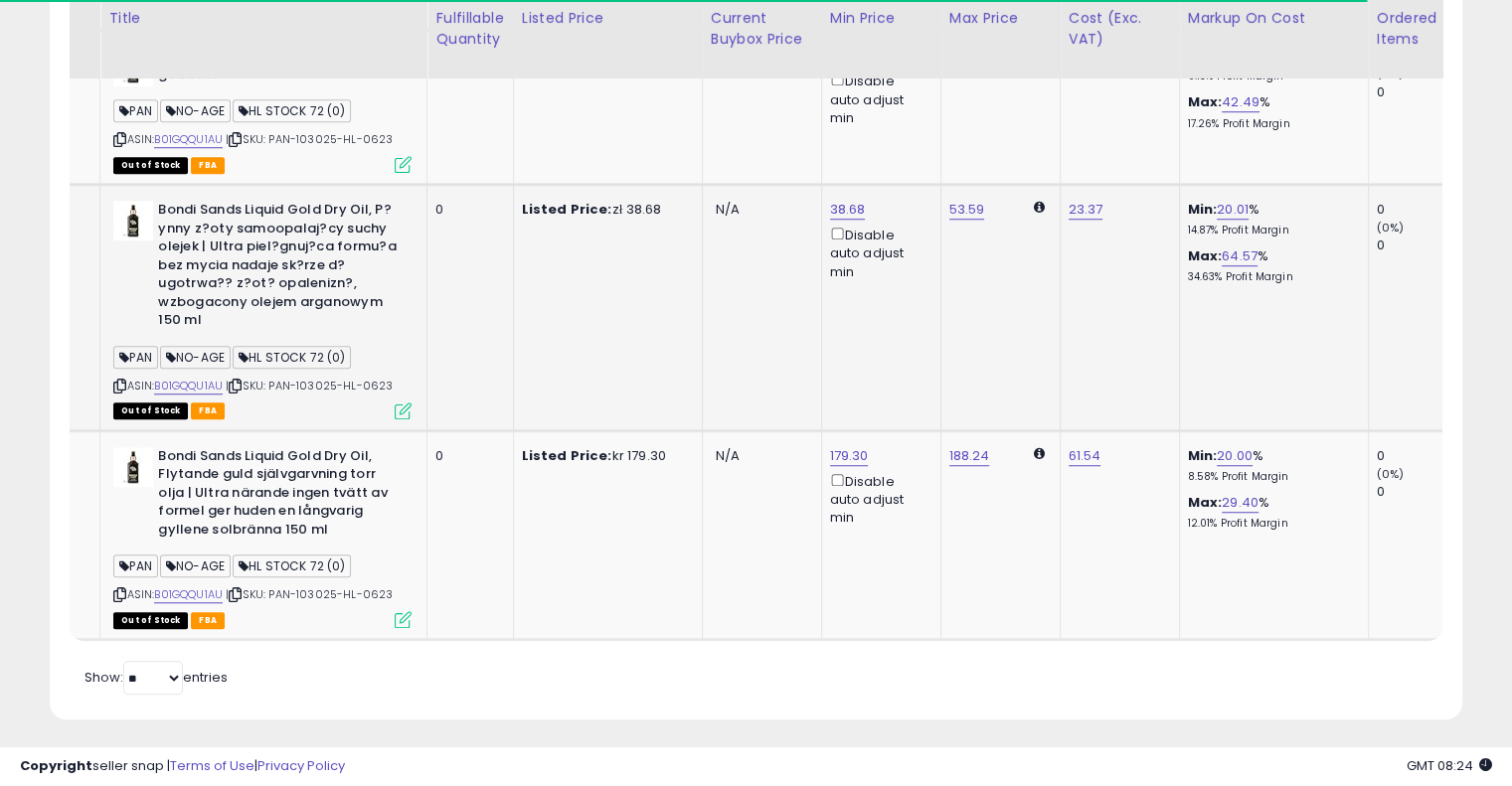 drag, startPoint x: 771, startPoint y: 369, endPoint x: 873, endPoint y: 327, distance: 110.308658 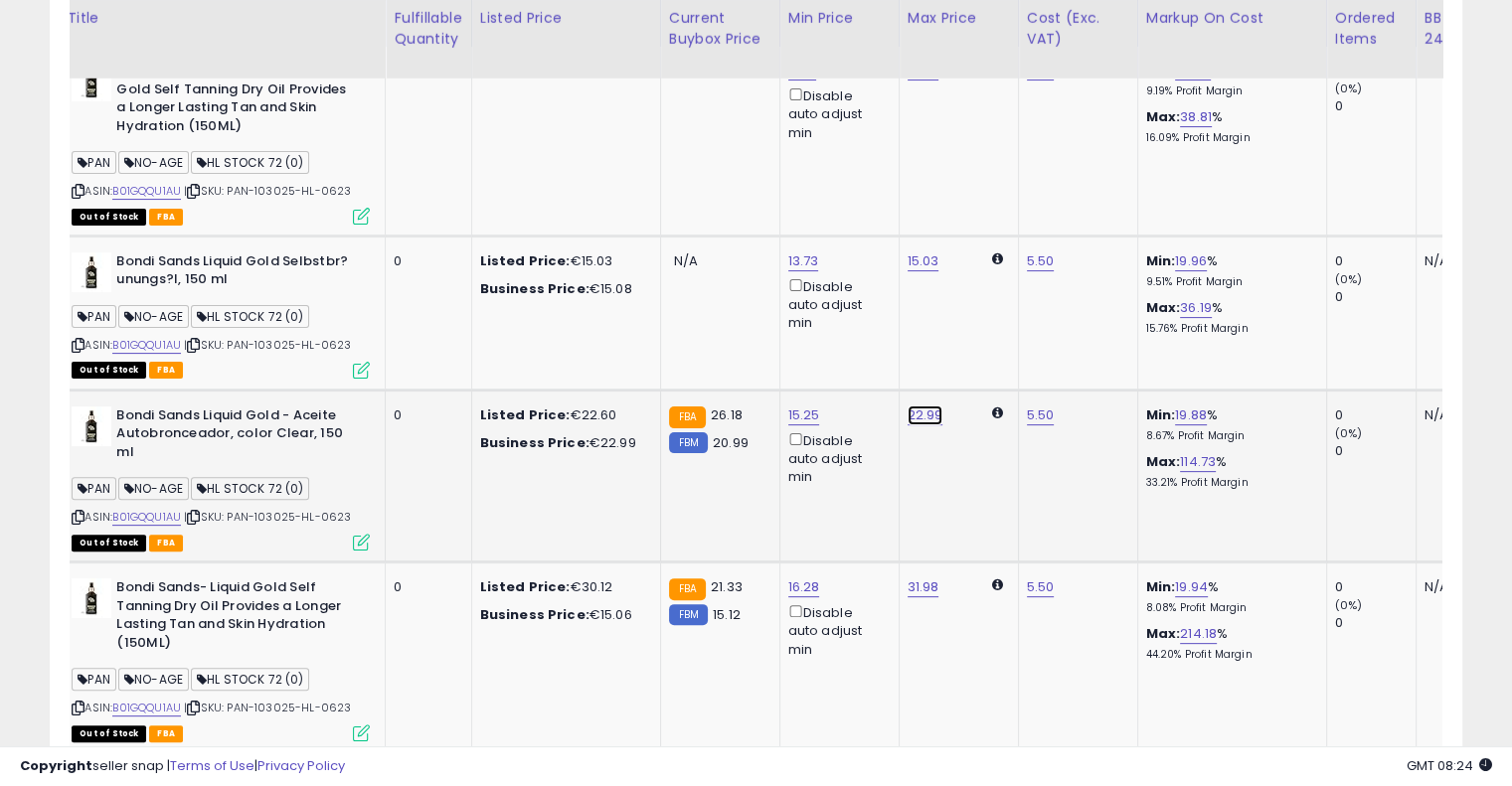 click on "22.99" at bounding box center (924, 71) 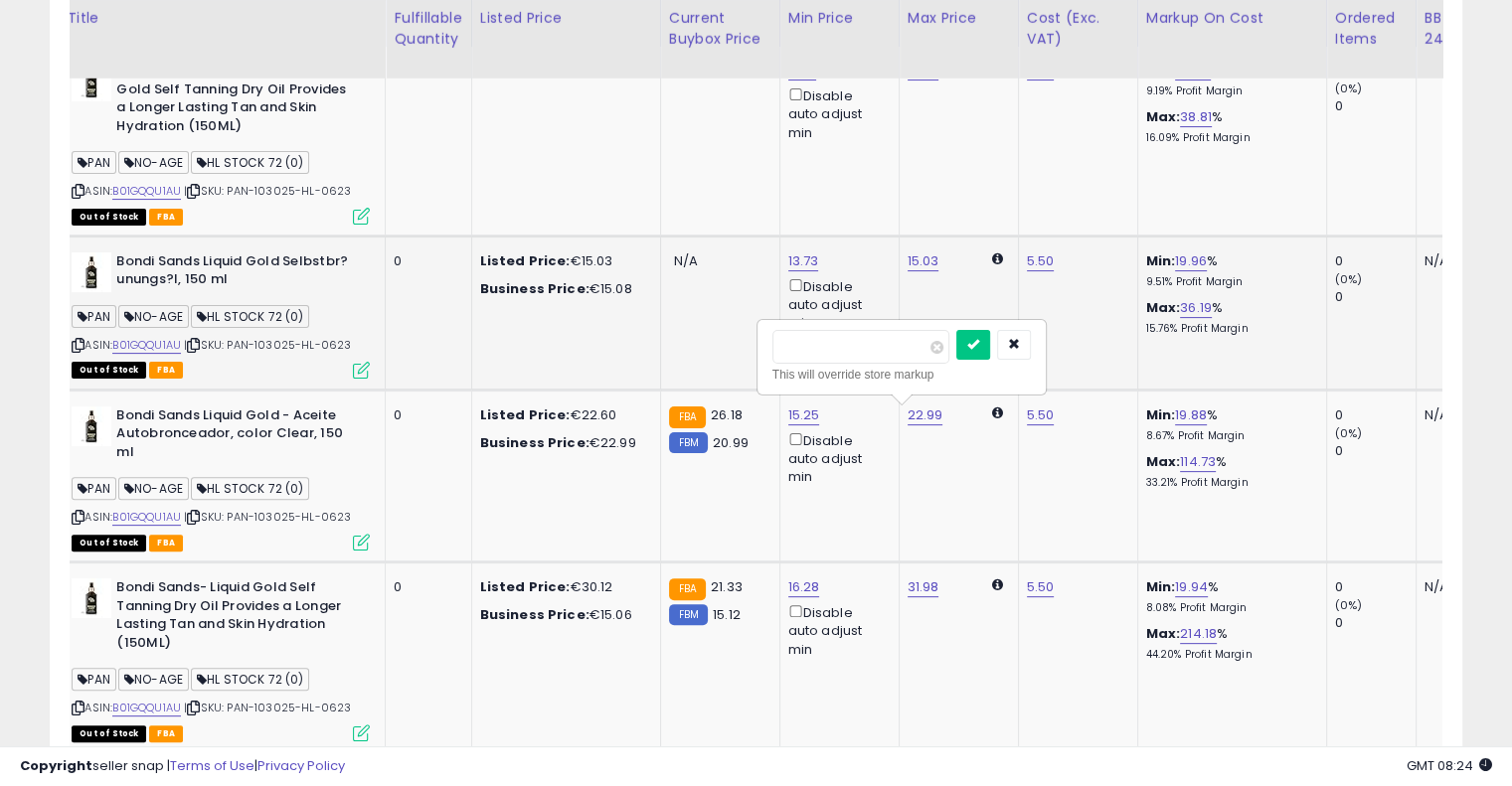drag, startPoint x: 839, startPoint y: 357, endPoint x: 622, endPoint y: 345, distance: 217.33154 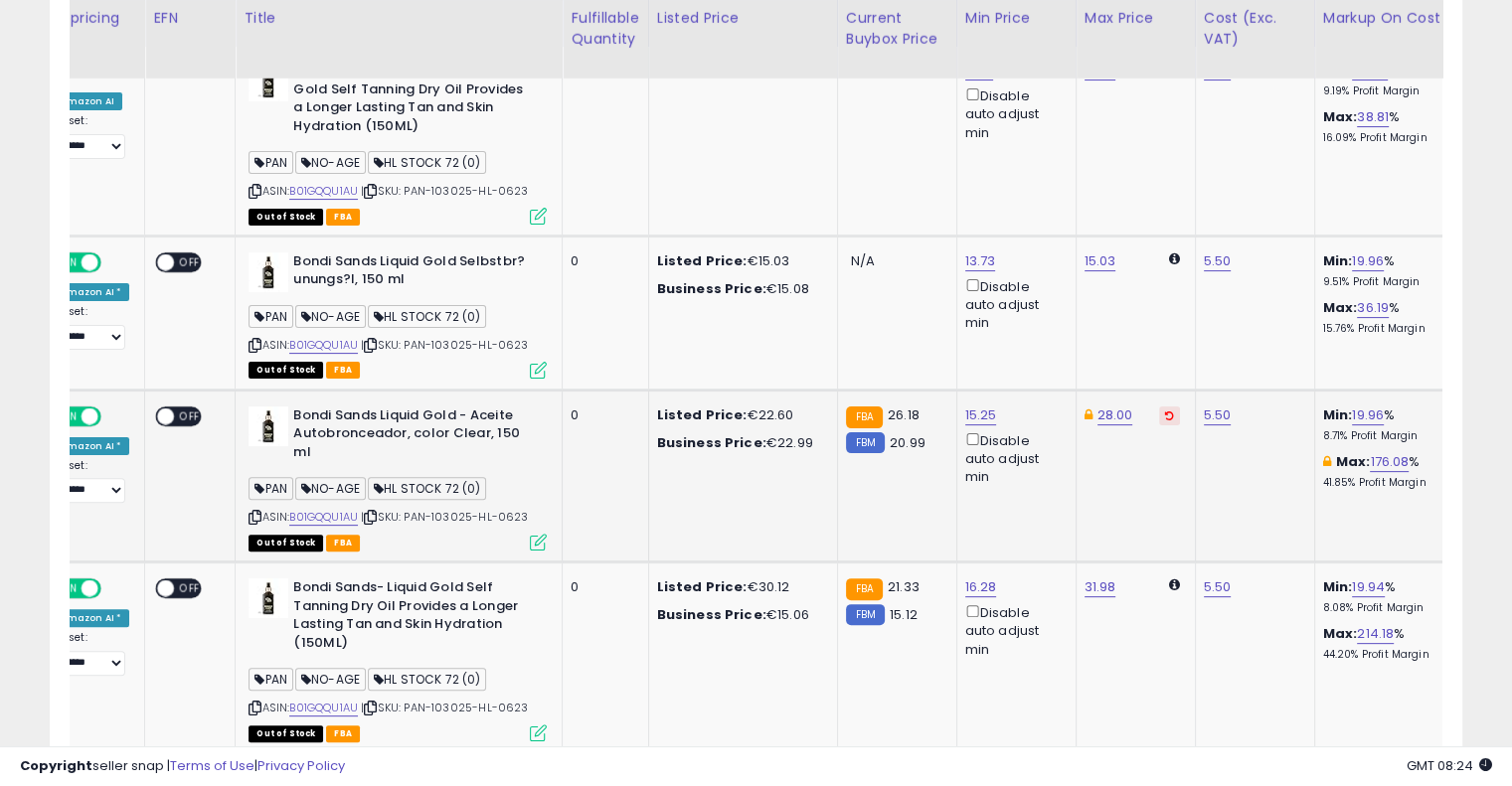 drag, startPoint x: 928, startPoint y: 494, endPoint x: 685, endPoint y: 494, distance: 243 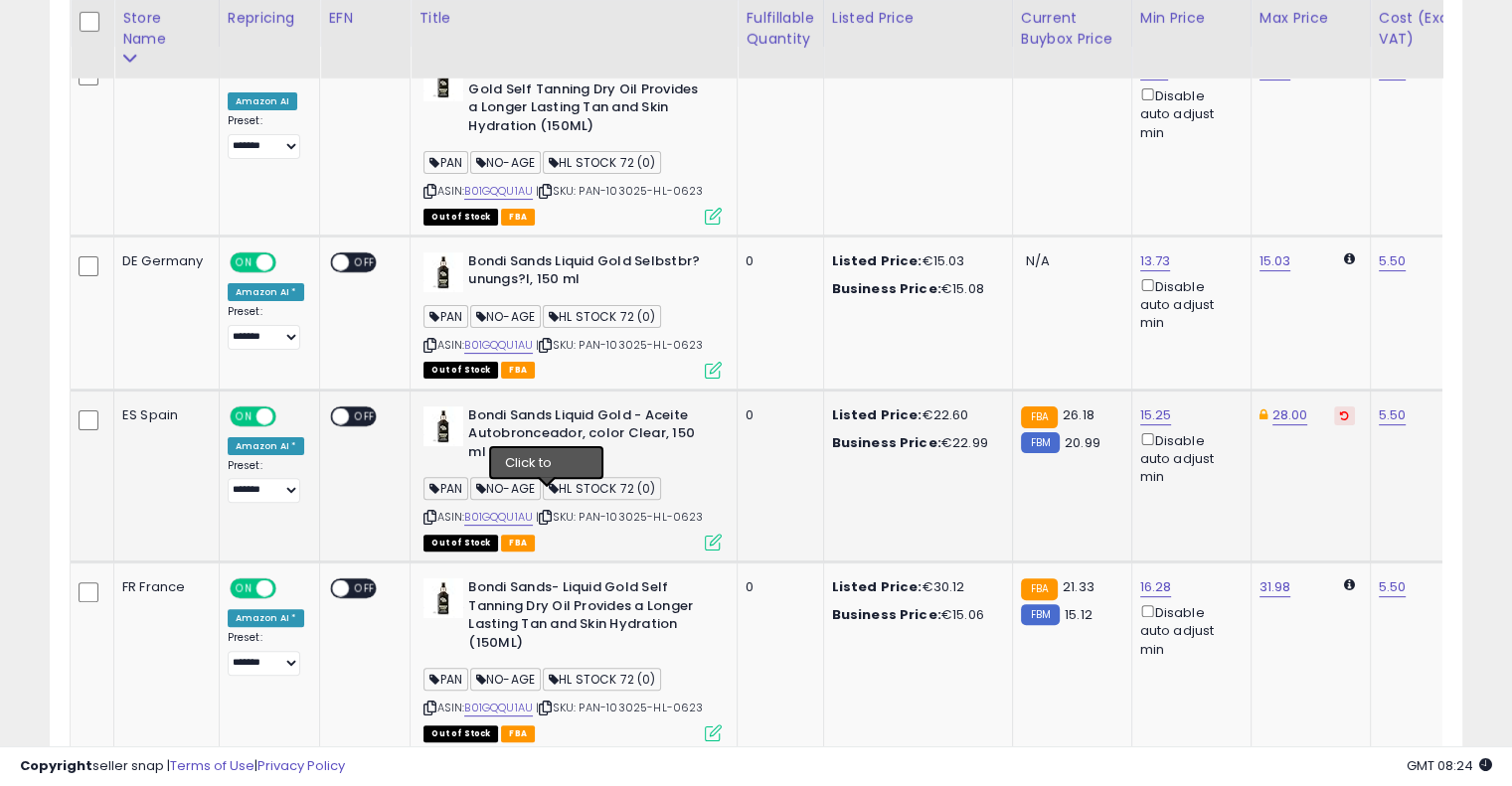 click at bounding box center (545, 517) 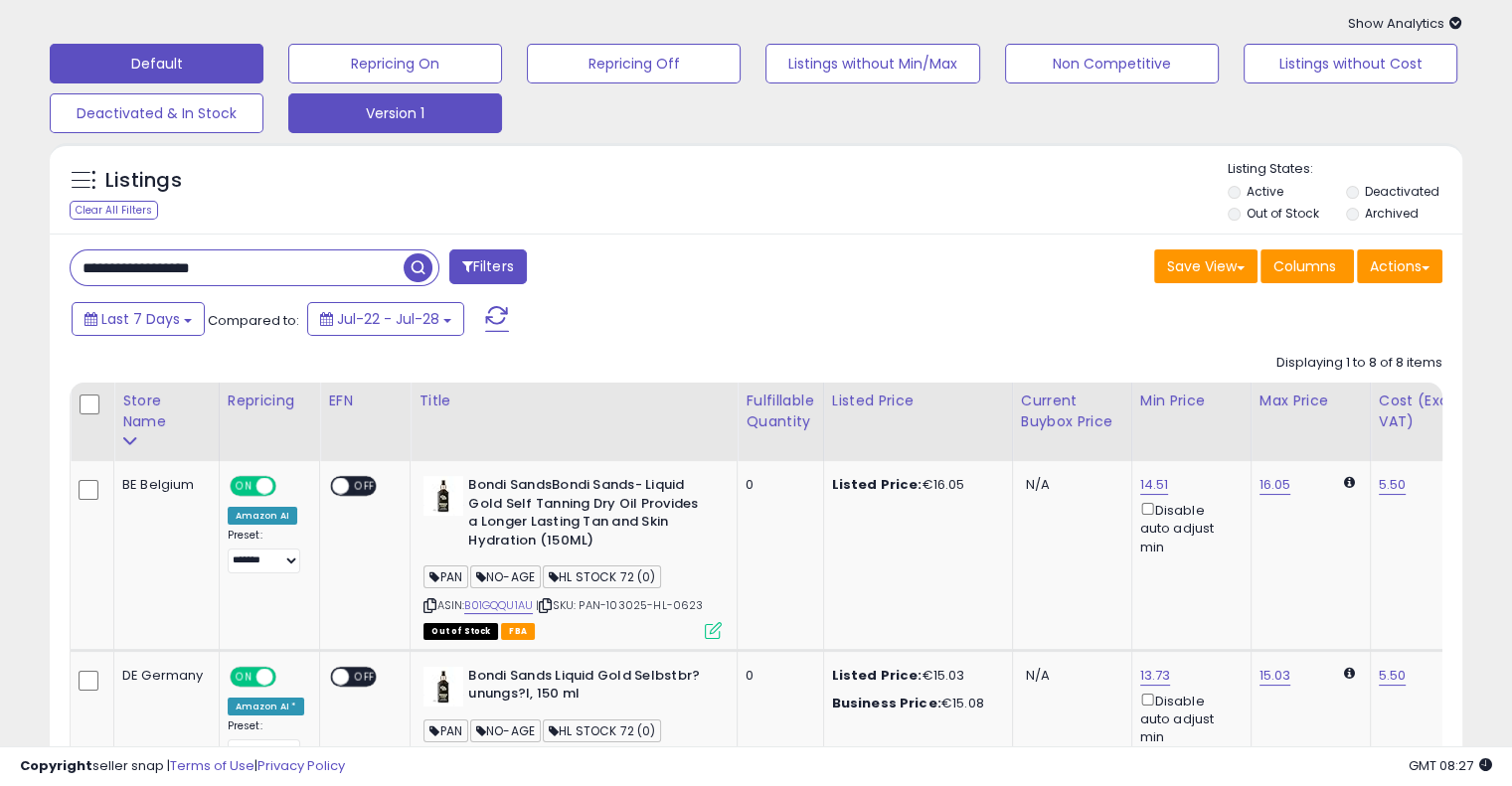 scroll, scrollTop: 0, scrollLeft: 0, axis: both 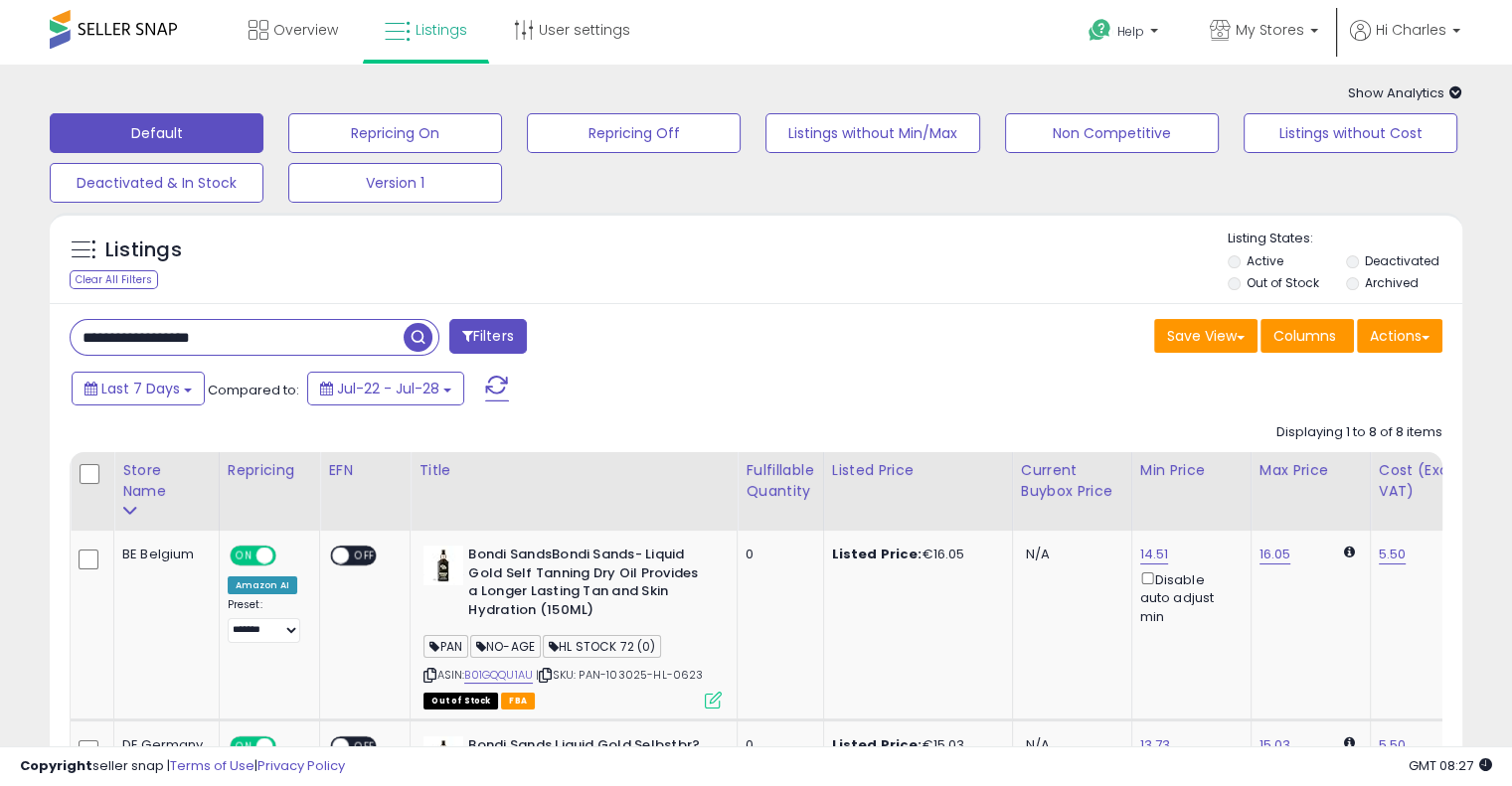 drag, startPoint x: 266, startPoint y: 332, endPoint x: 22, endPoint y: 317, distance: 244.4606 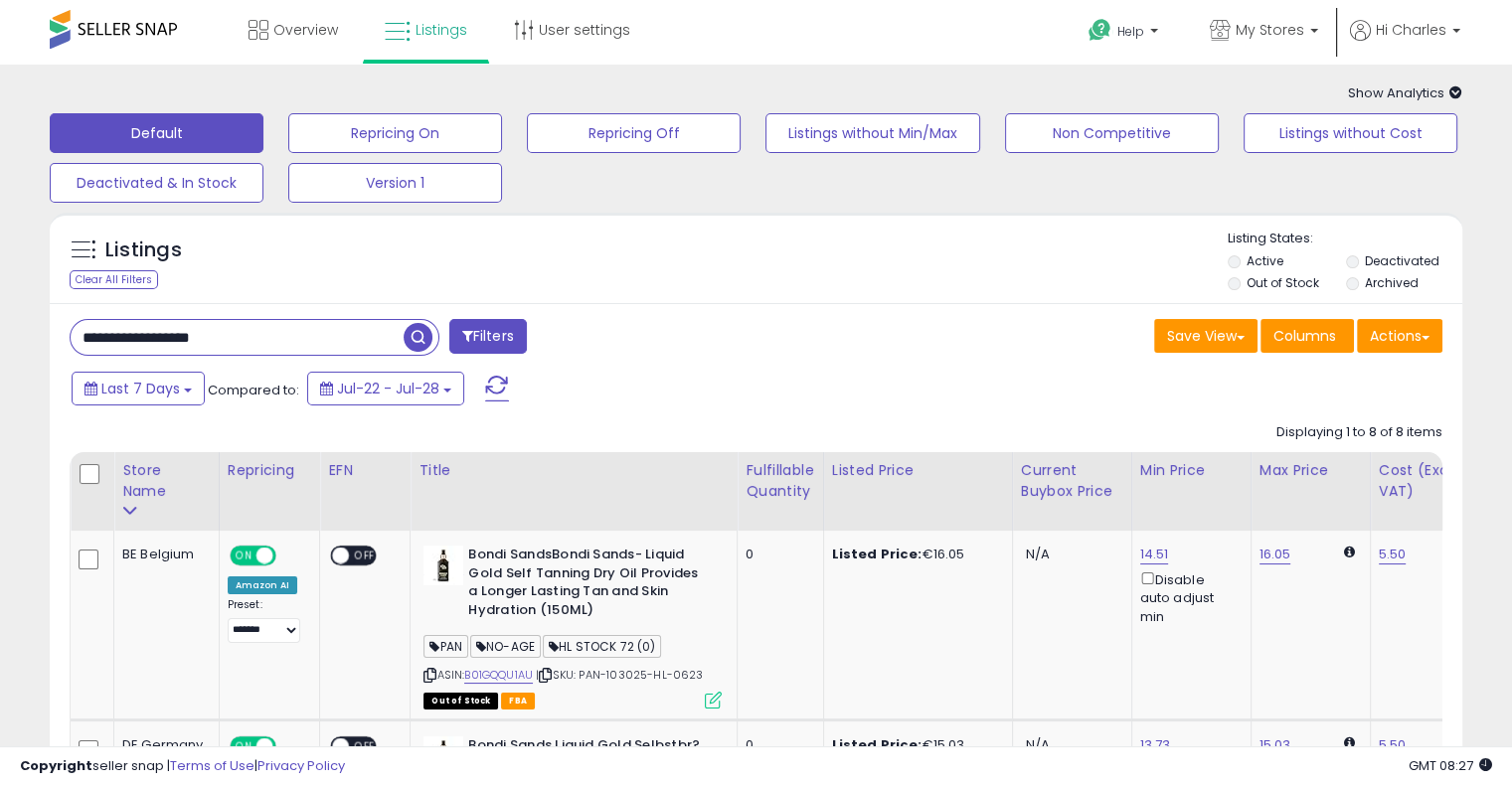 paste 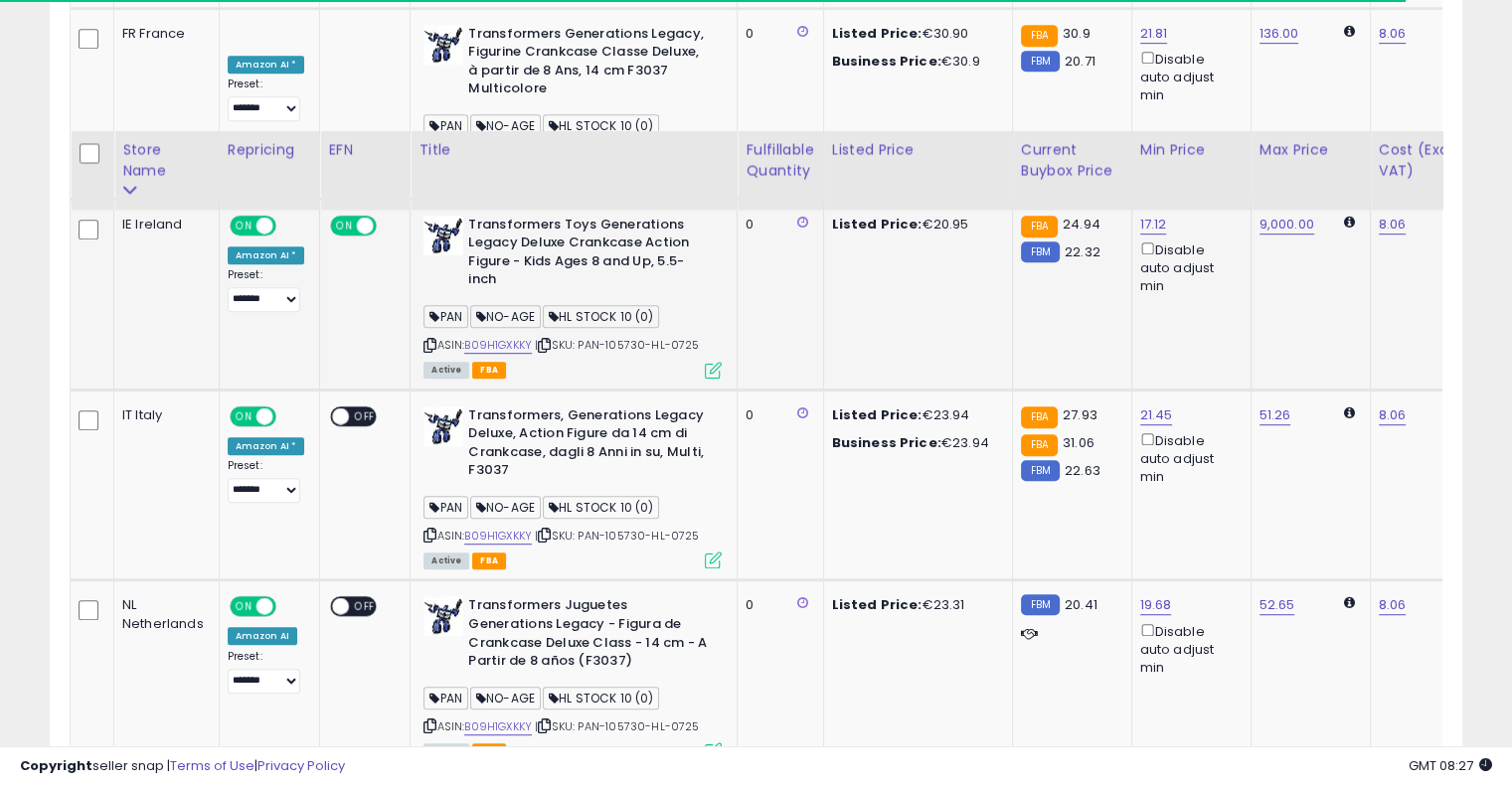 scroll, scrollTop: 1624, scrollLeft: 0, axis: vertical 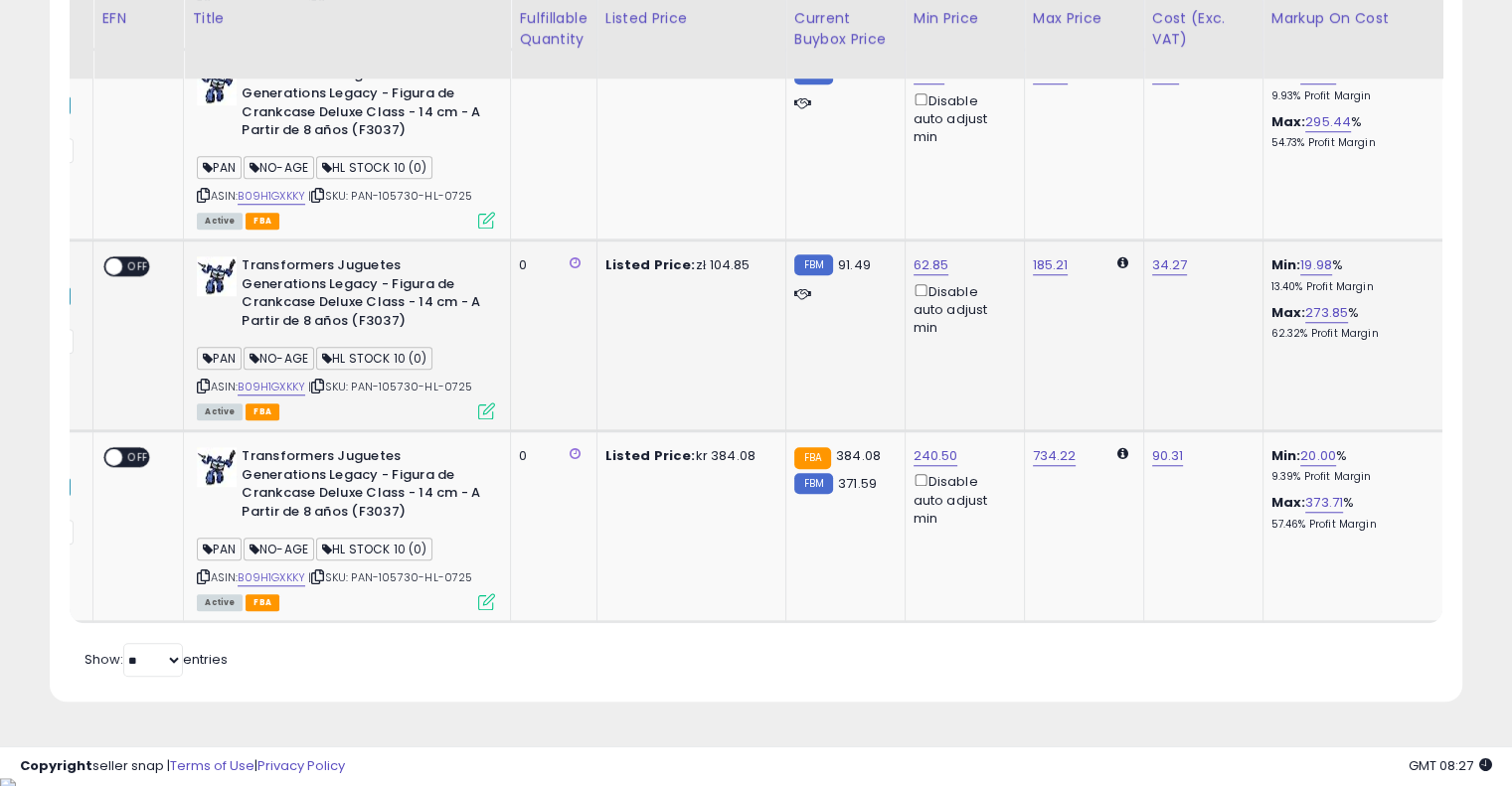drag, startPoint x: 871, startPoint y: 343, endPoint x: 1019, endPoint y: 318, distance: 150.09664 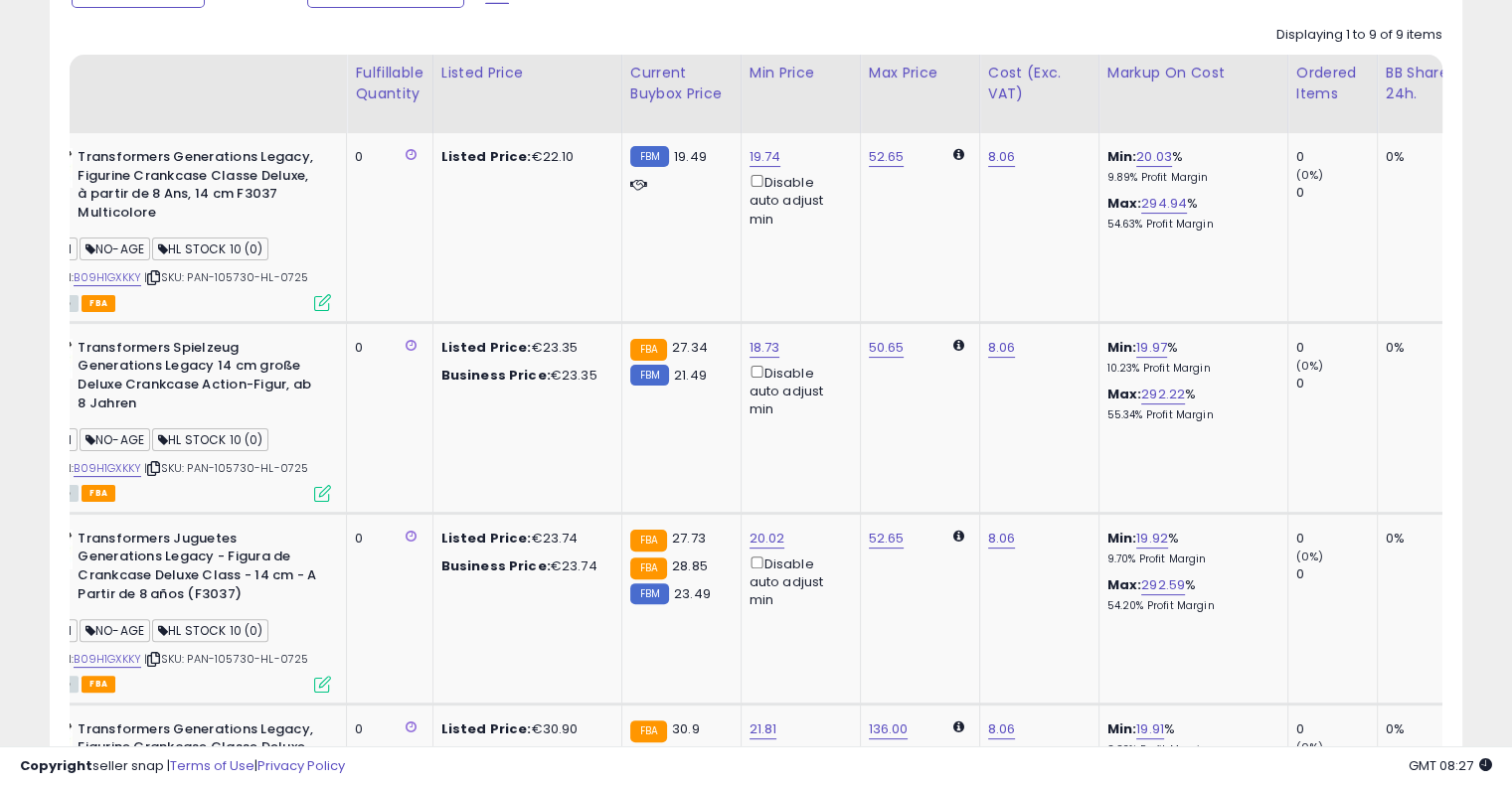 scroll, scrollTop: 431, scrollLeft: 0, axis: vertical 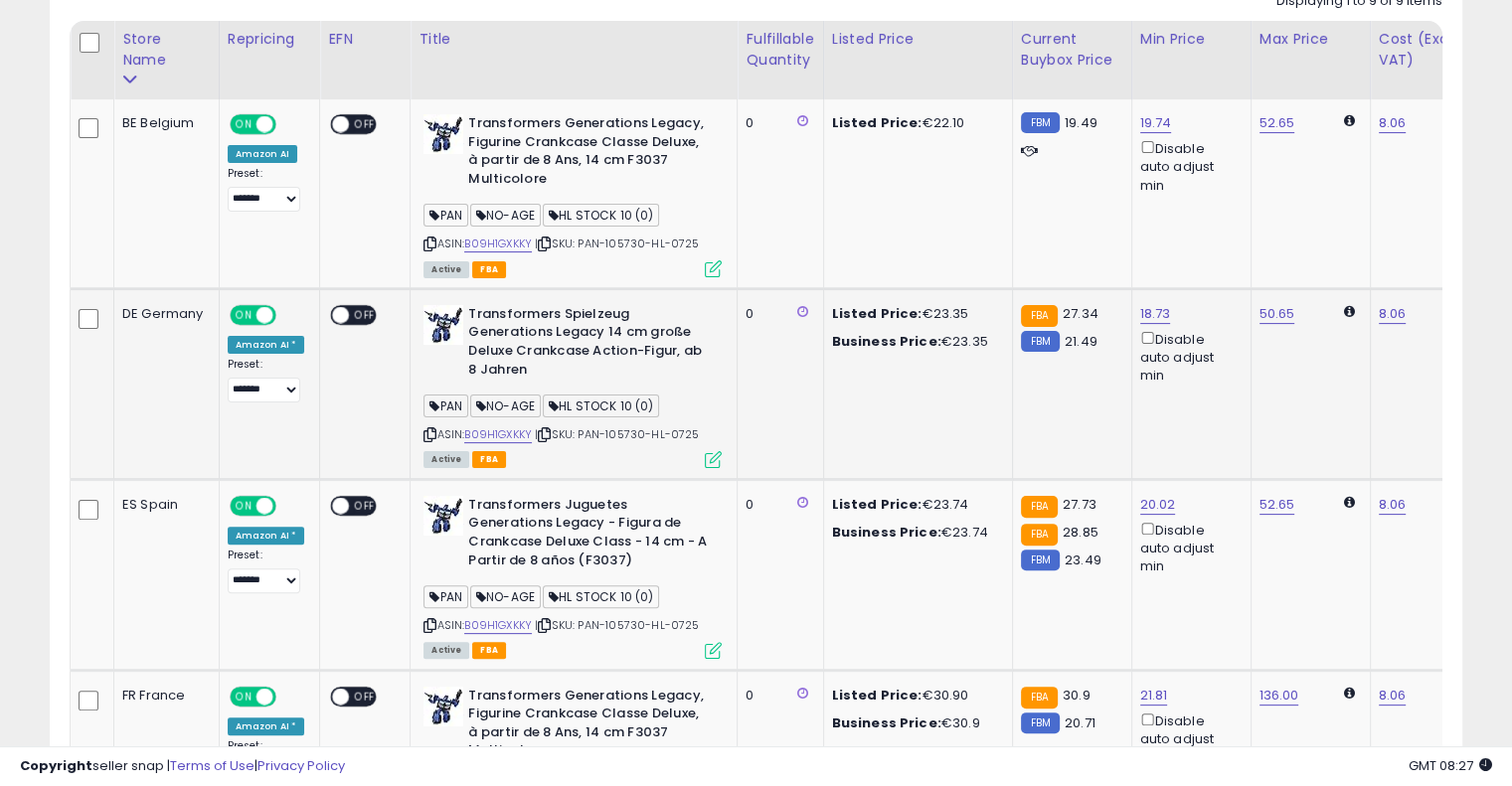 drag, startPoint x: 957, startPoint y: 415, endPoint x: 784, endPoint y: 412, distance: 173.02601 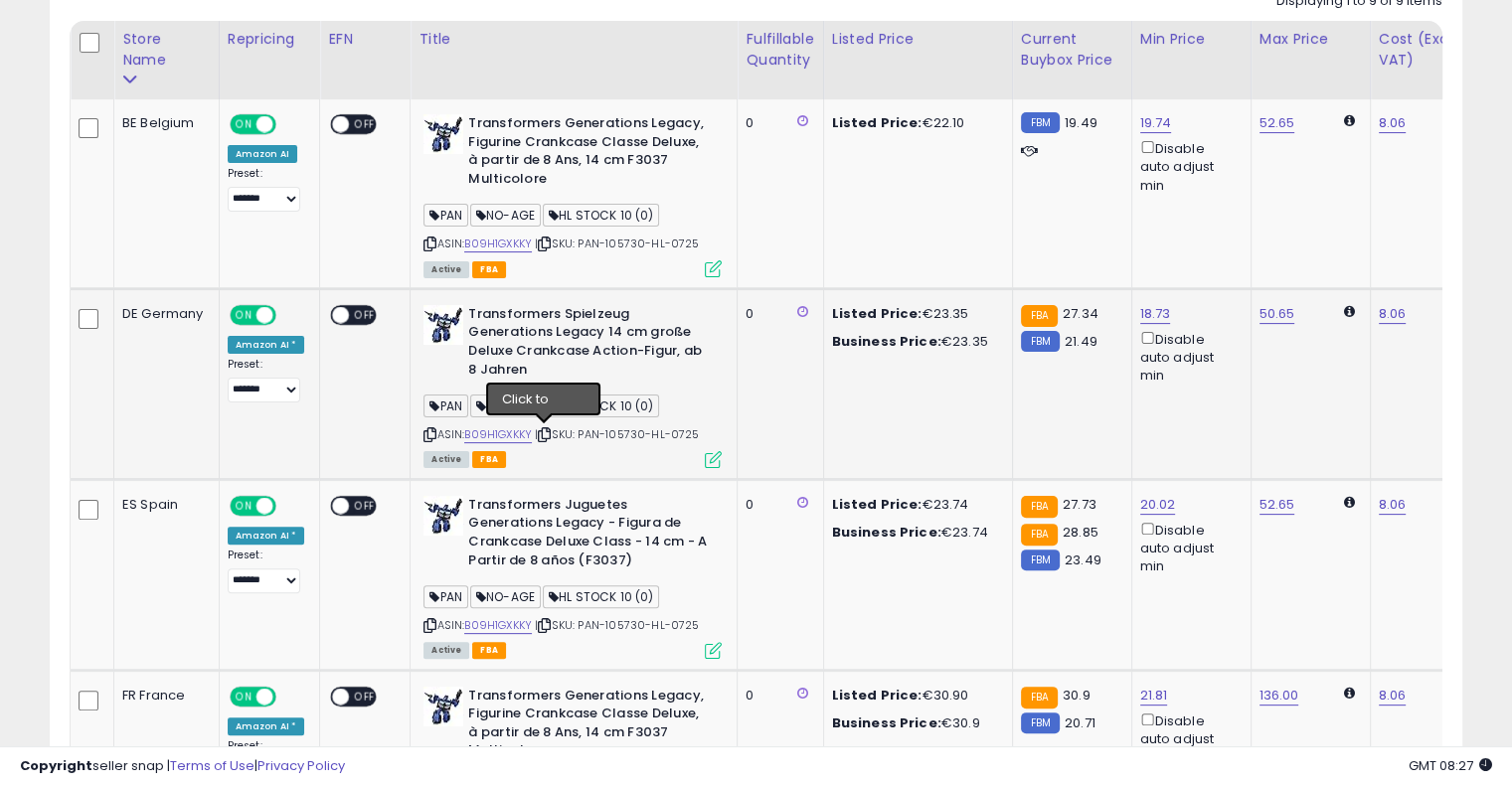 click at bounding box center (544, 434) 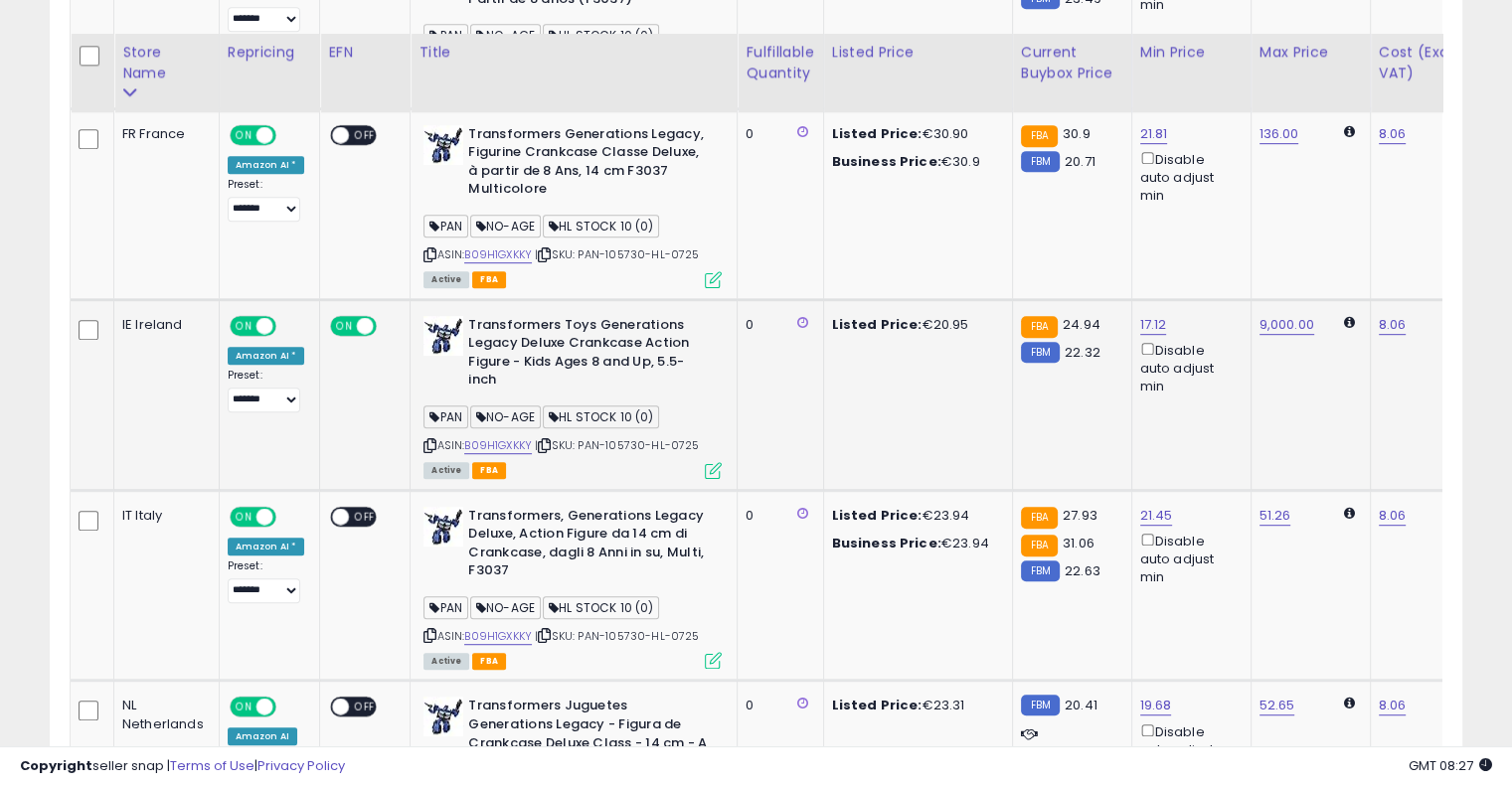 scroll, scrollTop: 1027, scrollLeft: 0, axis: vertical 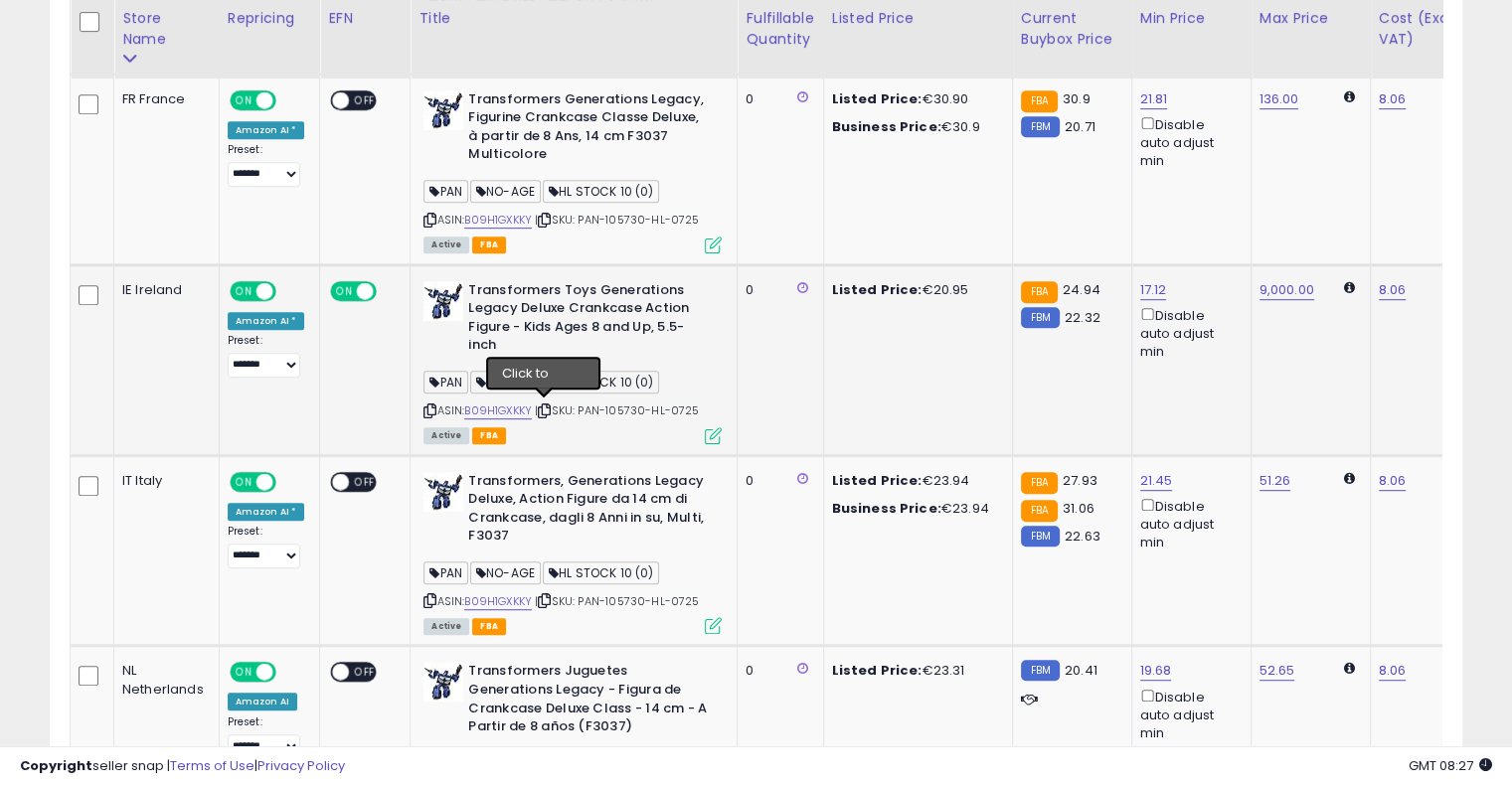 click at bounding box center (544, 410) 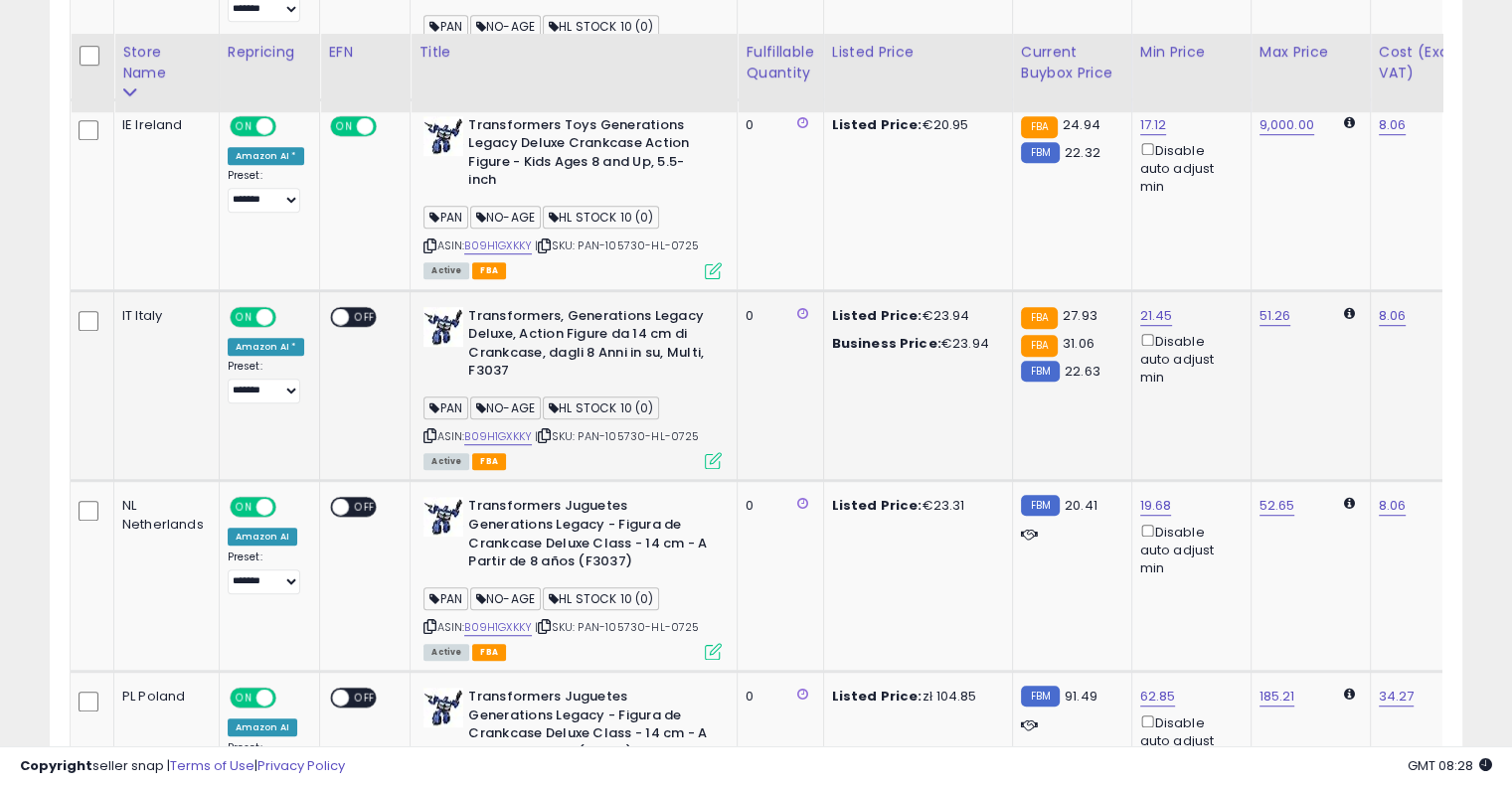 scroll, scrollTop: 1226, scrollLeft: 0, axis: vertical 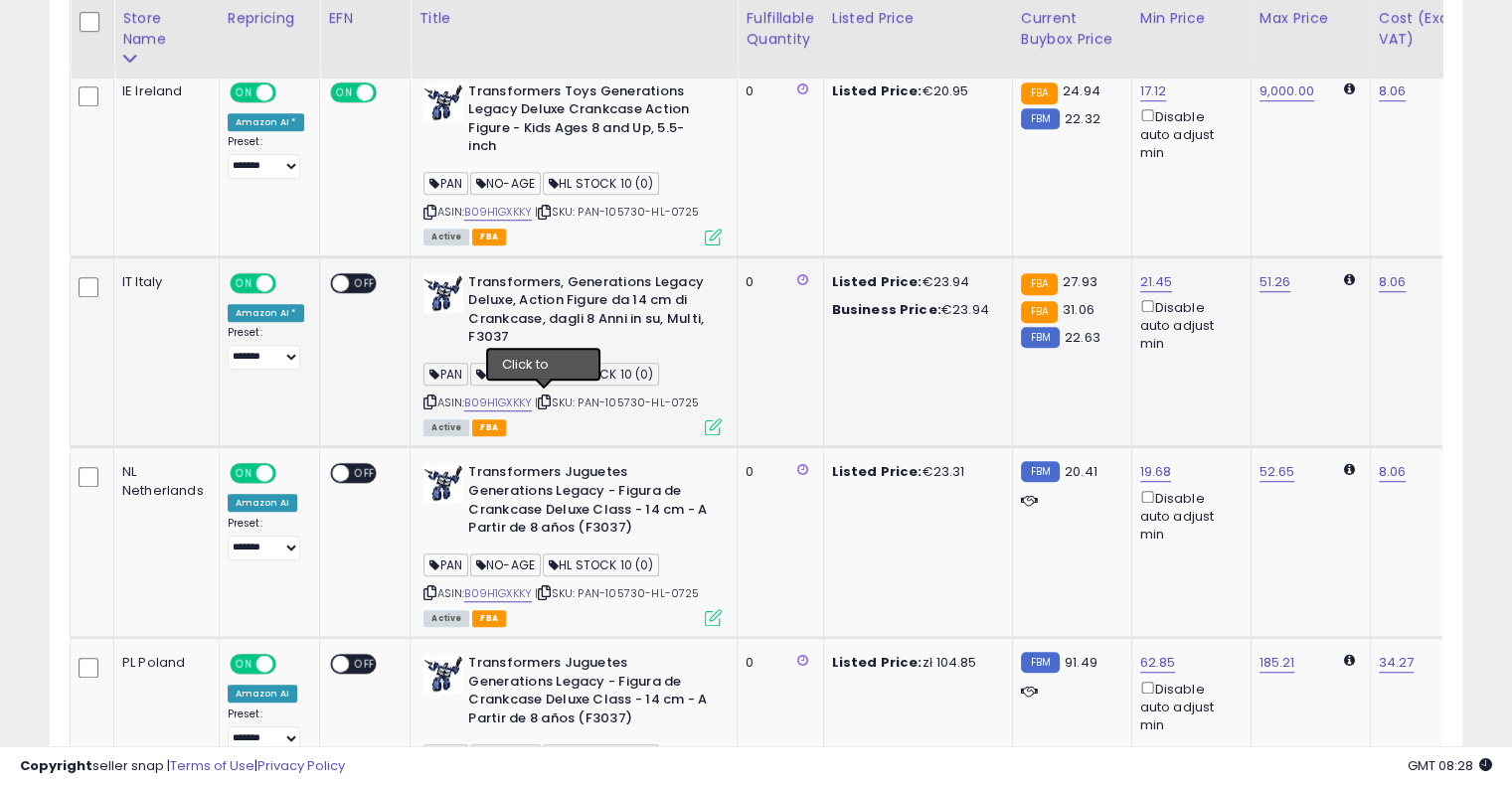 click at bounding box center (544, 401) 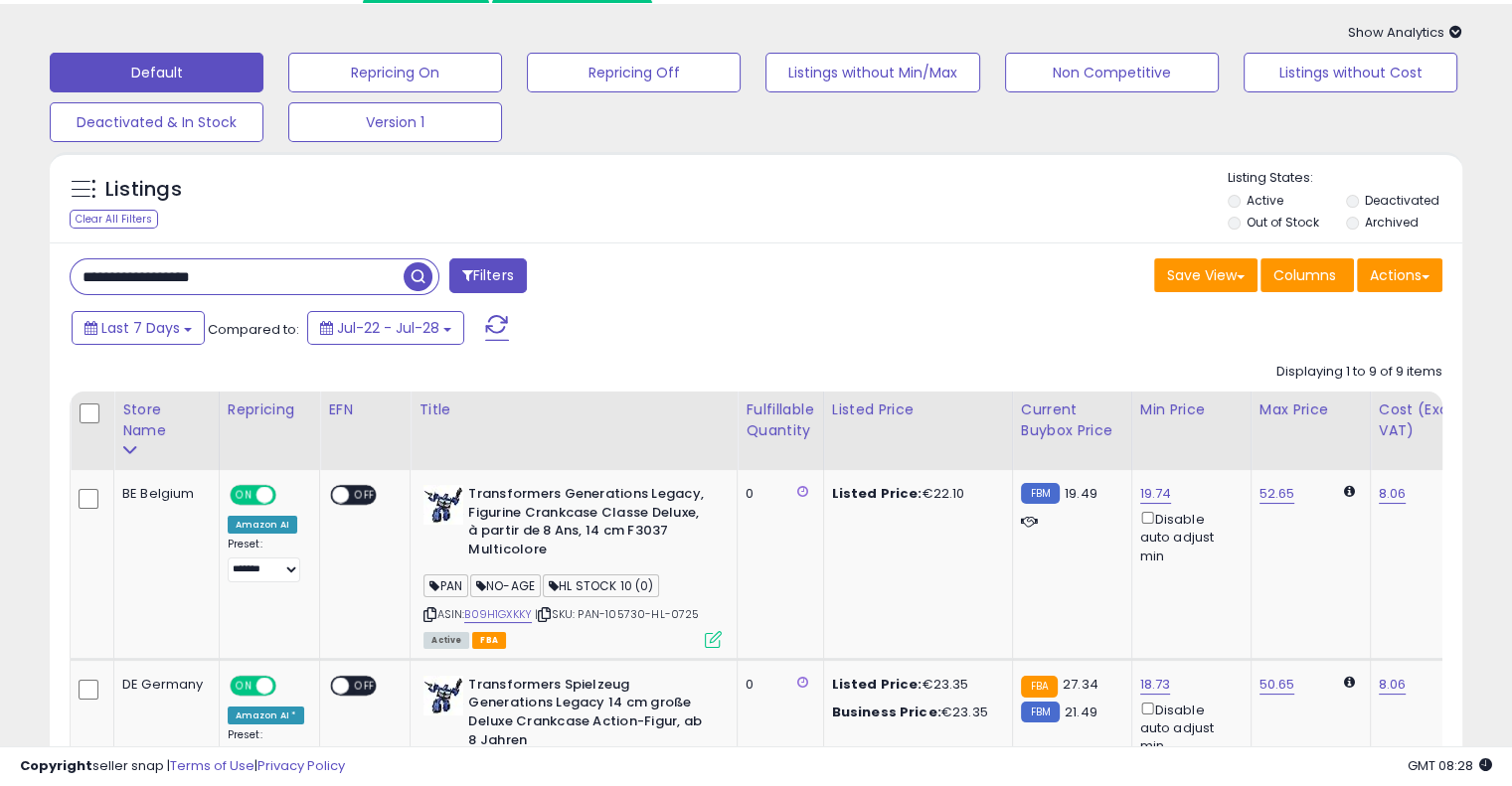 scroll, scrollTop: 0, scrollLeft: 0, axis: both 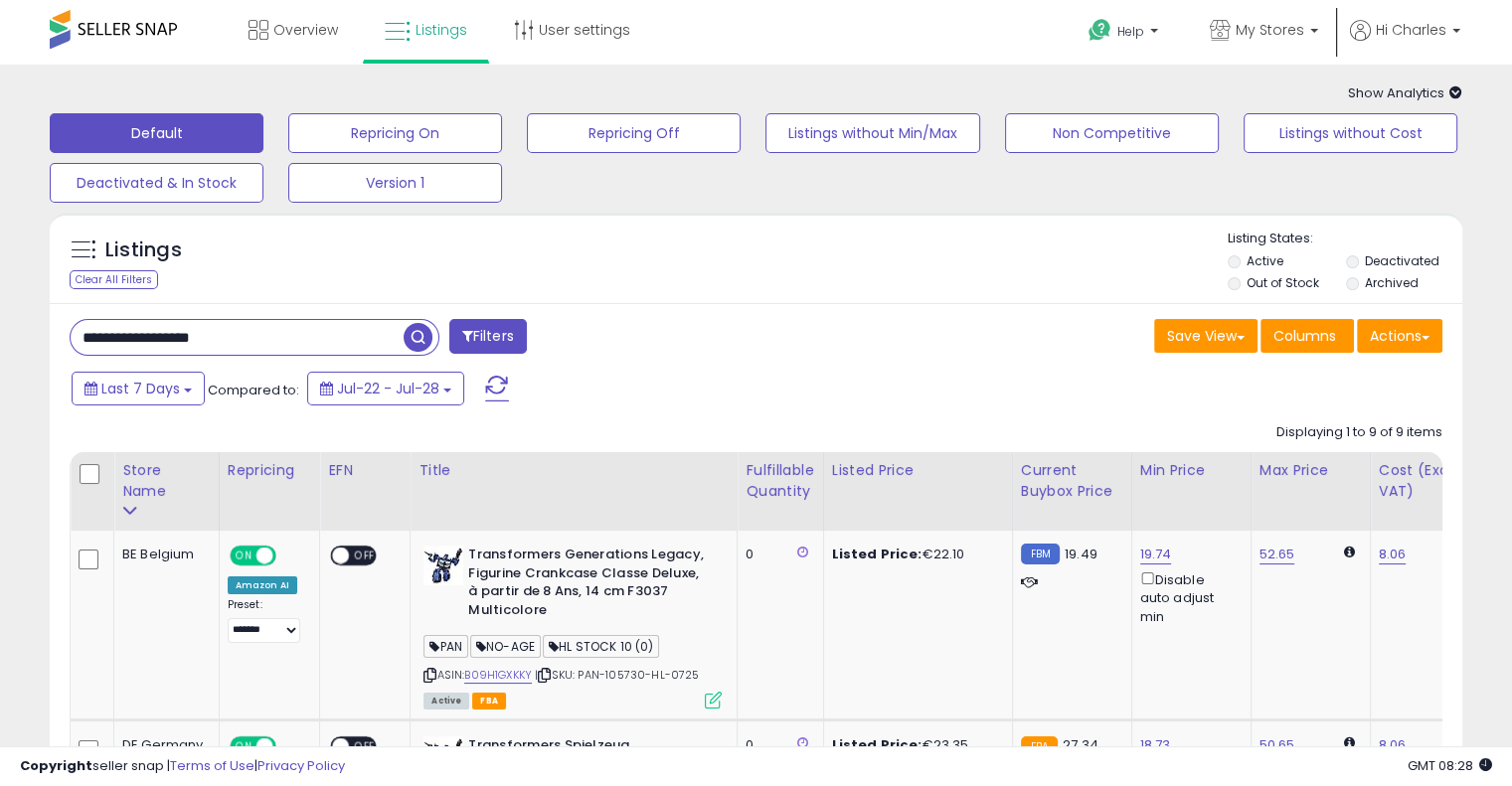 drag, startPoint x: 287, startPoint y: 339, endPoint x: 0, endPoint y: 323, distance: 287.44565 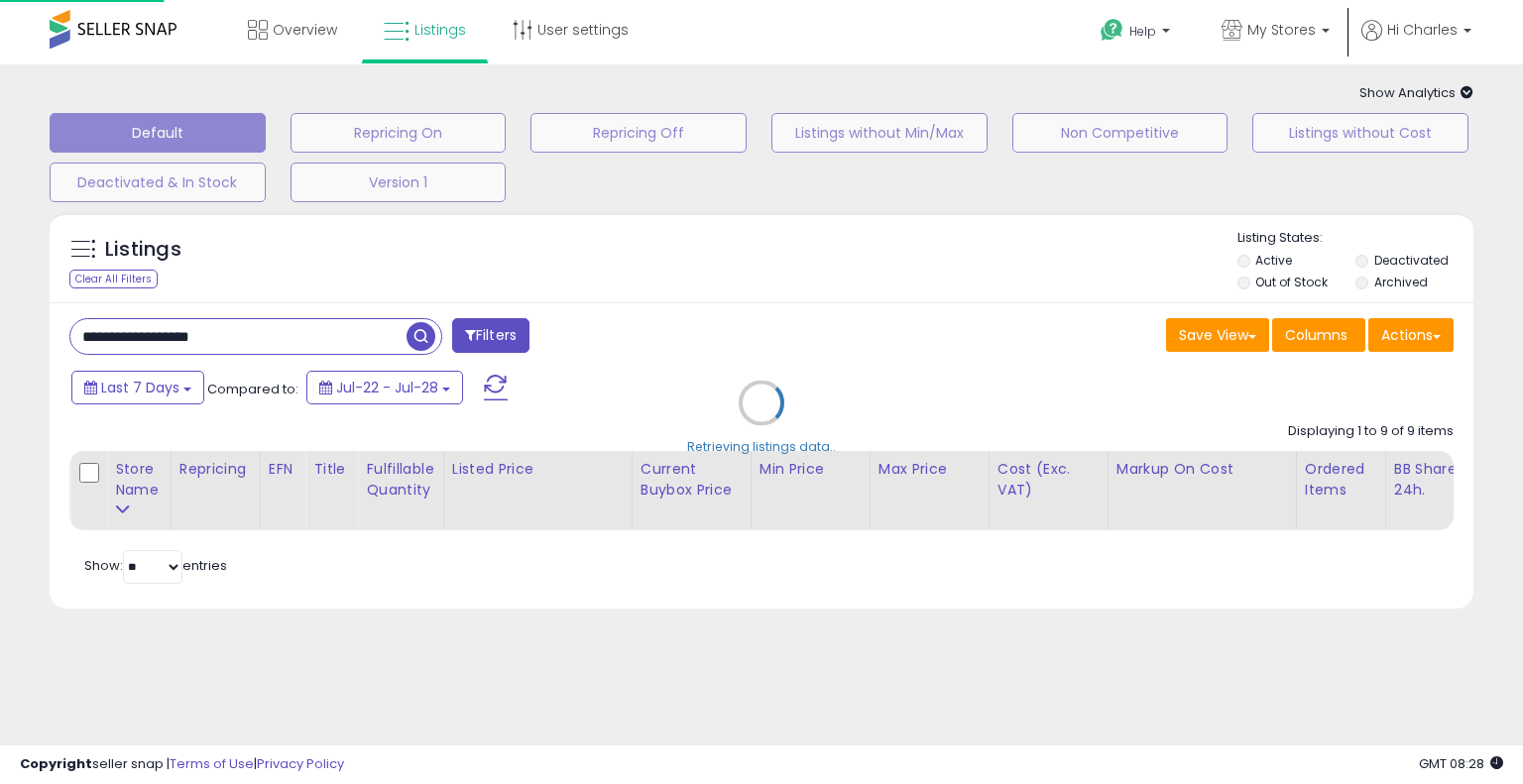 click on "Retrieving listings data.." at bounding box center [762, 417] 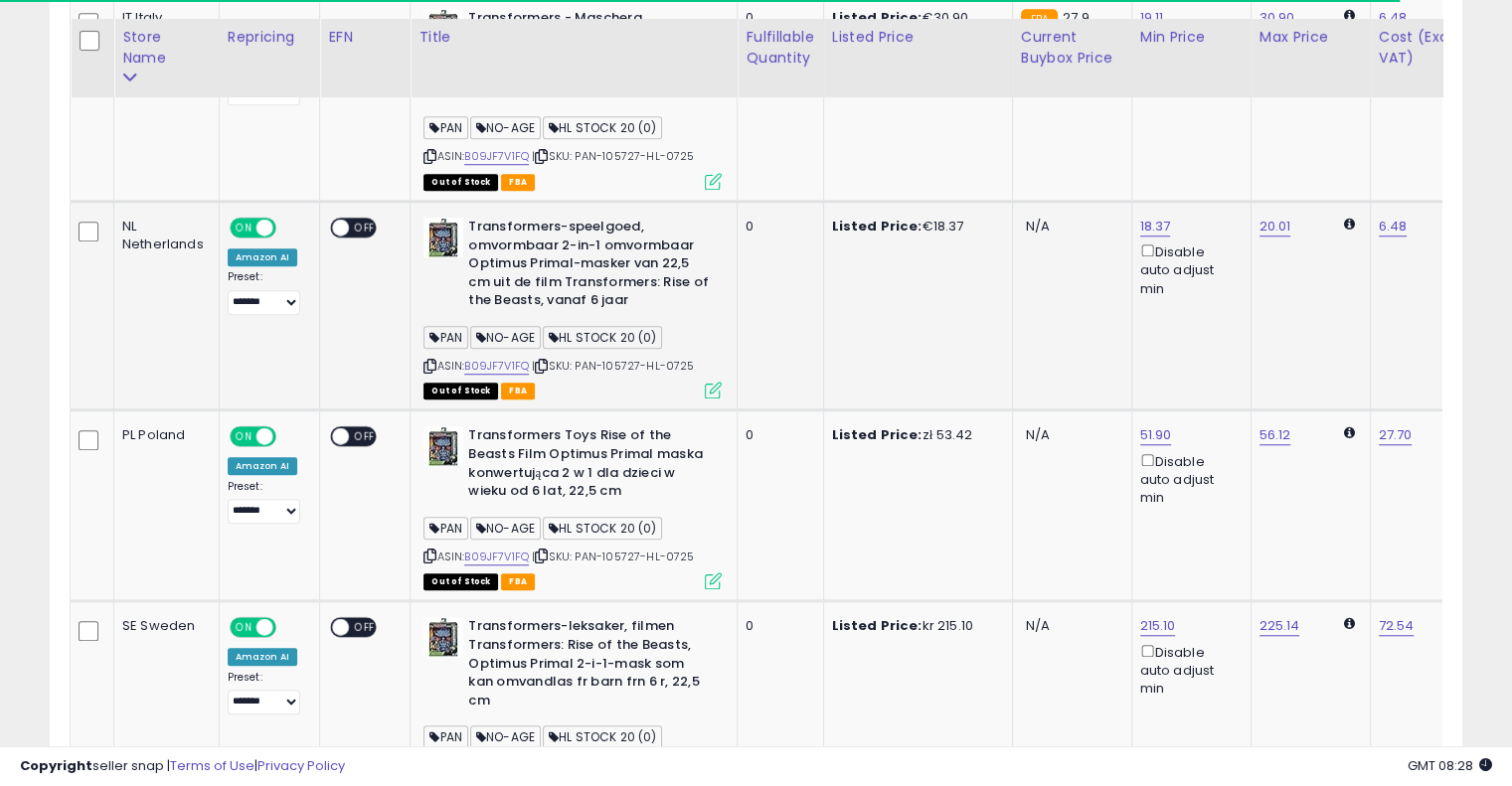 scroll, scrollTop: 1679, scrollLeft: 0, axis: vertical 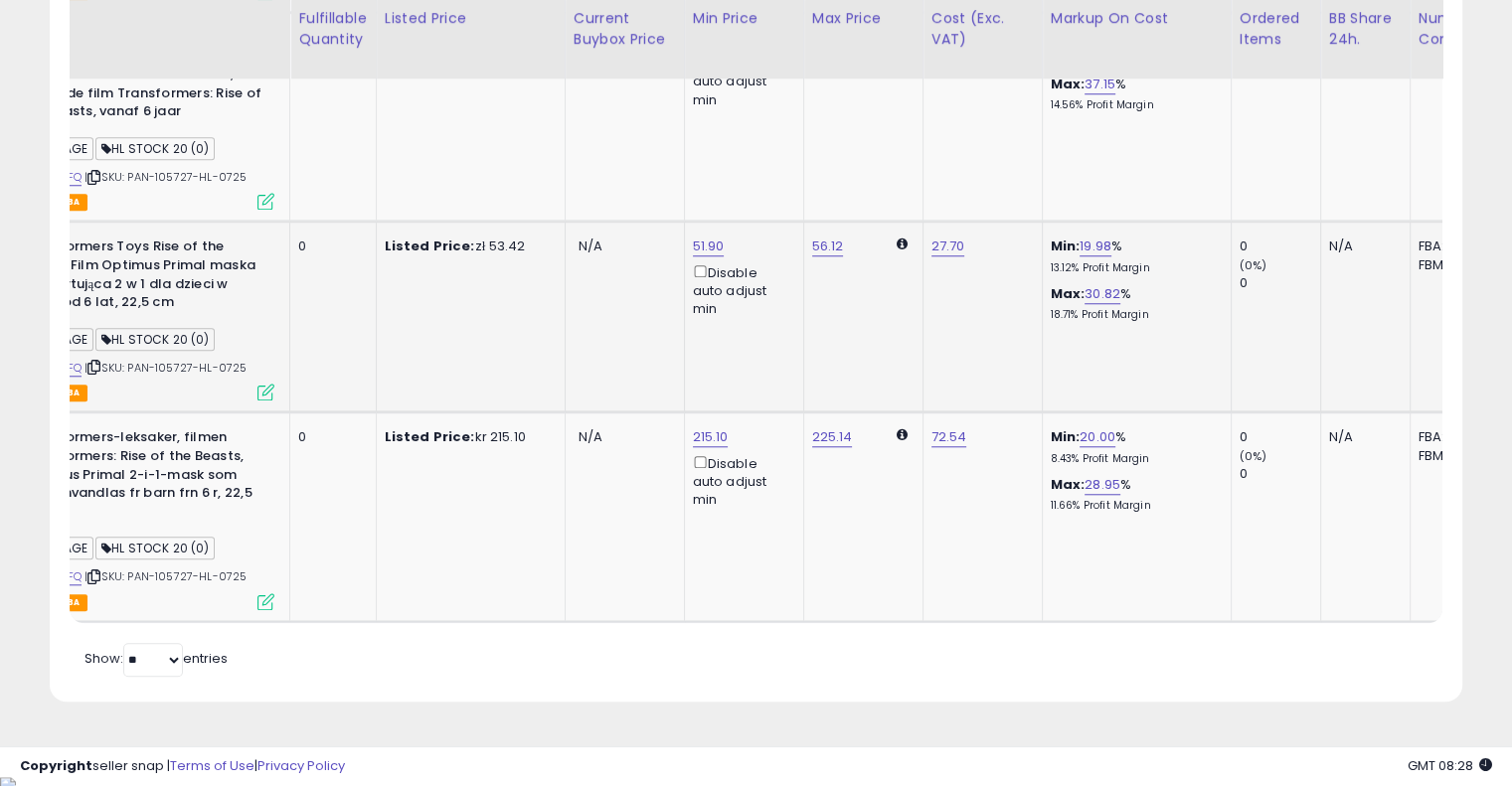 drag, startPoint x: 807, startPoint y: 347, endPoint x: 957, endPoint y: 316, distance: 153.16984 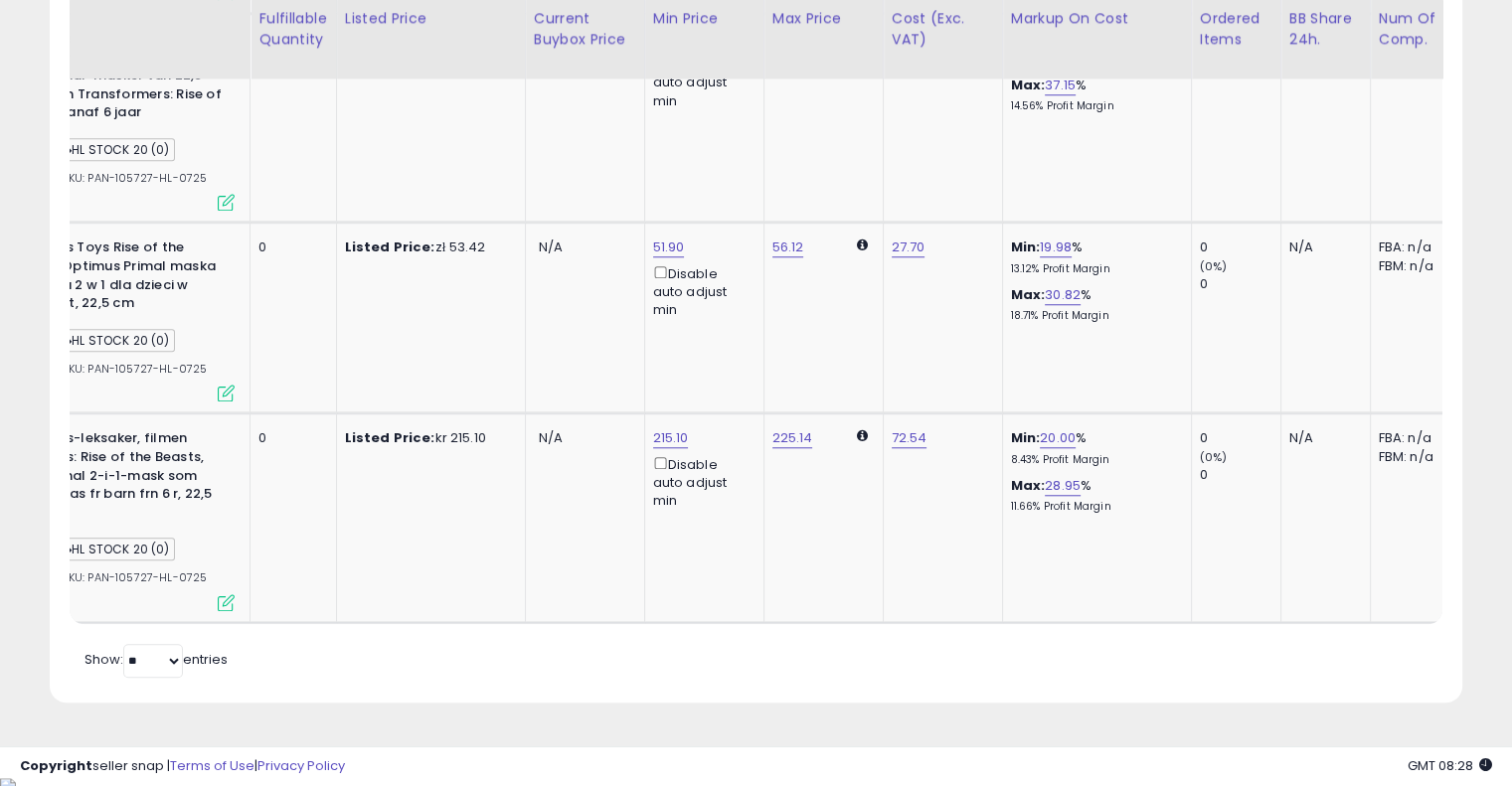 scroll, scrollTop: 1679, scrollLeft: 0, axis: vertical 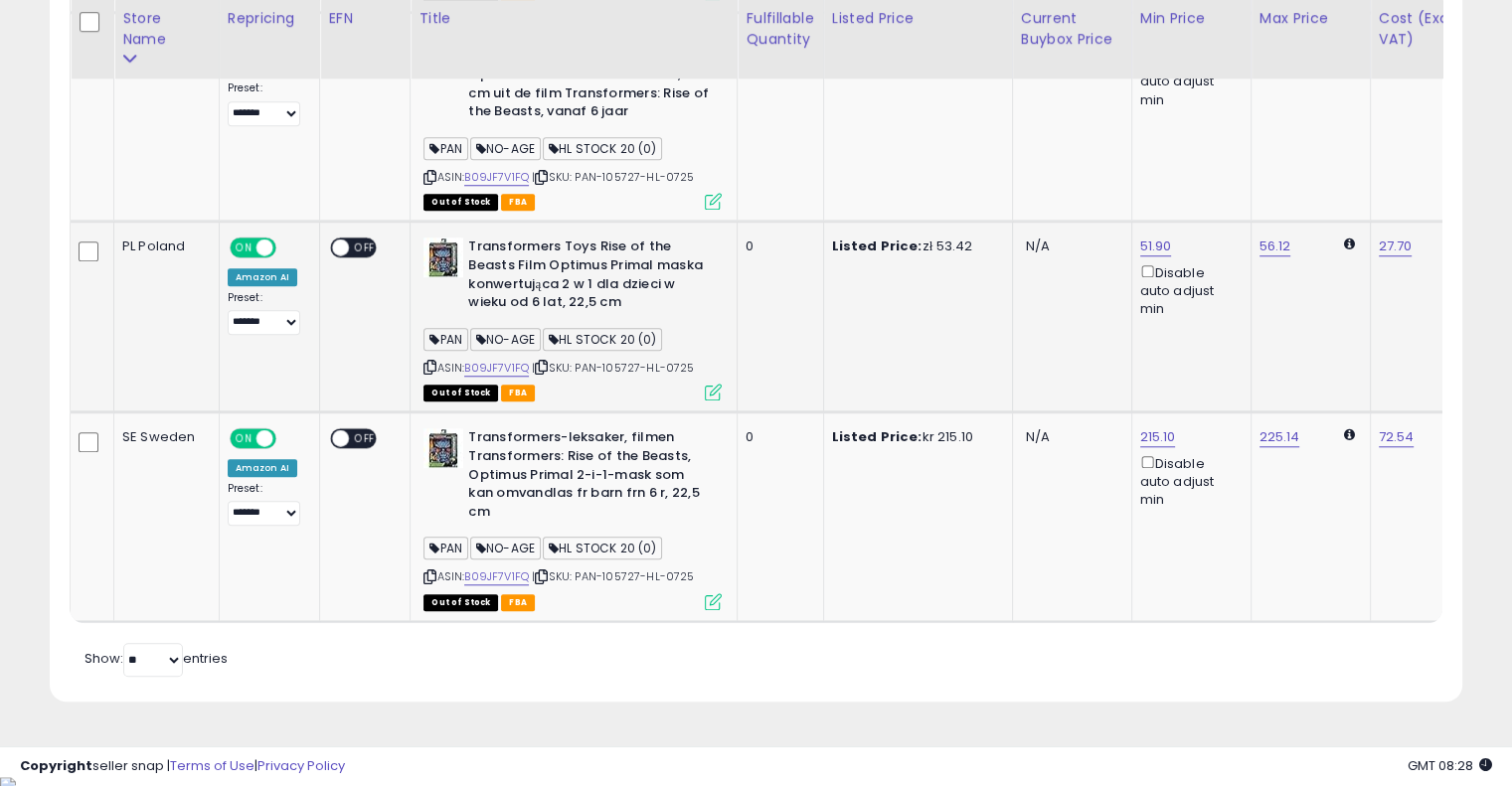 drag, startPoint x: 926, startPoint y: 325, endPoint x: 658, endPoint y: 335, distance: 268.1865 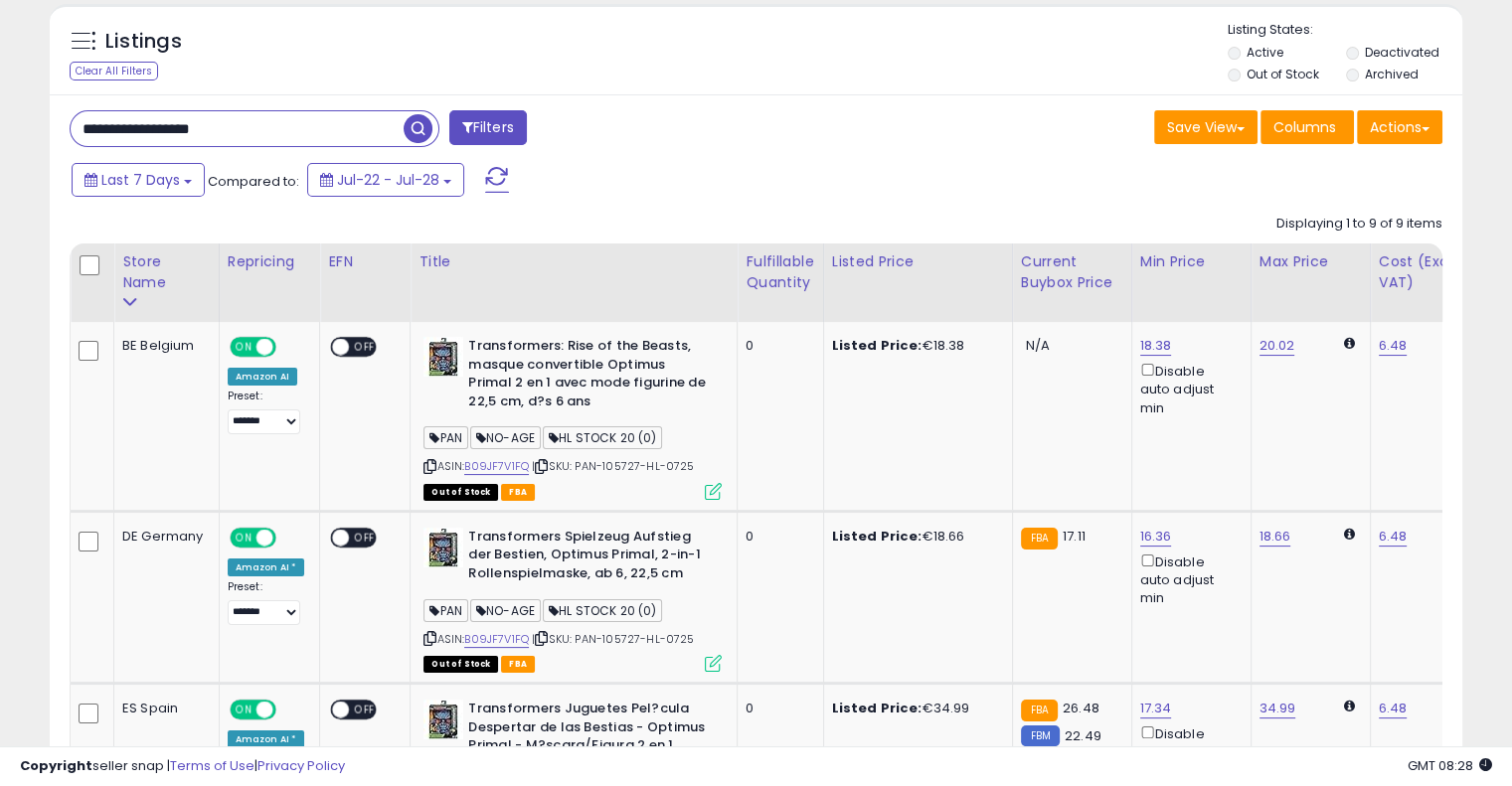scroll, scrollTop: 0, scrollLeft: 0, axis: both 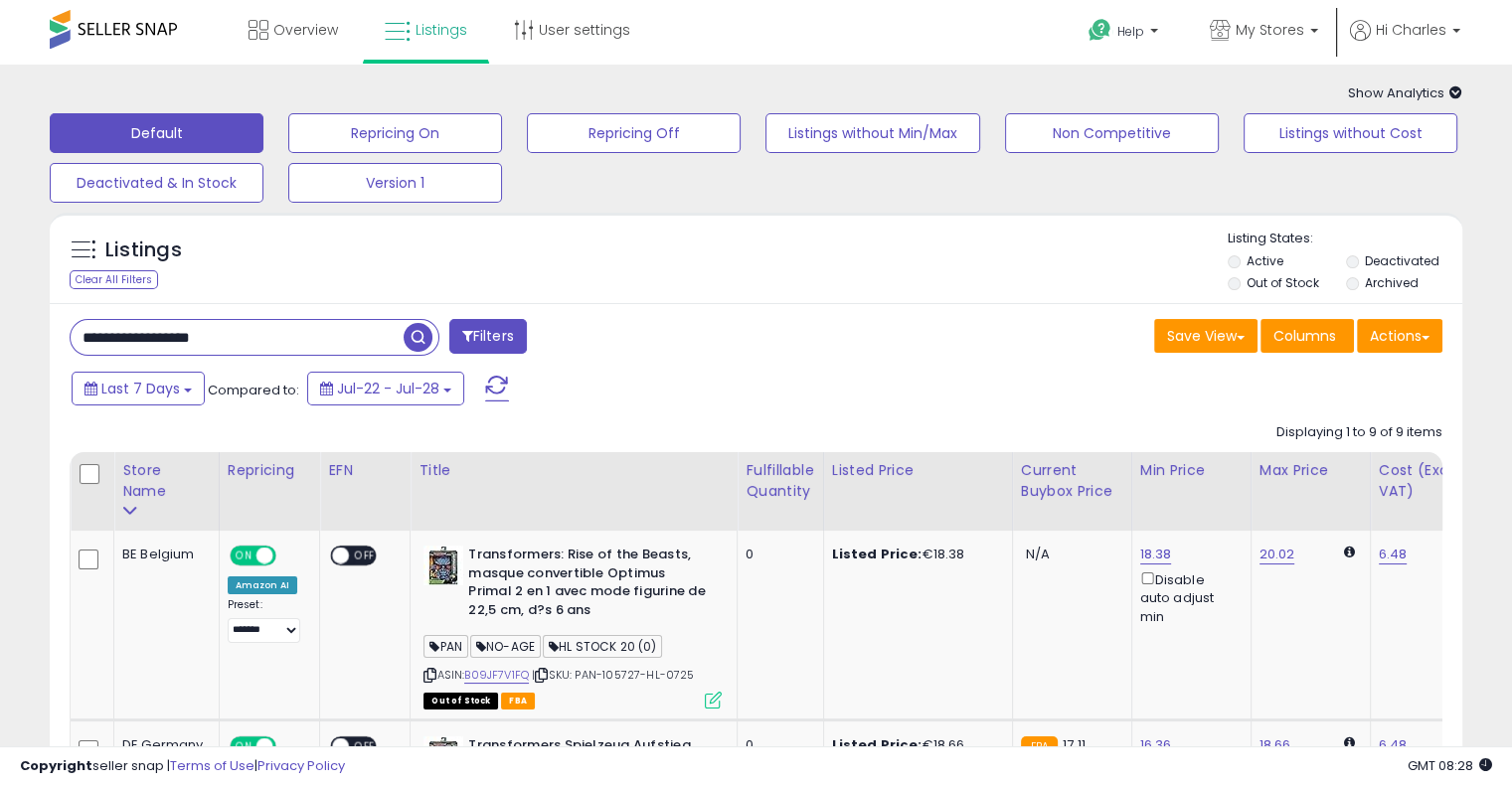 drag, startPoint x: 171, startPoint y: 323, endPoint x: 18, endPoint y: 329, distance: 153.1176 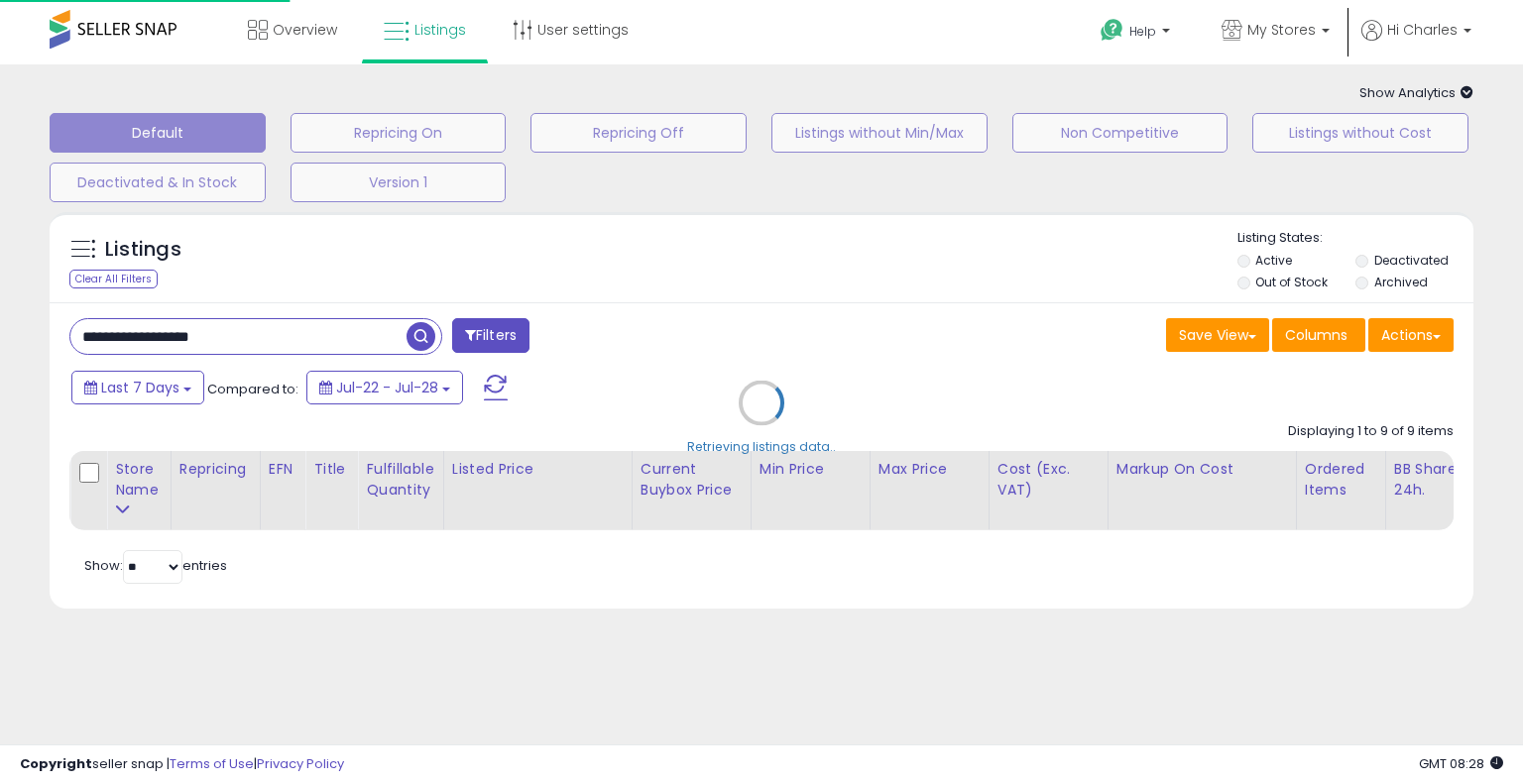 click on "Retrieving listings data.." at bounding box center (762, 417) 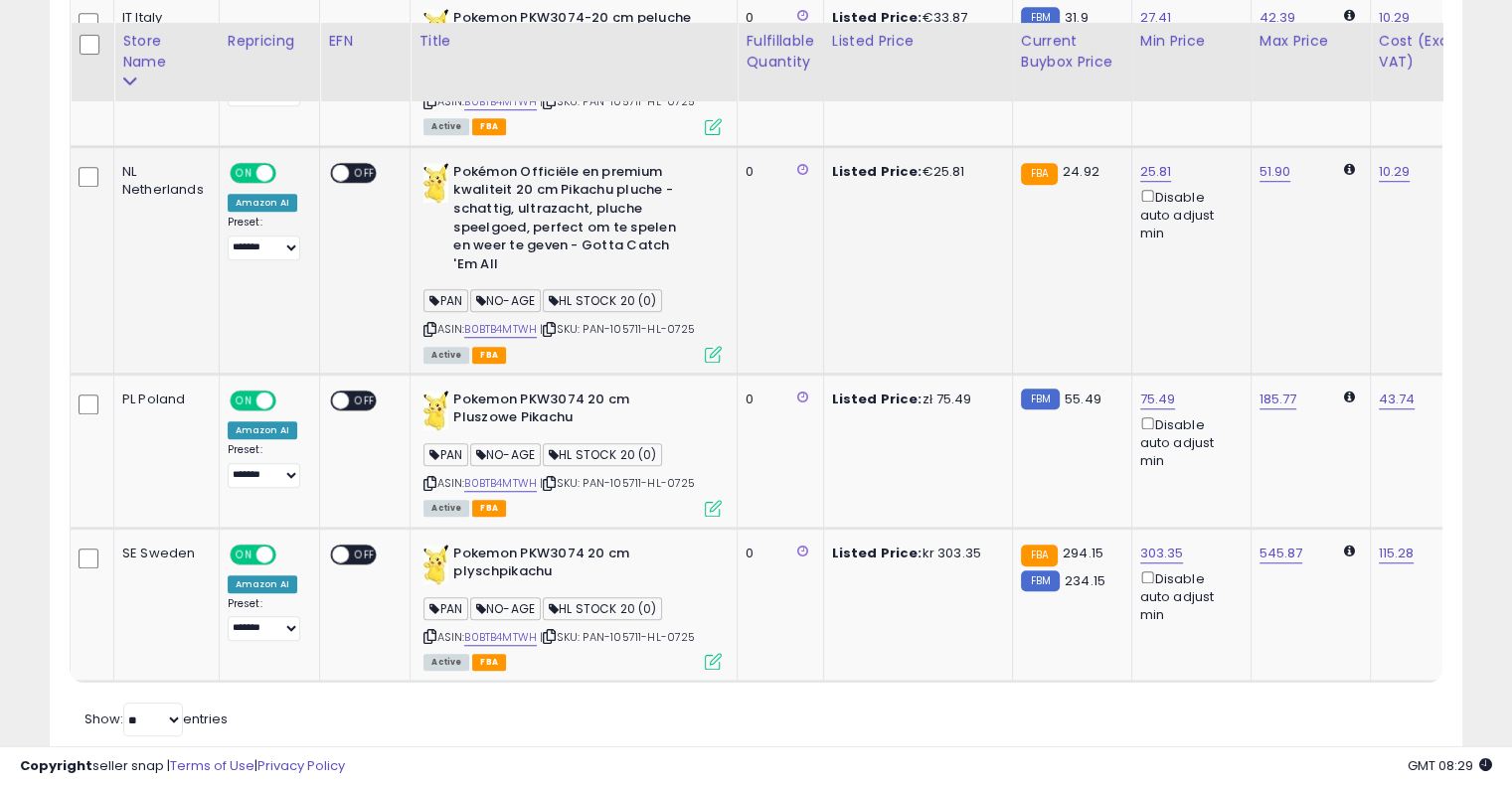 scroll, scrollTop: 1402, scrollLeft: 0, axis: vertical 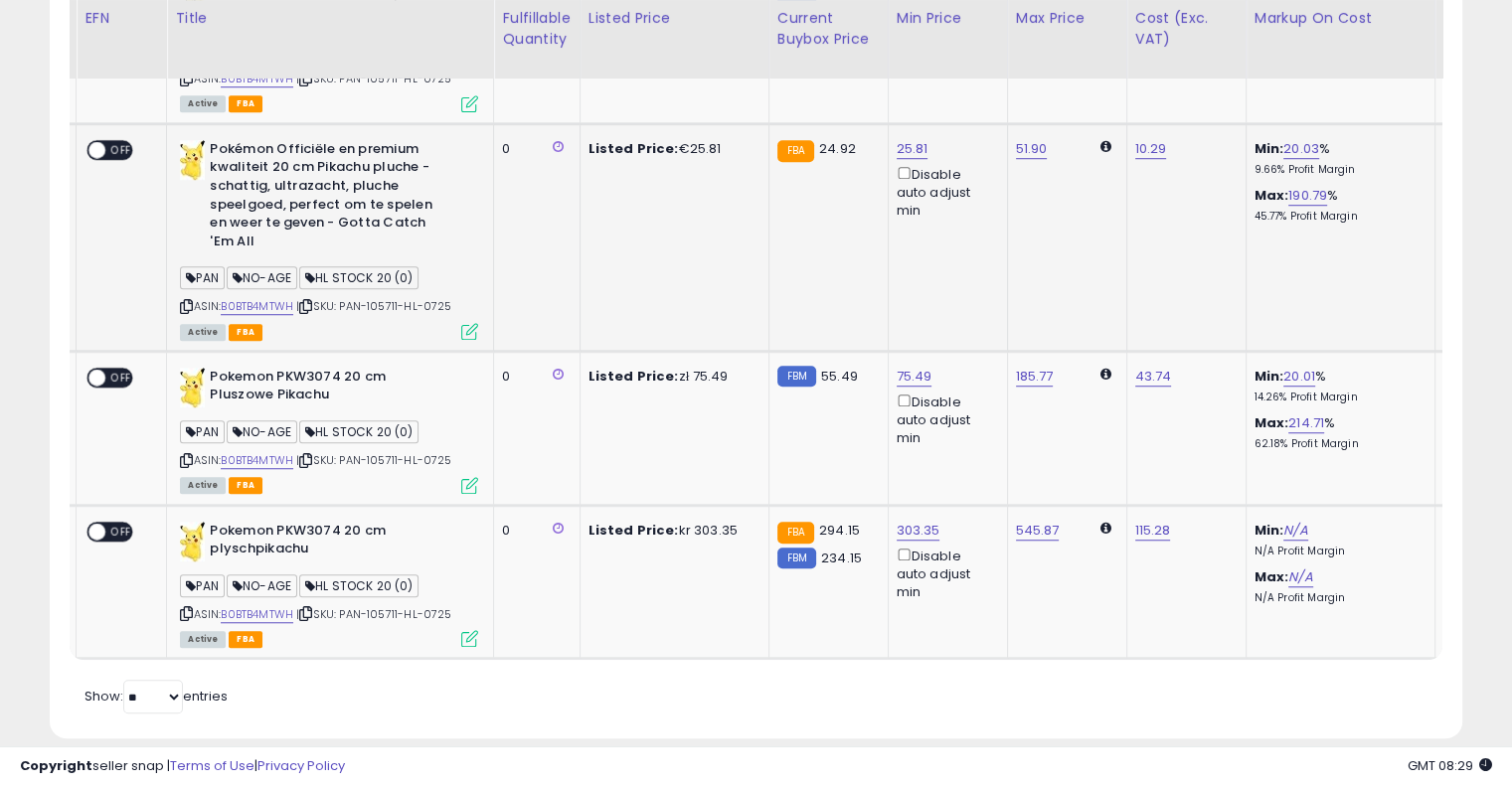 drag, startPoint x: 781, startPoint y: 305, endPoint x: 882, endPoint y: 270, distance: 106.89247 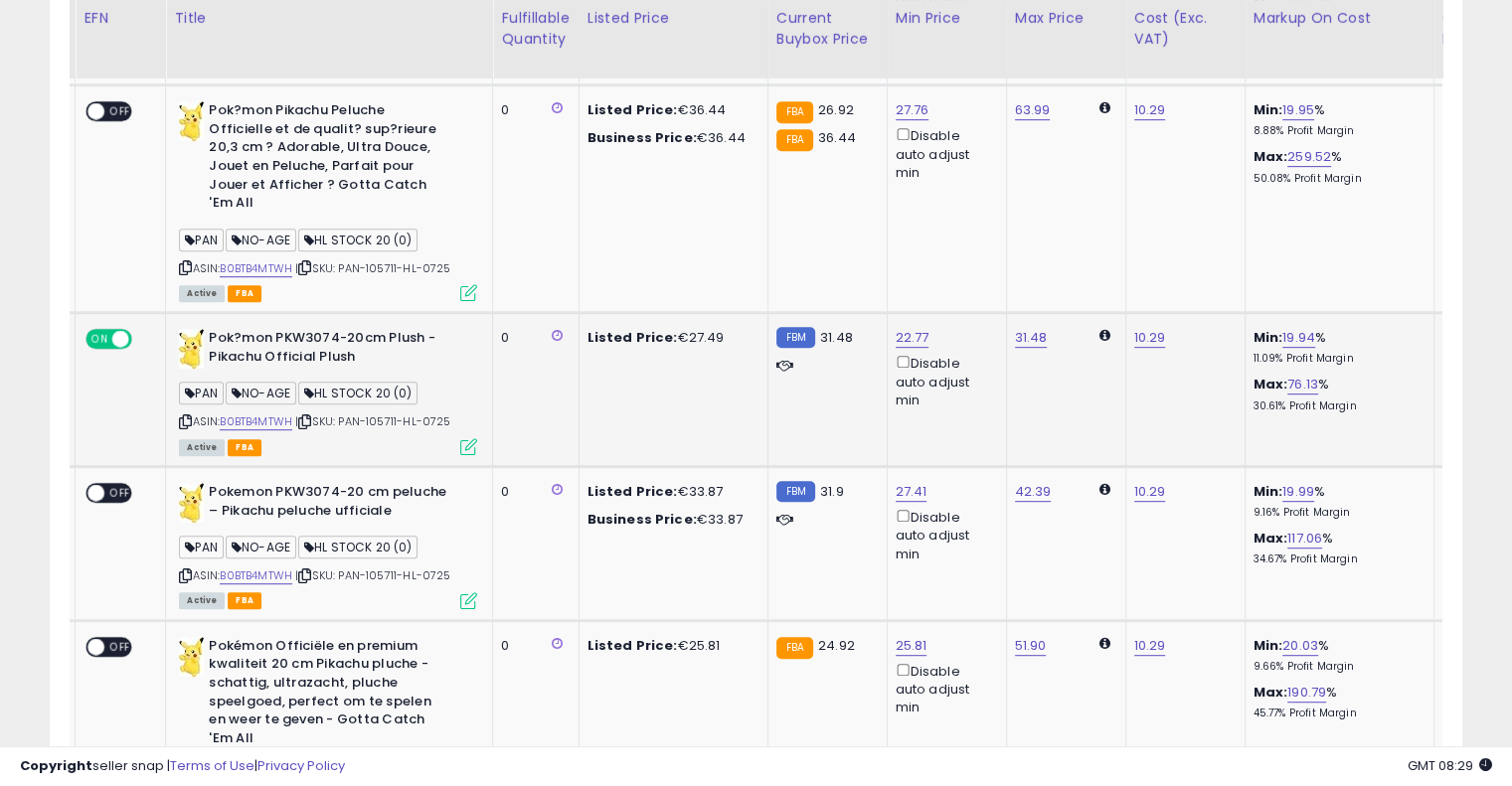 drag, startPoint x: 934, startPoint y: 382, endPoint x: 893, endPoint y: 386, distance: 41.19466 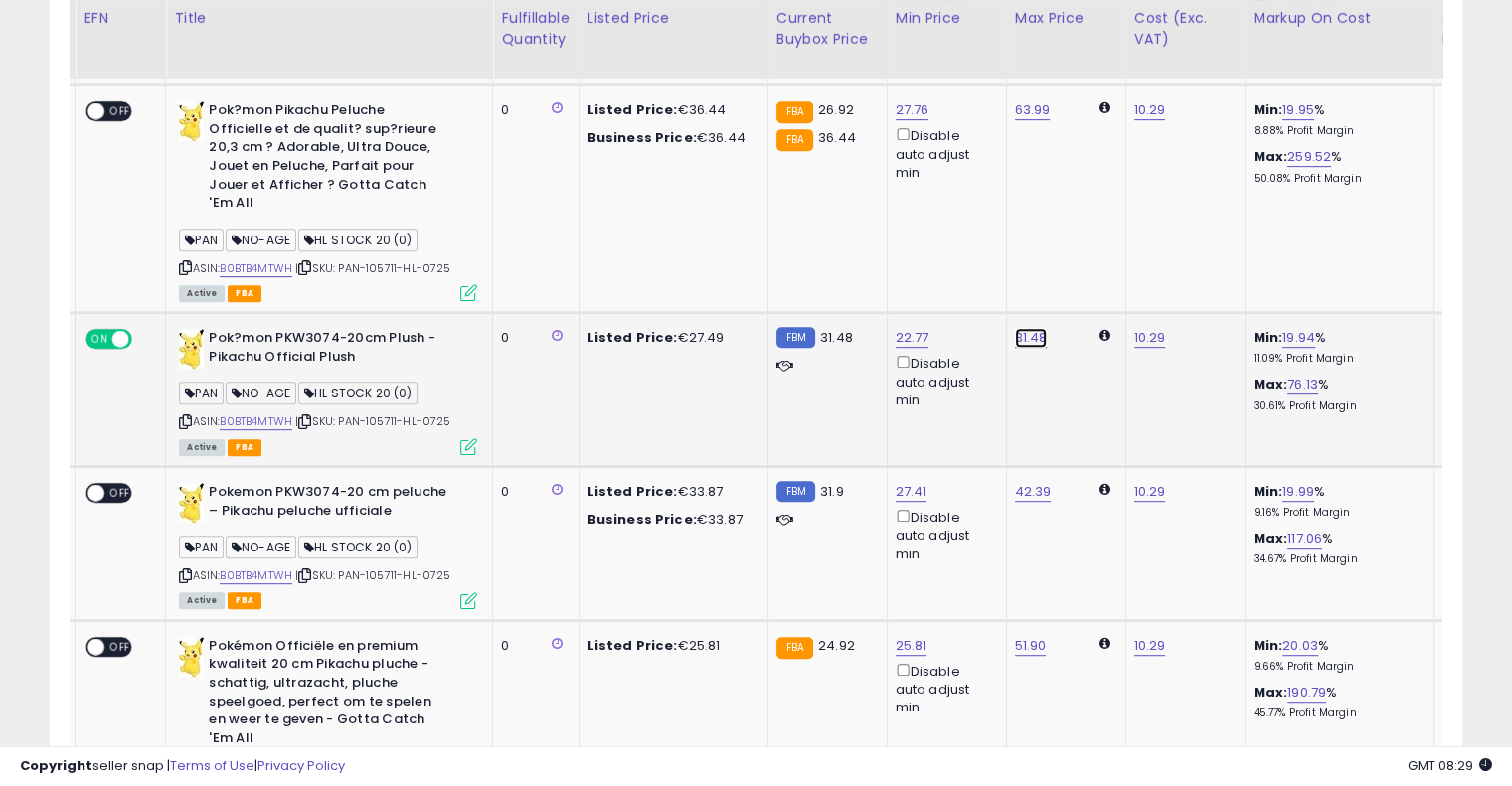 click on "31.48" at bounding box center [1031, -351] 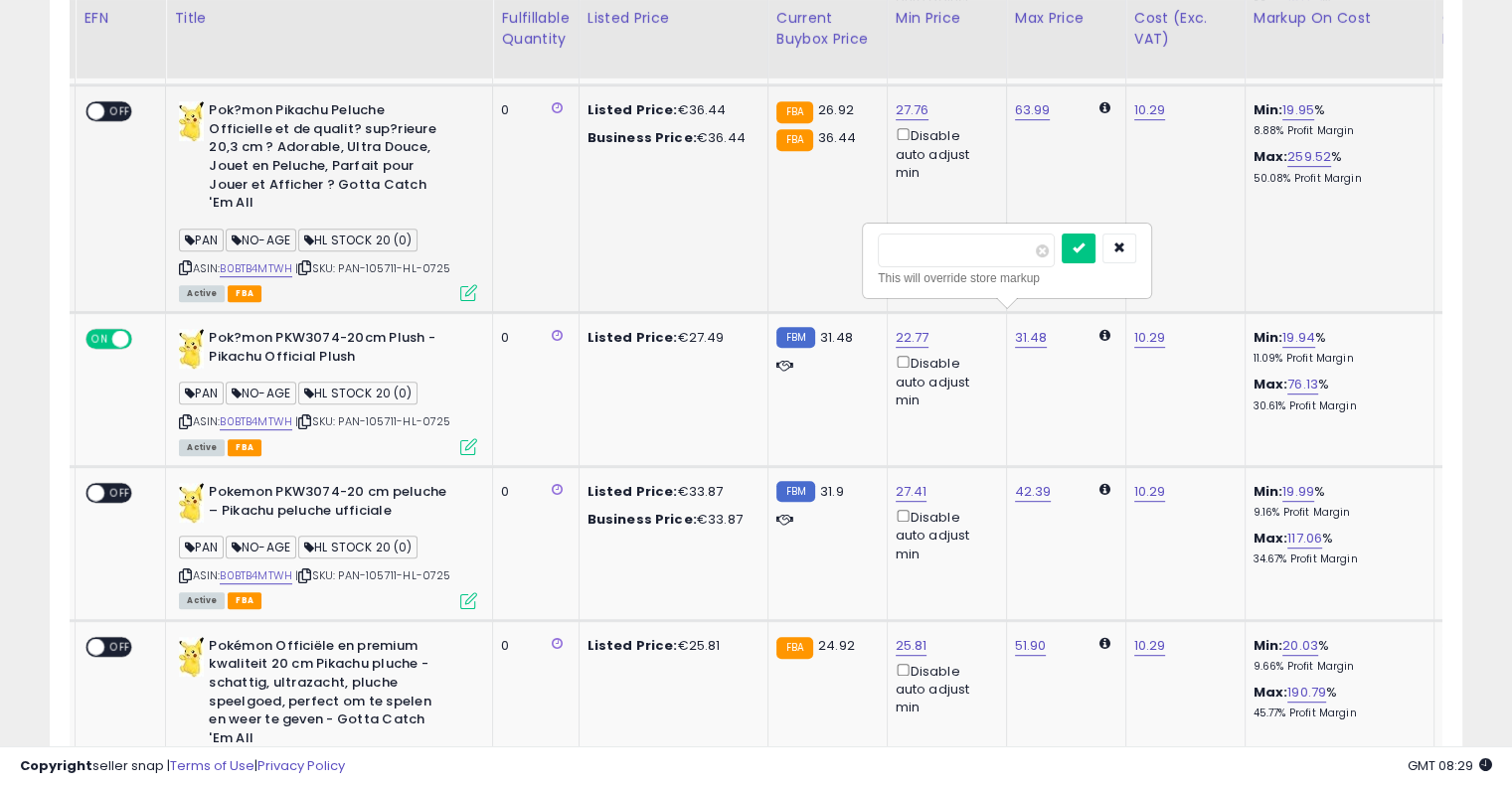 drag, startPoint x: 977, startPoint y: 263, endPoint x: 737, endPoint y: 244, distance: 240.75091 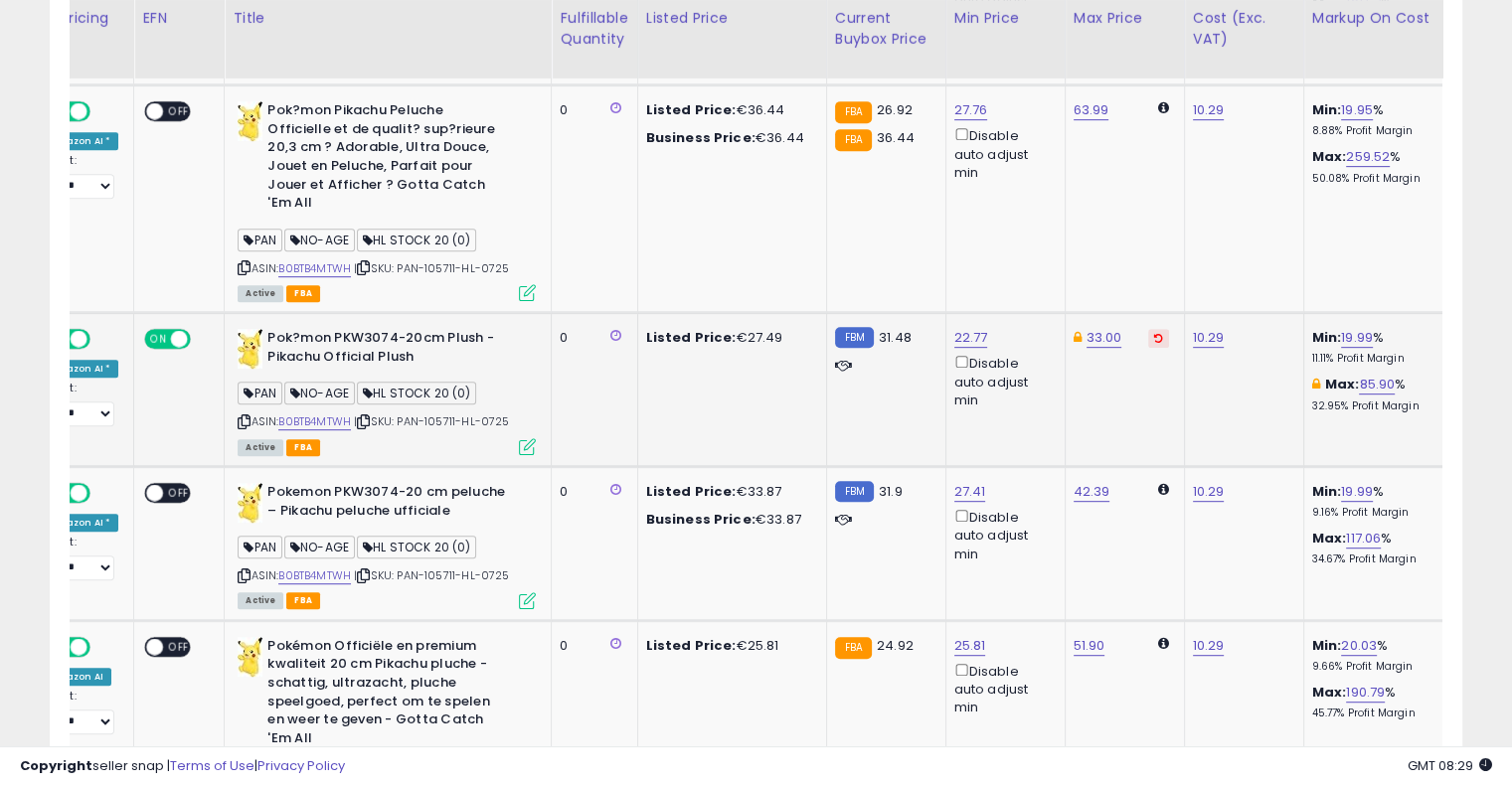 drag, startPoint x: 999, startPoint y: 383, endPoint x: 815, endPoint y: 385, distance: 184.0109 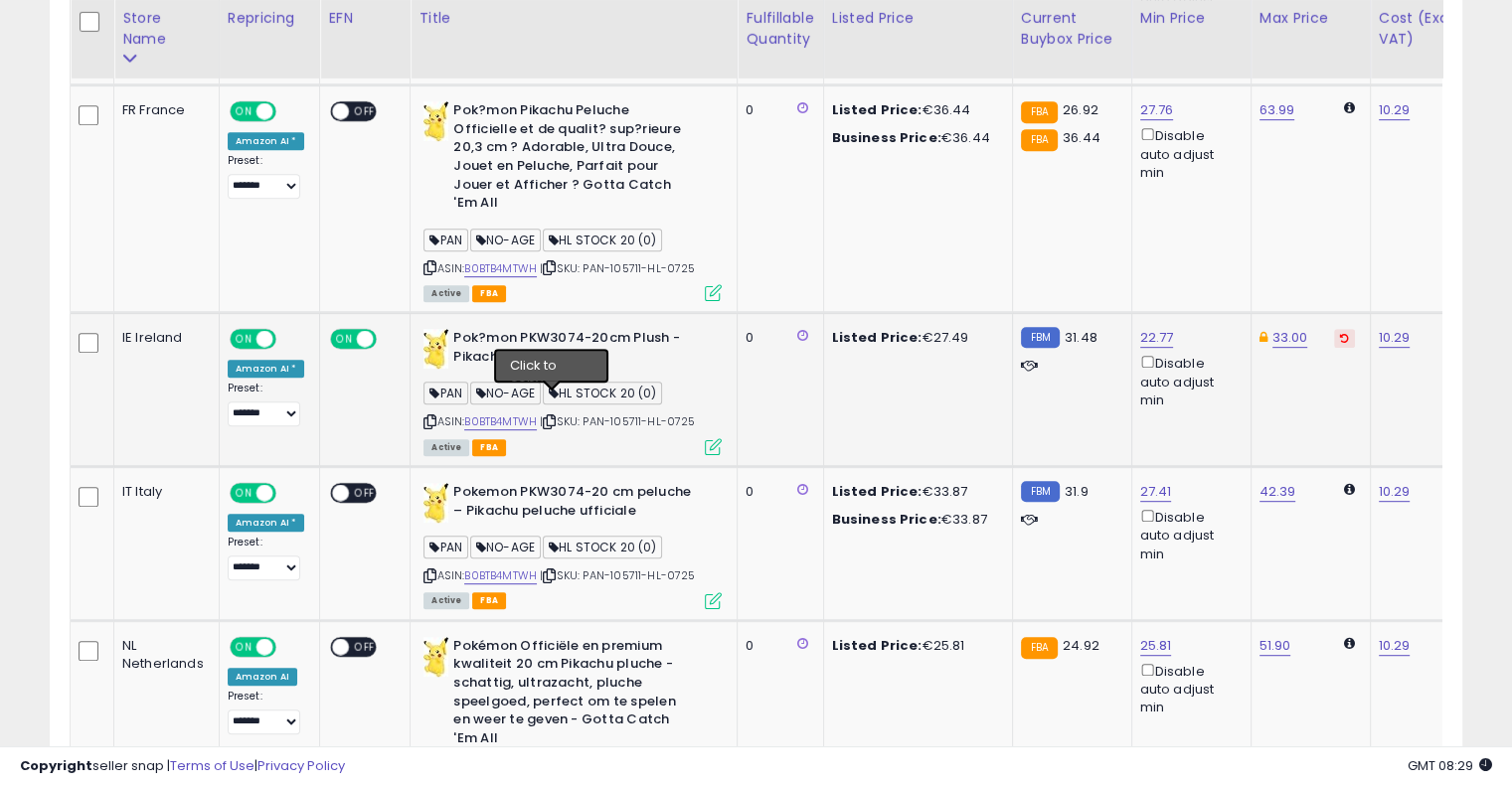 click at bounding box center (549, 421) 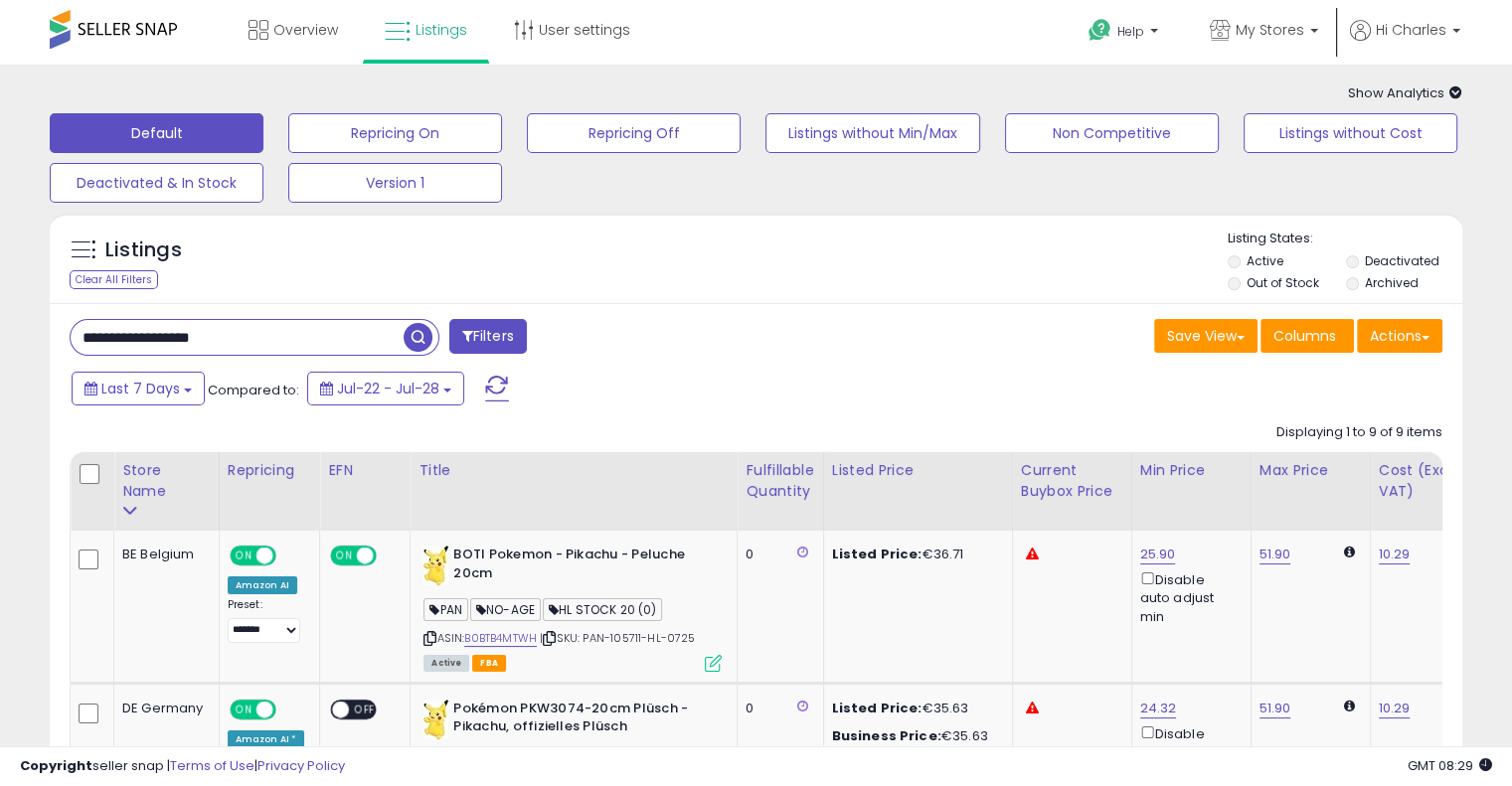 drag, startPoint x: 322, startPoint y: 330, endPoint x: 15, endPoint y: 329, distance: 307.00163 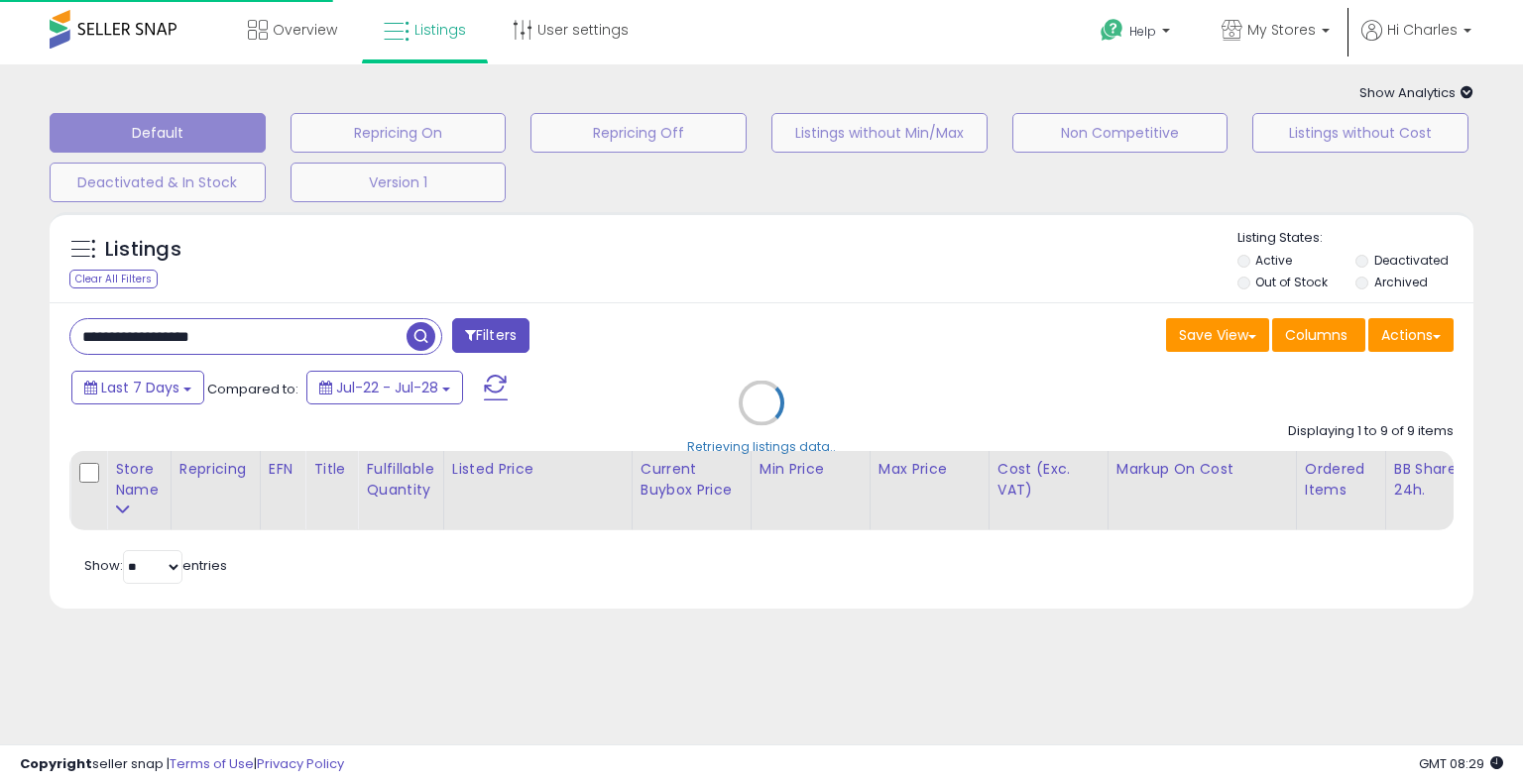 click on "Retrieving listings data.." at bounding box center [762, 417] 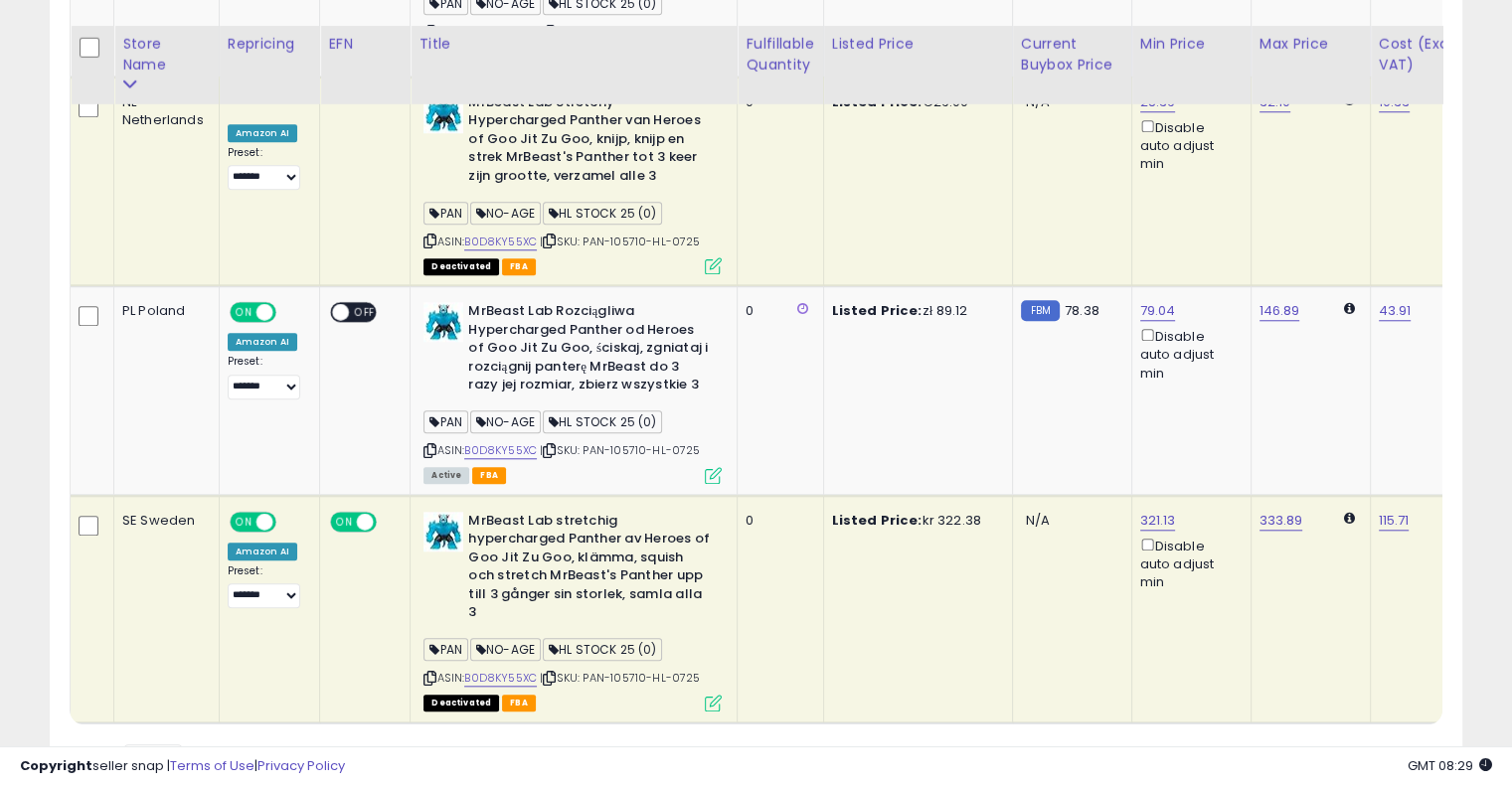 scroll, scrollTop: 1789, scrollLeft: 0, axis: vertical 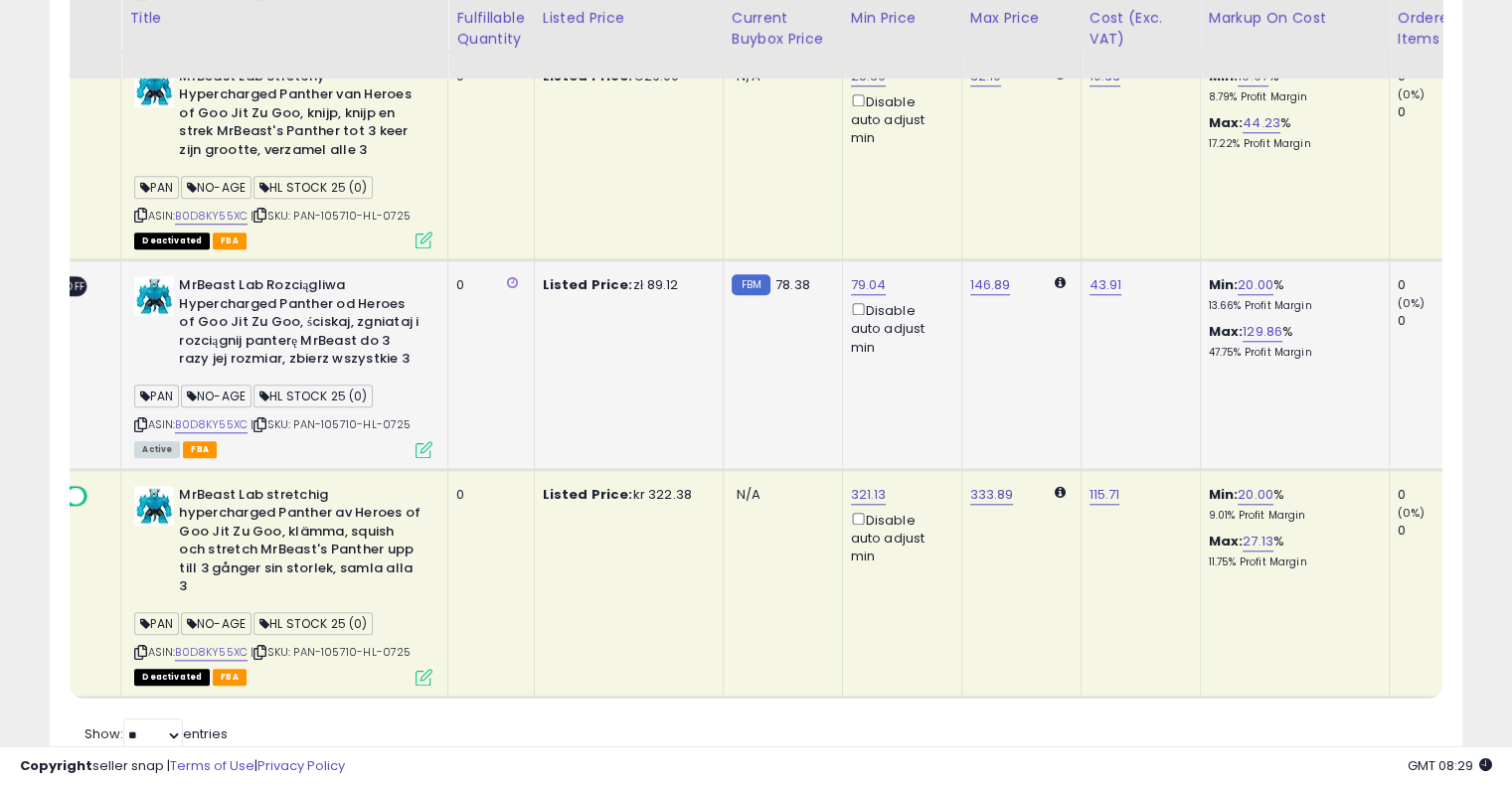 drag, startPoint x: 786, startPoint y: 327, endPoint x: 919, endPoint y: 297, distance: 136.34148 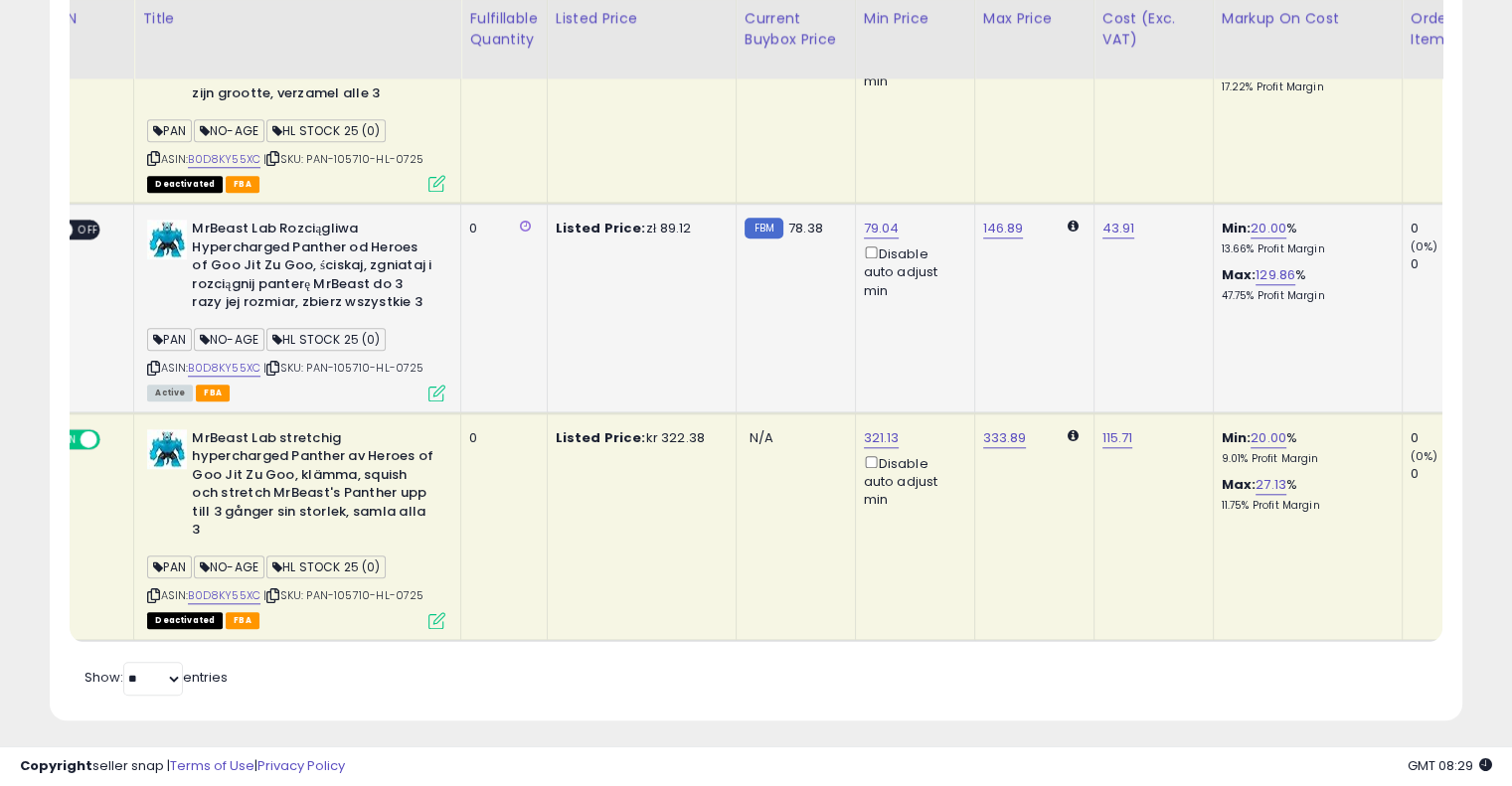 drag, startPoint x: 967, startPoint y: 328, endPoint x: 671, endPoint y: 319, distance: 296.13679 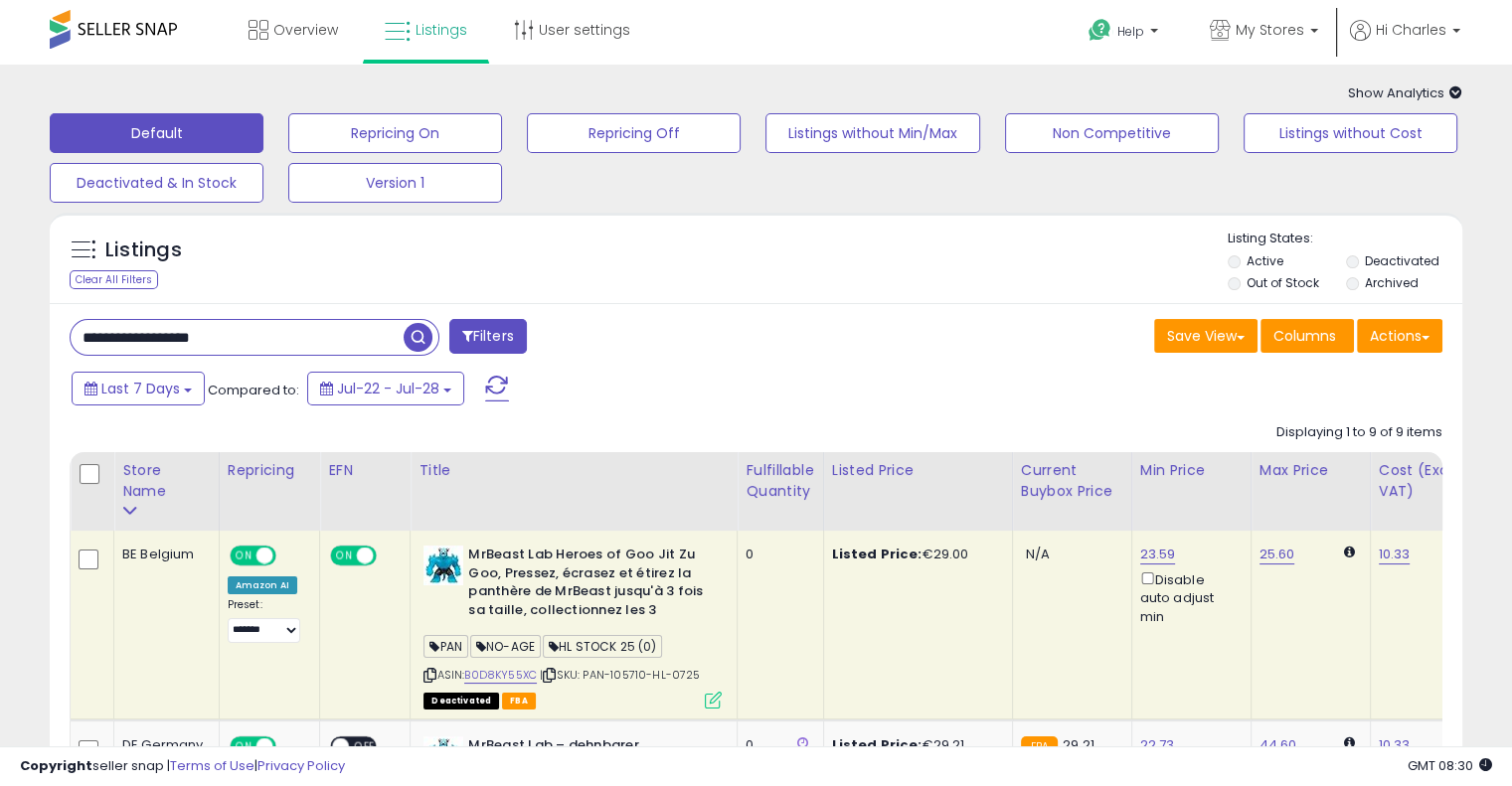 drag, startPoint x: 195, startPoint y: 328, endPoint x: 59, endPoint y: 313, distance: 136.82471 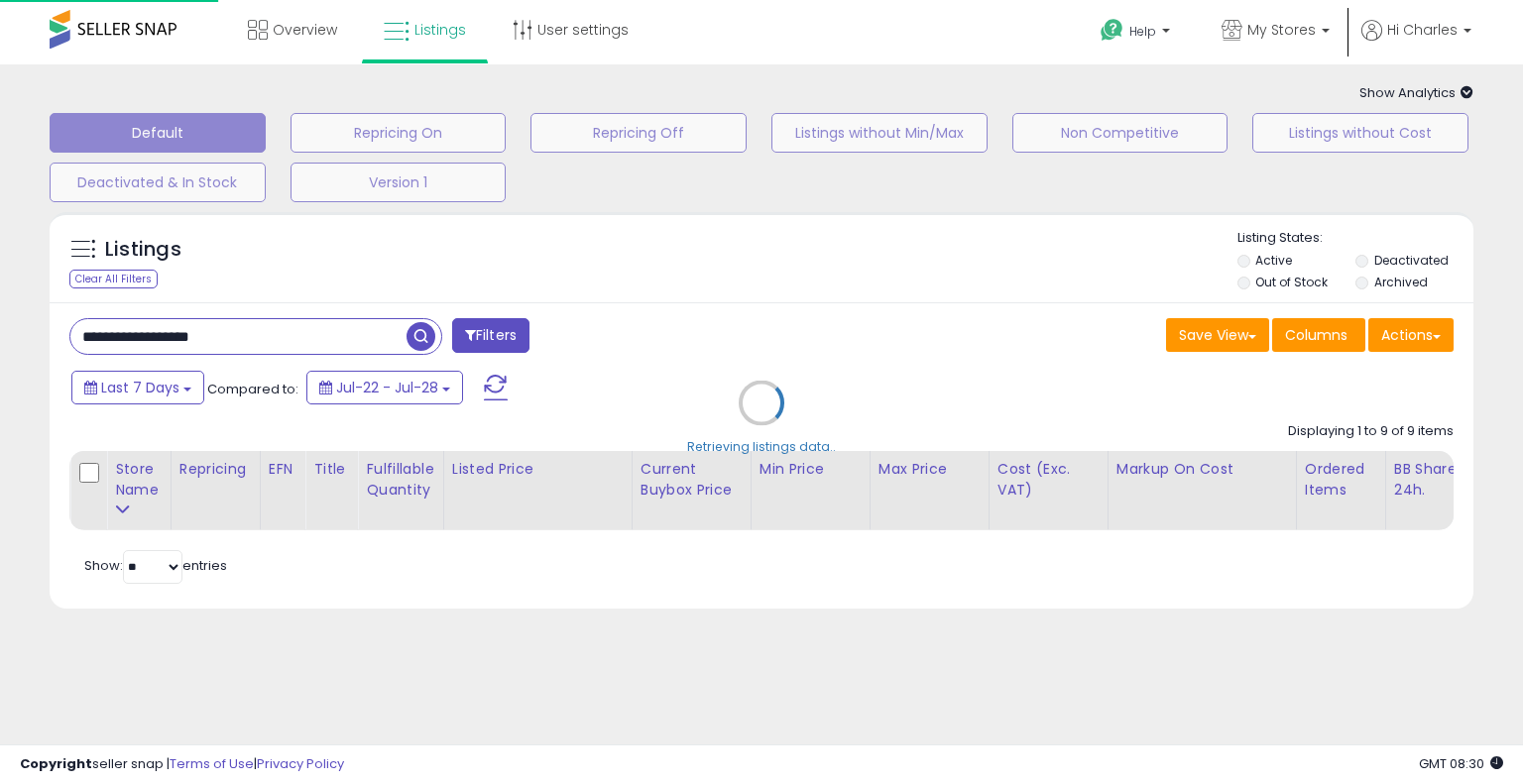 click on "Retrieving listings data.." at bounding box center [762, 417] 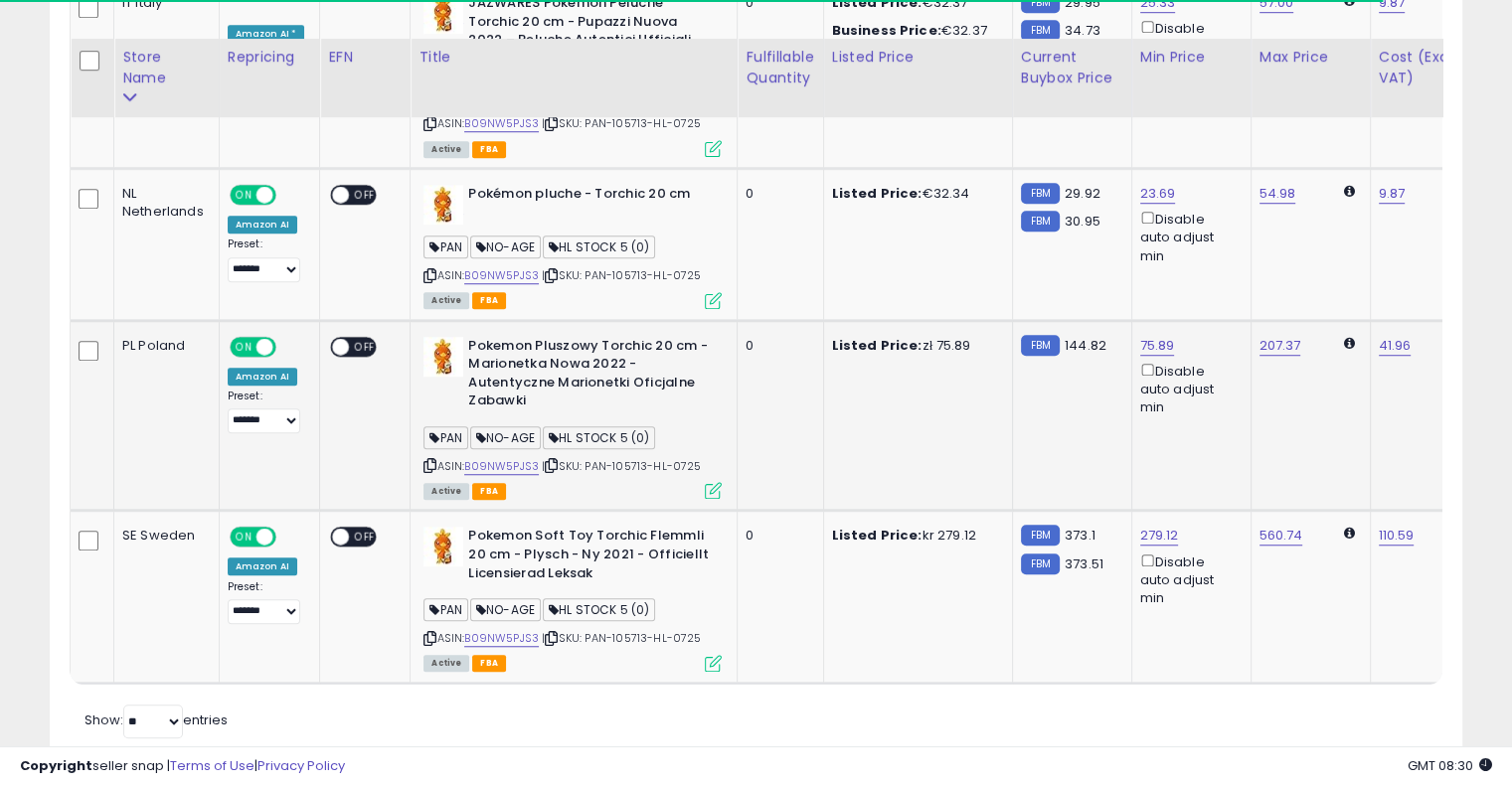 scroll, scrollTop: 1437, scrollLeft: 0, axis: vertical 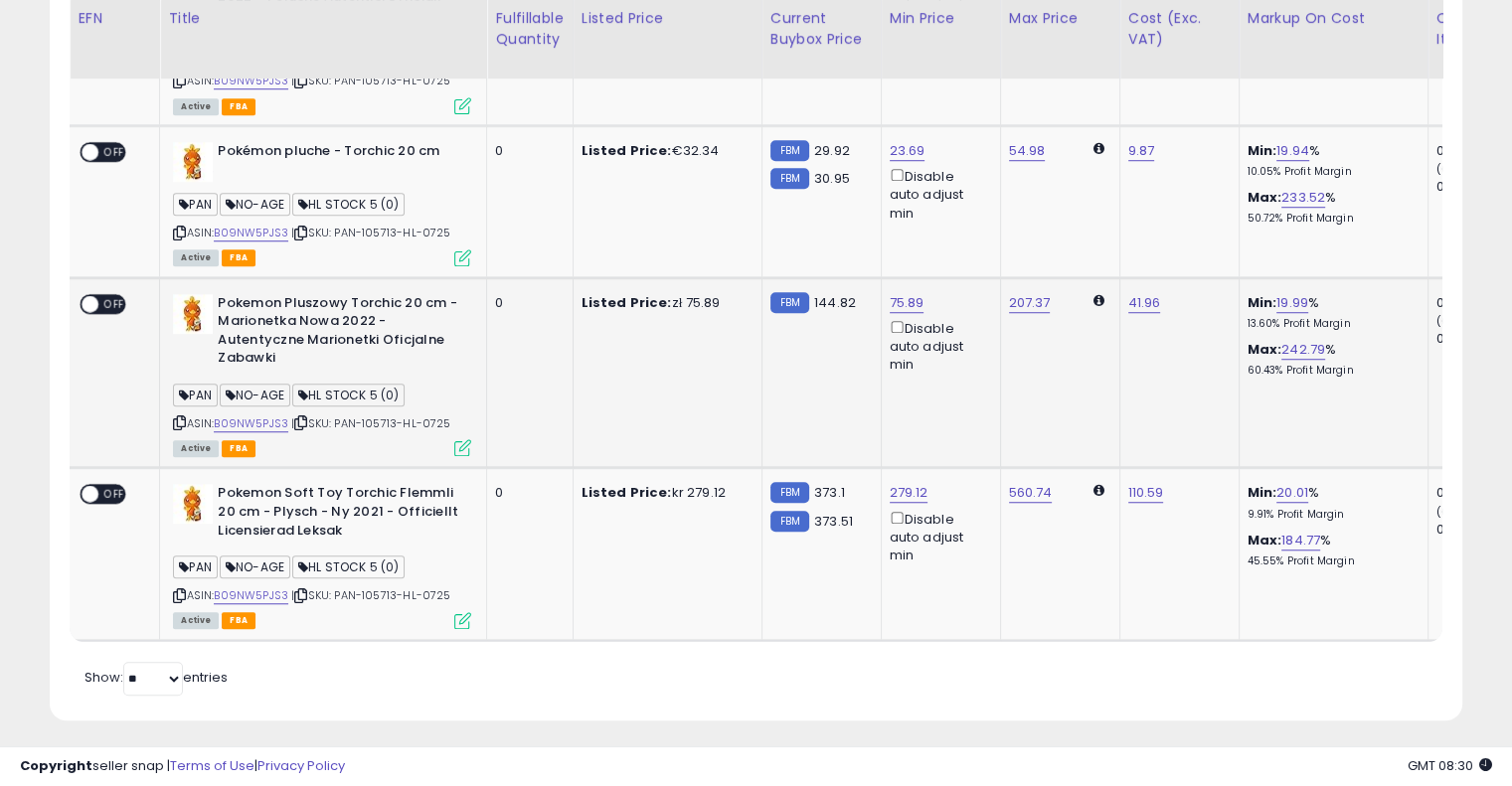 drag, startPoint x: 778, startPoint y: 360, endPoint x: 916, endPoint y: 359, distance: 138.00362 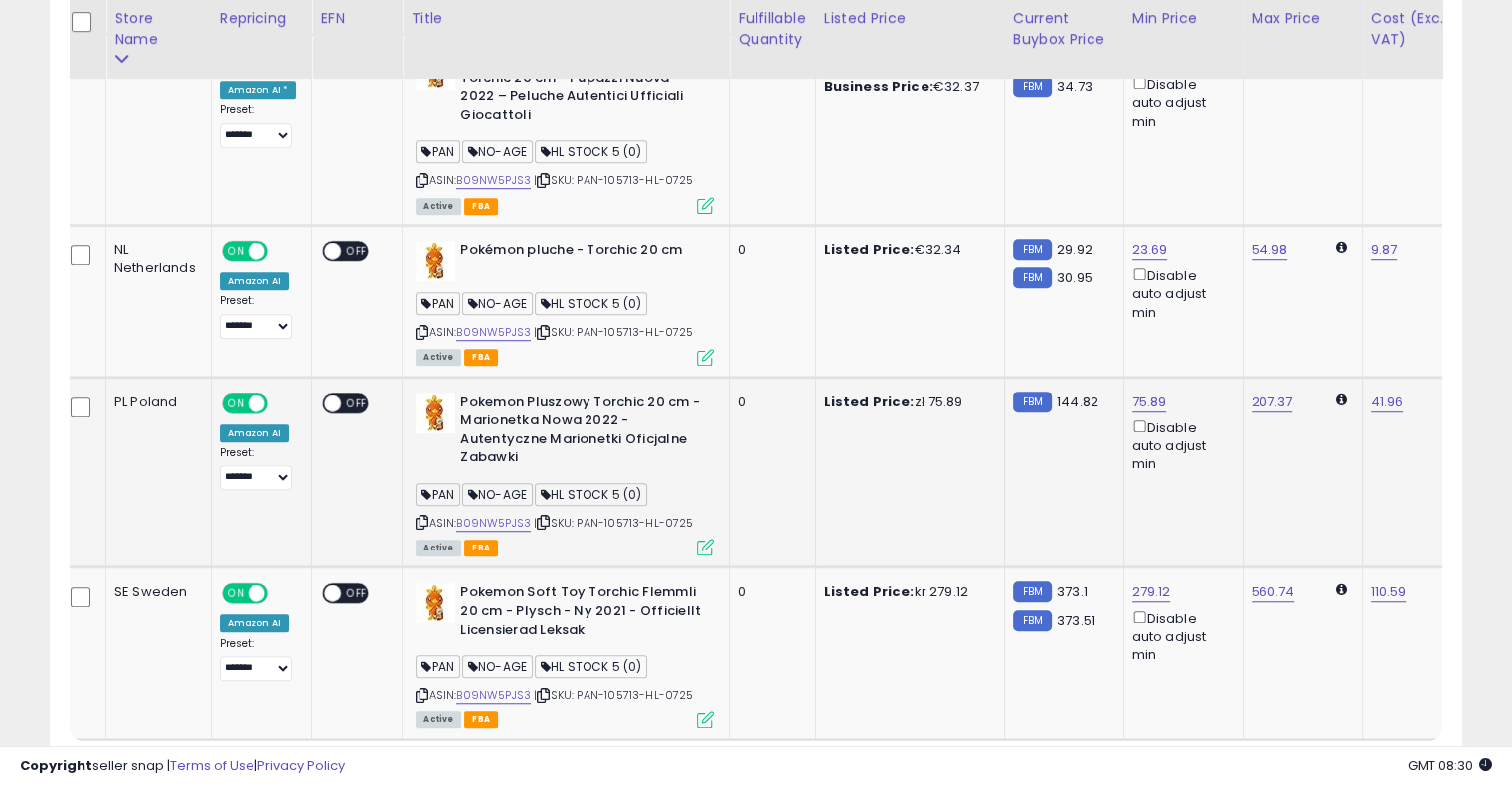 drag, startPoint x: 970, startPoint y: 469, endPoint x: 581, endPoint y: 451, distance: 389.41623 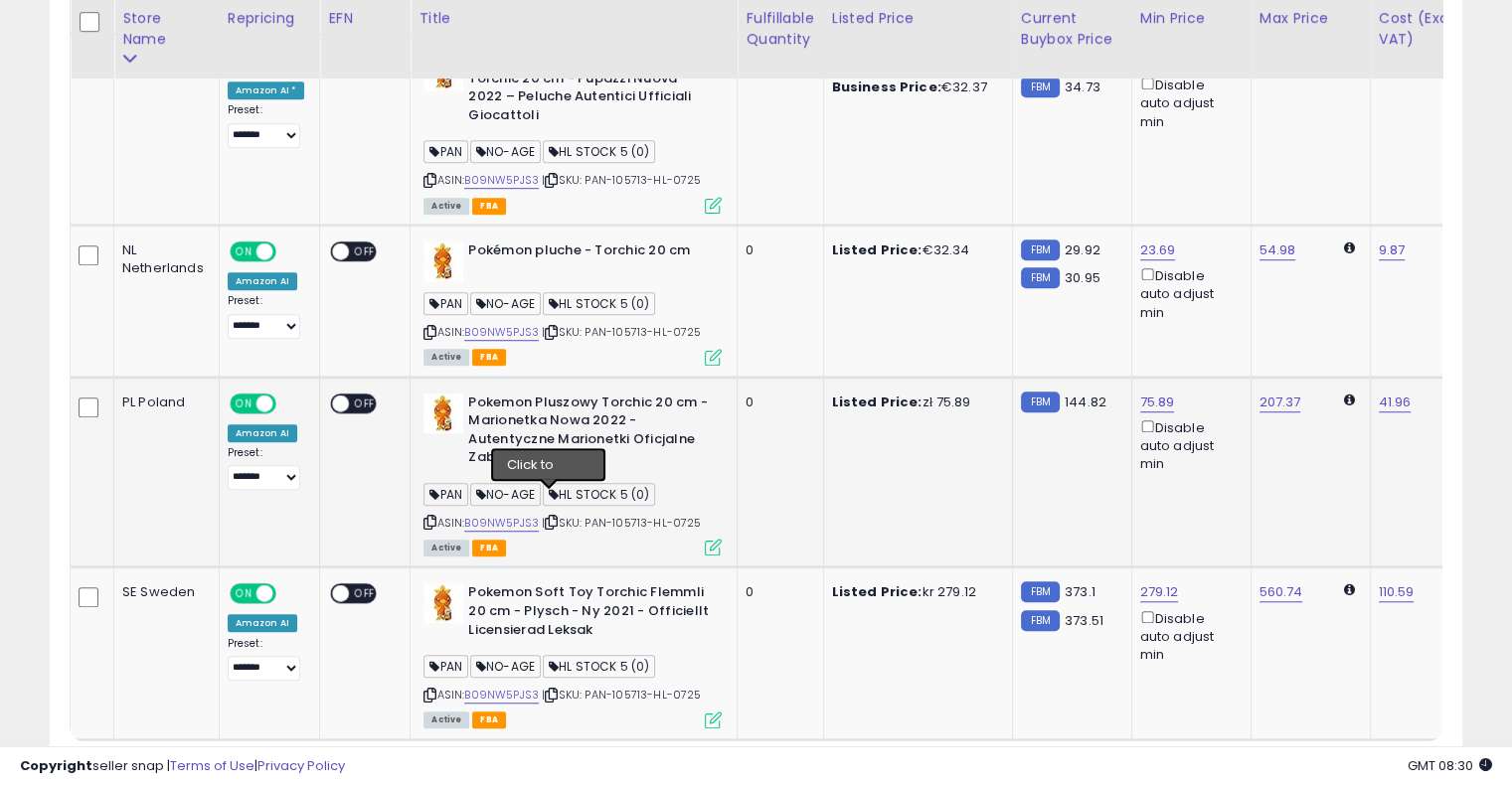 click at bounding box center (551, 522) 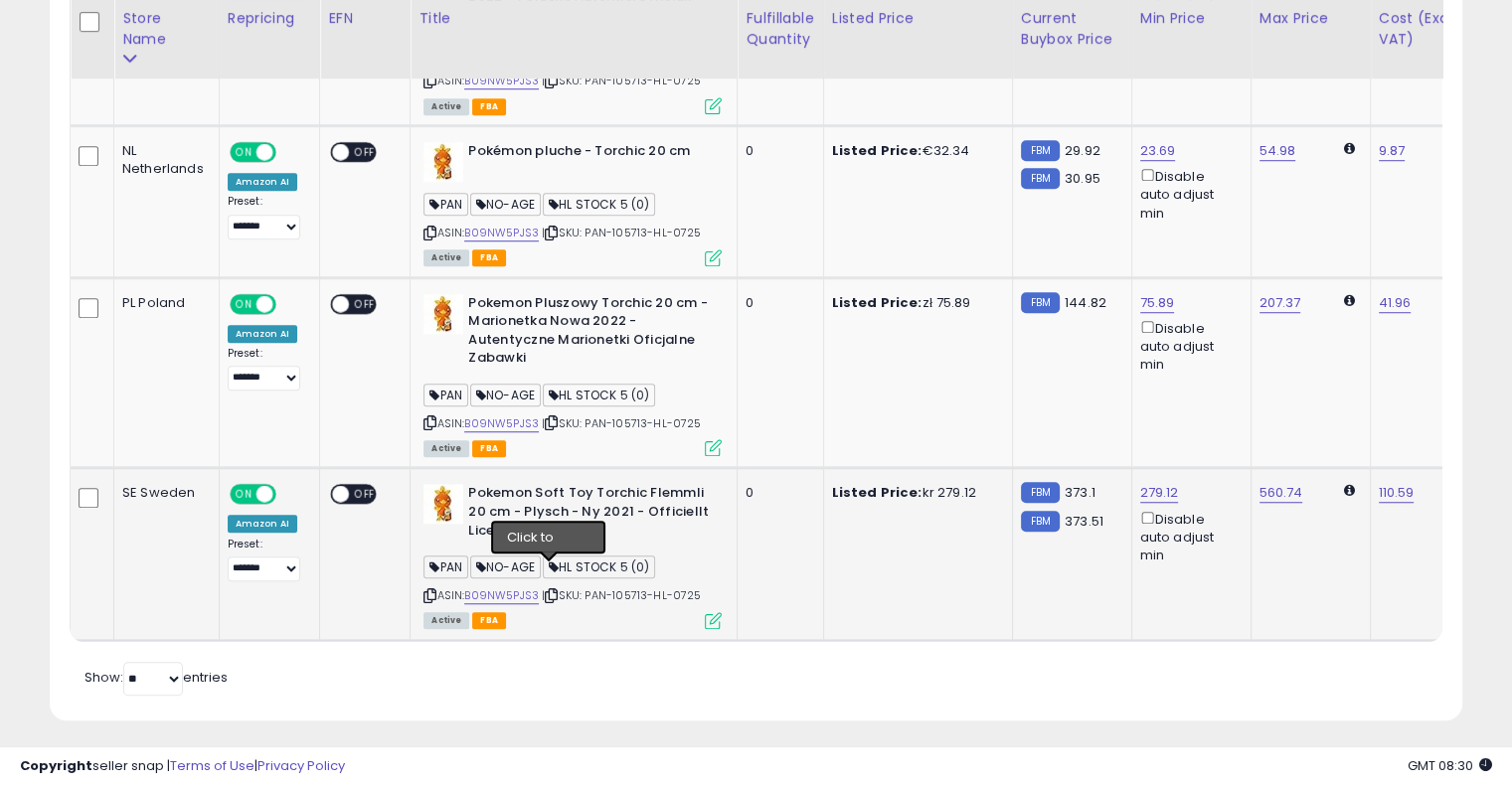 click at bounding box center (551, 595) 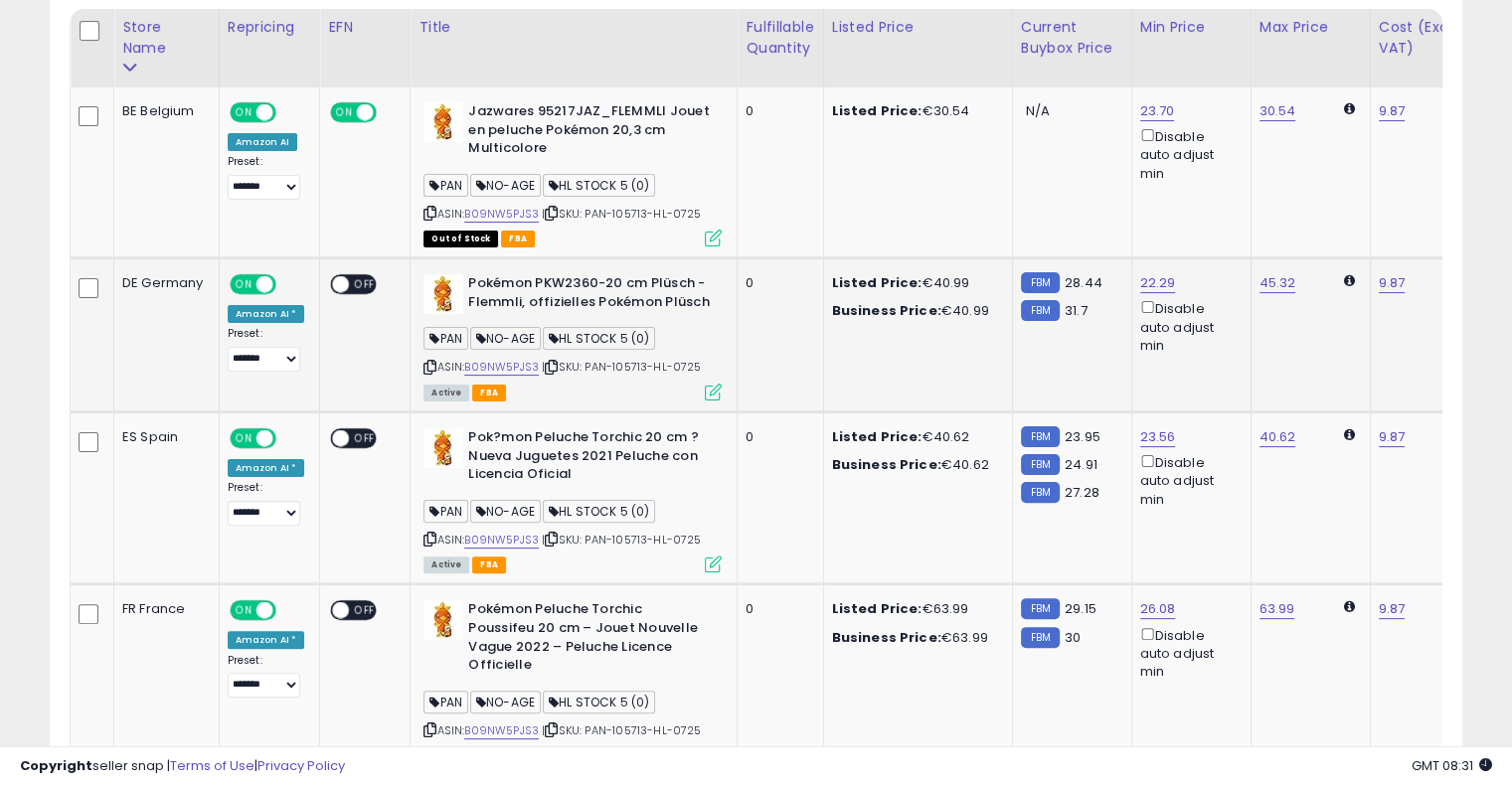 scroll, scrollTop: 46, scrollLeft: 0, axis: vertical 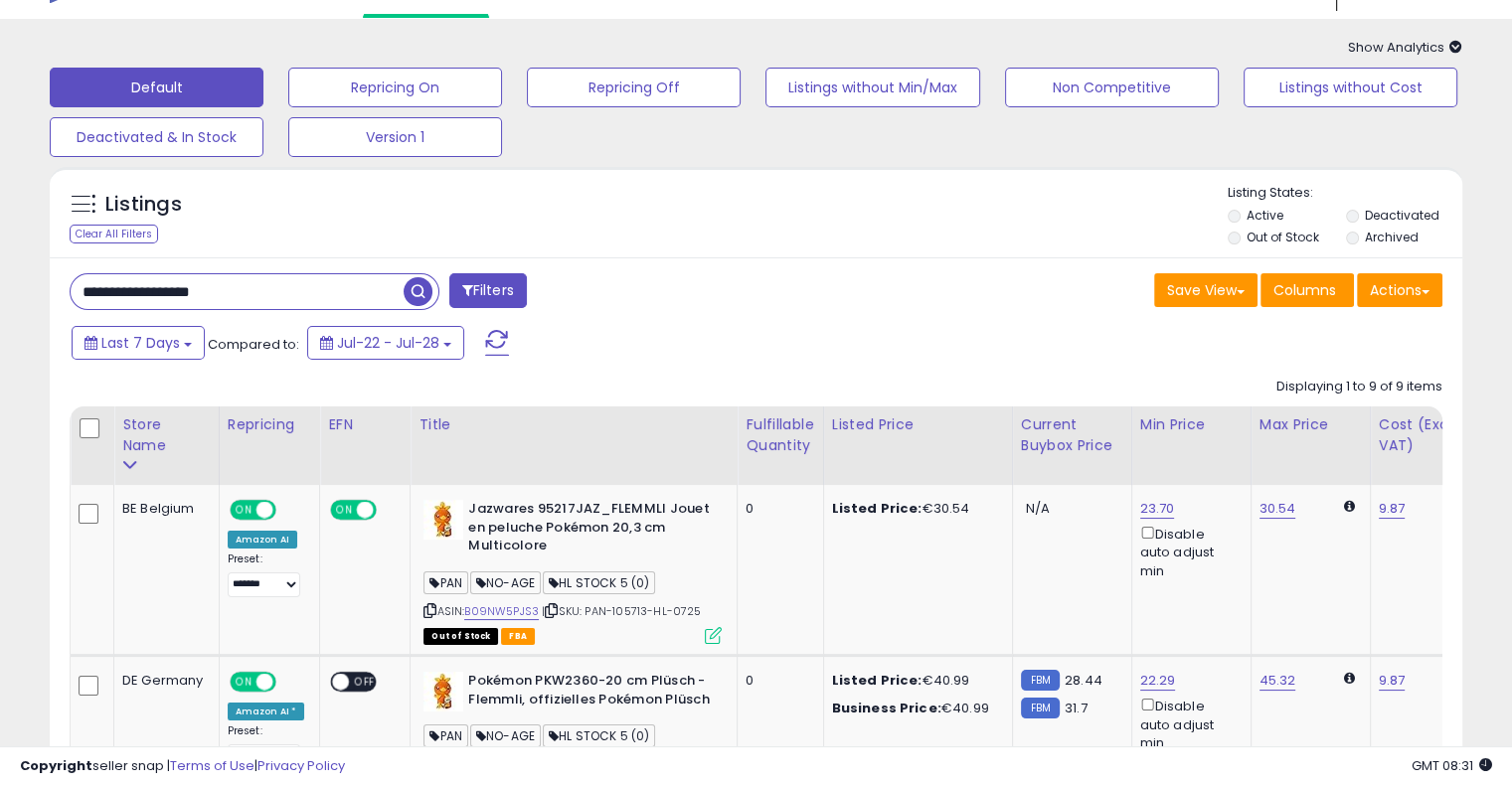 drag, startPoint x: 270, startPoint y: 299, endPoint x: 44, endPoint y: 275, distance: 227.27076 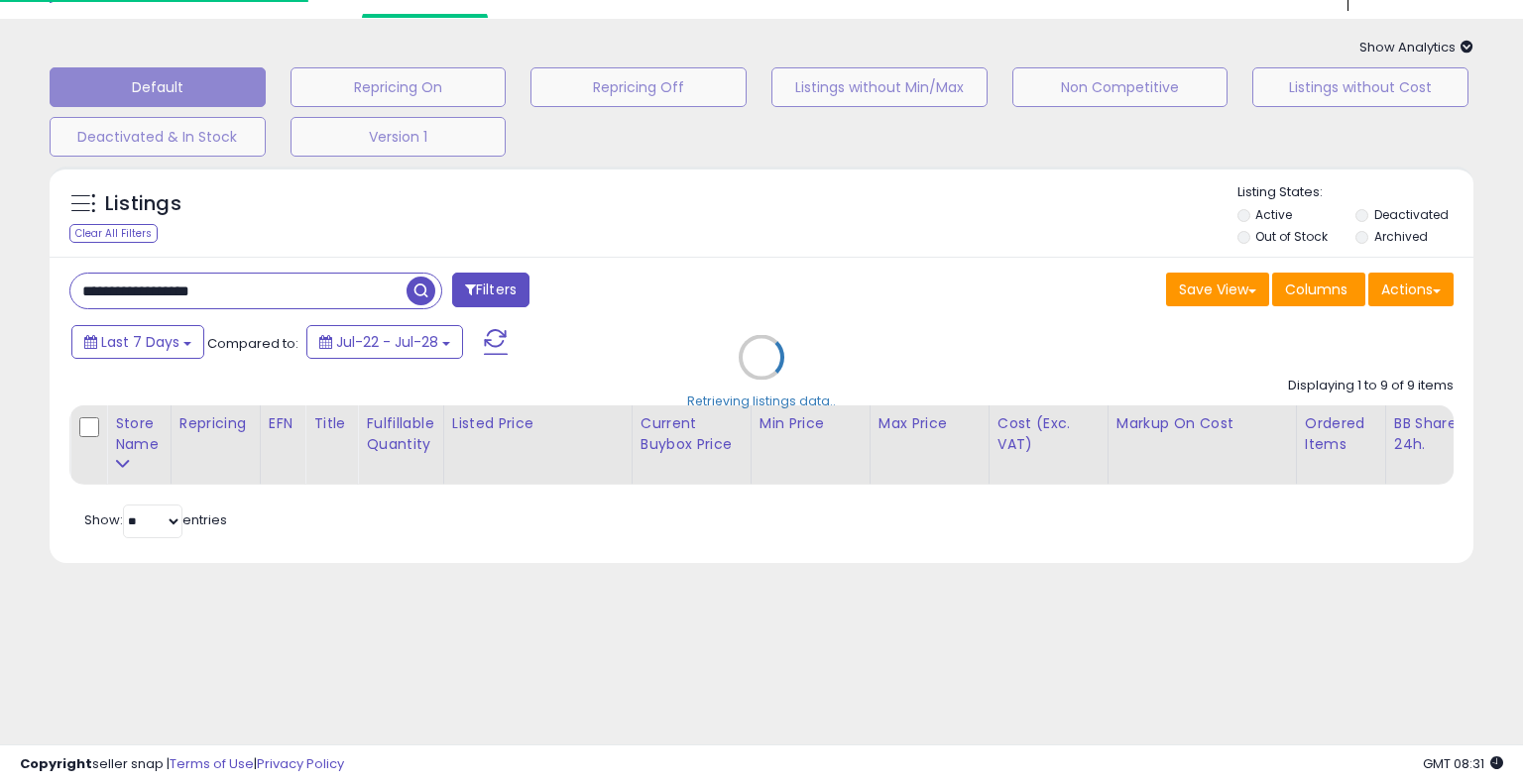 click on "Retrieving listings data.." at bounding box center (762, 372) 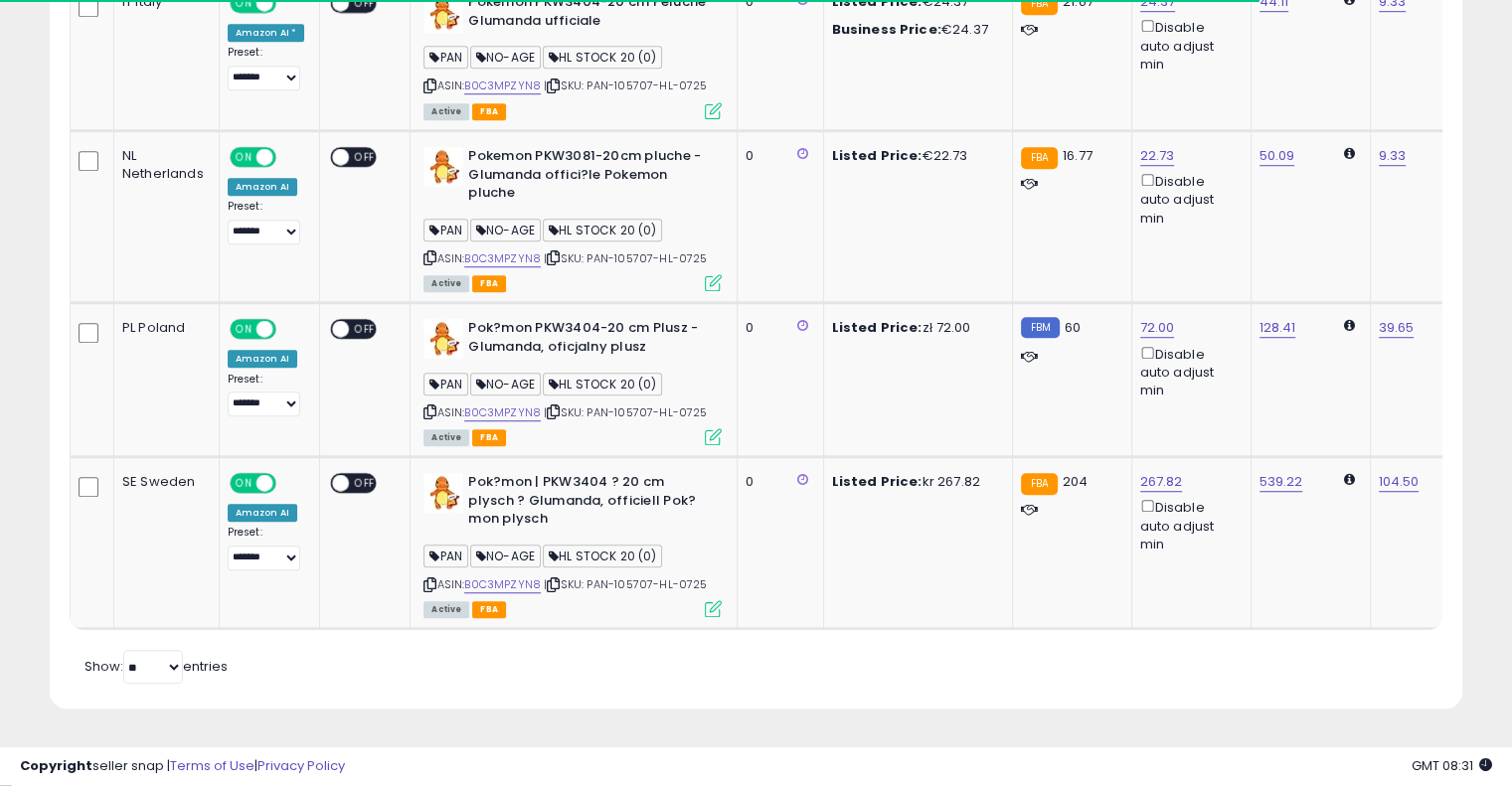 scroll, scrollTop: 1347, scrollLeft: 0, axis: vertical 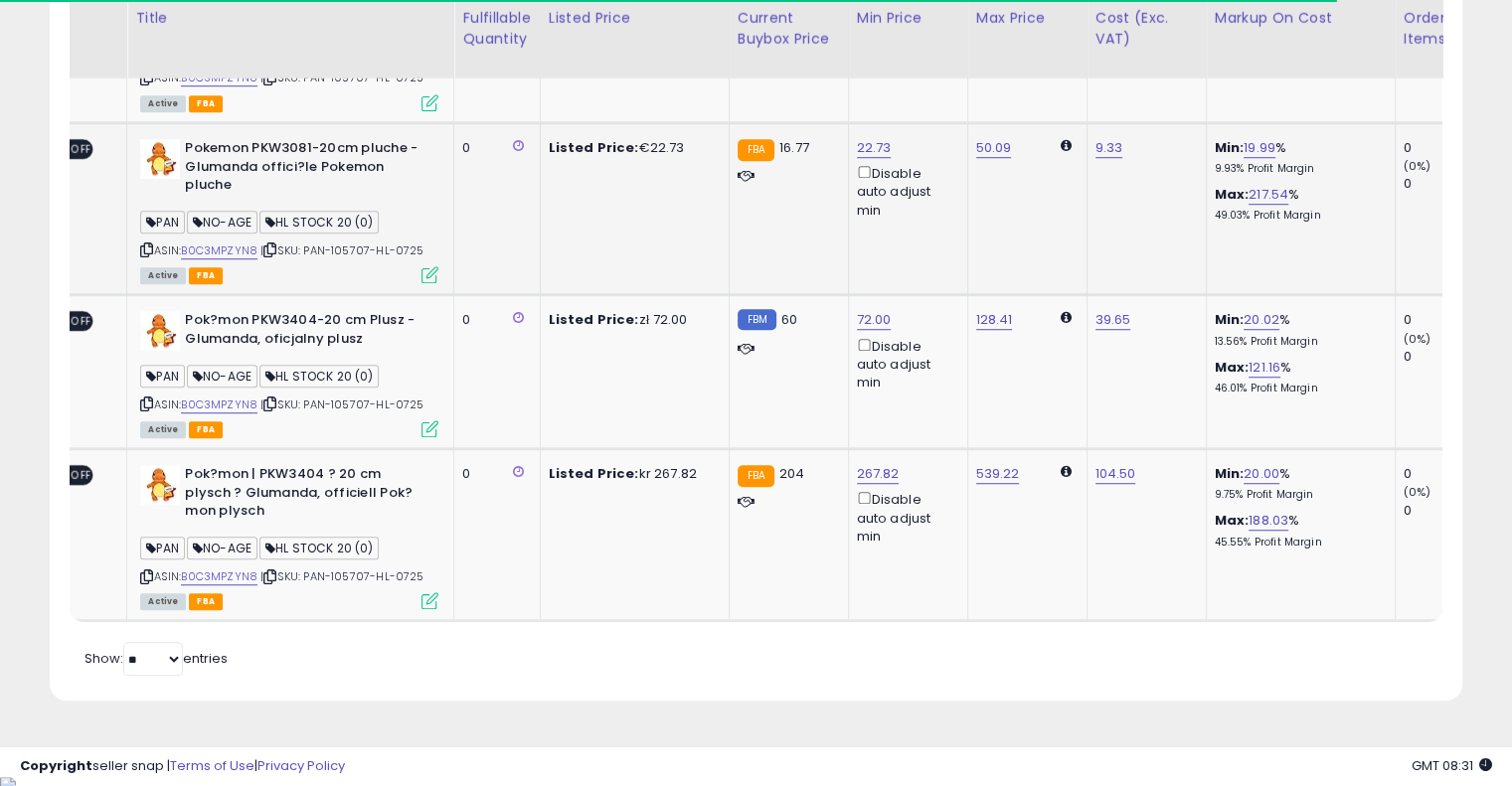 drag, startPoint x: 779, startPoint y: 276, endPoint x: 888, endPoint y: 250, distance: 112.05802 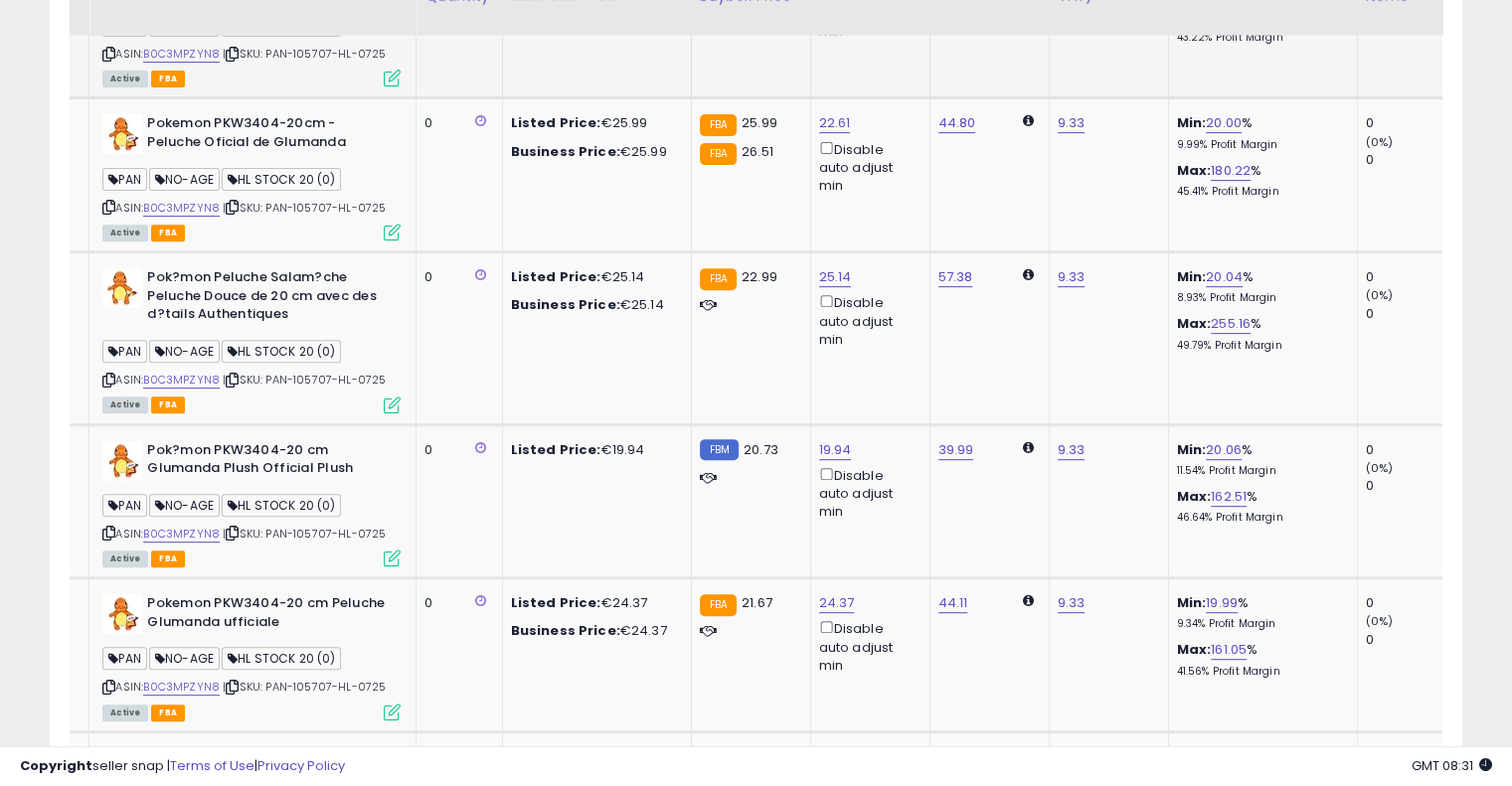 scroll, scrollTop: 751, scrollLeft: 0, axis: vertical 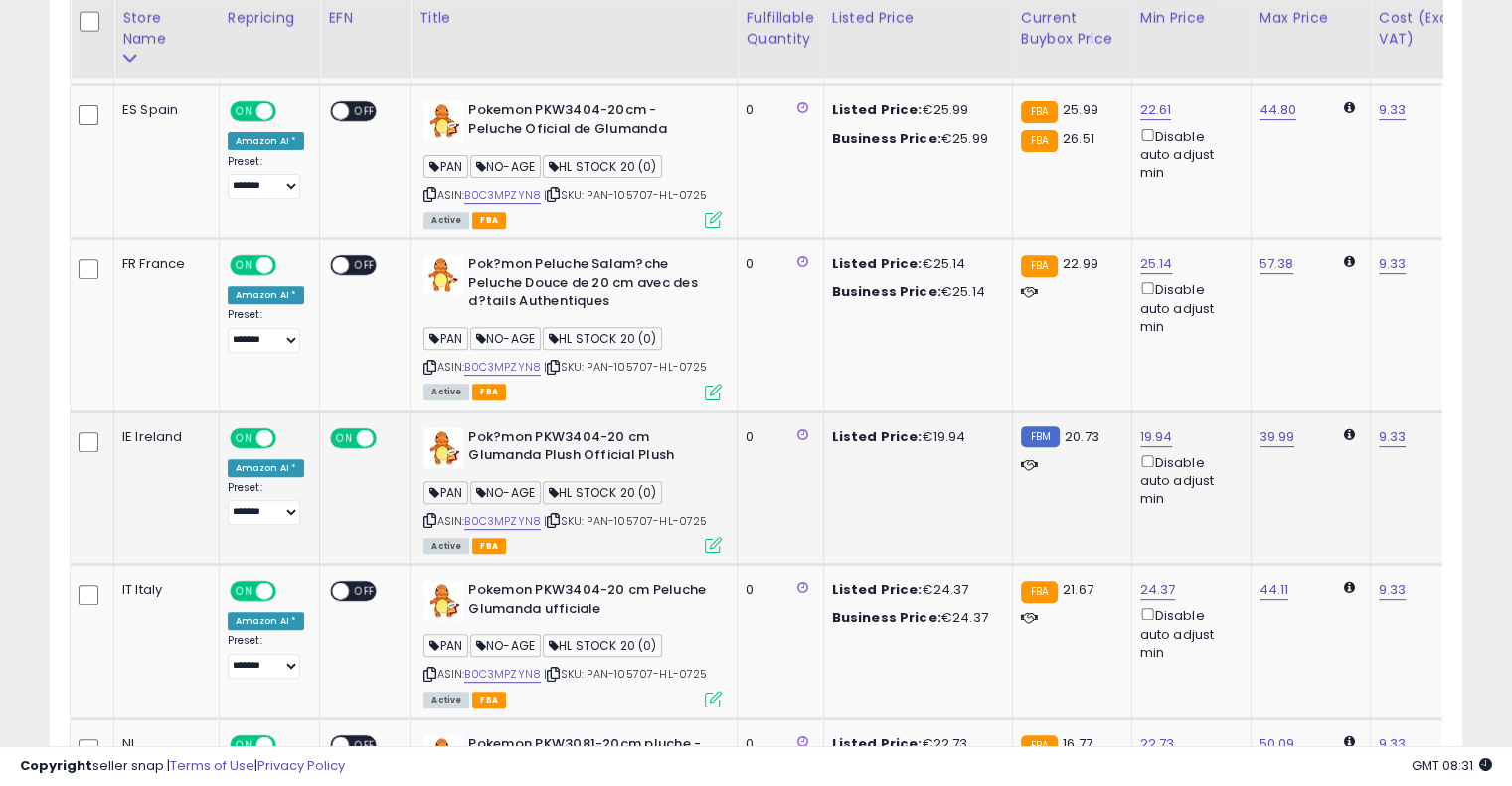 drag, startPoint x: 978, startPoint y: 486, endPoint x: 791, endPoint y: 504, distance: 187.86431 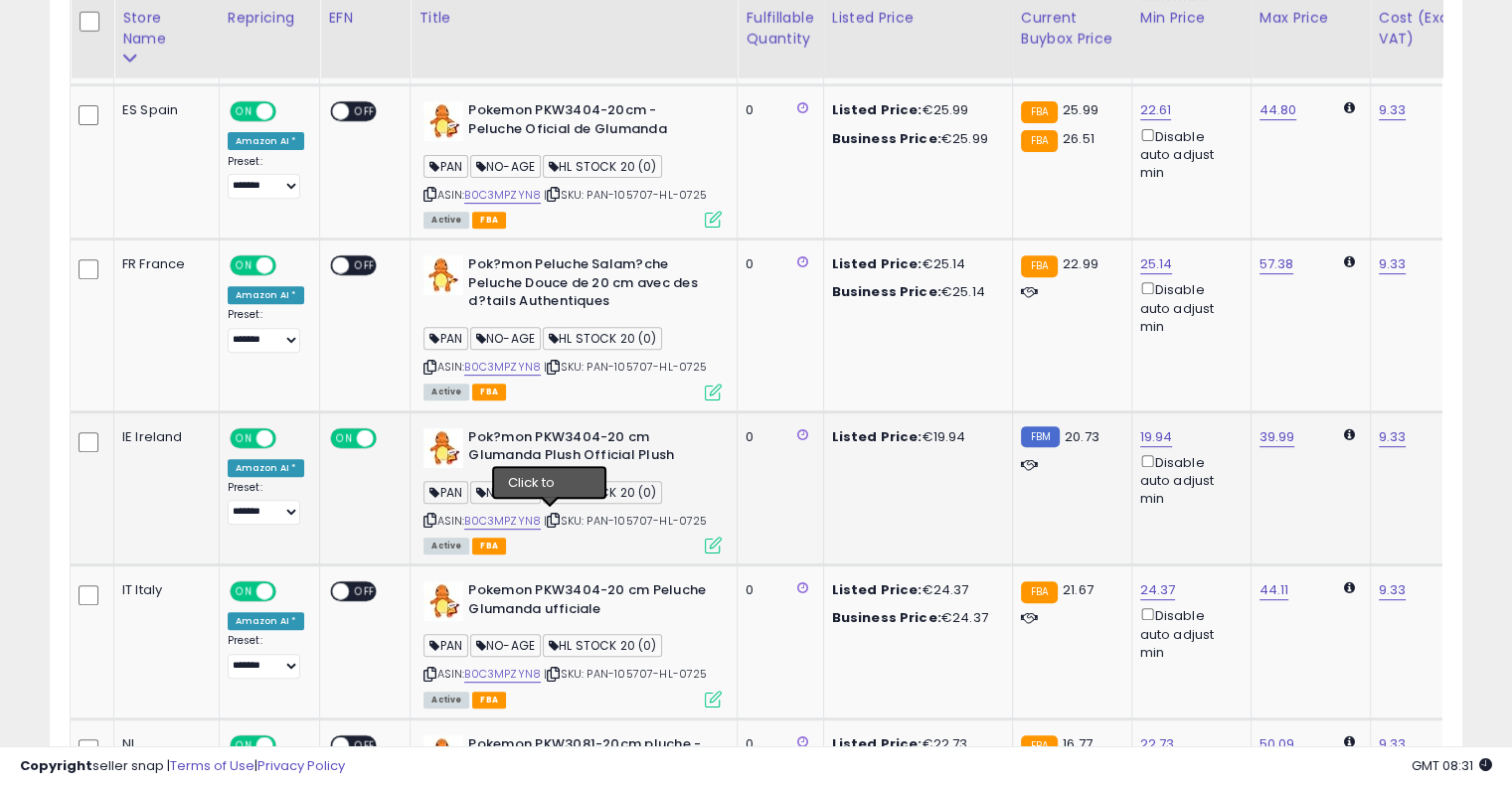 click at bounding box center [553, 520] 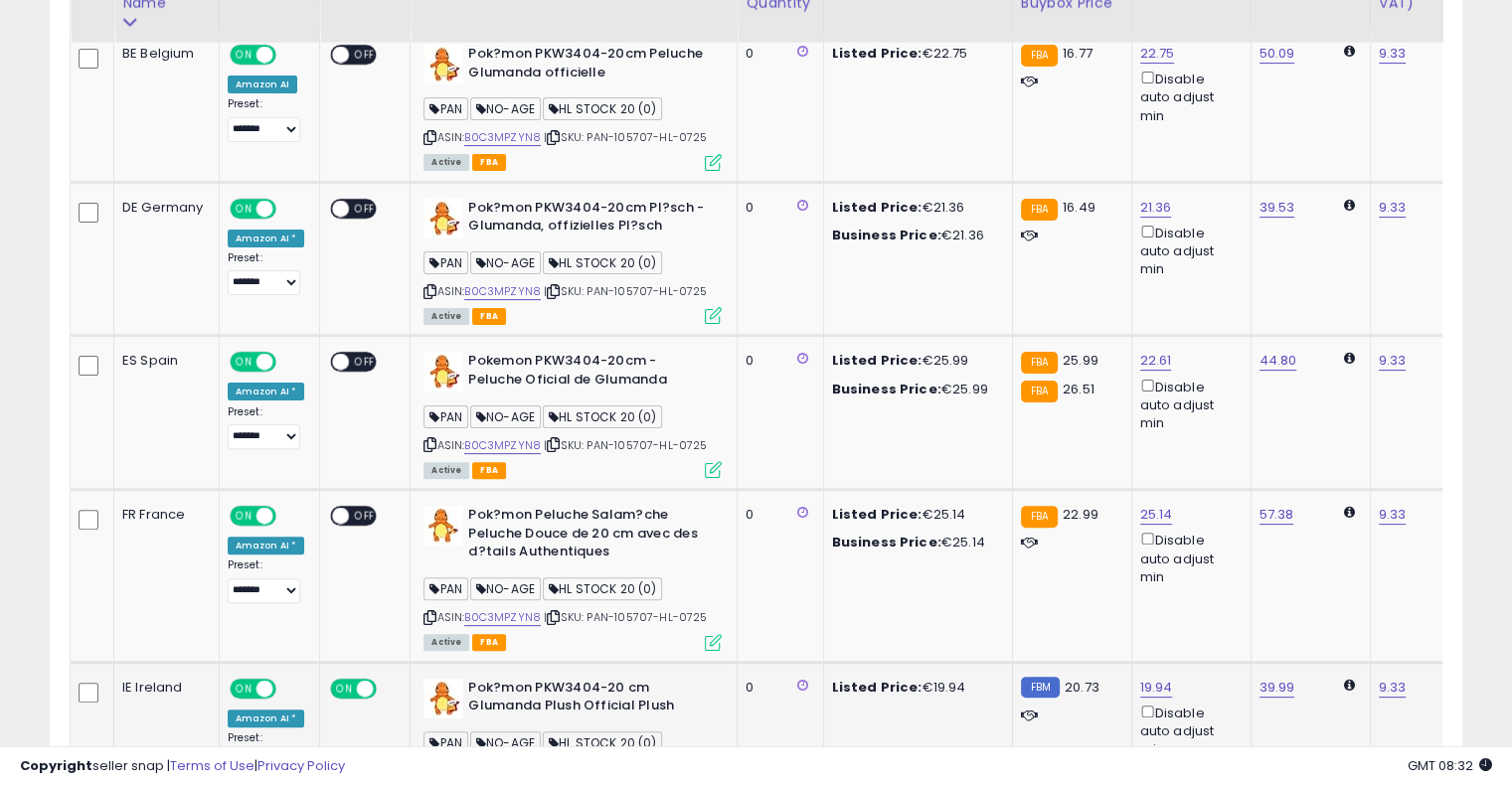 scroll, scrollTop: 453, scrollLeft: 0, axis: vertical 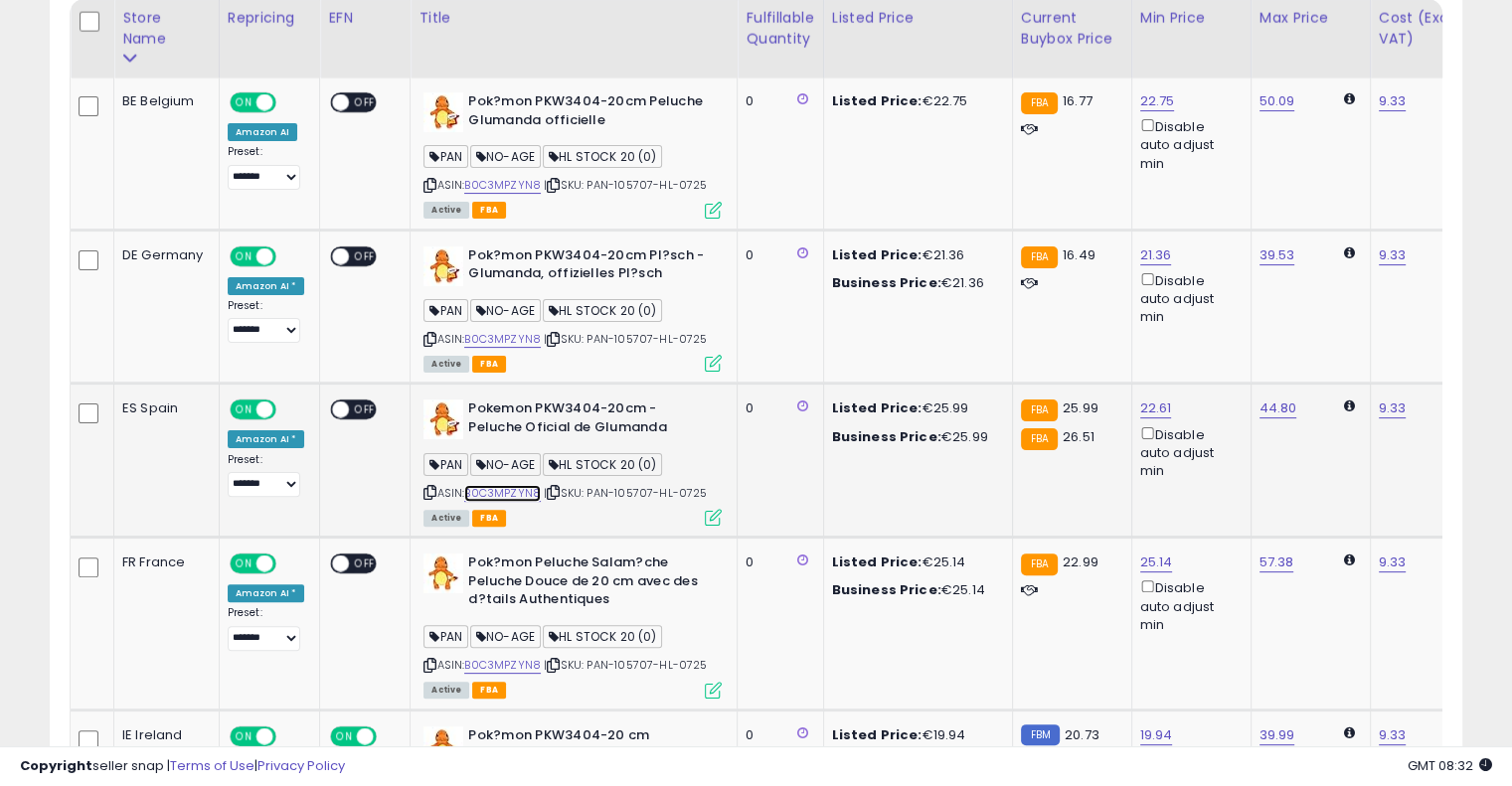 click on "B0C3MPZYN8" at bounding box center [502, 493] 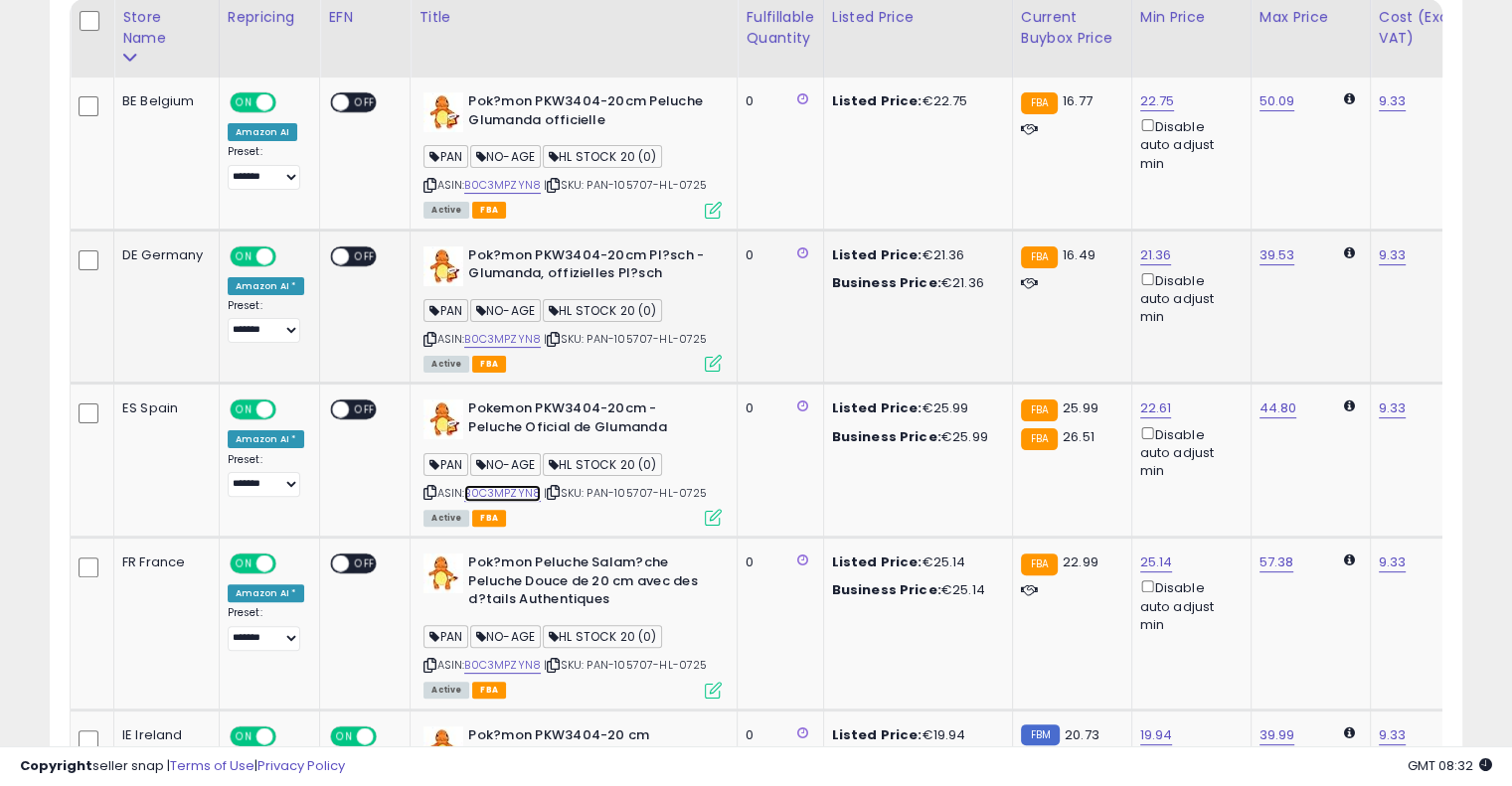 scroll, scrollTop: 0, scrollLeft: 0, axis: both 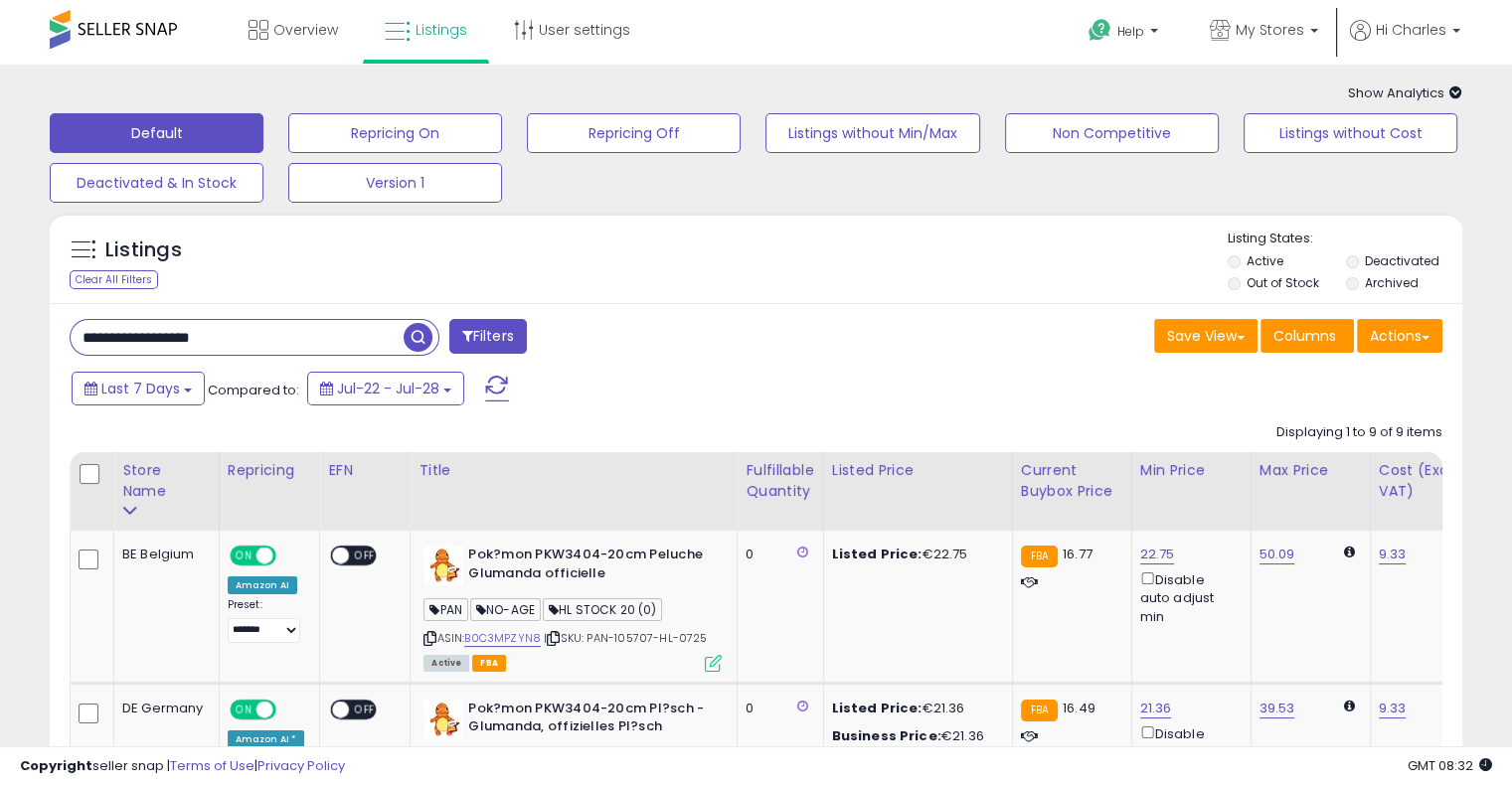 drag, startPoint x: 289, startPoint y: 353, endPoint x: 8, endPoint y: 330, distance: 281.9397 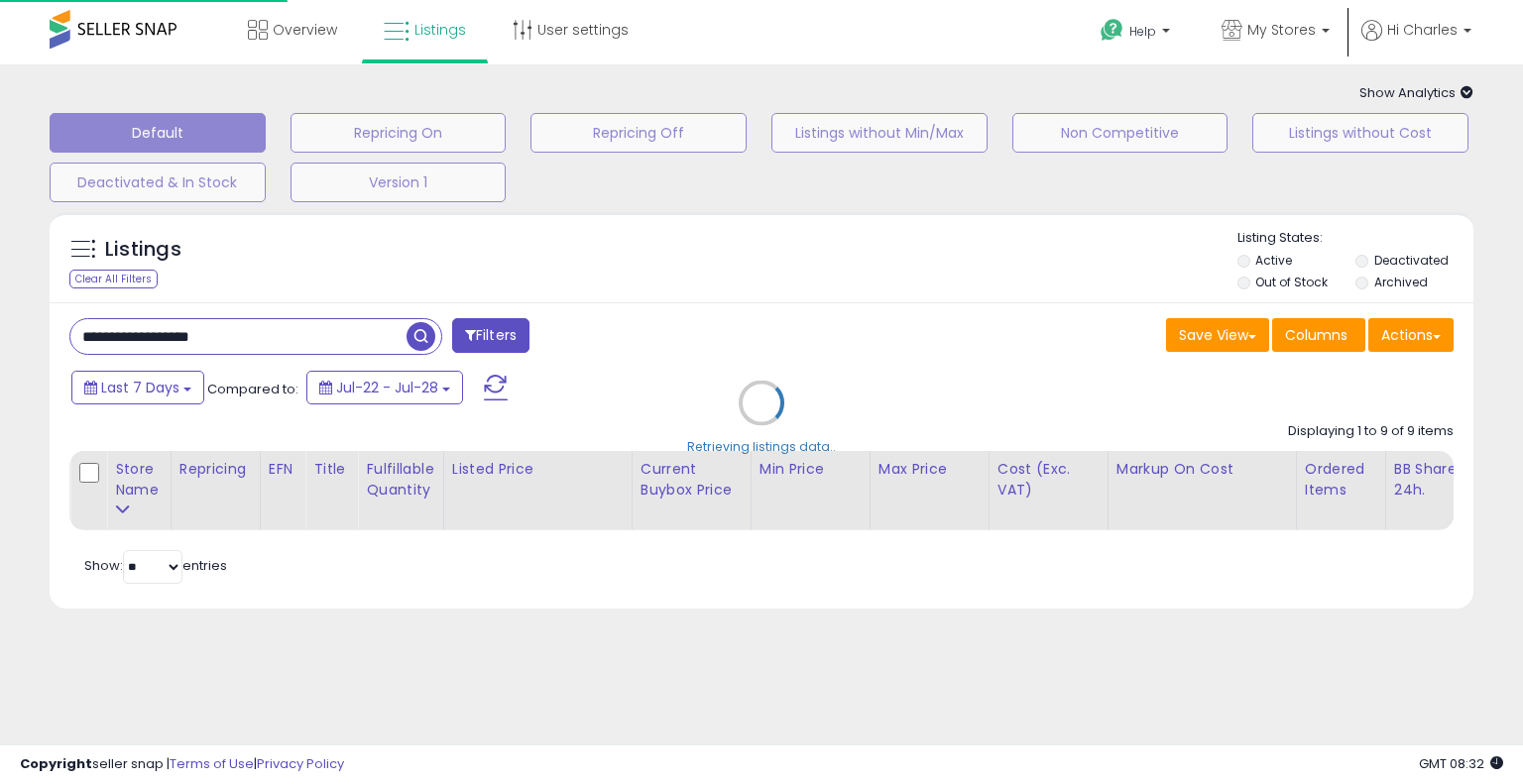 click on "Retrieving listings data.." at bounding box center [762, 417] 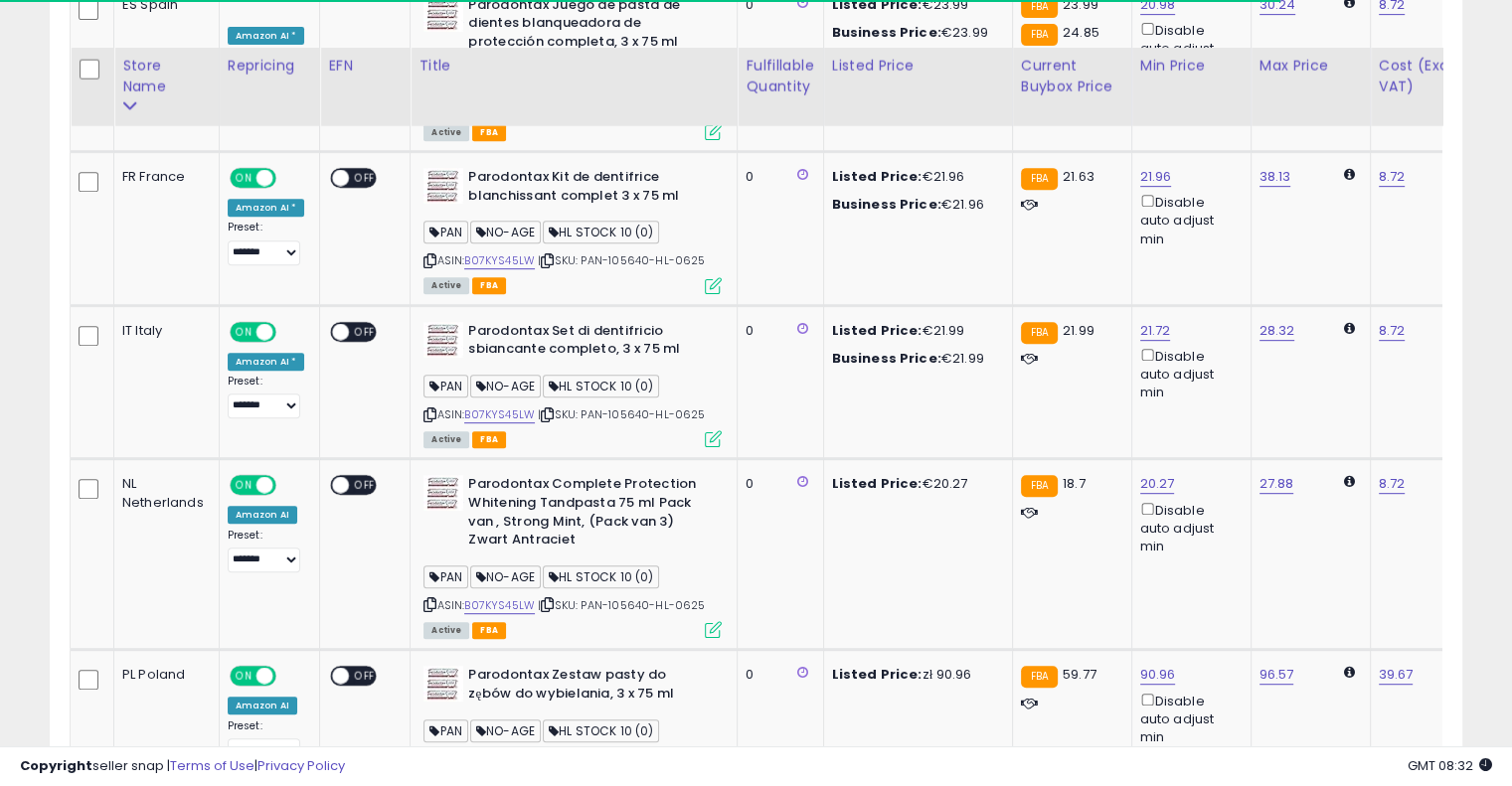 scroll, scrollTop: 1230, scrollLeft: 0, axis: vertical 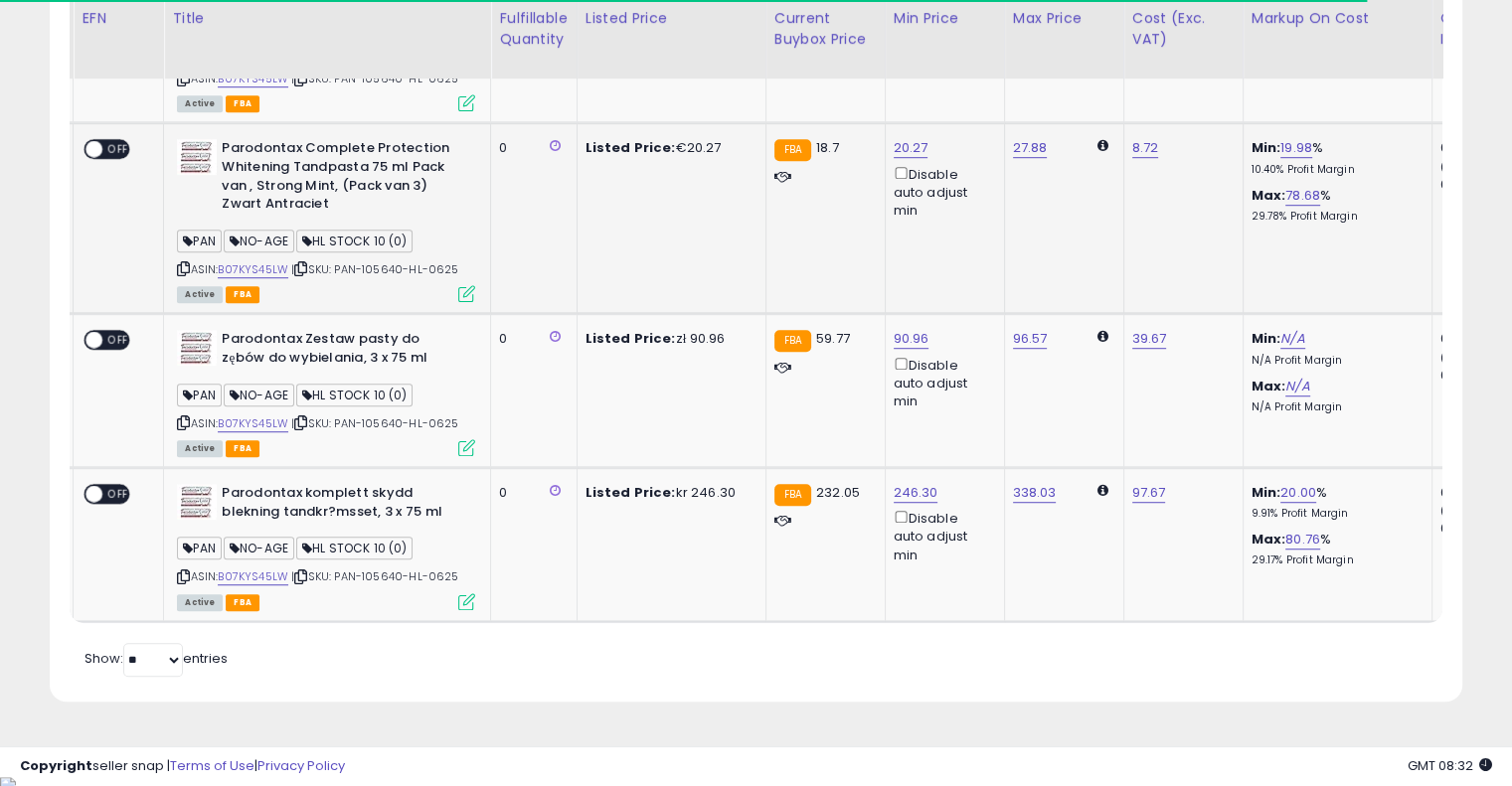 drag, startPoint x: 723, startPoint y: 299, endPoint x: 843, endPoint y: 266, distance: 124.4548 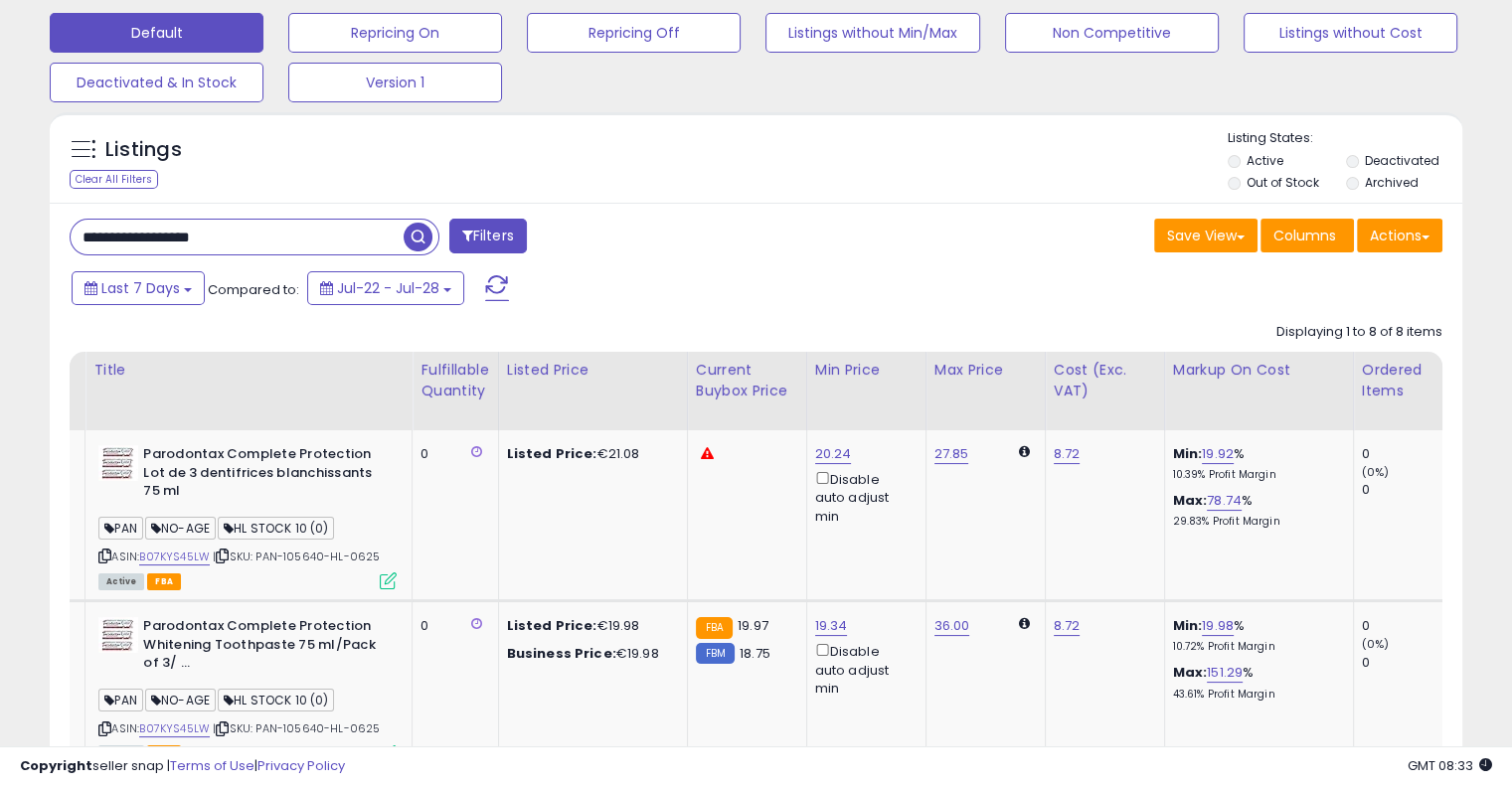 scroll, scrollTop: 0, scrollLeft: 0, axis: both 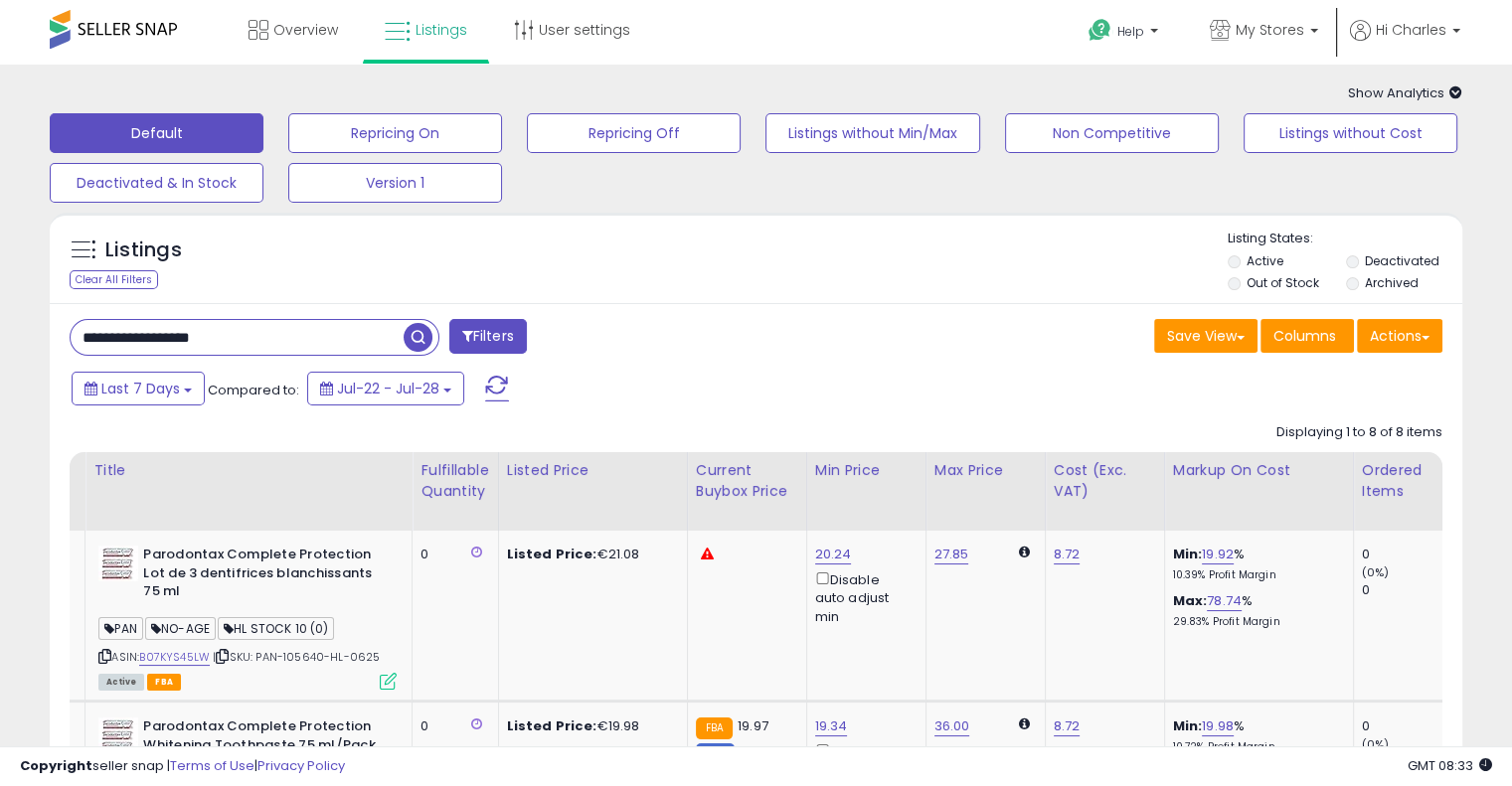 drag, startPoint x: 306, startPoint y: 337, endPoint x: 50, endPoint y: 319, distance: 256.63203 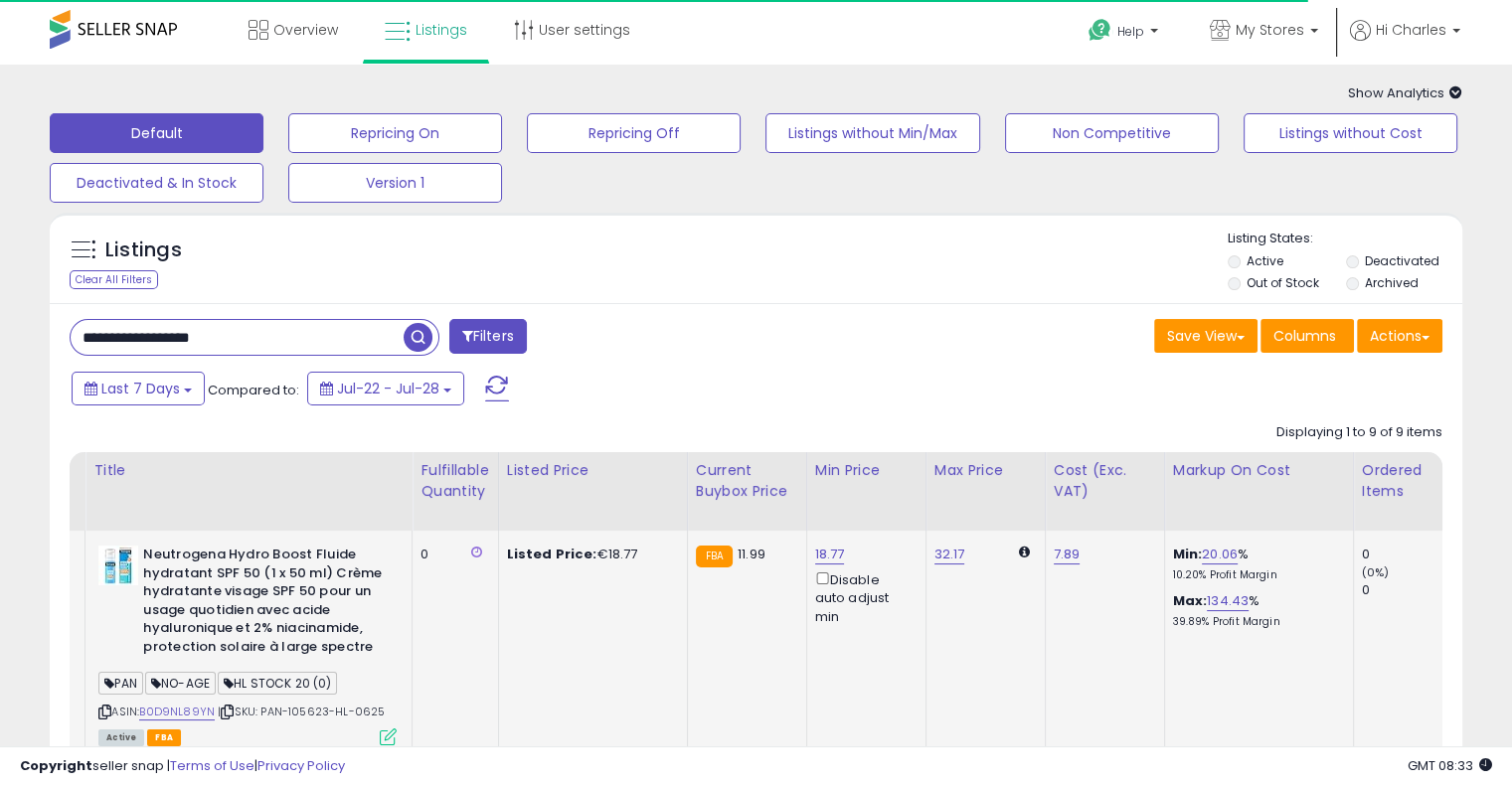 scroll, scrollTop: 0, scrollLeft: 85, axis: horizontal 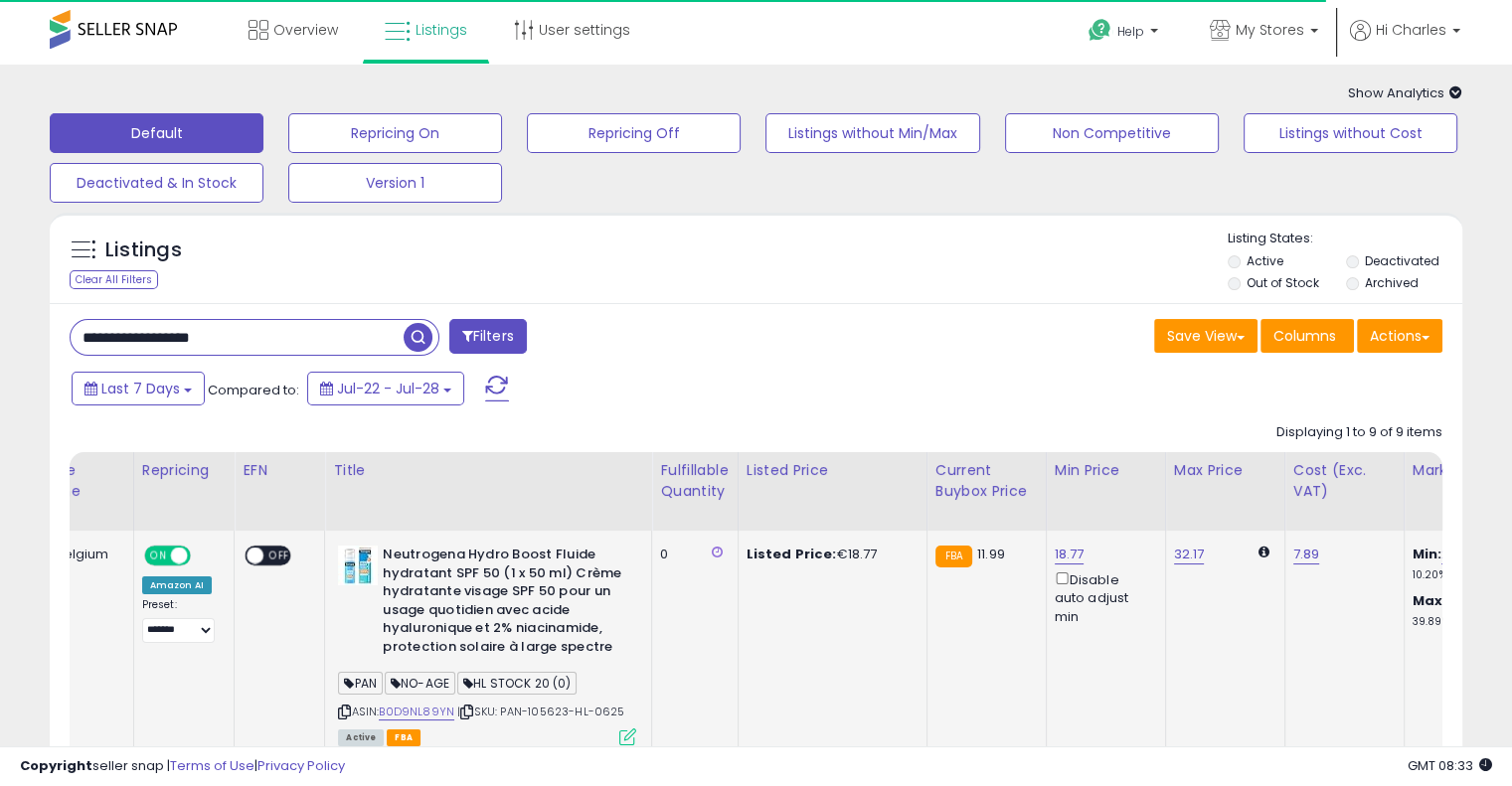 drag, startPoint x: 781, startPoint y: 603, endPoint x: 581, endPoint y: 627, distance: 201.43485 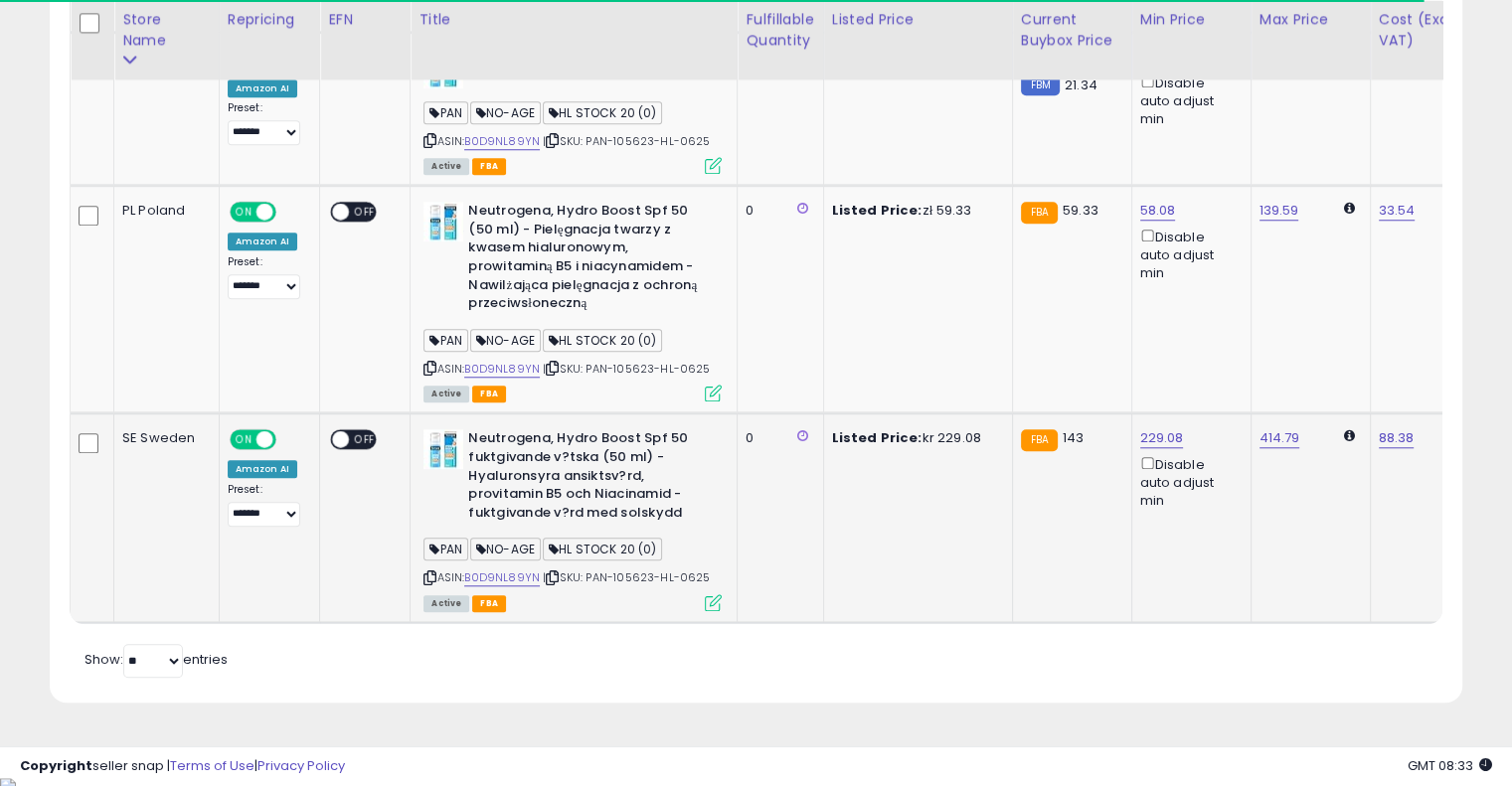 scroll, scrollTop: 1714, scrollLeft: 0, axis: vertical 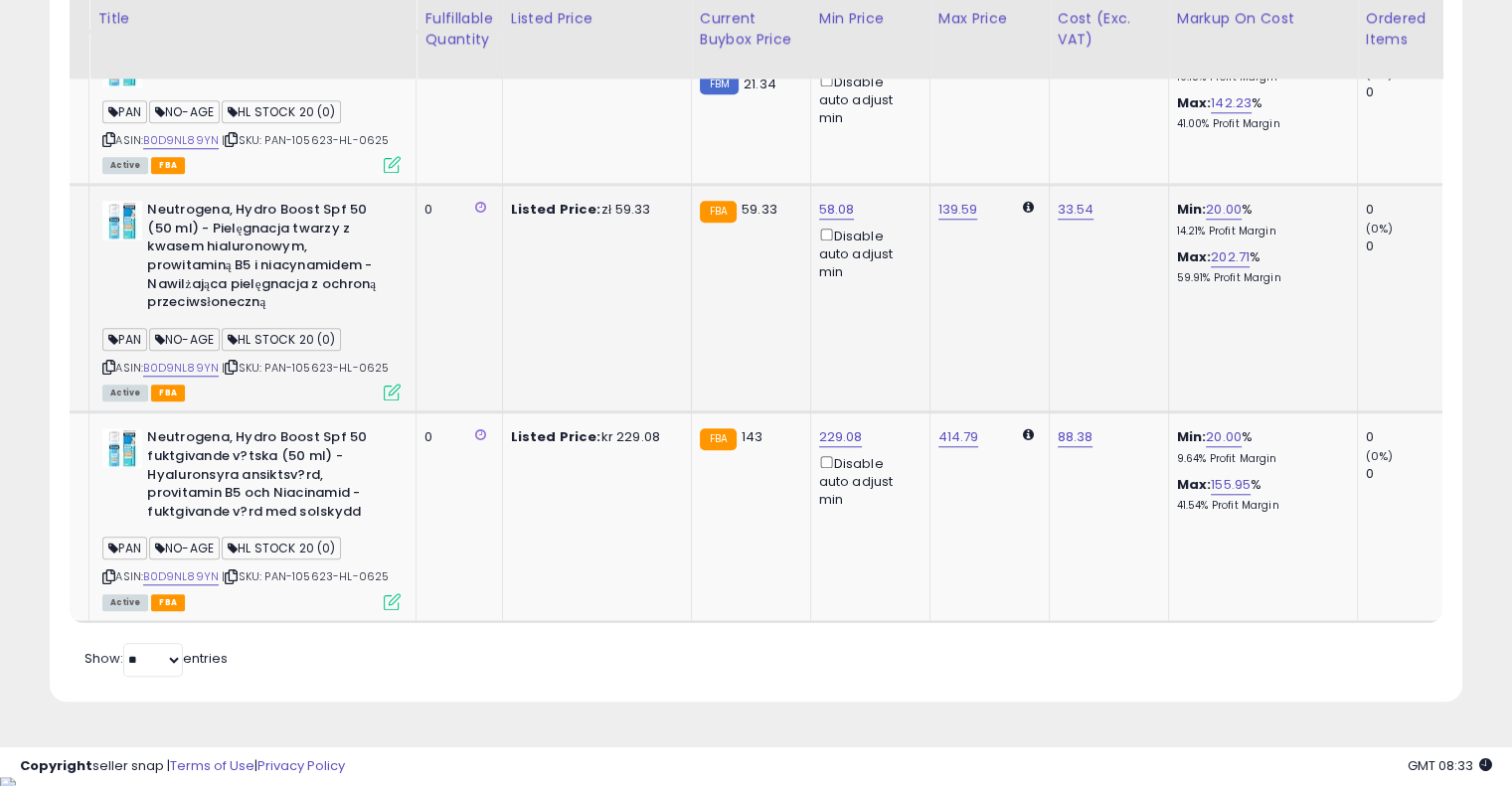 drag, startPoint x: 736, startPoint y: 413, endPoint x: 855, endPoint y: 373, distance: 125.54282 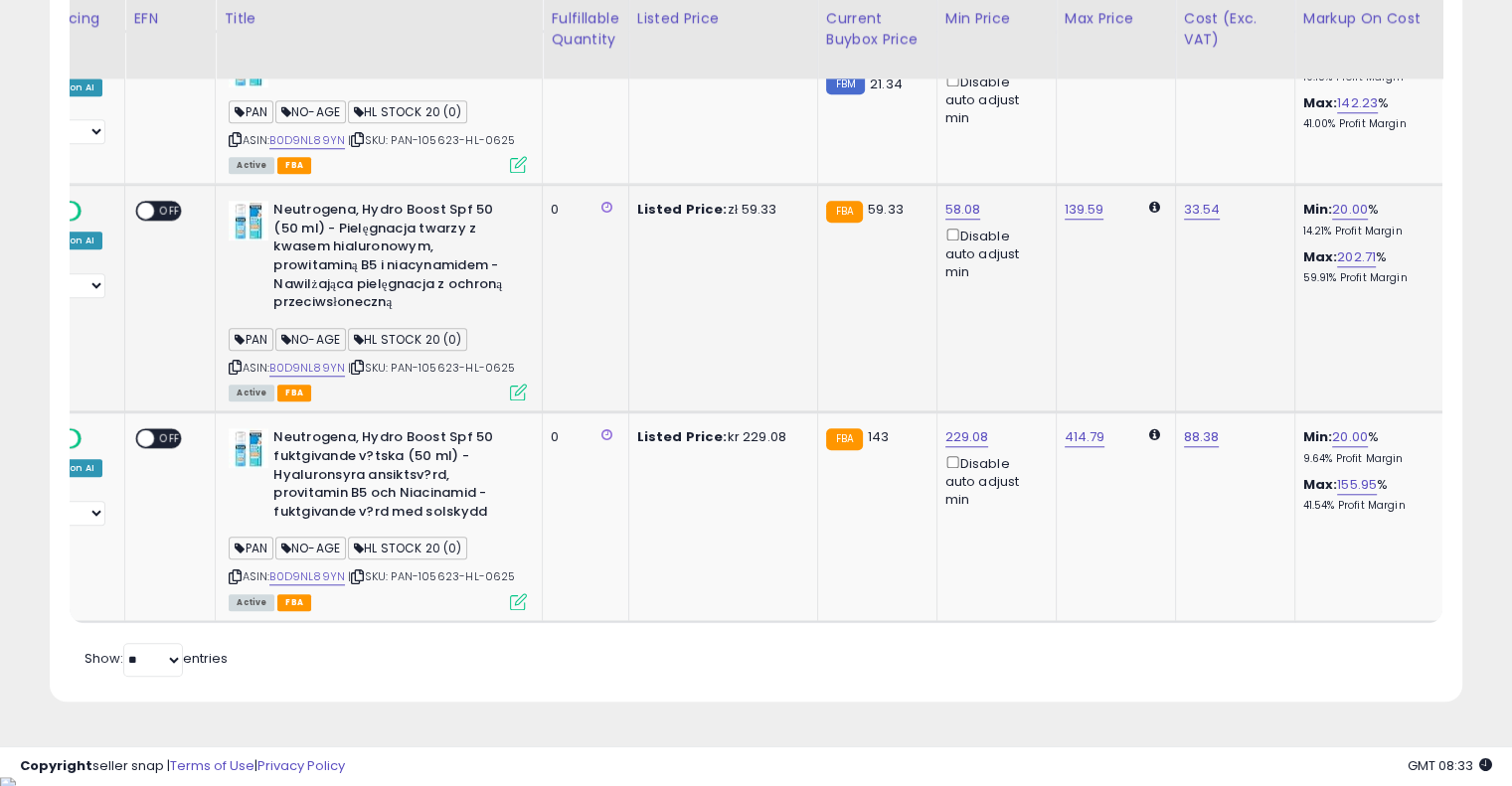 drag, startPoint x: 1055, startPoint y: 351, endPoint x: 697, endPoint y: 357, distance: 358.05 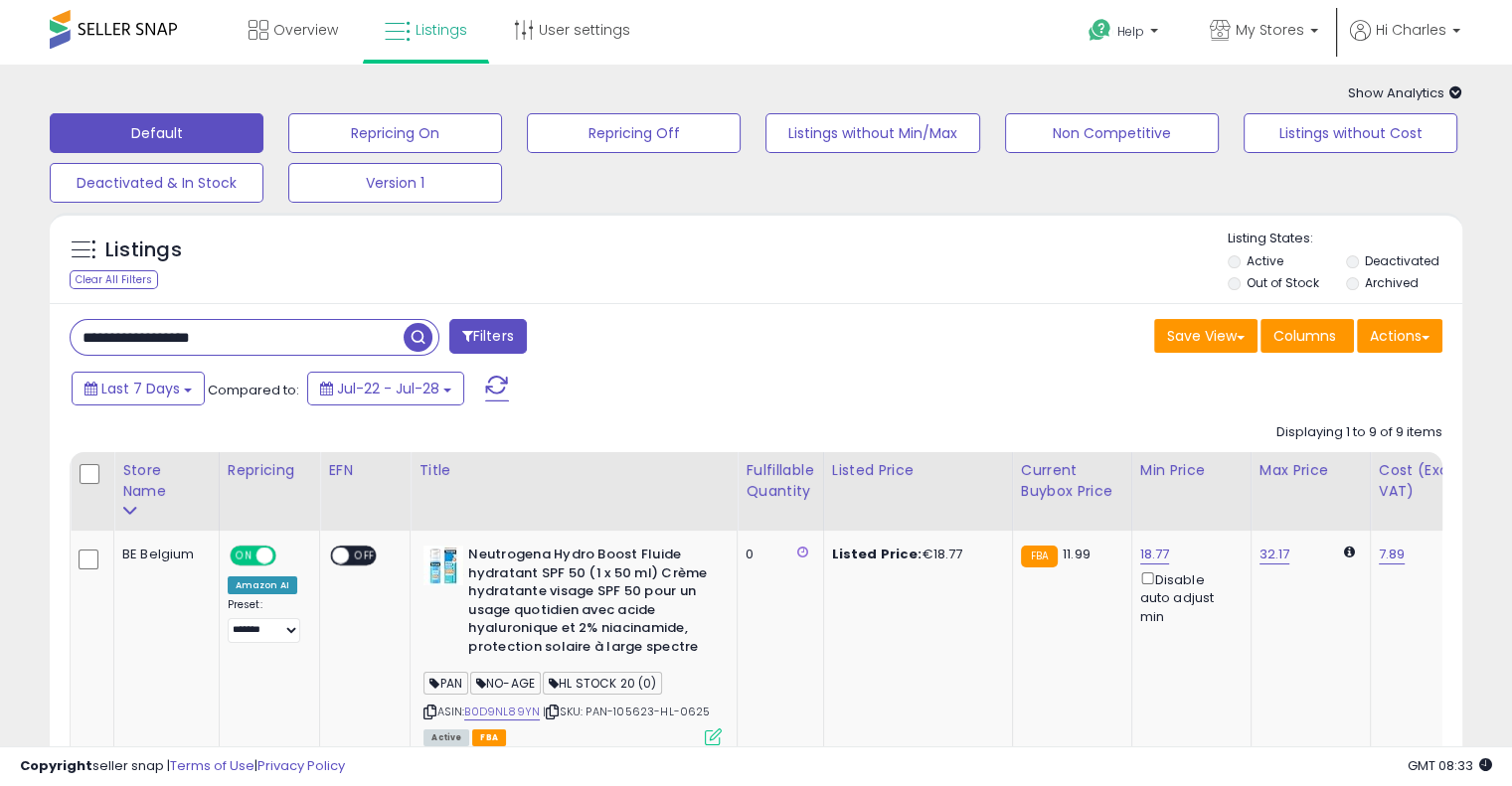 drag, startPoint x: 315, startPoint y: 340, endPoint x: 156, endPoint y: 330, distance: 159.3142 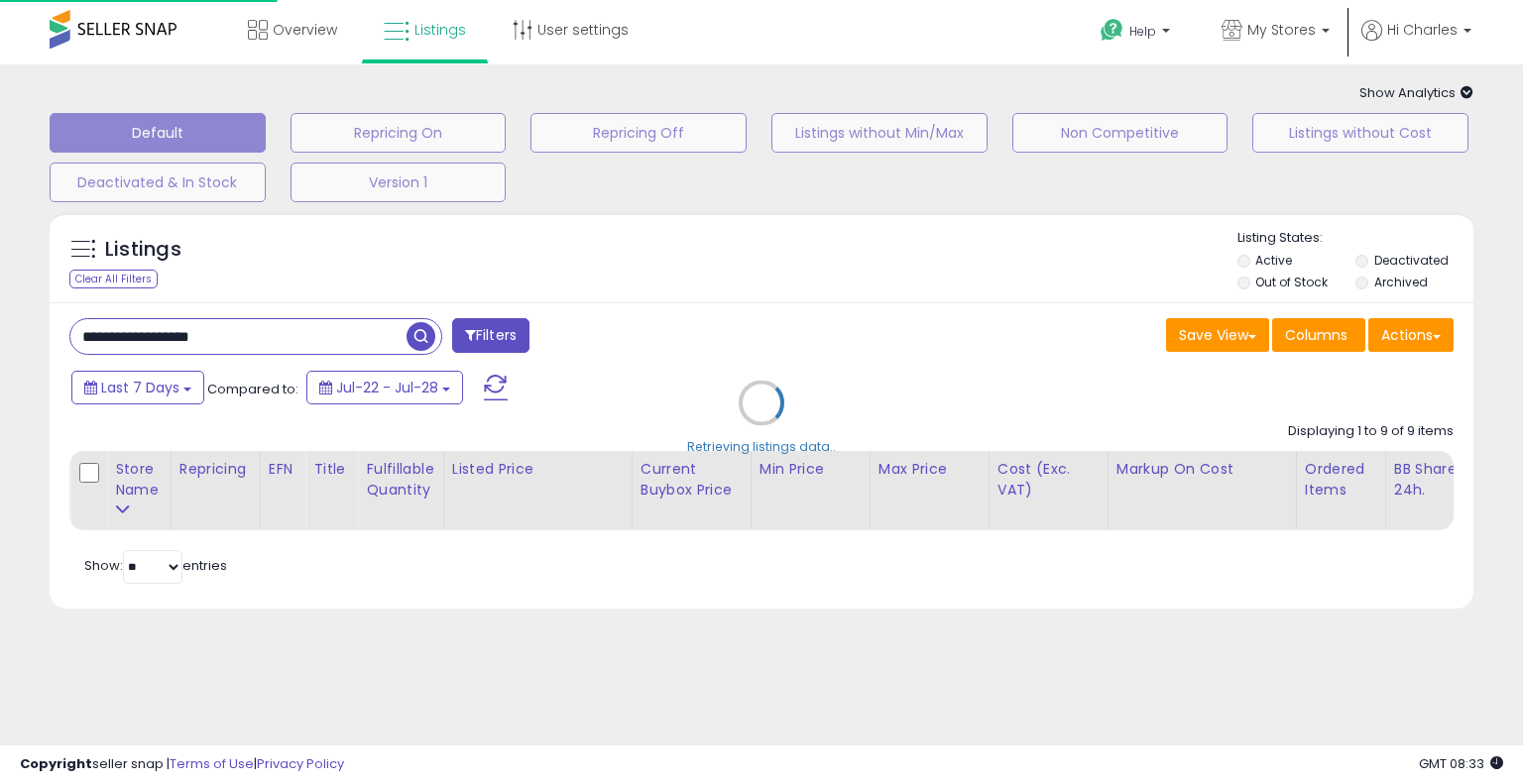 click on "Retrieving listings data.." at bounding box center (762, 417) 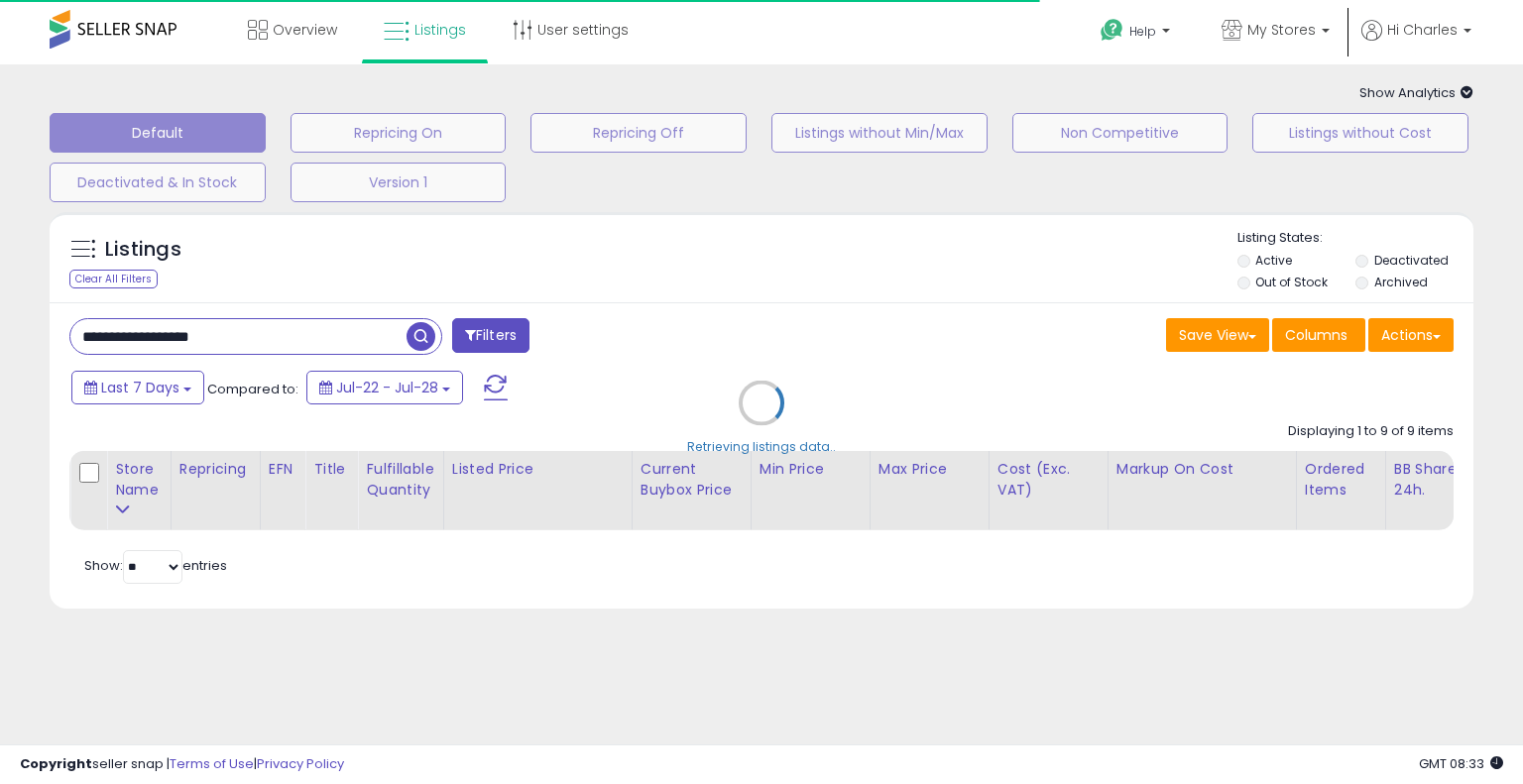 drag, startPoint x: 849, startPoint y: 348, endPoint x: 860, endPoint y: 300, distance: 49.24429 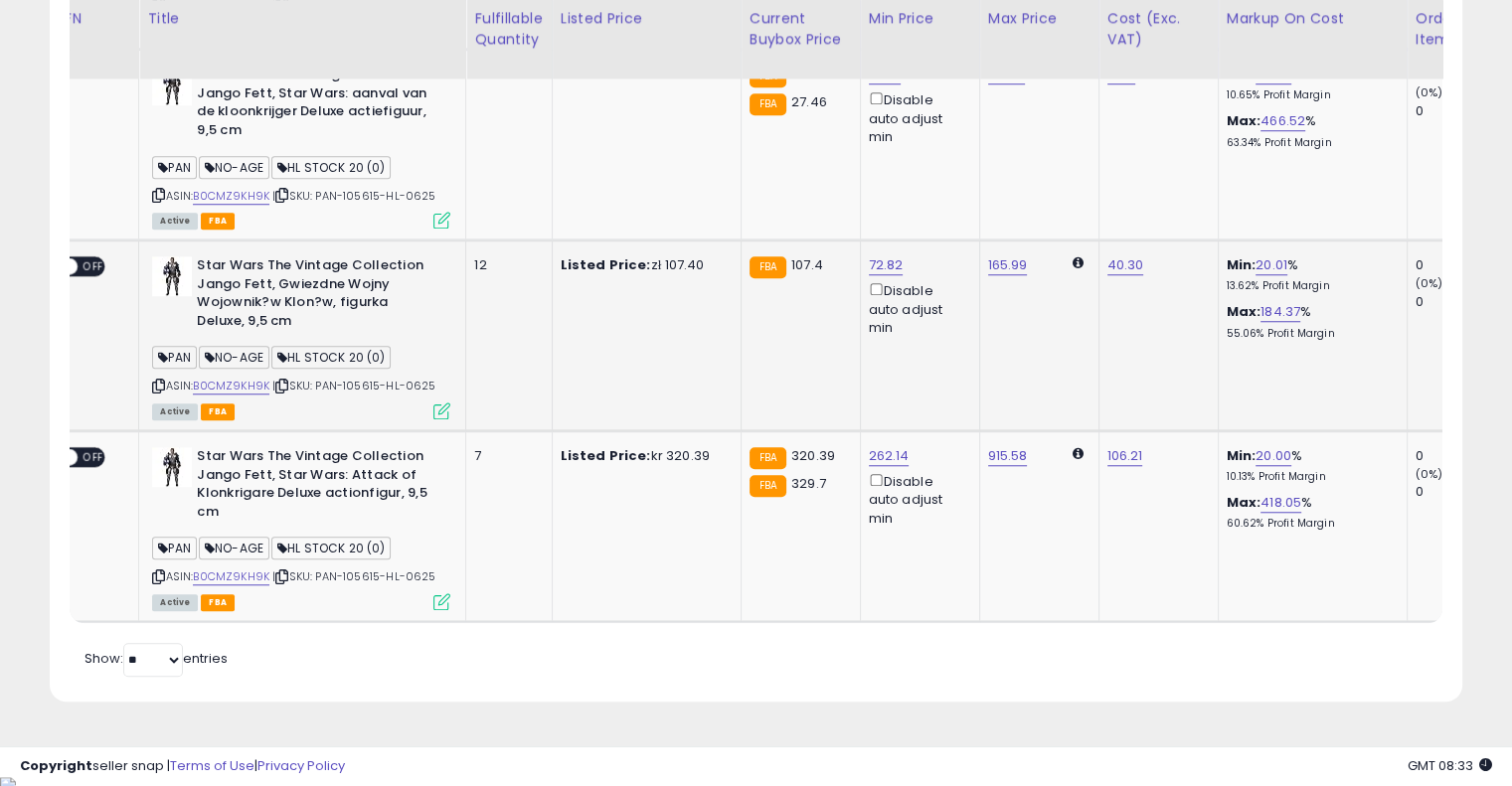 drag, startPoint x: 831, startPoint y: 317, endPoint x: 958, endPoint y: 285, distance: 130.96946 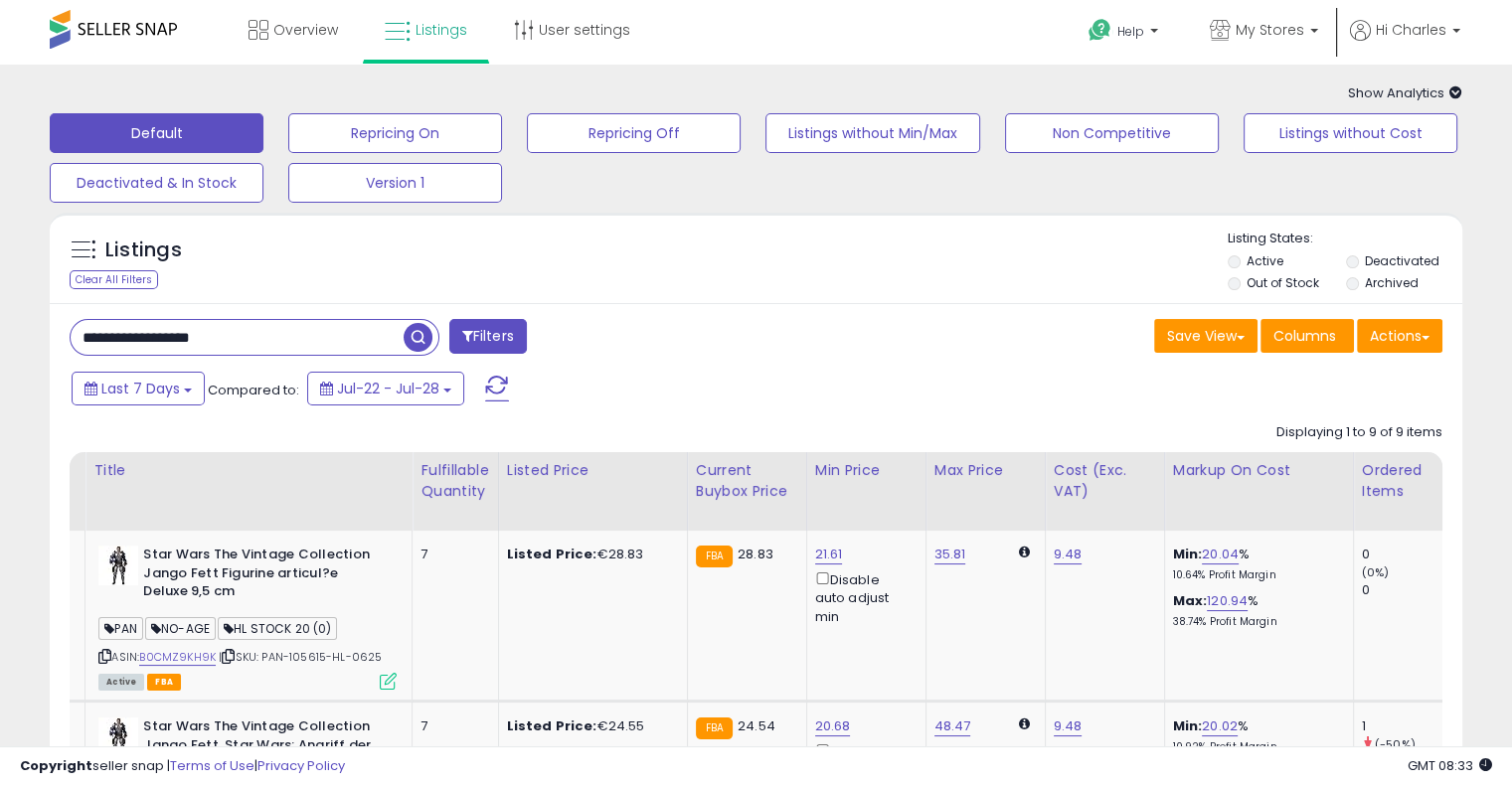 drag, startPoint x: 853, startPoint y: 365, endPoint x: 873, endPoint y: 87, distance: 278.7185 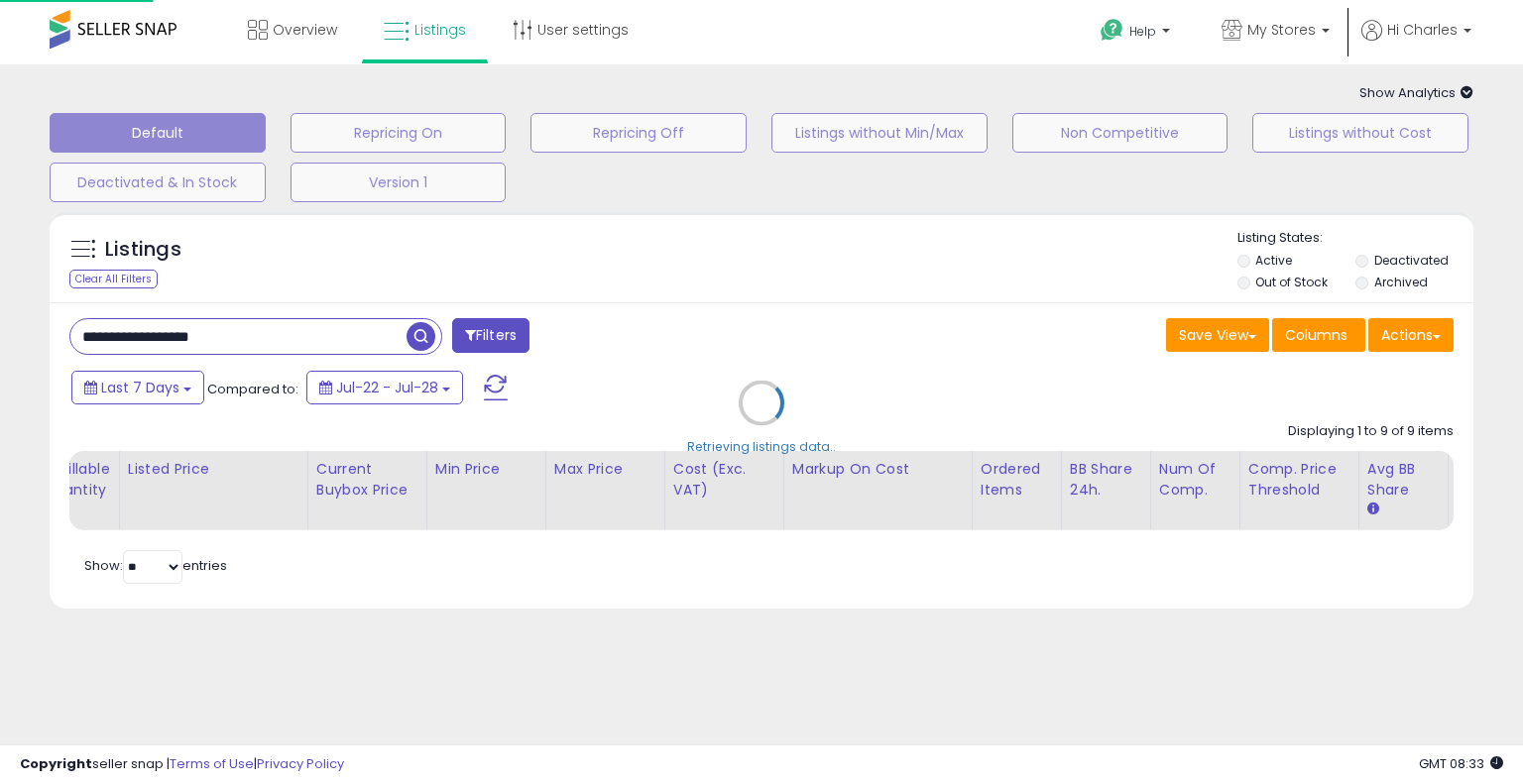 click on "Retrieving listings data.." at bounding box center [762, 417] 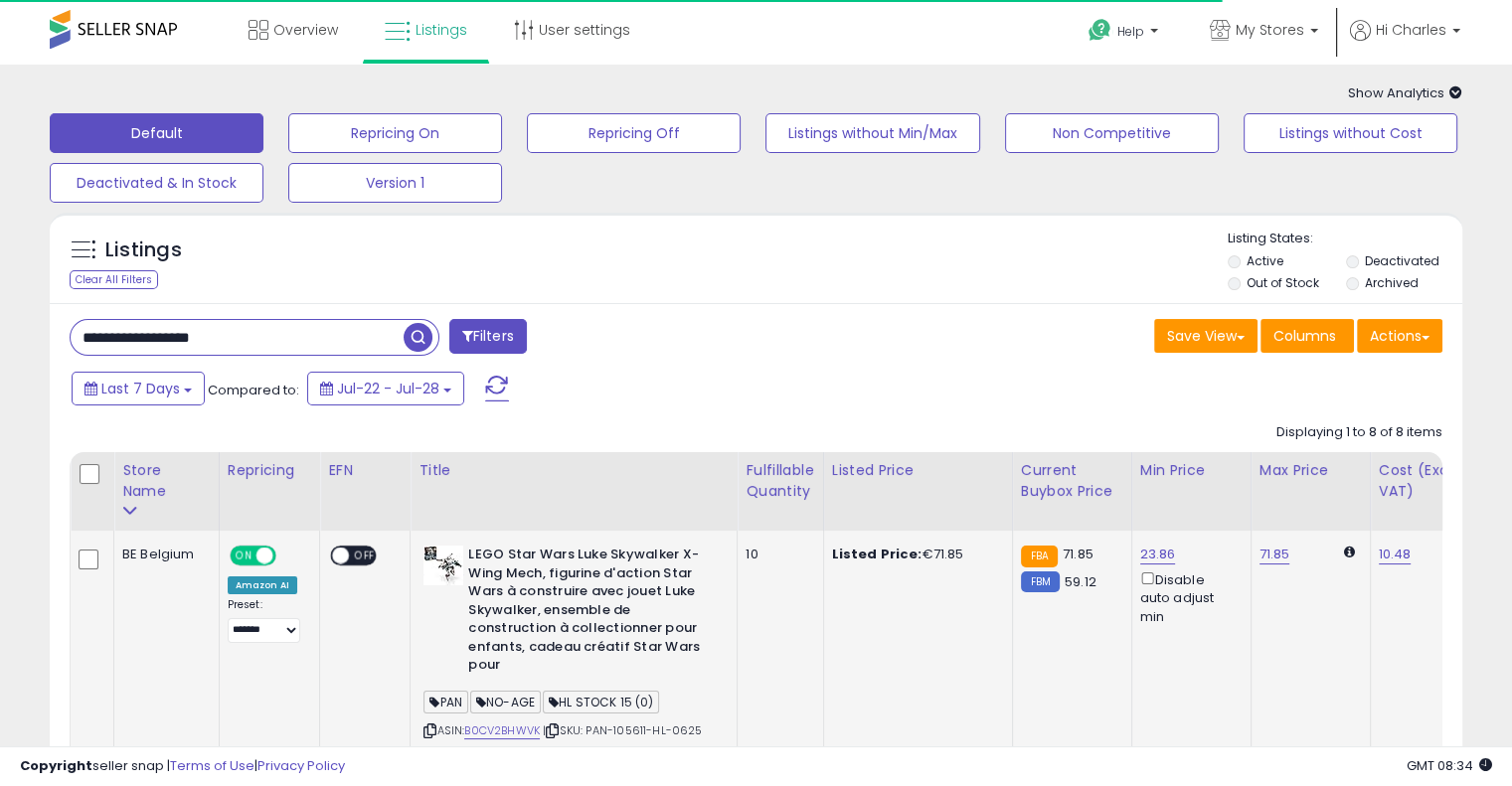 drag, startPoint x: 708, startPoint y: 659, endPoint x: 478, endPoint y: 655, distance: 230.03478 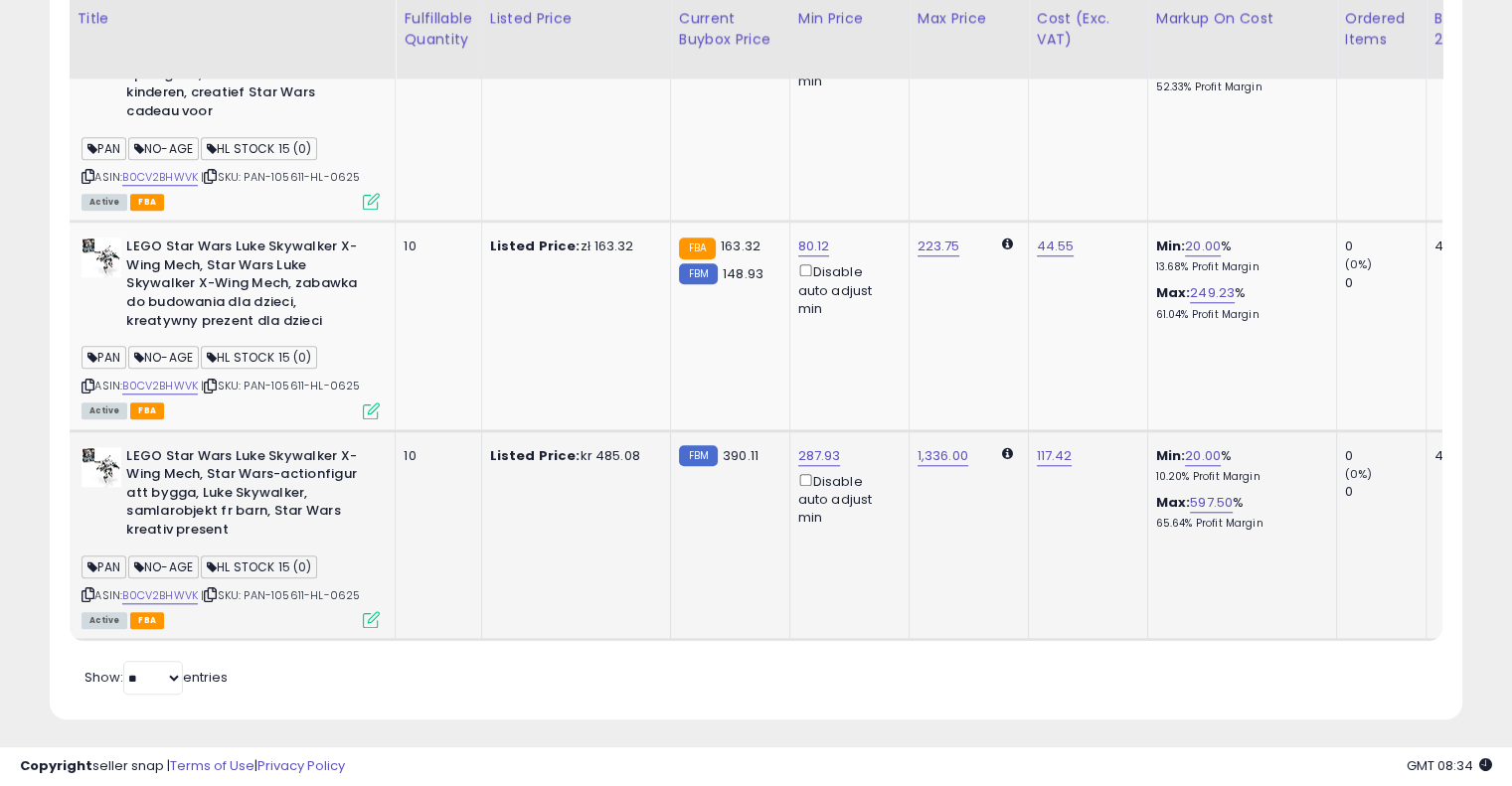 drag, startPoint x: 756, startPoint y: 542, endPoint x: 878, endPoint y: 528, distance: 122.80065 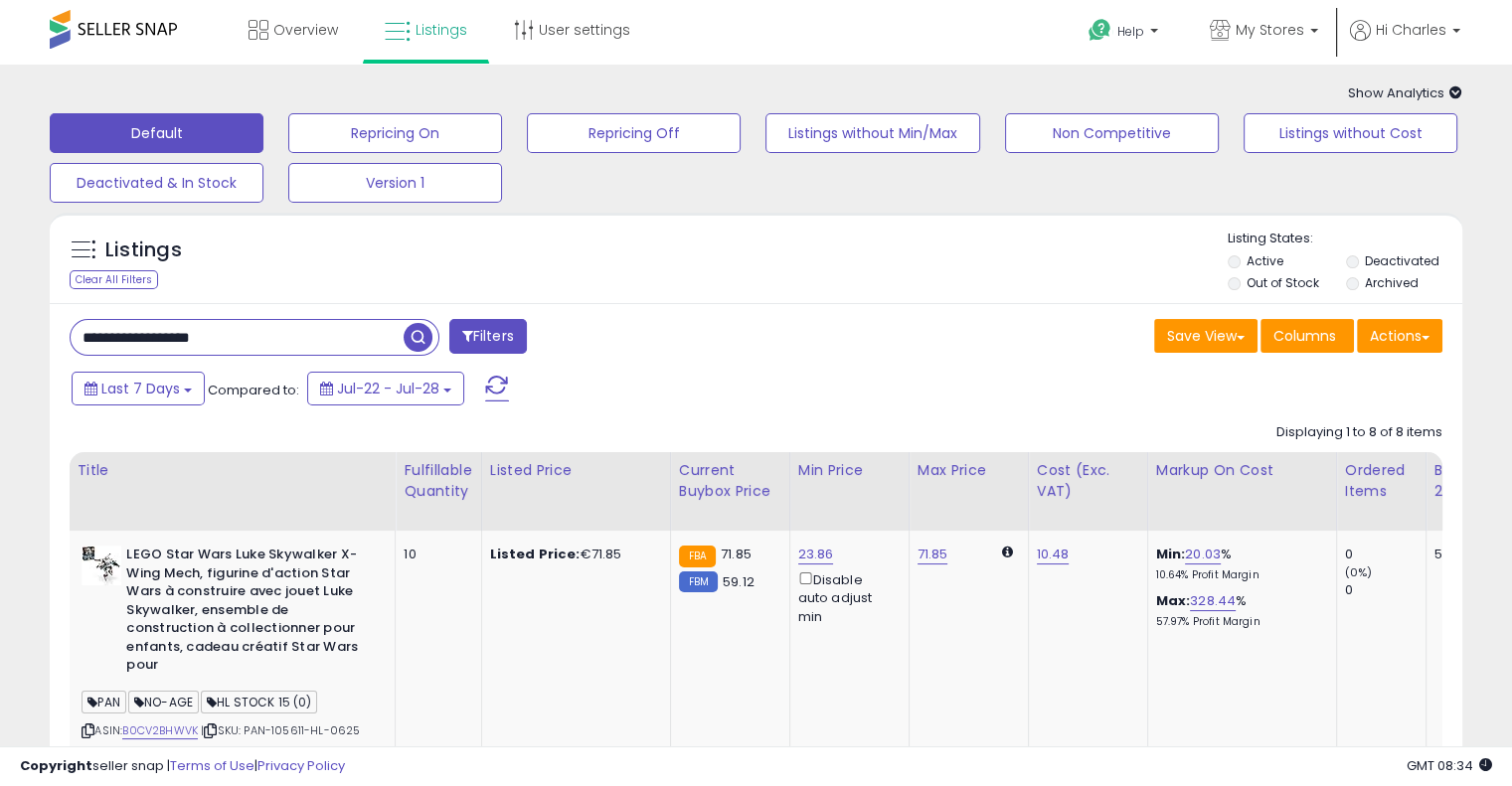 drag, startPoint x: 282, startPoint y: 336, endPoint x: 0, endPoint y: 313, distance: 282.9364 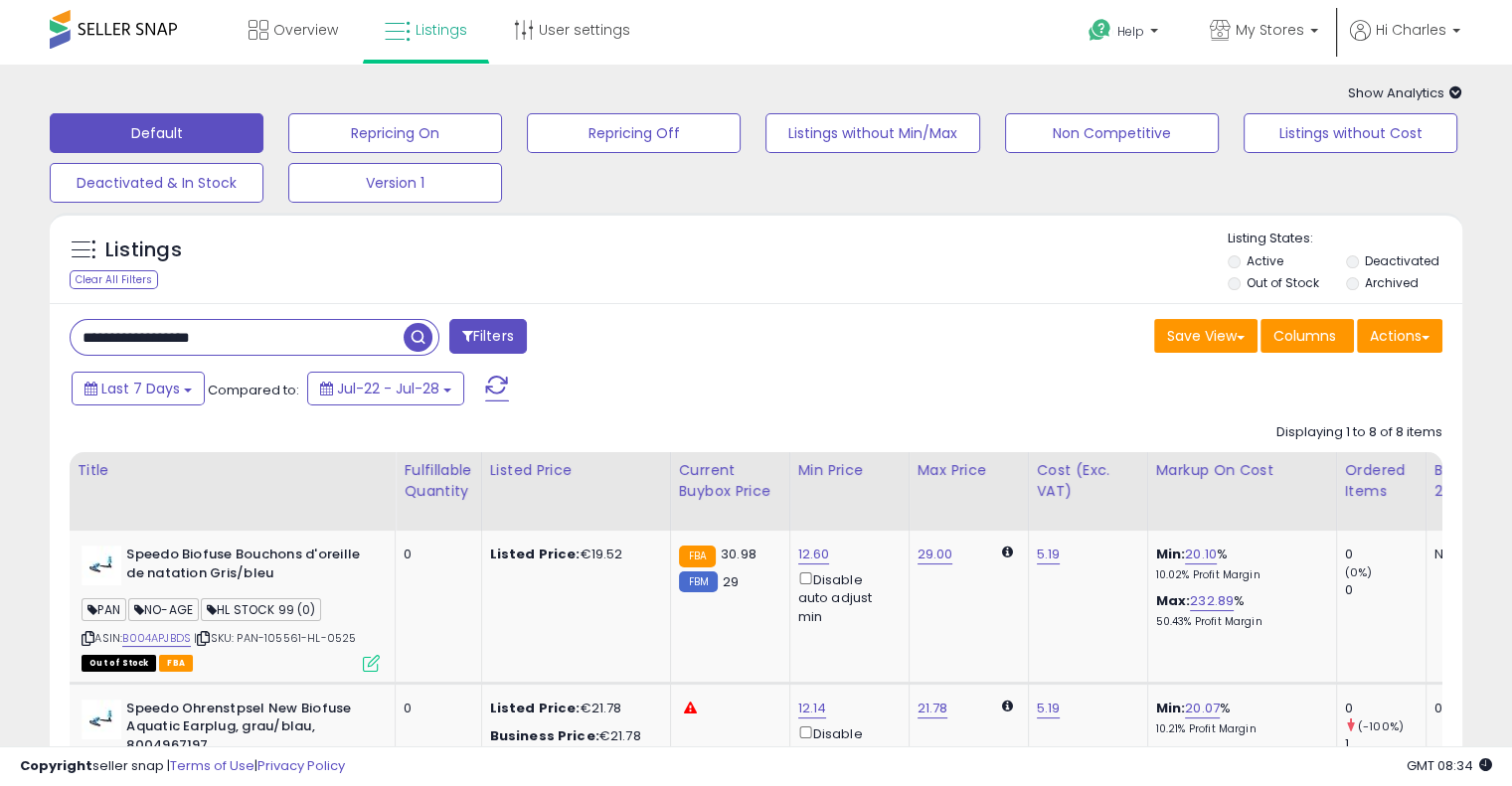 click on "Last 7 Days
Compared to:
Jul-22 - Jul-28" at bounding box center [582, 391] 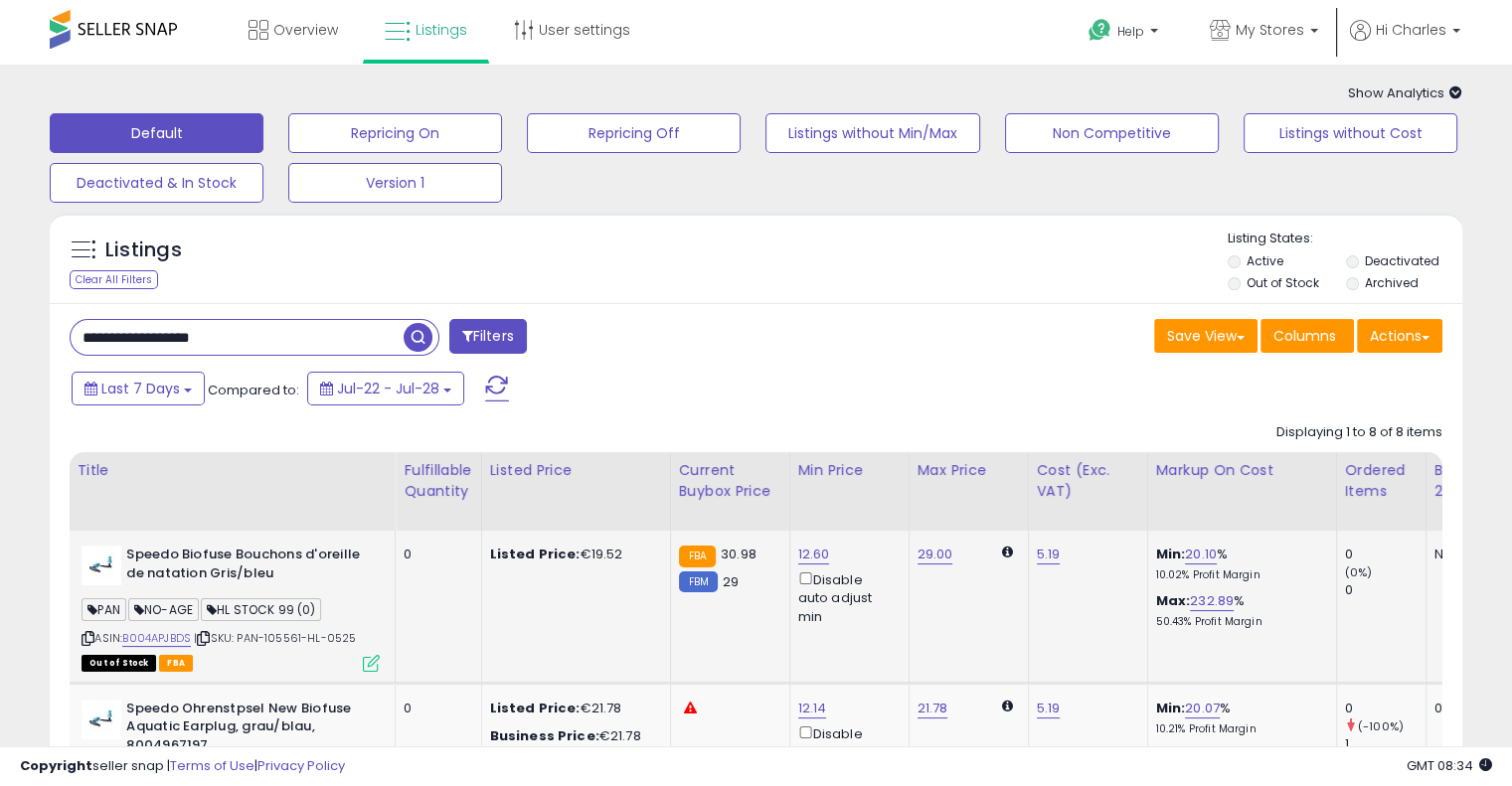 scroll, scrollTop: 0, scrollLeft: 269, axis: horizontal 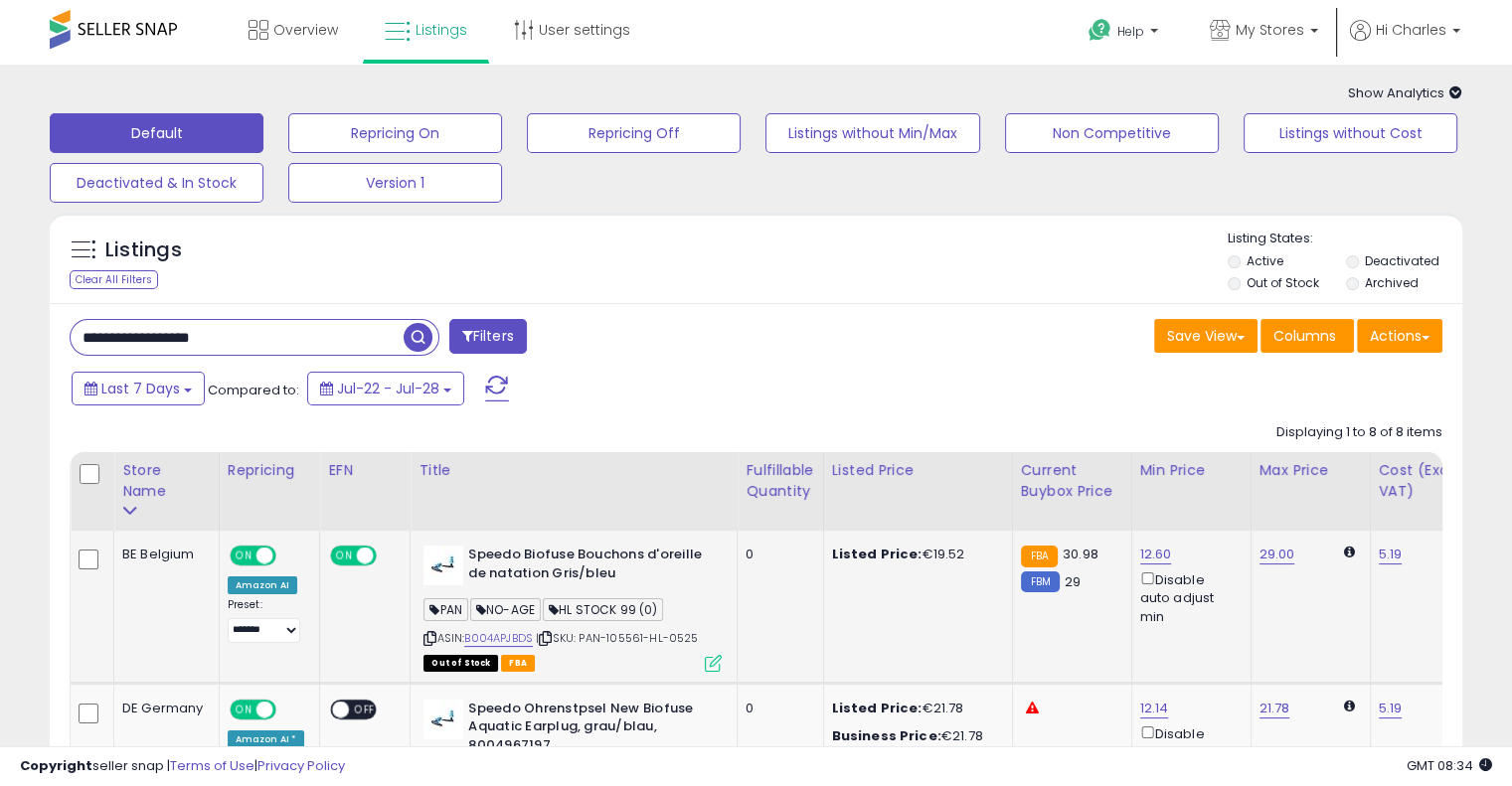 drag, startPoint x: 667, startPoint y: 658, endPoint x: 465, endPoint y: 638, distance: 202.98768 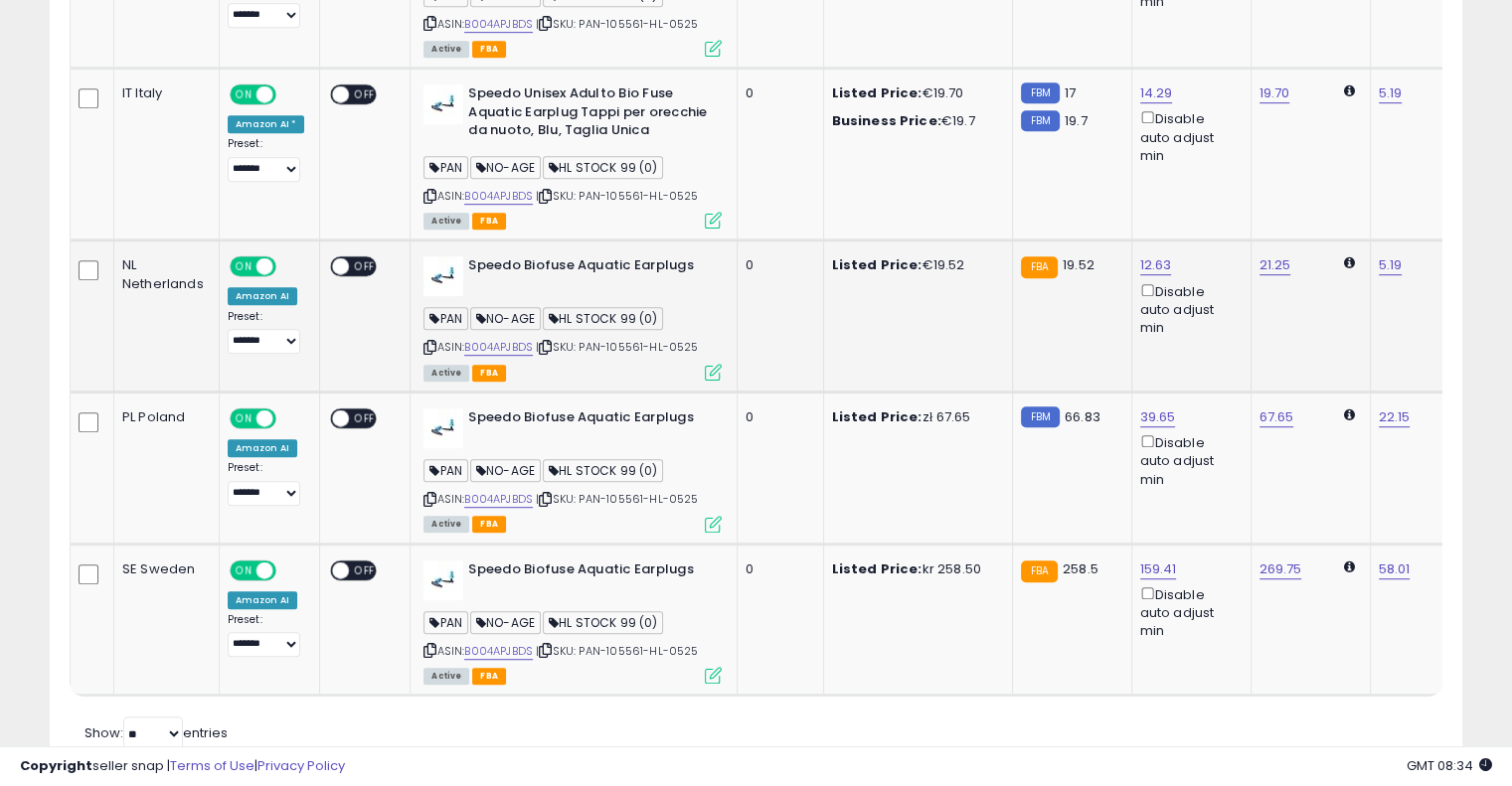 scroll, scrollTop: 1187, scrollLeft: 0, axis: vertical 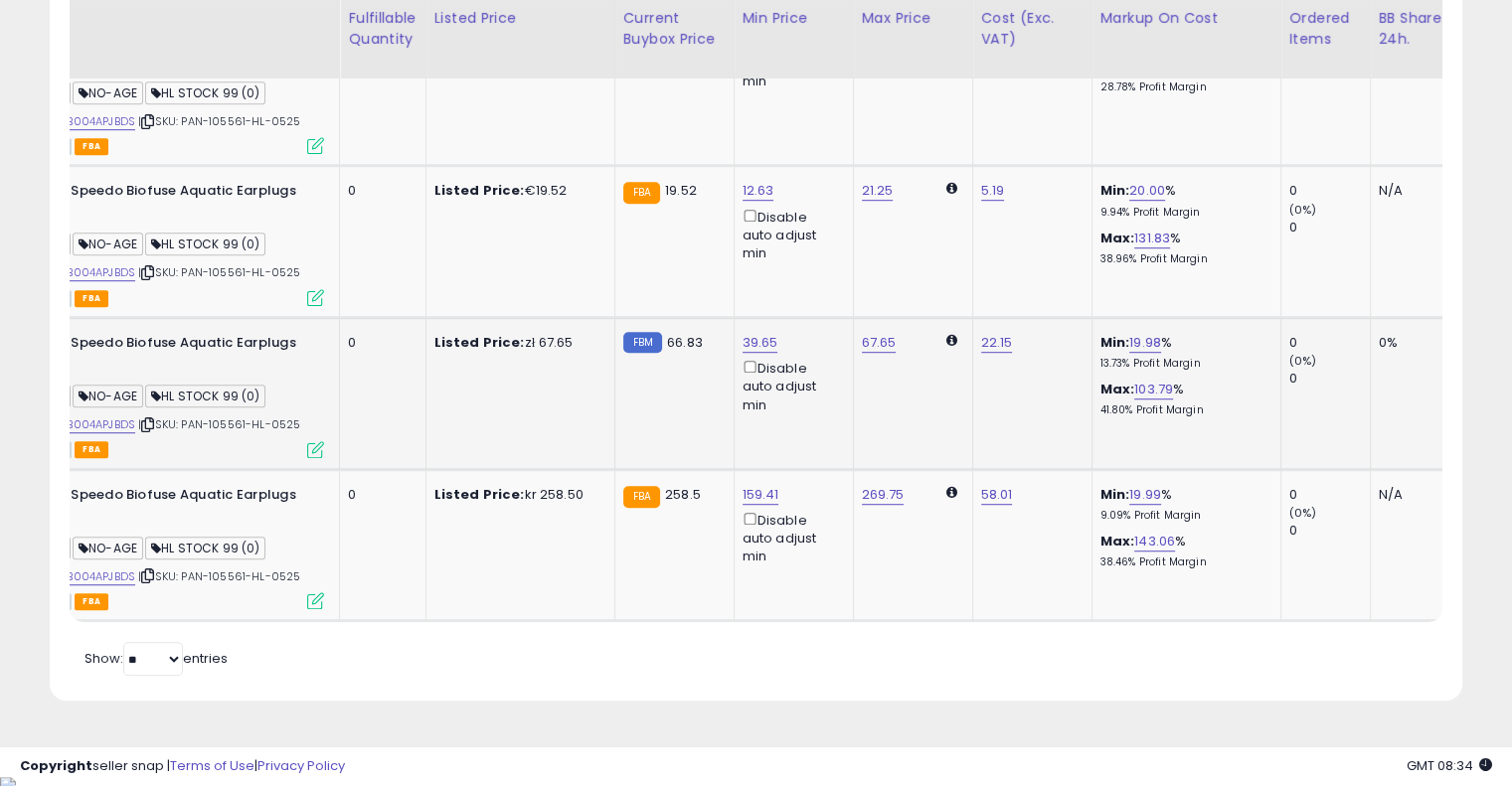 drag, startPoint x: 714, startPoint y: 411, endPoint x: 834, endPoint y: 370, distance: 126.811 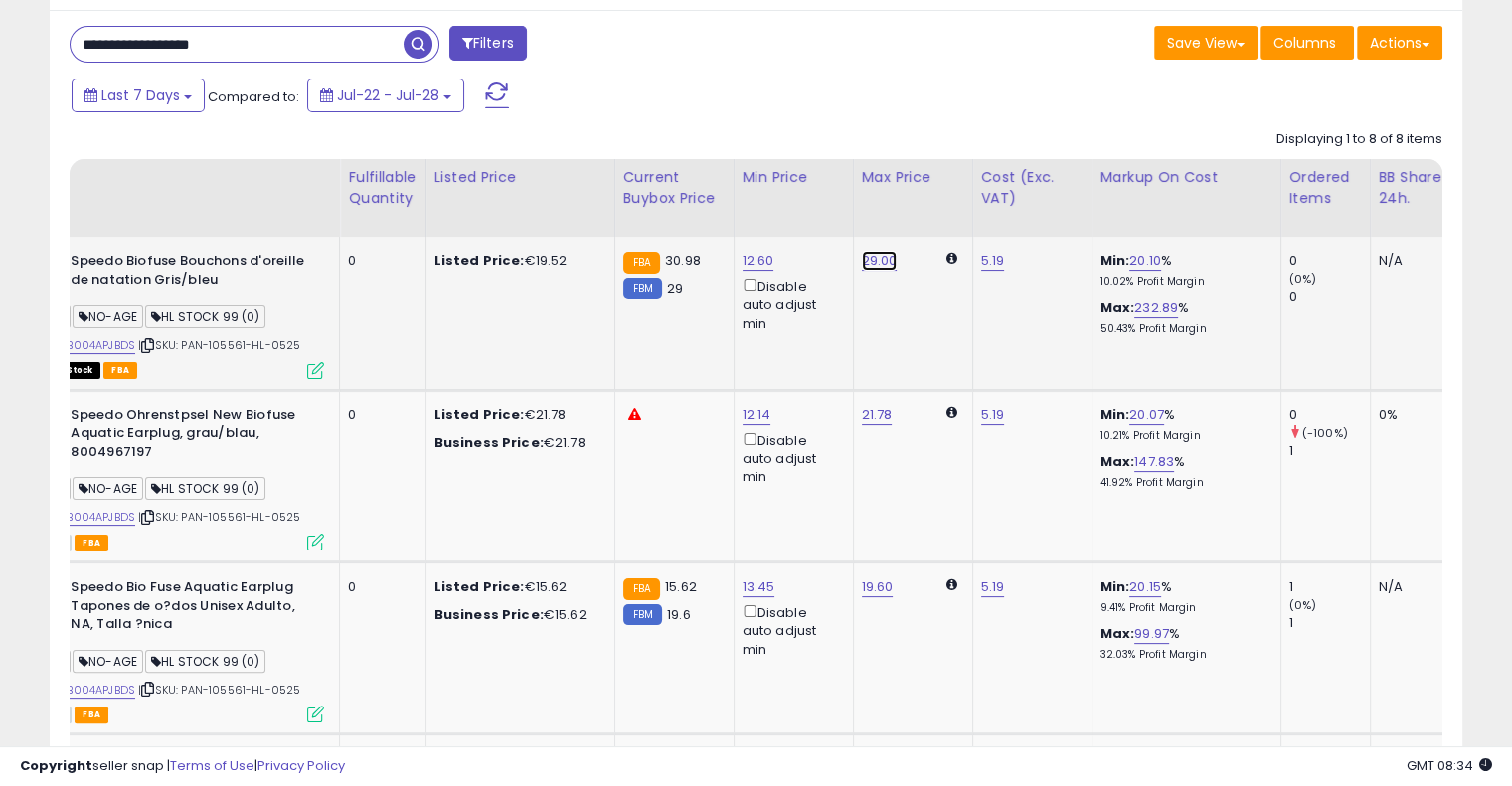 click on "29.00" at bounding box center [880, 261] 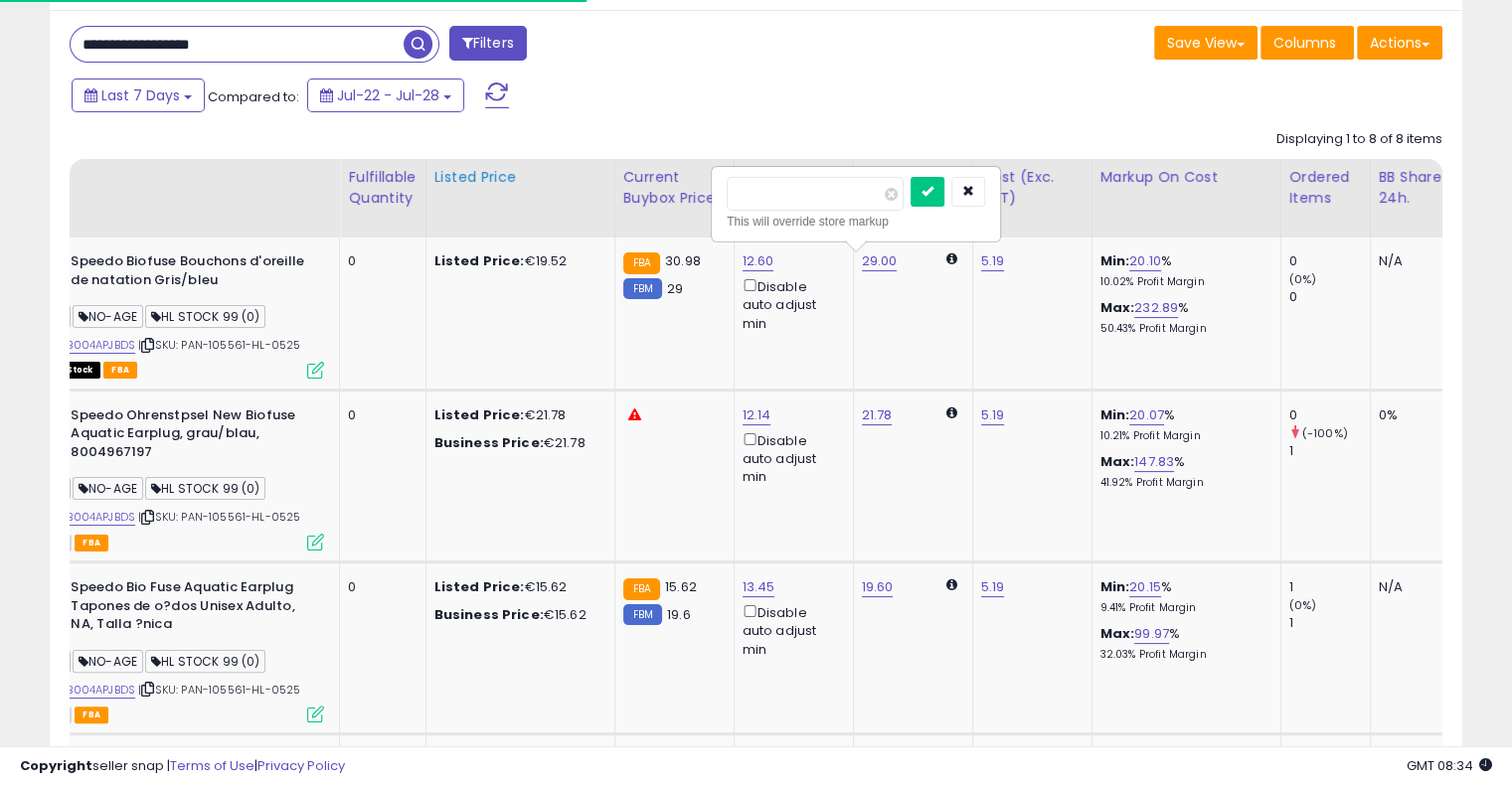 drag, startPoint x: 845, startPoint y: 199, endPoint x: 574, endPoint y: 194, distance: 271.04612 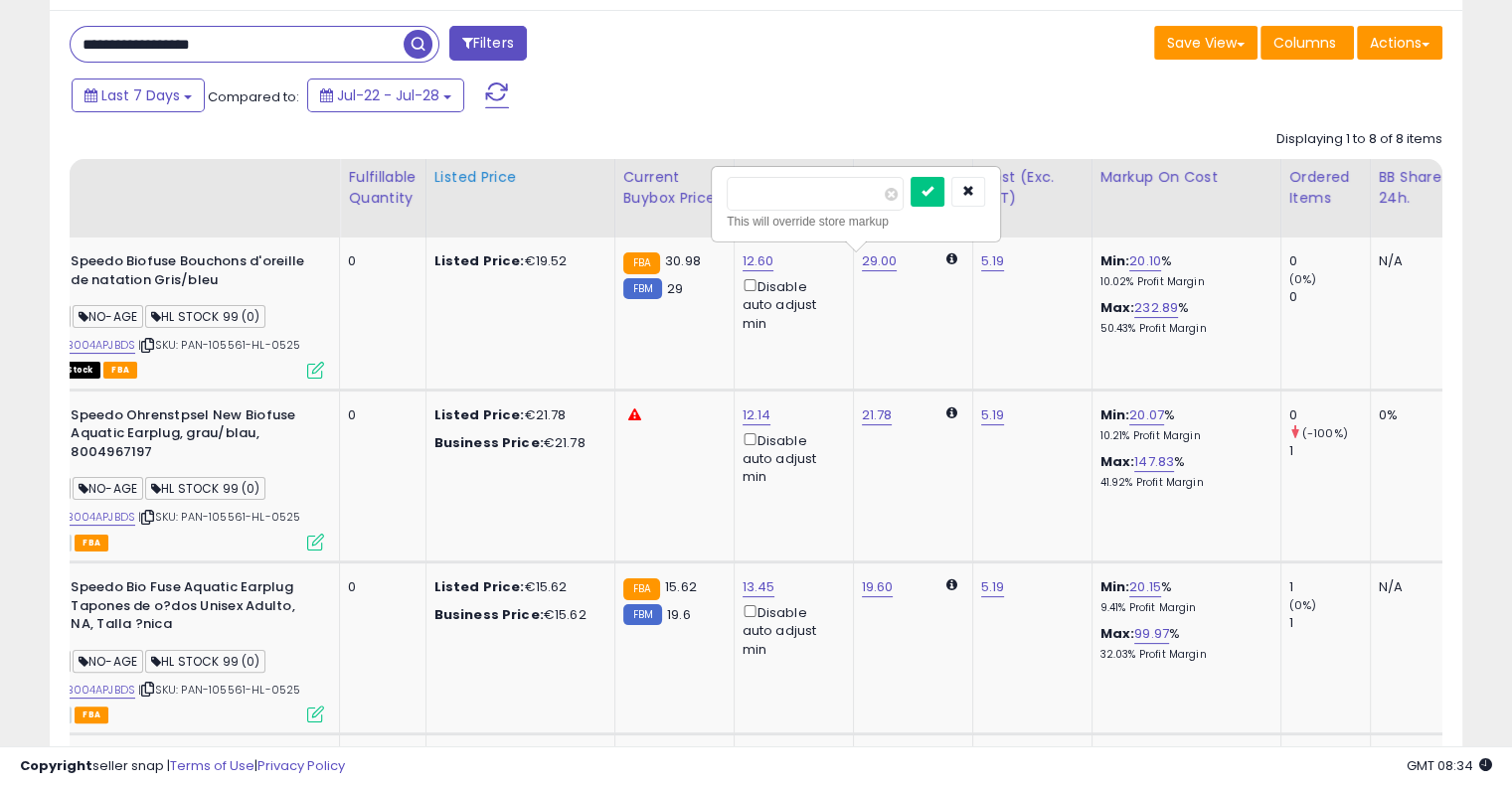 type on "**" 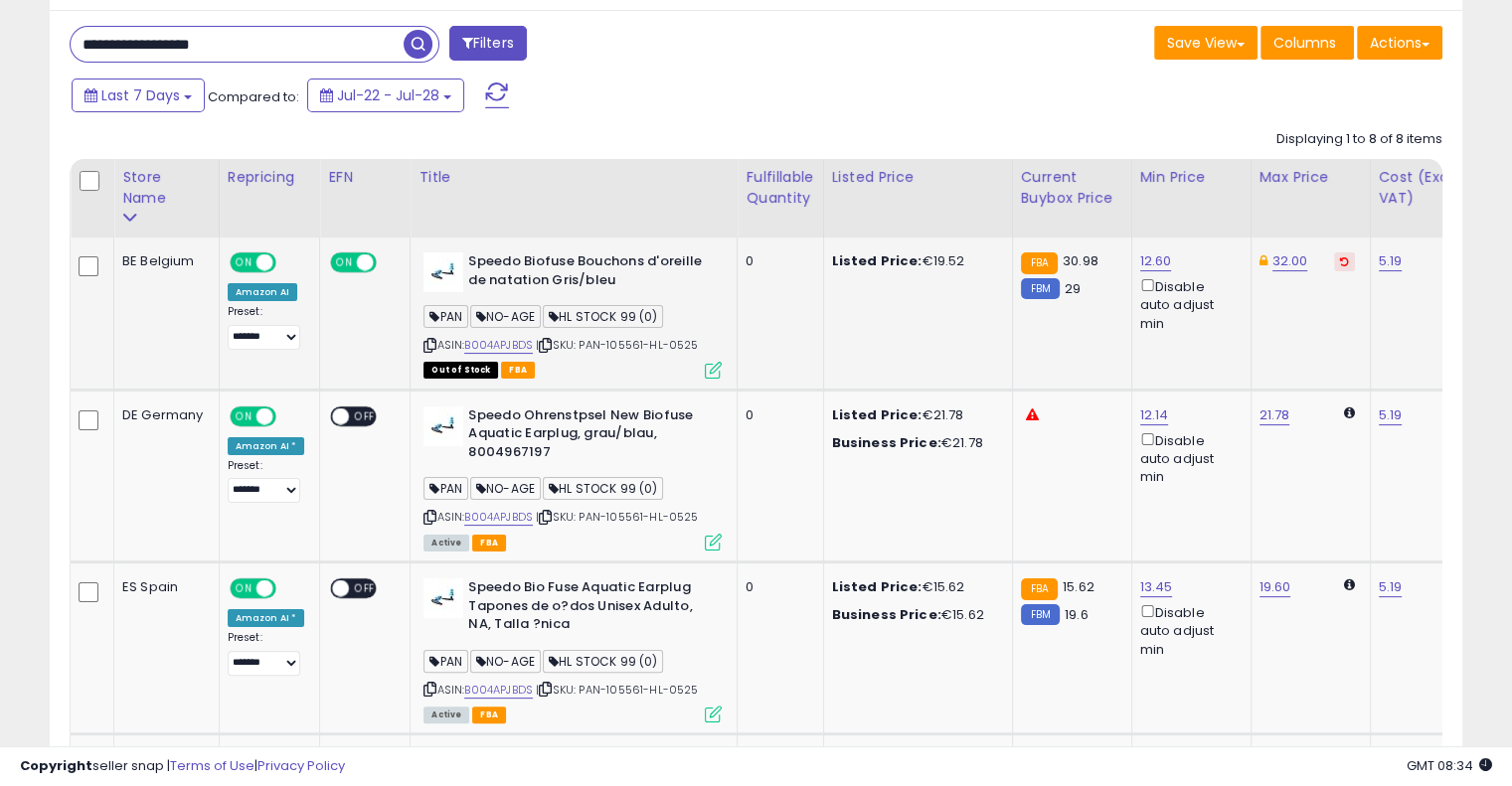 drag, startPoint x: 780, startPoint y: 354, endPoint x: 546, endPoint y: 363, distance: 234.17301 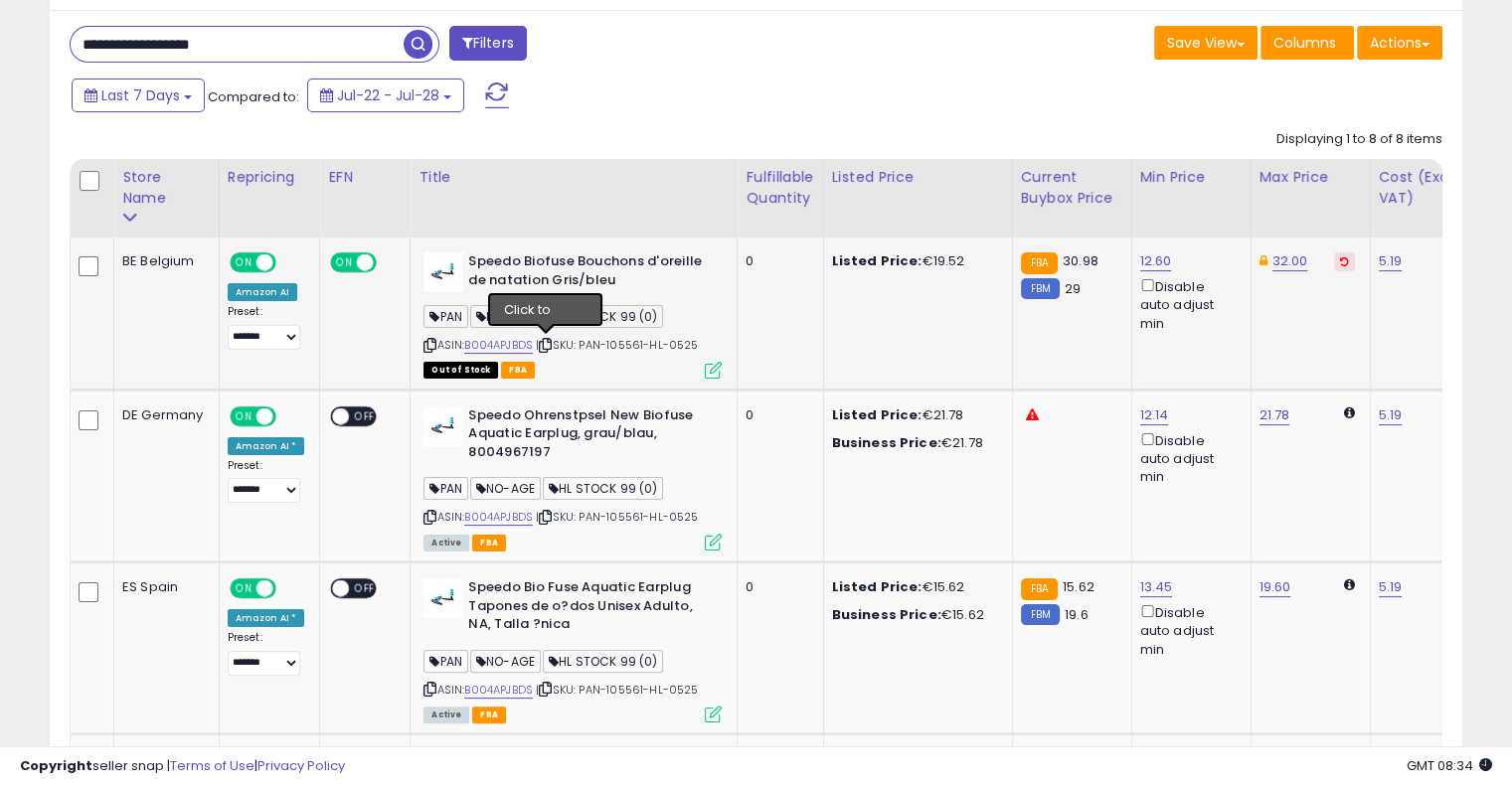 click at bounding box center [545, 345] 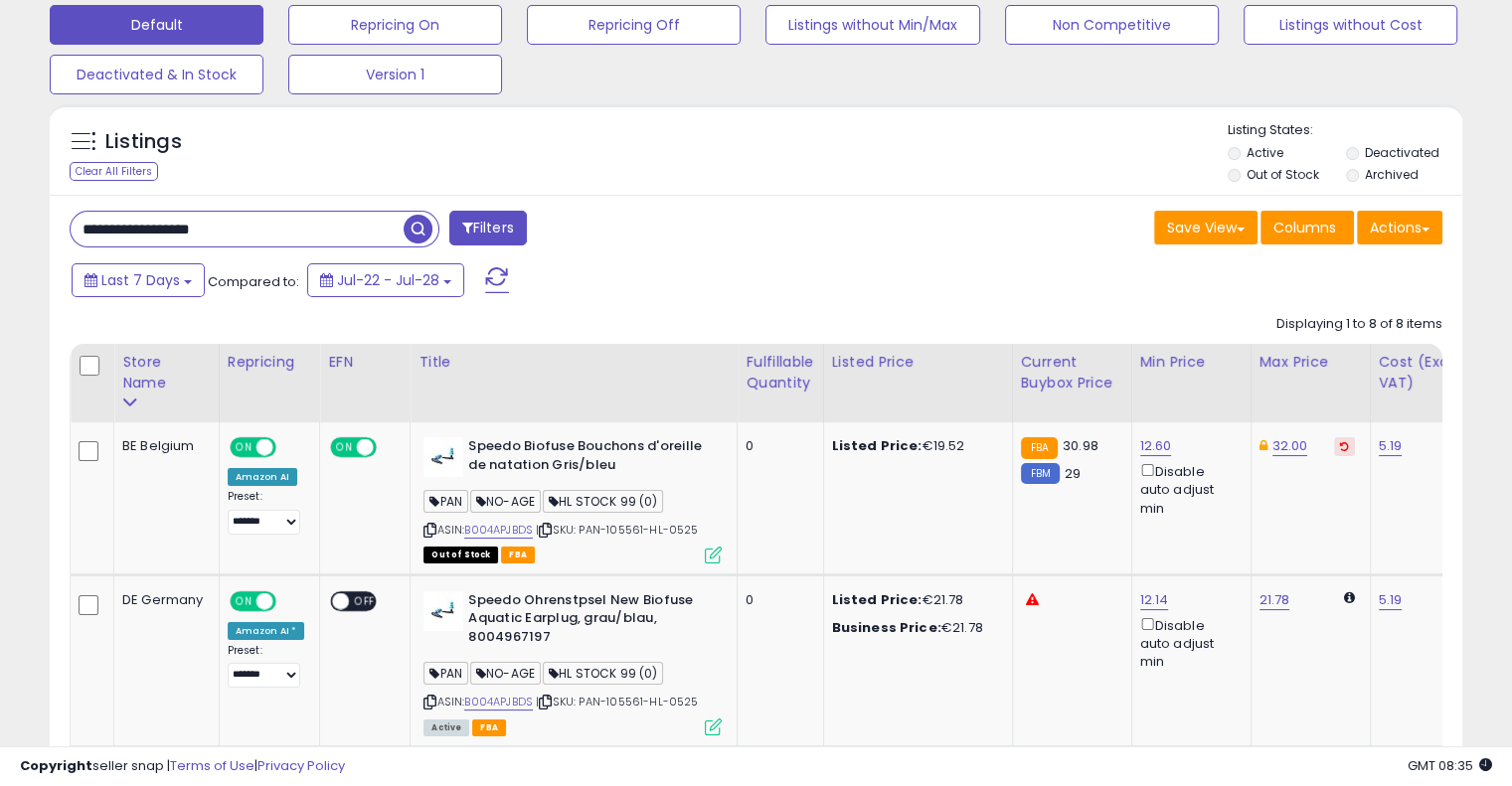 scroll, scrollTop: 0, scrollLeft: 0, axis: both 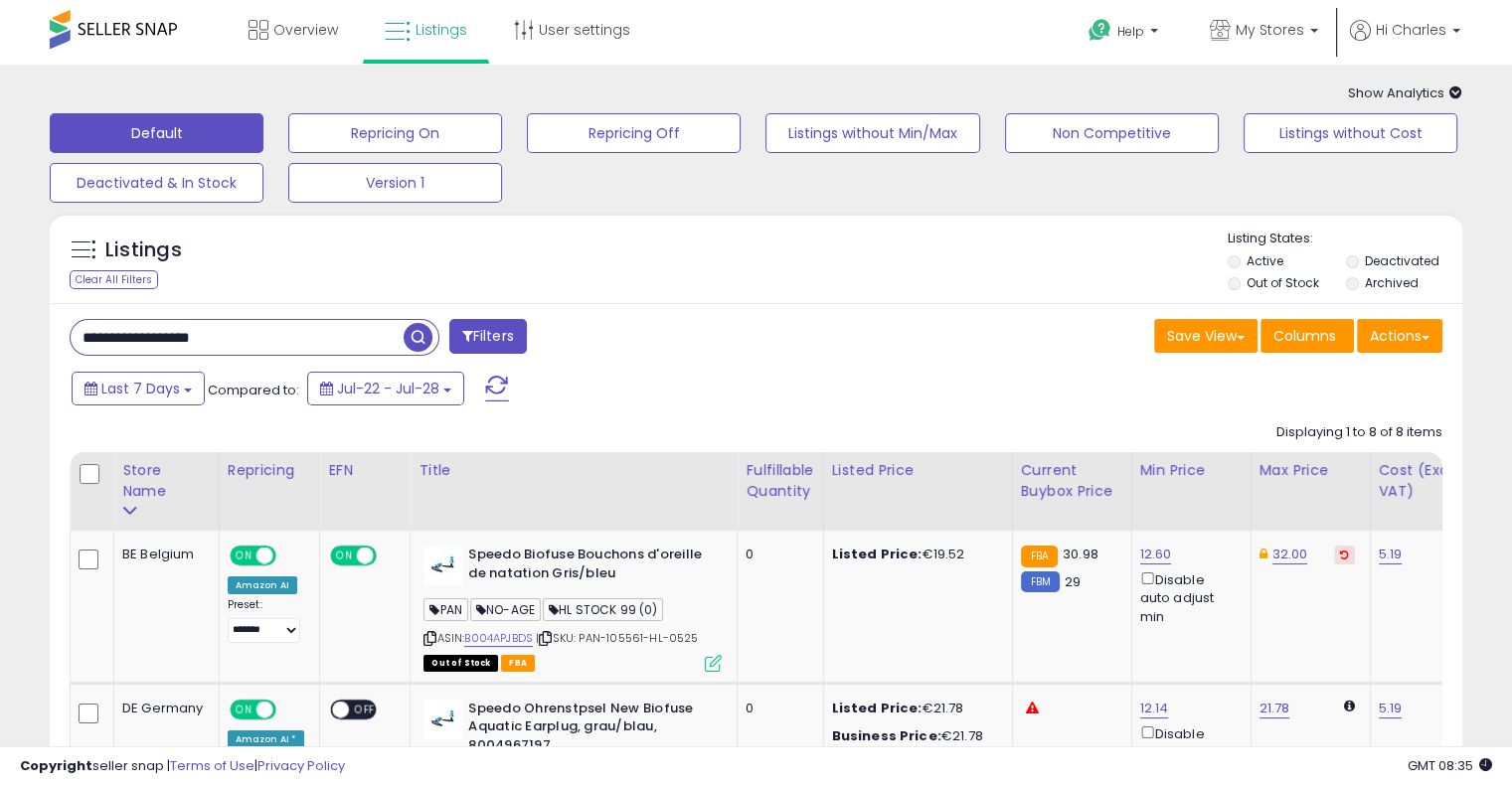 drag, startPoint x: 295, startPoint y: 338, endPoint x: 95, endPoint y: 324, distance: 200.4894 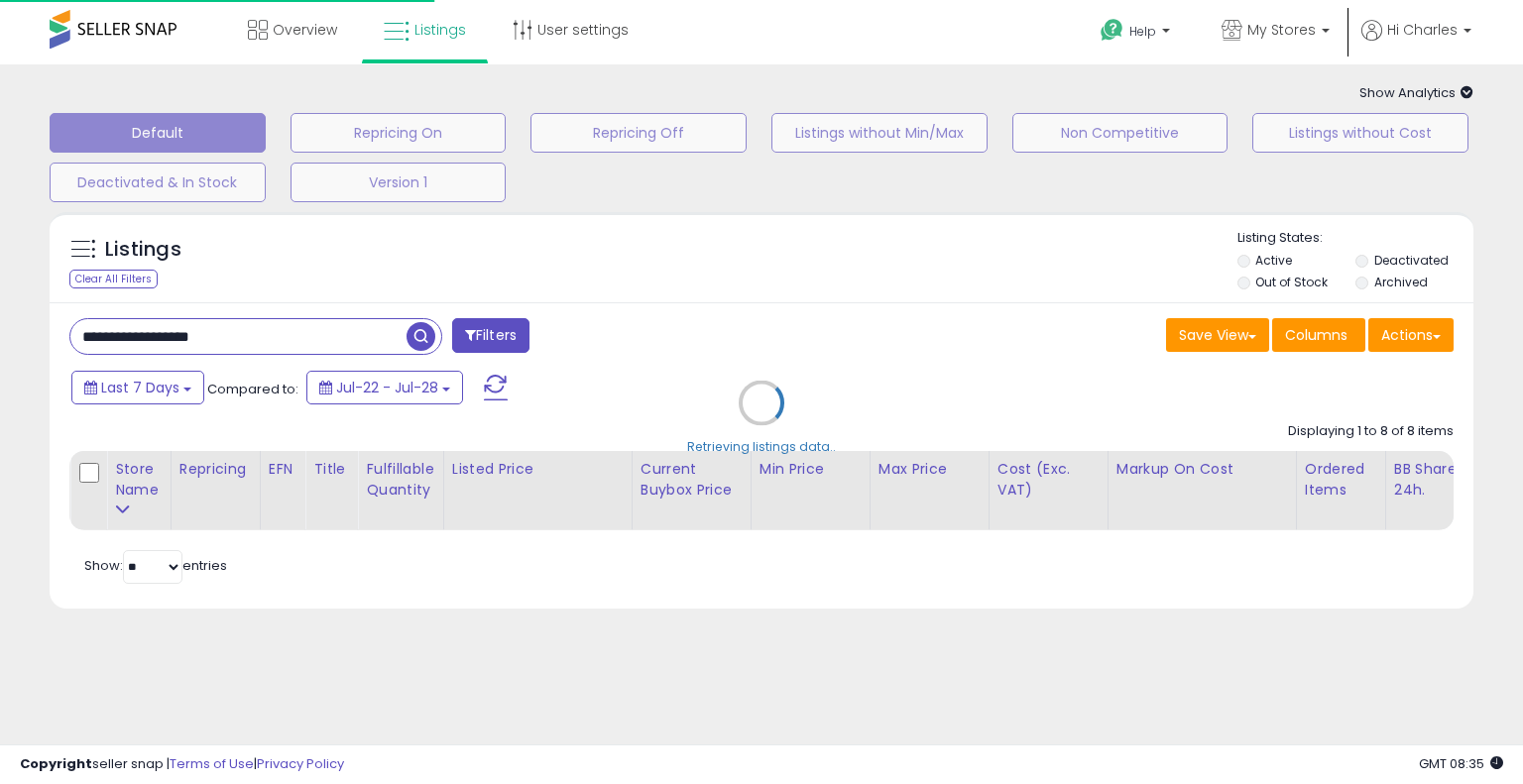 click on "Retrieving listings data.." at bounding box center [762, 417] 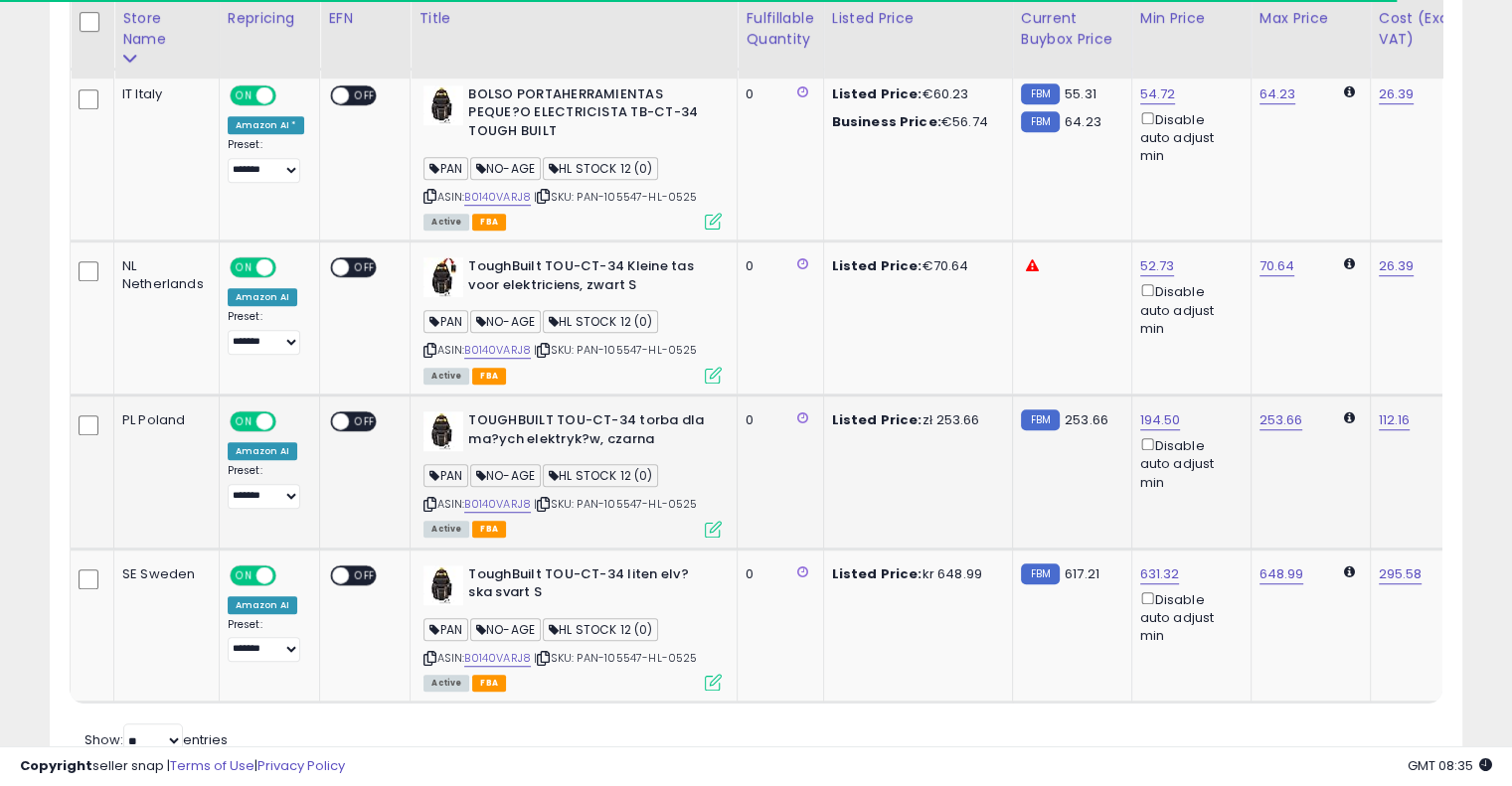 scroll, scrollTop: 1347, scrollLeft: 0, axis: vertical 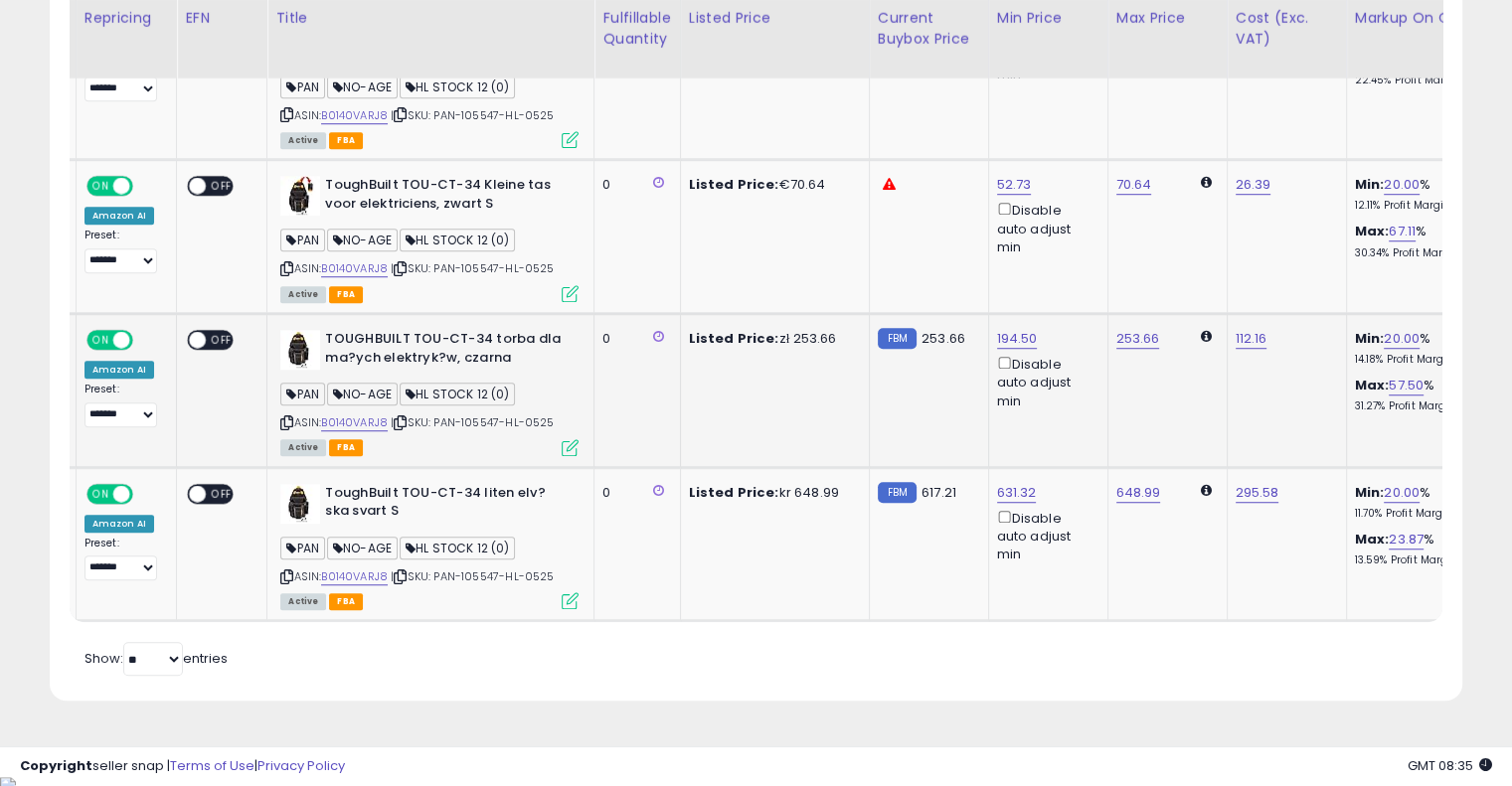 drag, startPoint x: 734, startPoint y: 416, endPoint x: 843, endPoint y: 390, distance: 112.058021 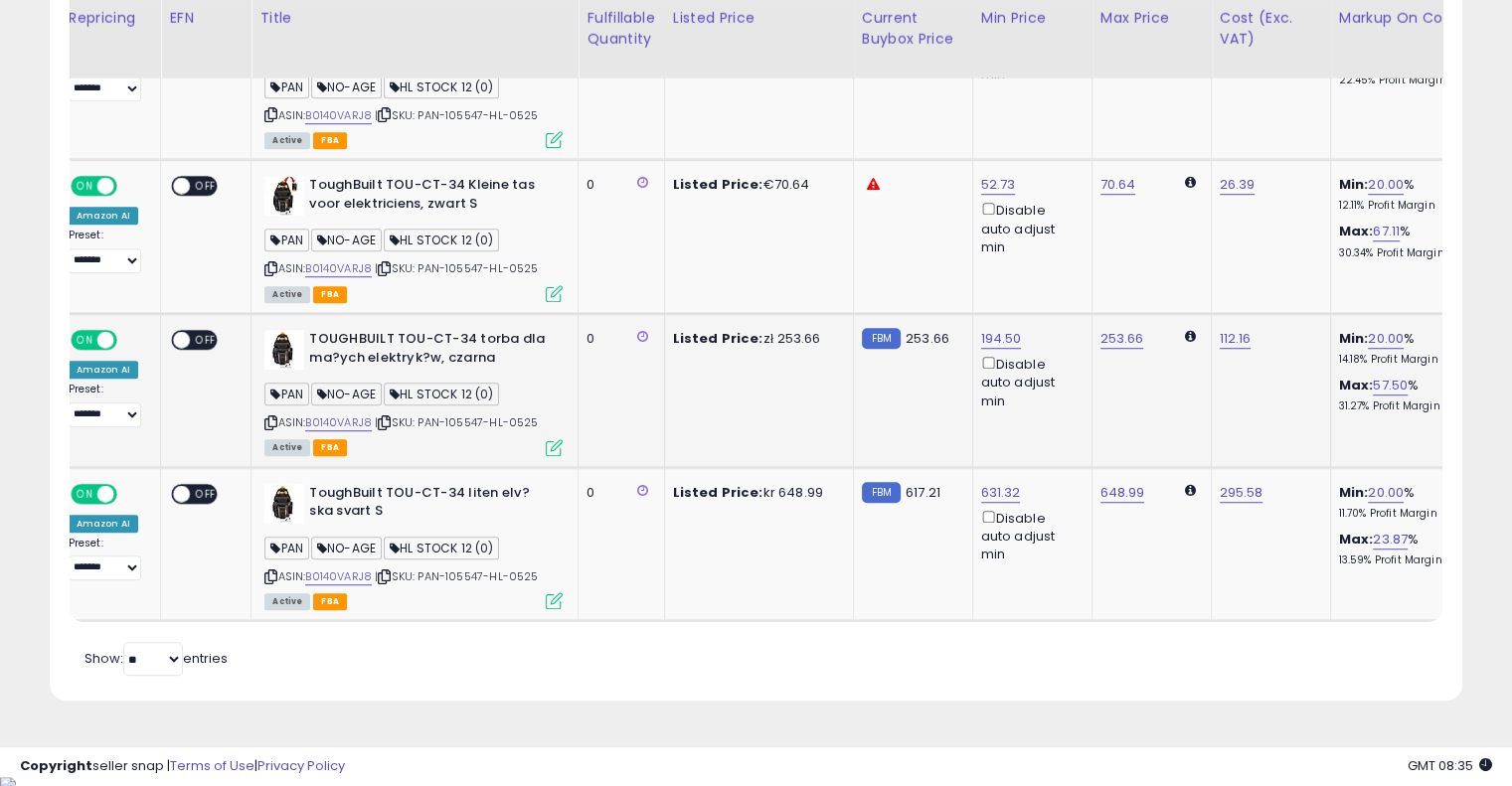 scroll, scrollTop: 0, scrollLeft: 329, axis: horizontal 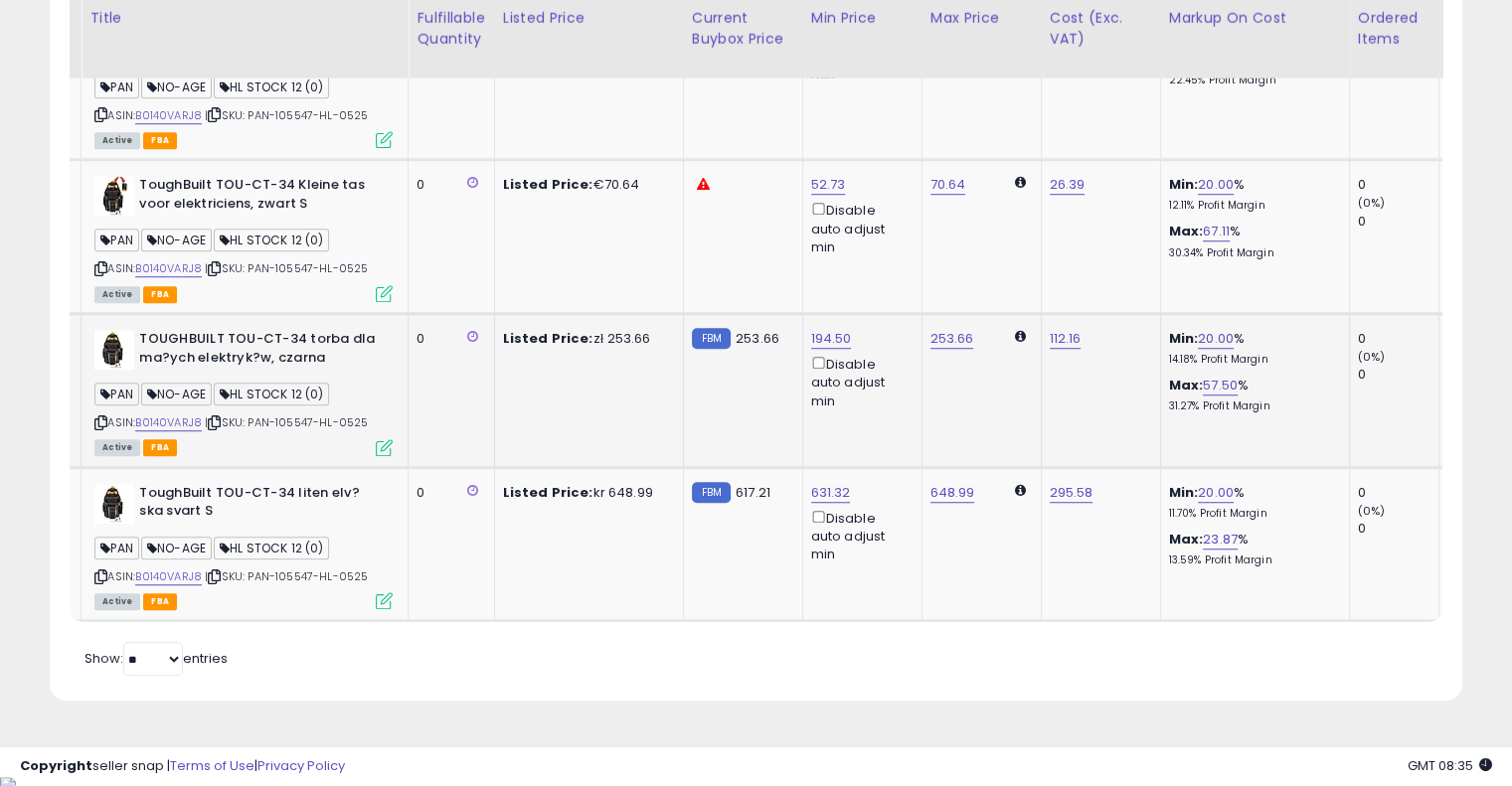 drag, startPoint x: 843, startPoint y: 390, endPoint x: 966, endPoint y: 379, distance: 123.49089 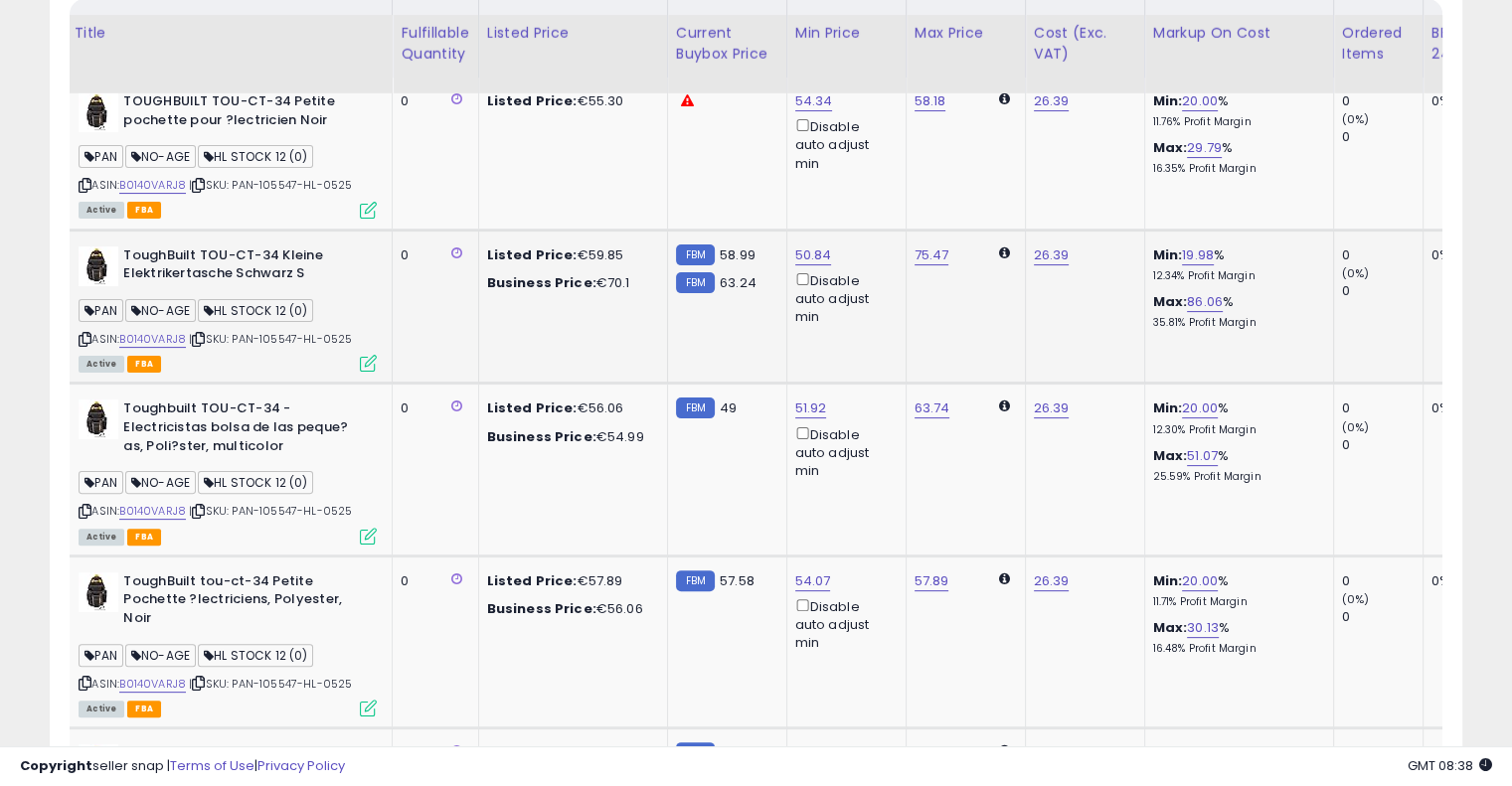 scroll, scrollTop: 851, scrollLeft: 0, axis: vertical 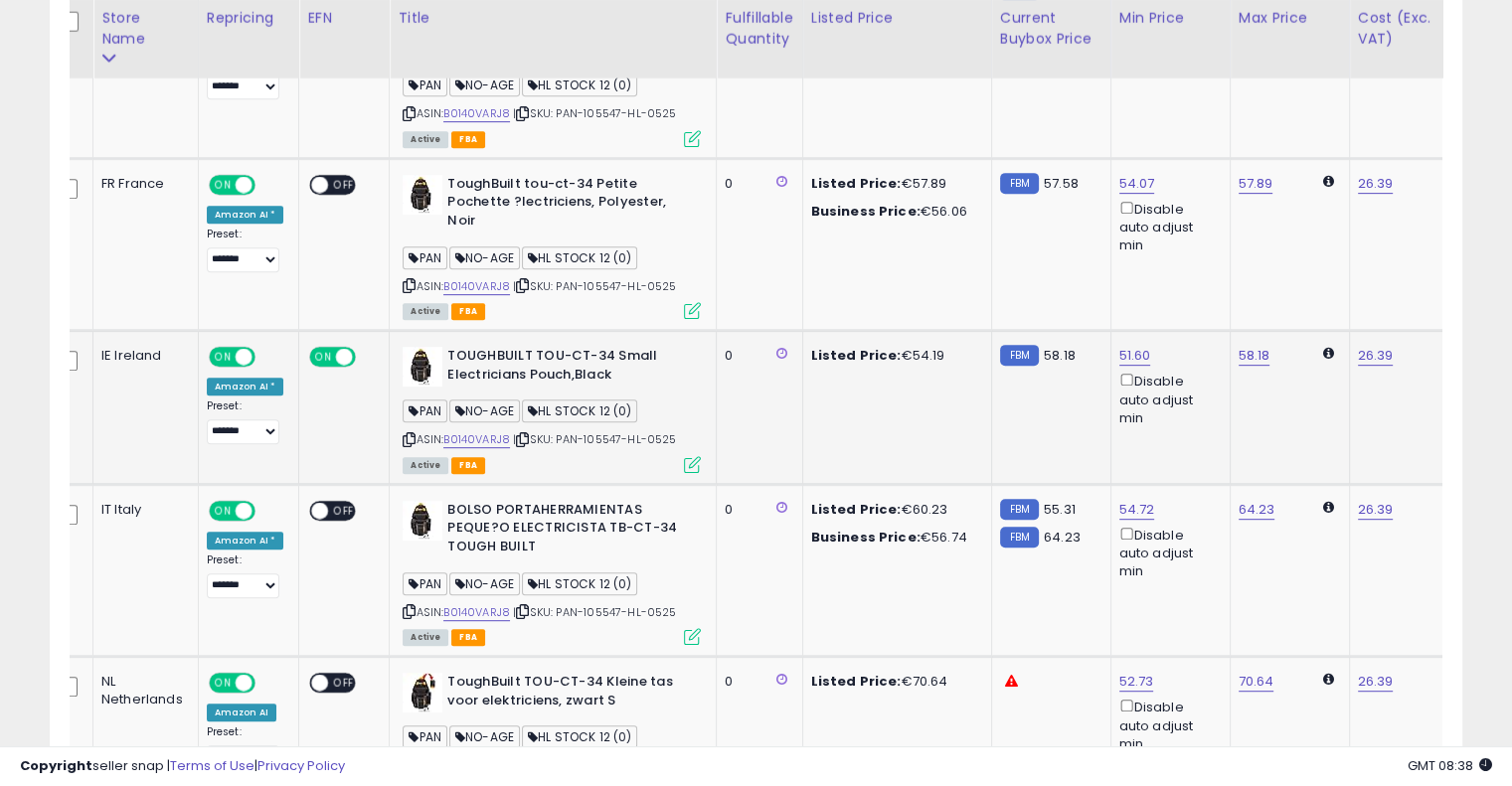drag, startPoint x: 763, startPoint y: 393, endPoint x: 639, endPoint y: 420, distance: 126.90548 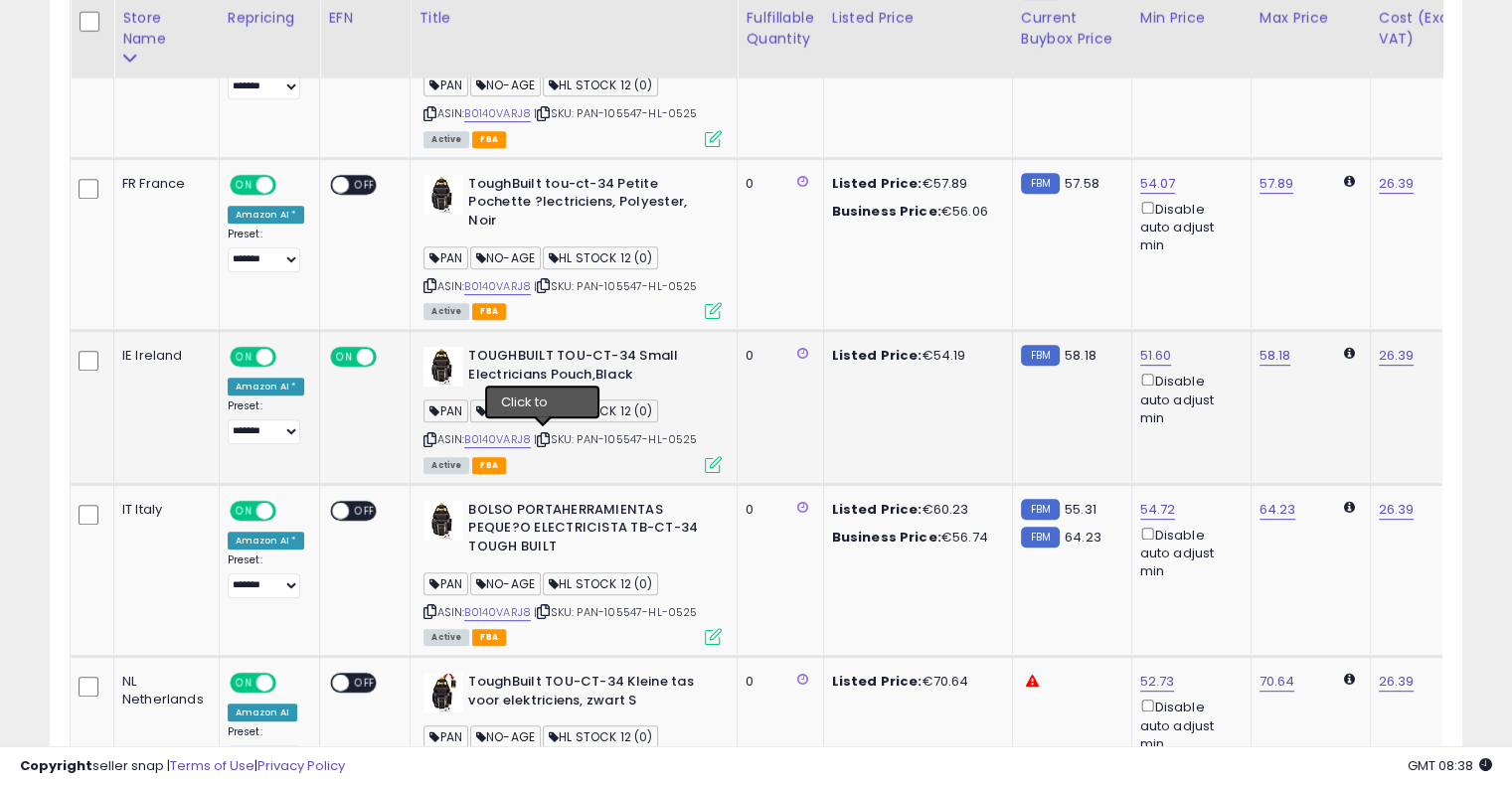 click at bounding box center (543, 439) 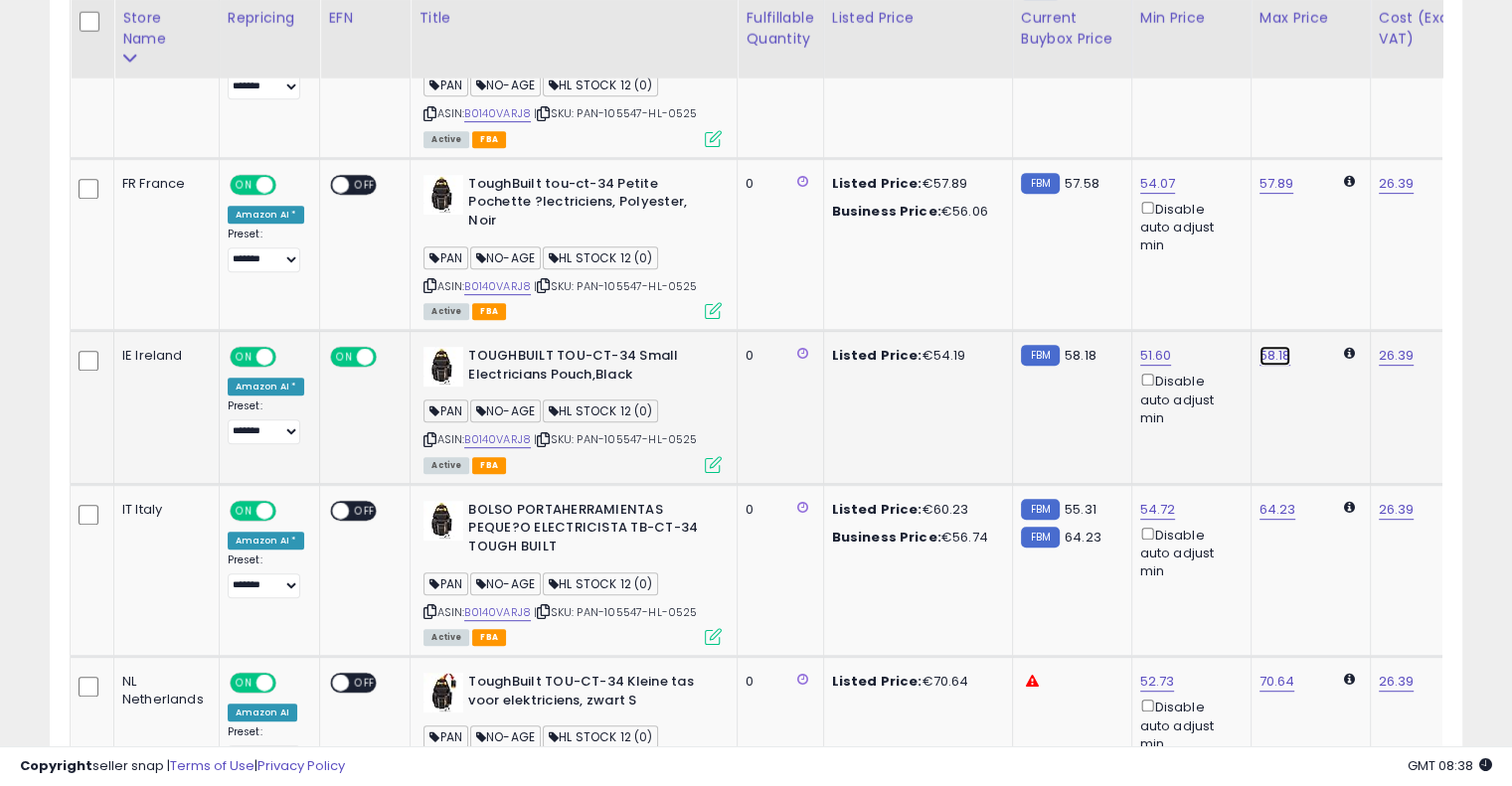 click on "58.18" at bounding box center (1275, -296) 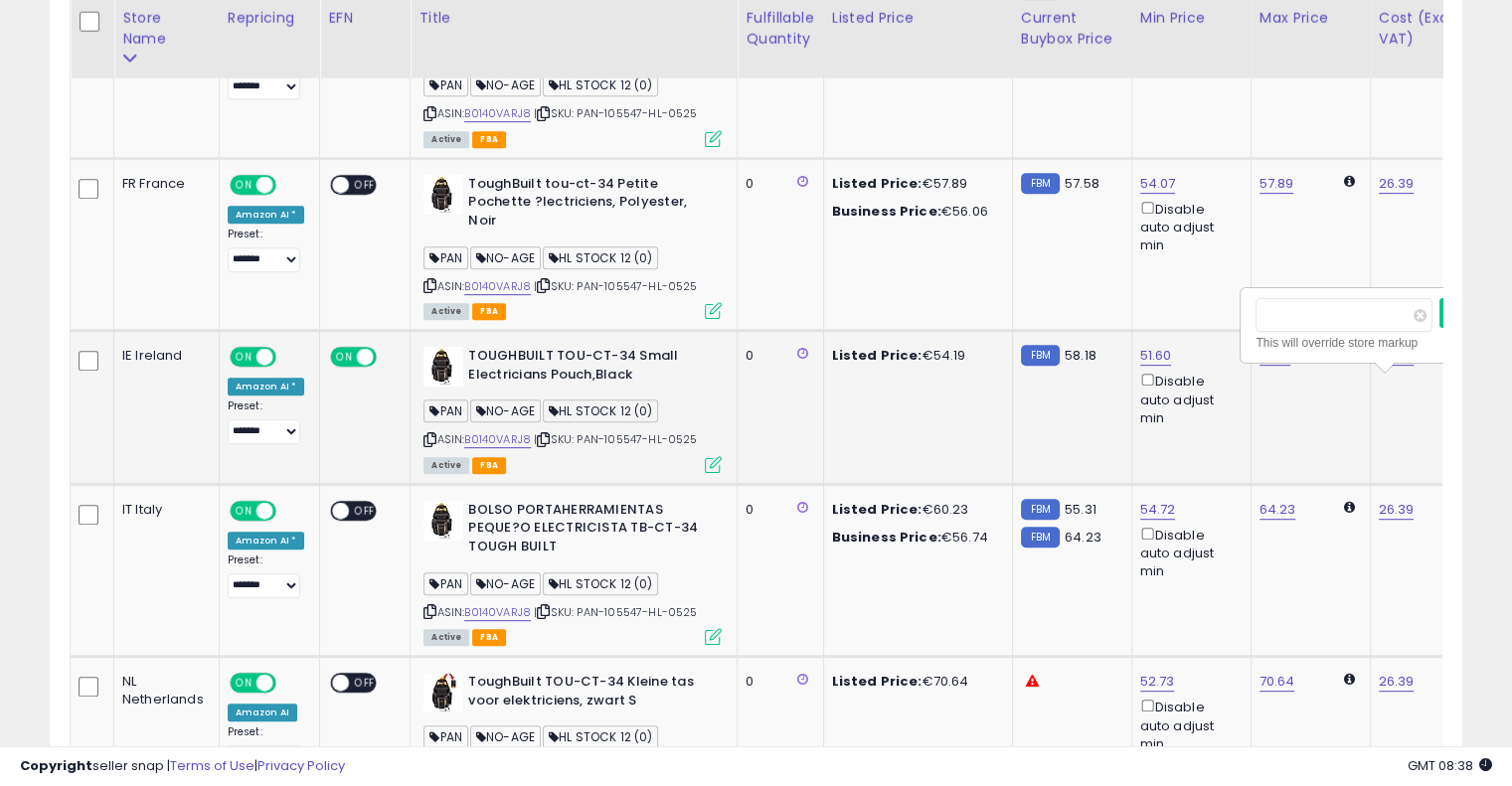 scroll, scrollTop: 0, scrollLeft: 24, axis: horizontal 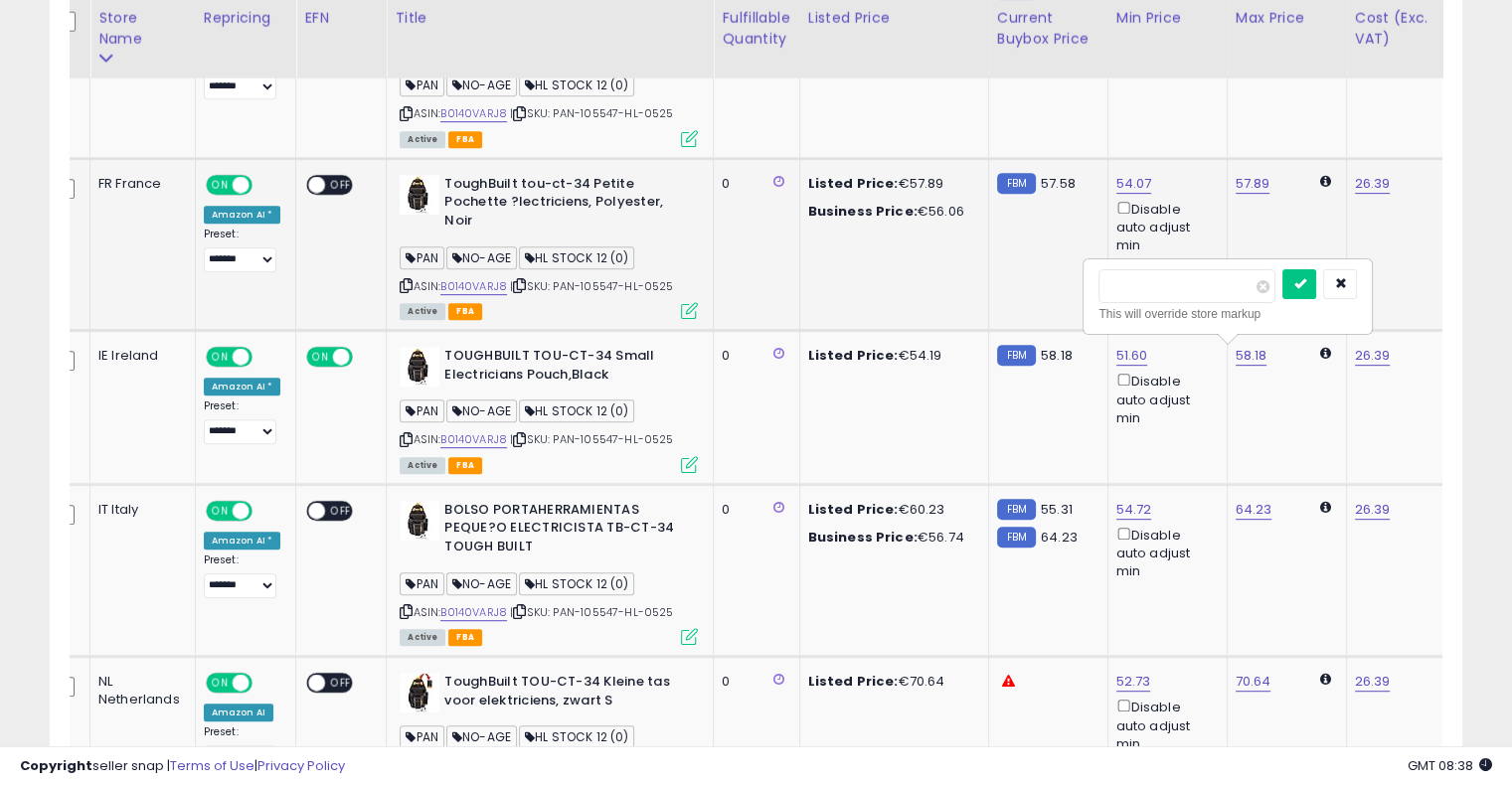 drag, startPoint x: 1185, startPoint y: 290, endPoint x: 905, endPoint y: 276, distance: 280.3498 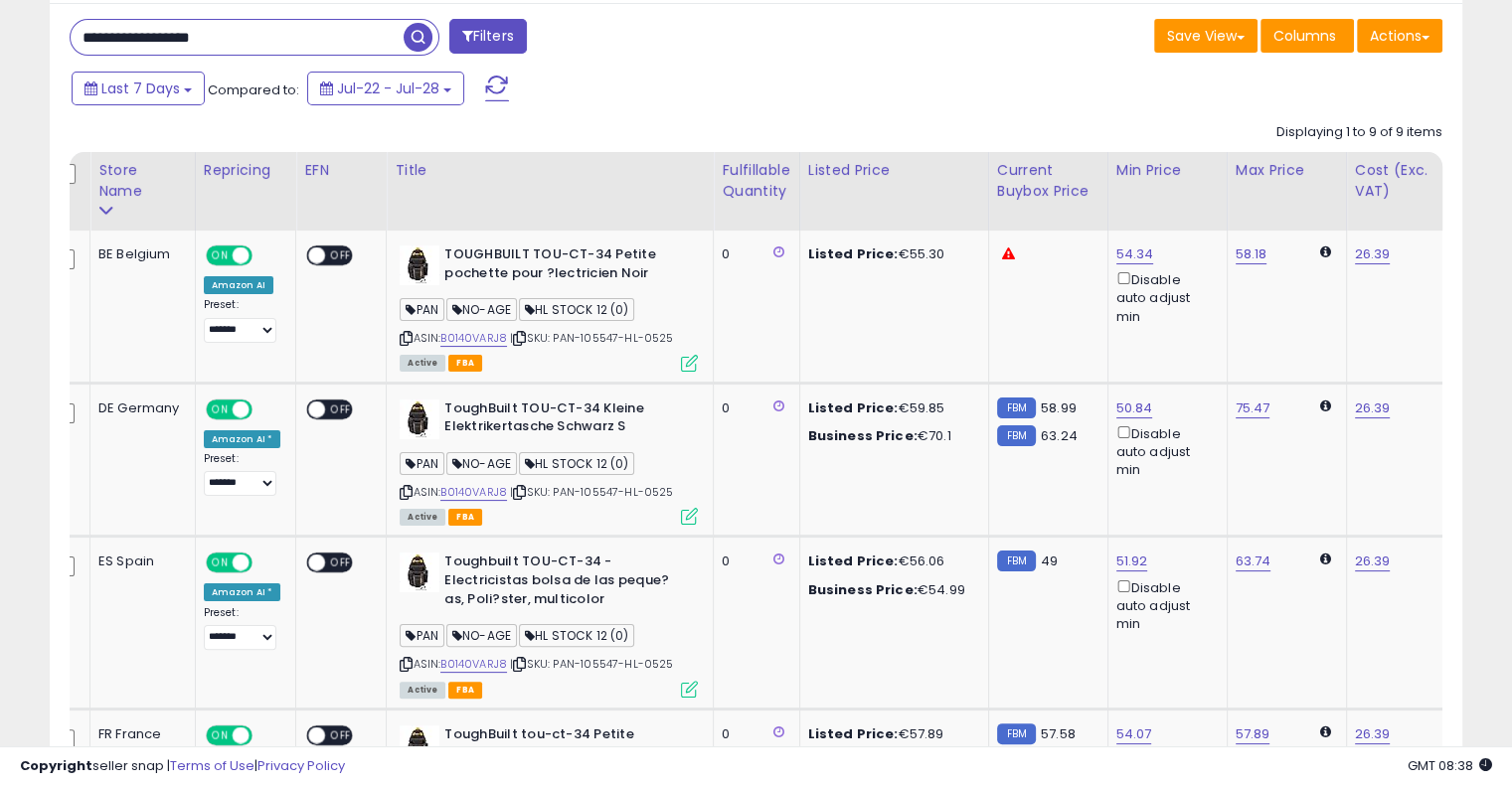 scroll, scrollTop: 0, scrollLeft: 0, axis: both 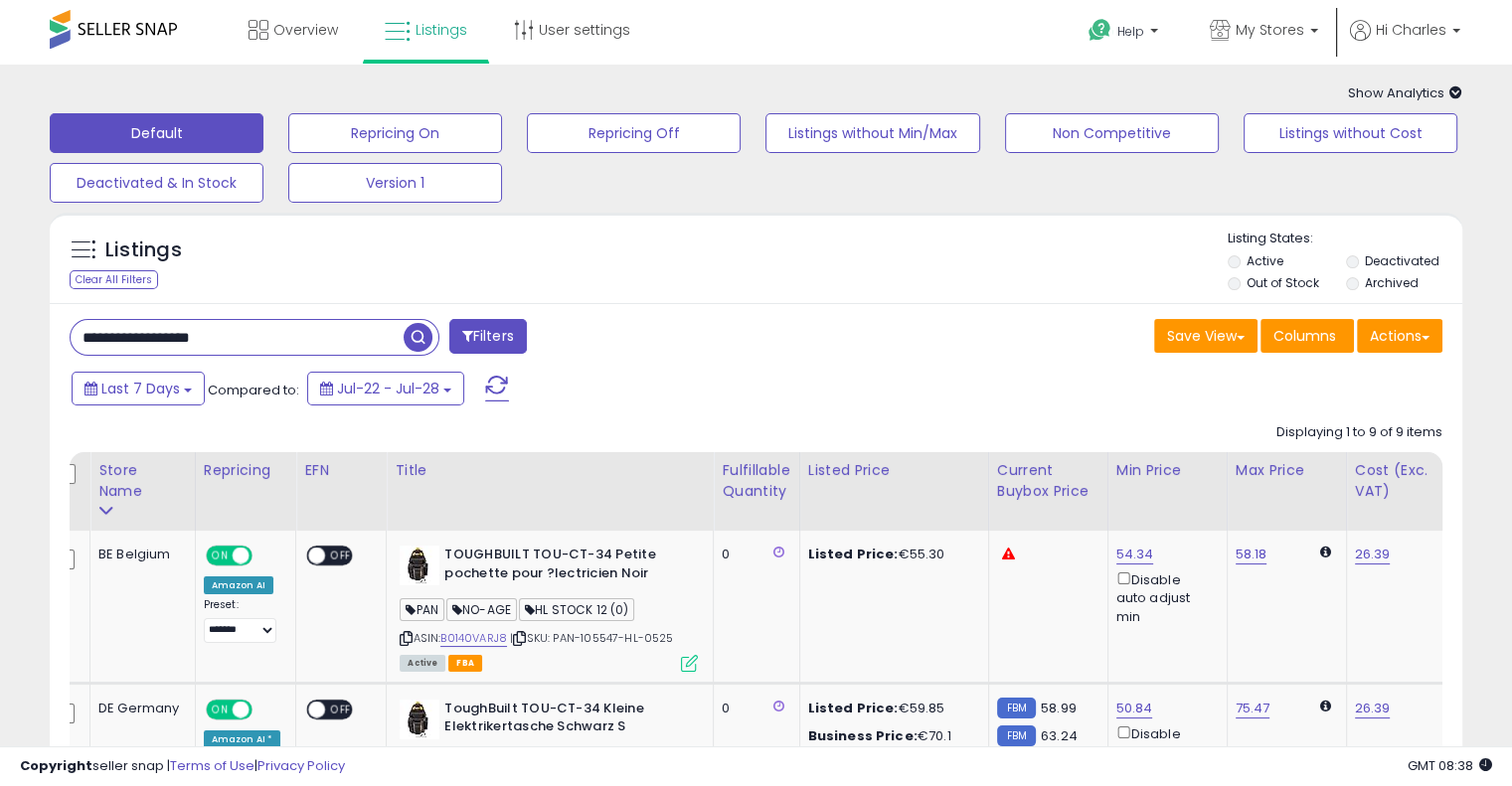 drag, startPoint x: 257, startPoint y: 337, endPoint x: 67, endPoint y: 331, distance: 190.09471 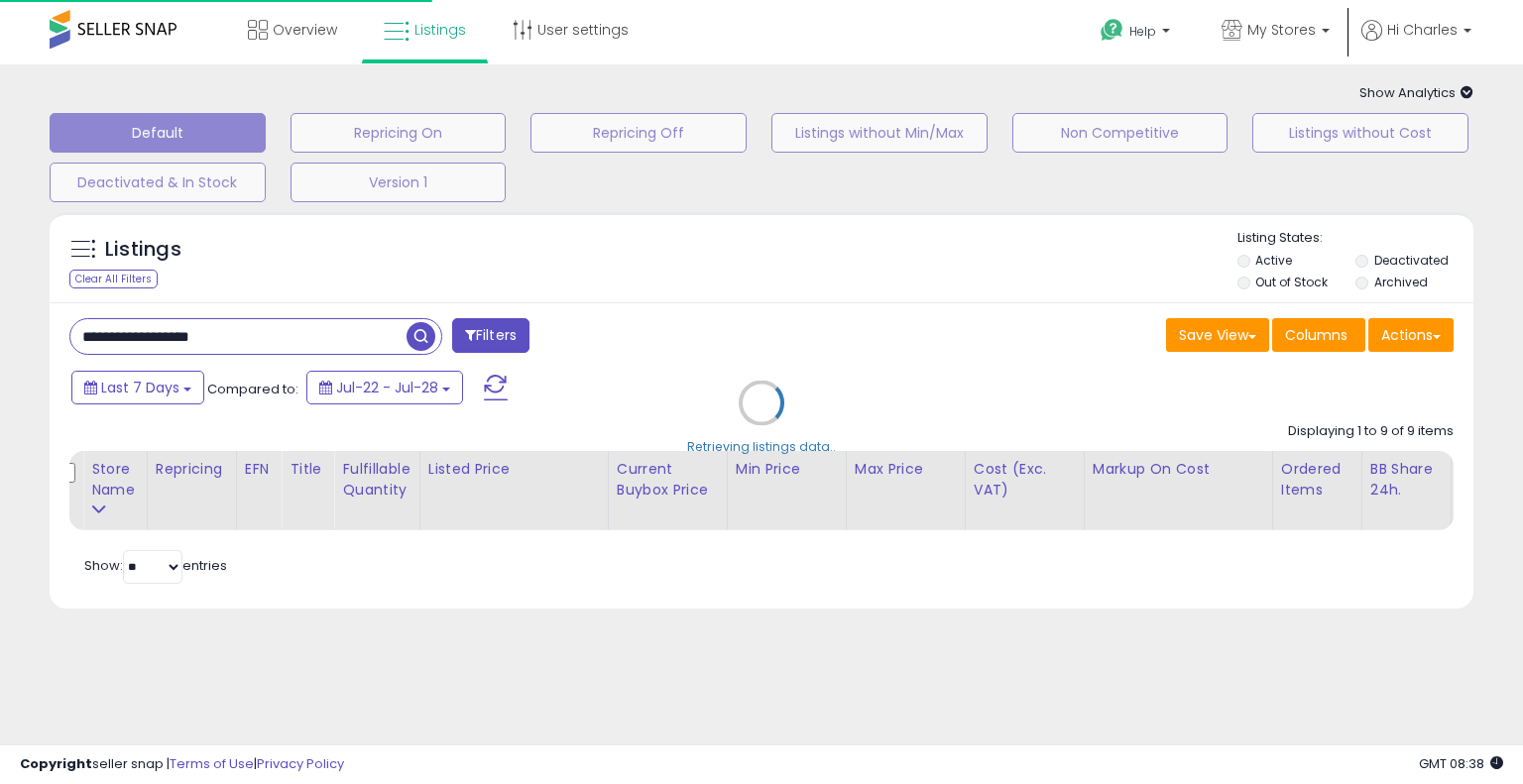 click on "Retrieving listings data.." at bounding box center [762, 417] 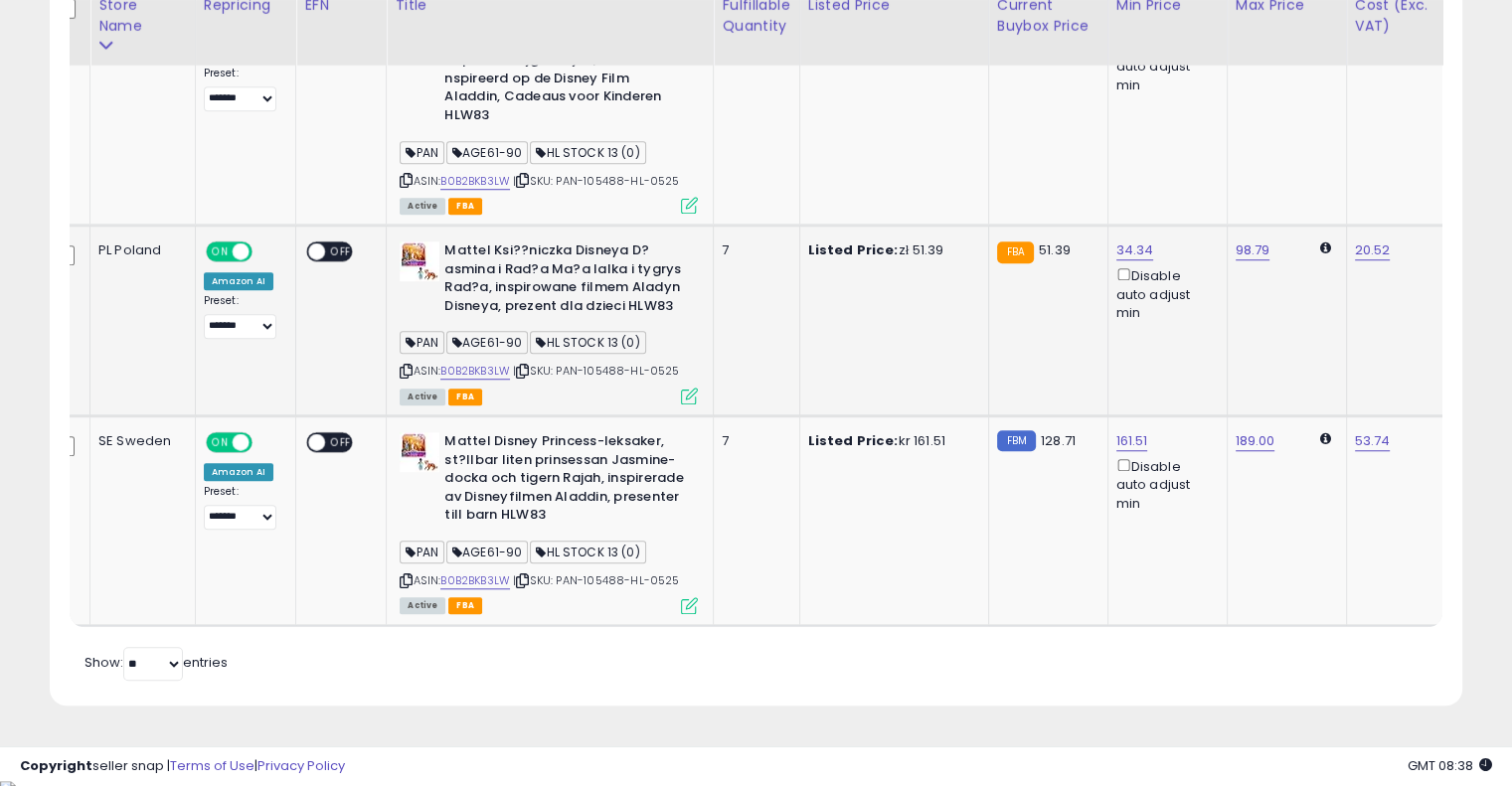 scroll, scrollTop: 1507, scrollLeft: 0, axis: vertical 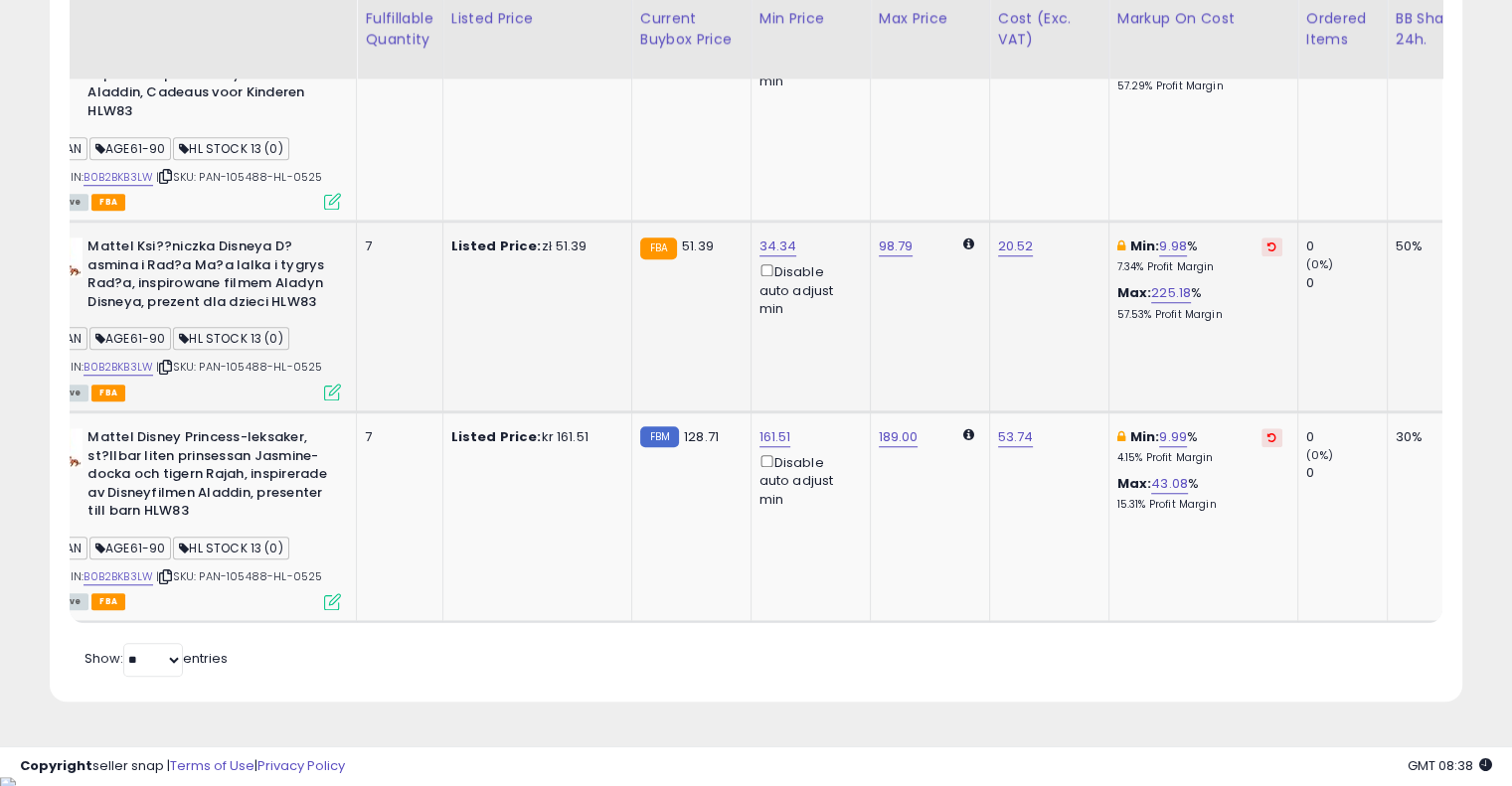 drag, startPoint x: 720, startPoint y: 264, endPoint x: 883, endPoint y: 257, distance: 163.15024 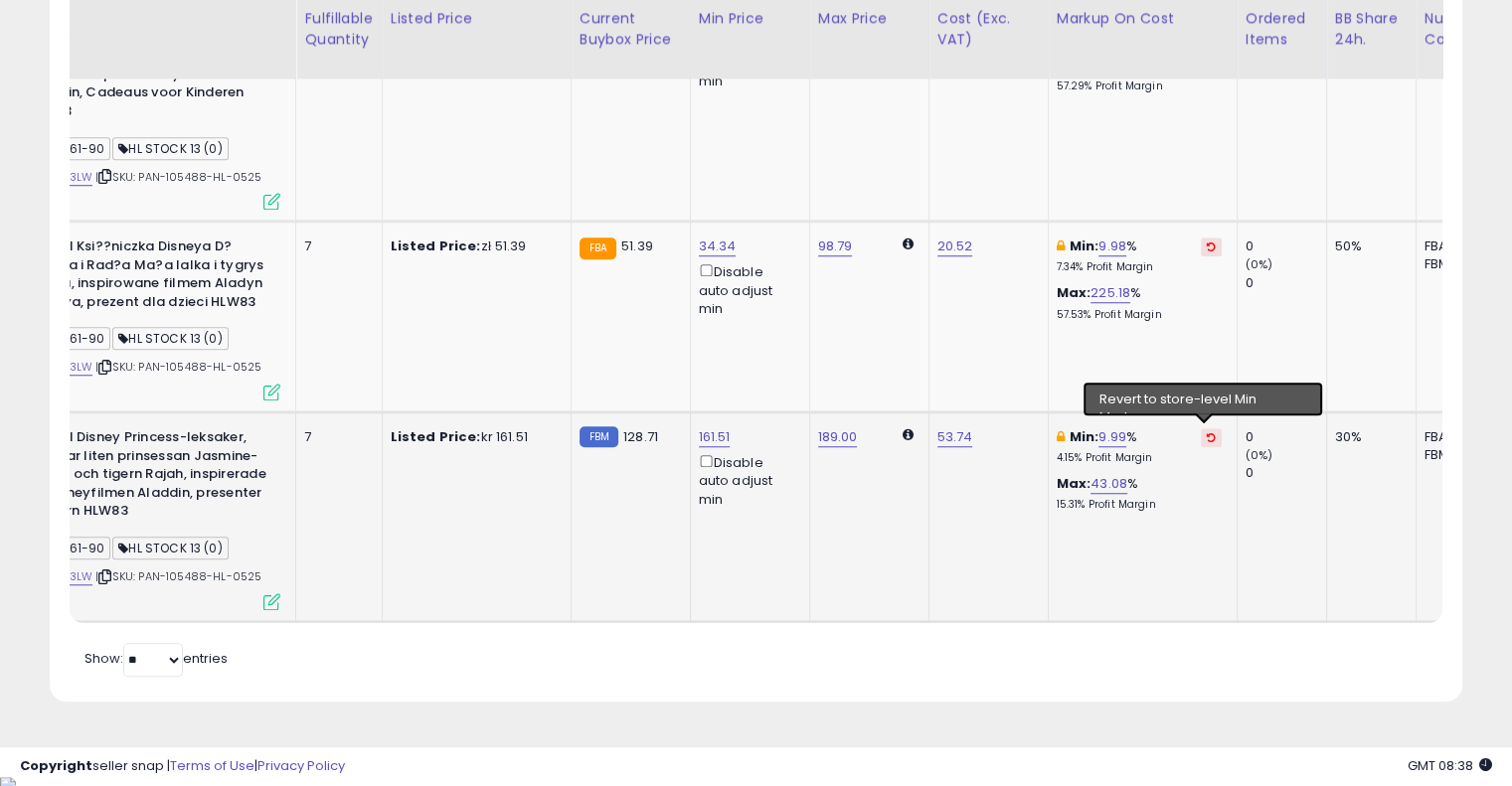 click at bounding box center [1211, 437] 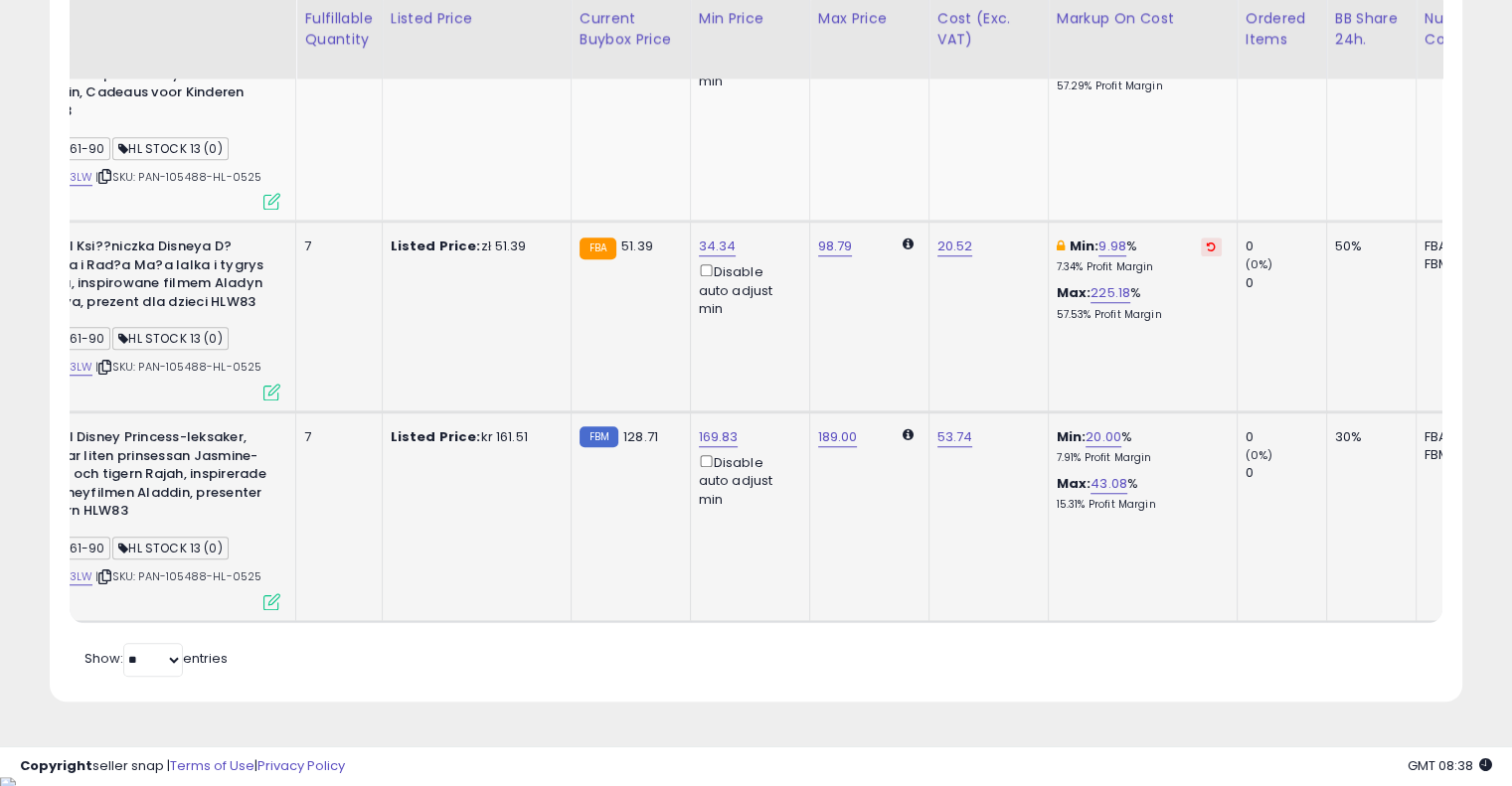 click at bounding box center (1211, 246) 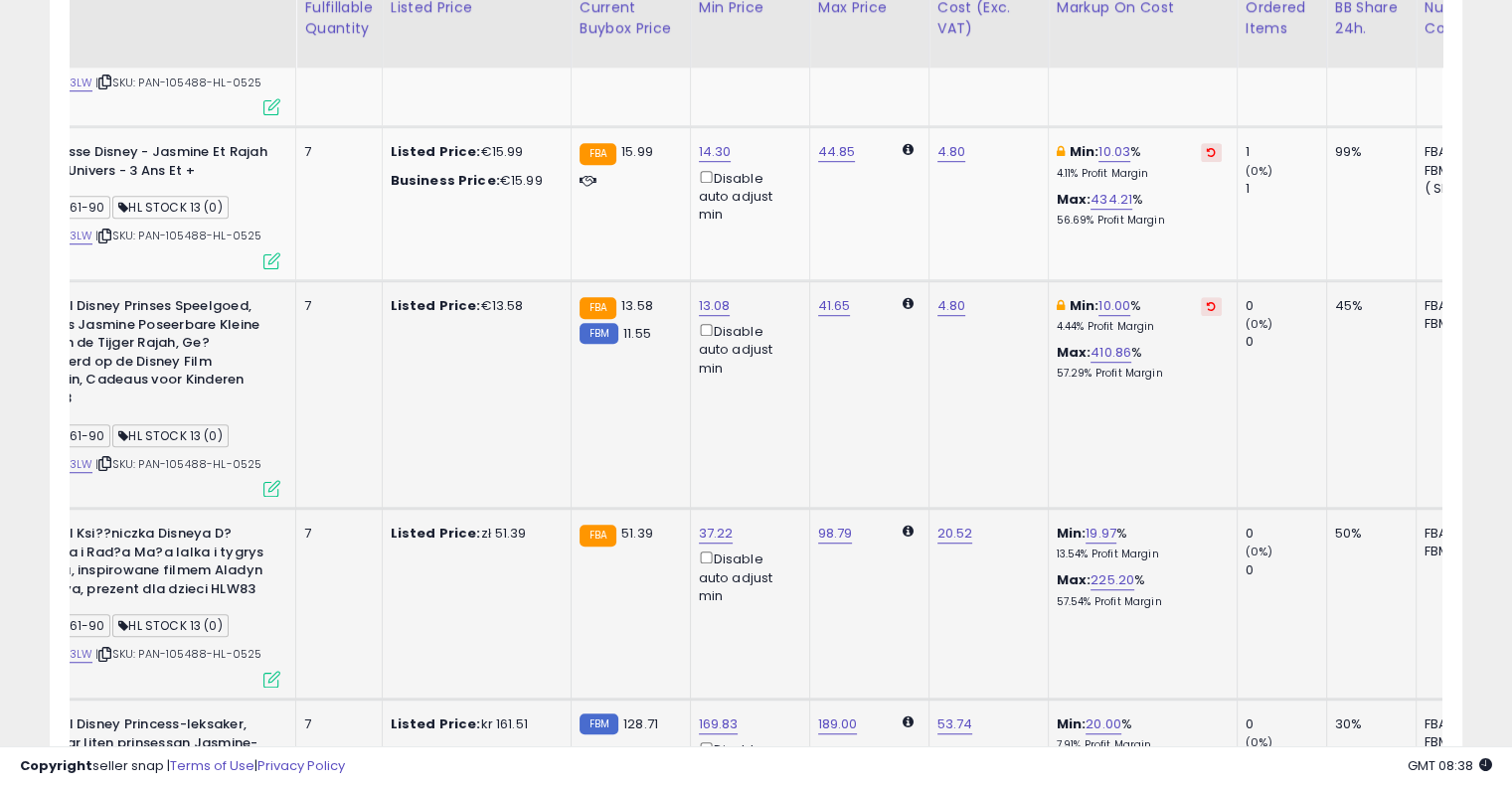 scroll, scrollTop: 1209, scrollLeft: 0, axis: vertical 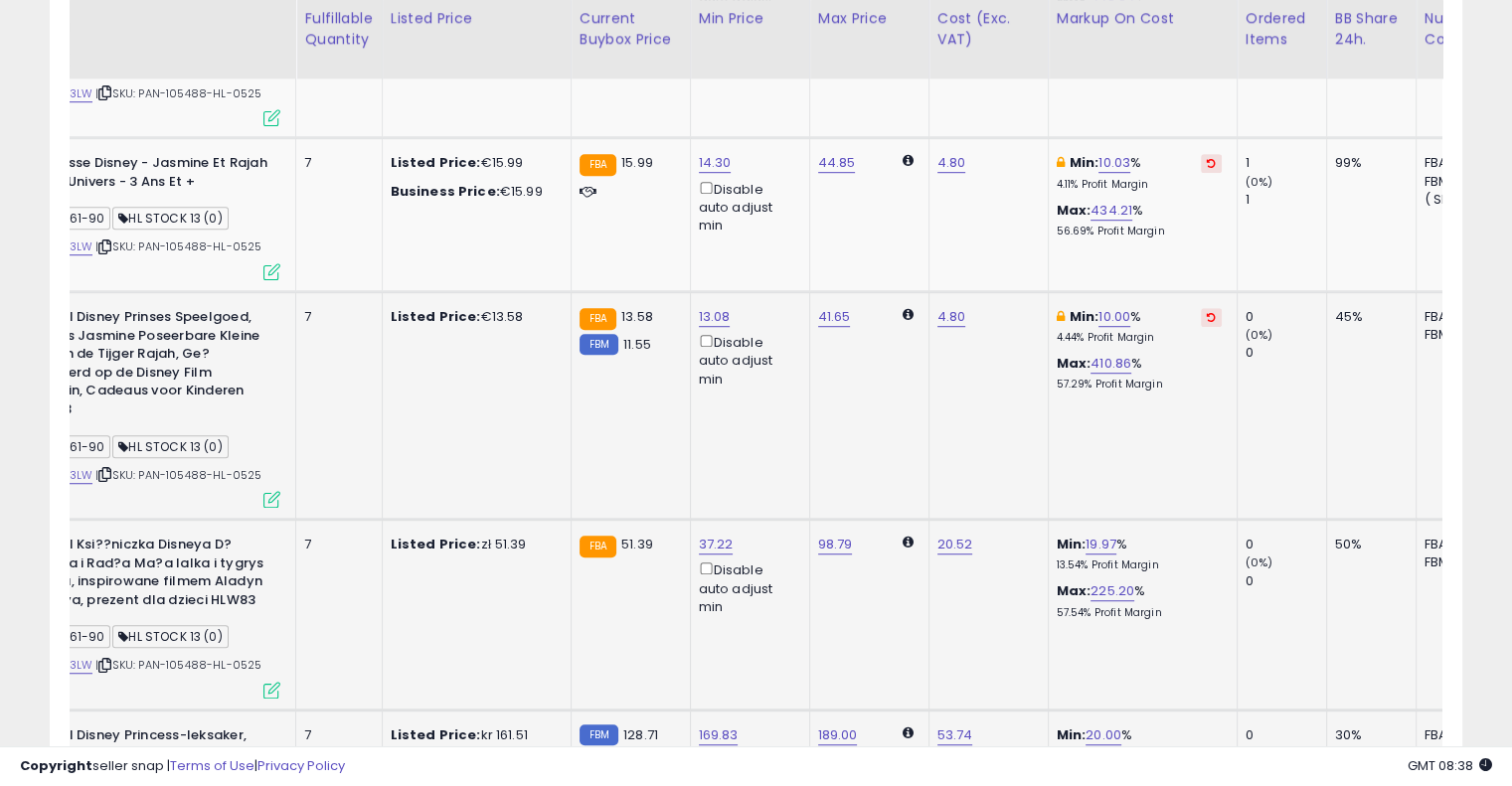 click at bounding box center [1211, 317] 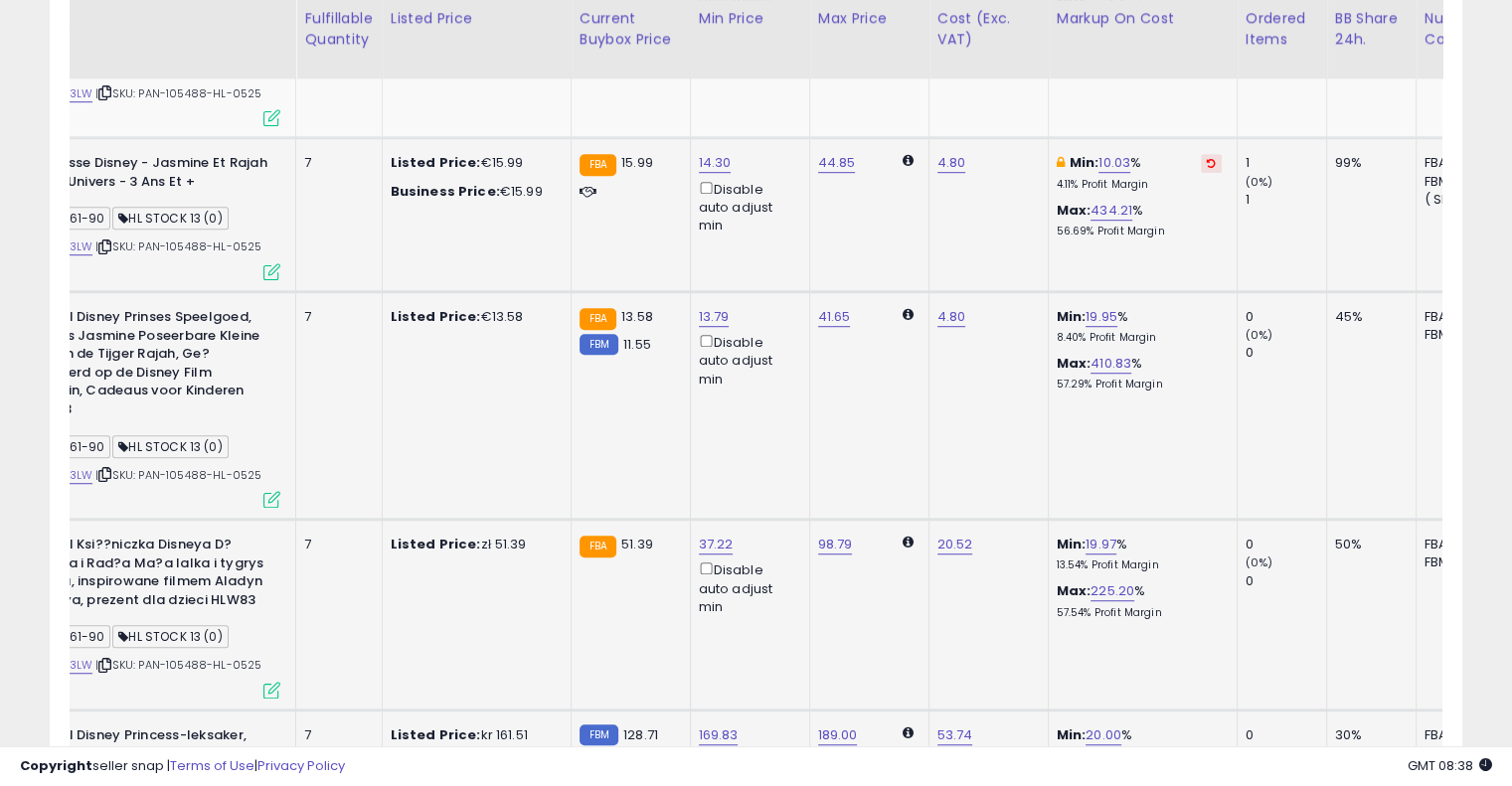 click at bounding box center (1211, 163) 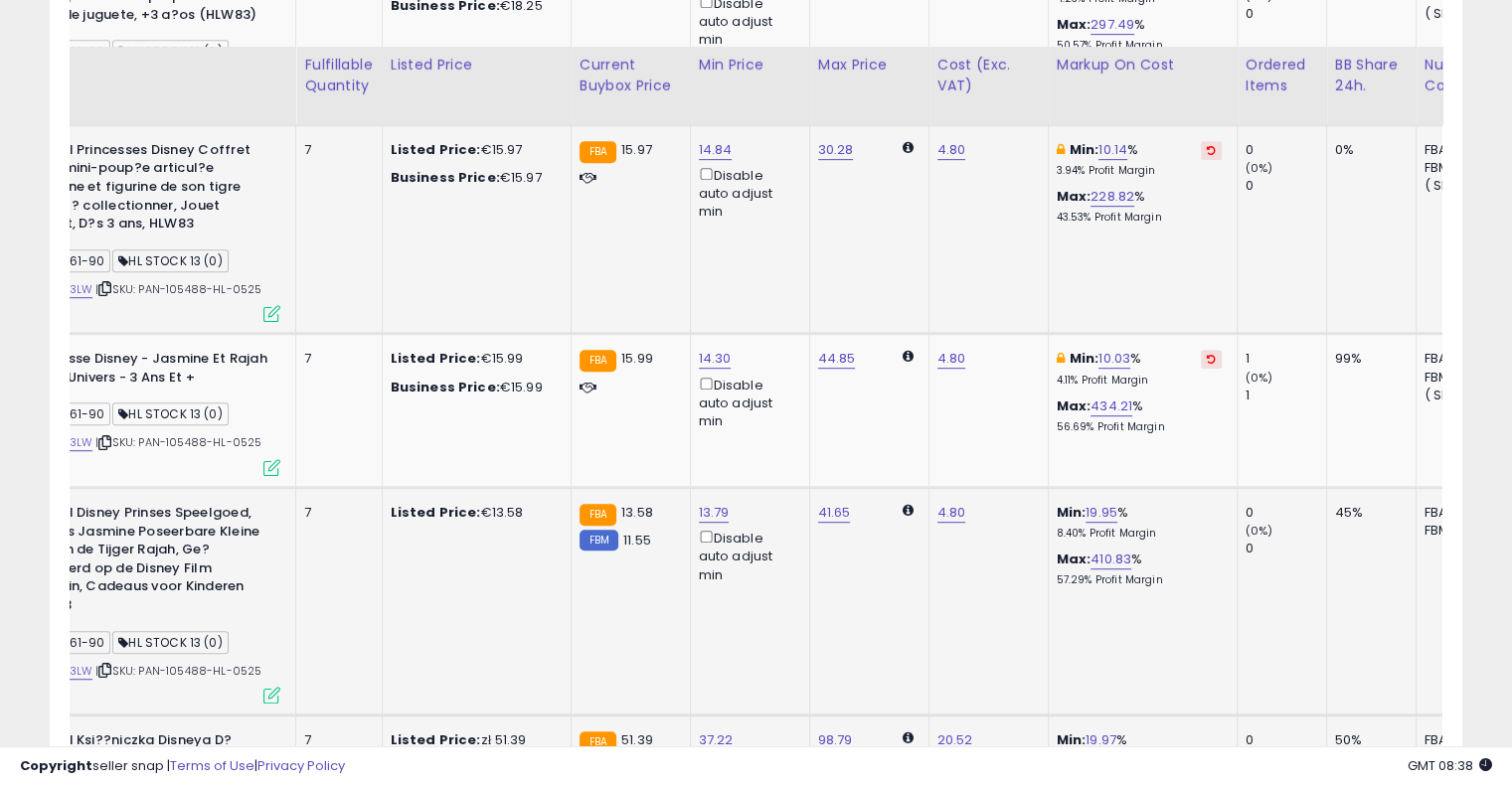 scroll, scrollTop: 1011, scrollLeft: 0, axis: vertical 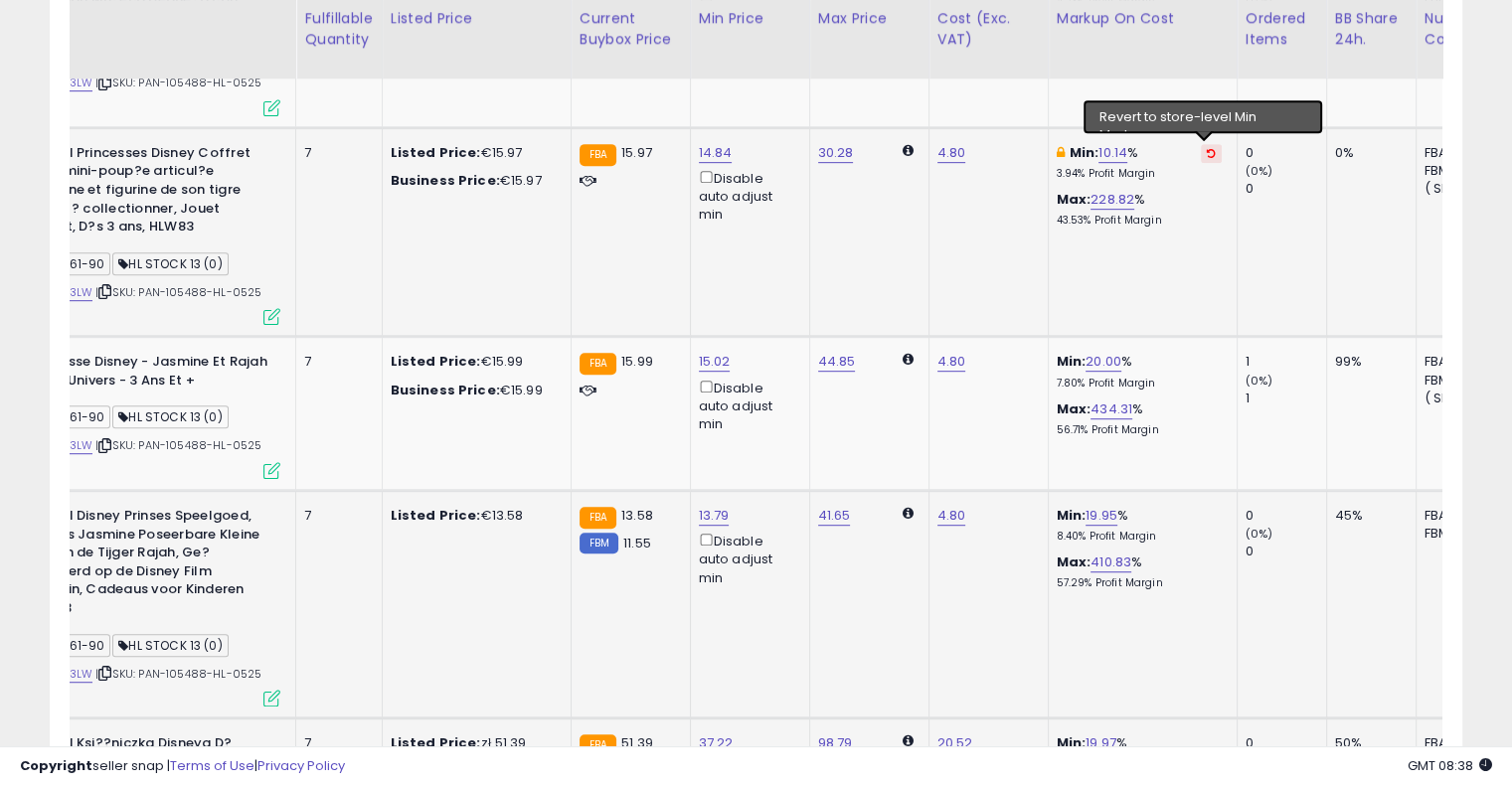 click at bounding box center [1211, 153] 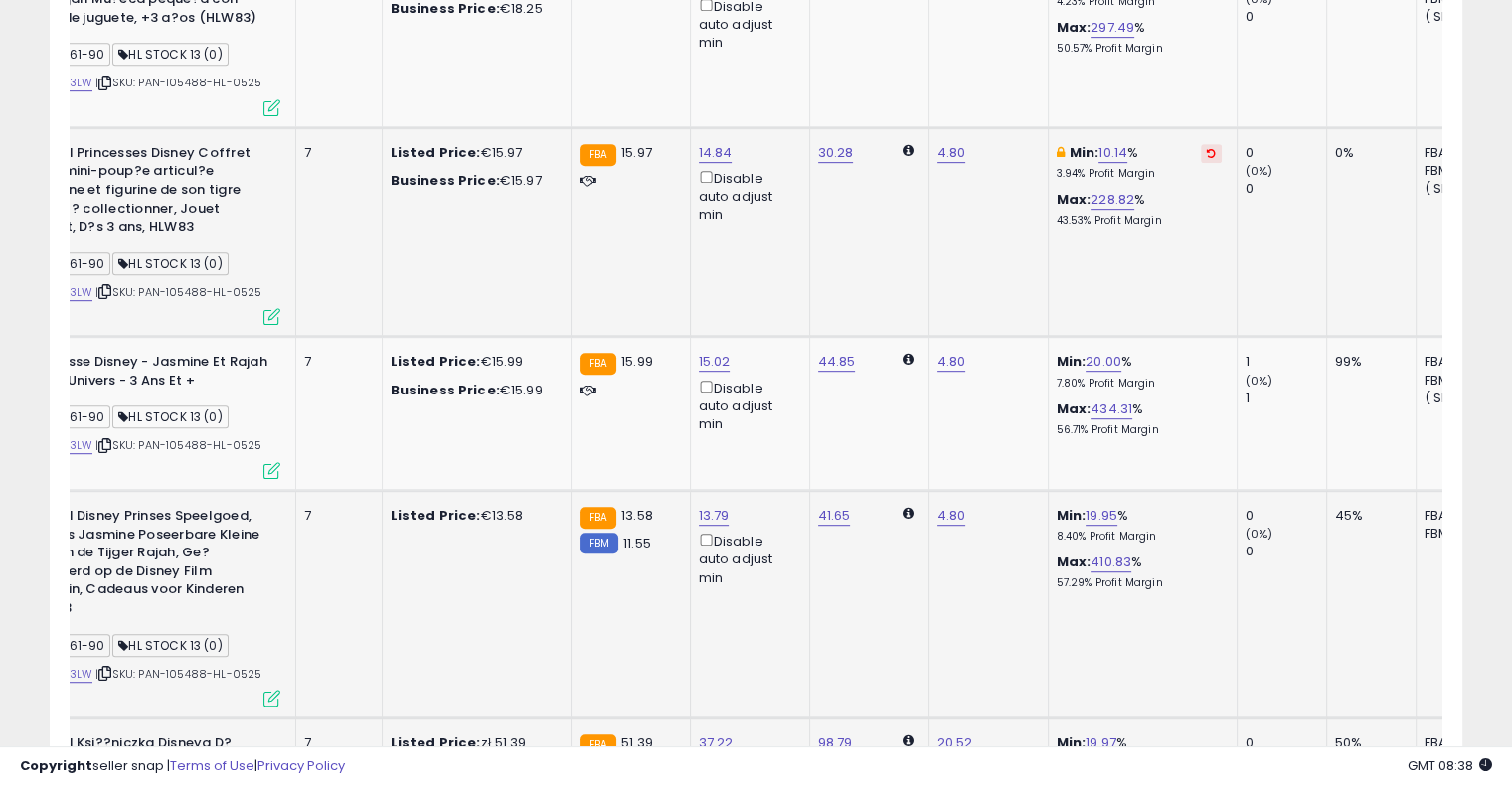 scroll, scrollTop: 613, scrollLeft: 0, axis: vertical 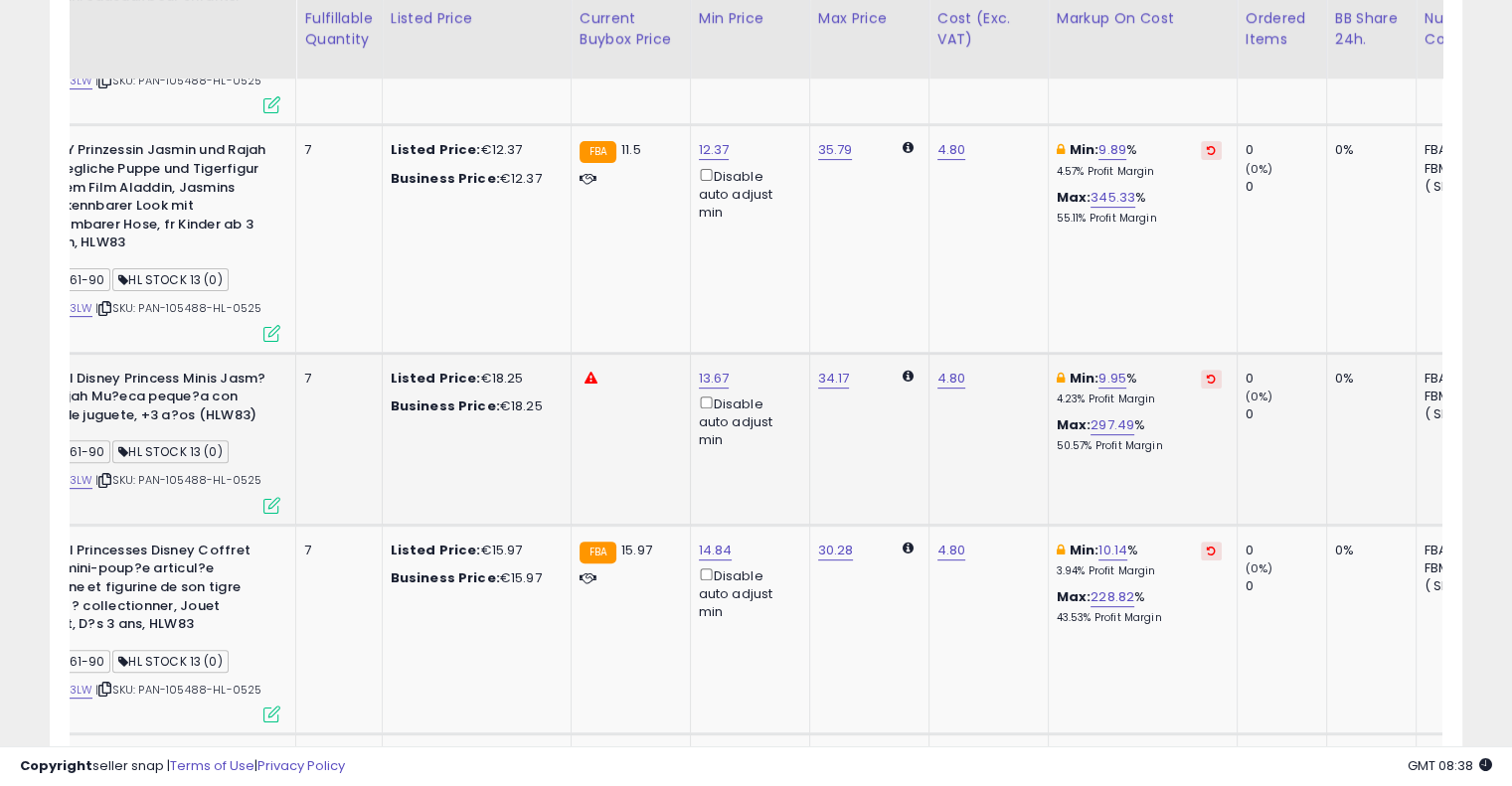 click at bounding box center [1211, 379] 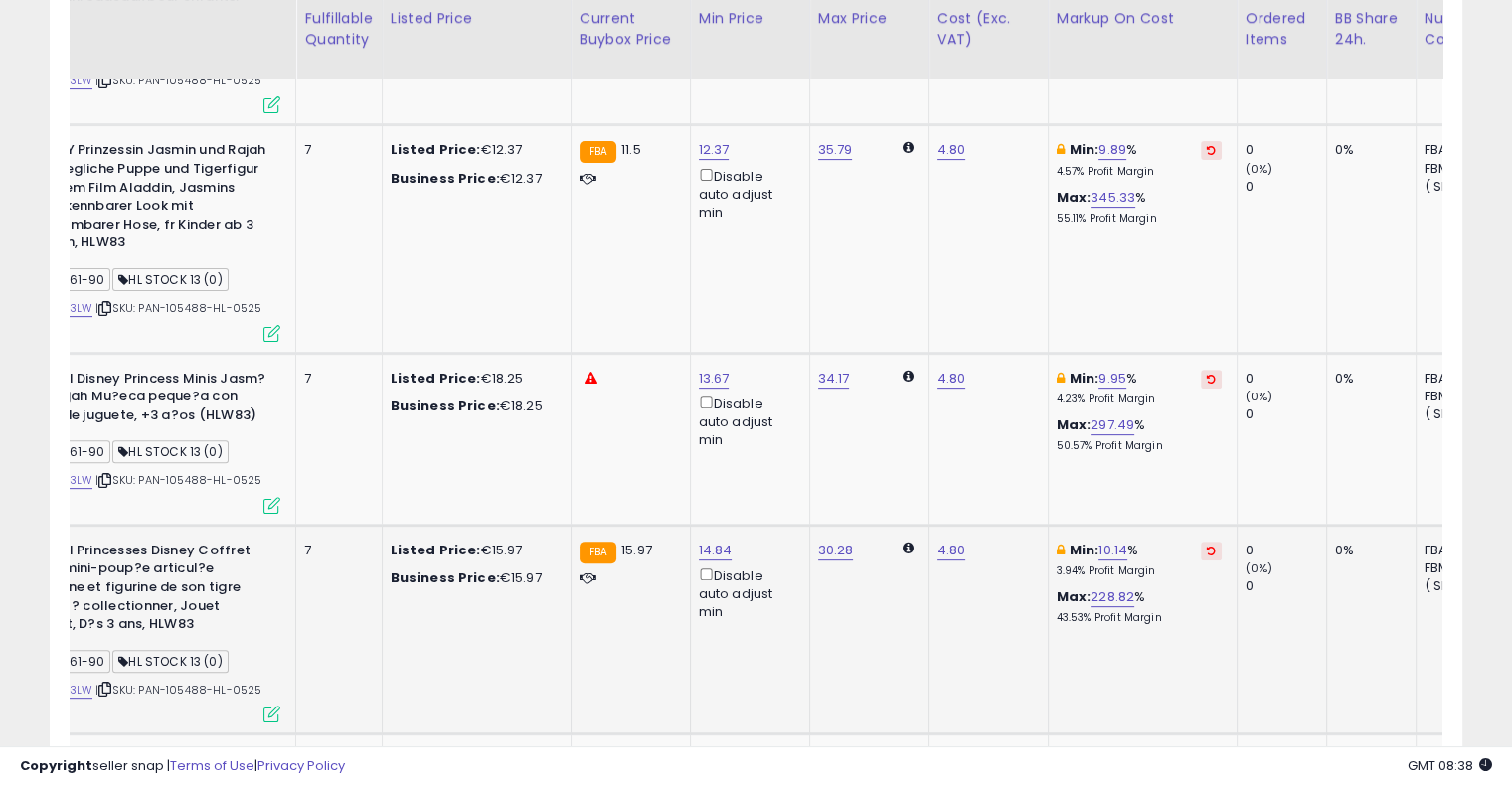 click at bounding box center (1211, 550) 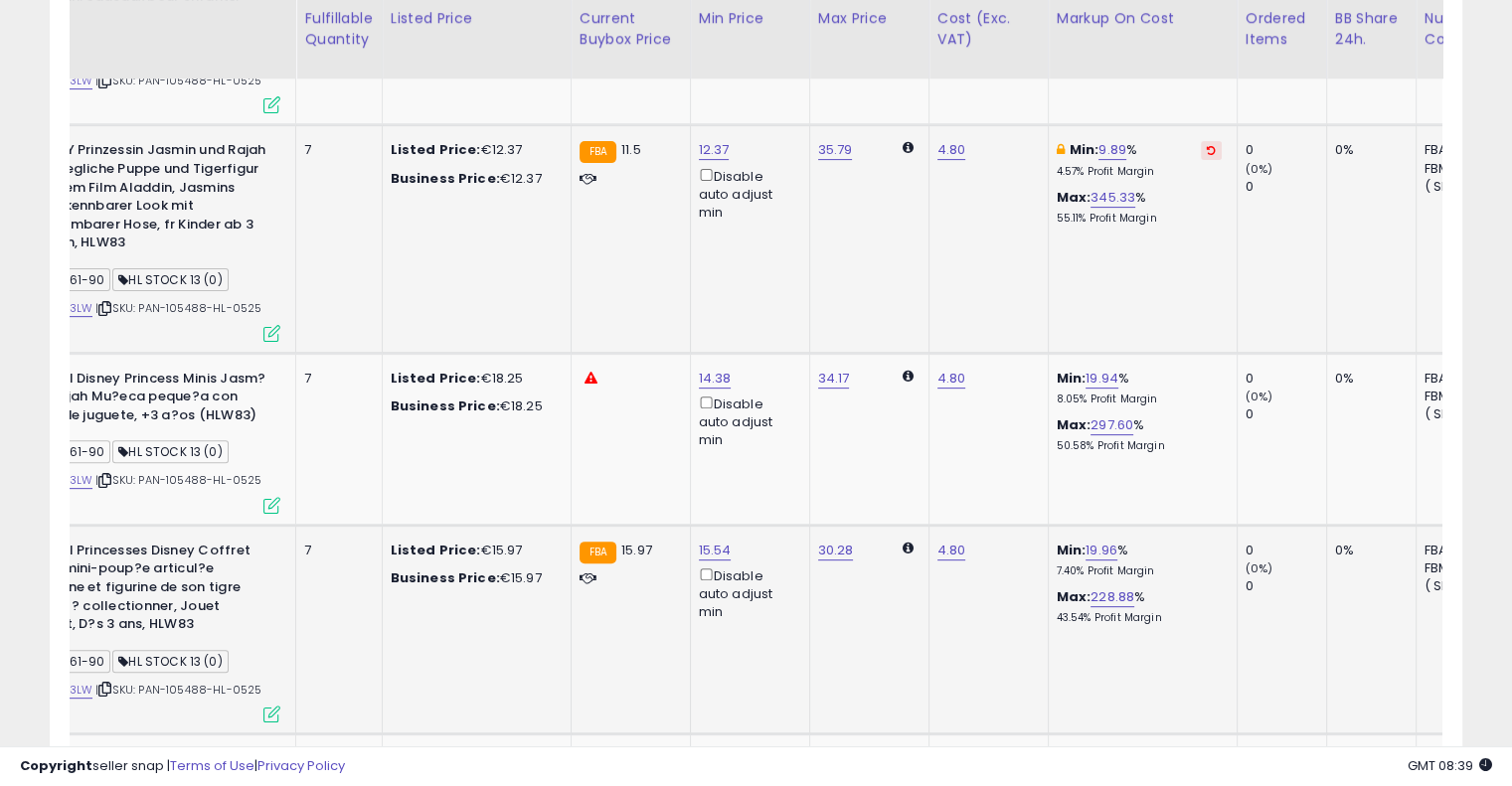 click at bounding box center (1211, 150) 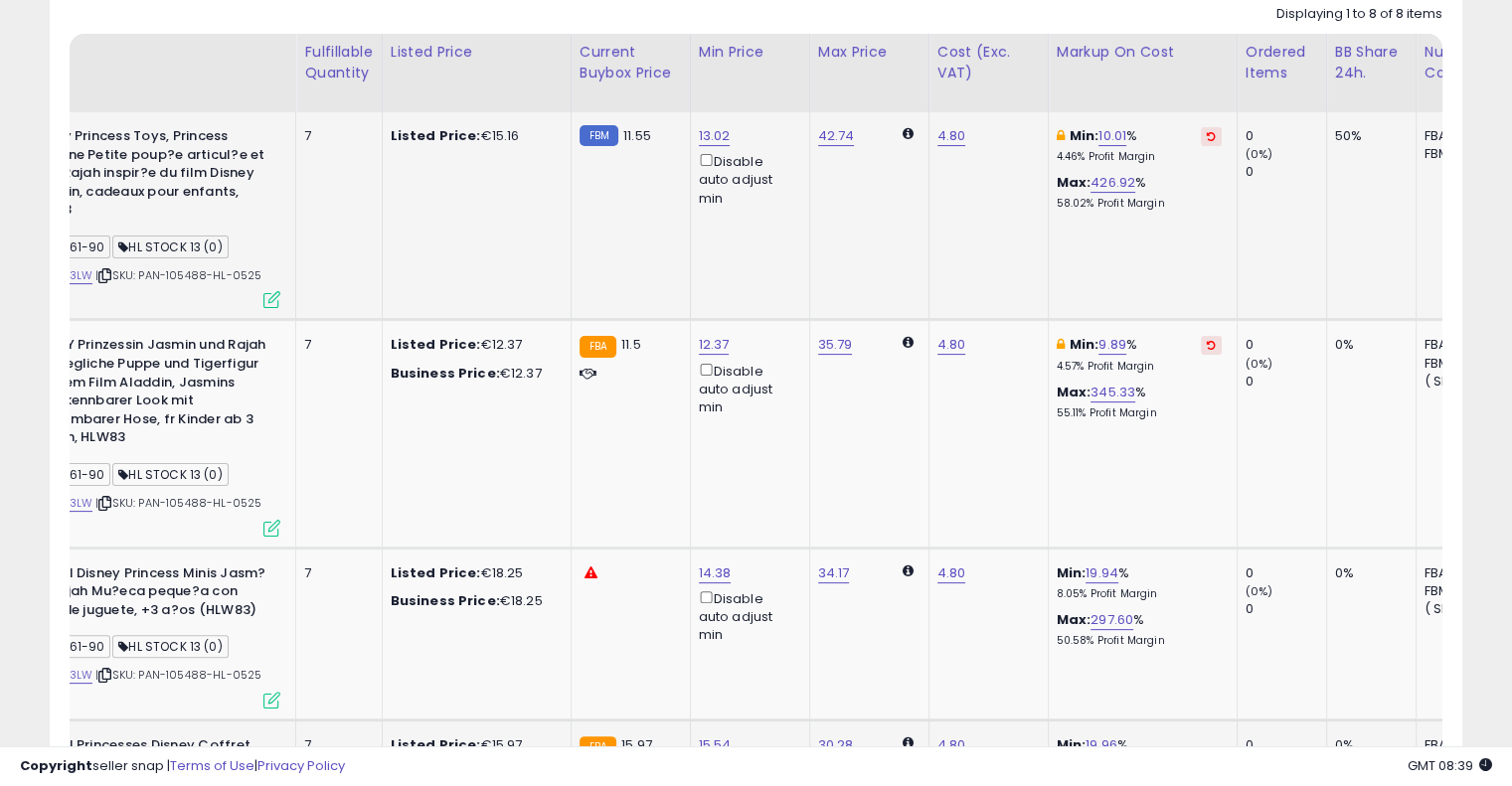scroll, scrollTop: 414, scrollLeft: 0, axis: vertical 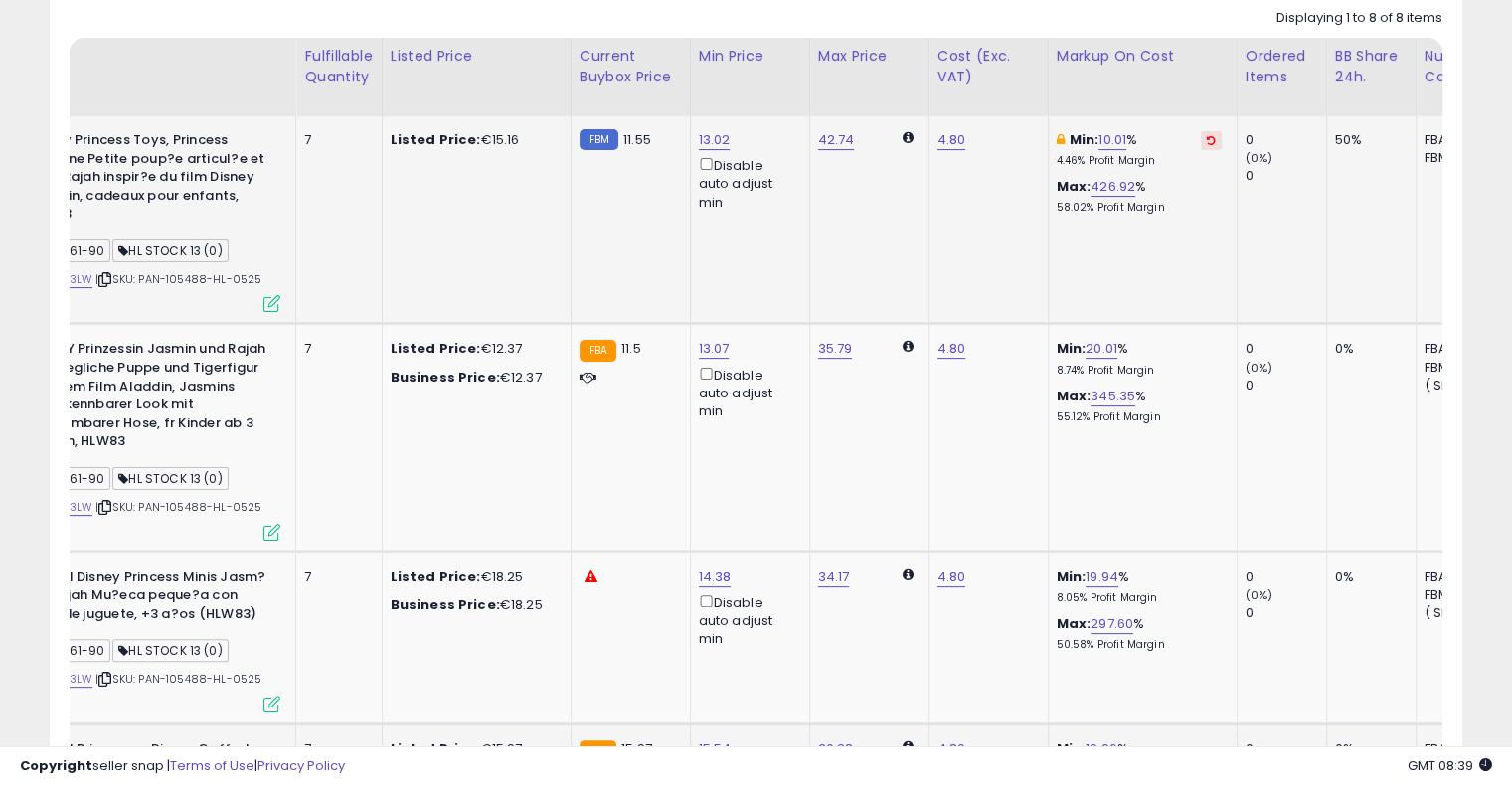 click at bounding box center [1211, 140] 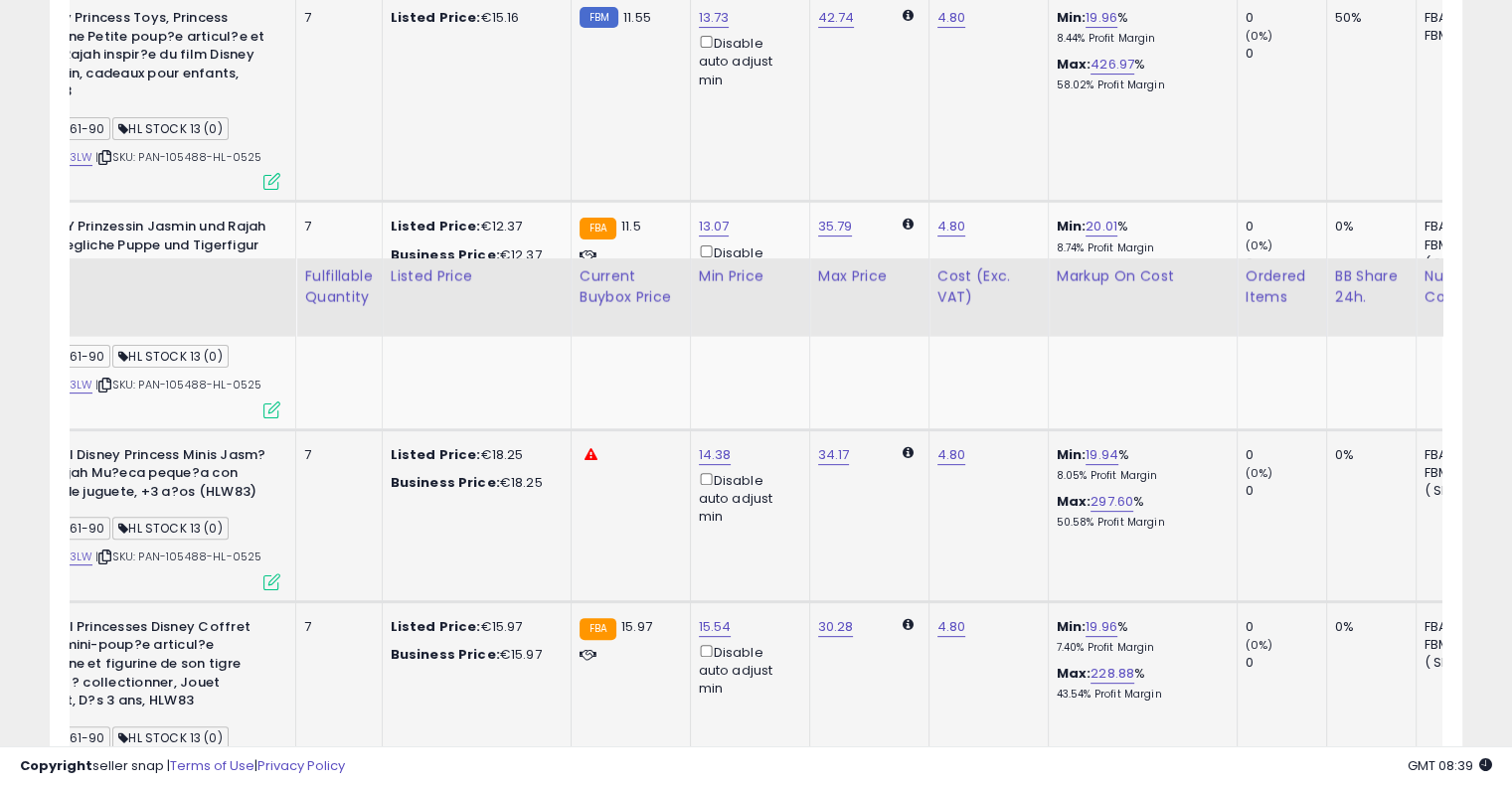 scroll, scrollTop: 812, scrollLeft: 0, axis: vertical 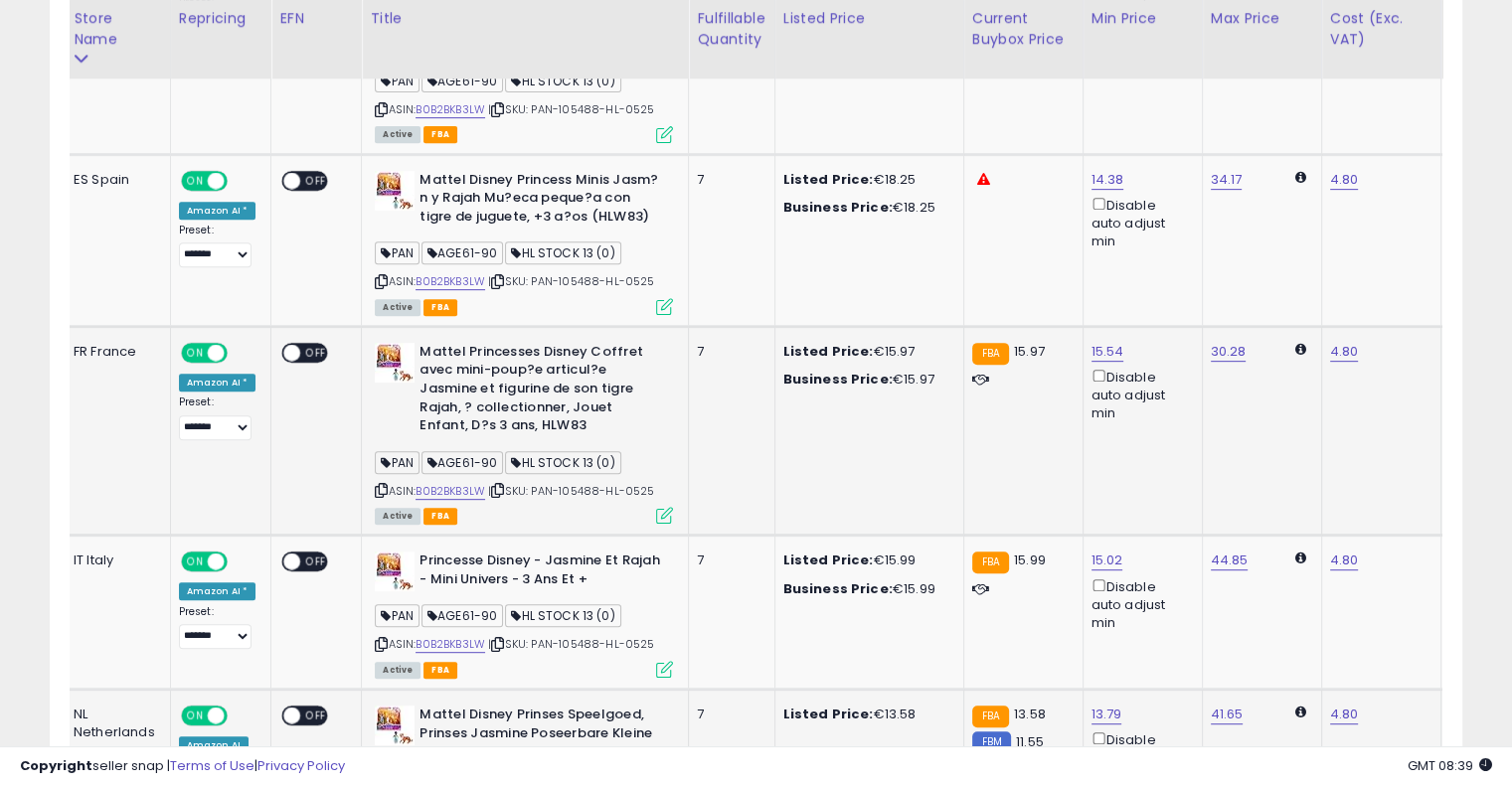 drag, startPoint x: 962, startPoint y: 435, endPoint x: 721, endPoint y: 450, distance: 241.46635 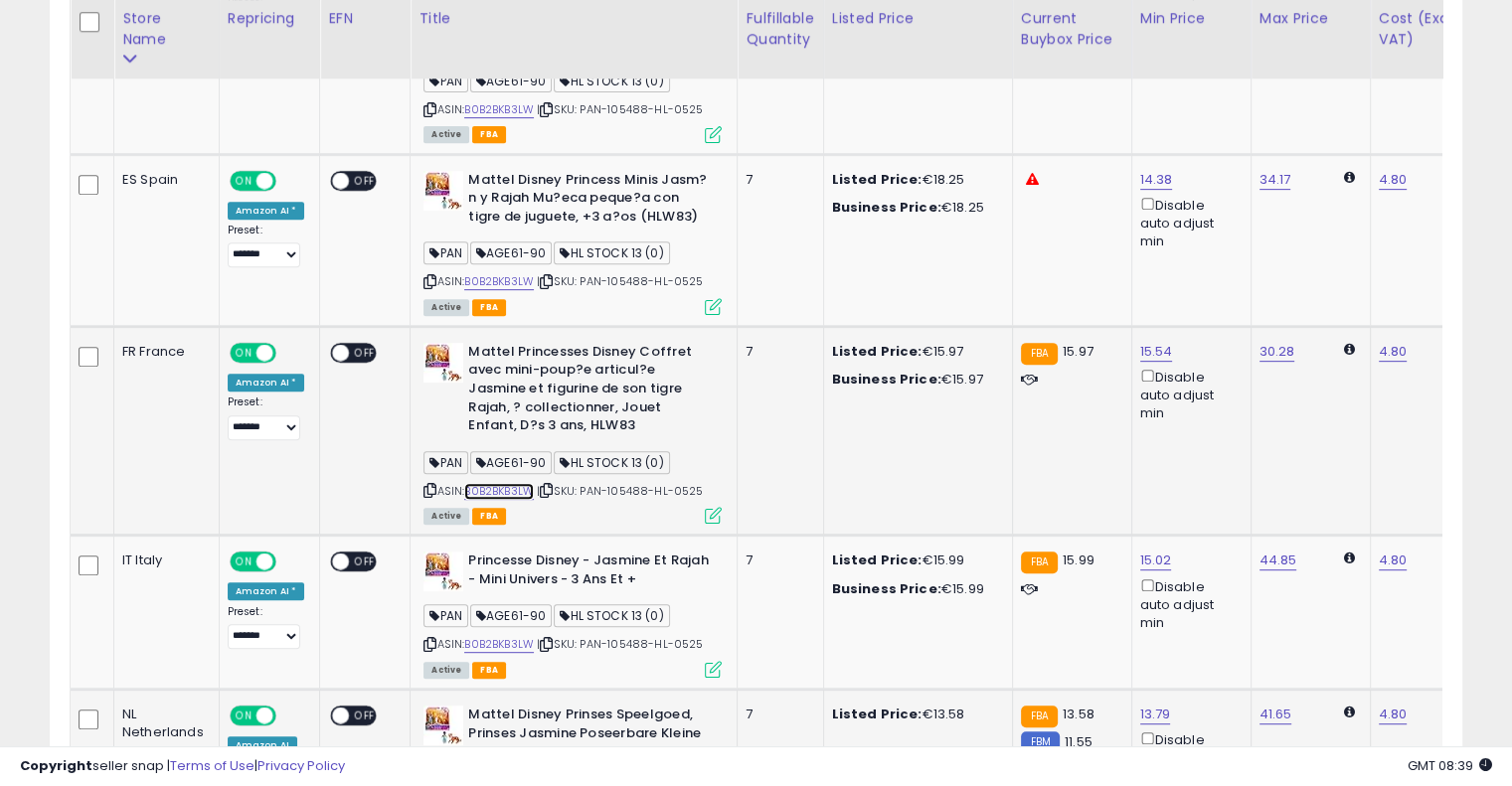 click on "B0B2BKB3LW" at bounding box center (499, 491) 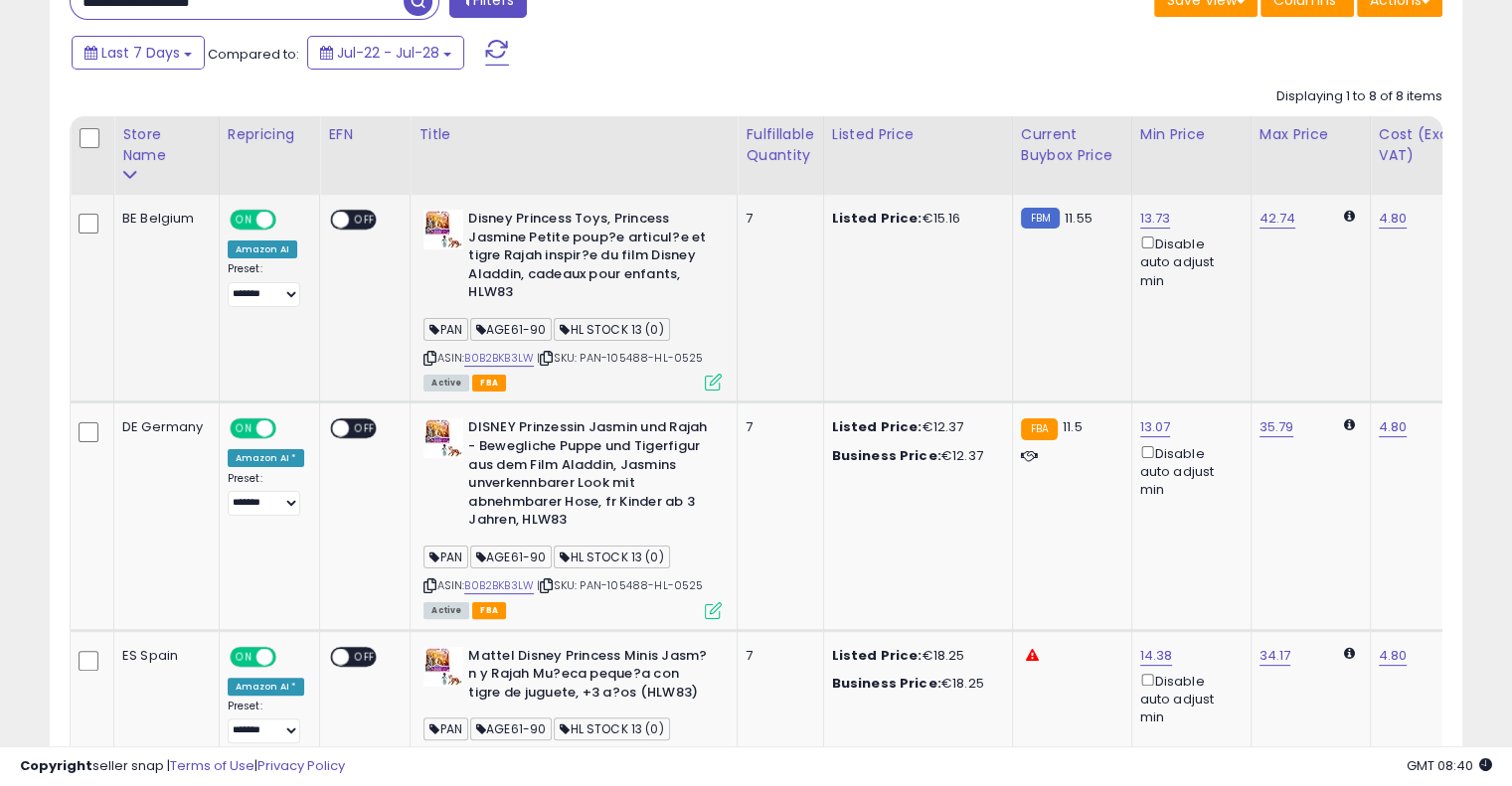 scroll, scrollTop: 17, scrollLeft: 0, axis: vertical 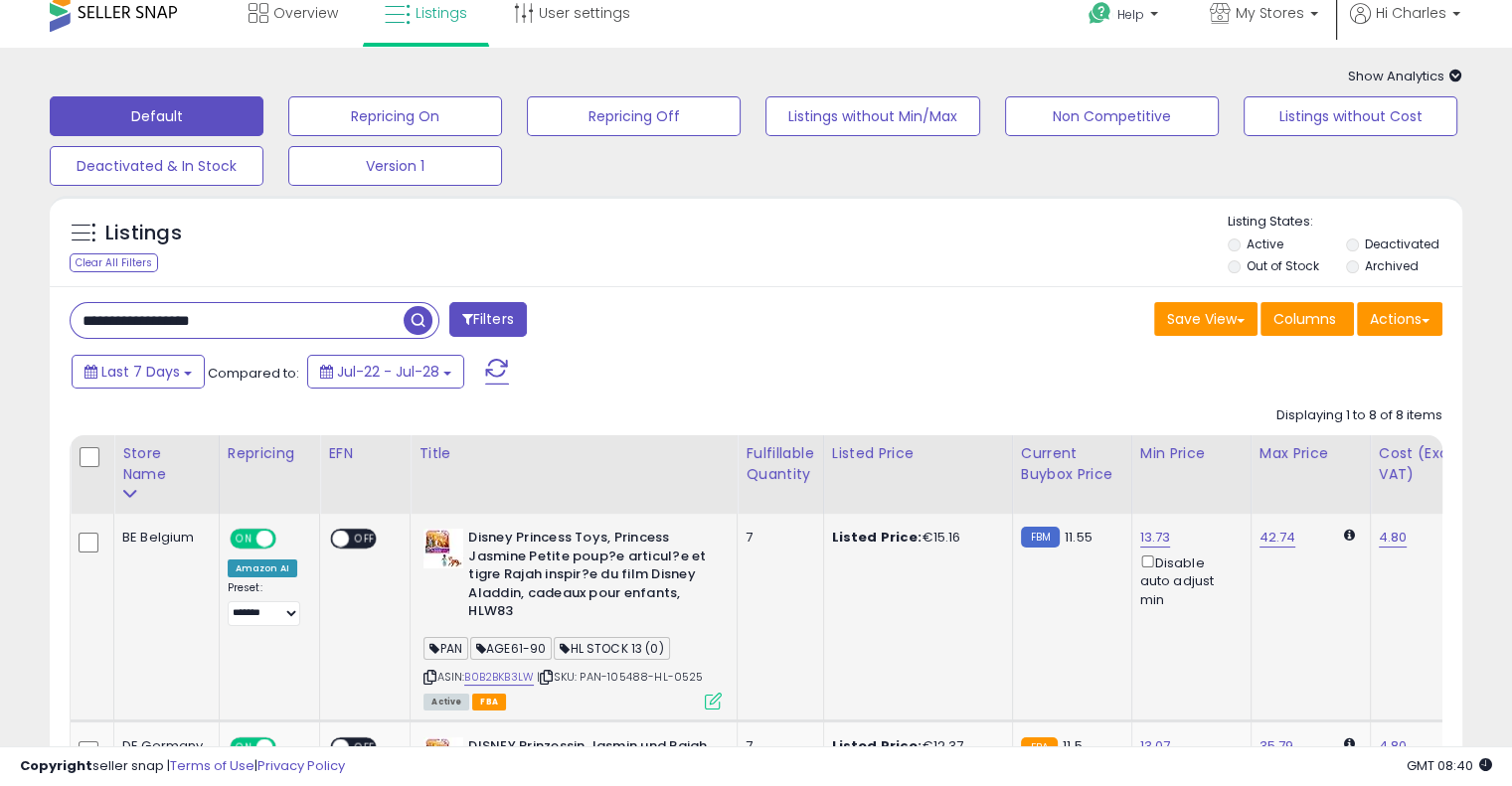 drag, startPoint x: 297, startPoint y: 325, endPoint x: 0, endPoint y: 317, distance: 297.108 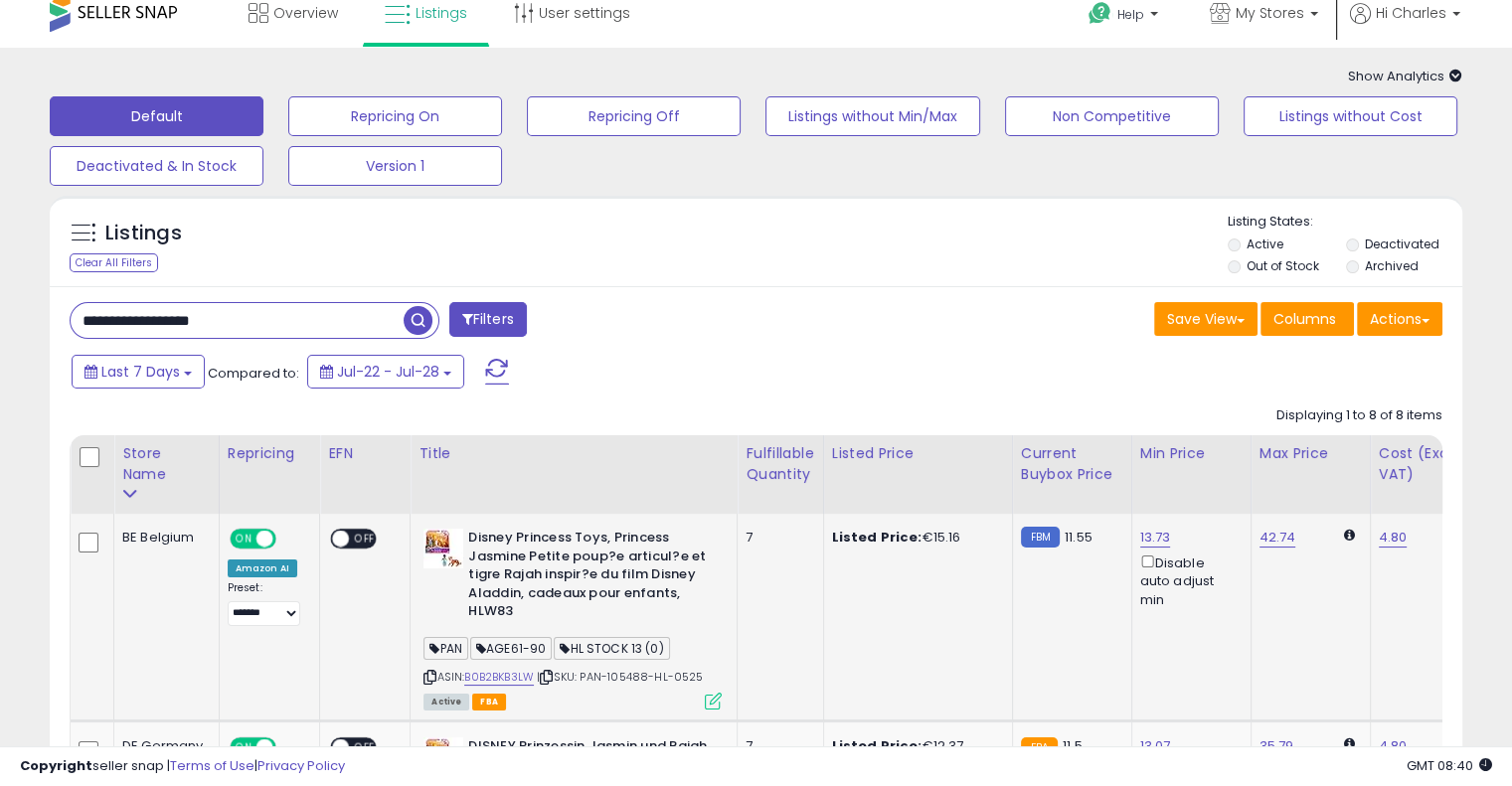 paste 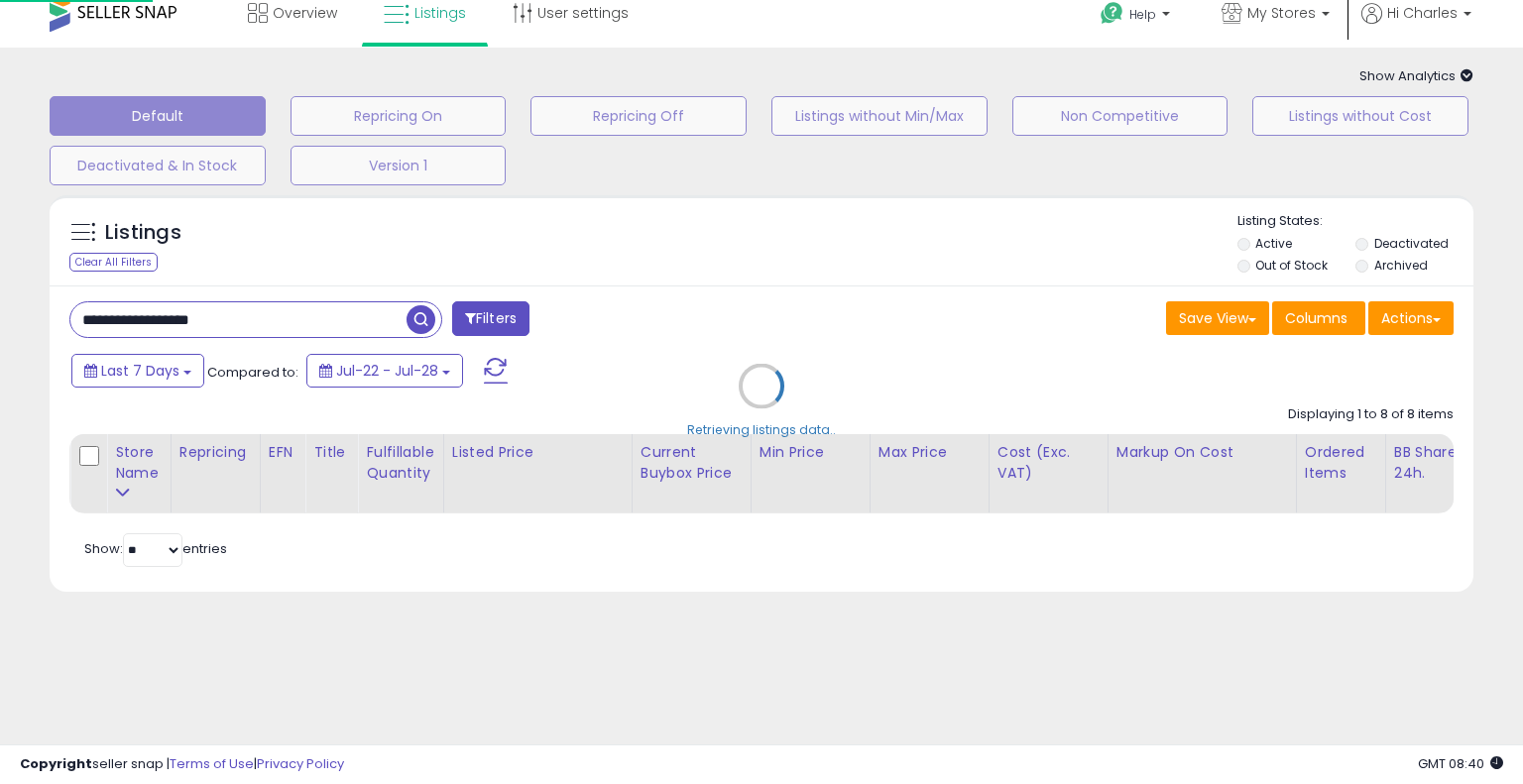 click on "Retrieving listings data.." at bounding box center (762, 400) 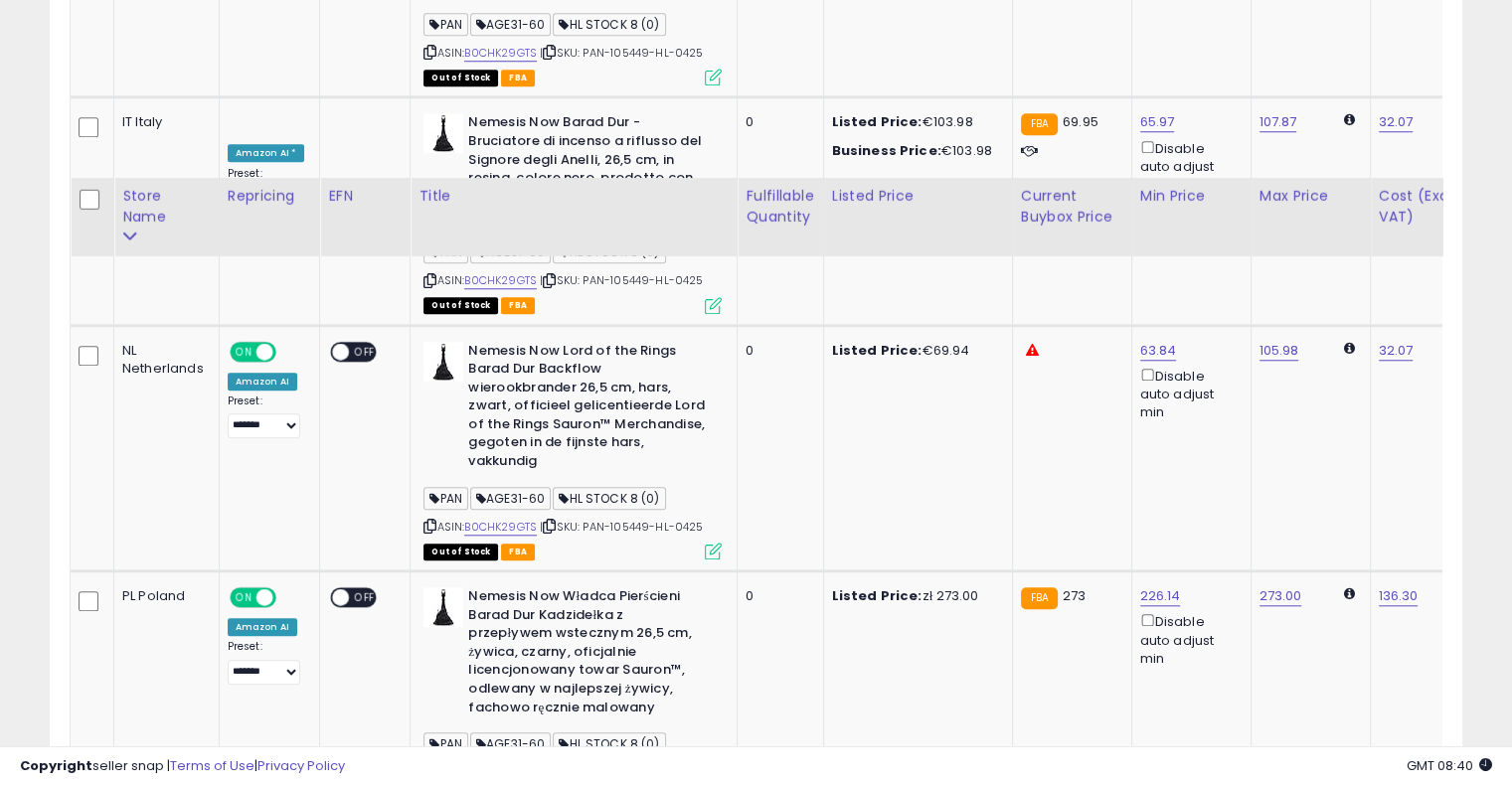 scroll, scrollTop: 1993, scrollLeft: 0, axis: vertical 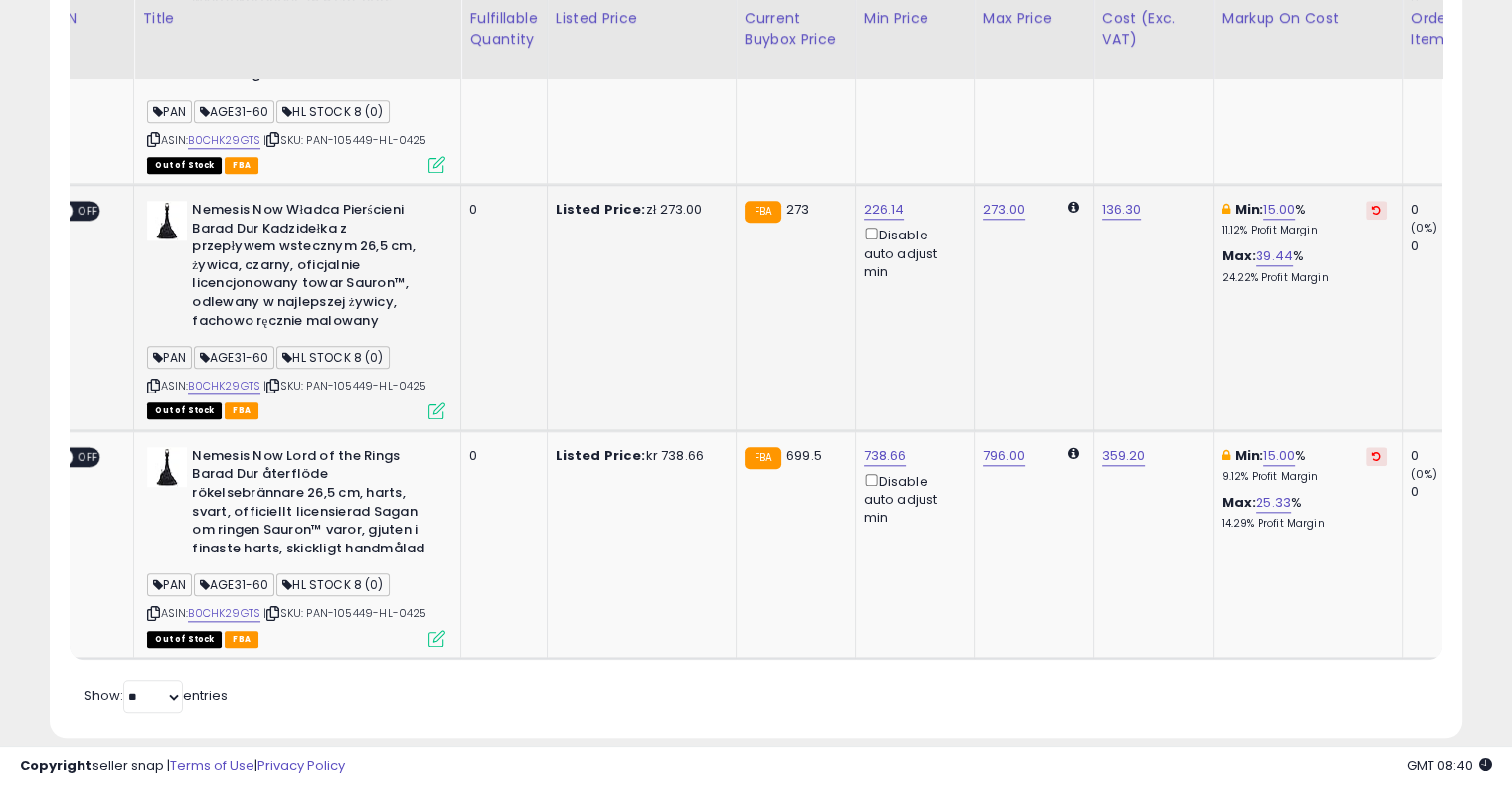 drag, startPoint x: 768, startPoint y: 315, endPoint x: 883, endPoint y: 289, distance: 117.902502 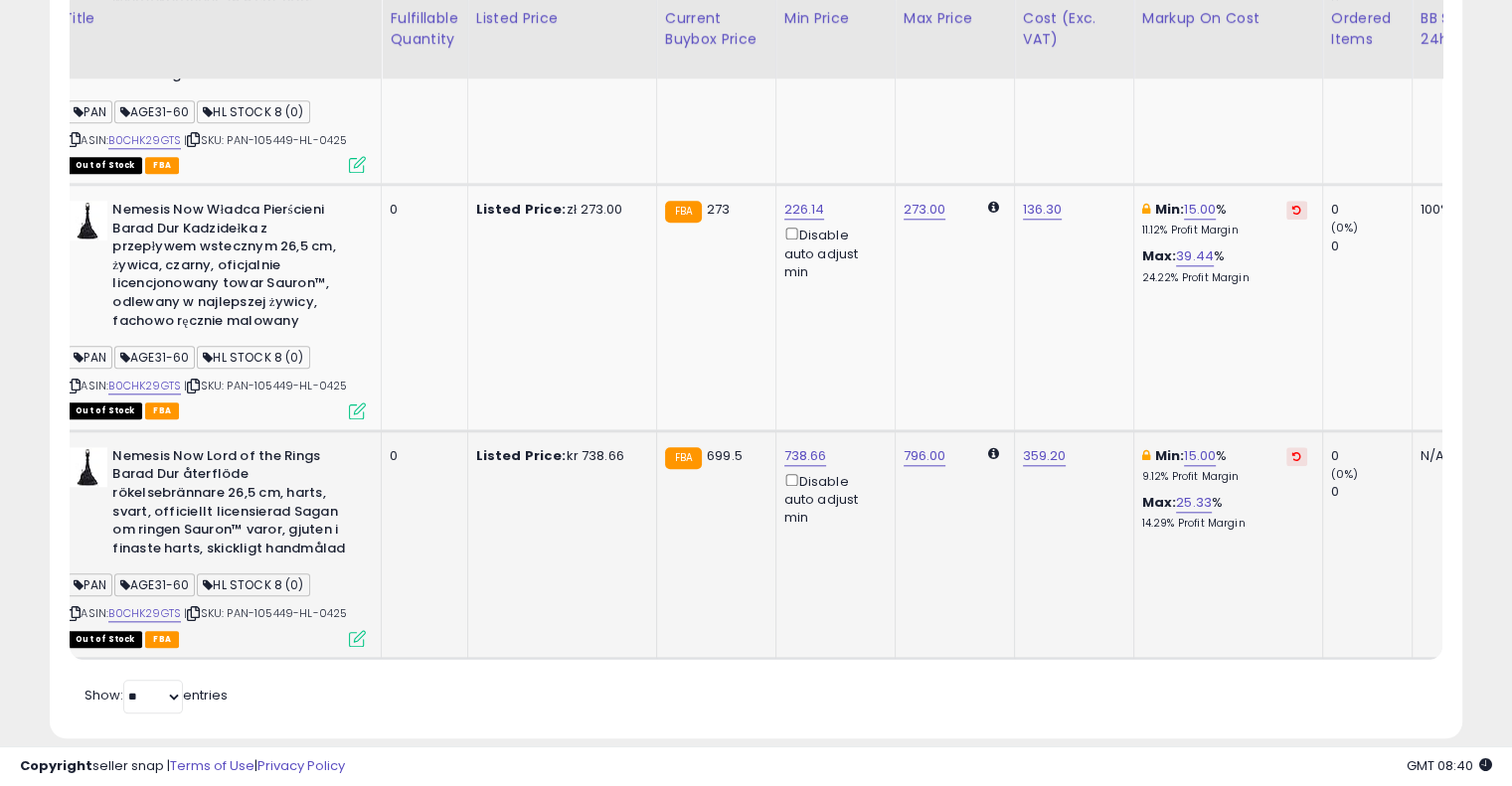 click at bounding box center [1296, 456] 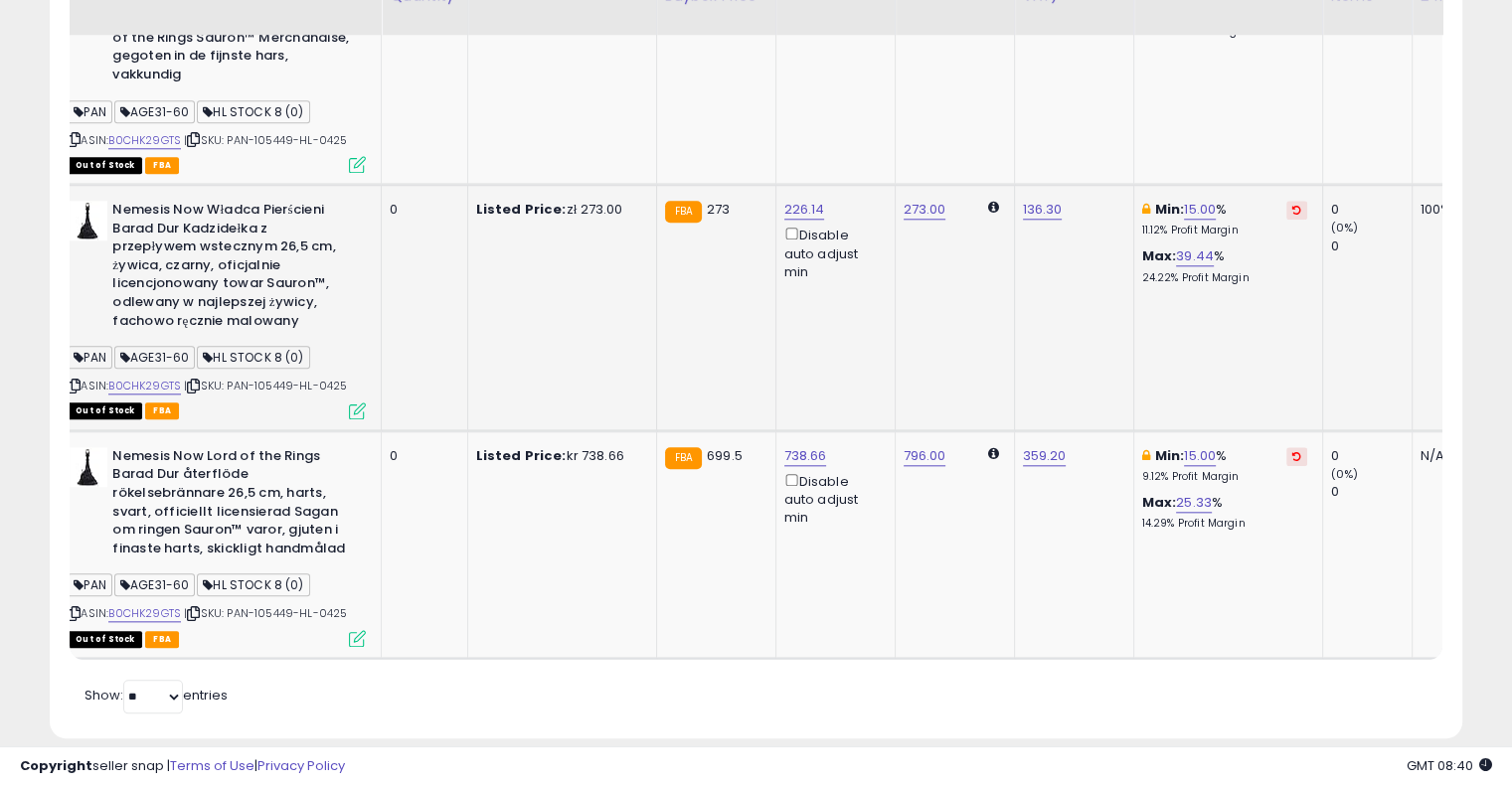 scroll, scrollTop: 1795, scrollLeft: 0, axis: vertical 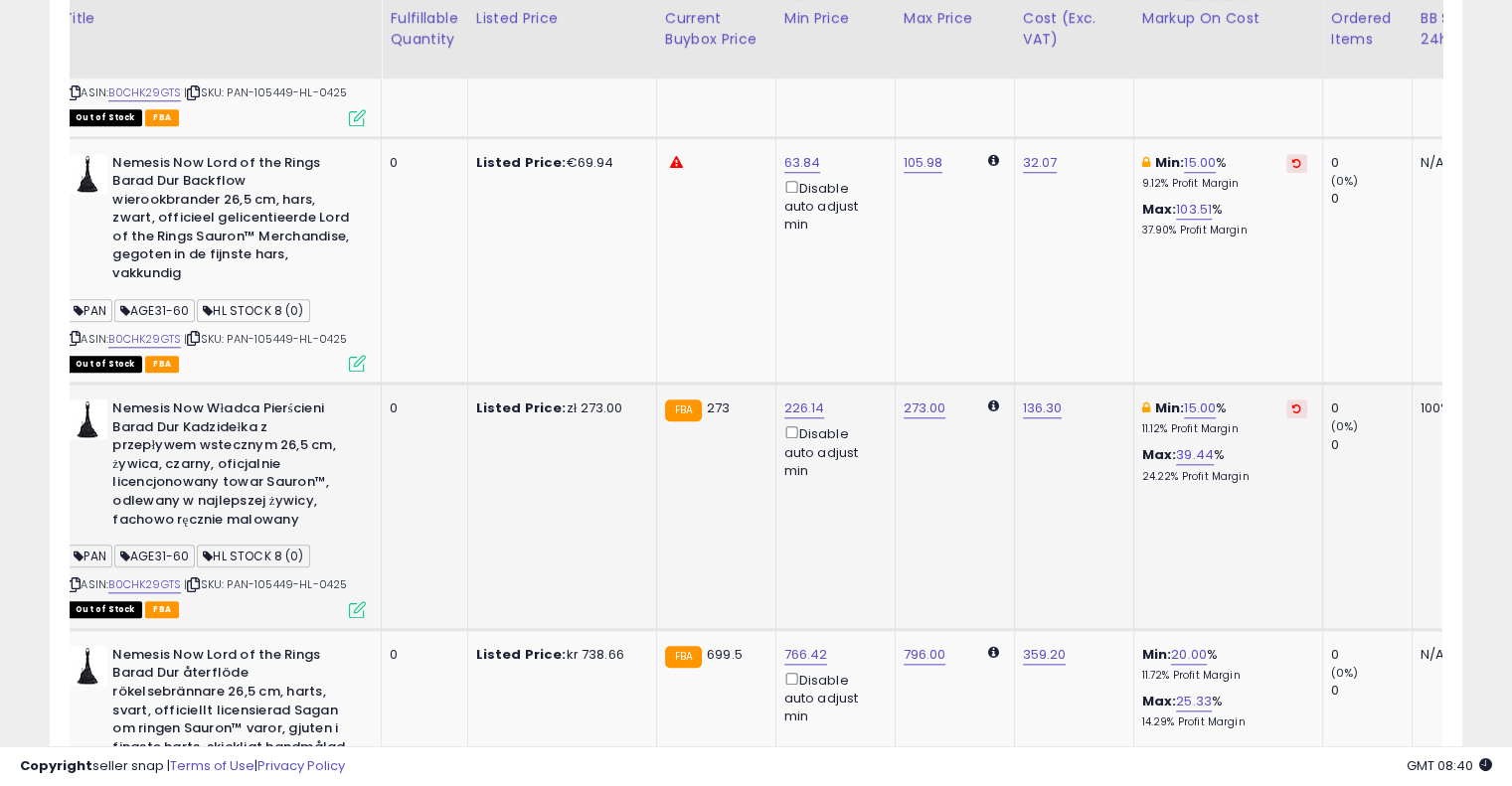 click at bounding box center [1296, 408] 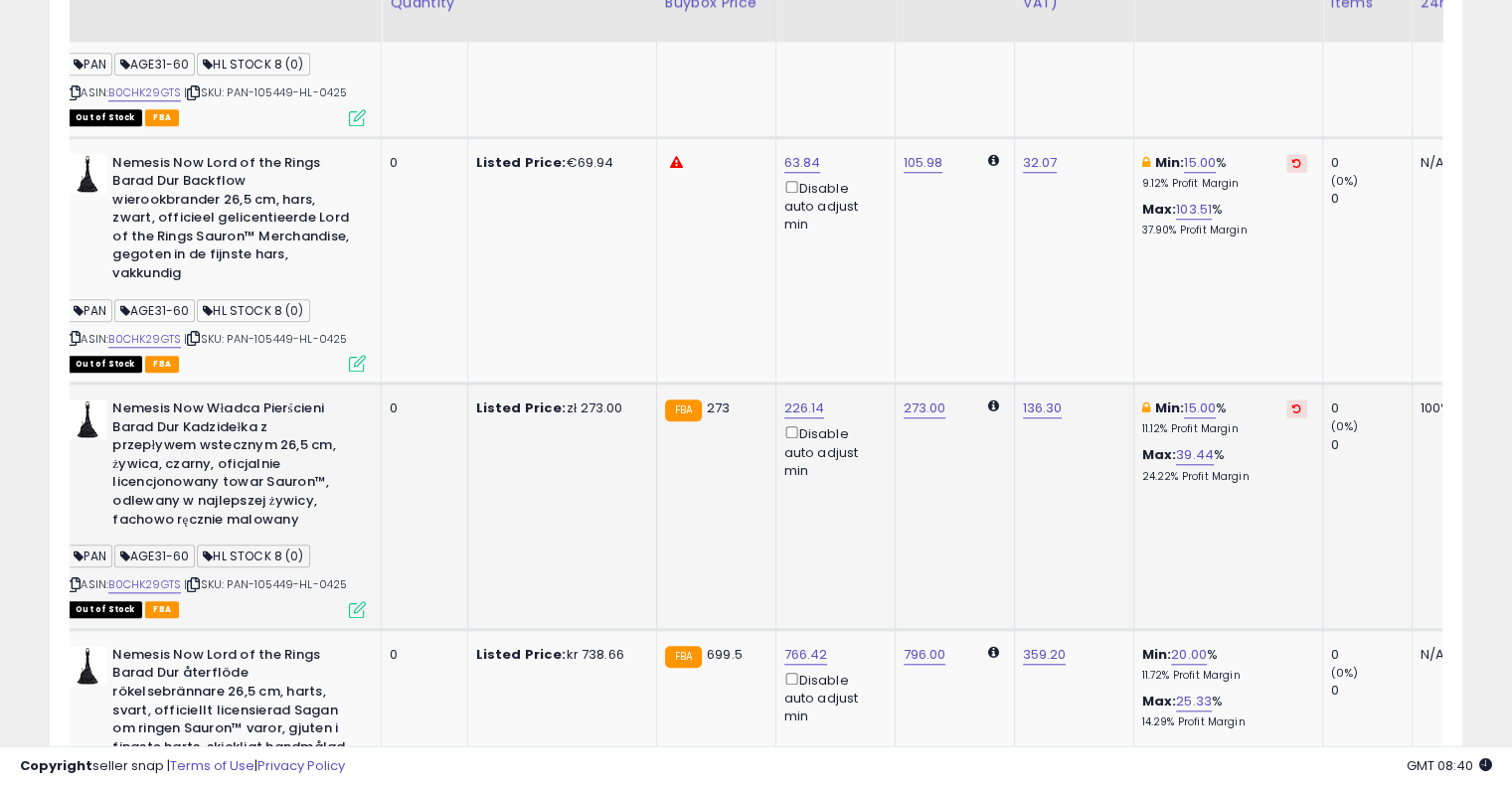 scroll, scrollTop: 1596, scrollLeft: 0, axis: vertical 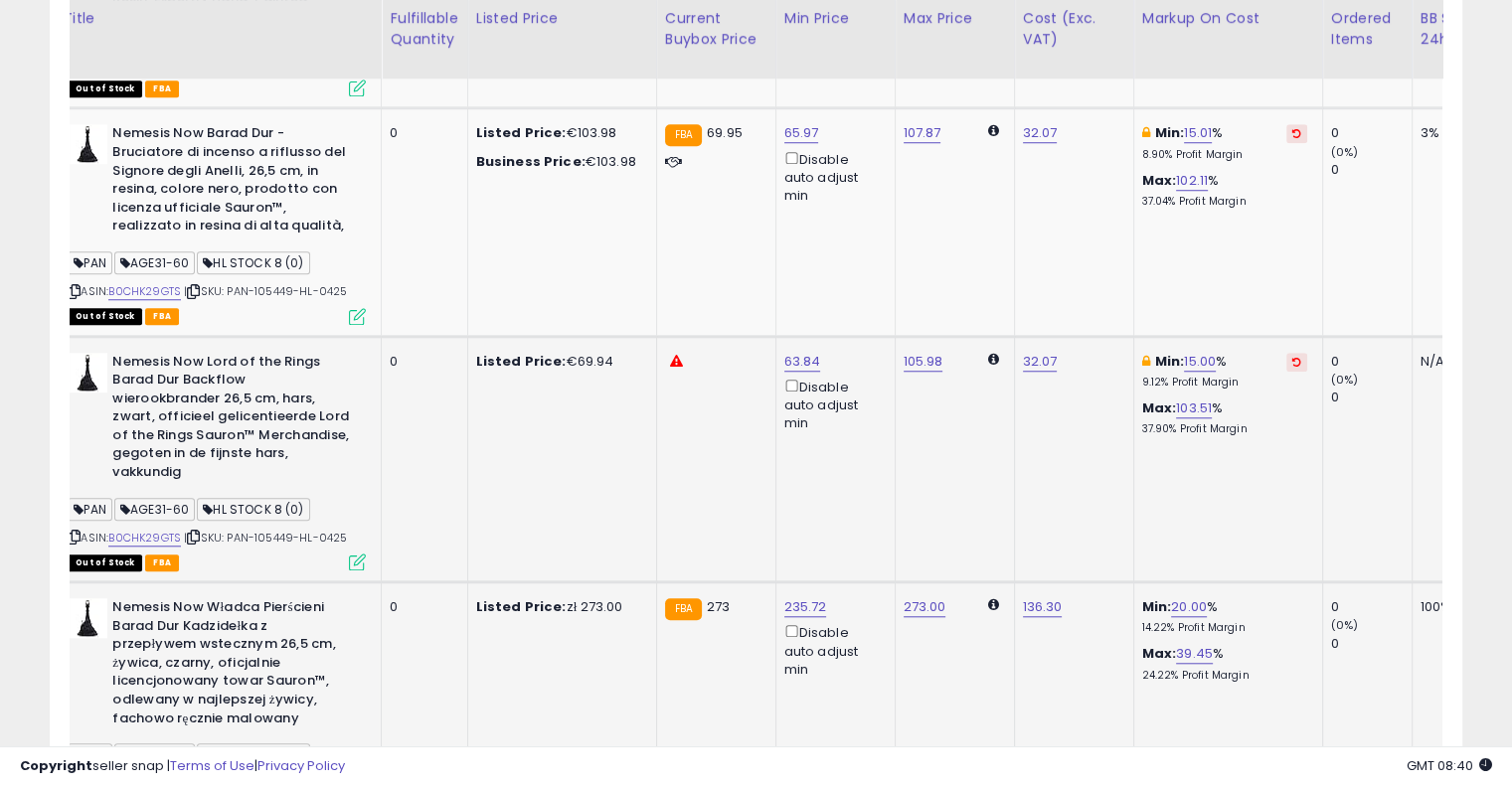 click at bounding box center (1296, 362) 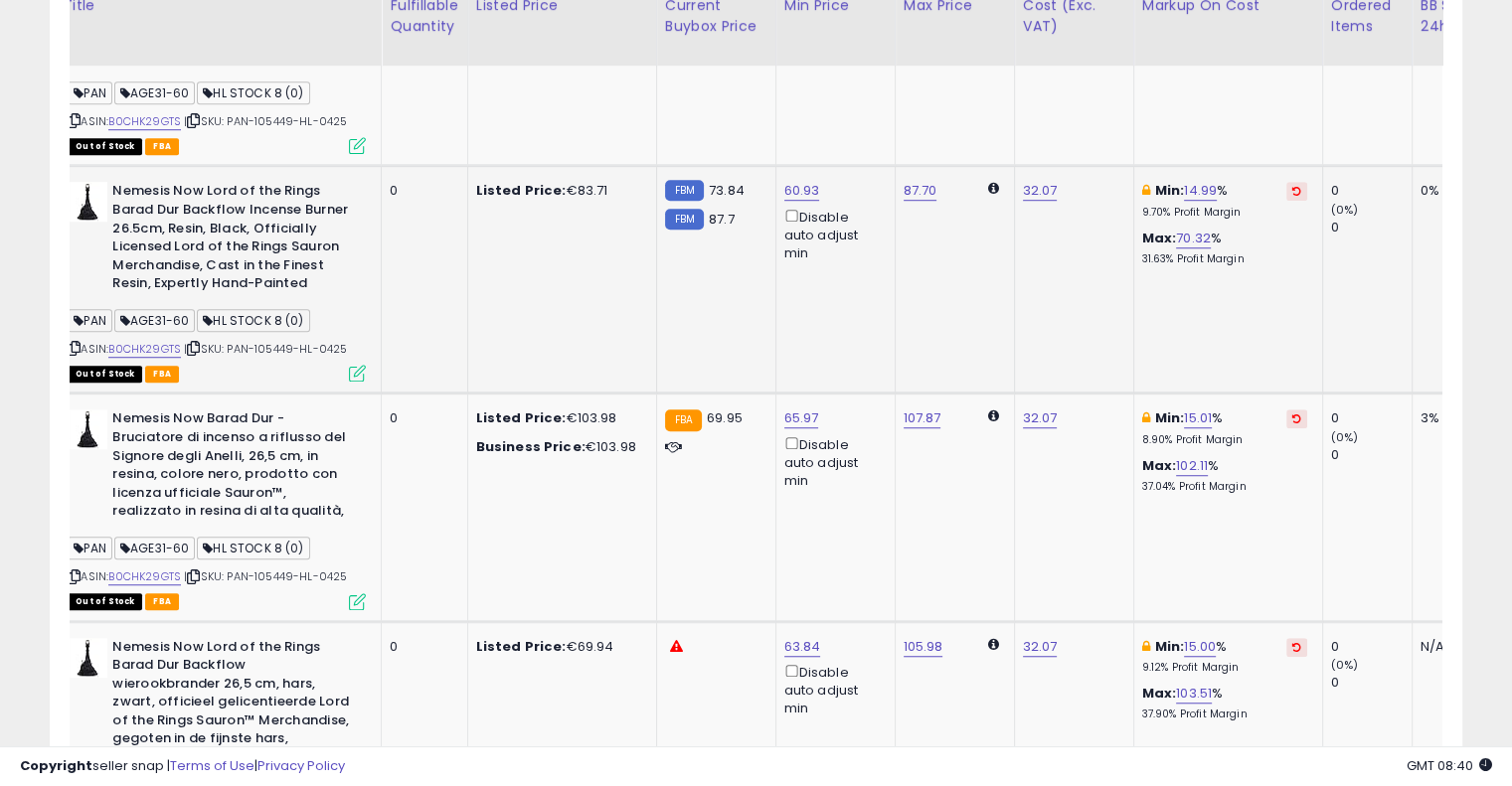 scroll, scrollTop: 1298, scrollLeft: 0, axis: vertical 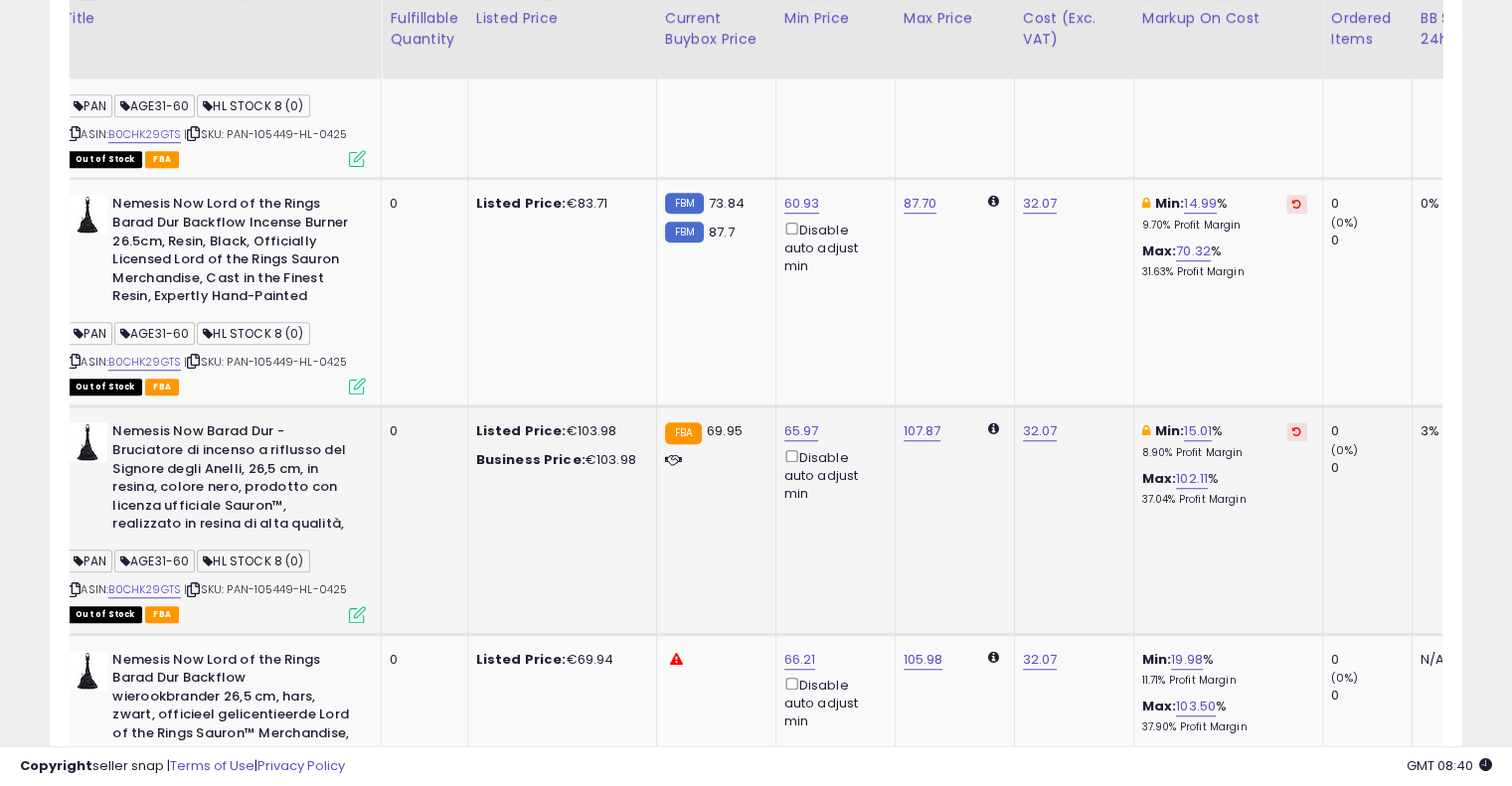 click at bounding box center (1296, 431) 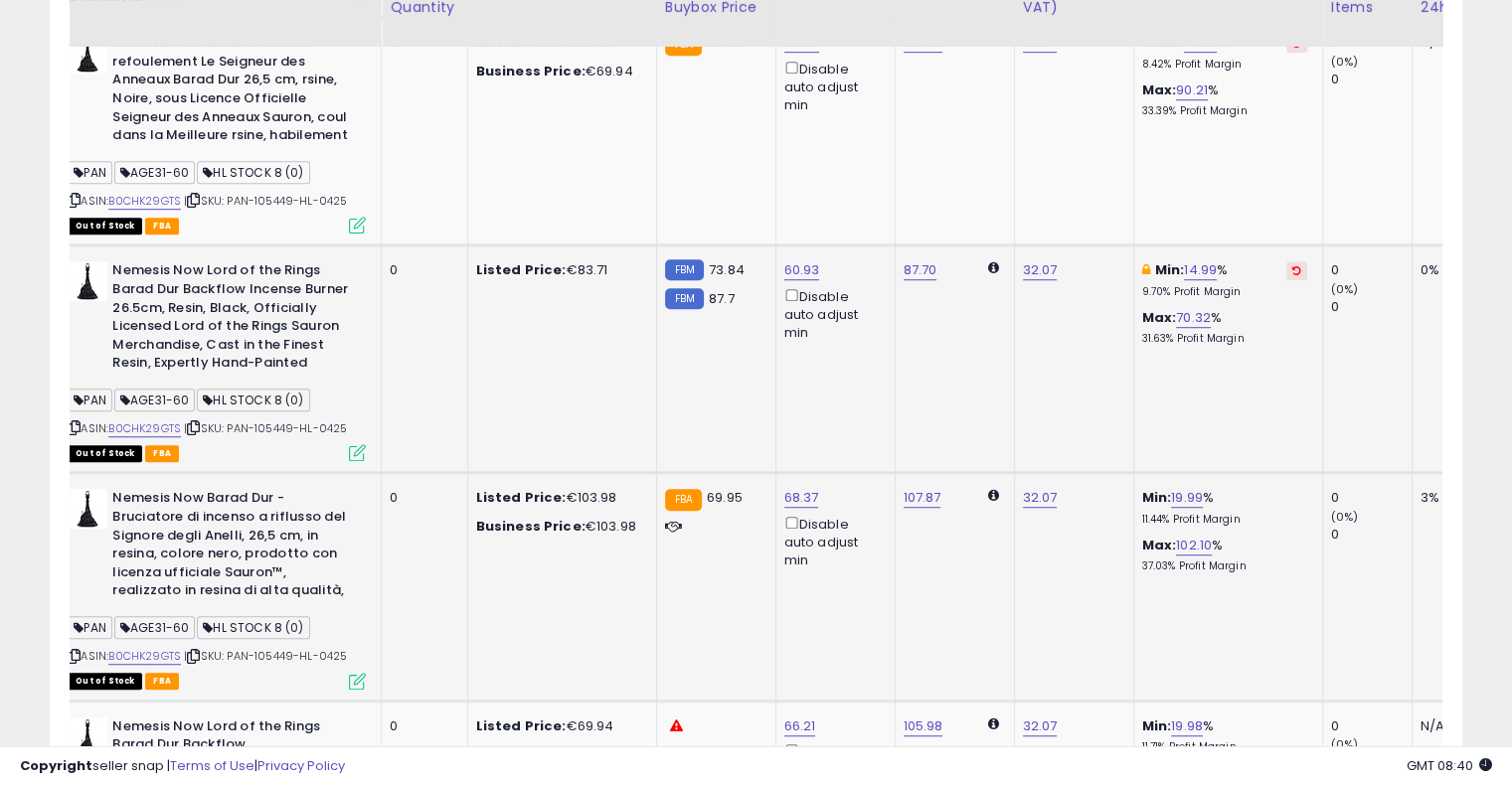 scroll, scrollTop: 1198, scrollLeft: 0, axis: vertical 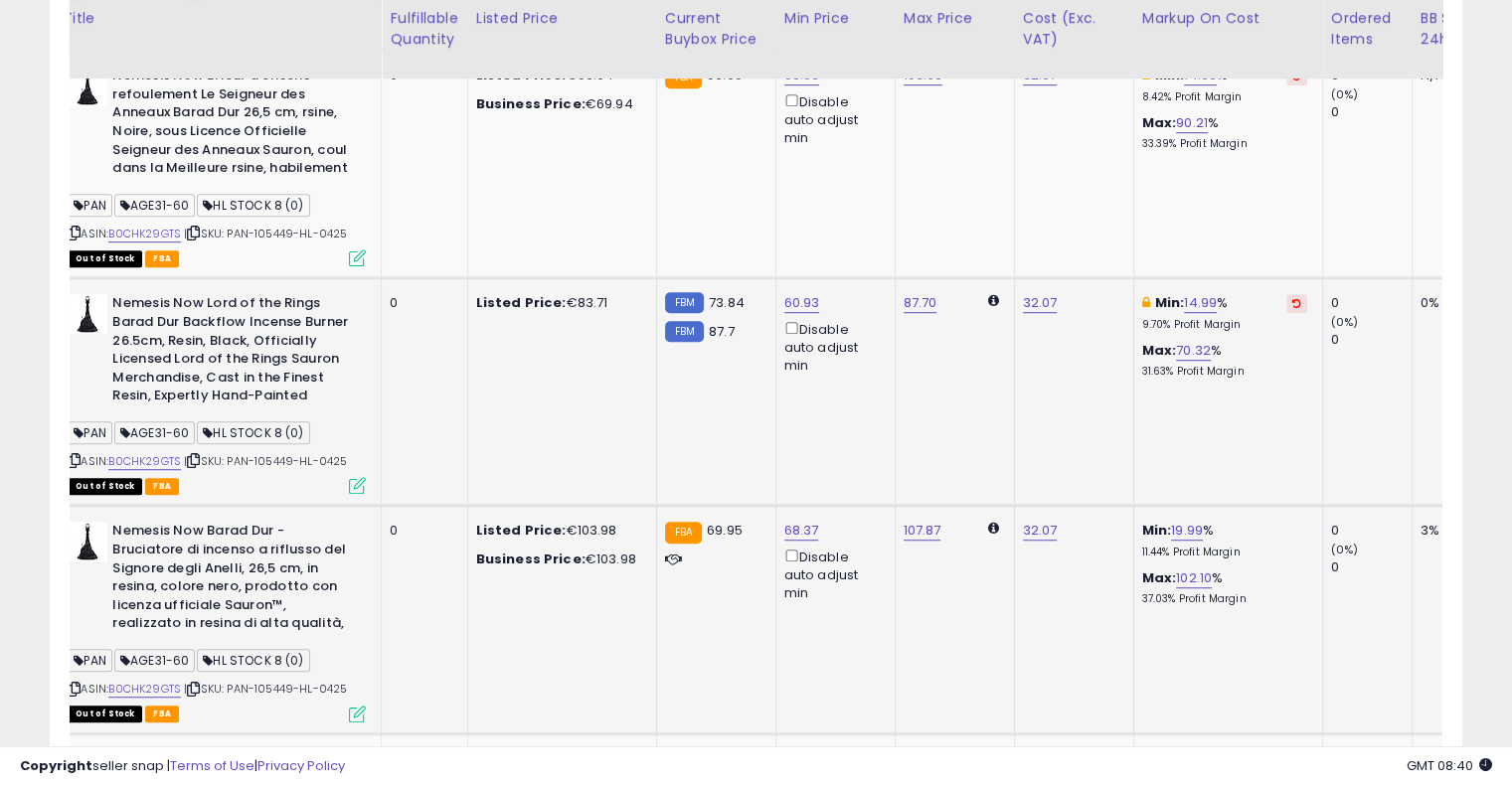 click at bounding box center [1296, 303] 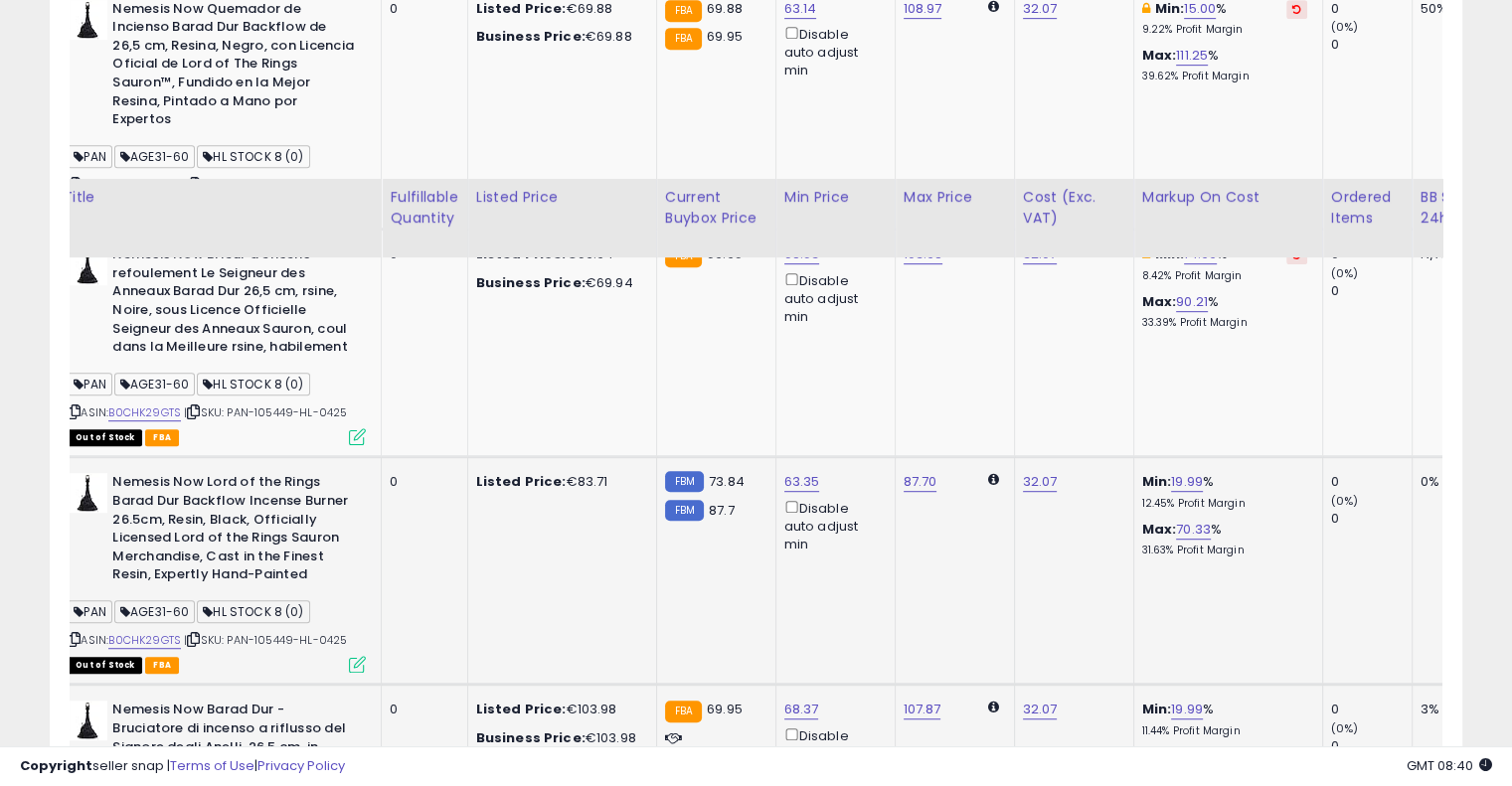 scroll, scrollTop: 801, scrollLeft: 0, axis: vertical 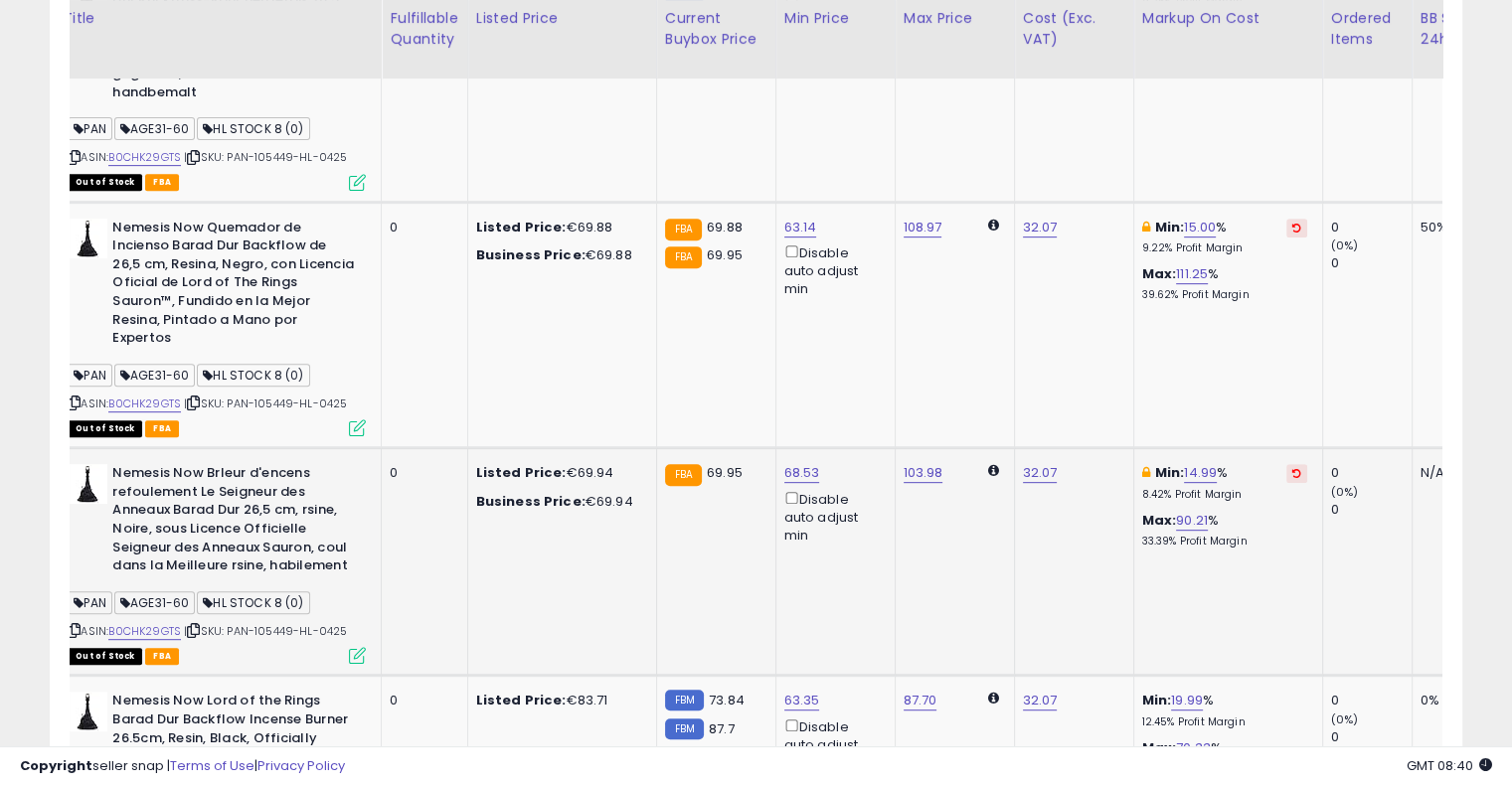 click at bounding box center [1296, 473] 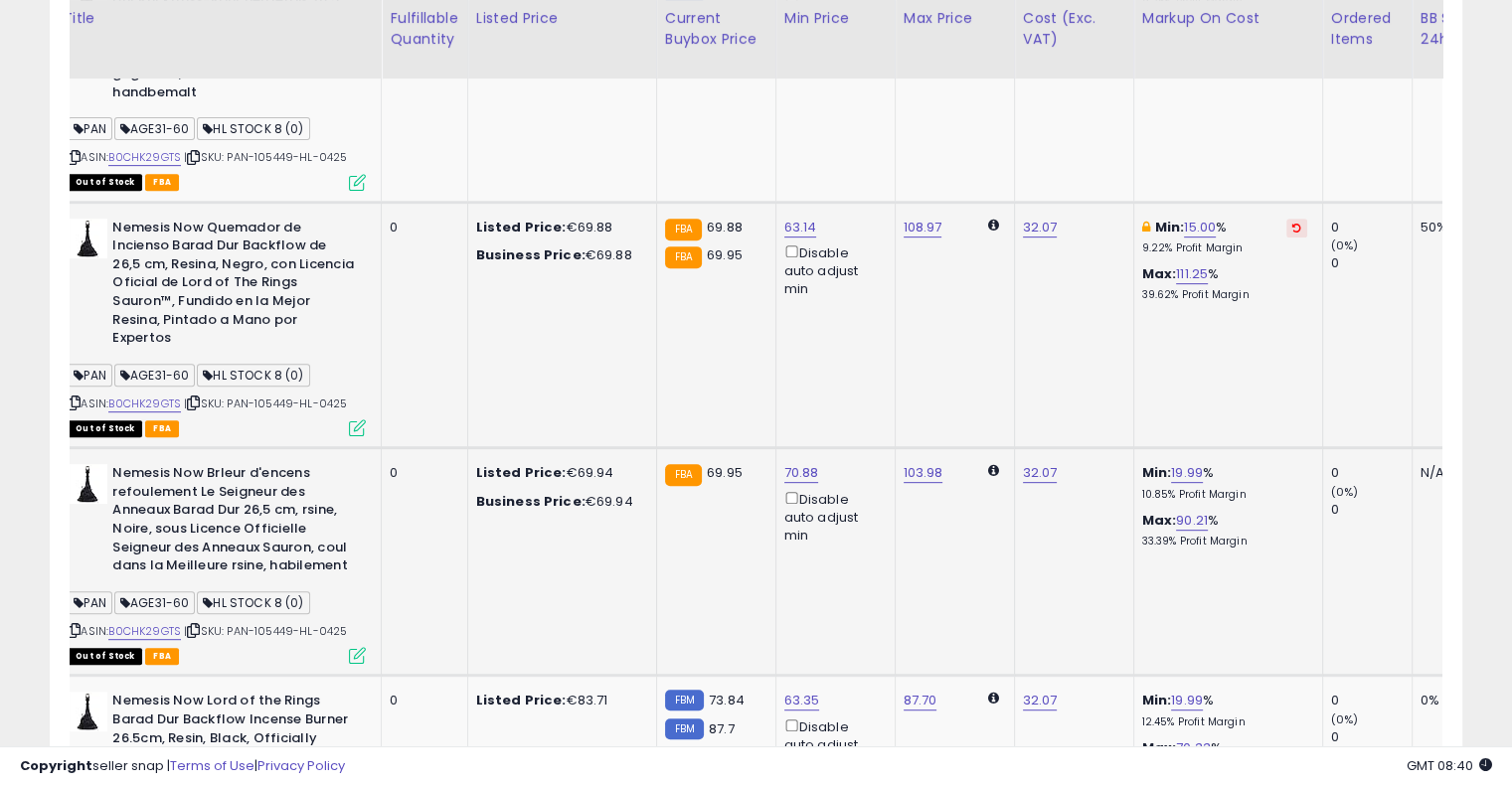 click at bounding box center (1296, 228) 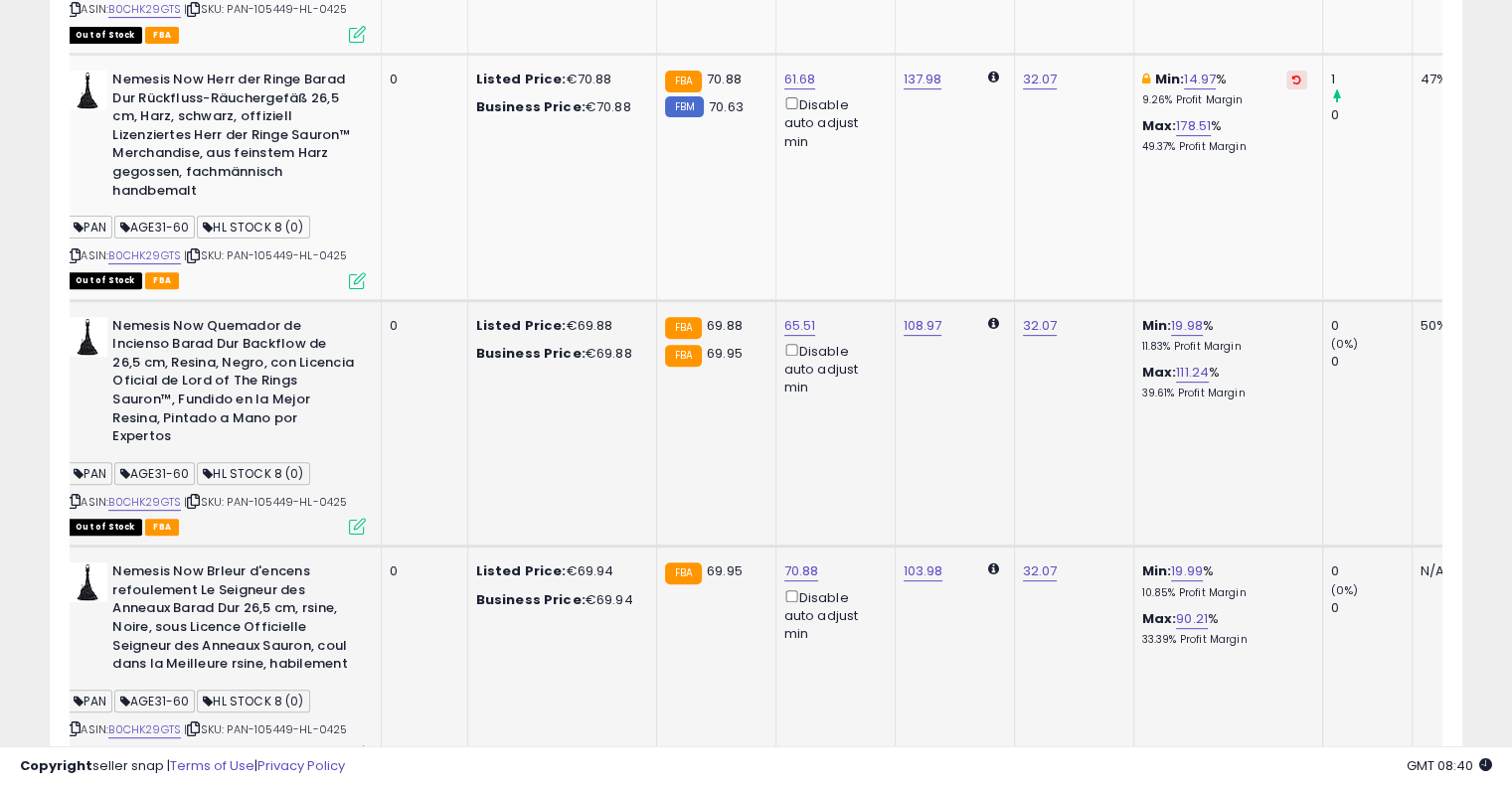 scroll, scrollTop: 503, scrollLeft: 0, axis: vertical 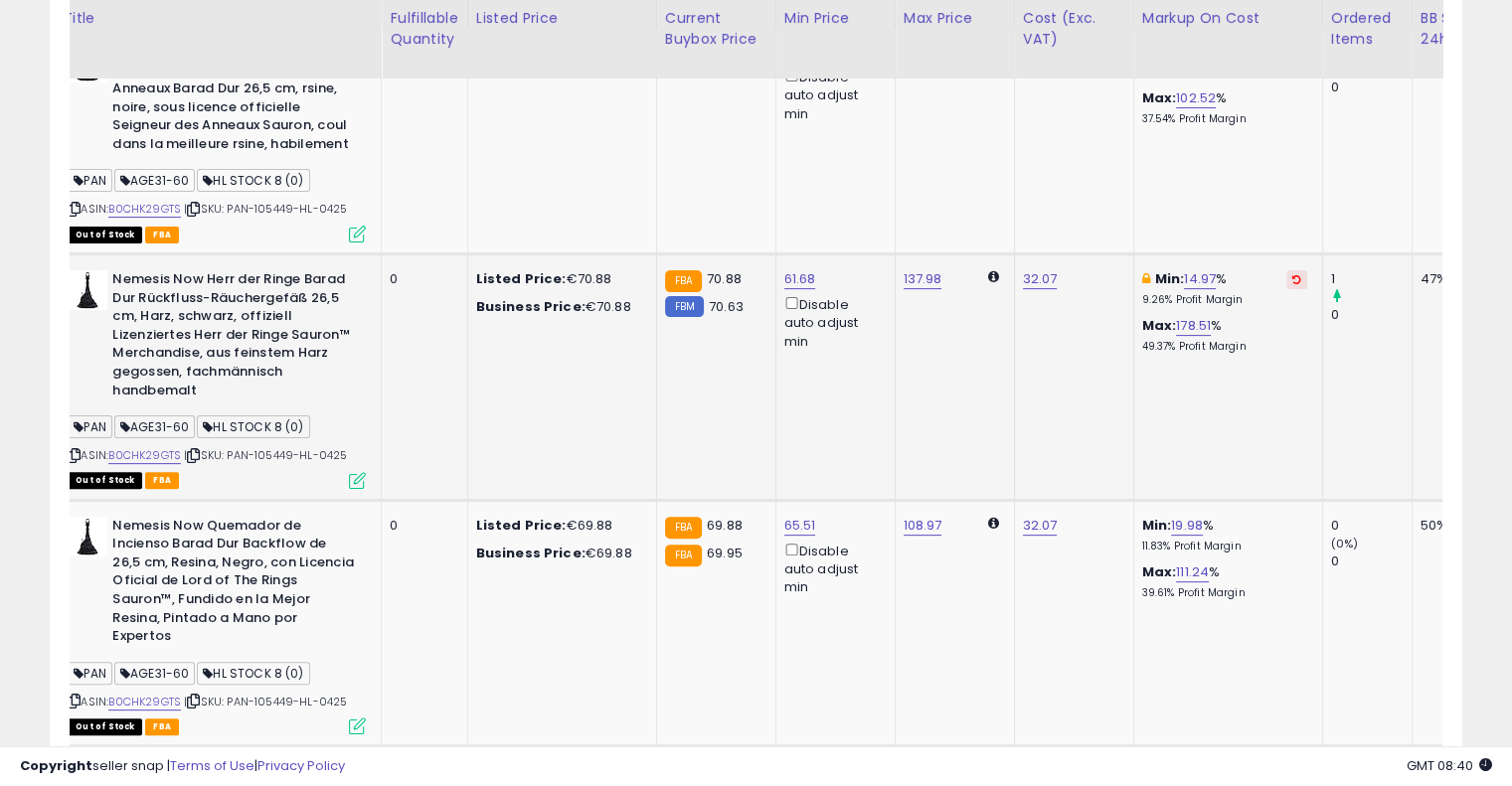 click at bounding box center [1296, 279] 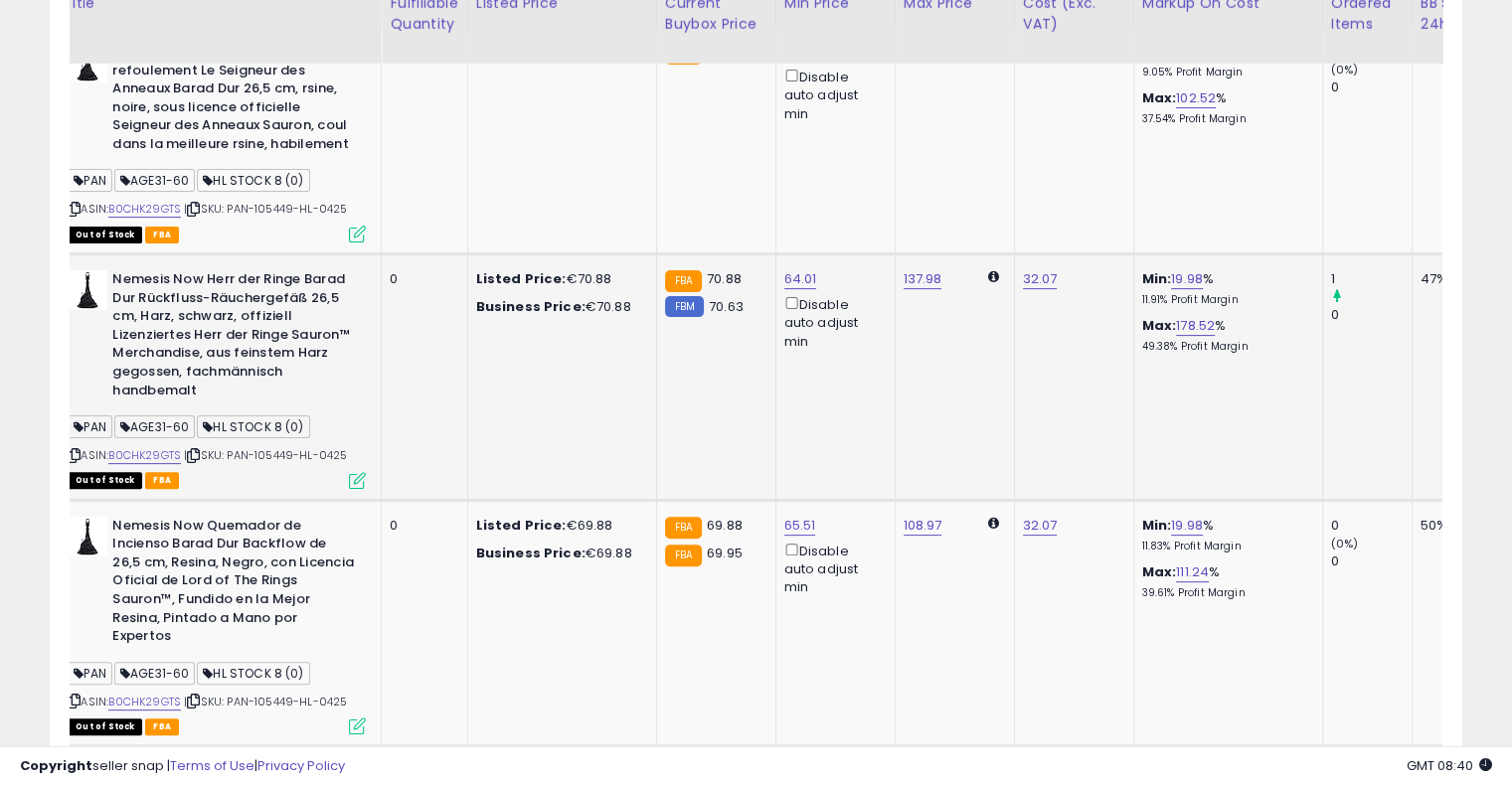scroll, scrollTop: 205, scrollLeft: 0, axis: vertical 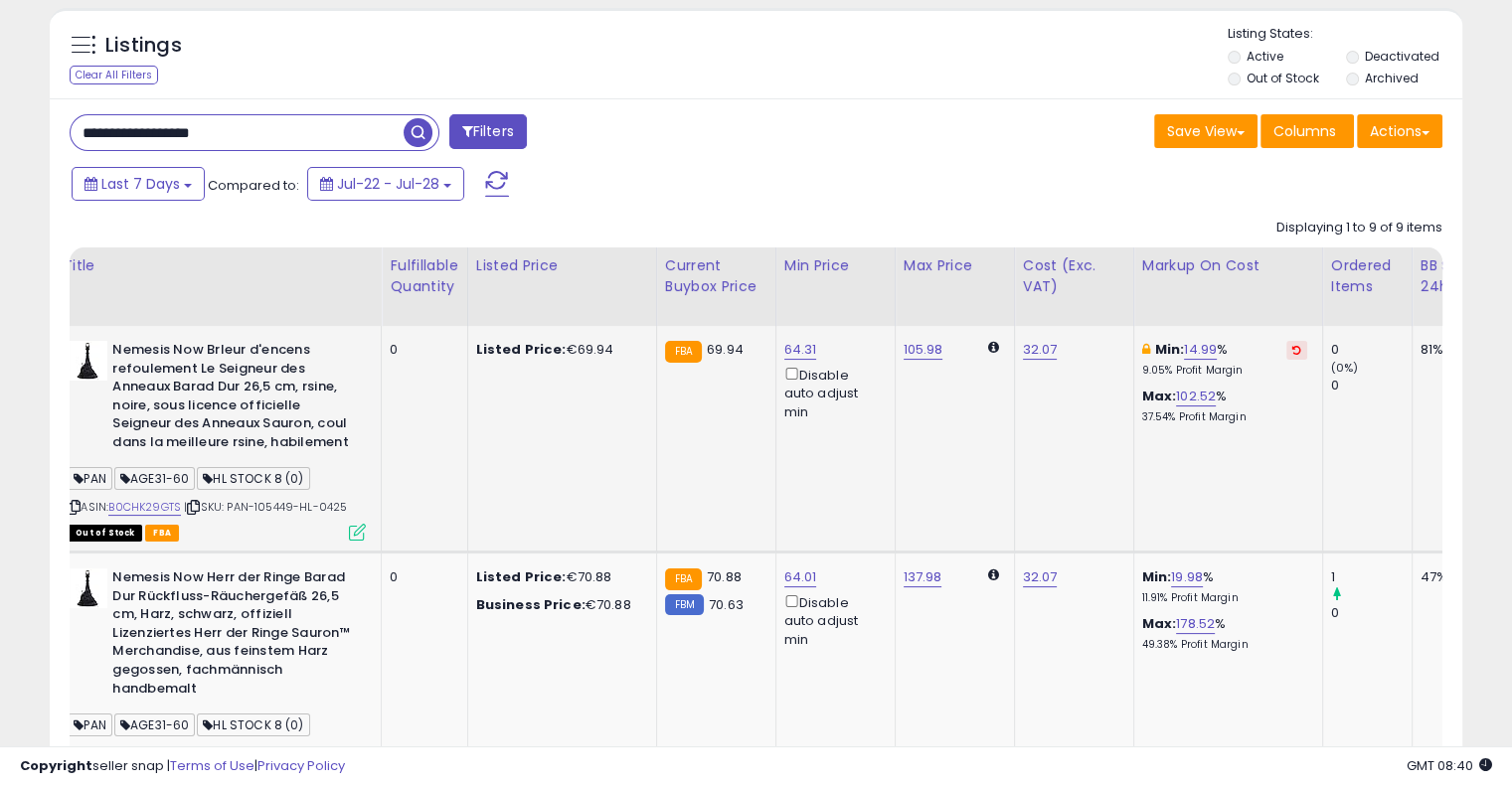 click at bounding box center (1296, 350) 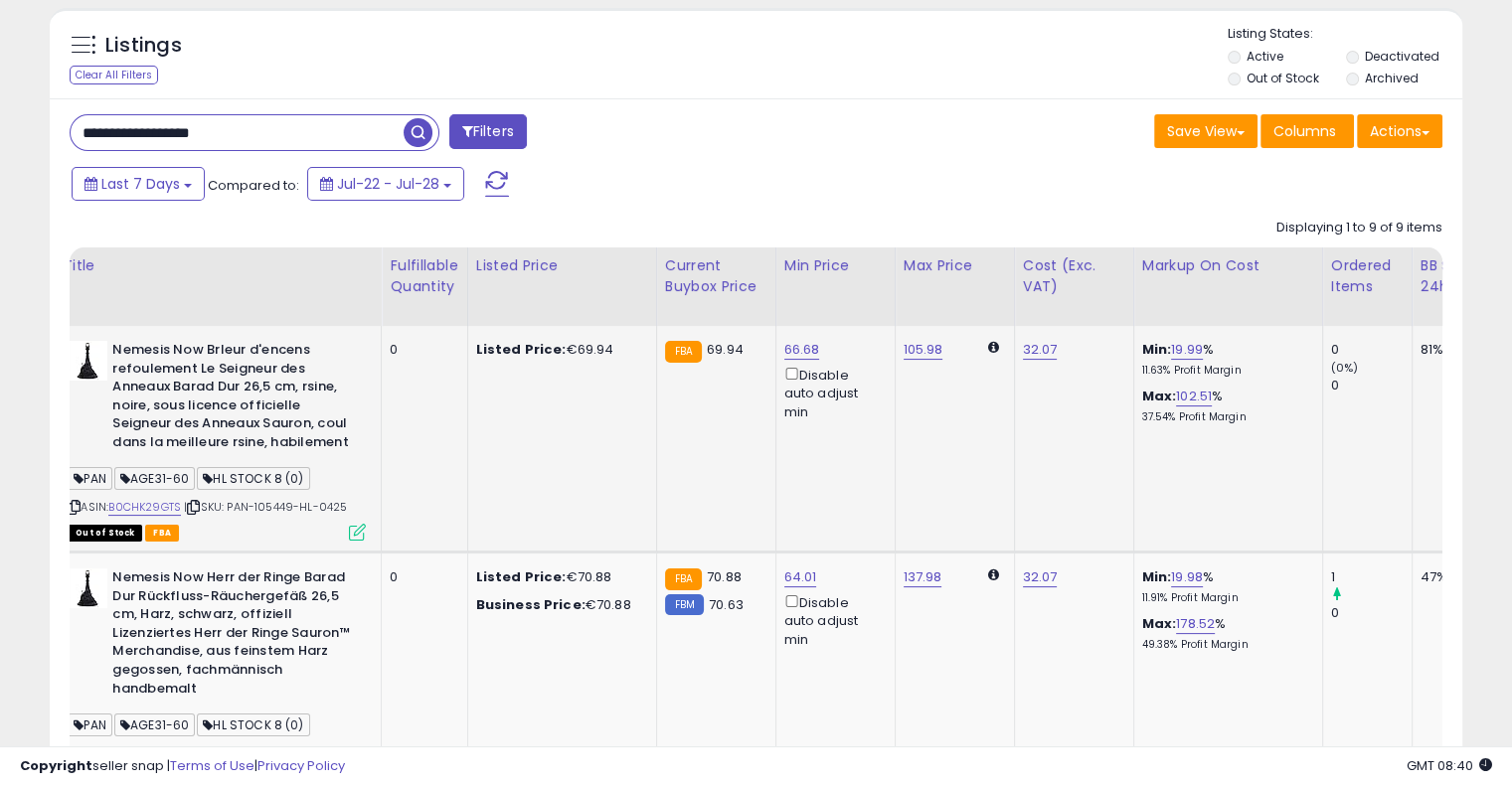 scroll, scrollTop: 0, scrollLeft: 308, axis: horizontal 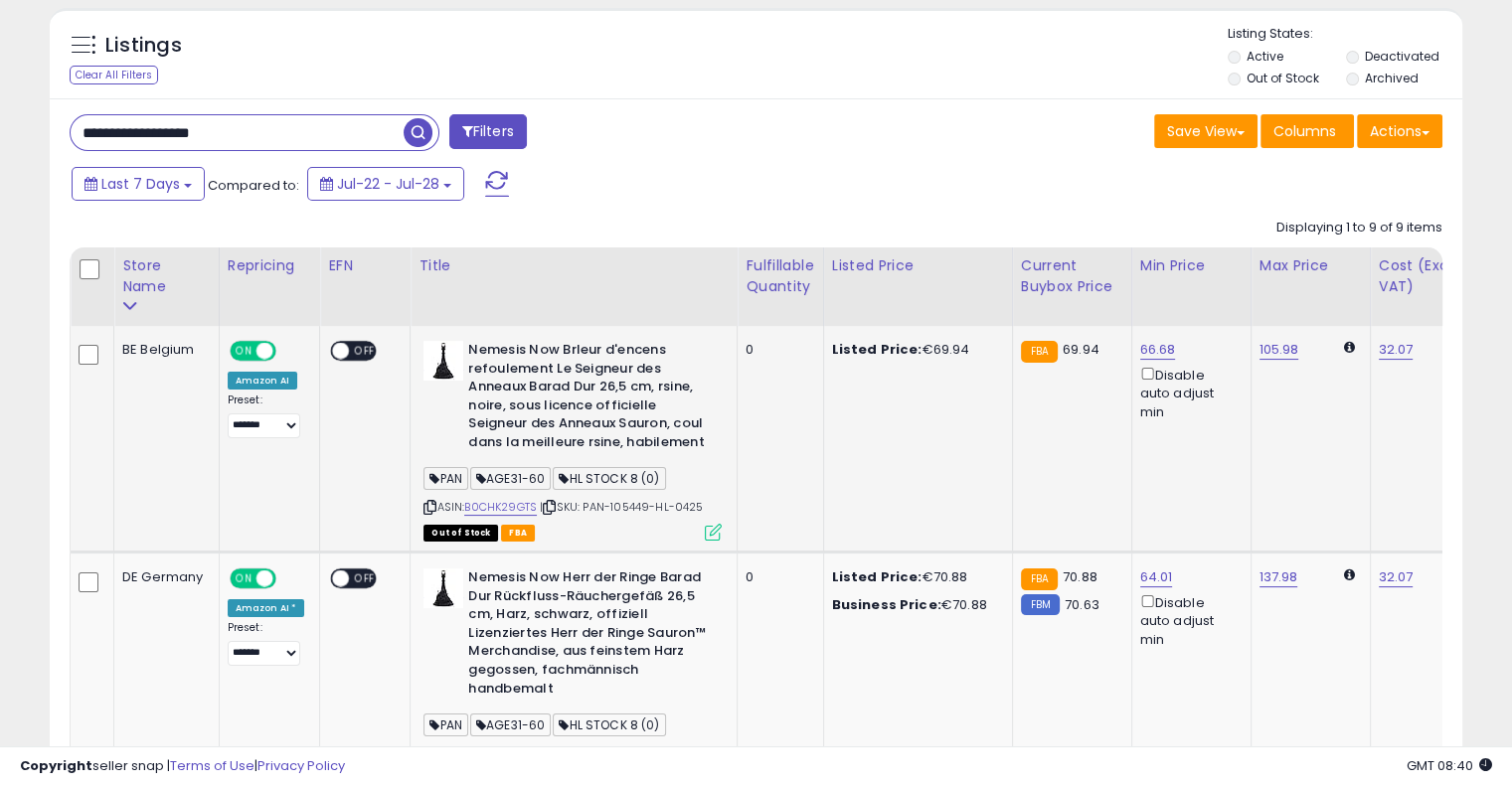 drag, startPoint x: 998, startPoint y: 430, endPoint x: 882, endPoint y: 423, distance: 116.21101 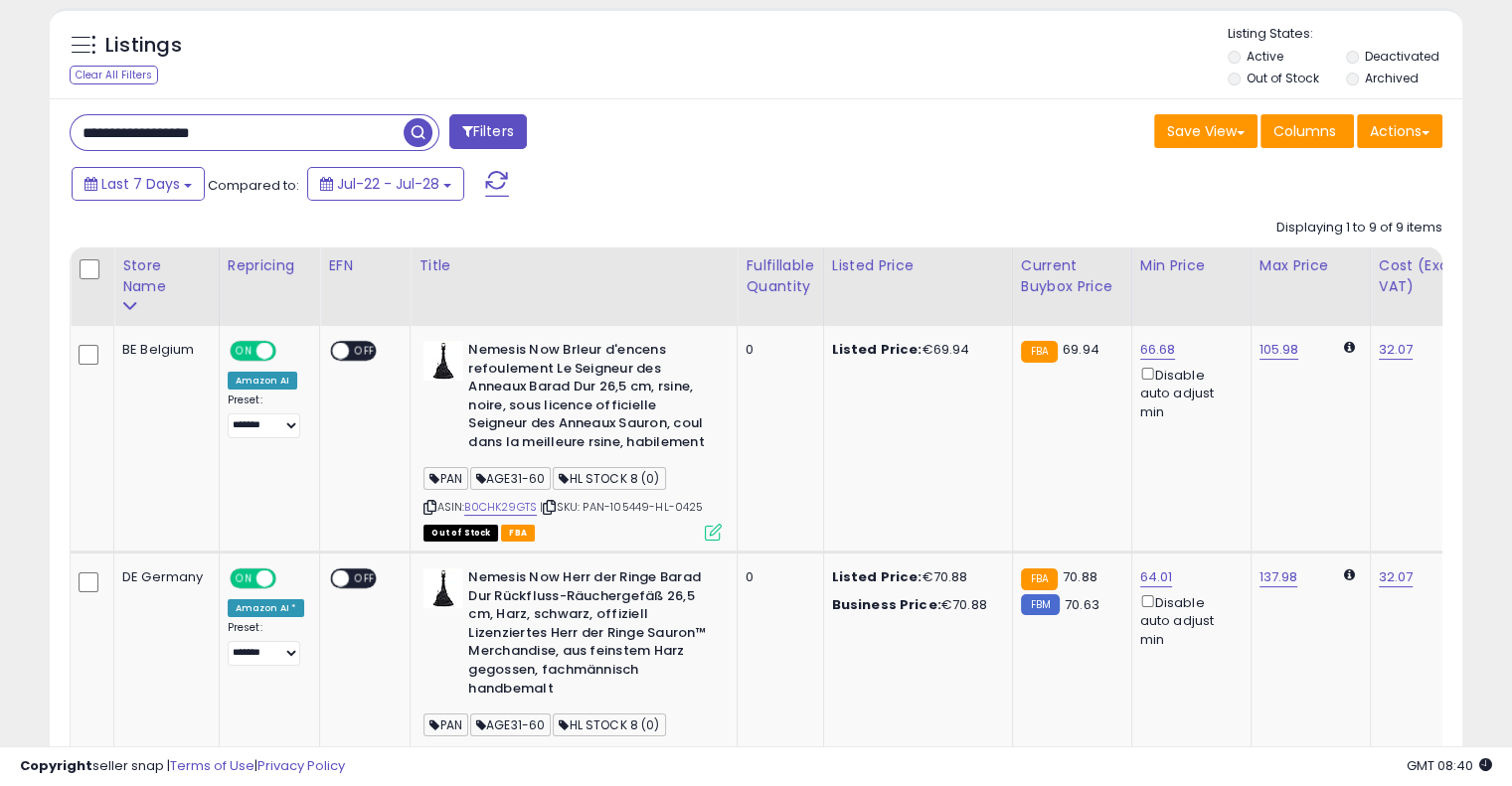 drag, startPoint x: 273, startPoint y: 130, endPoint x: 0, endPoint y: 117, distance: 273.3093 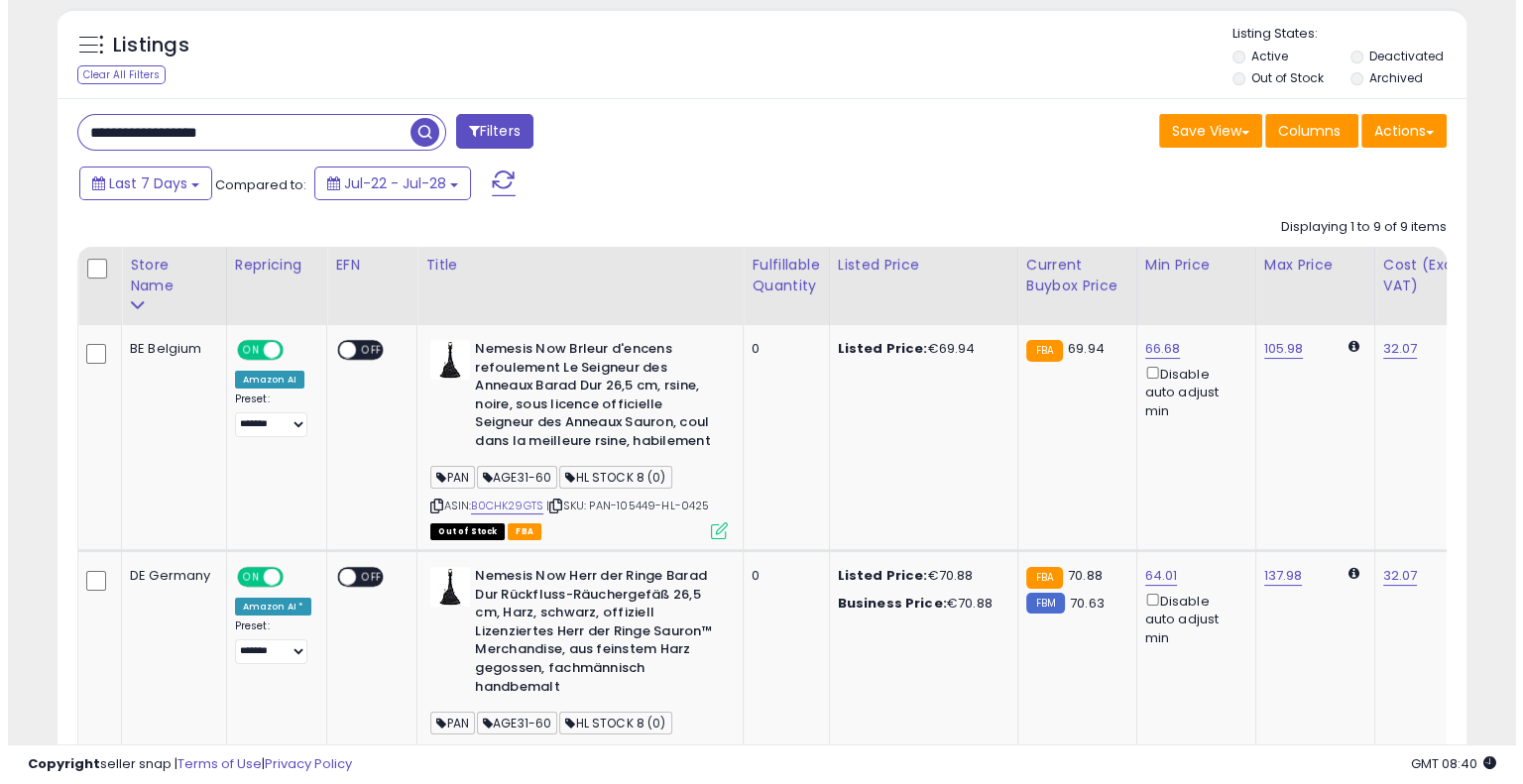 scroll, scrollTop: 103, scrollLeft: 0, axis: vertical 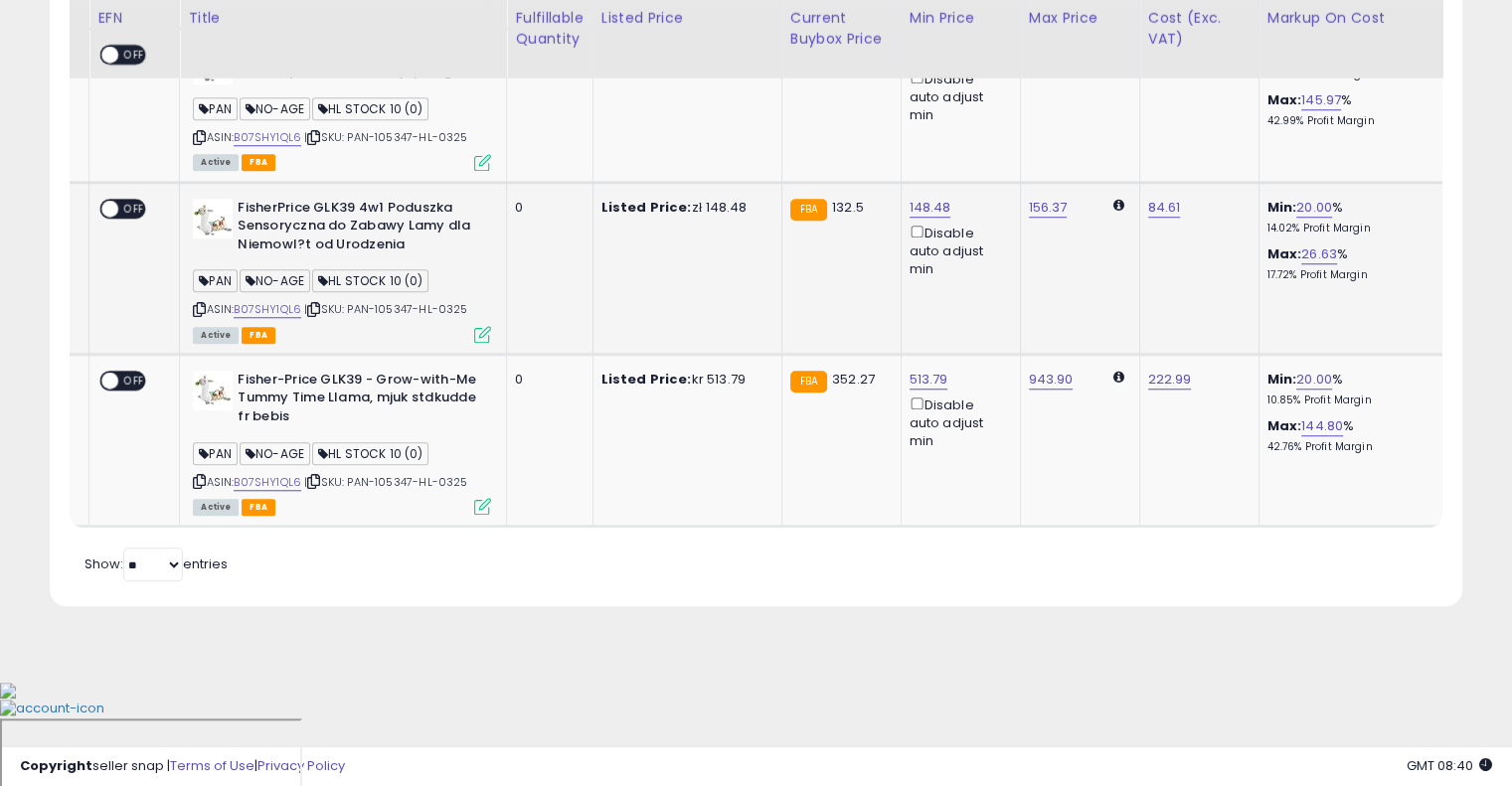 drag, startPoint x: 791, startPoint y: 404, endPoint x: 939, endPoint y: 391, distance: 148.56985 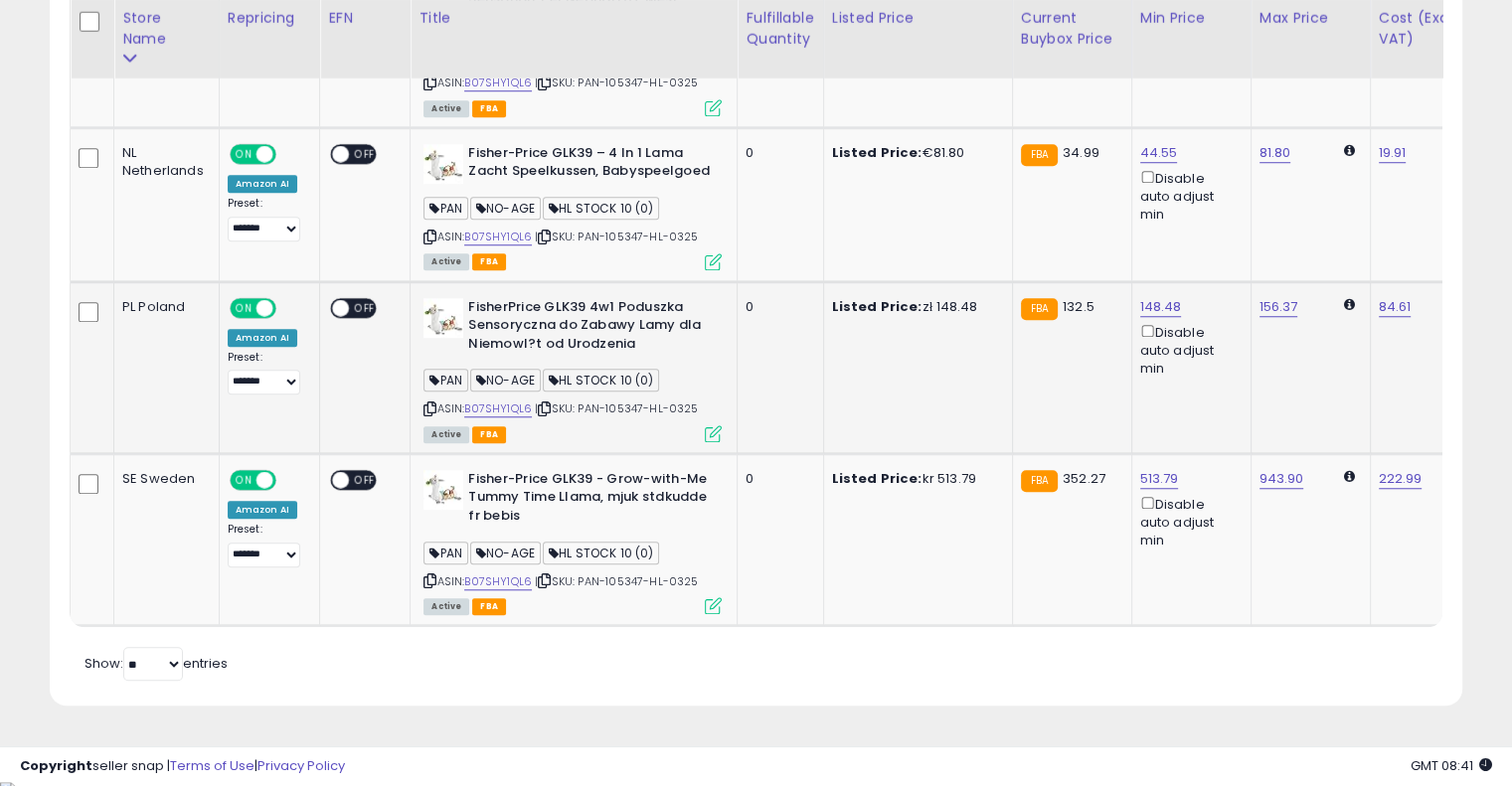 drag, startPoint x: 989, startPoint y: 460, endPoint x: 674, endPoint y: 477, distance: 315.4584 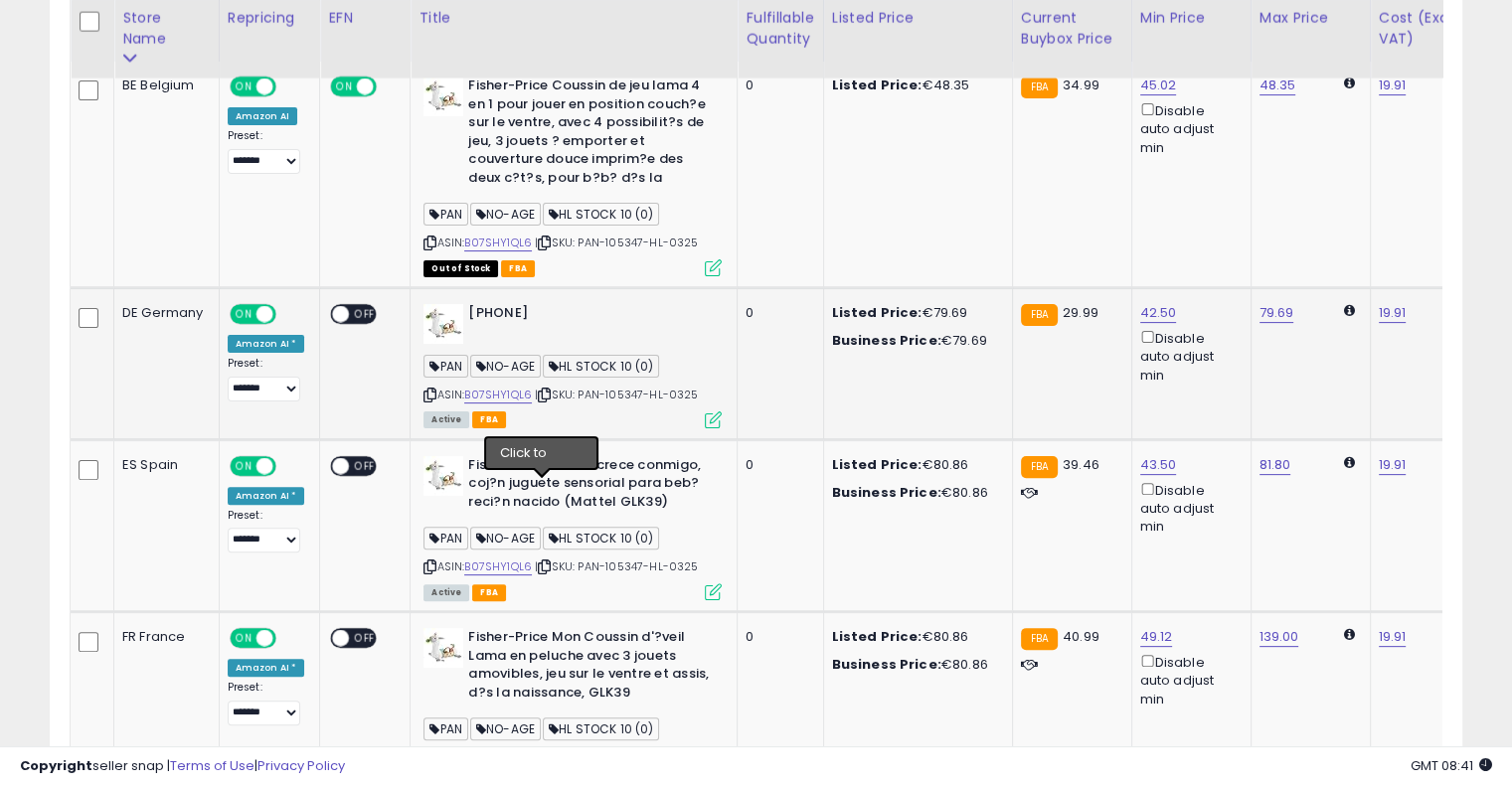 click at bounding box center (544, 394) 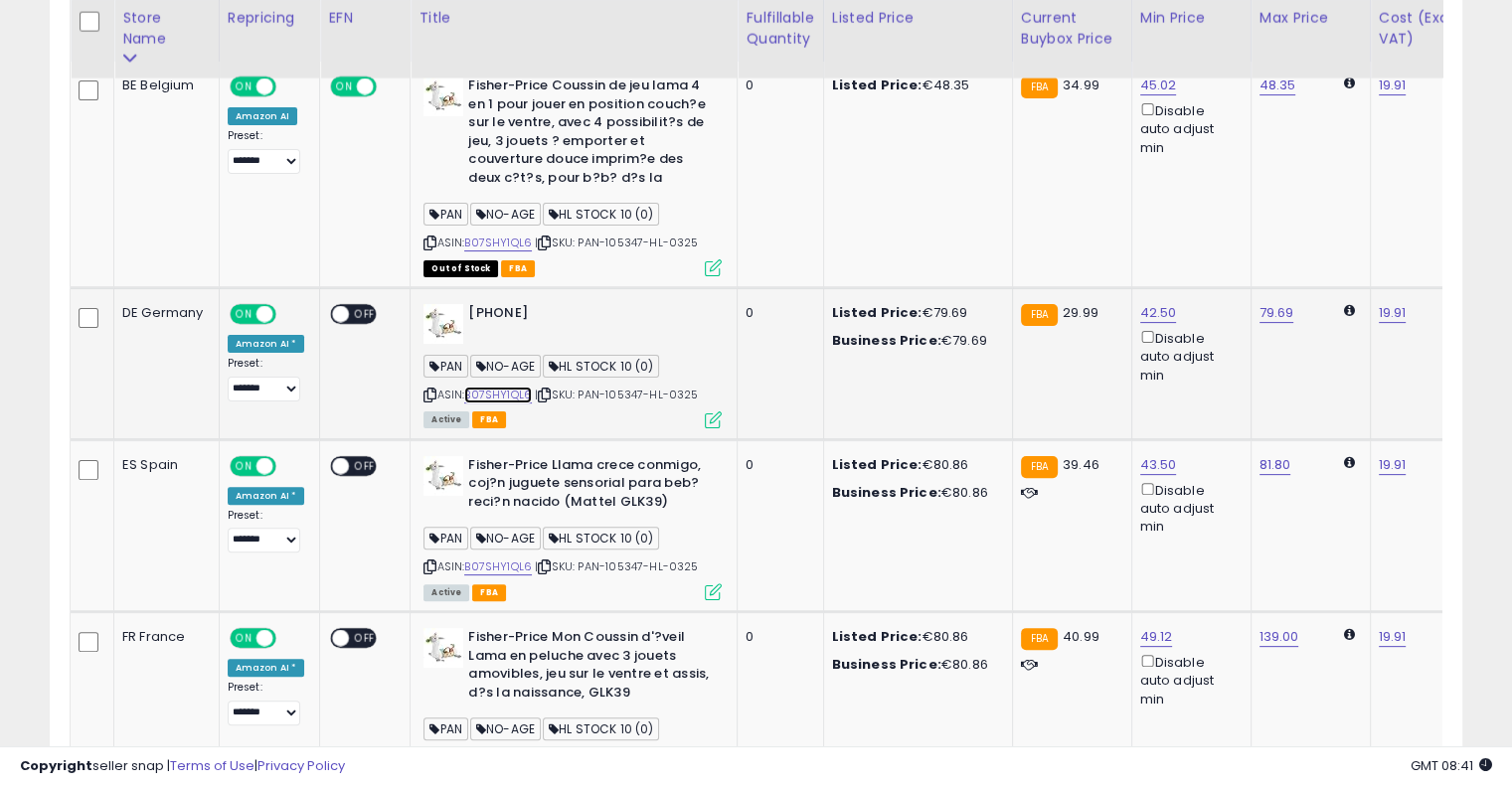 click on "B07SHY1QL6" at bounding box center (498, 394) 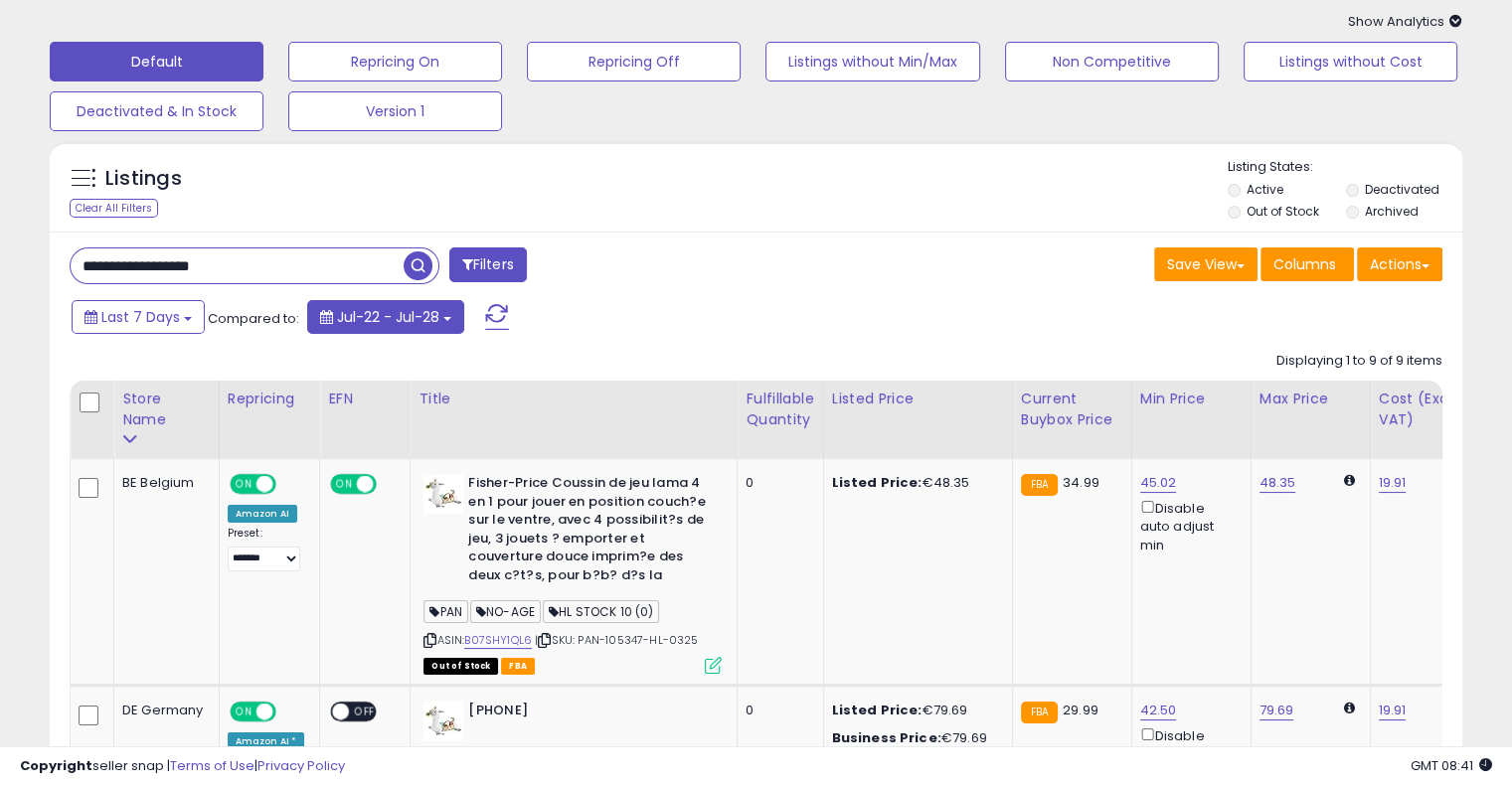 scroll, scrollTop: 0, scrollLeft: 0, axis: both 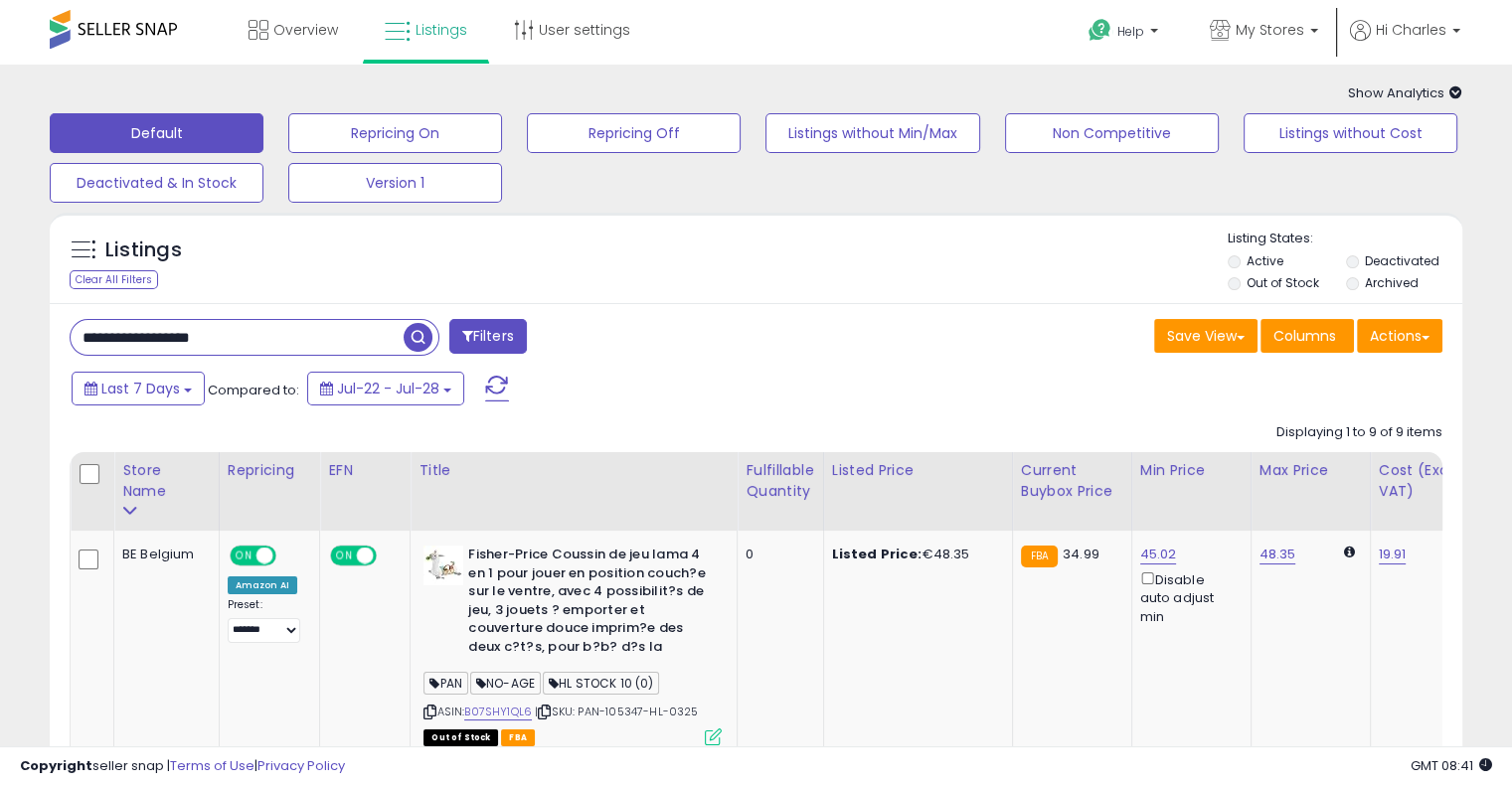 drag, startPoint x: 289, startPoint y: 345, endPoint x: 0, endPoint y: 328, distance: 289.49957 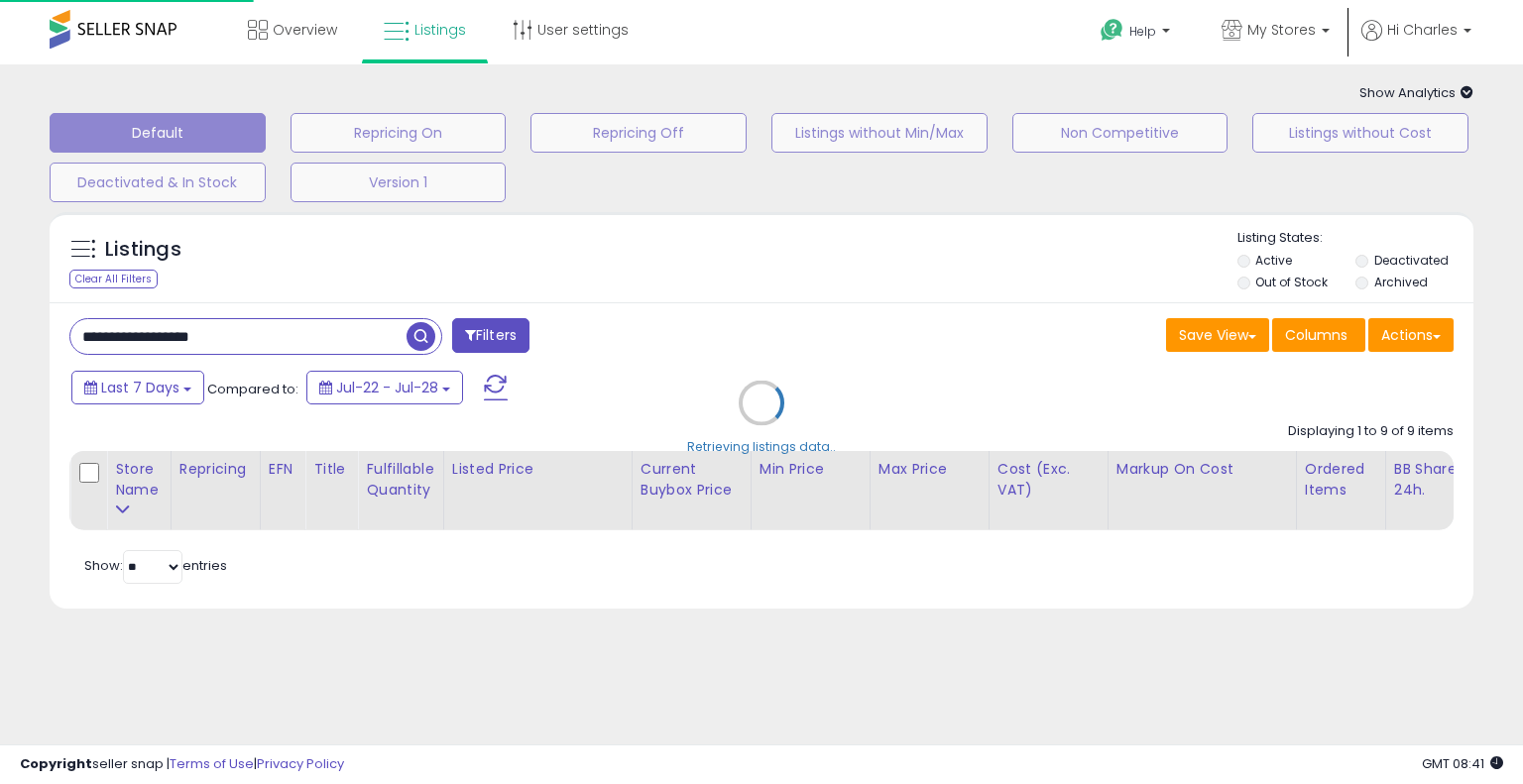 click on "Retrieving listings data.." at bounding box center (762, 417) 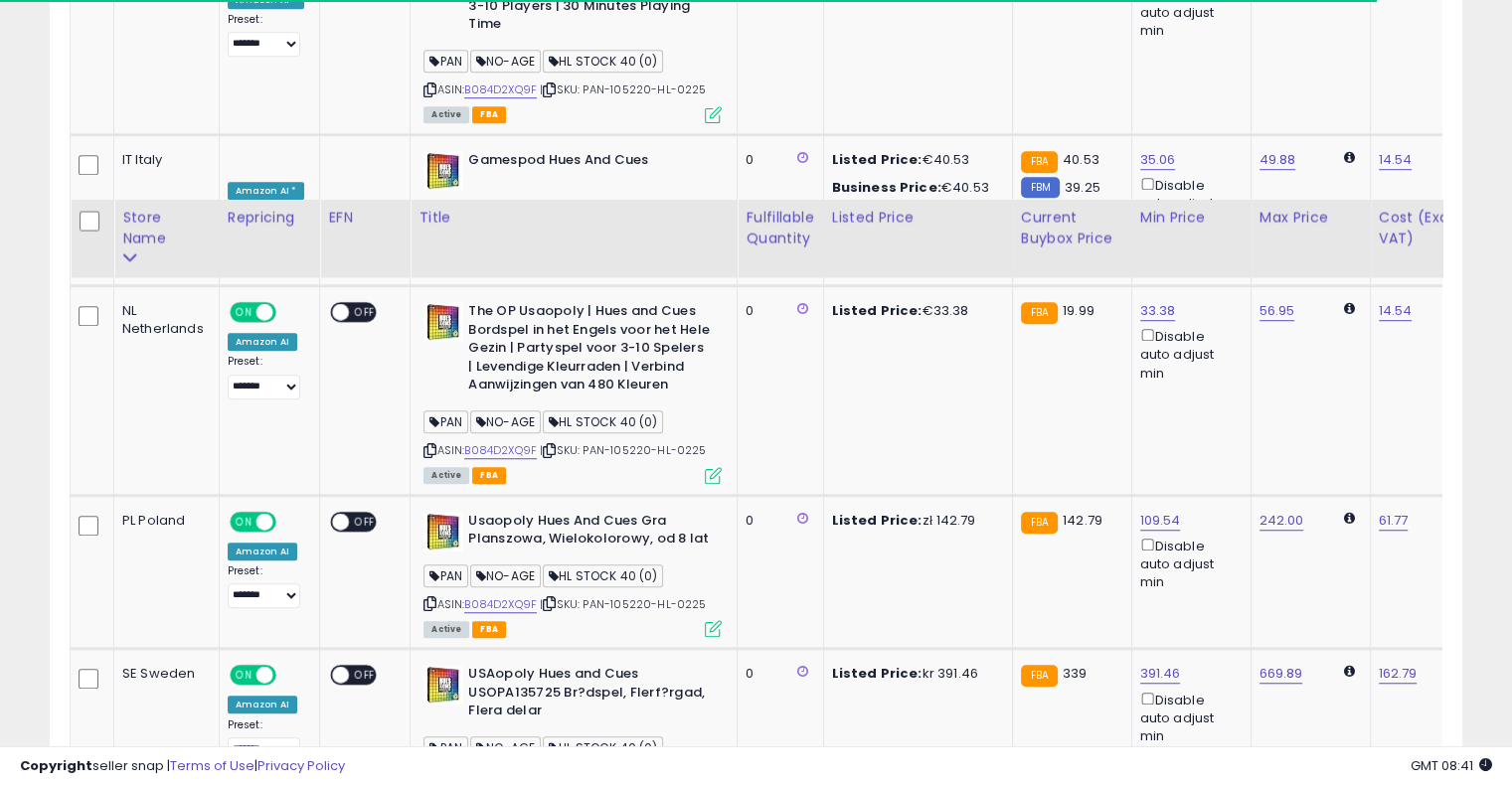 scroll, scrollTop: 1582, scrollLeft: 0, axis: vertical 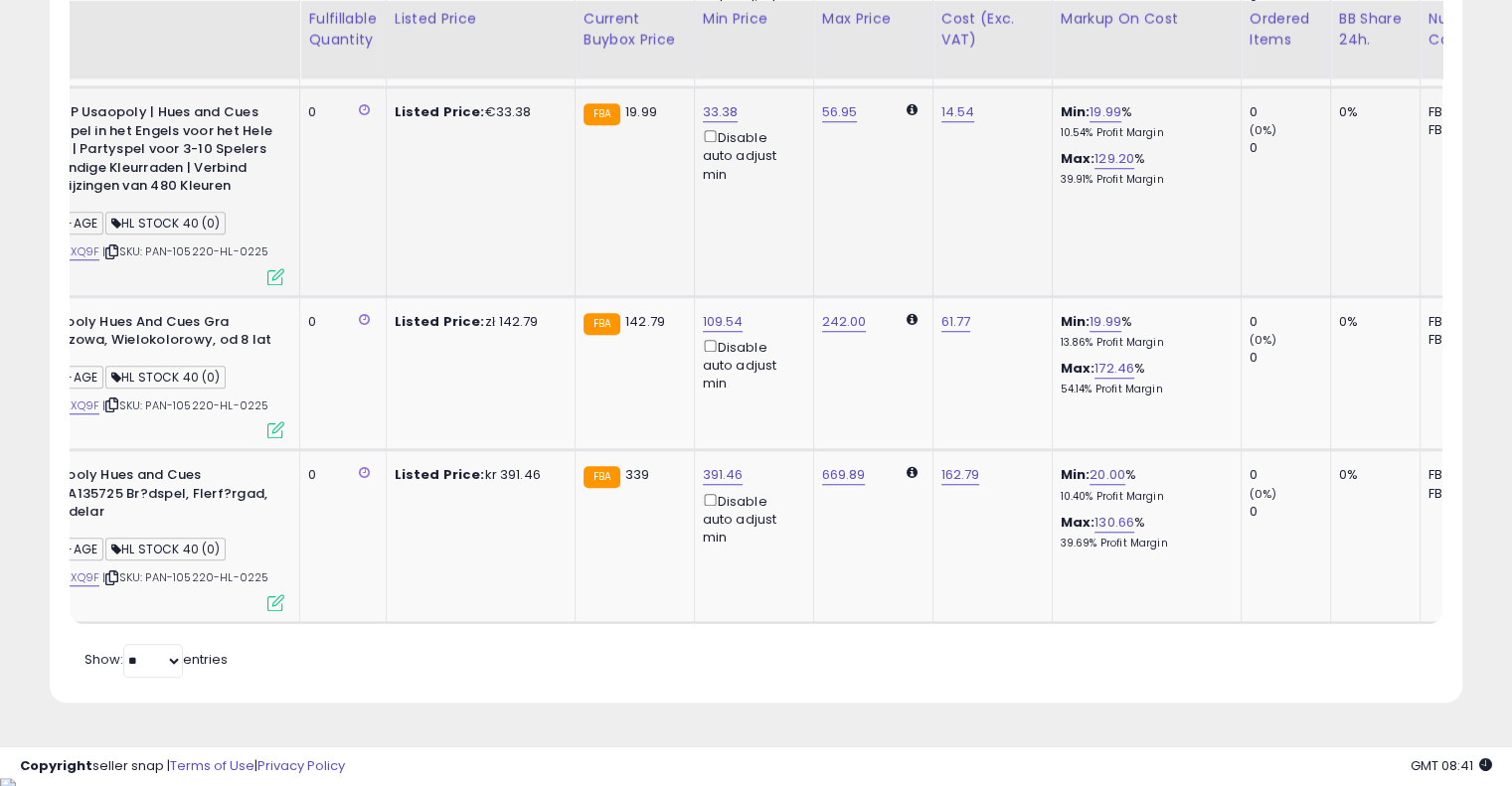drag, startPoint x: 736, startPoint y: 262, endPoint x: 947, endPoint y: 231, distance: 213.26509 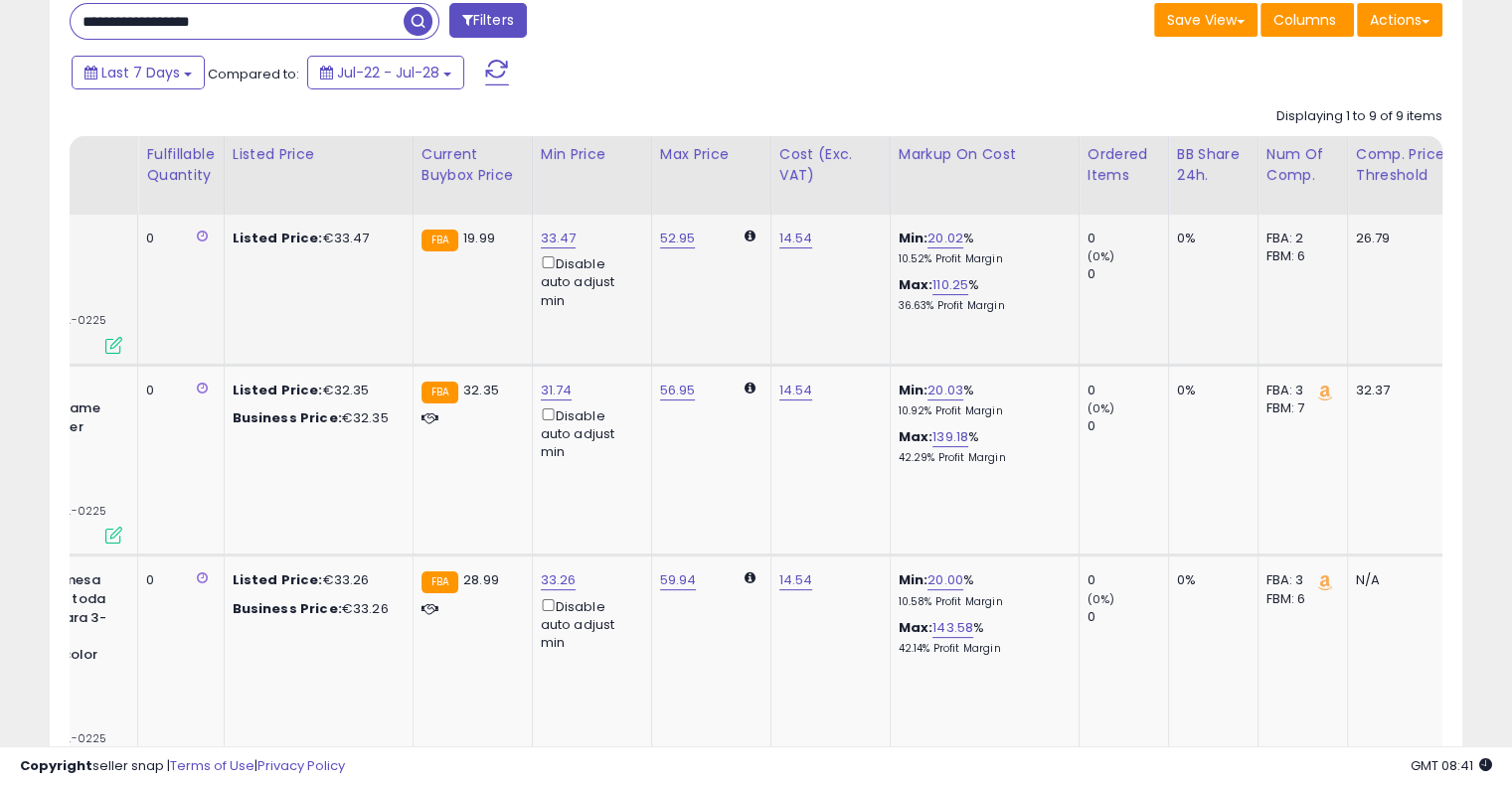 scroll, scrollTop: 191, scrollLeft: 0, axis: vertical 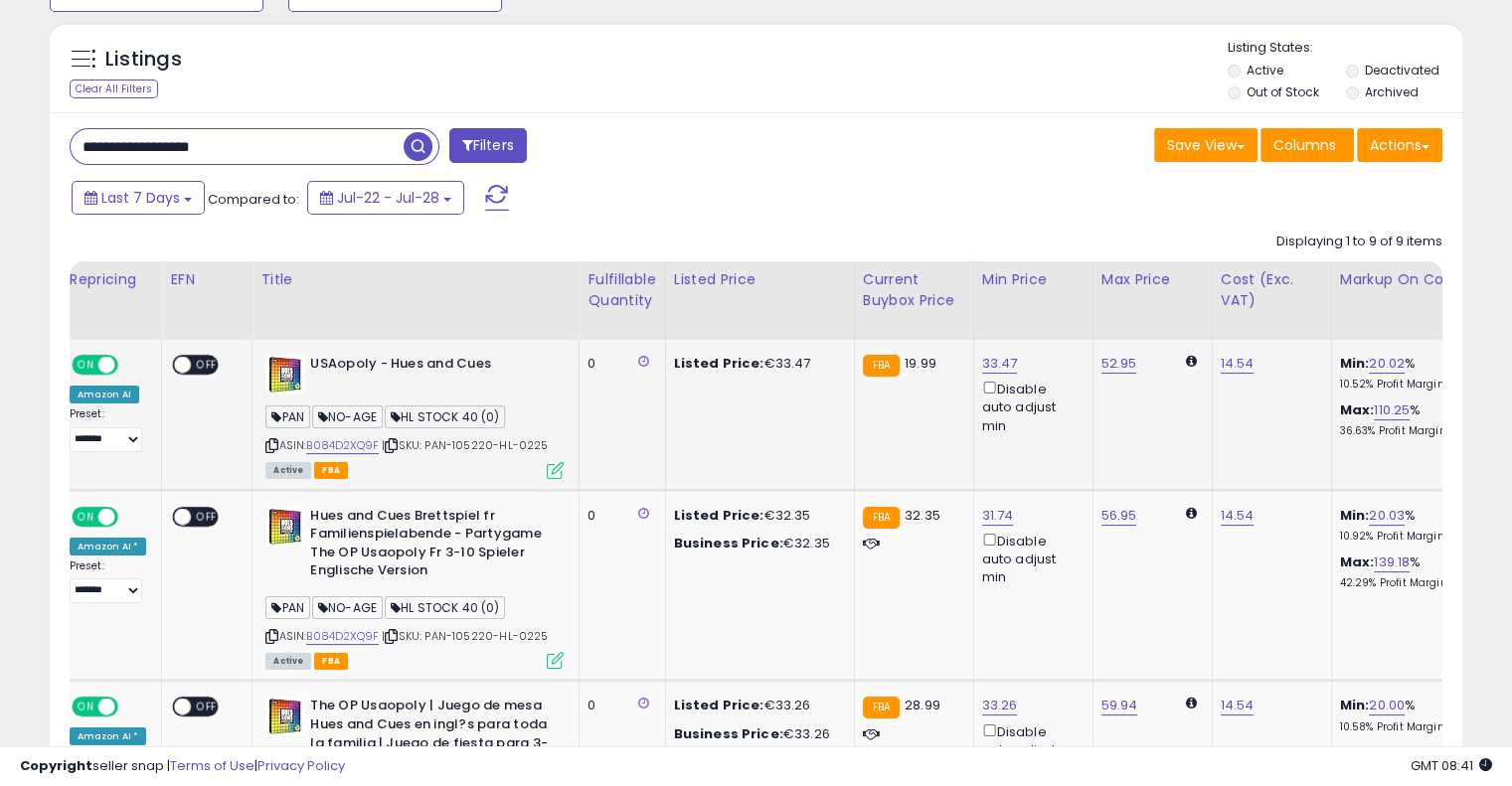 drag, startPoint x: 1071, startPoint y: 470, endPoint x: 930, endPoint y: 466, distance: 141.05673 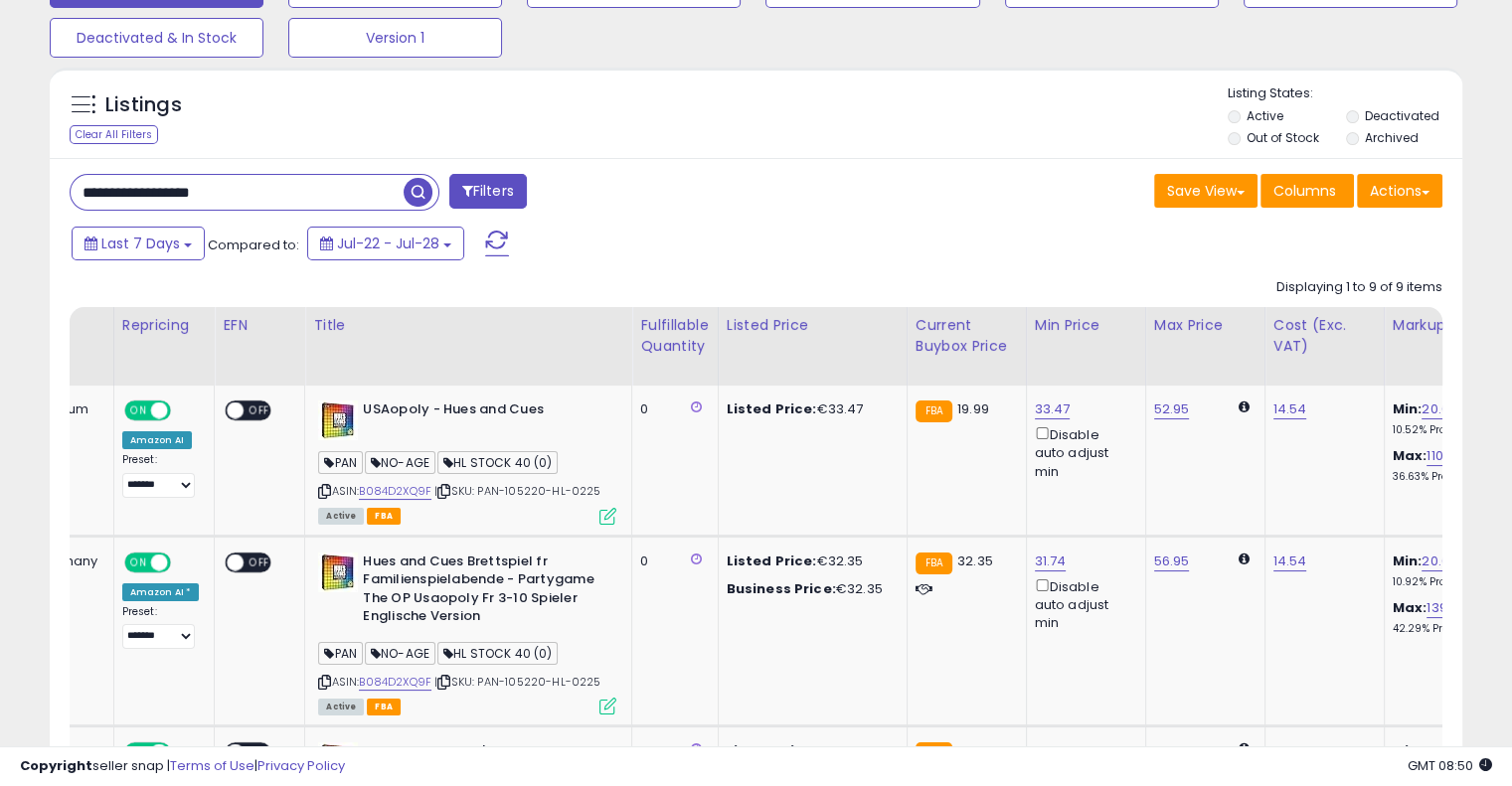 scroll, scrollTop: 0, scrollLeft: 0, axis: both 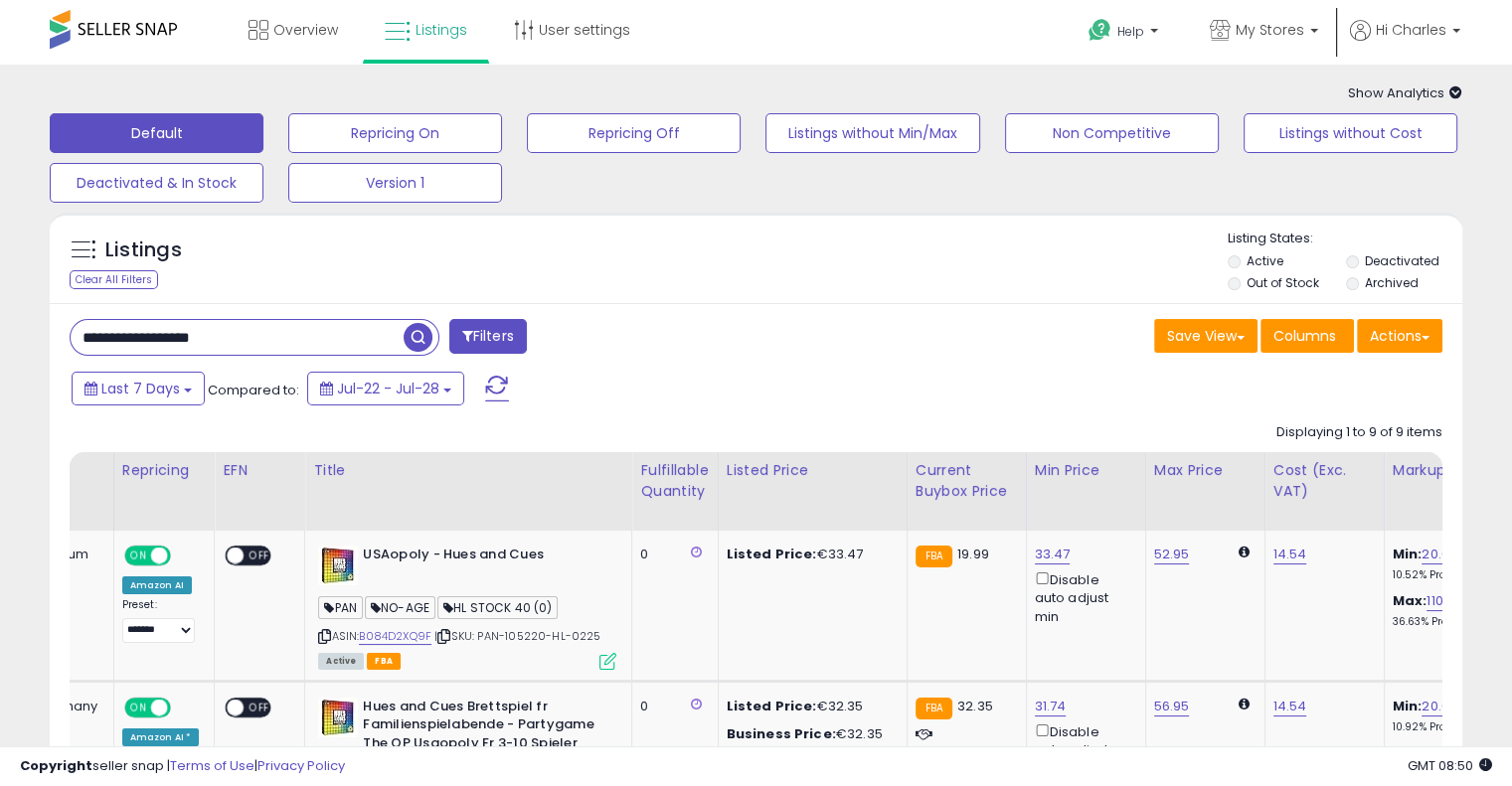 click on "**********" at bounding box center (237, 337) 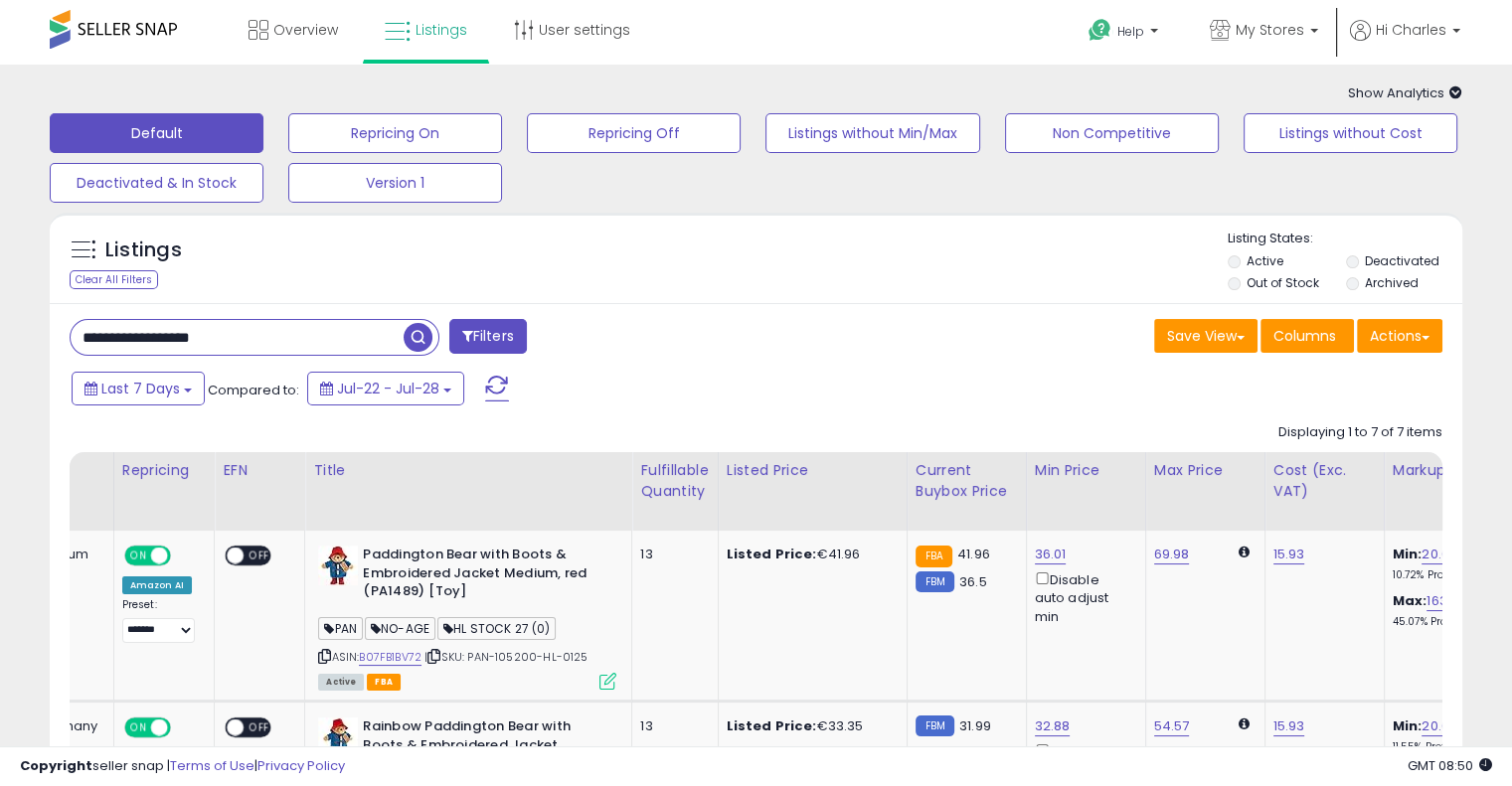 drag, startPoint x: 656, startPoint y: 385, endPoint x: 653, endPoint y: 352, distance: 33.13608 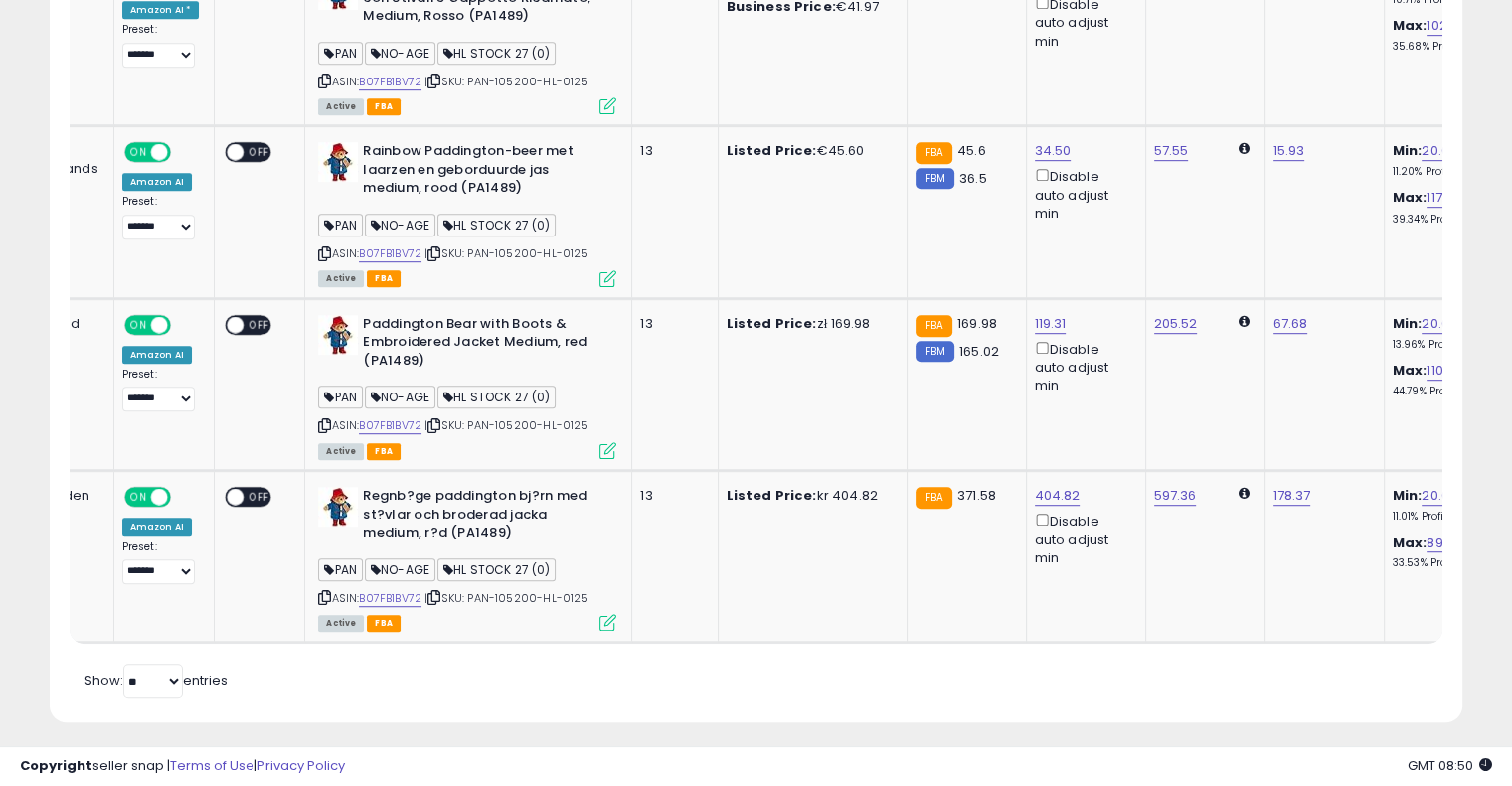 scroll, scrollTop: 1093, scrollLeft: 0, axis: vertical 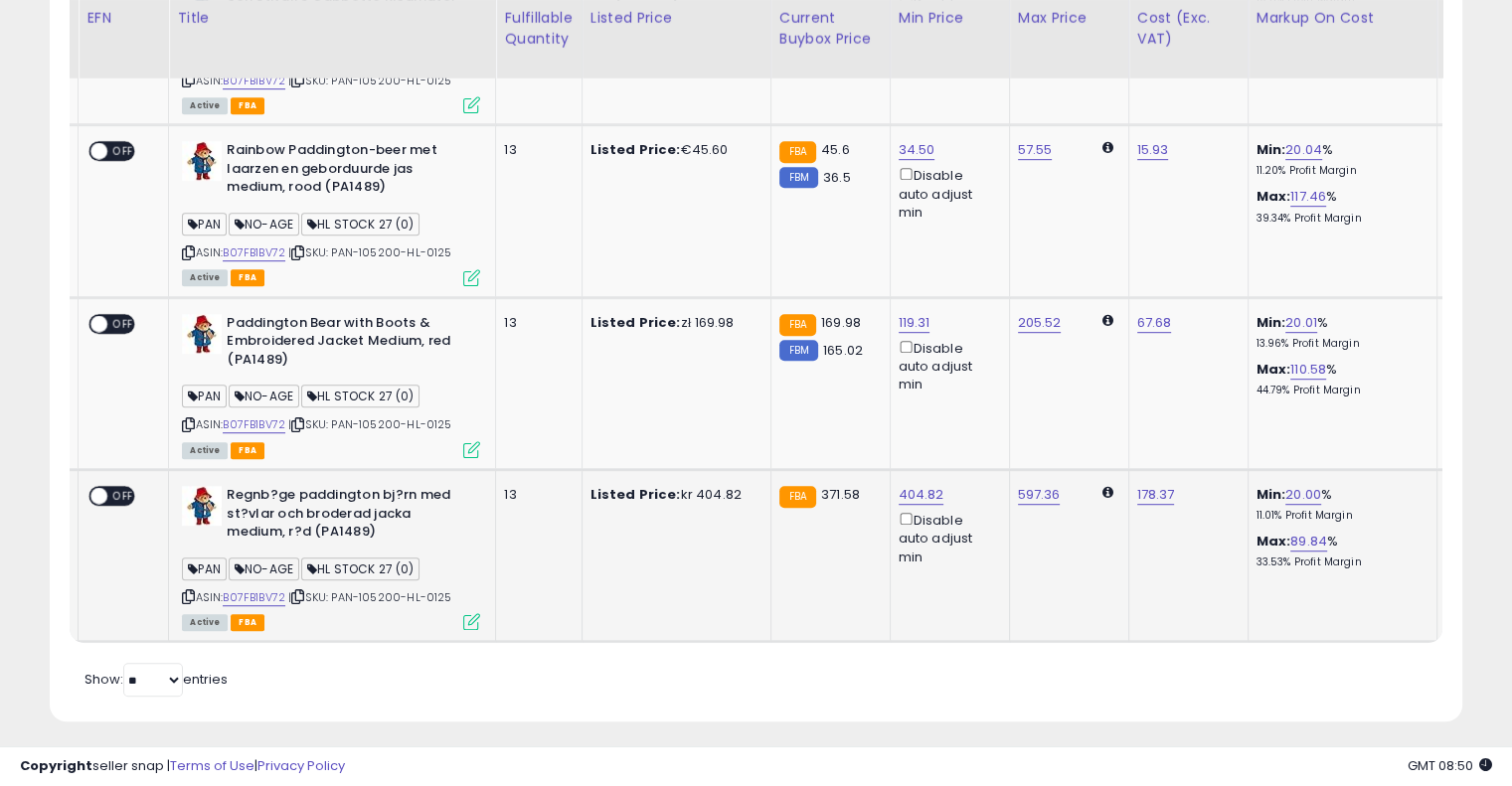 drag, startPoint x: 738, startPoint y: 512, endPoint x: 848, endPoint y: 489, distance: 112.37882 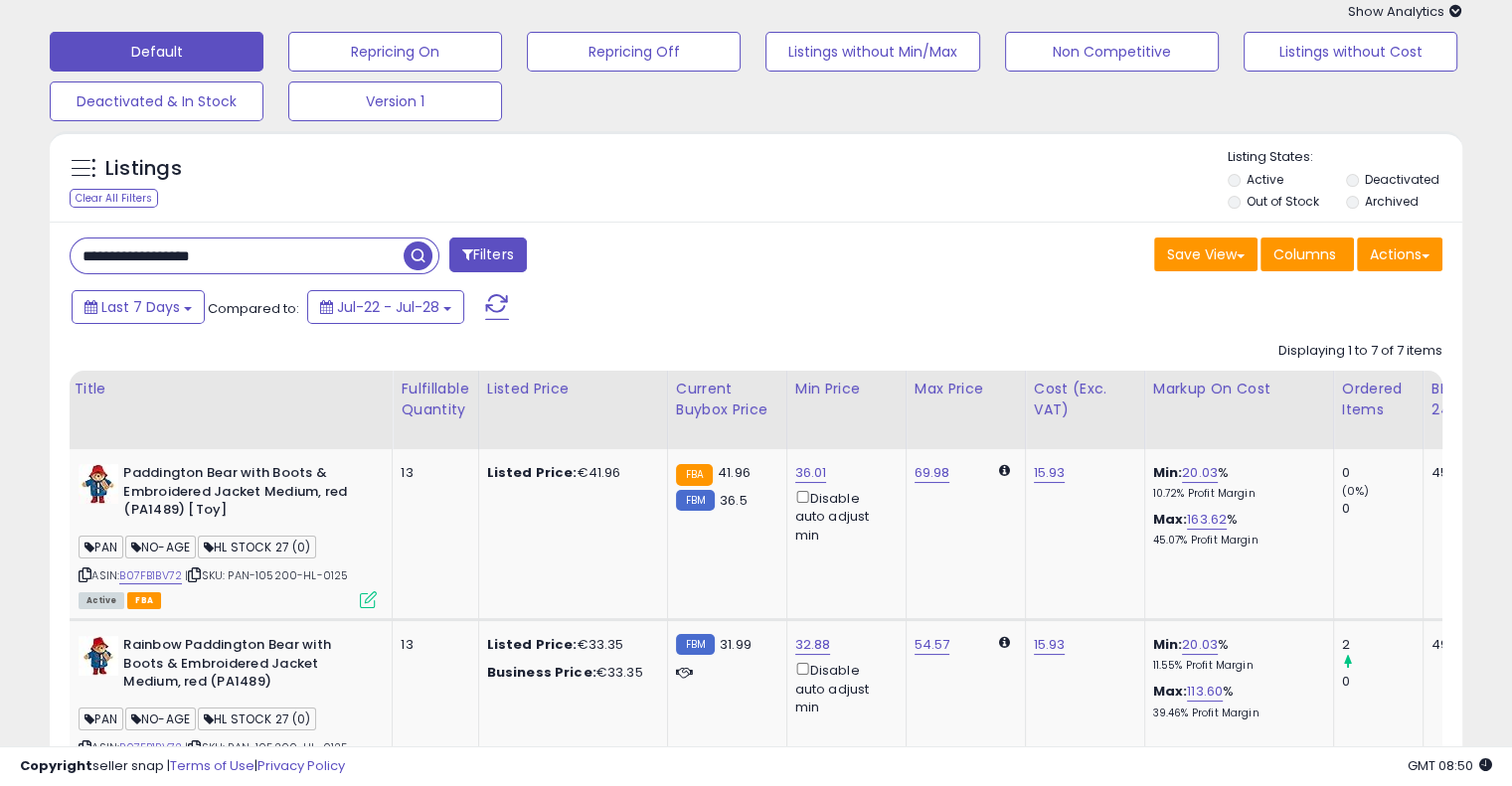 scroll, scrollTop: 0, scrollLeft: 0, axis: both 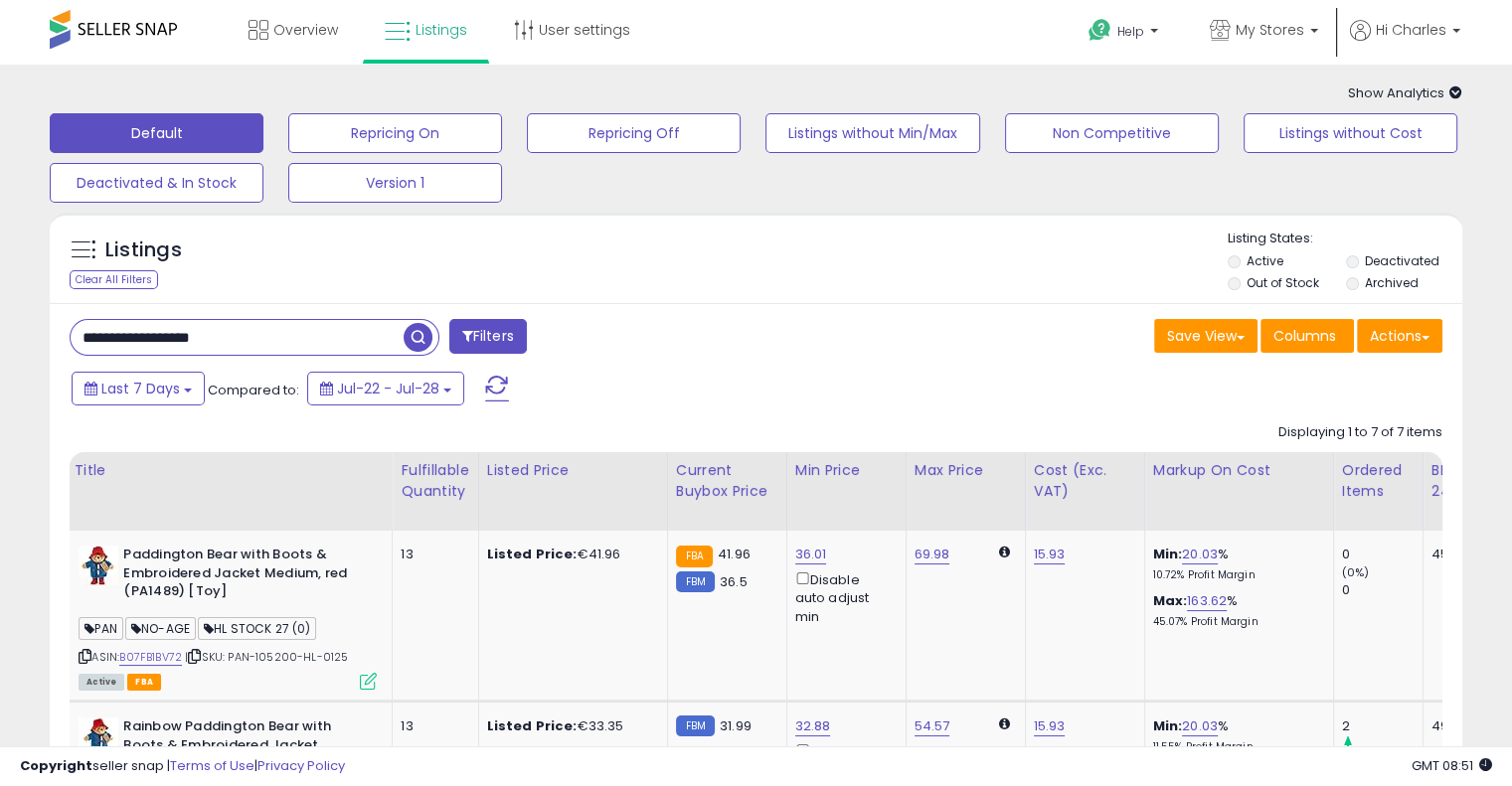 click on "**********" at bounding box center [237, 337] 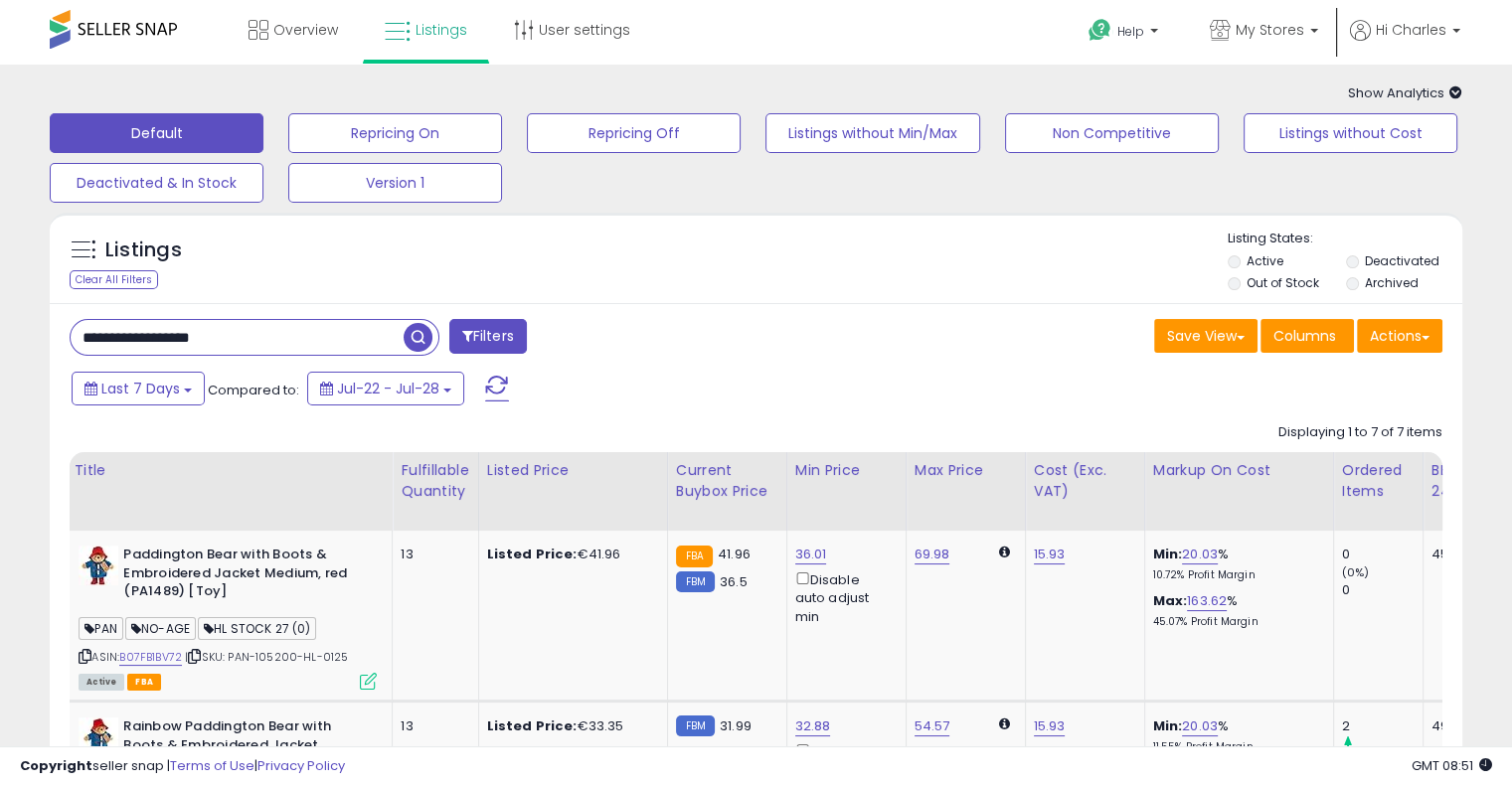 click on "**********" at bounding box center (237, 337) 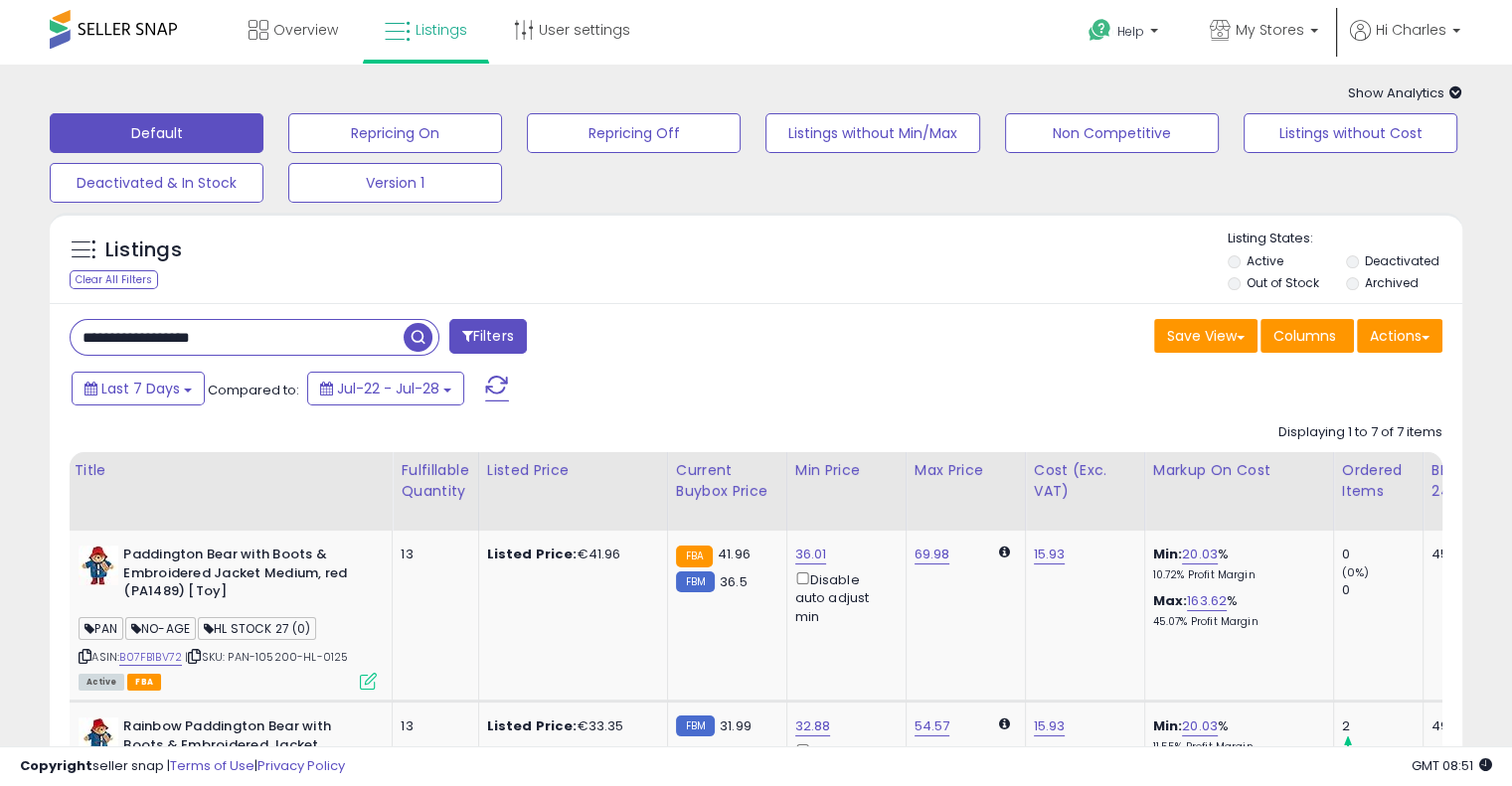 click on "**********" at bounding box center [237, 337] 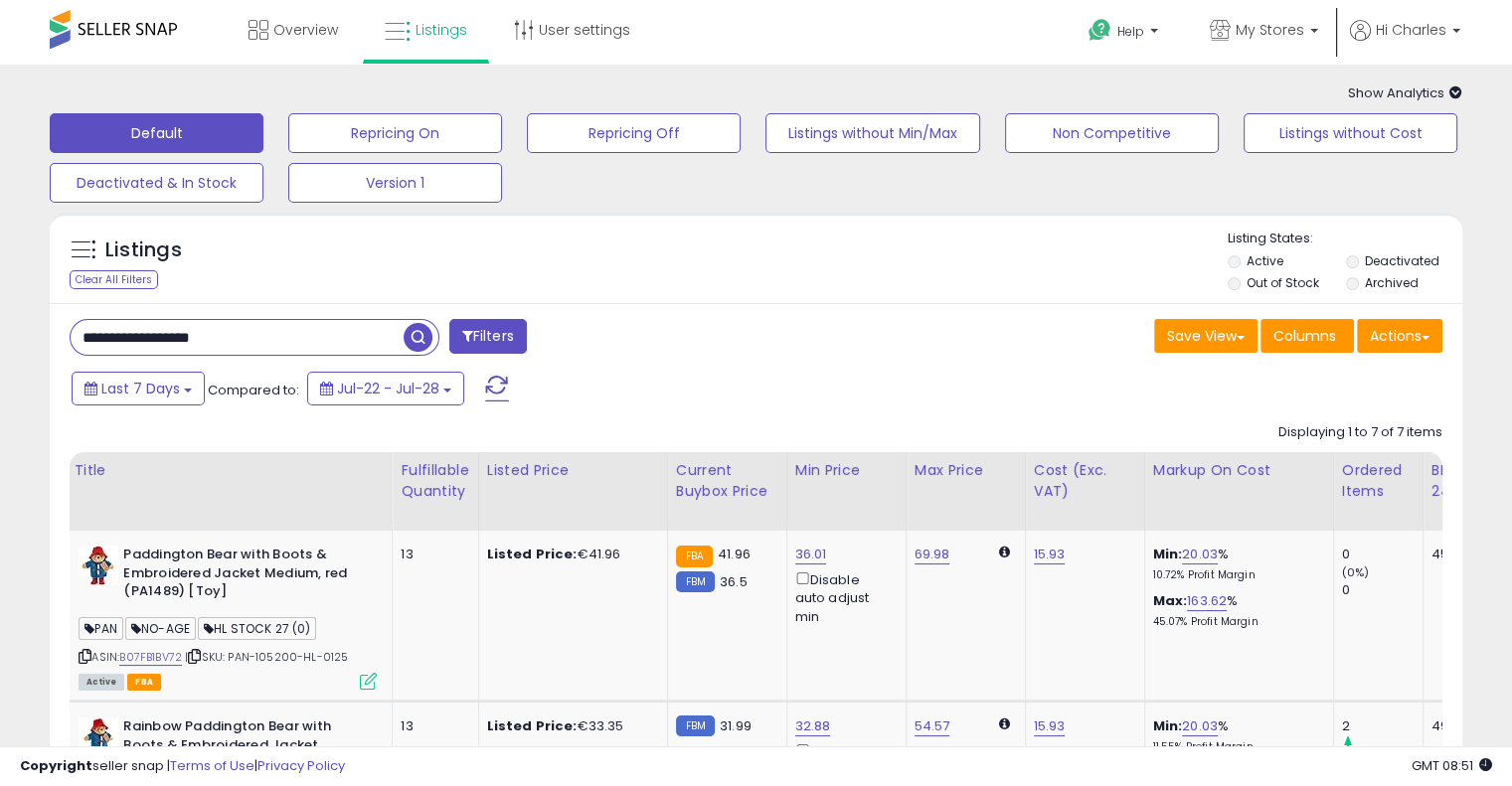 paste 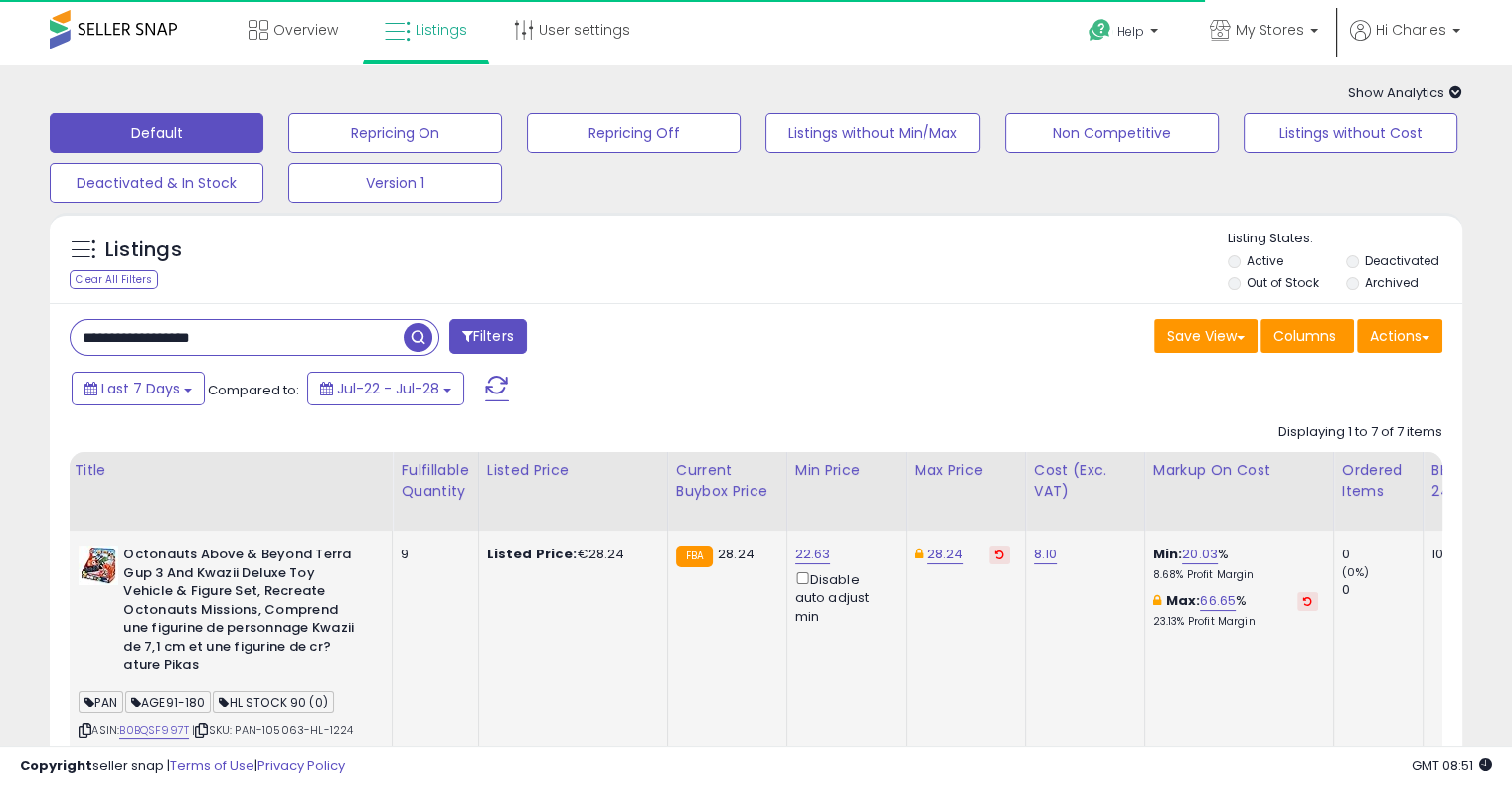 scroll, scrollTop: 0, scrollLeft: 135, axis: horizontal 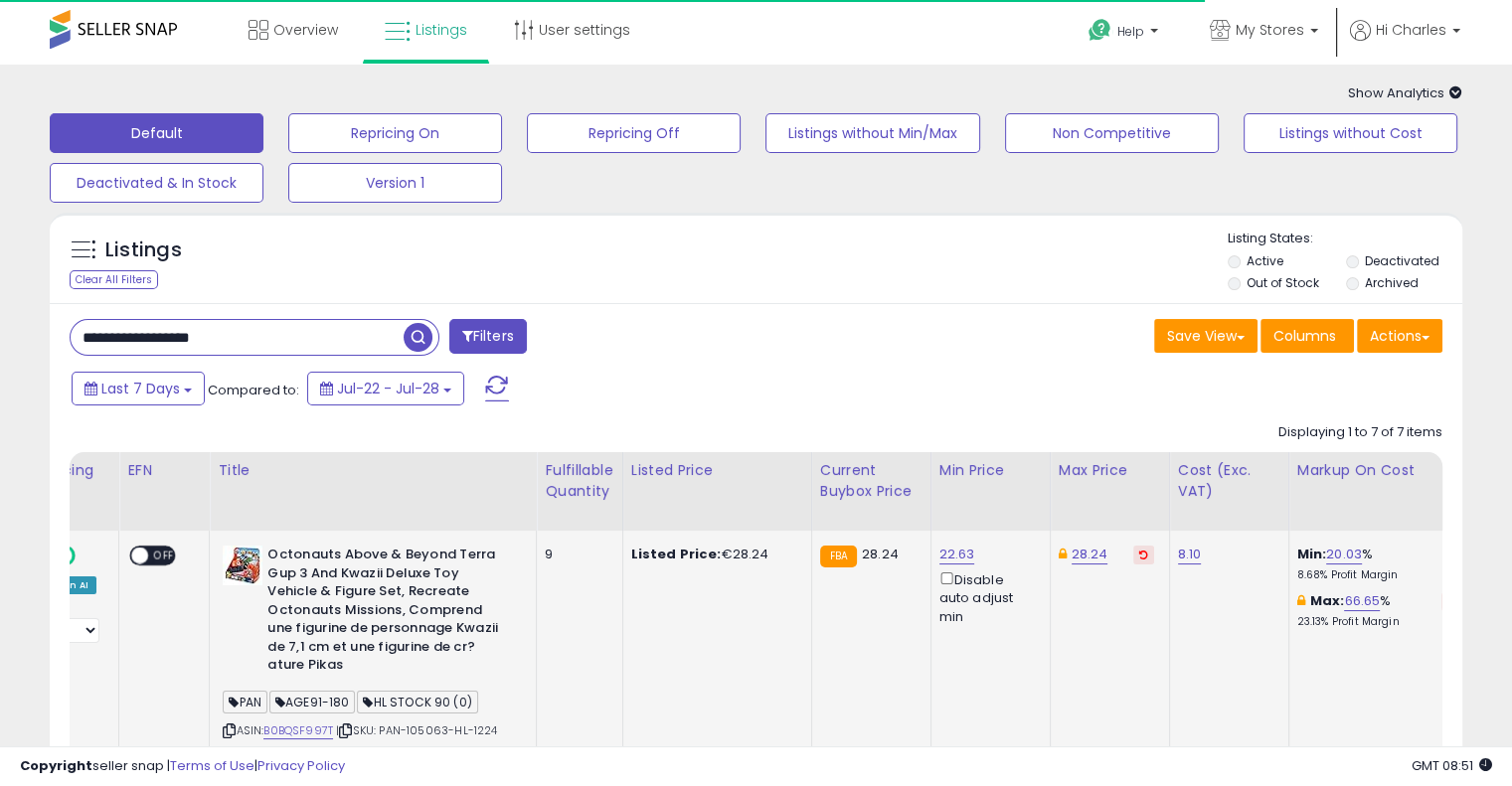 drag, startPoint x: 728, startPoint y: 621, endPoint x: 573, endPoint y: 617, distance: 155.0516 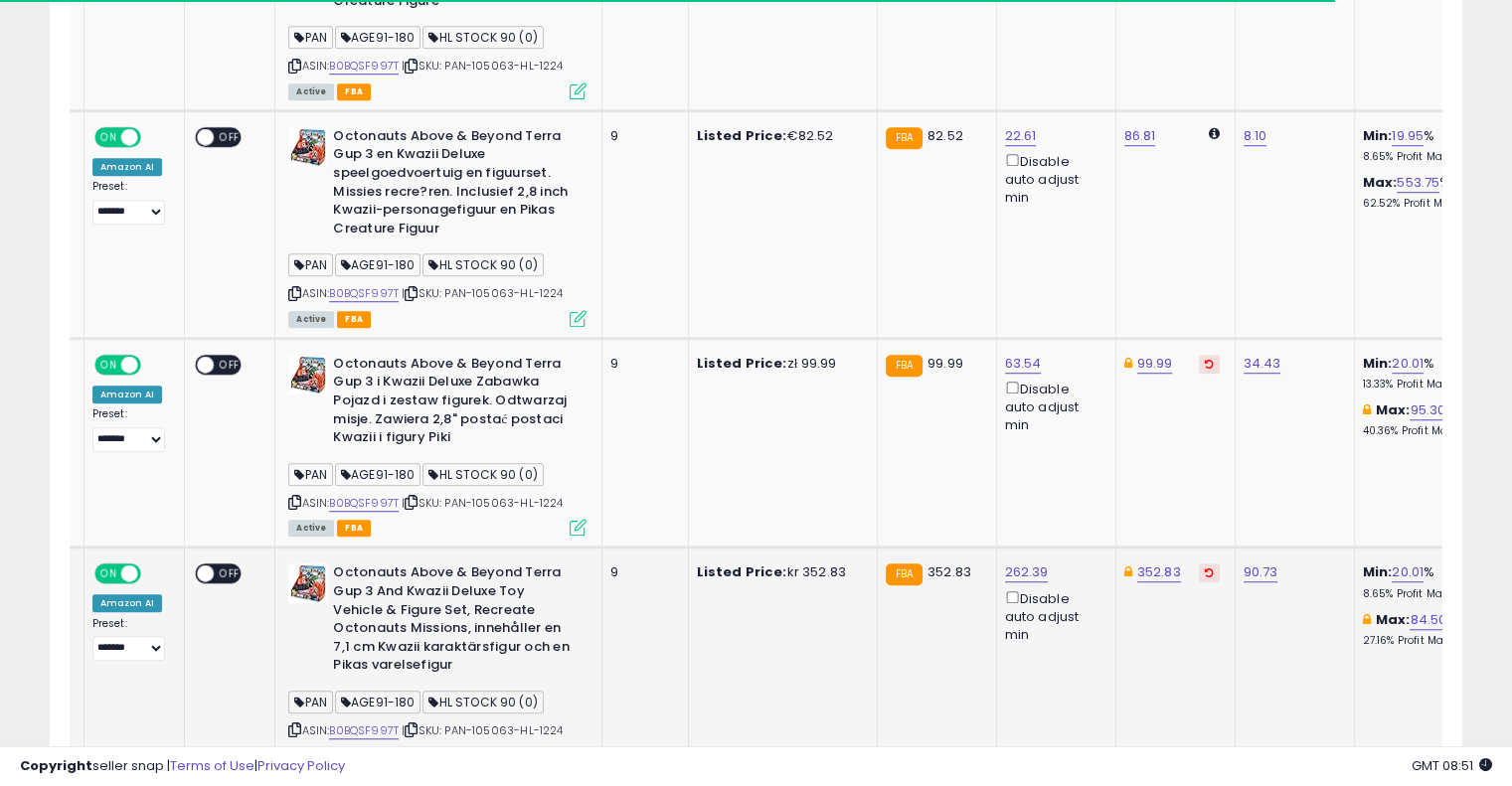 scroll, scrollTop: 1502, scrollLeft: 0, axis: vertical 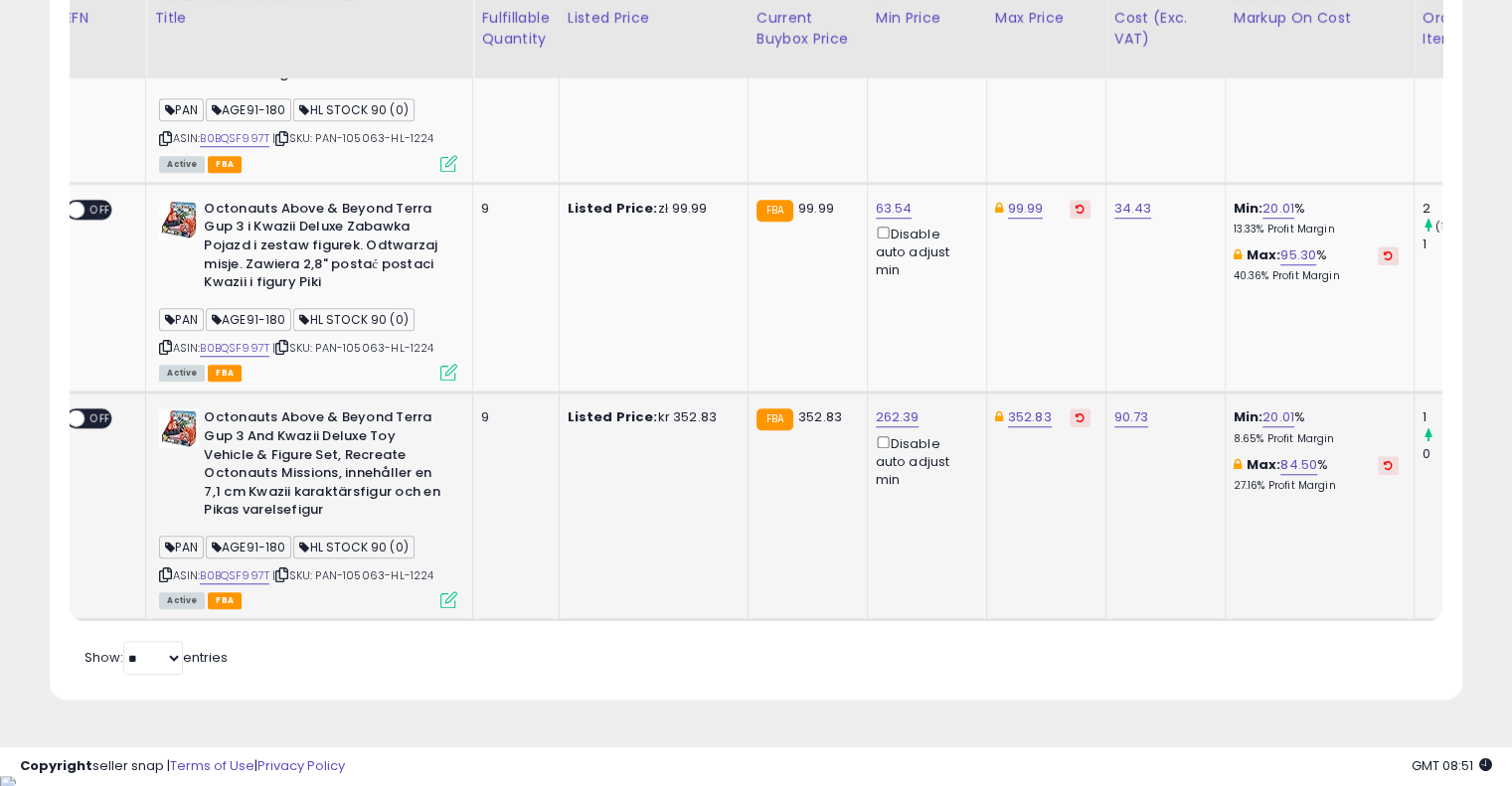 drag, startPoint x: 640, startPoint y: 460, endPoint x: 768, endPoint y: 434, distance: 130.61393 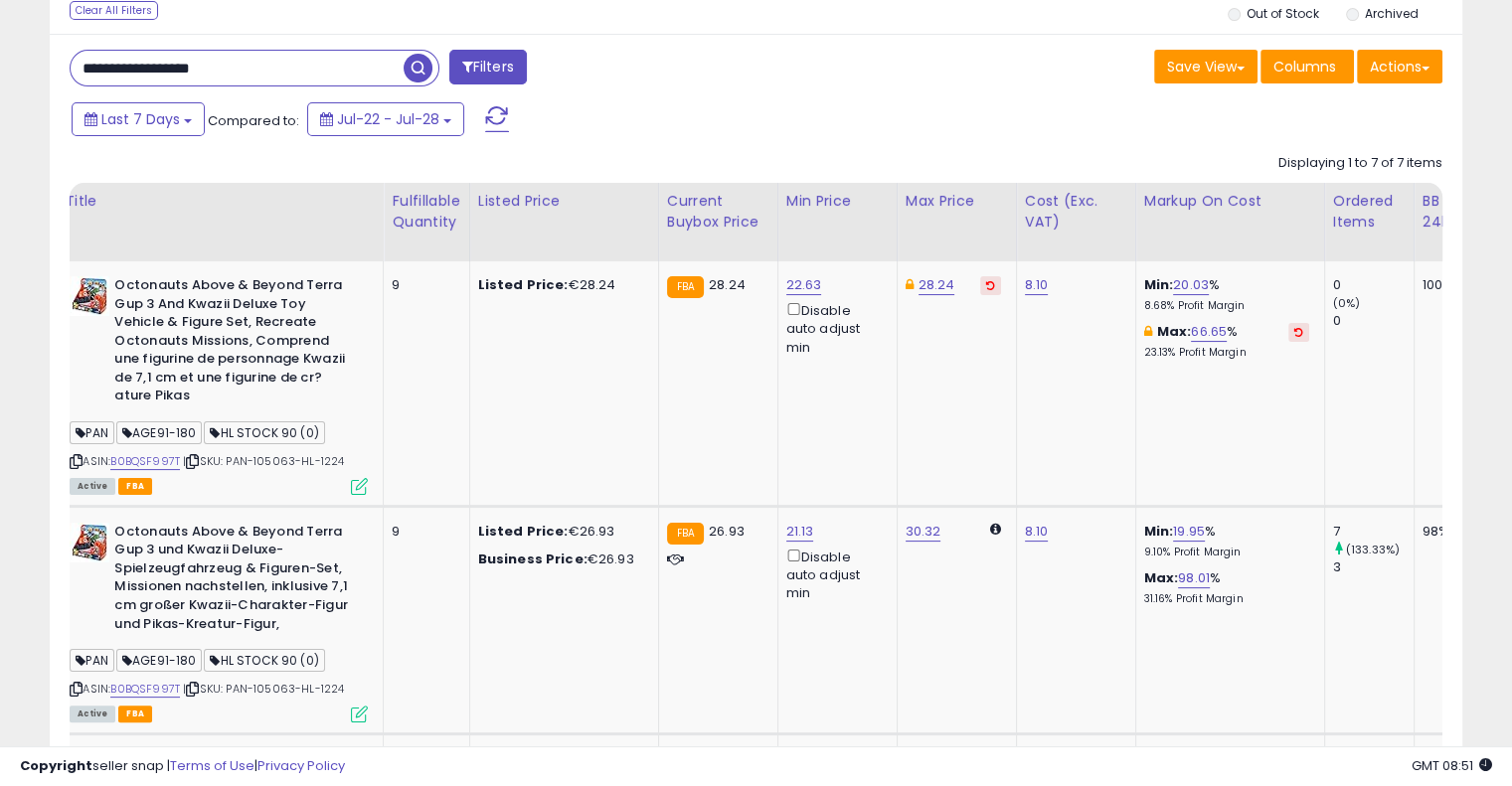 scroll, scrollTop: 111, scrollLeft: 0, axis: vertical 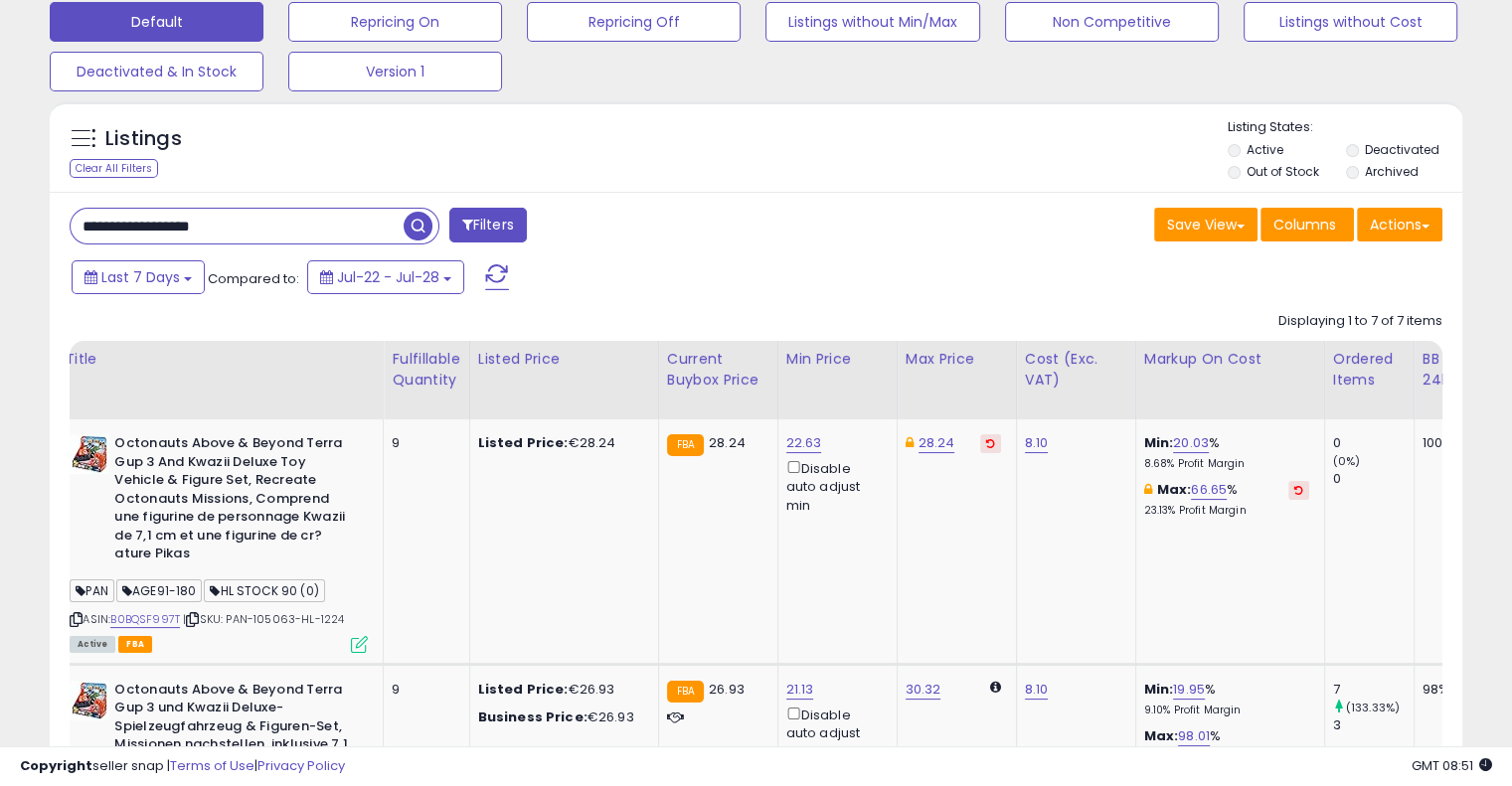drag, startPoint x: 282, startPoint y: 223, endPoint x: 3, endPoint y: 219, distance: 279.02867 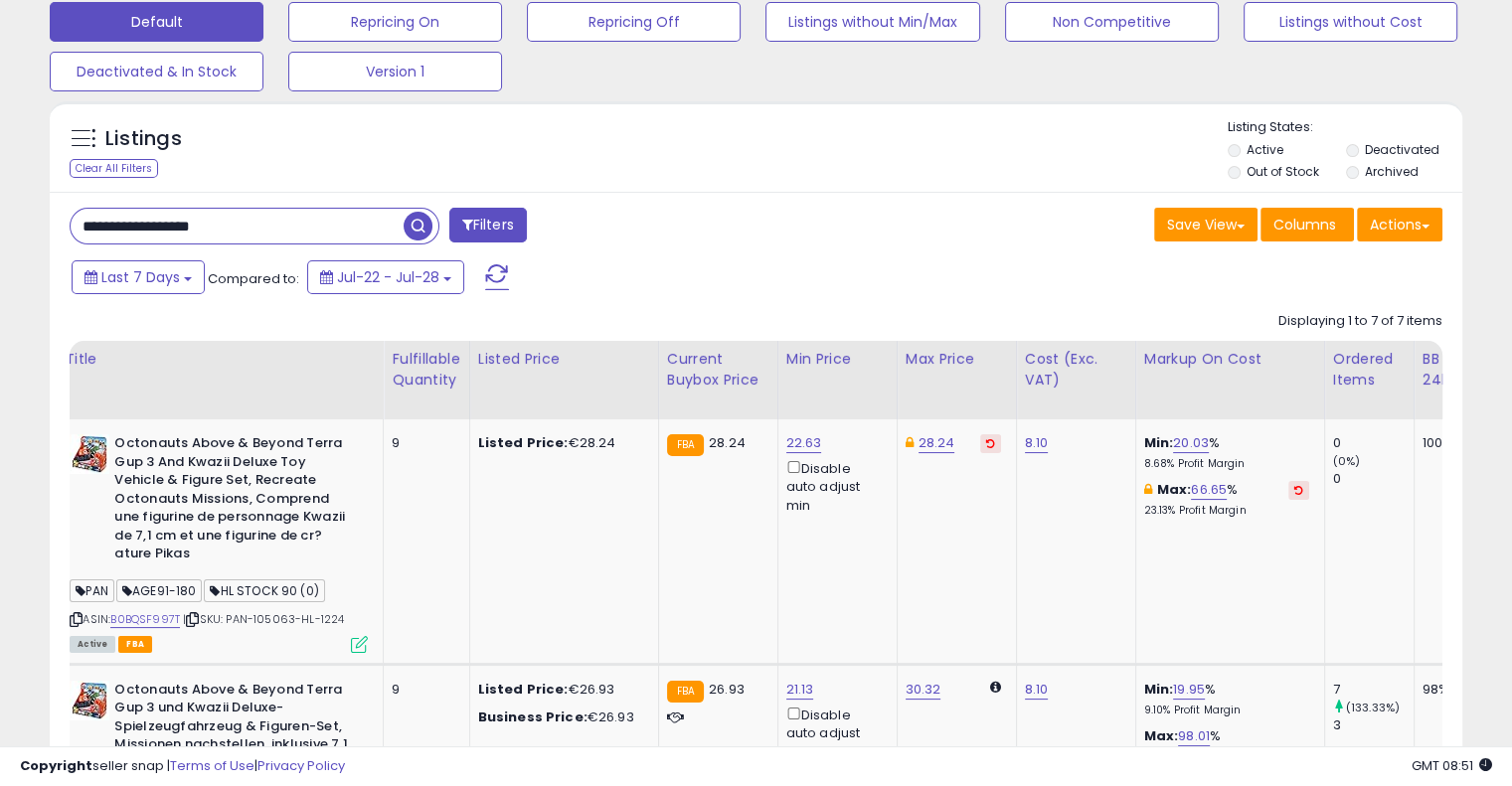 paste 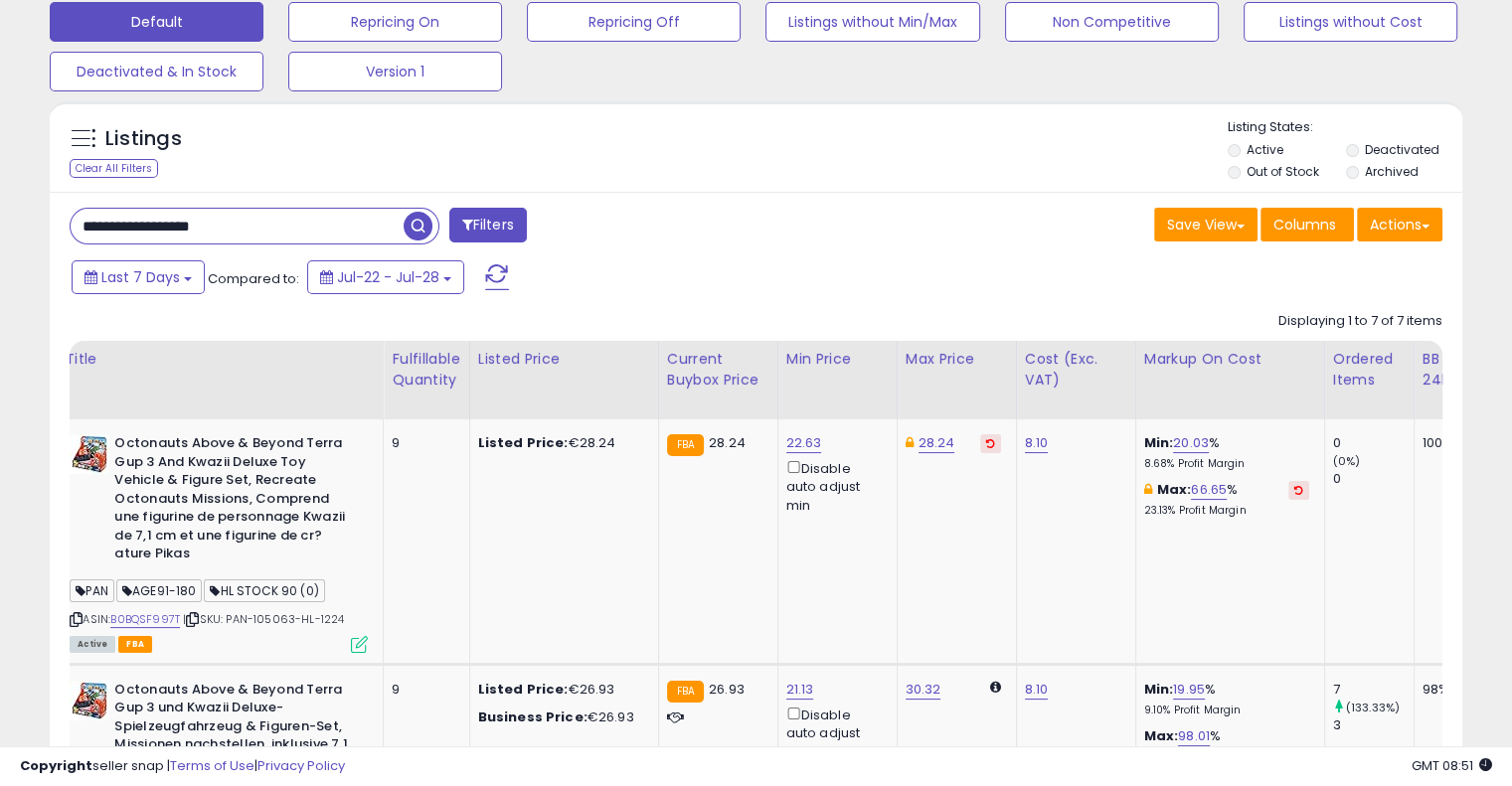 click at bounding box center (418, 226) 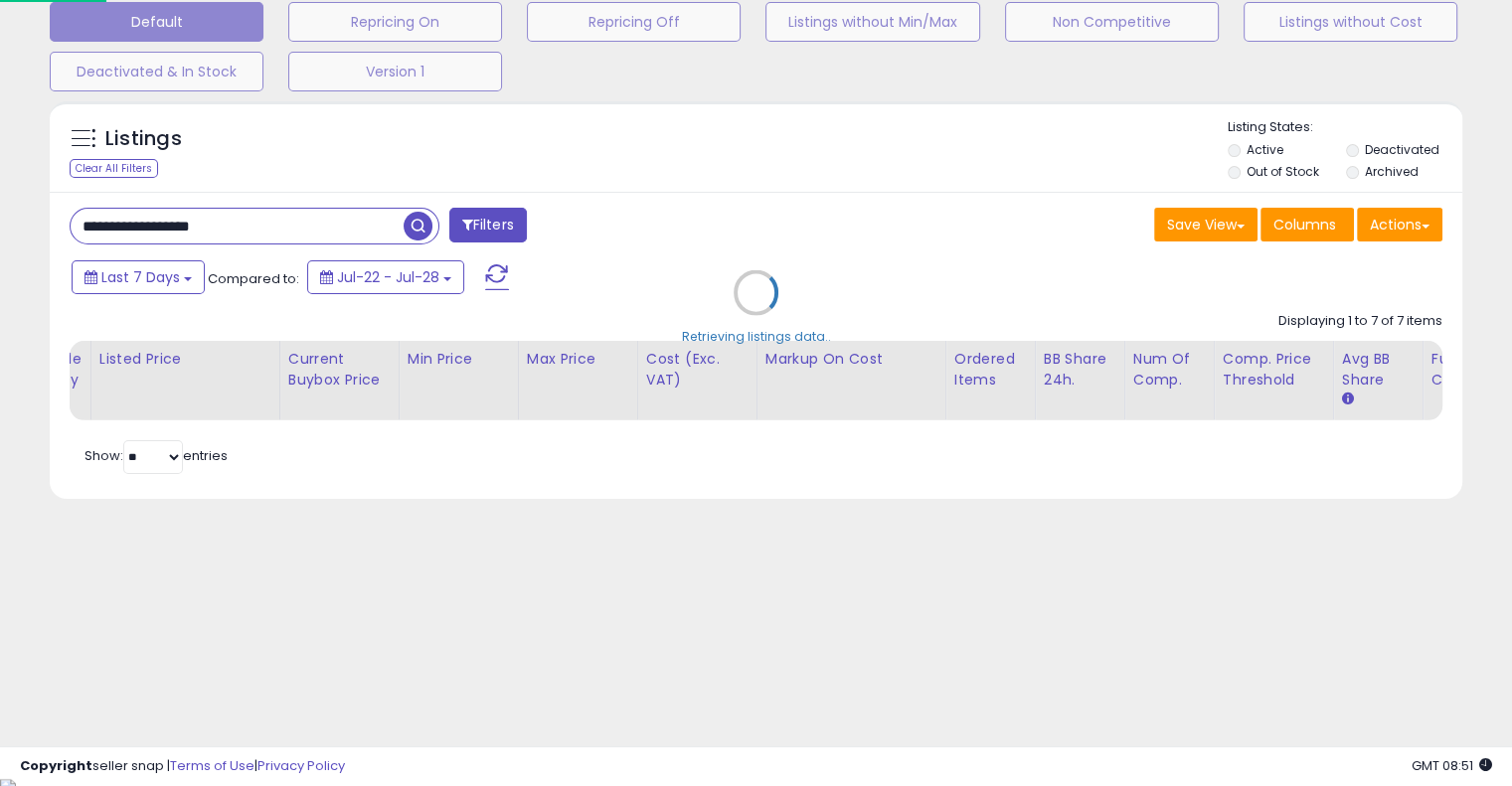 scroll, scrollTop: 103, scrollLeft: 0, axis: vertical 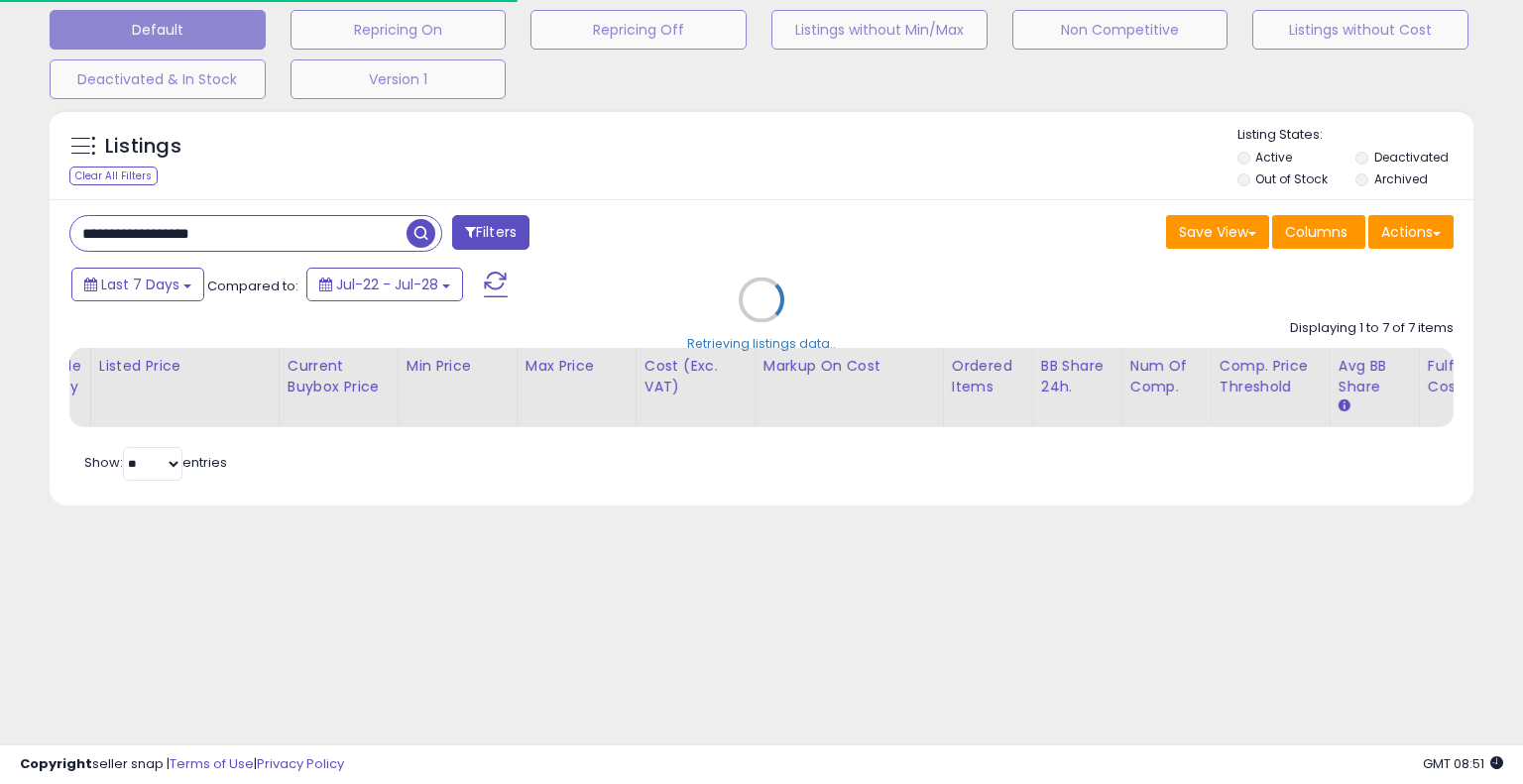 click on "Retrieving listings data.." at bounding box center [762, 314] 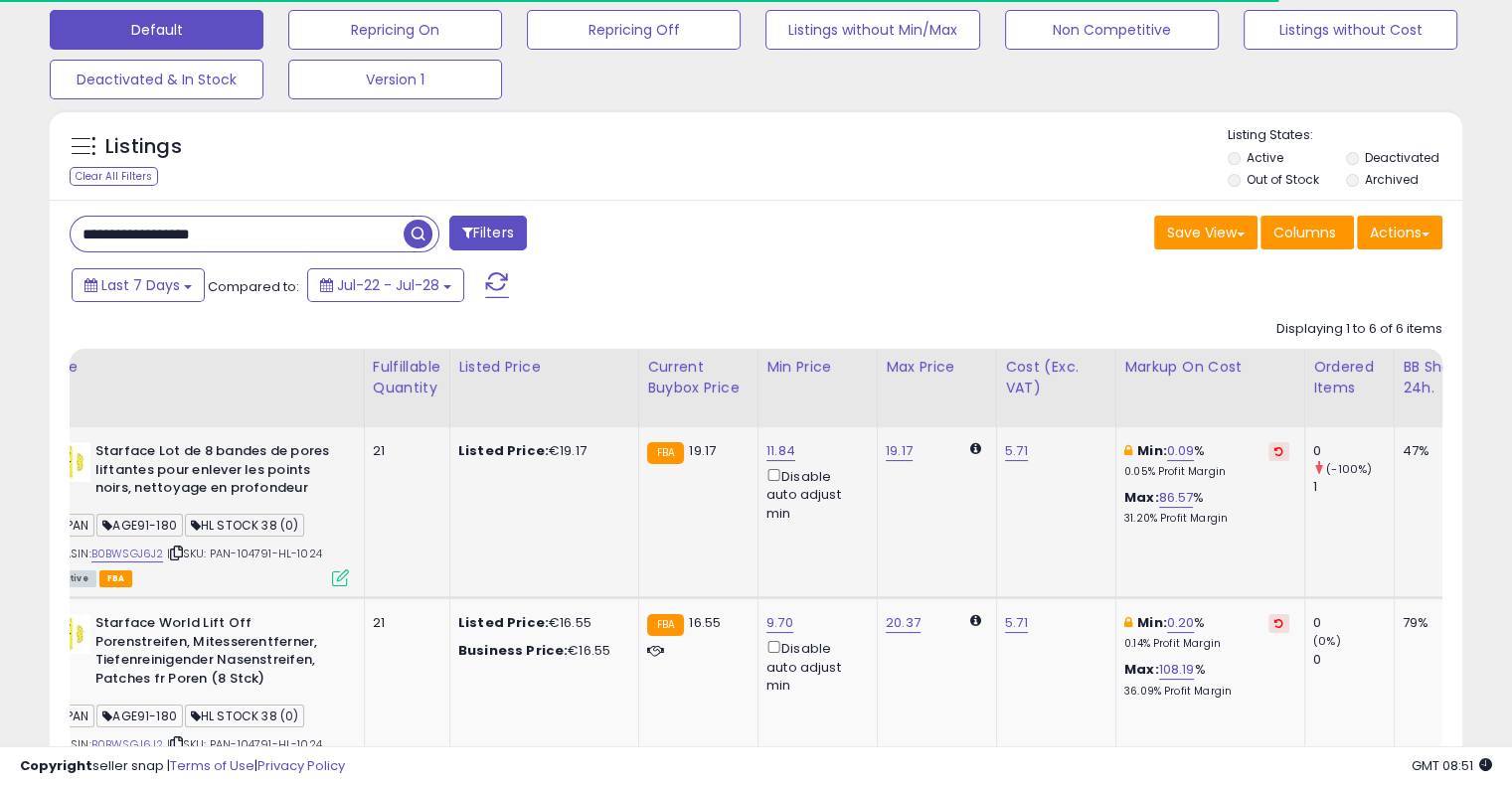 scroll, scrollTop: 0, scrollLeft: 242, axis: horizontal 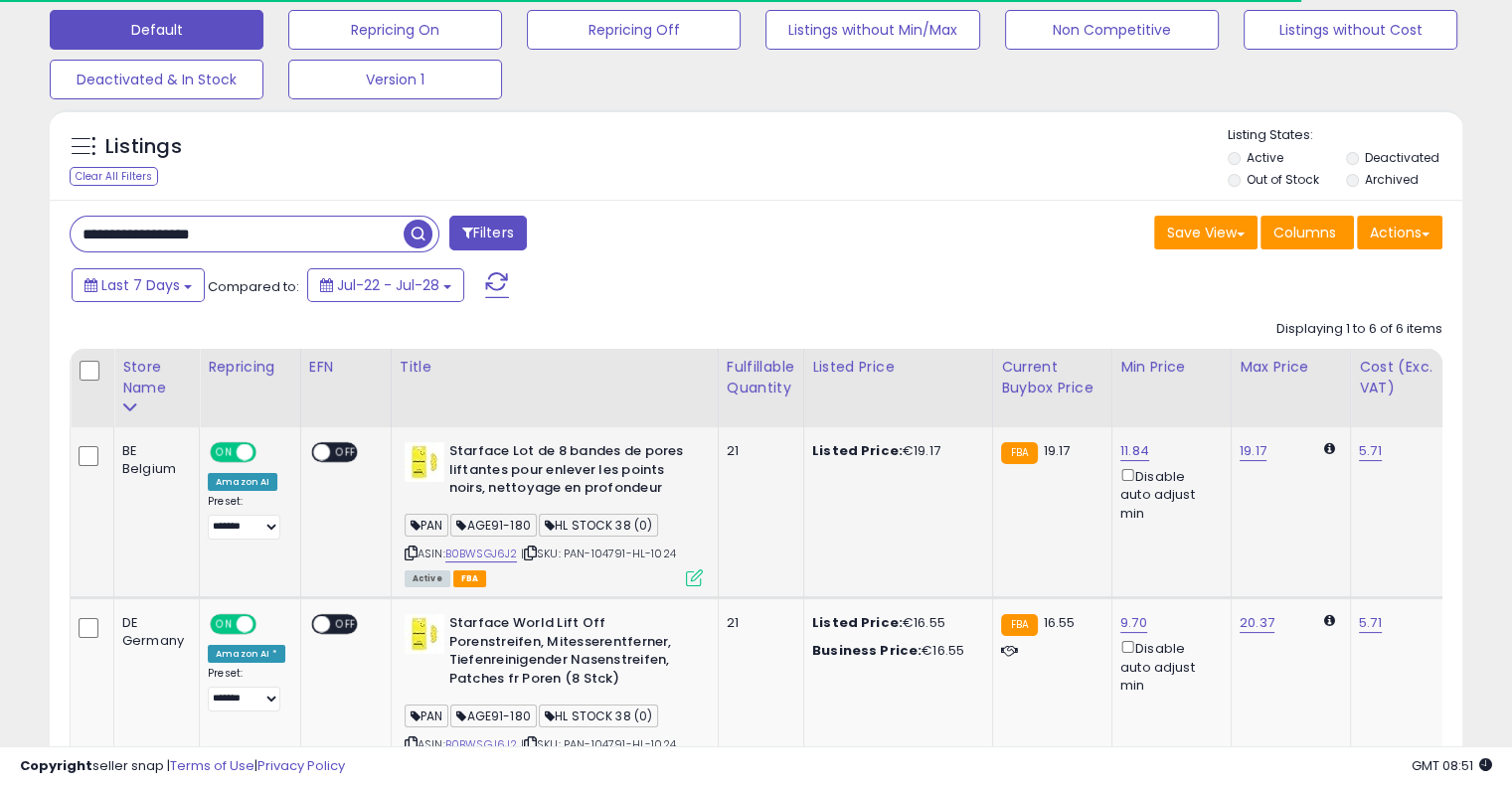 drag, startPoint x: 962, startPoint y: 565, endPoint x: 685, endPoint y: 558, distance: 277.0884 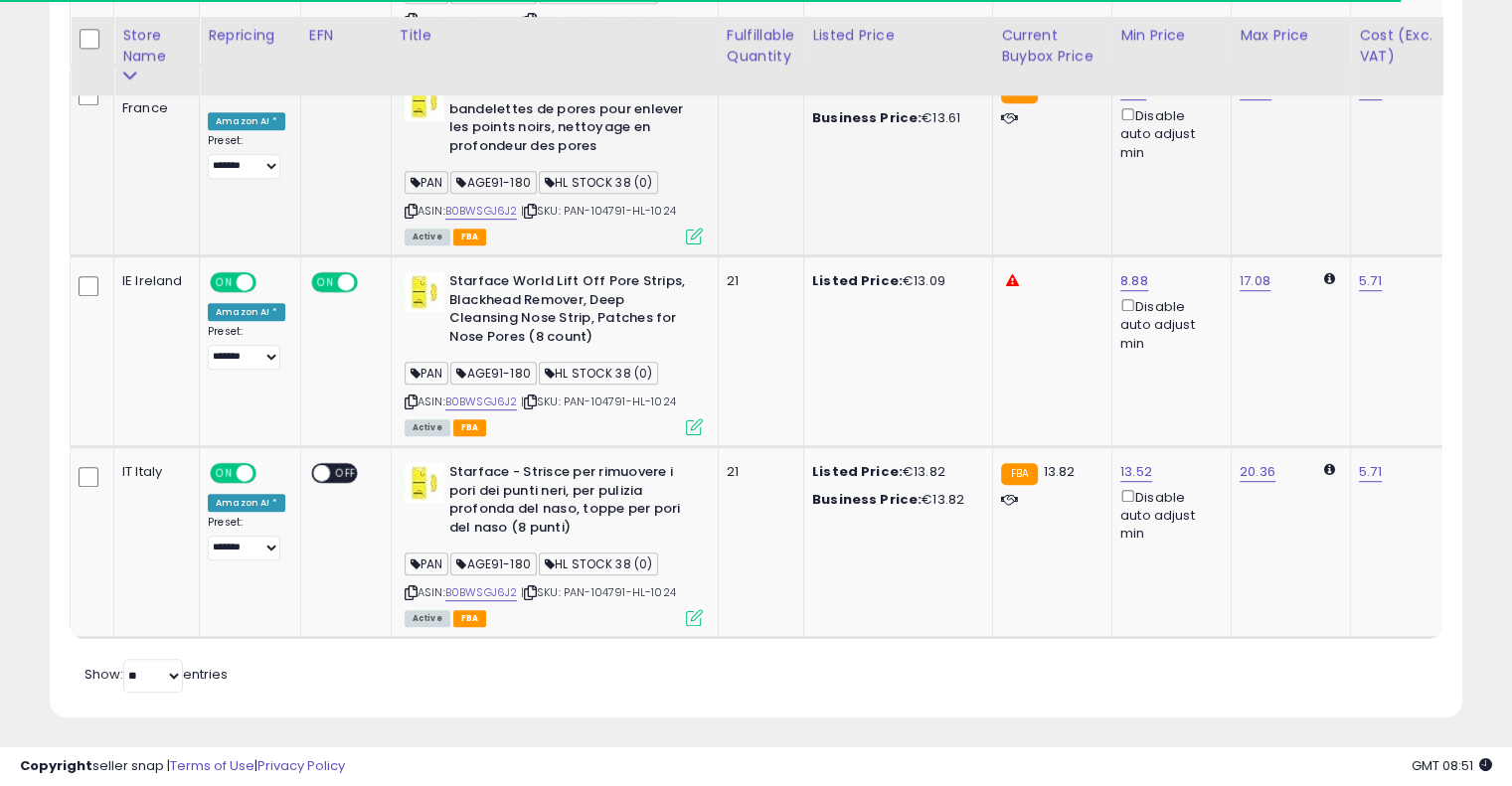 scroll, scrollTop: 1034, scrollLeft: 0, axis: vertical 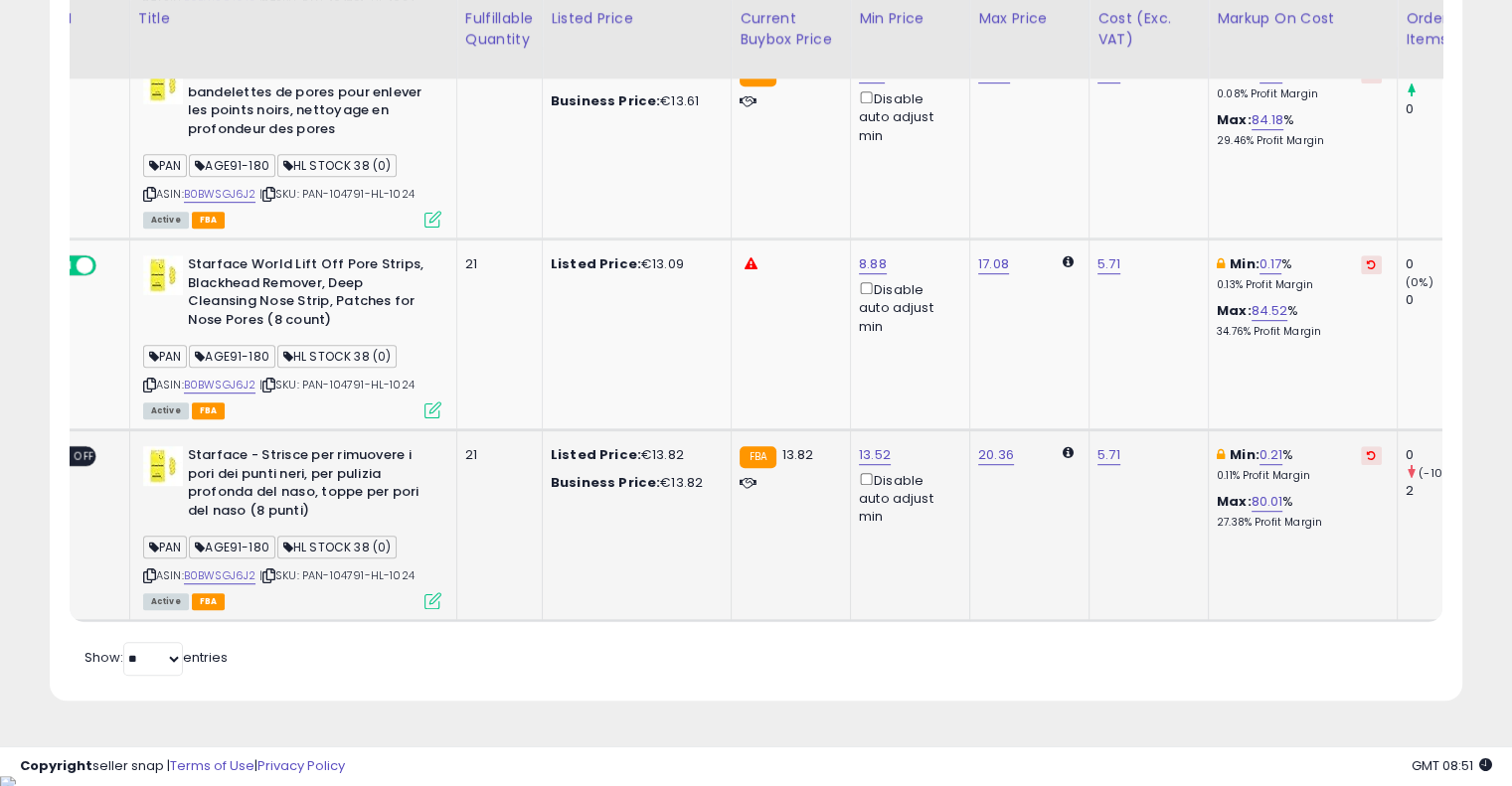 drag, startPoint x: 879, startPoint y: 478, endPoint x: 937, endPoint y: 458, distance: 61.351447 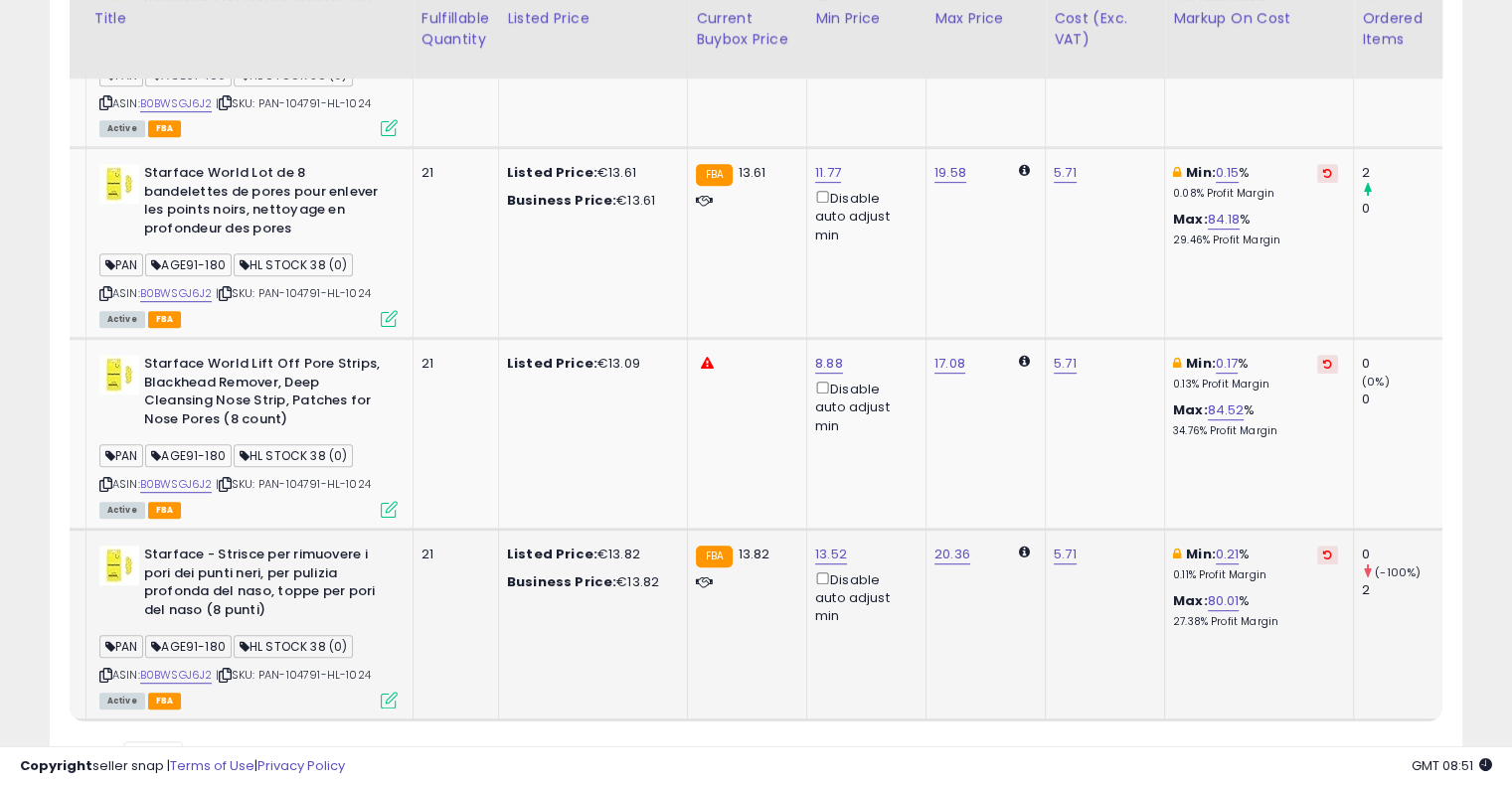 click at bounding box center [1327, 554] 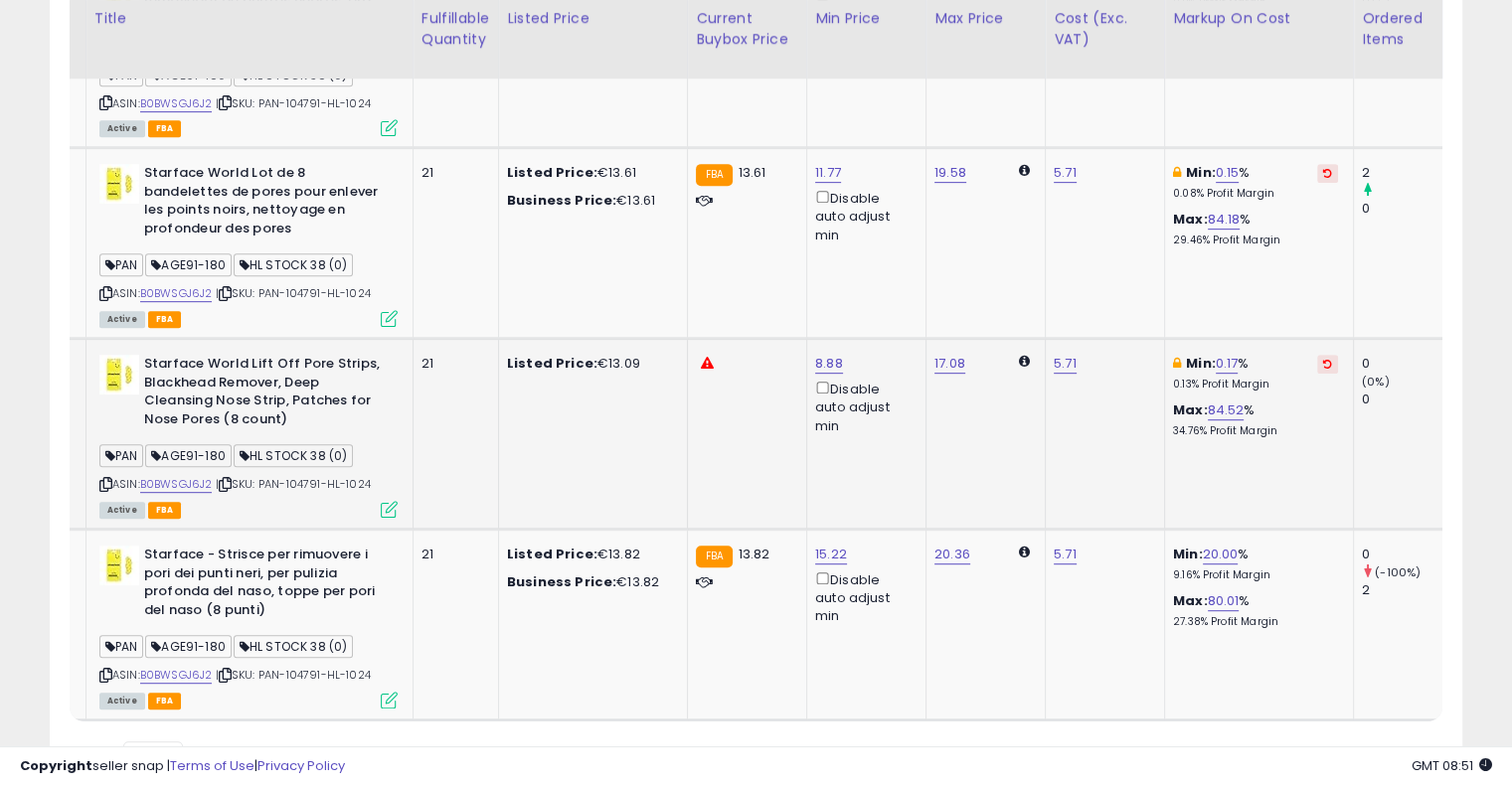 click at bounding box center [1327, 364] 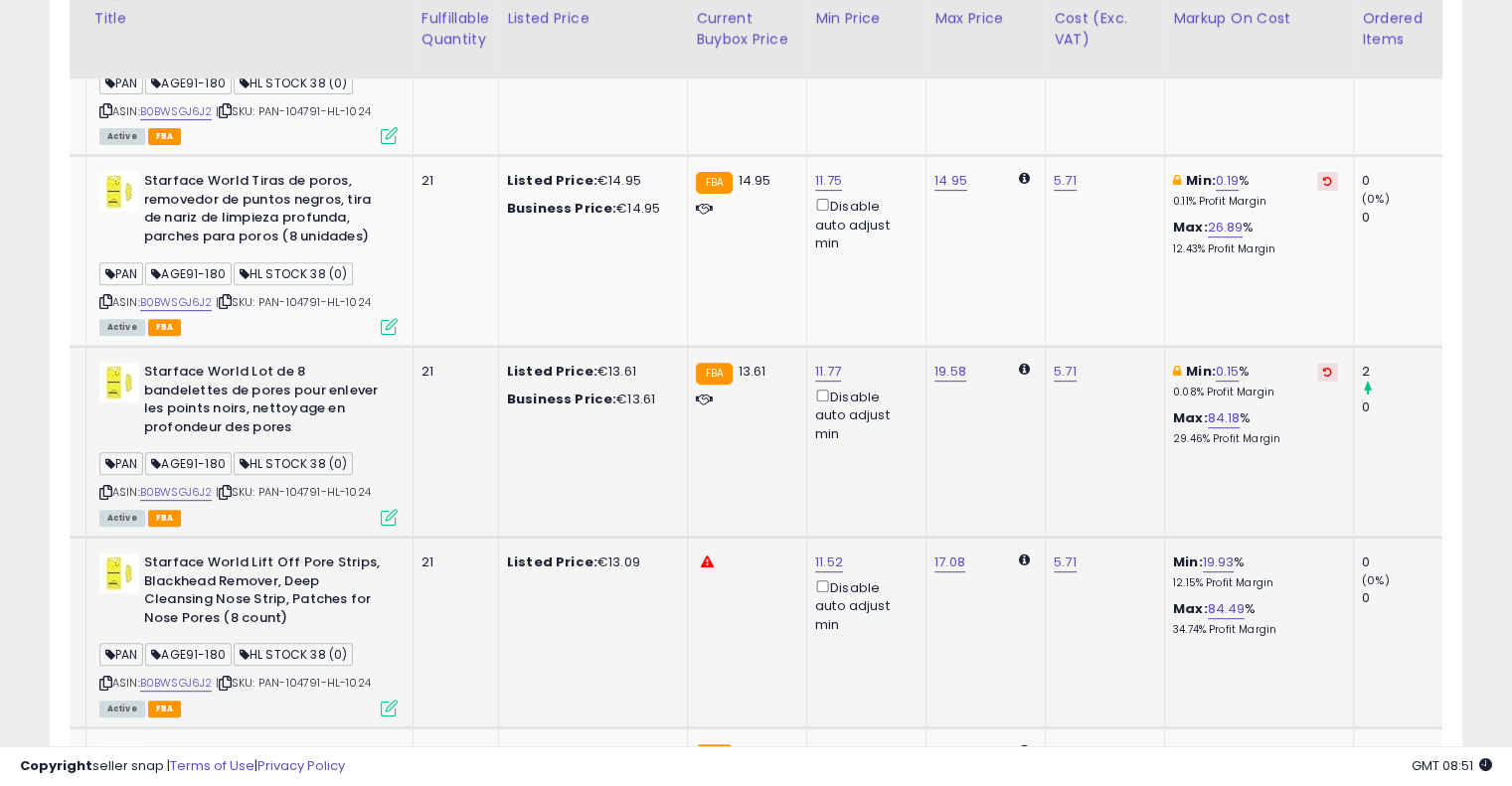 click at bounding box center (1327, 372) 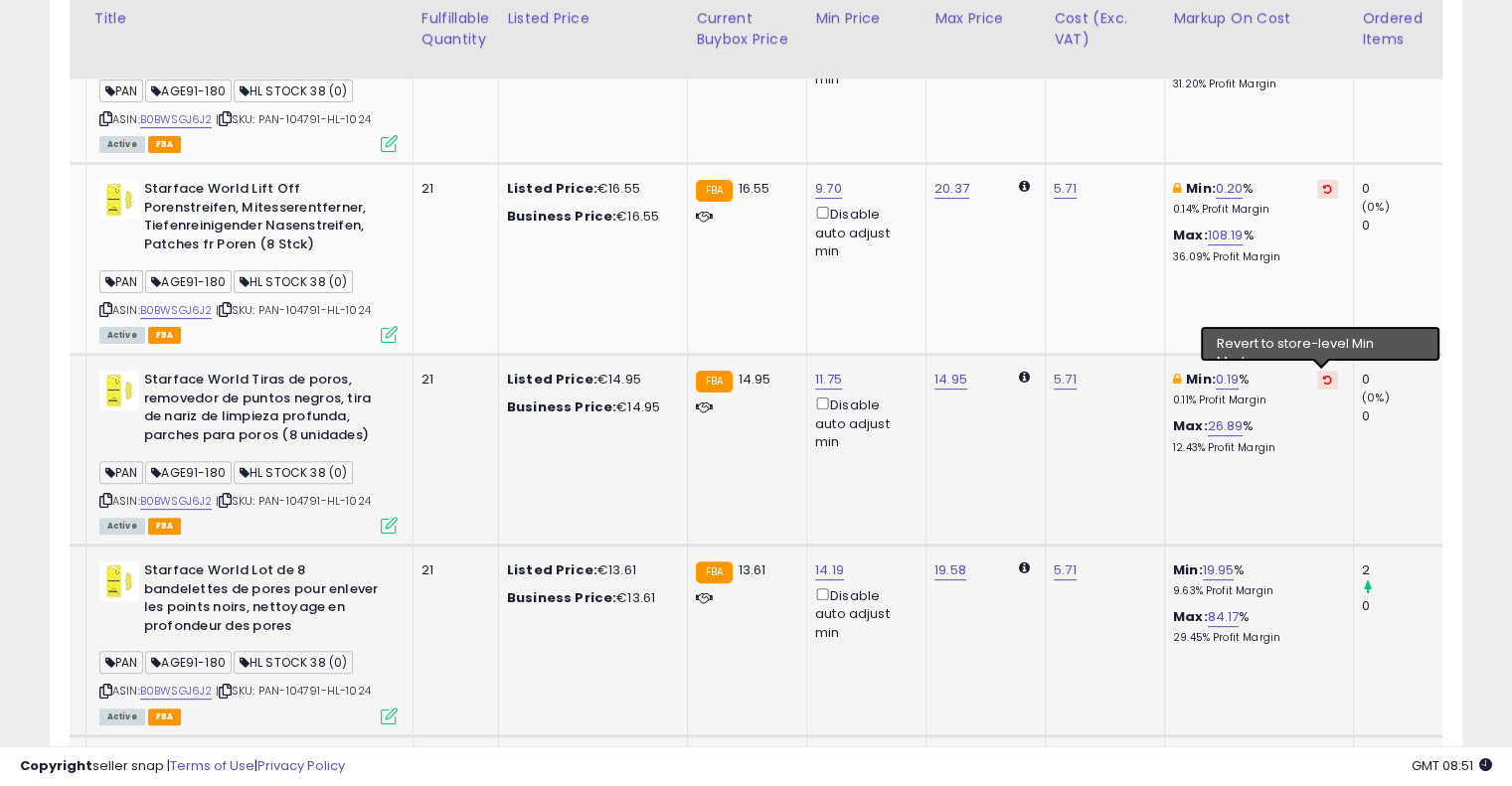 click at bounding box center [1327, 380] 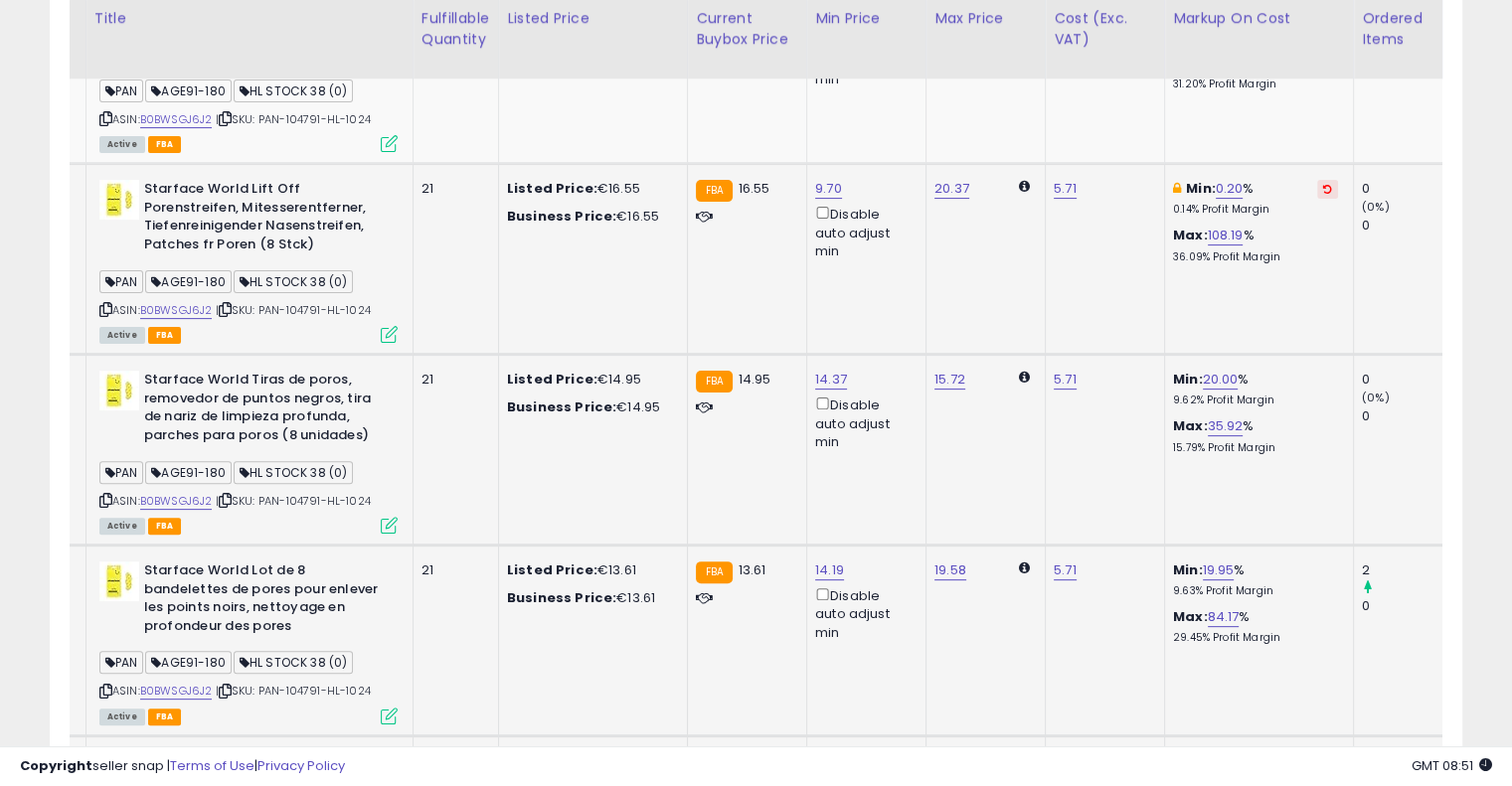 click at bounding box center [1327, 189] 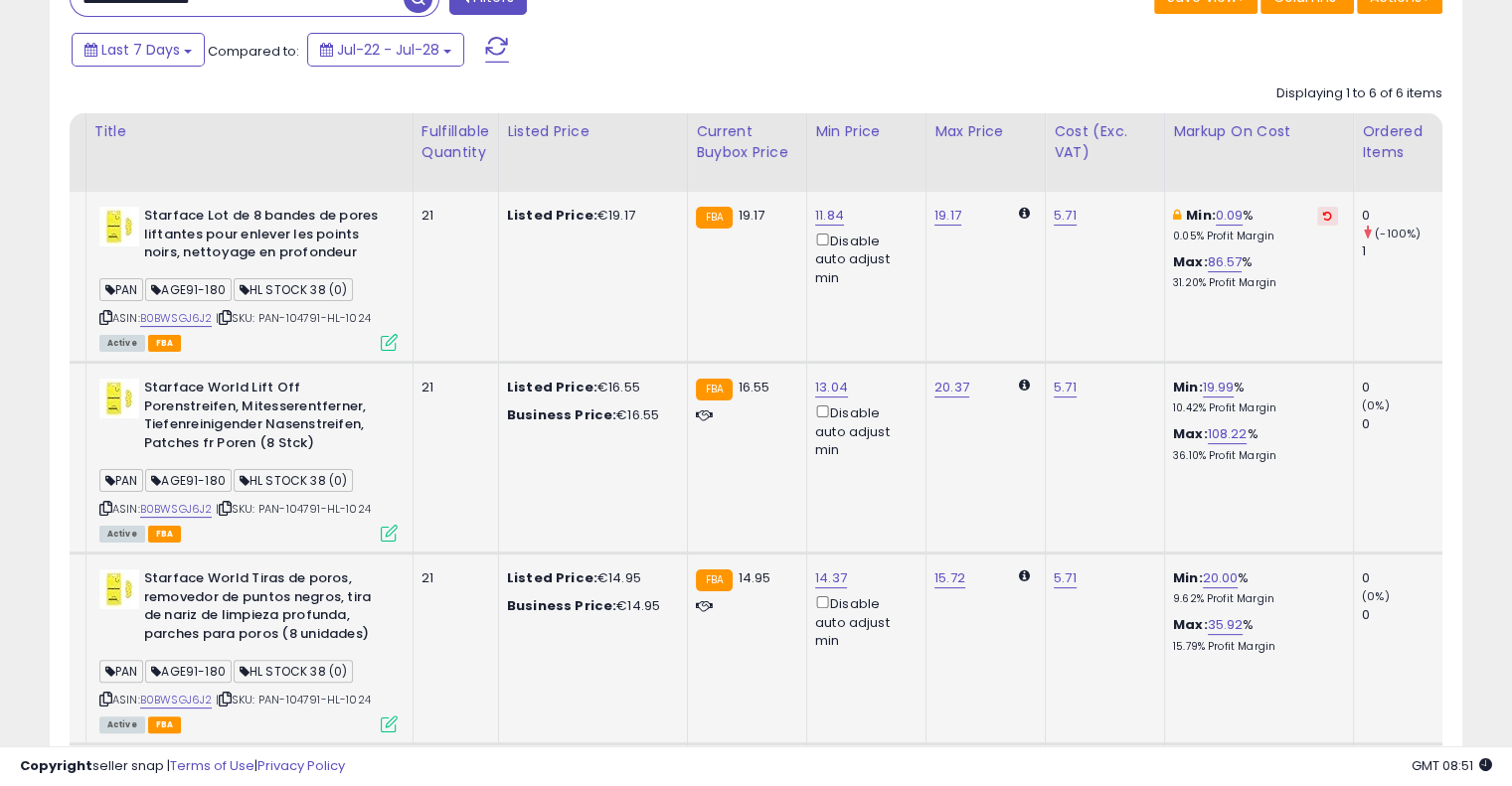 click at bounding box center [1327, 216] 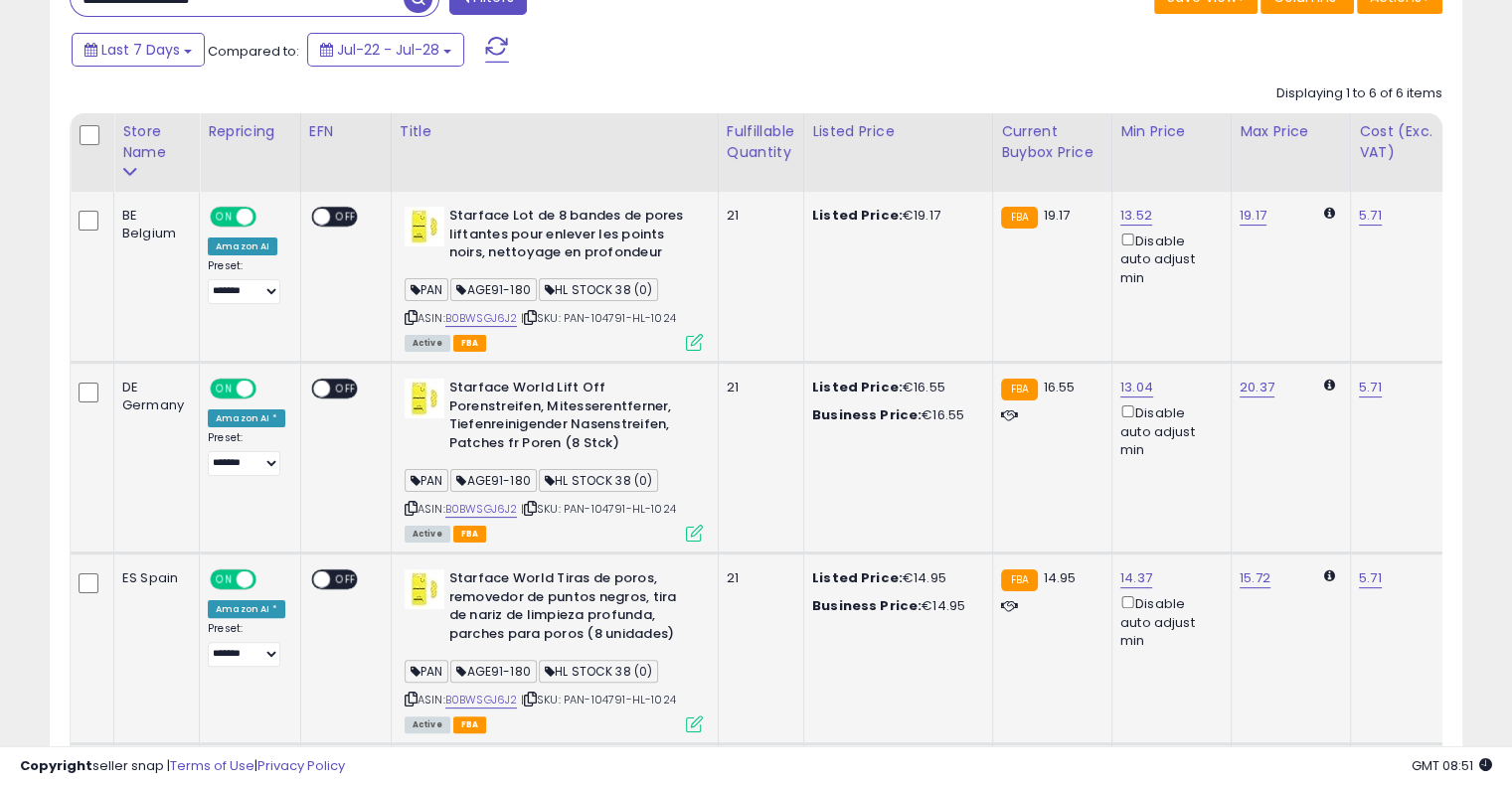 drag, startPoint x: 987, startPoint y: 480, endPoint x: 757, endPoint y: 474, distance: 230.07825 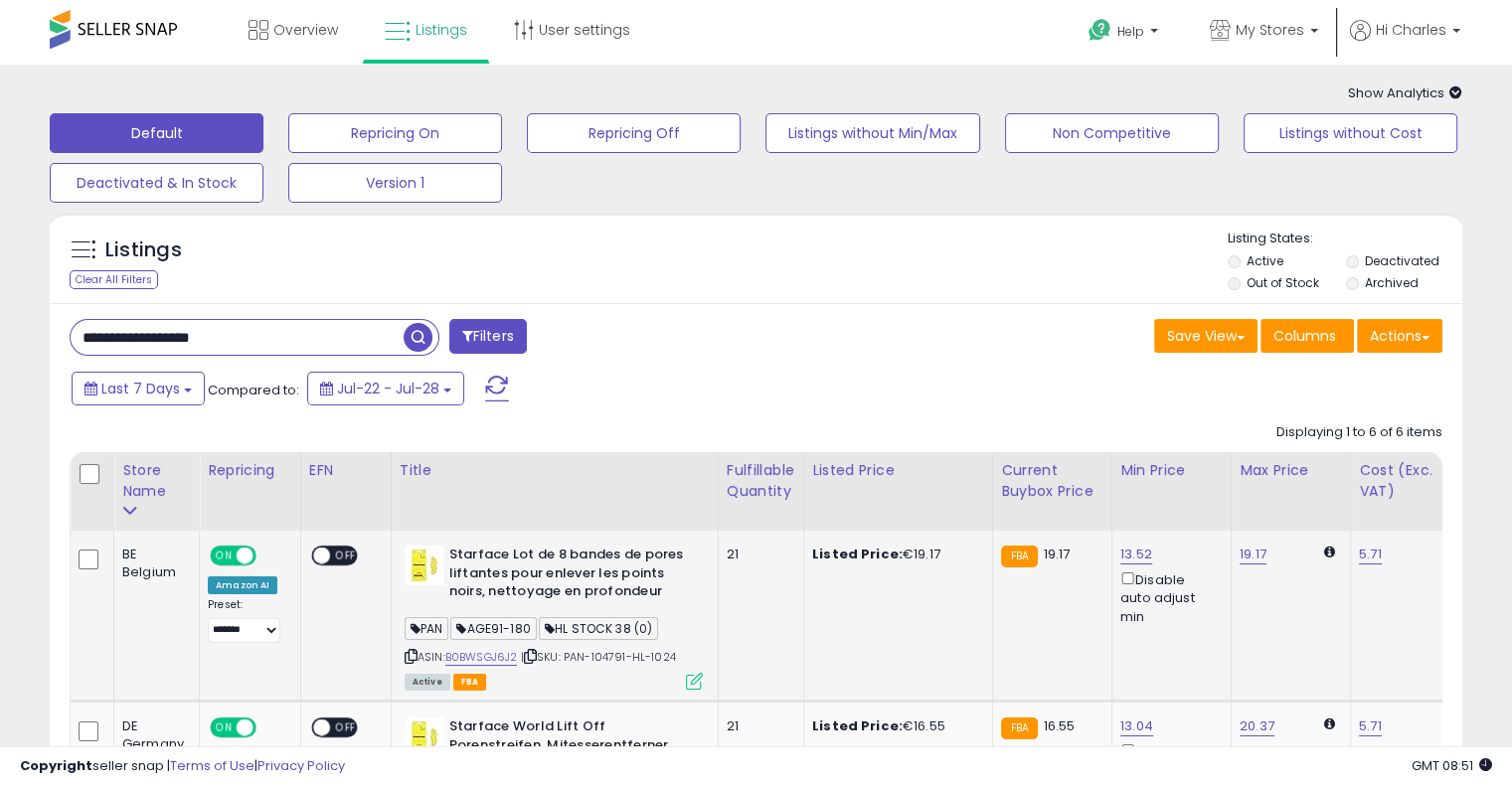 drag, startPoint x: 278, startPoint y: 337, endPoint x: 0, endPoint y: 313, distance: 279.034 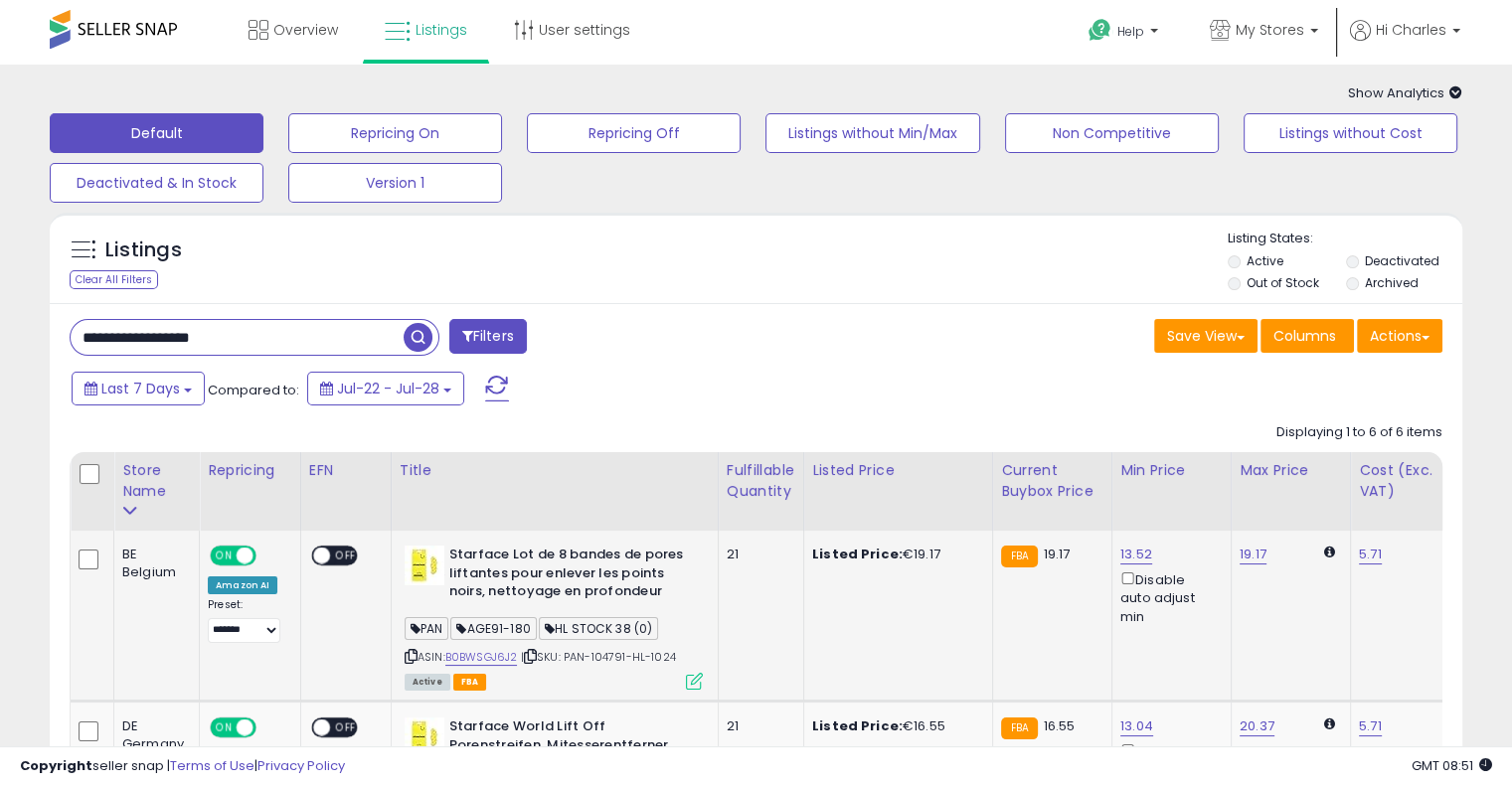 paste 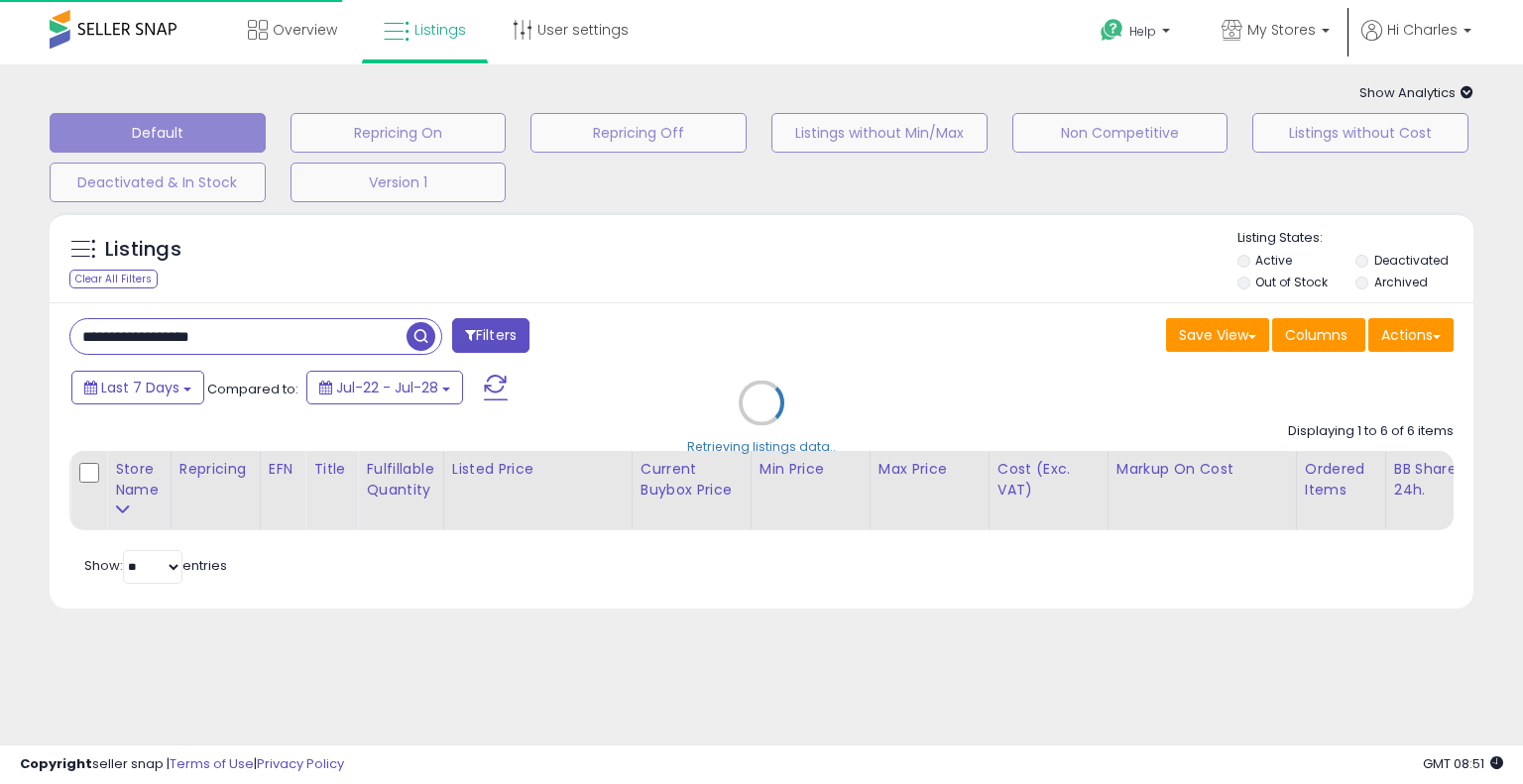click on "Retrieving listings data.." at bounding box center [762, 417] 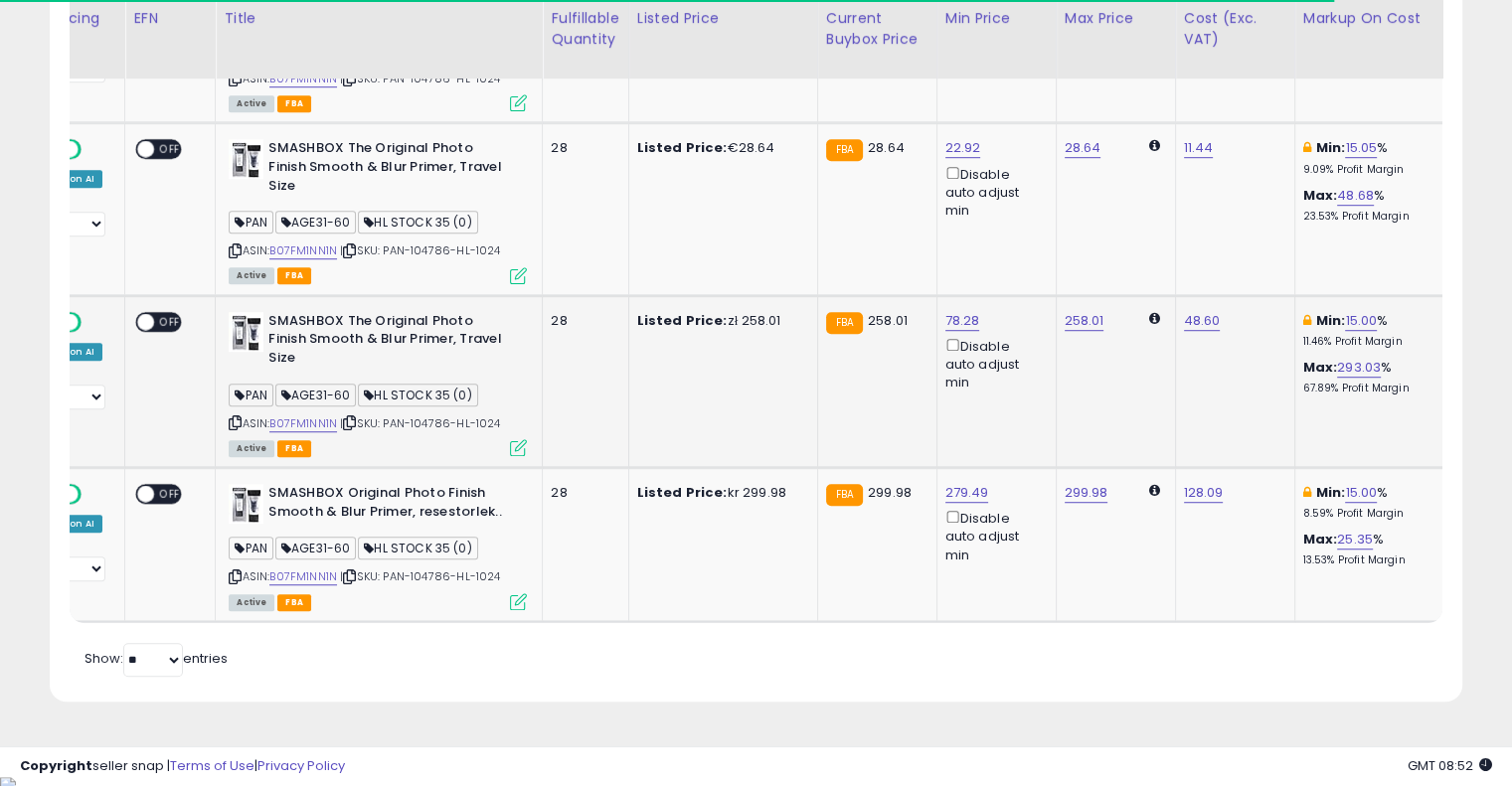 drag, startPoint x: 736, startPoint y: 362, endPoint x: 875, endPoint y: 350, distance: 139.51702 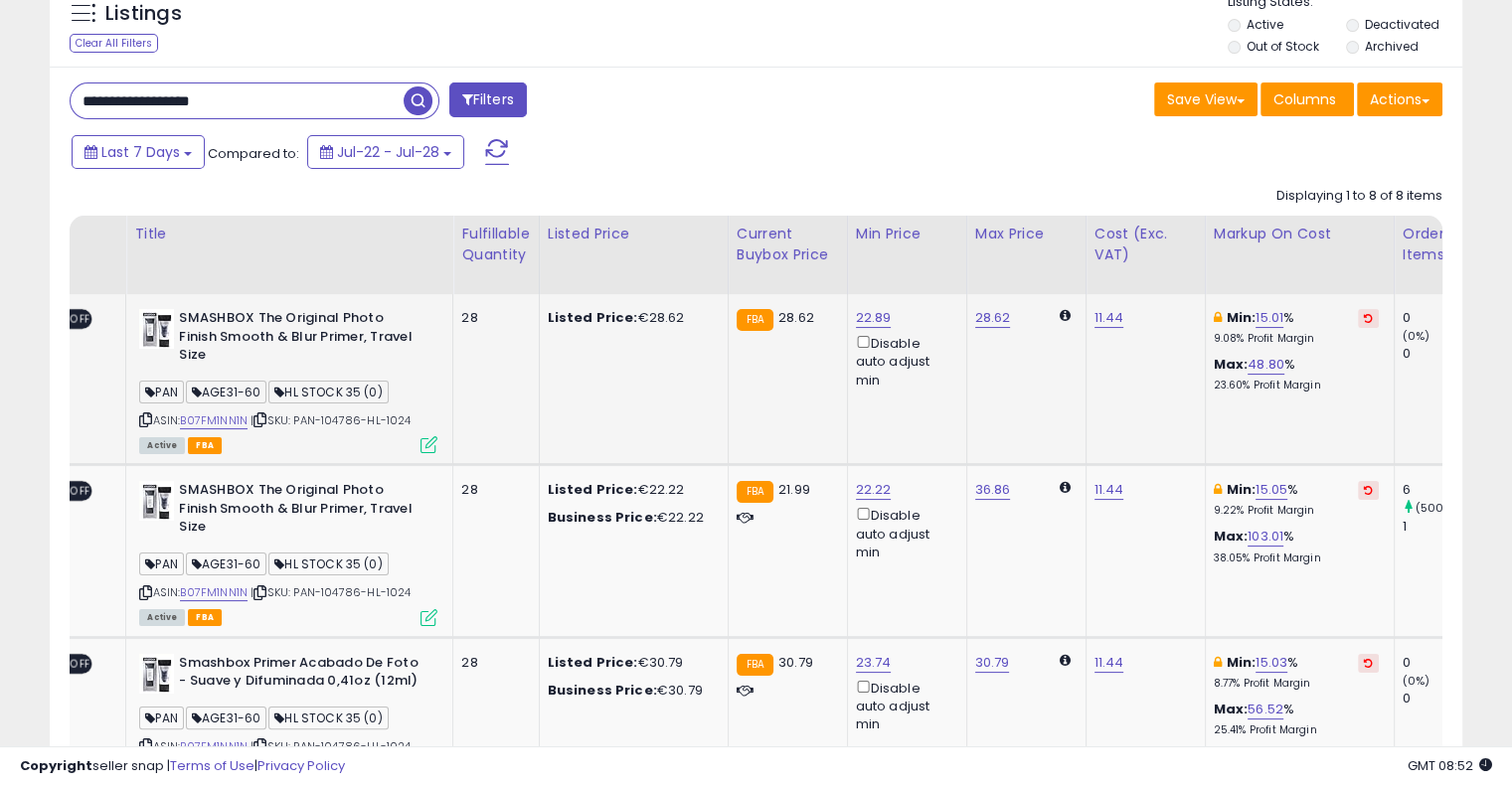 click at bounding box center (1368, 318) 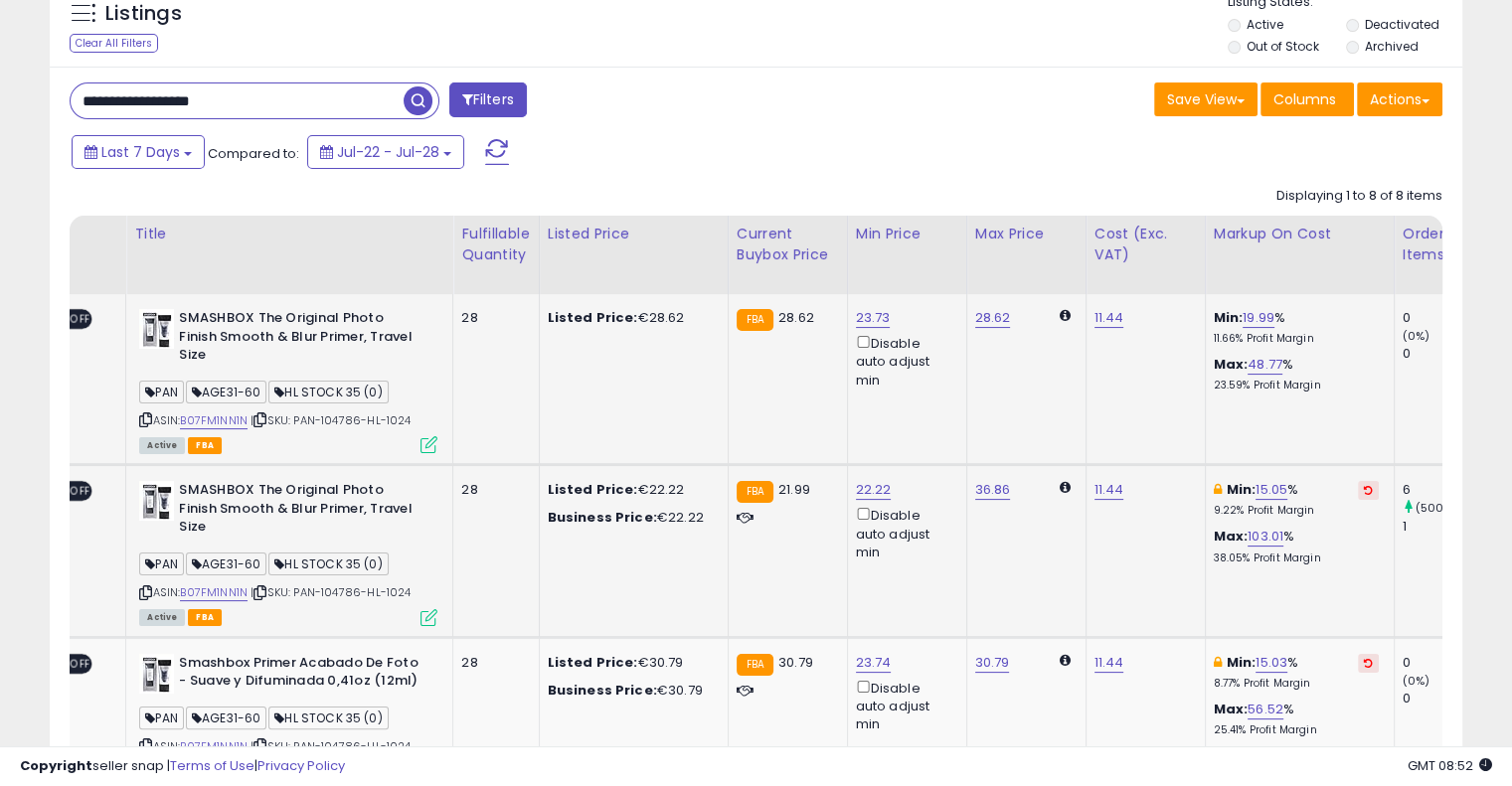 click at bounding box center [1368, 490] 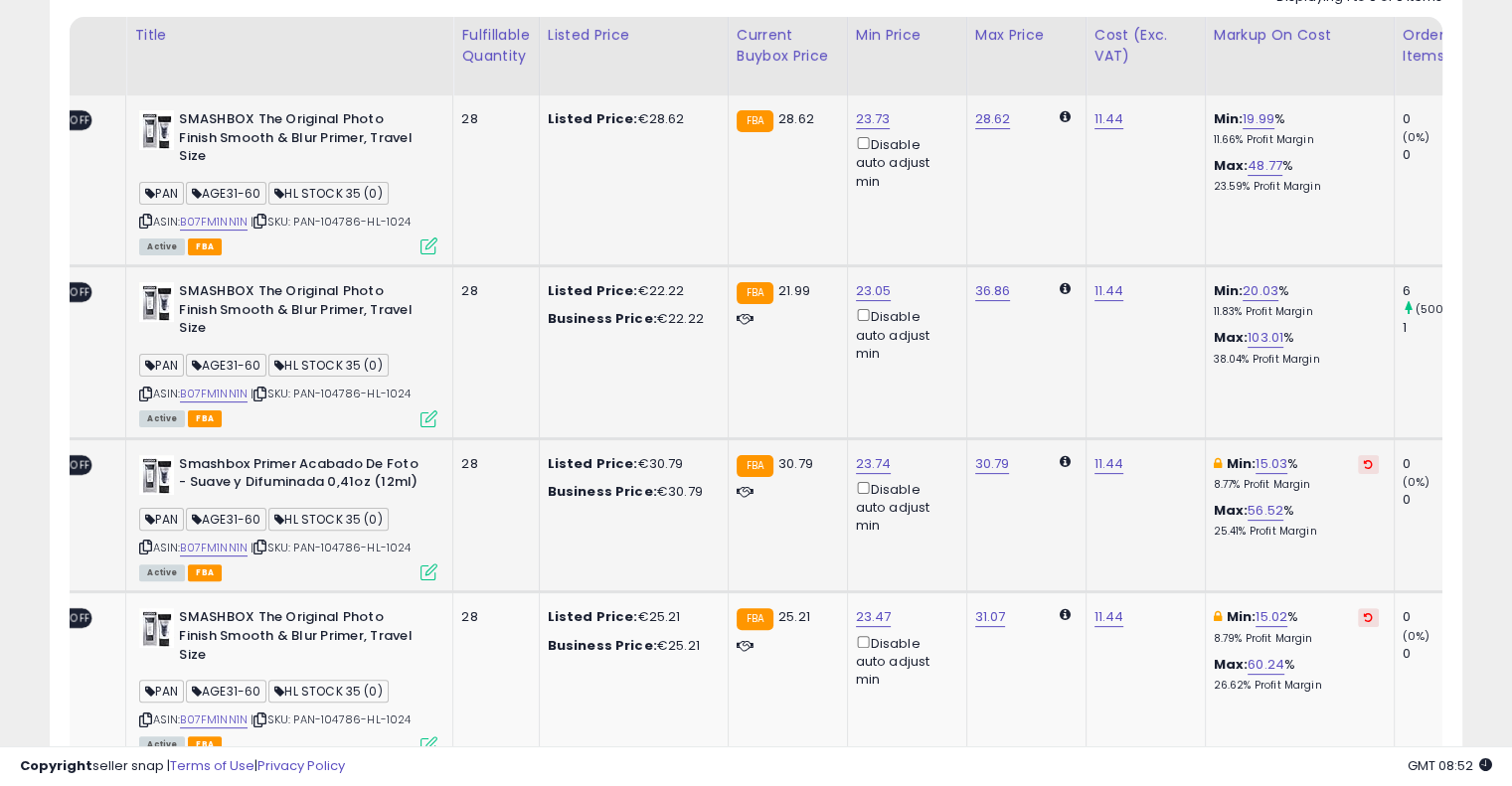click at bounding box center [1368, 464] 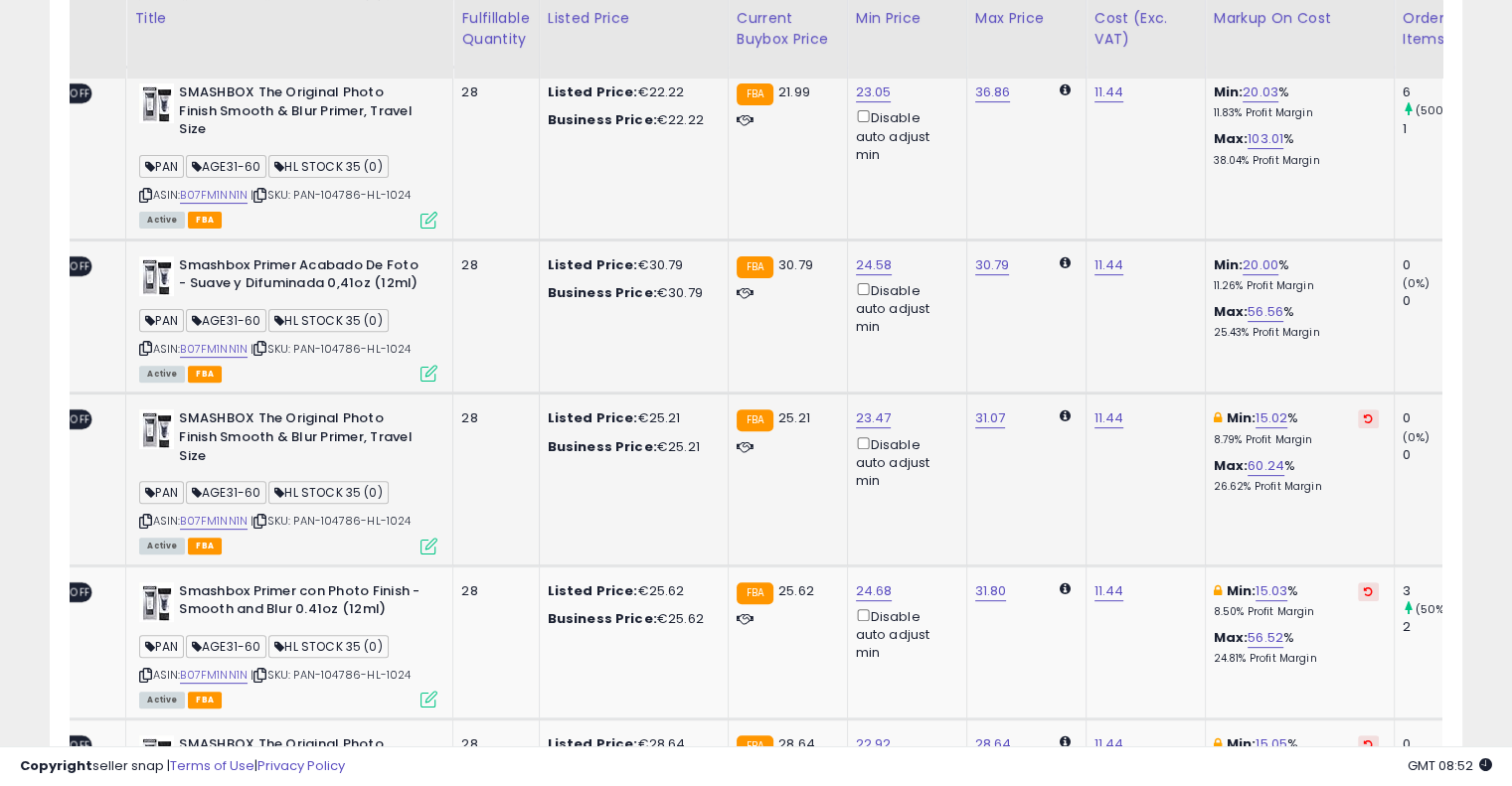 click at bounding box center [1368, 418] 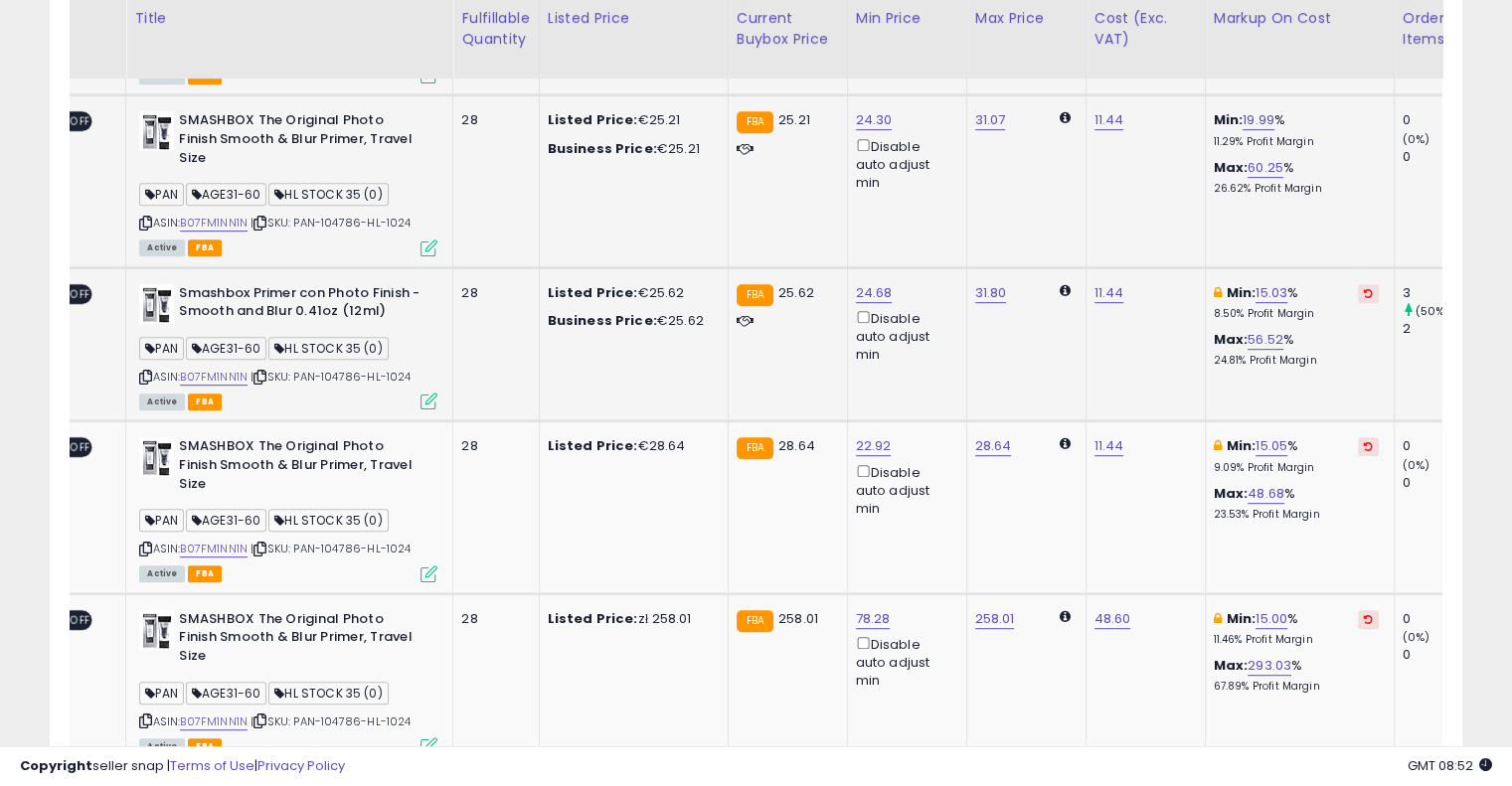 click at bounding box center [1368, 293] 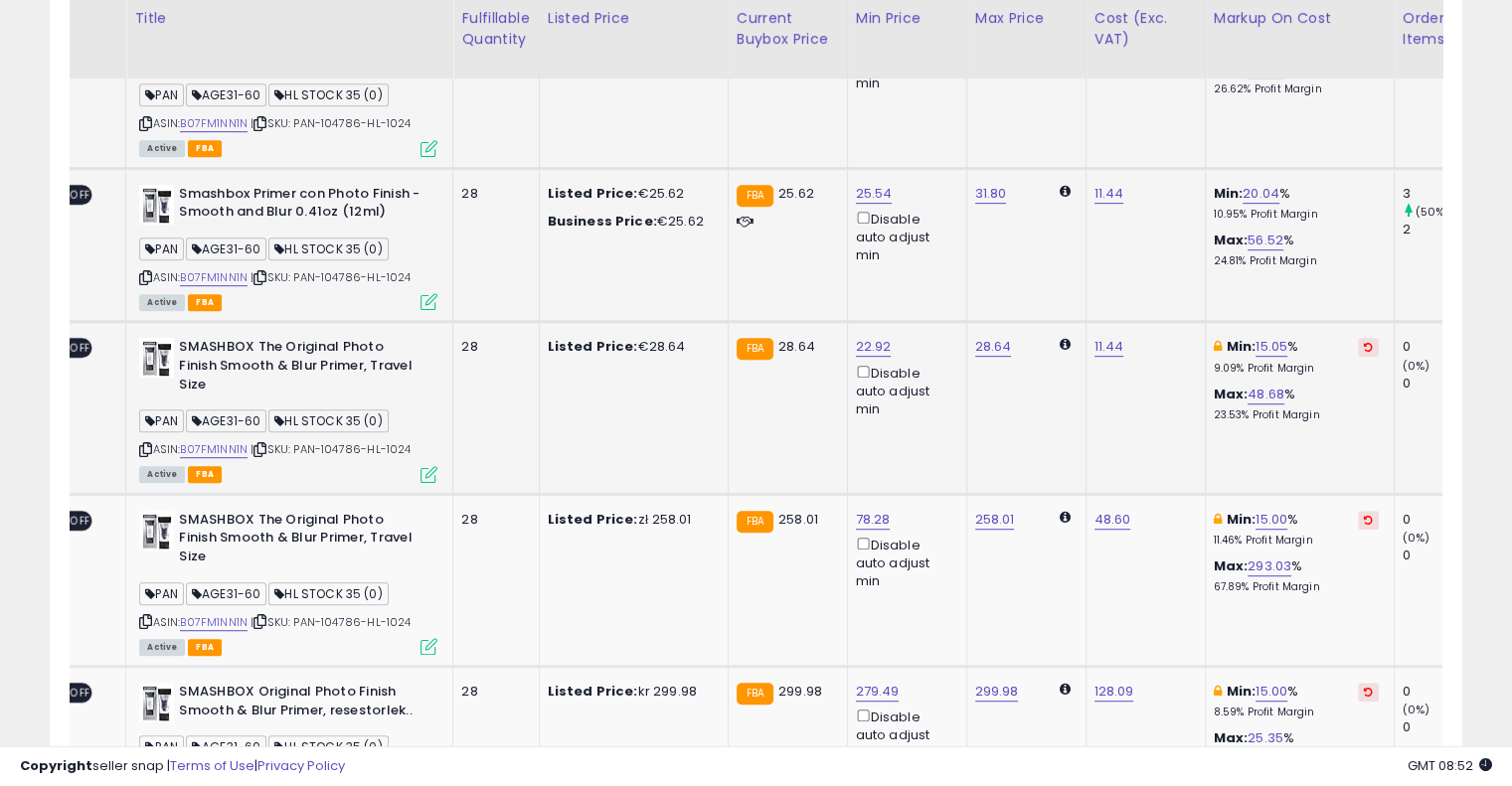 click at bounding box center (1368, 347) 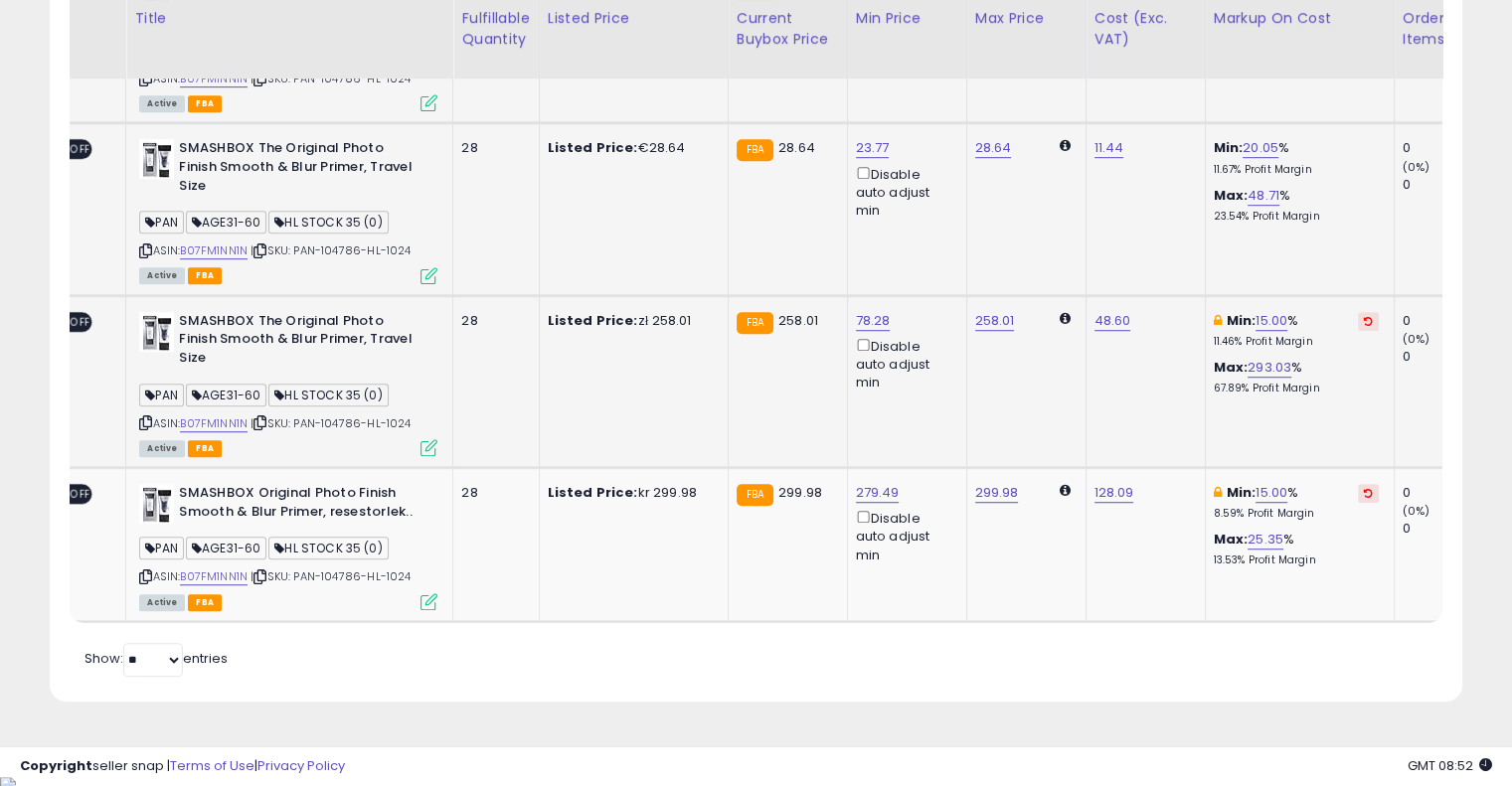 click at bounding box center (1368, 321) 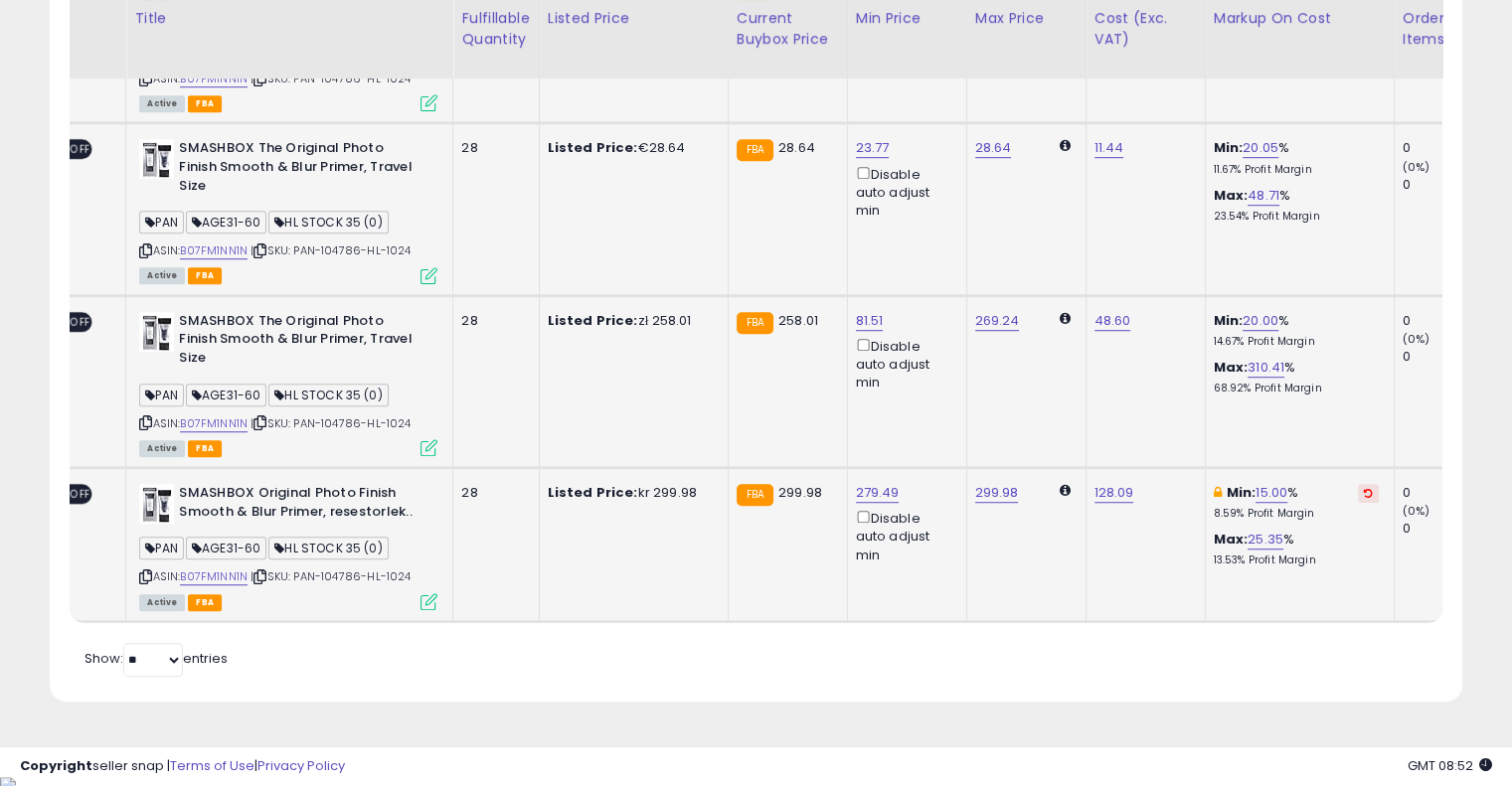 click at bounding box center (1368, 493) 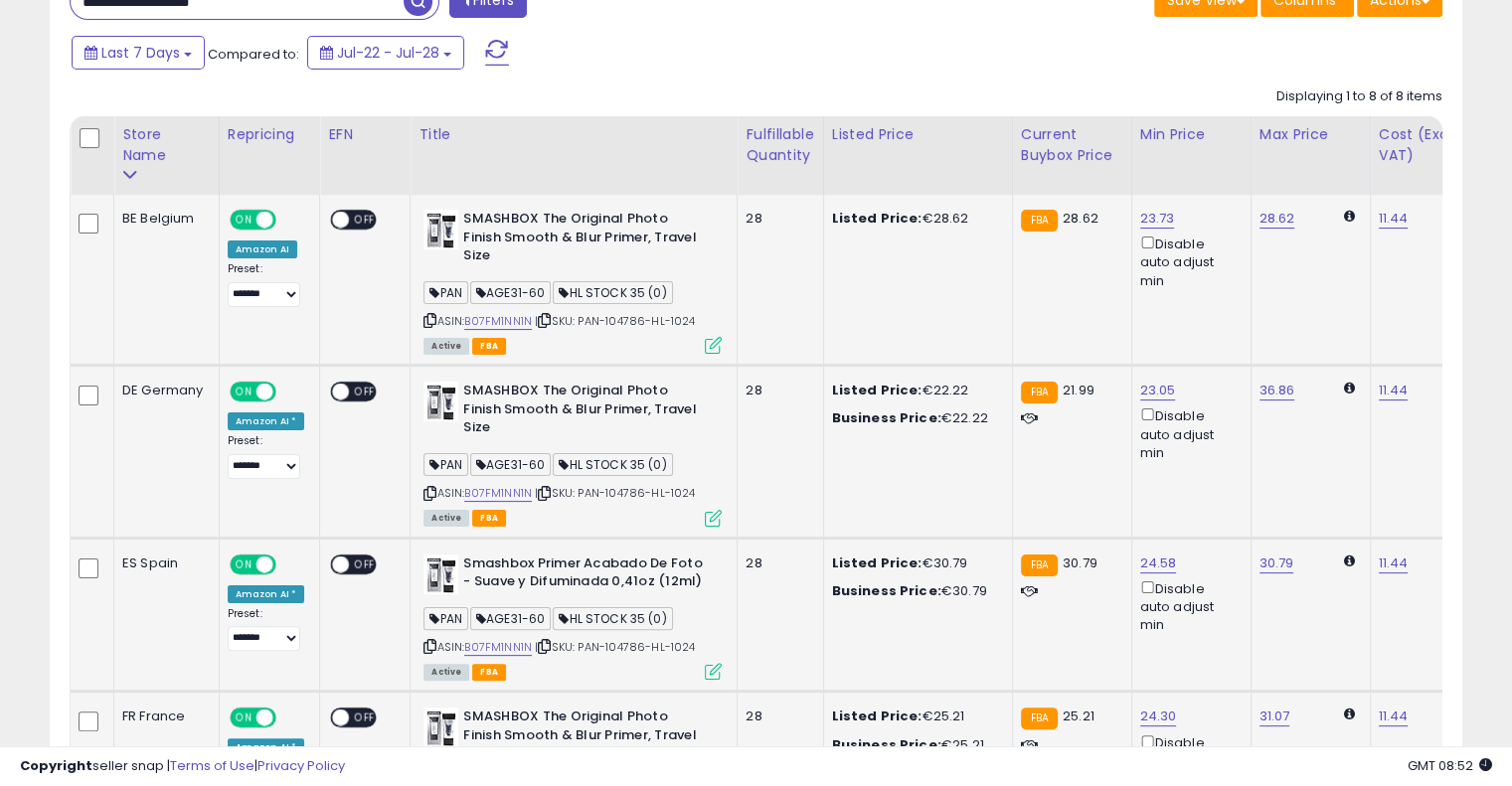 drag, startPoint x: 1026, startPoint y: 444, endPoint x: 796, endPoint y: 432, distance: 230.31283 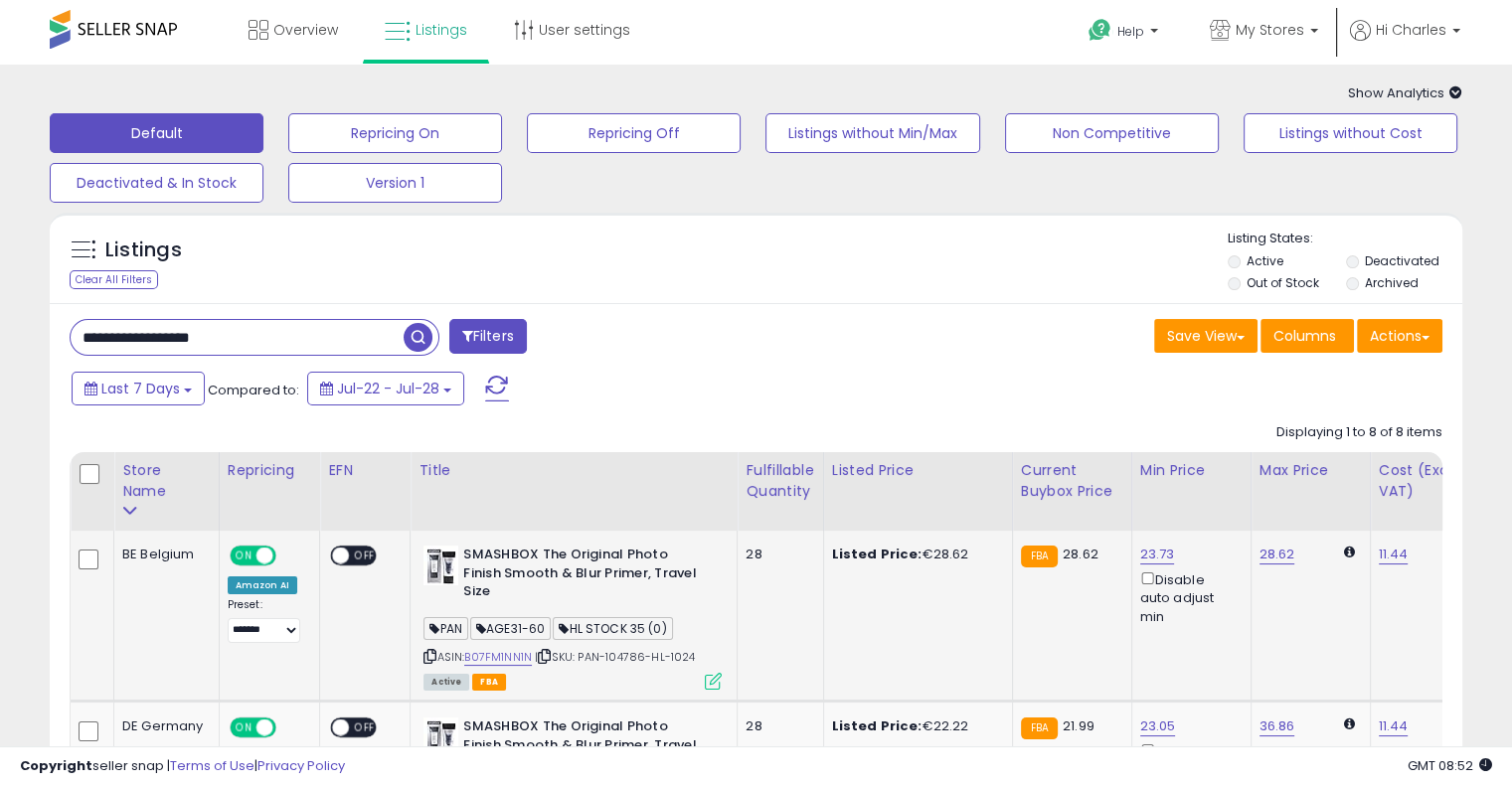 drag, startPoint x: 277, startPoint y: 333, endPoint x: 43, endPoint y: 306, distance: 235.55254 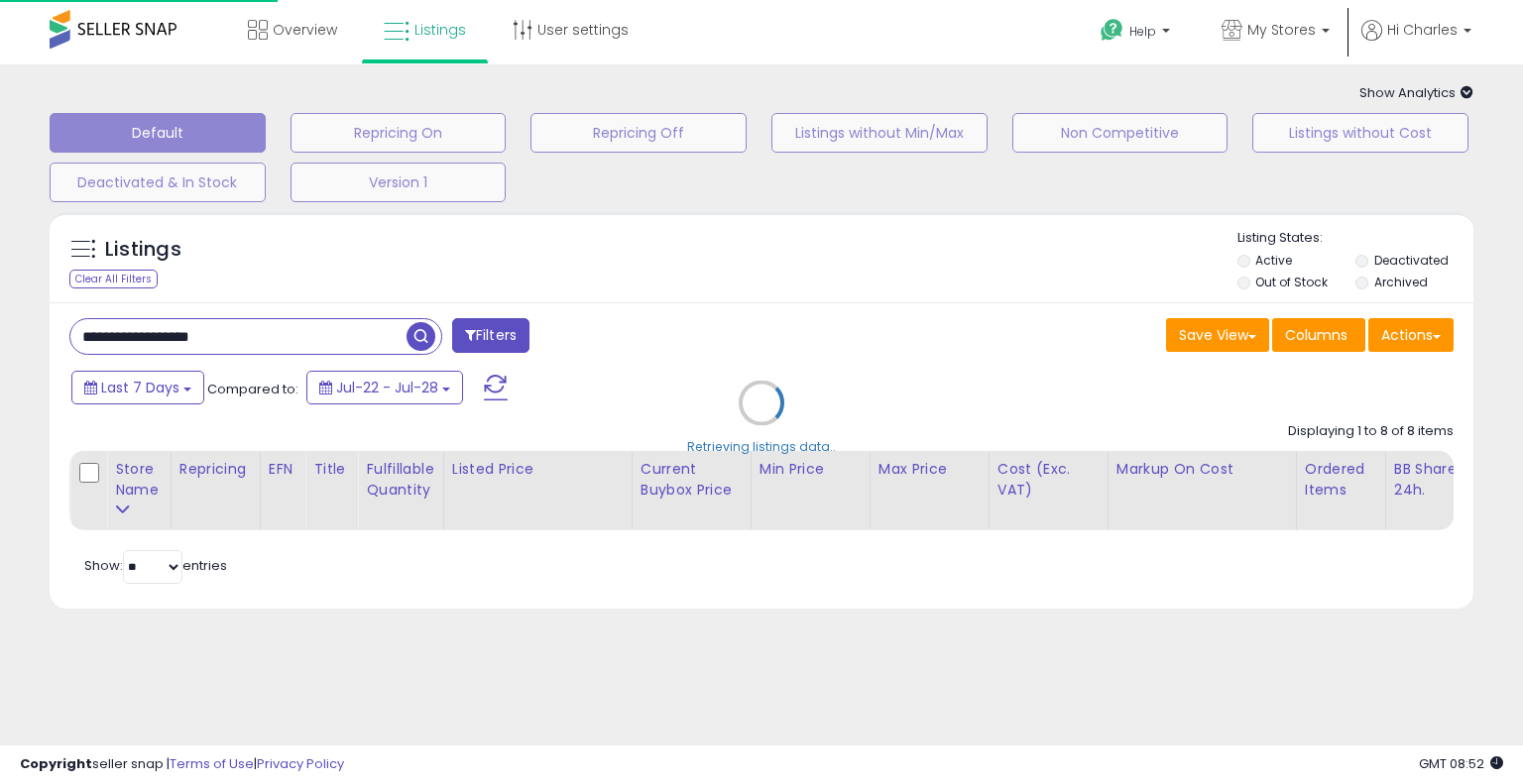 click on "Retrieving listings data.." at bounding box center (762, 417) 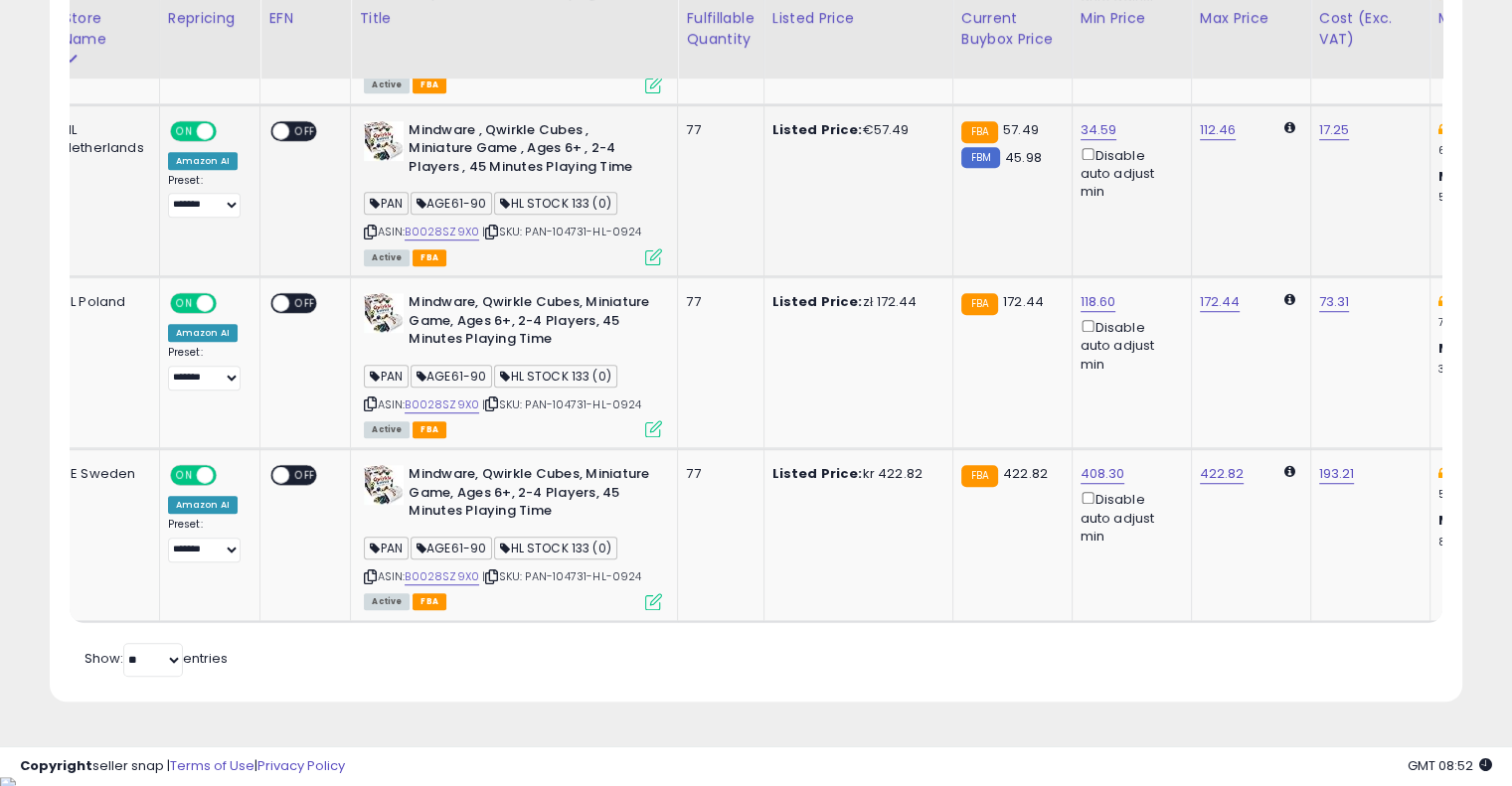 drag, startPoint x: 755, startPoint y: 265, endPoint x: 985, endPoint y: 238, distance: 231.57936 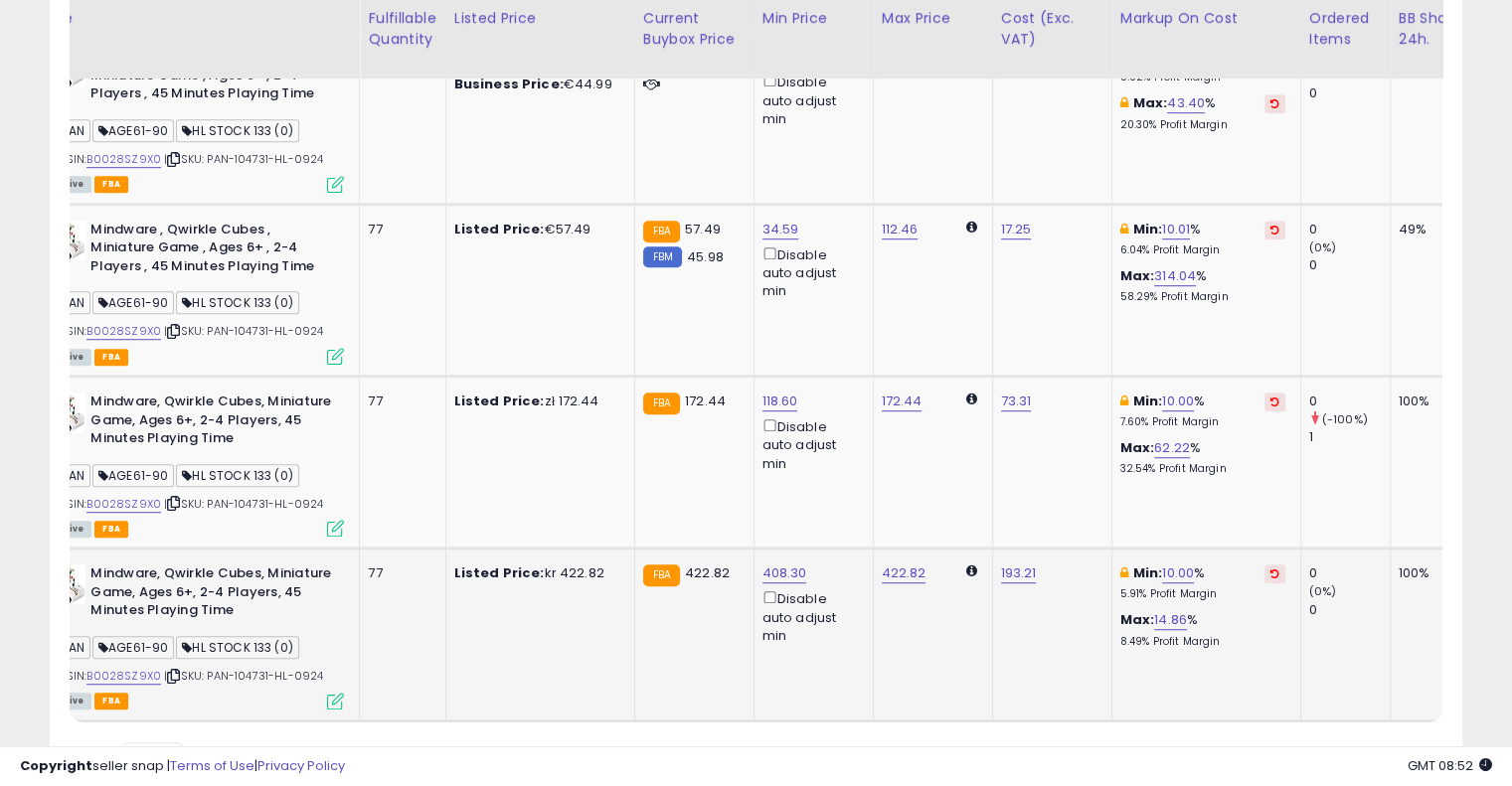 click at bounding box center (1274, 573) 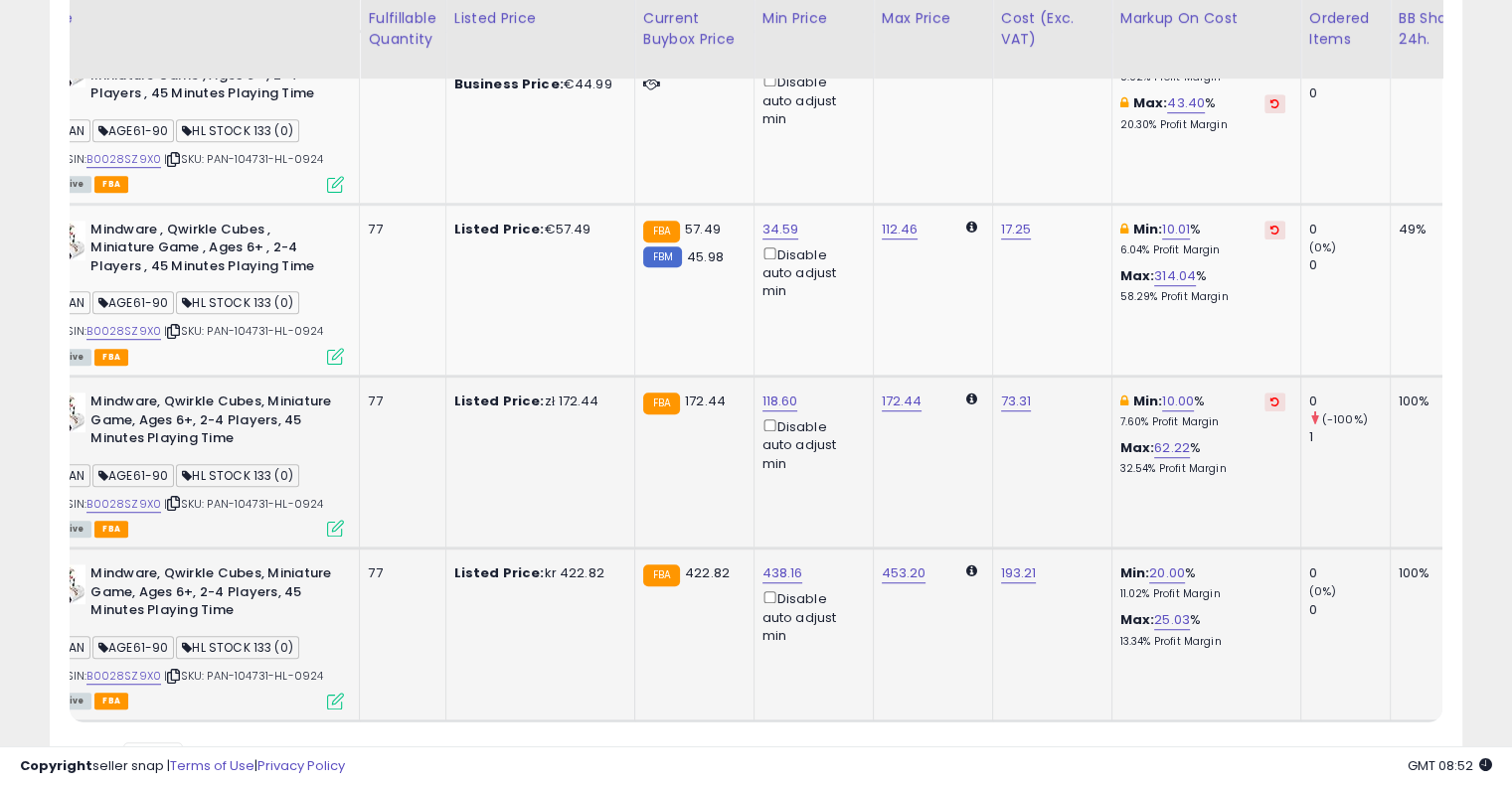 click at bounding box center (1274, 401) 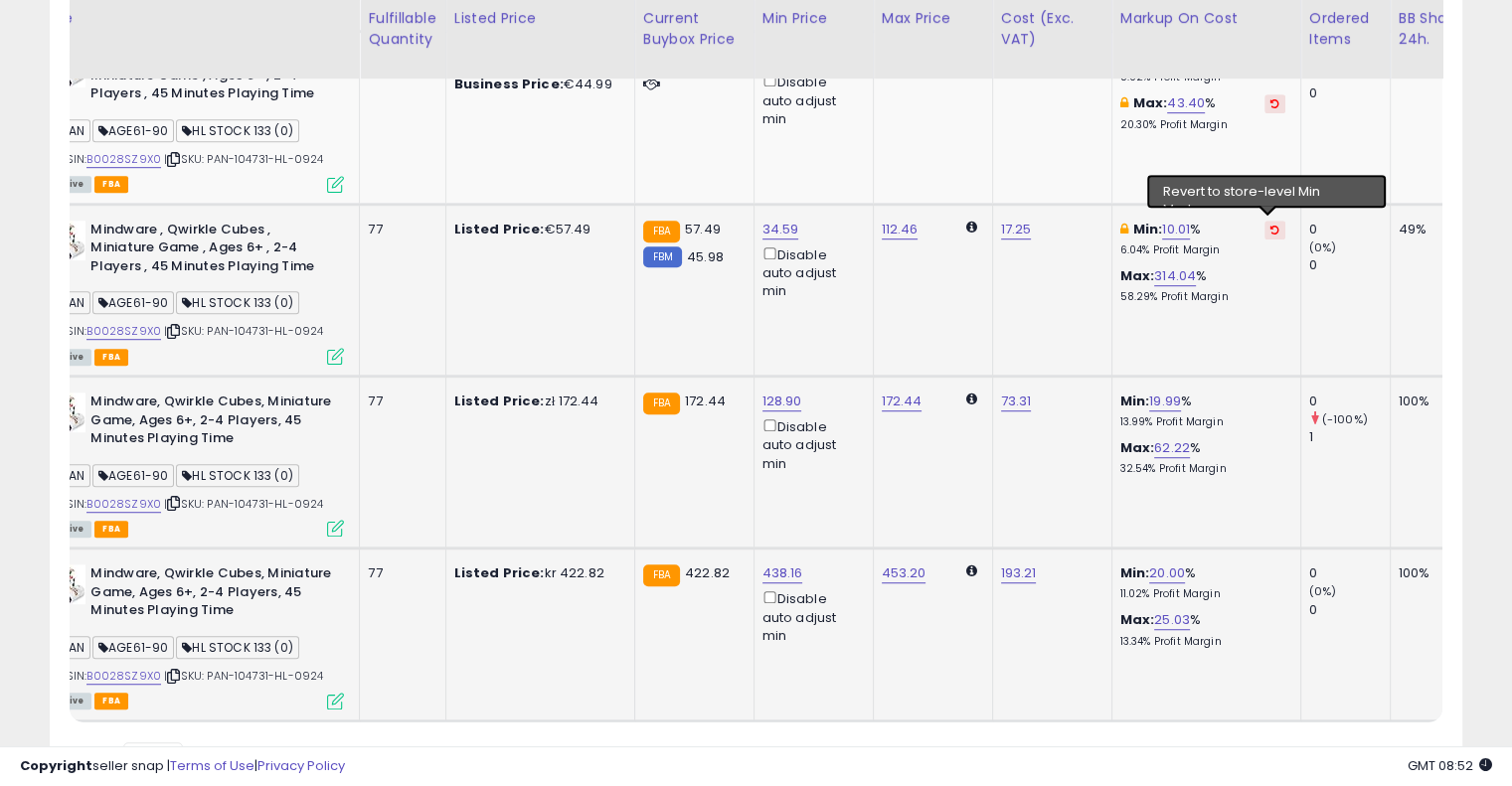 click at bounding box center [1274, 230] 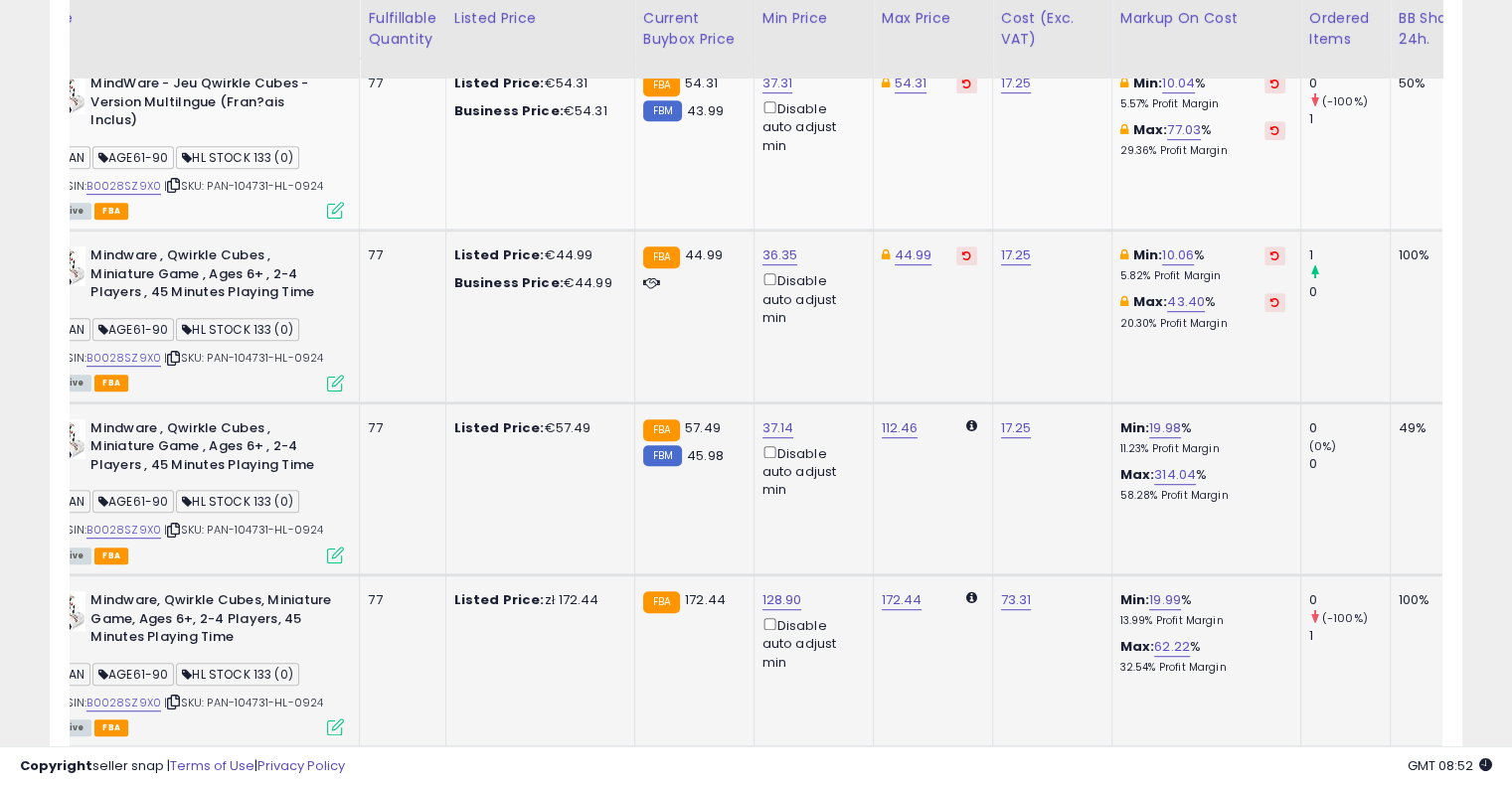 click at bounding box center [1274, 255] 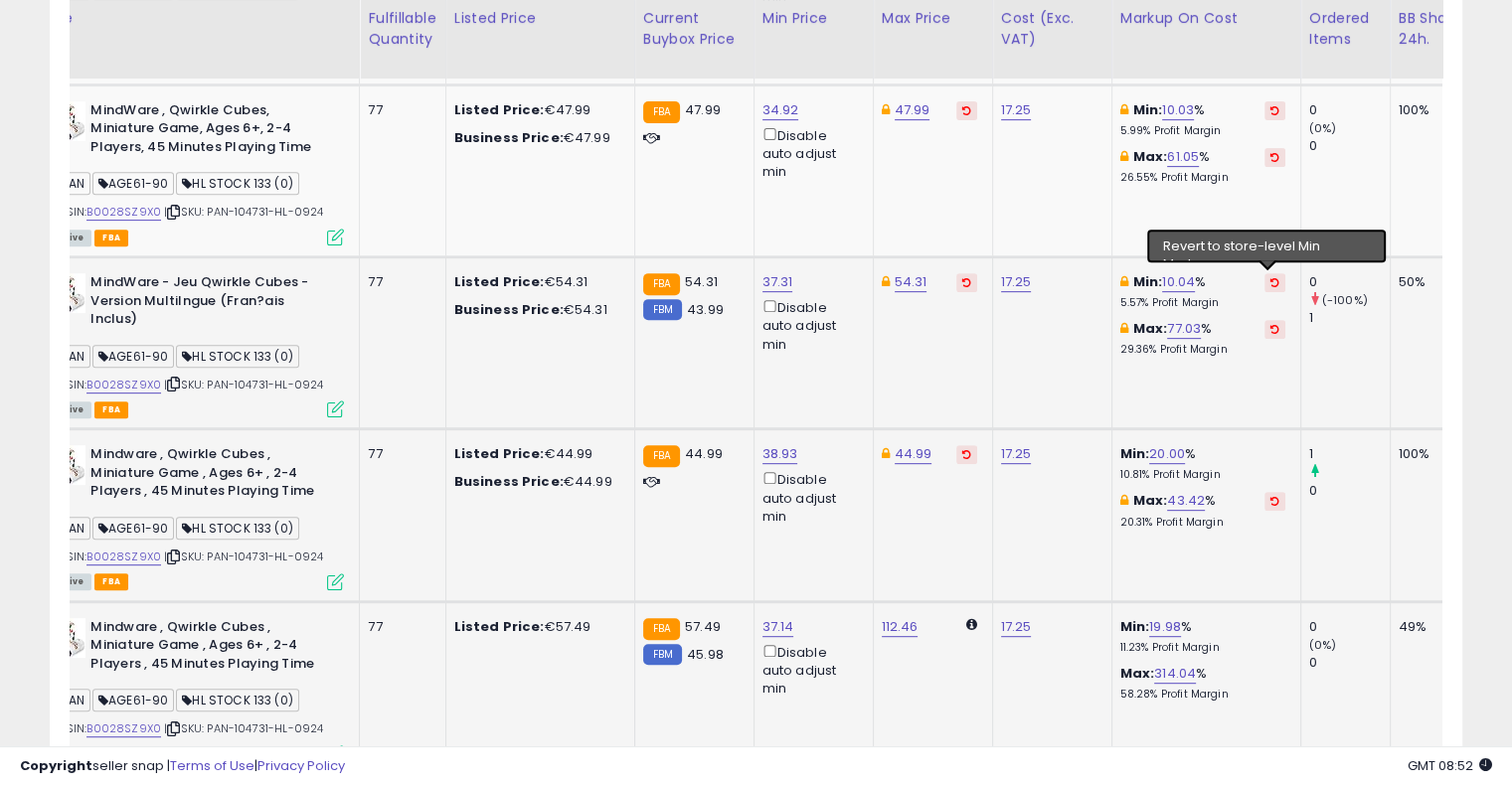 click at bounding box center [1274, 282] 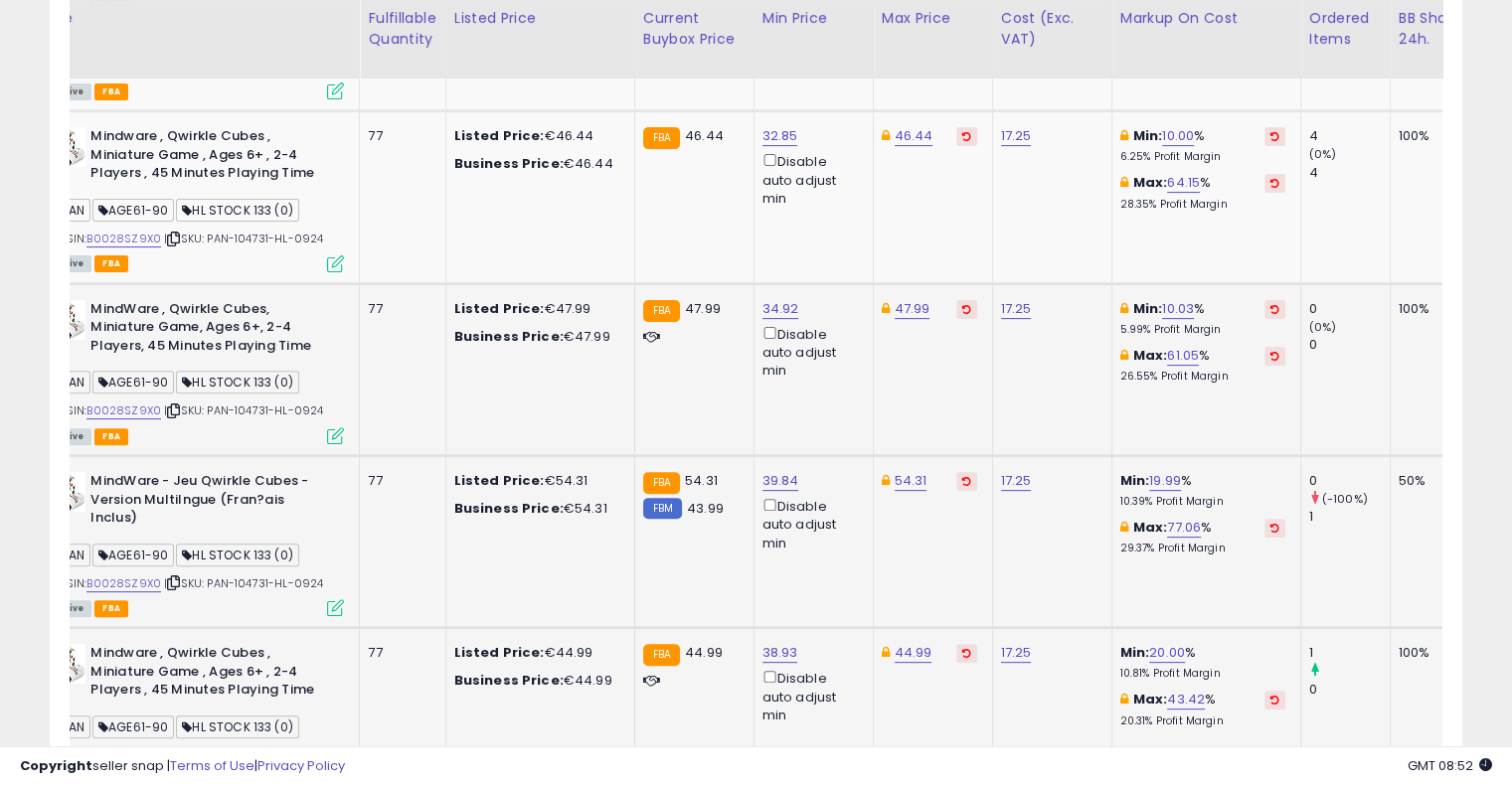 click at bounding box center [1274, 309] 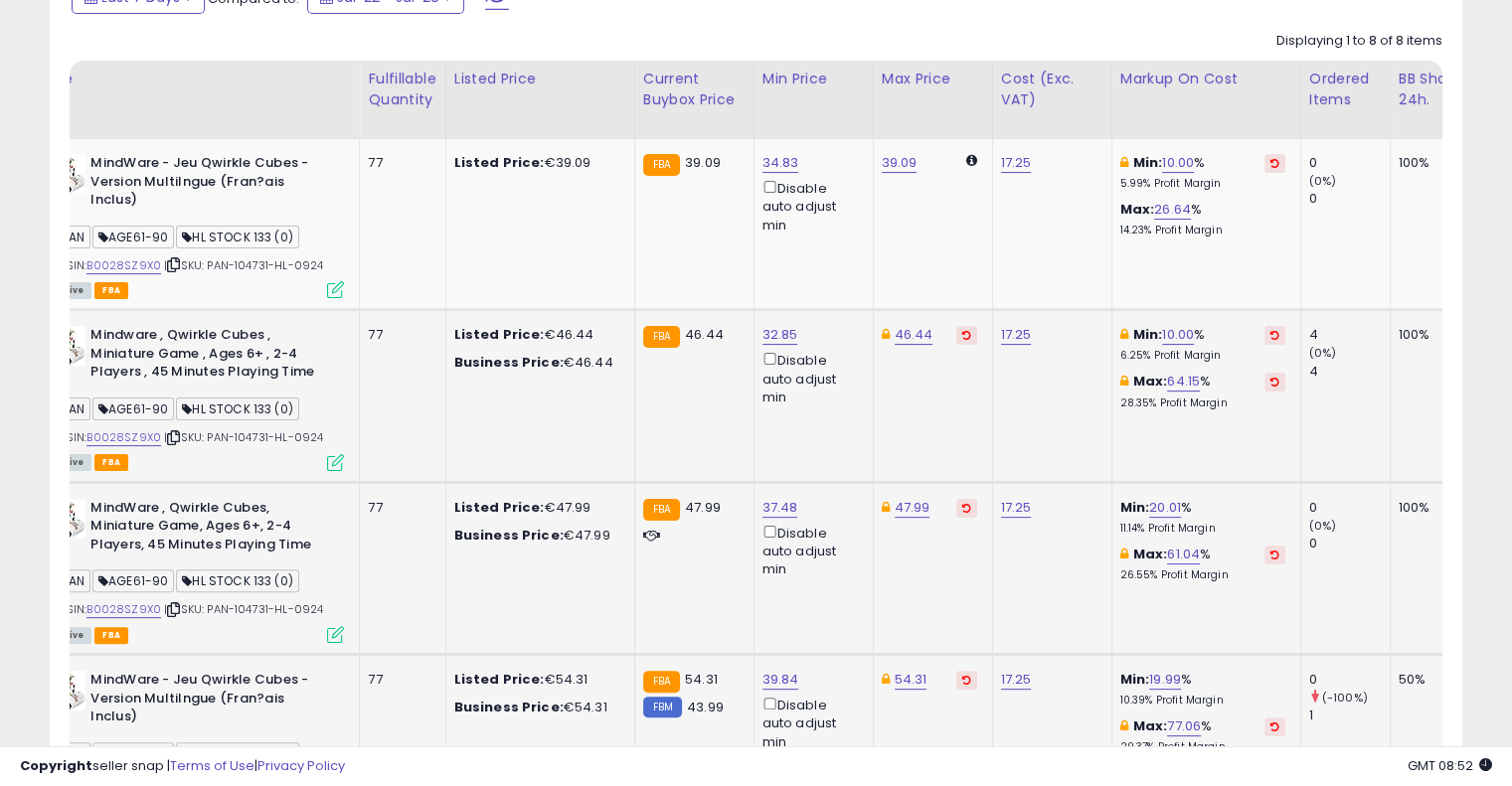 click at bounding box center (1274, 335) 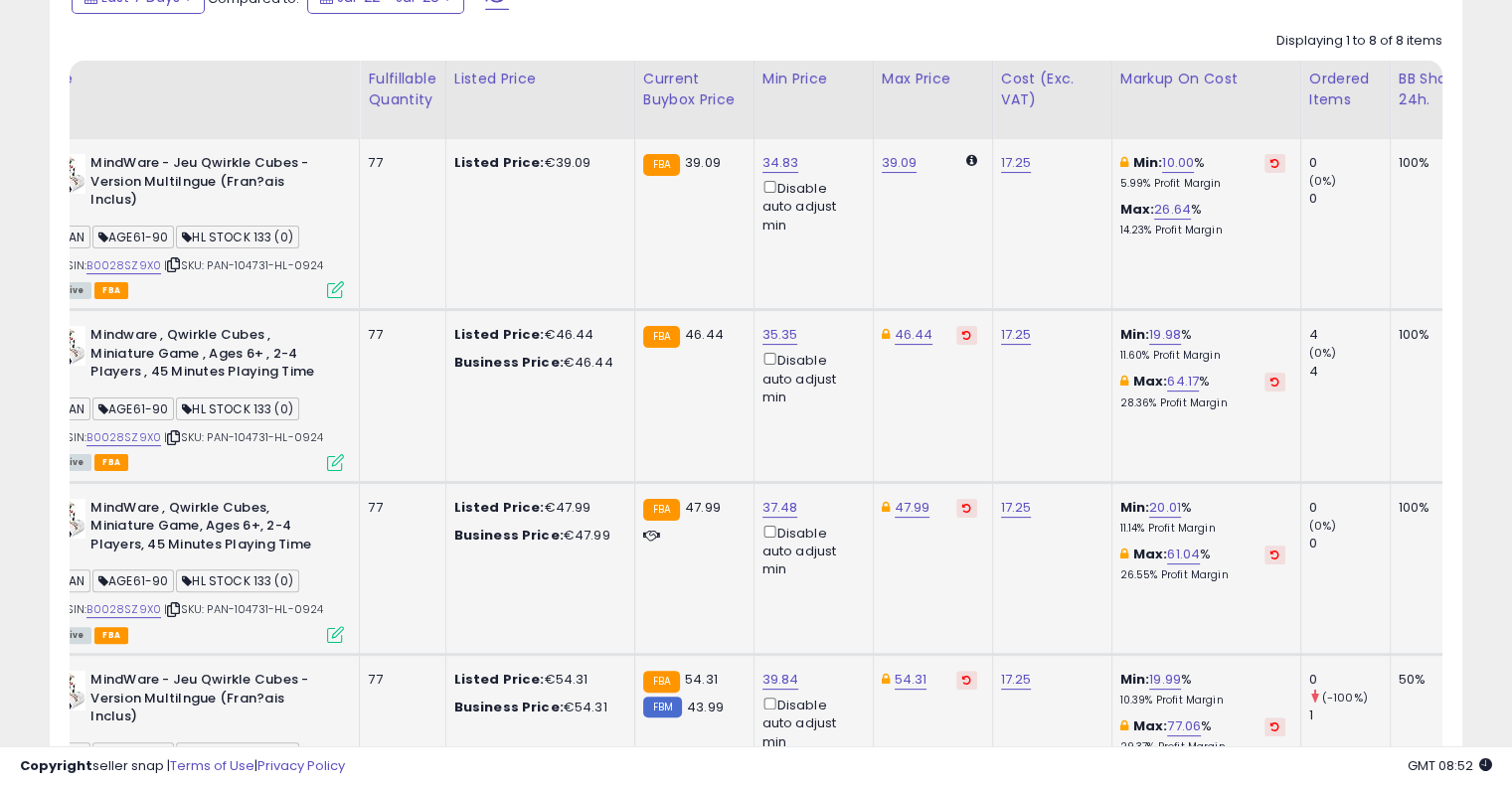 click at bounding box center [1274, 163] 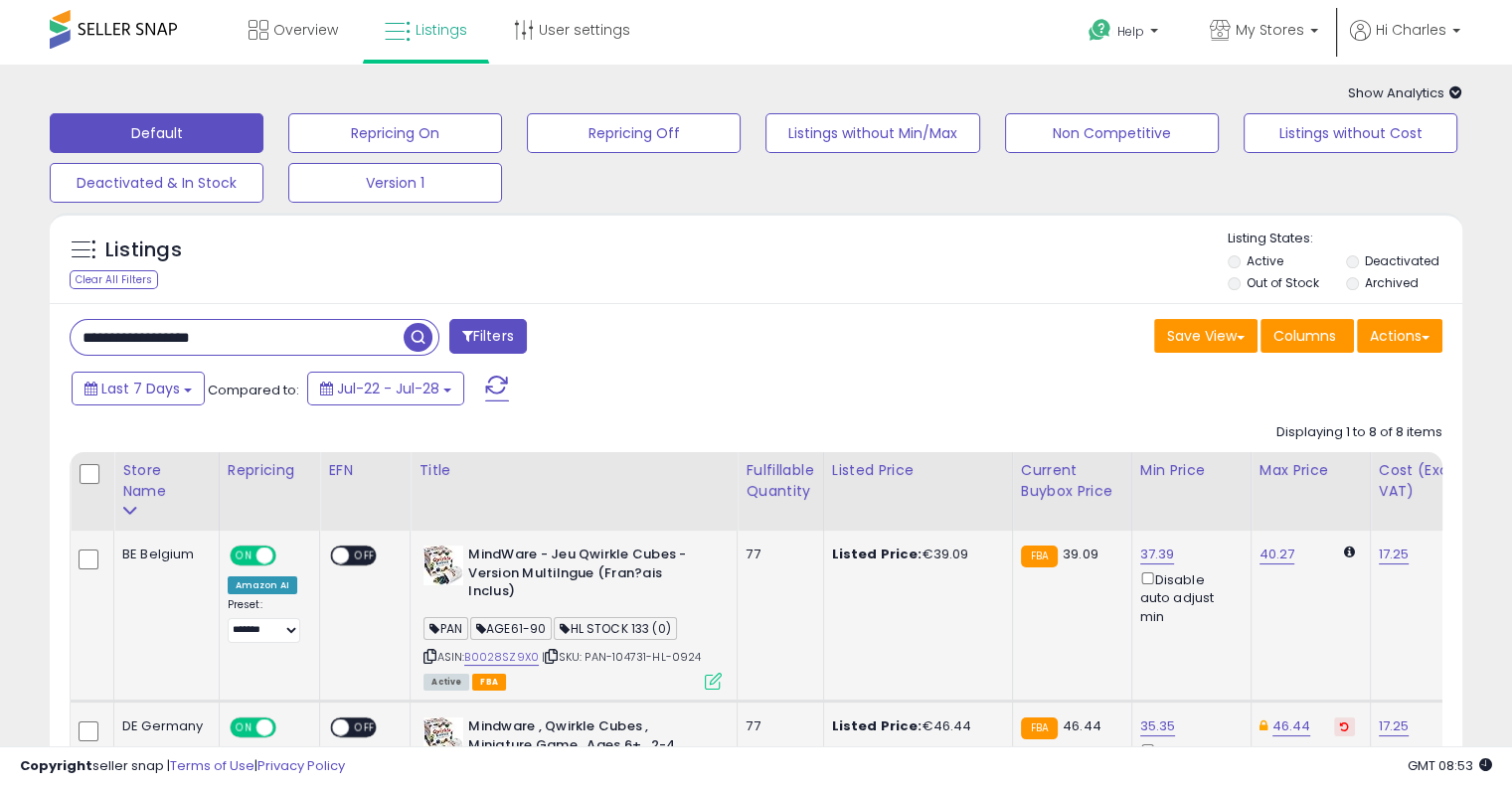 drag, startPoint x: 286, startPoint y: 333, endPoint x: 0, endPoint y: 297, distance: 288.25683 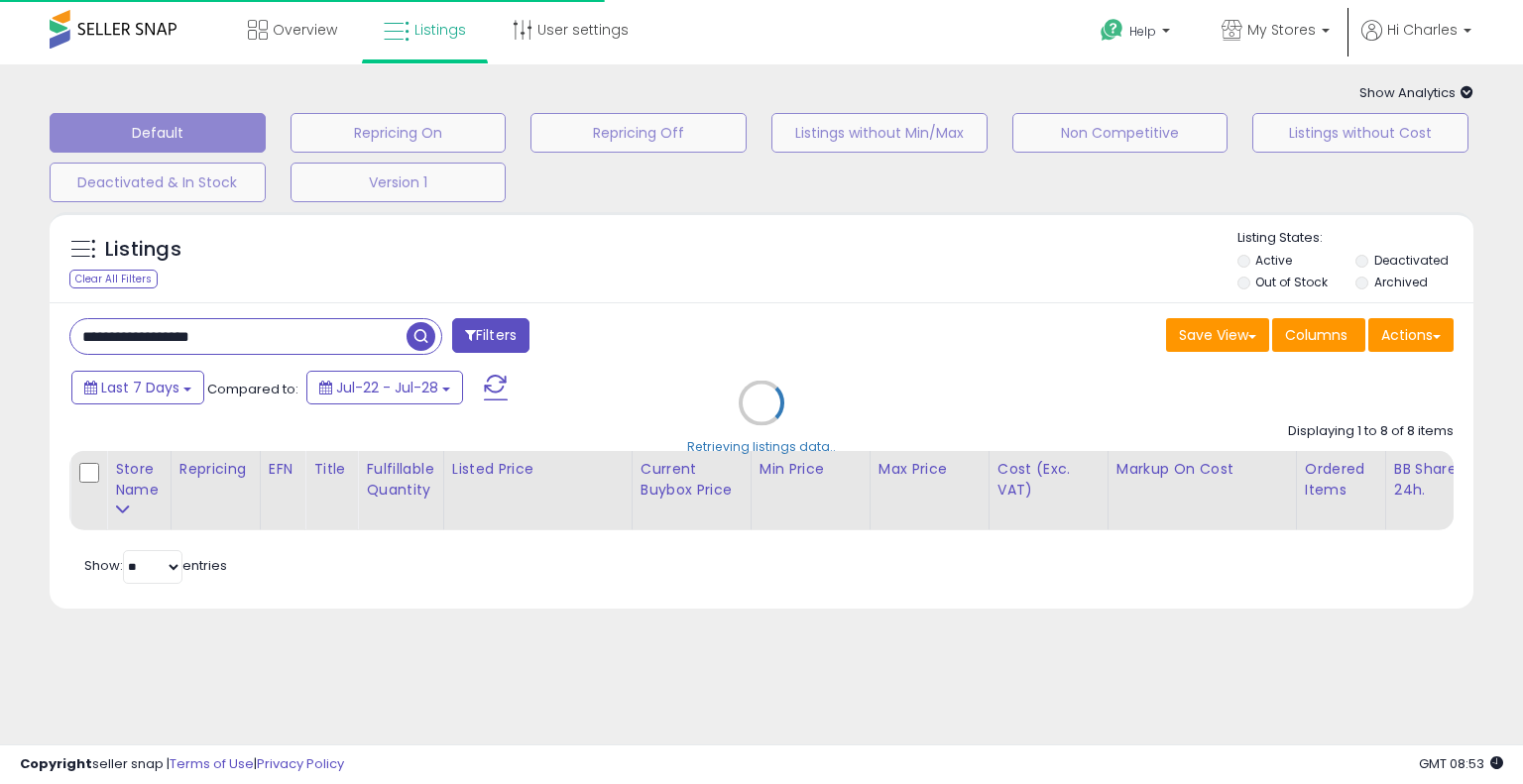 click on "Retrieving listings data.." at bounding box center (762, 417) 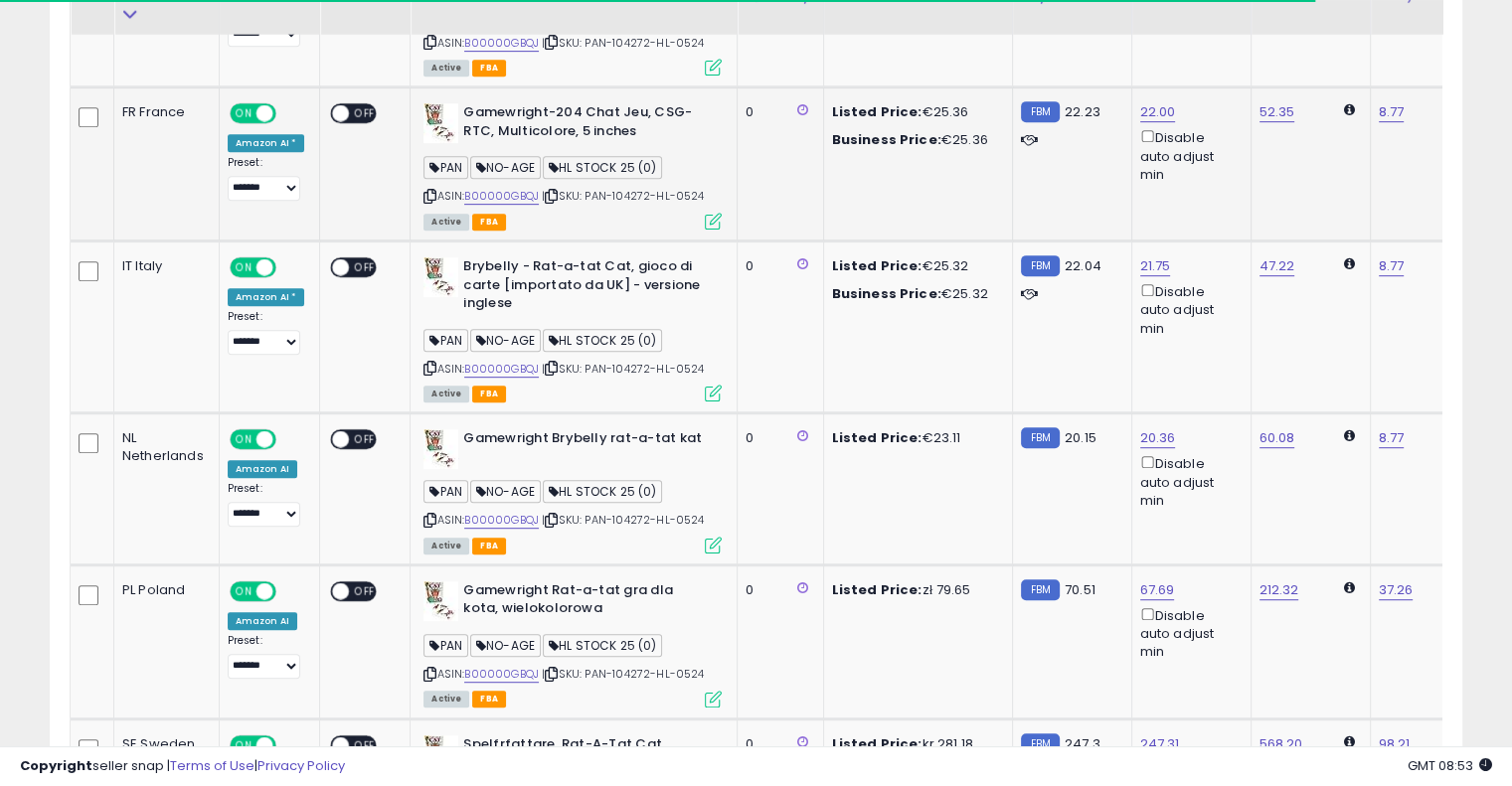 scroll, scrollTop: 1208, scrollLeft: 0, axis: vertical 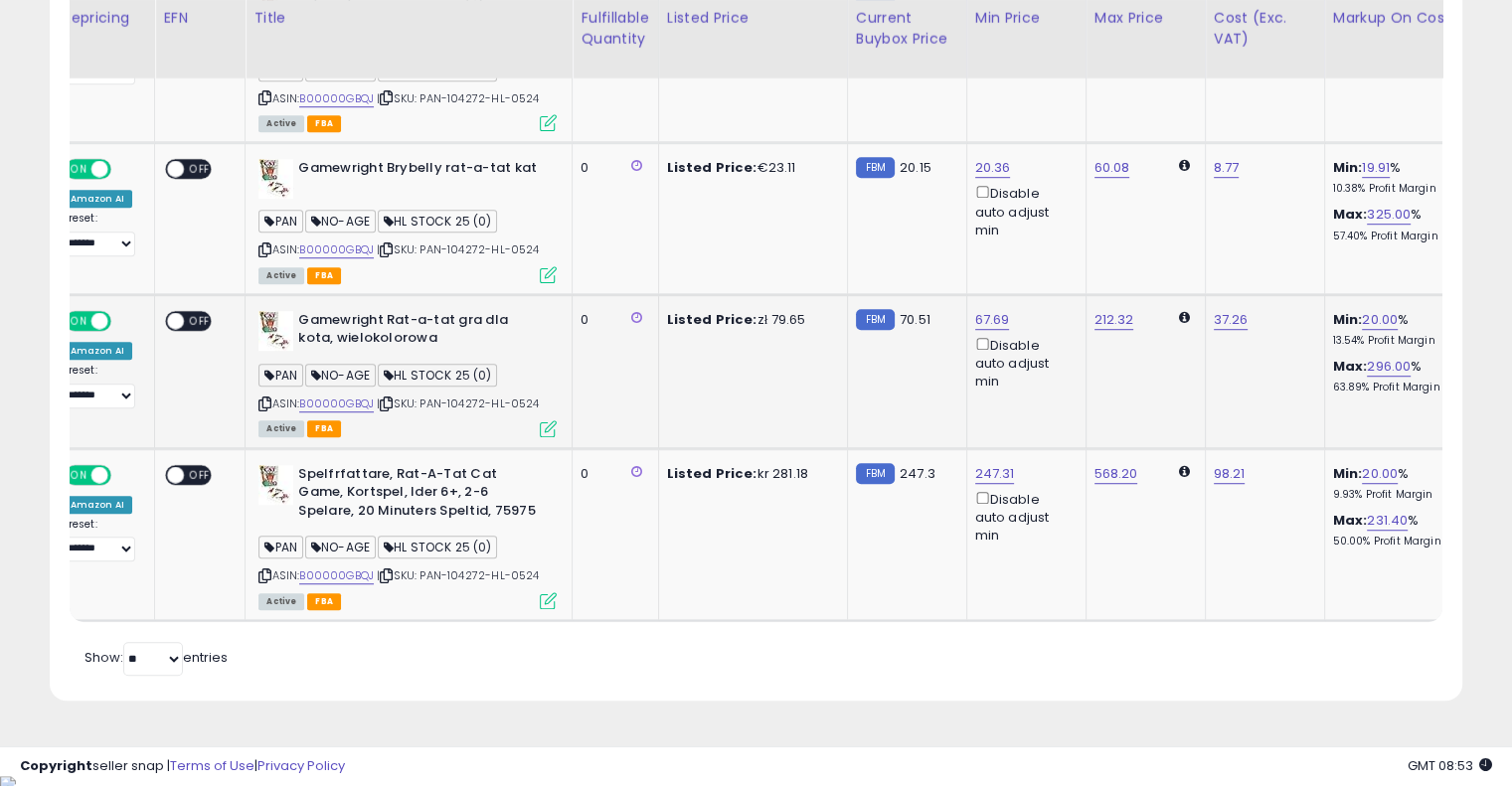 drag, startPoint x: 840, startPoint y: 342, endPoint x: 930, endPoint y: 336, distance: 90.199778 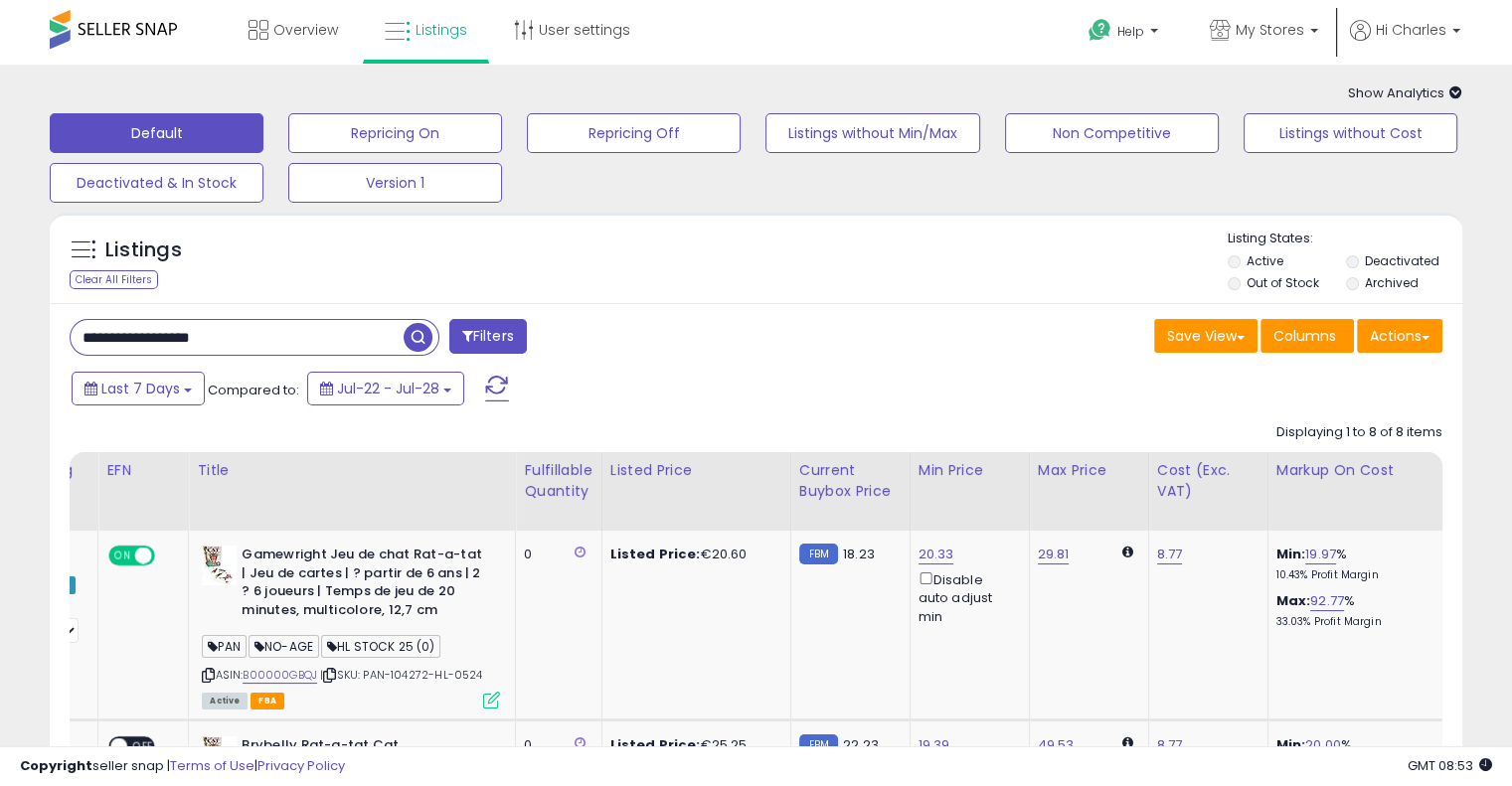 drag, startPoint x: 294, startPoint y: 345, endPoint x: 0, endPoint y: 304, distance: 296.84508 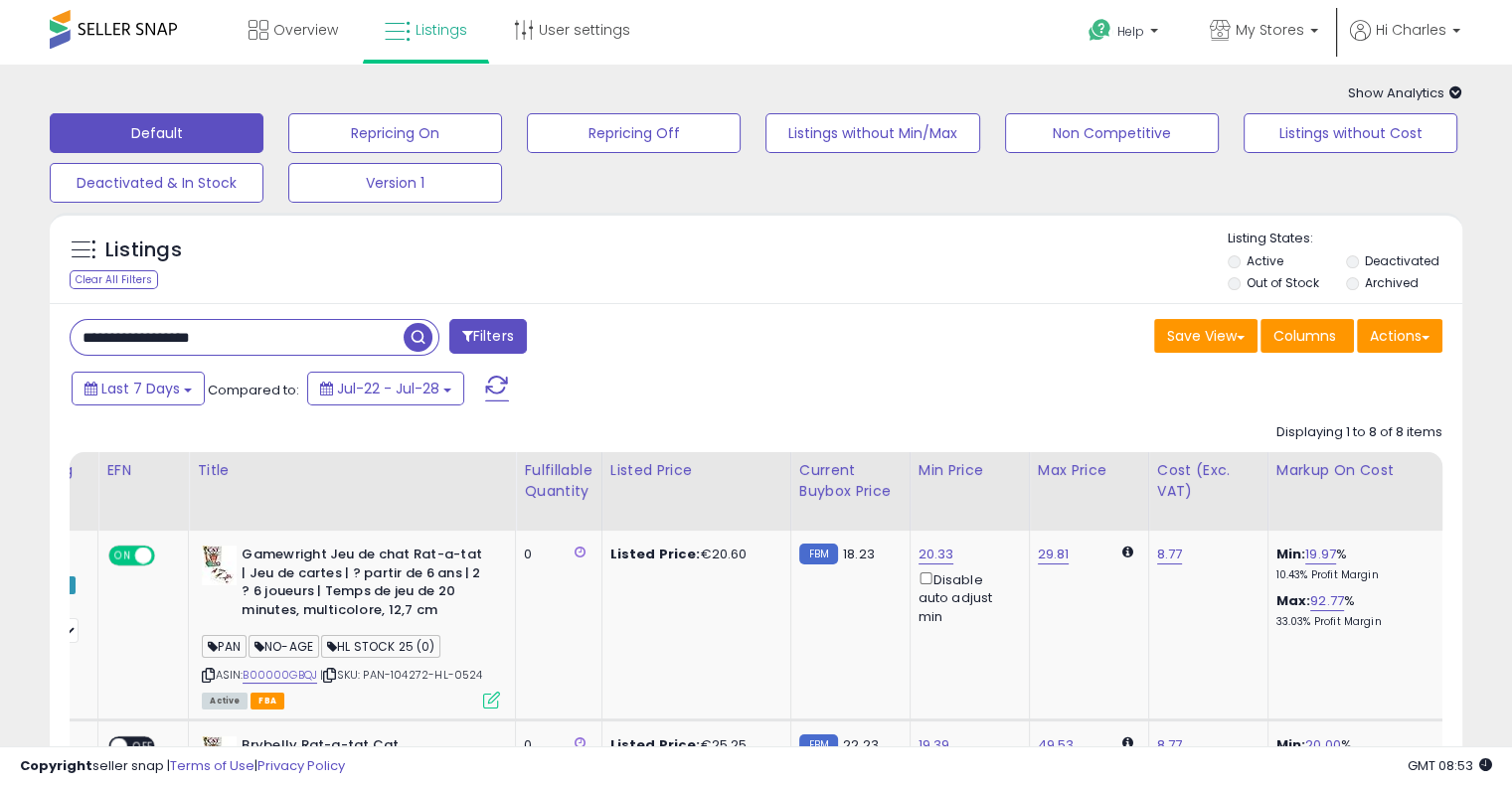 paste 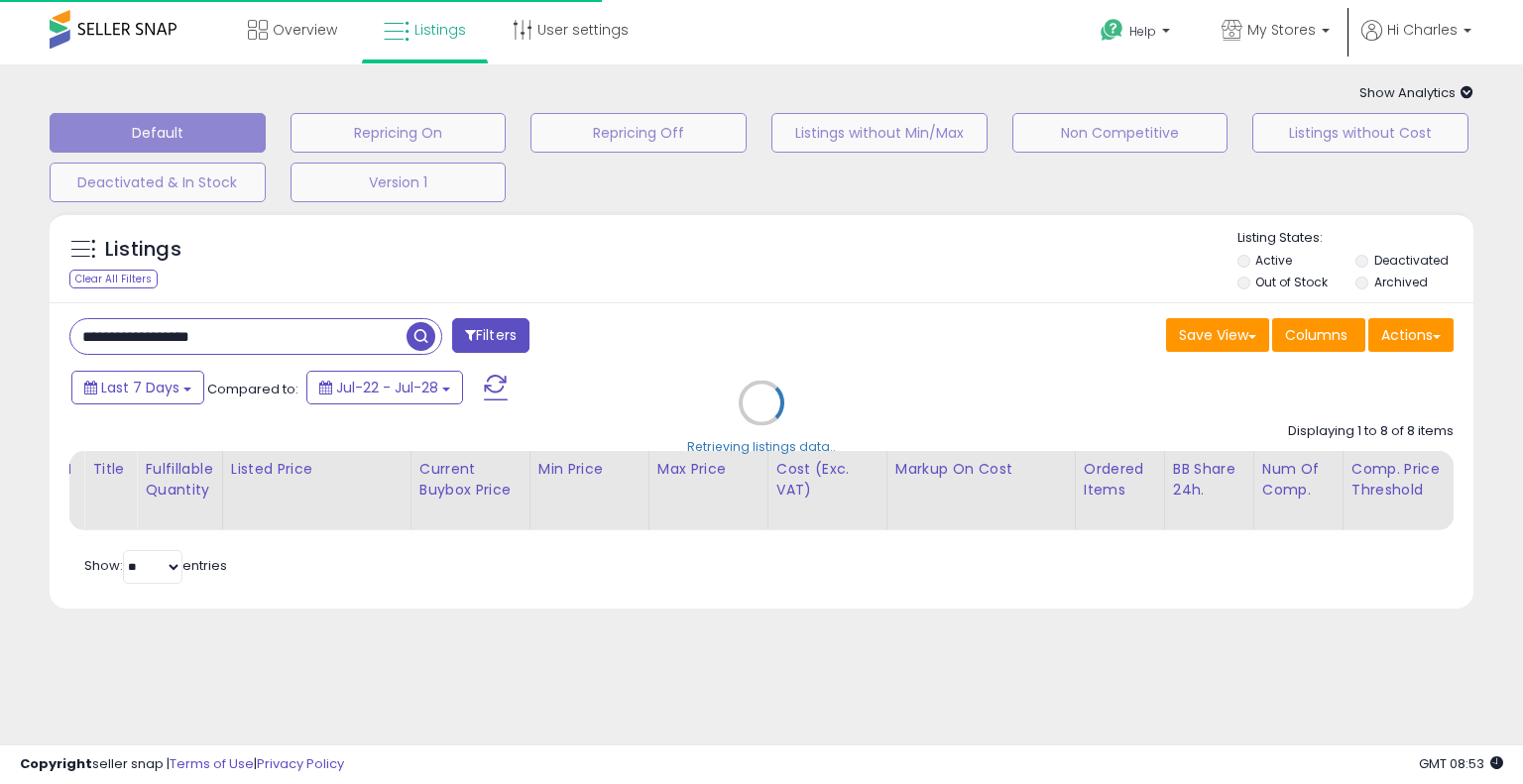 click on "Retrieving listings data.." at bounding box center (762, 417) 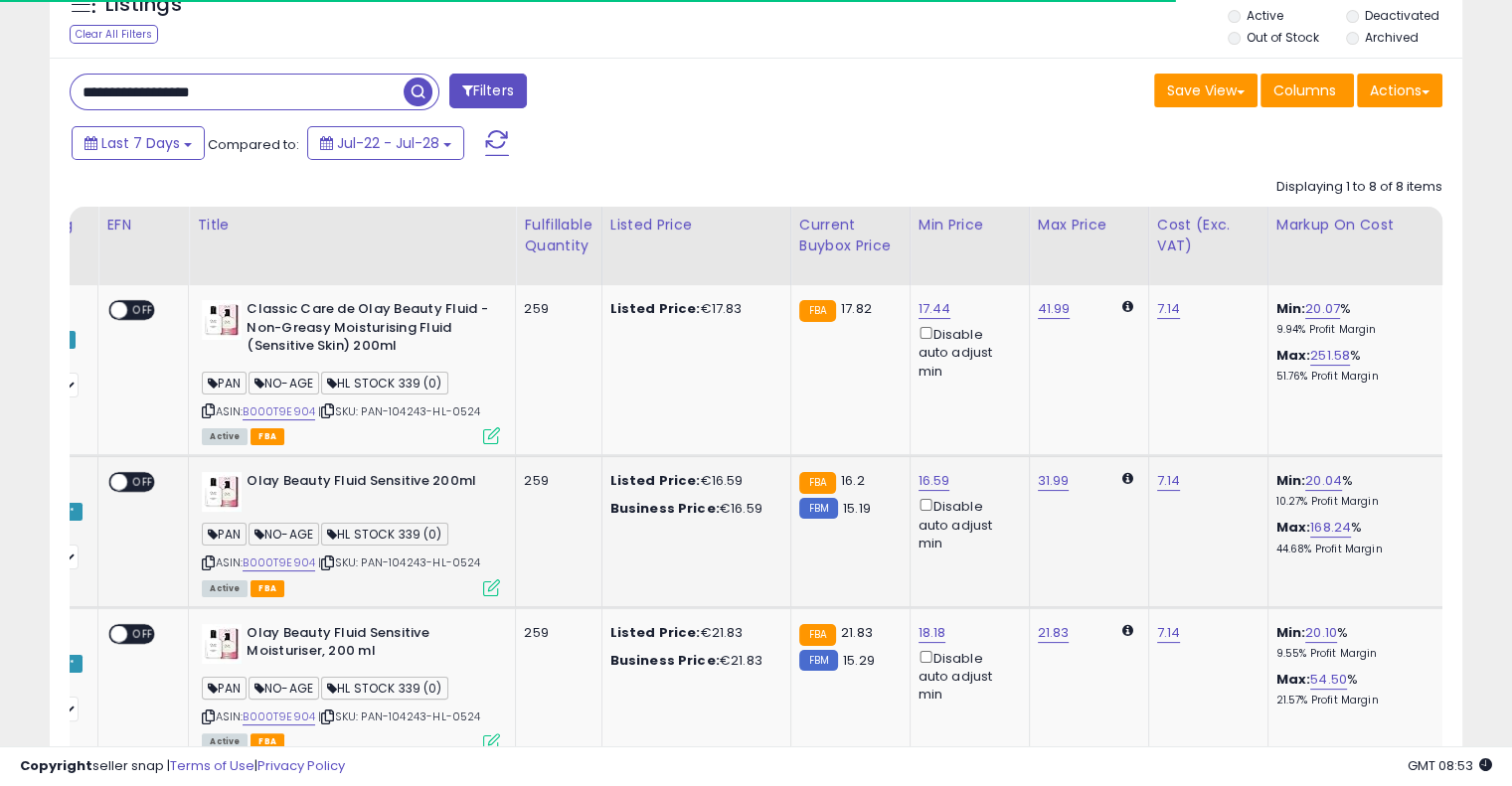 scroll, scrollTop: 397, scrollLeft: 0, axis: vertical 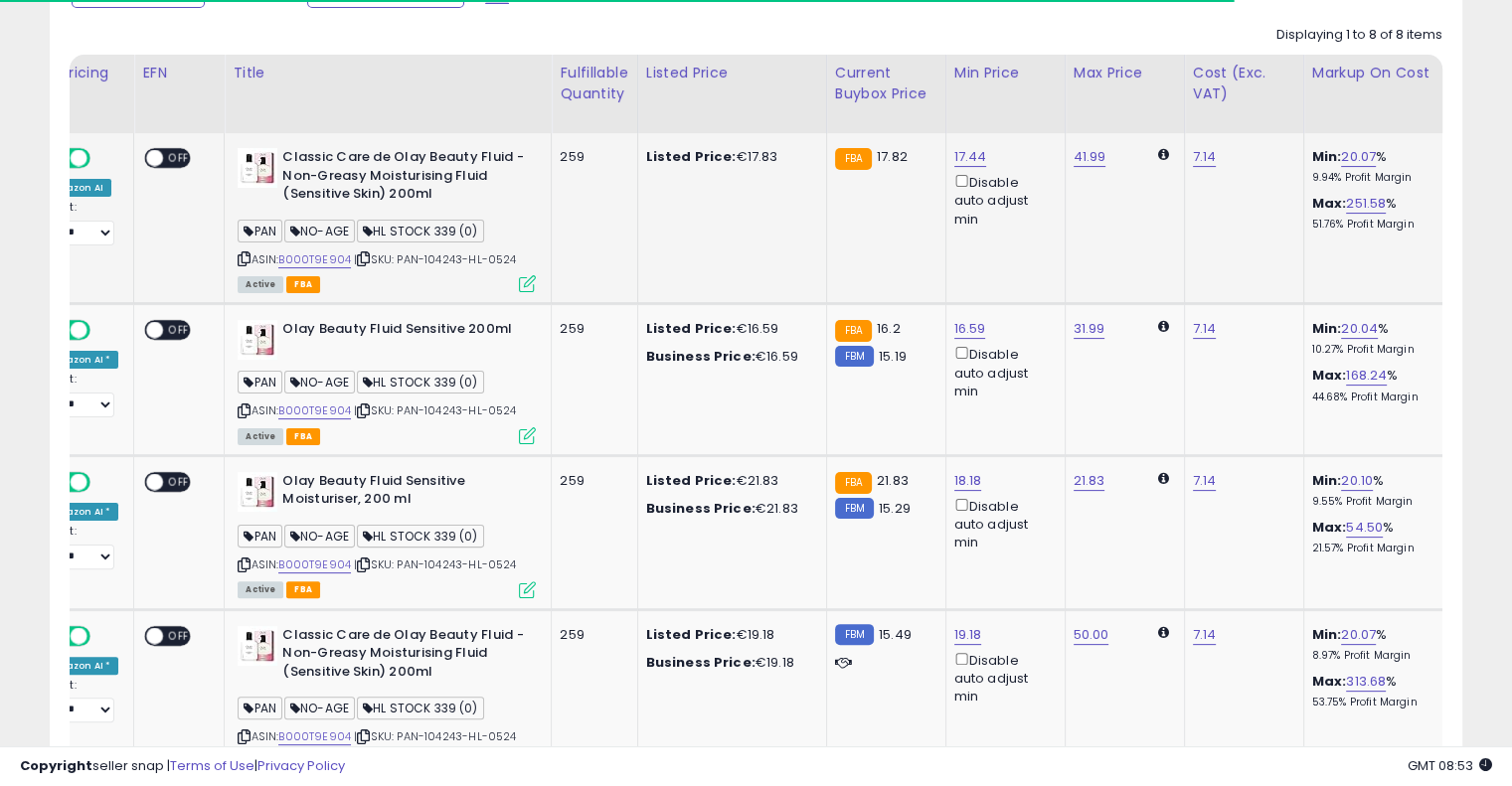 drag, startPoint x: 794, startPoint y: 212, endPoint x: 633, endPoint y: 212, distance: 161 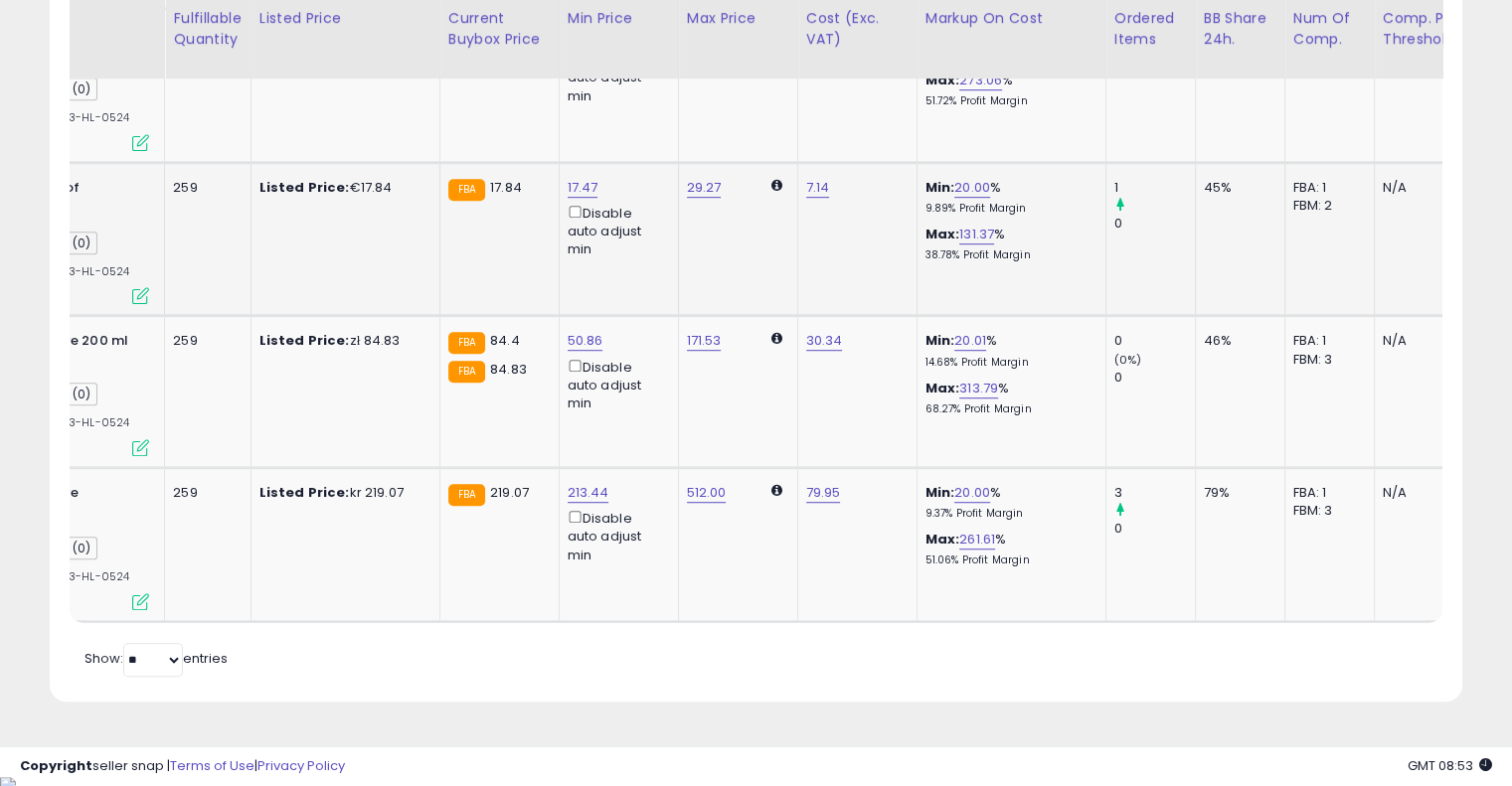 drag, startPoint x: 788, startPoint y: 316, endPoint x: 958, endPoint y: 285, distance: 172.80336 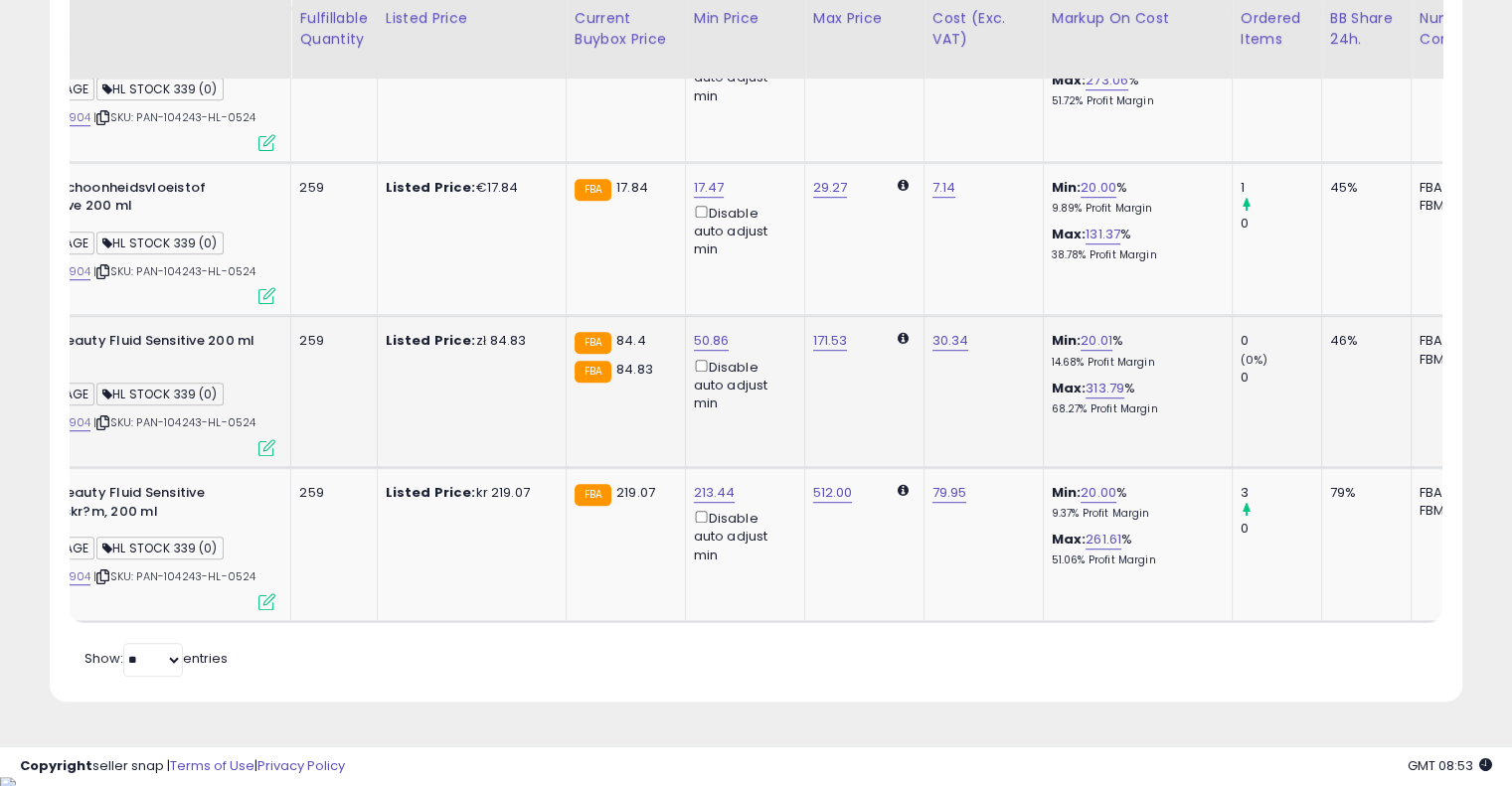drag, startPoint x: 732, startPoint y: 394, endPoint x: 498, endPoint y: 399, distance: 234.05341 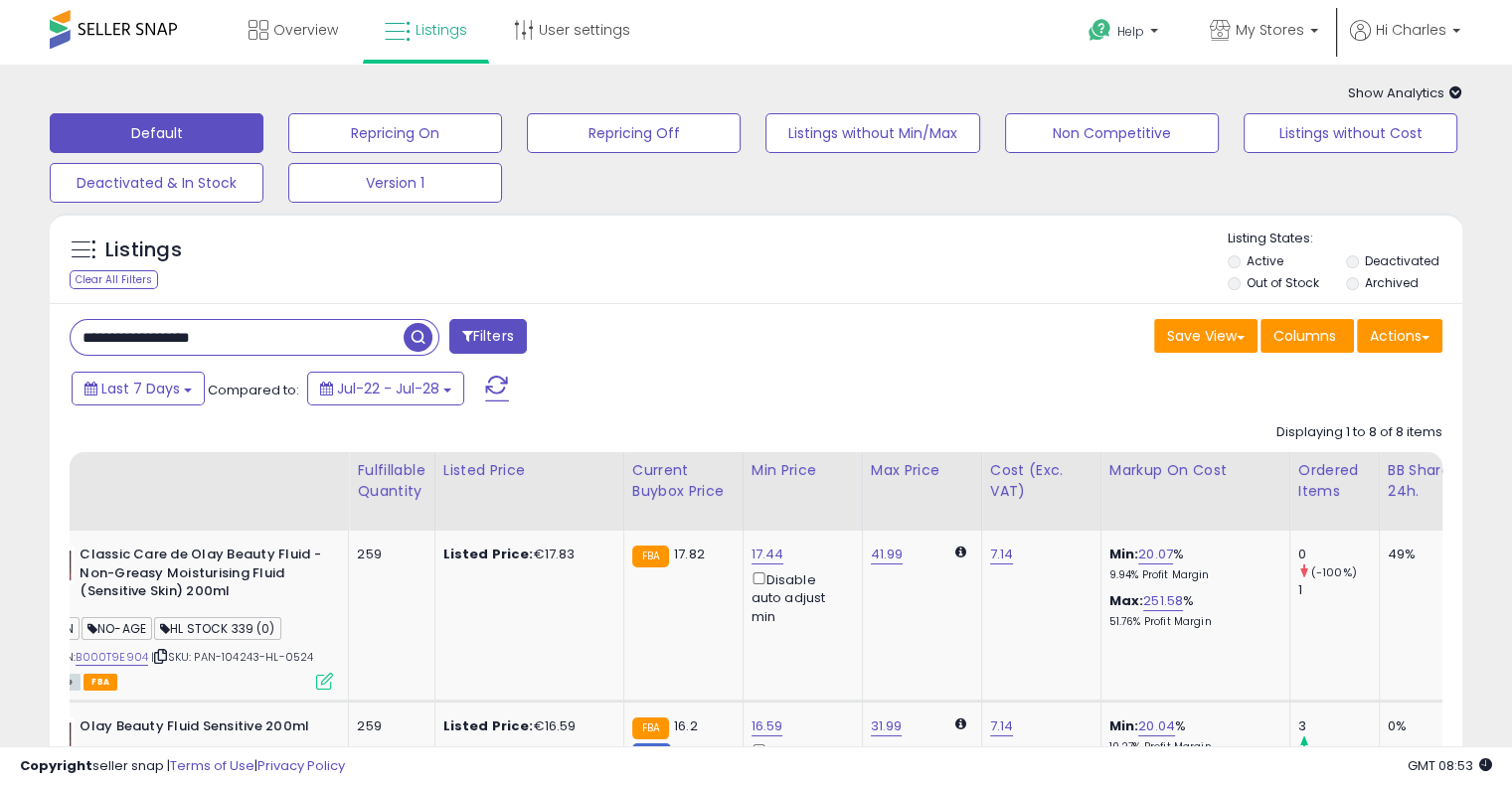 click on "**********" at bounding box center (756, 1006) 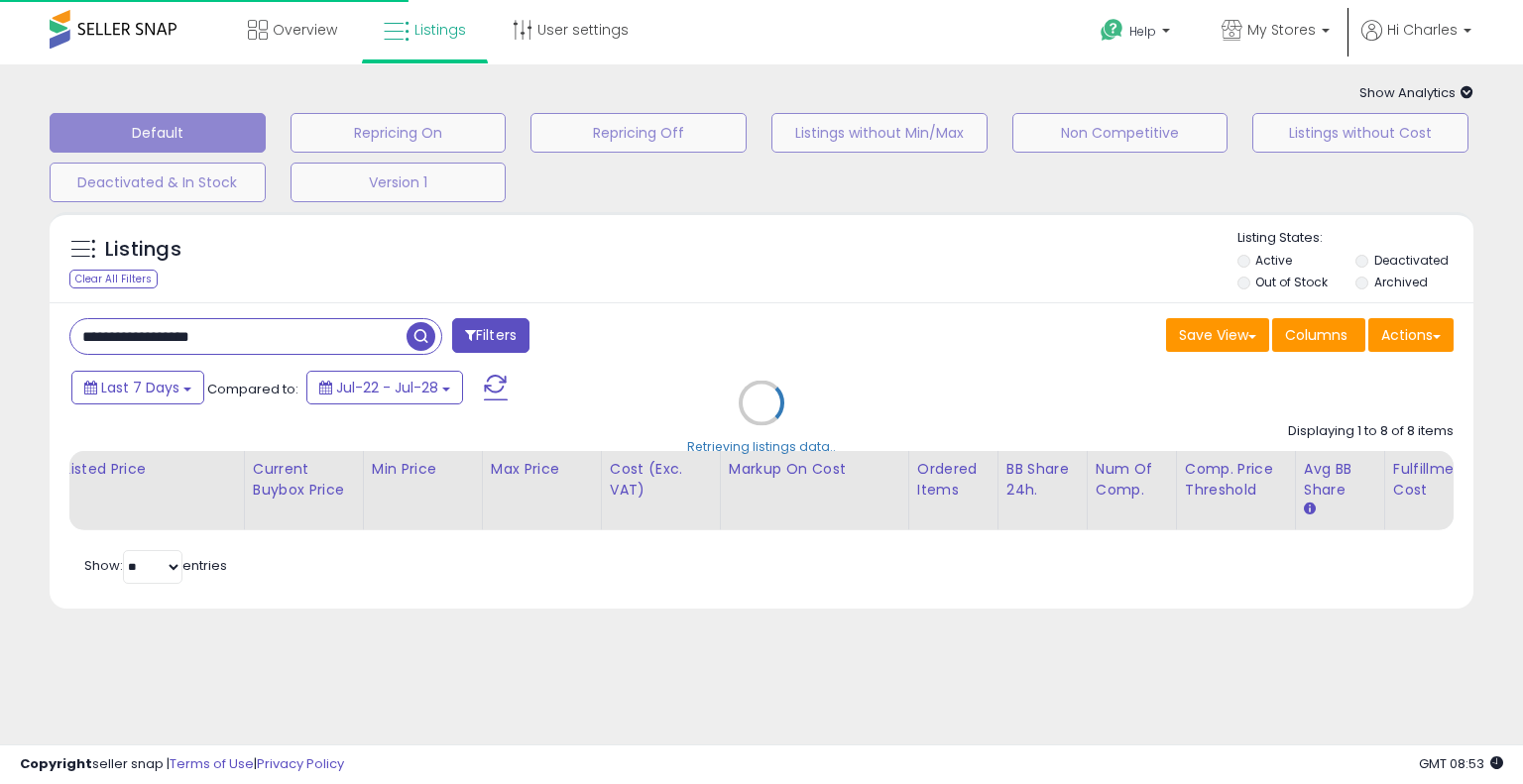 click on "Retrieving listings data.." at bounding box center (762, 417) 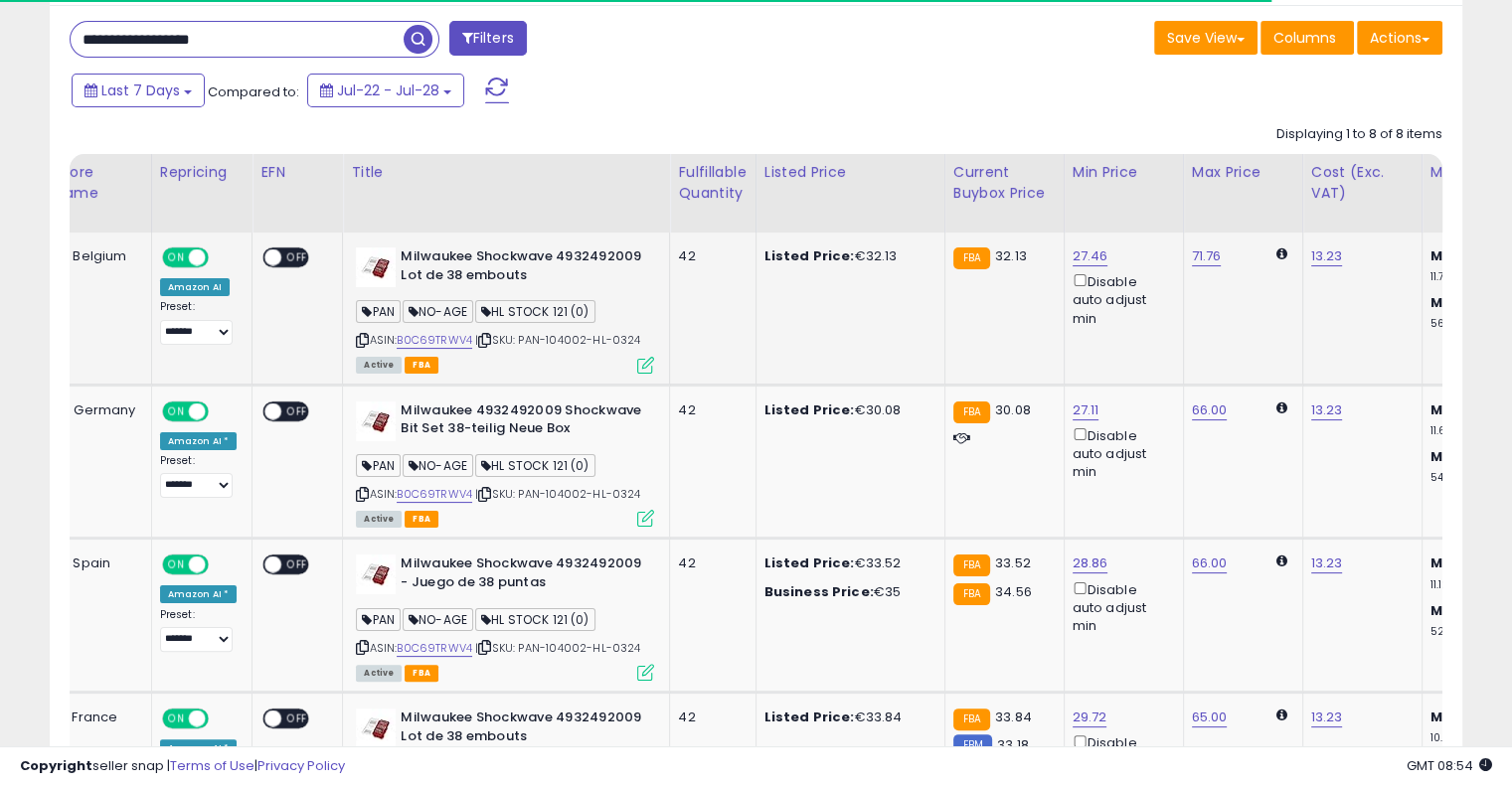 drag, startPoint x: 570, startPoint y: 306, endPoint x: 489, endPoint y: 302, distance: 81.09871 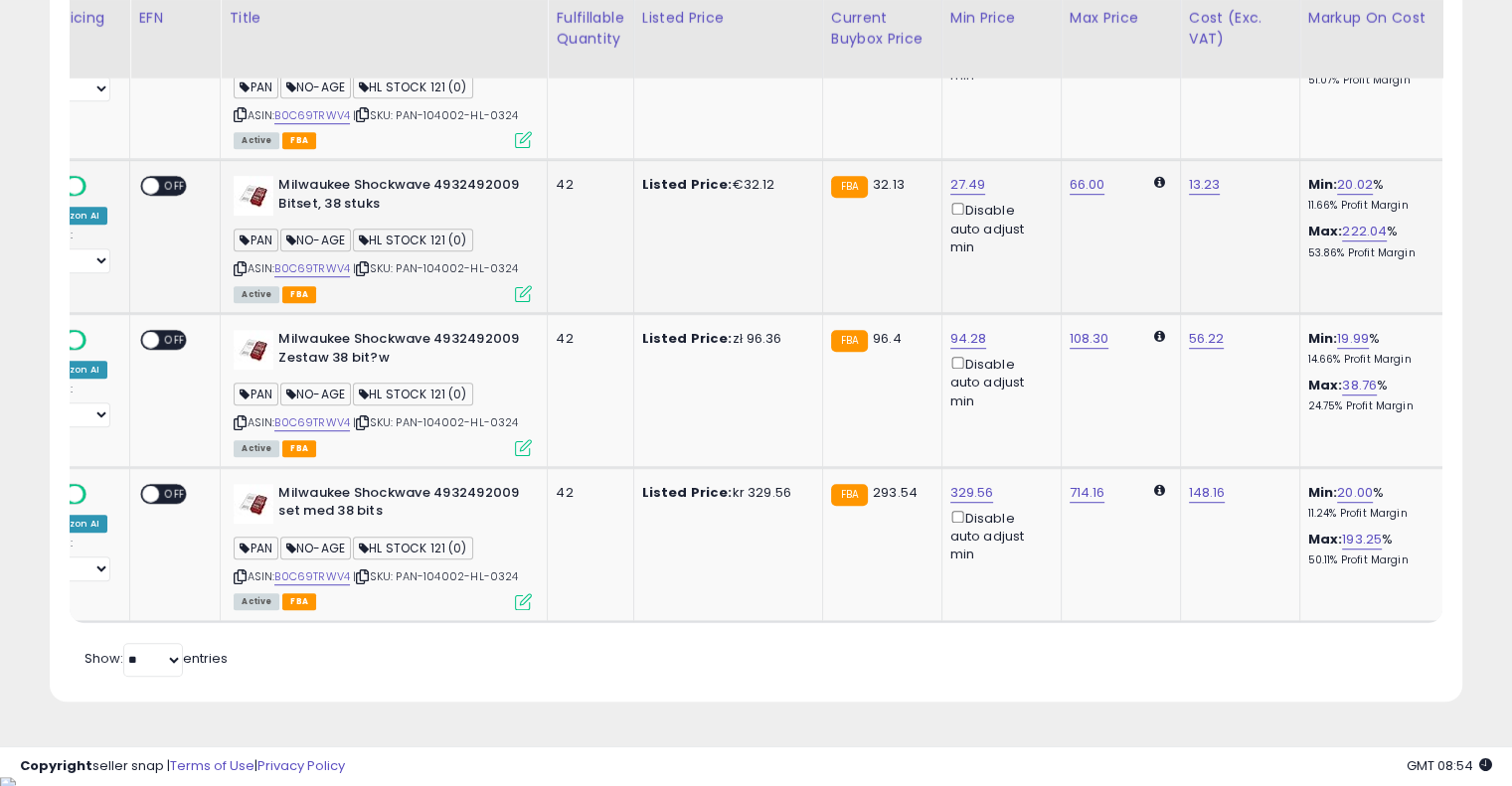 drag, startPoint x: 685, startPoint y: 287, endPoint x: 823, endPoint y: 258, distance: 141.01418 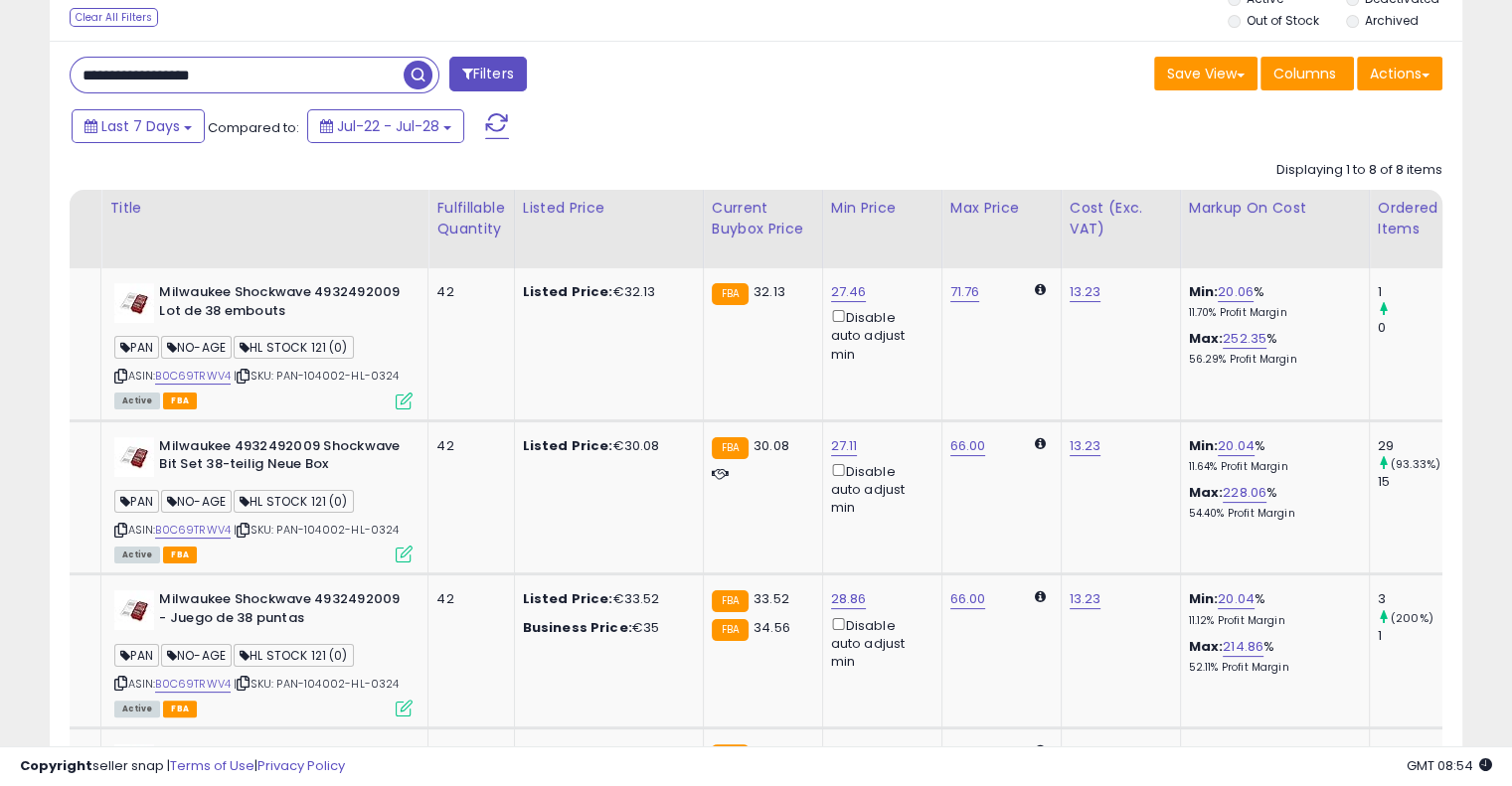 drag, startPoint x: 105, startPoint y: 68, endPoint x: 0, endPoint y: 63, distance: 105.11898 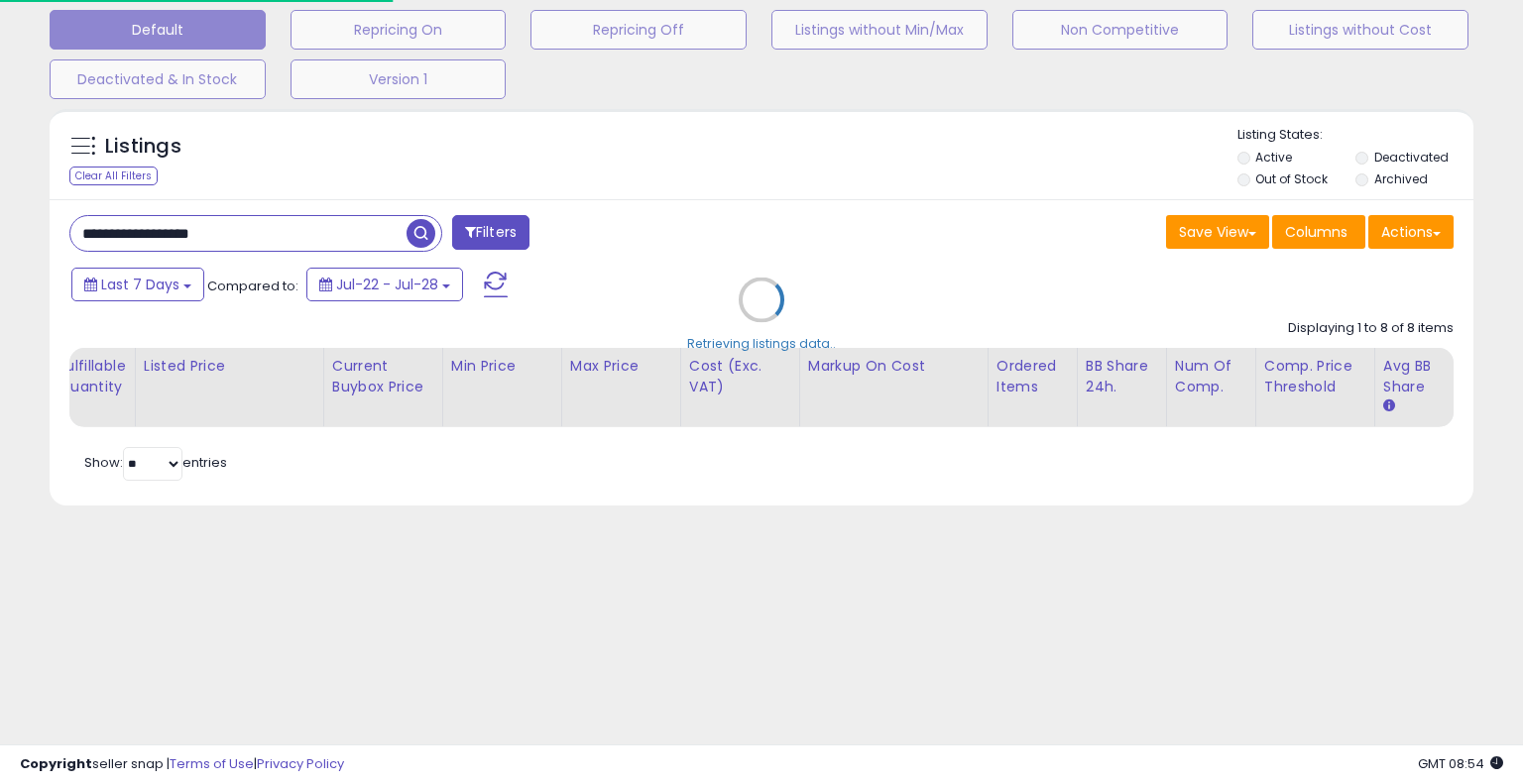 click on "Retrieving listings data.." at bounding box center [762, 314] 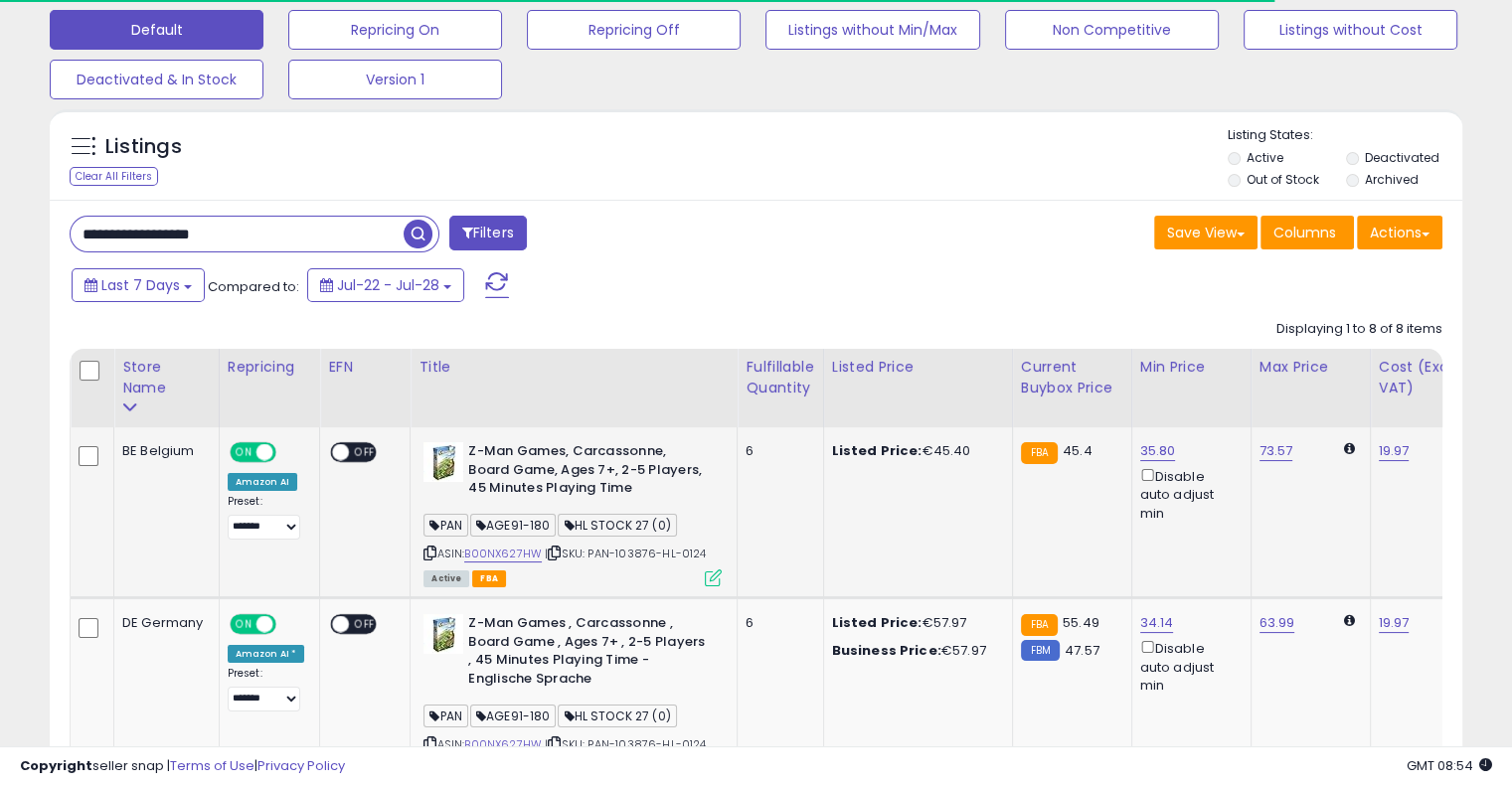 drag, startPoint x: 829, startPoint y: 498, endPoint x: 600, endPoint y: 462, distance: 231.81242 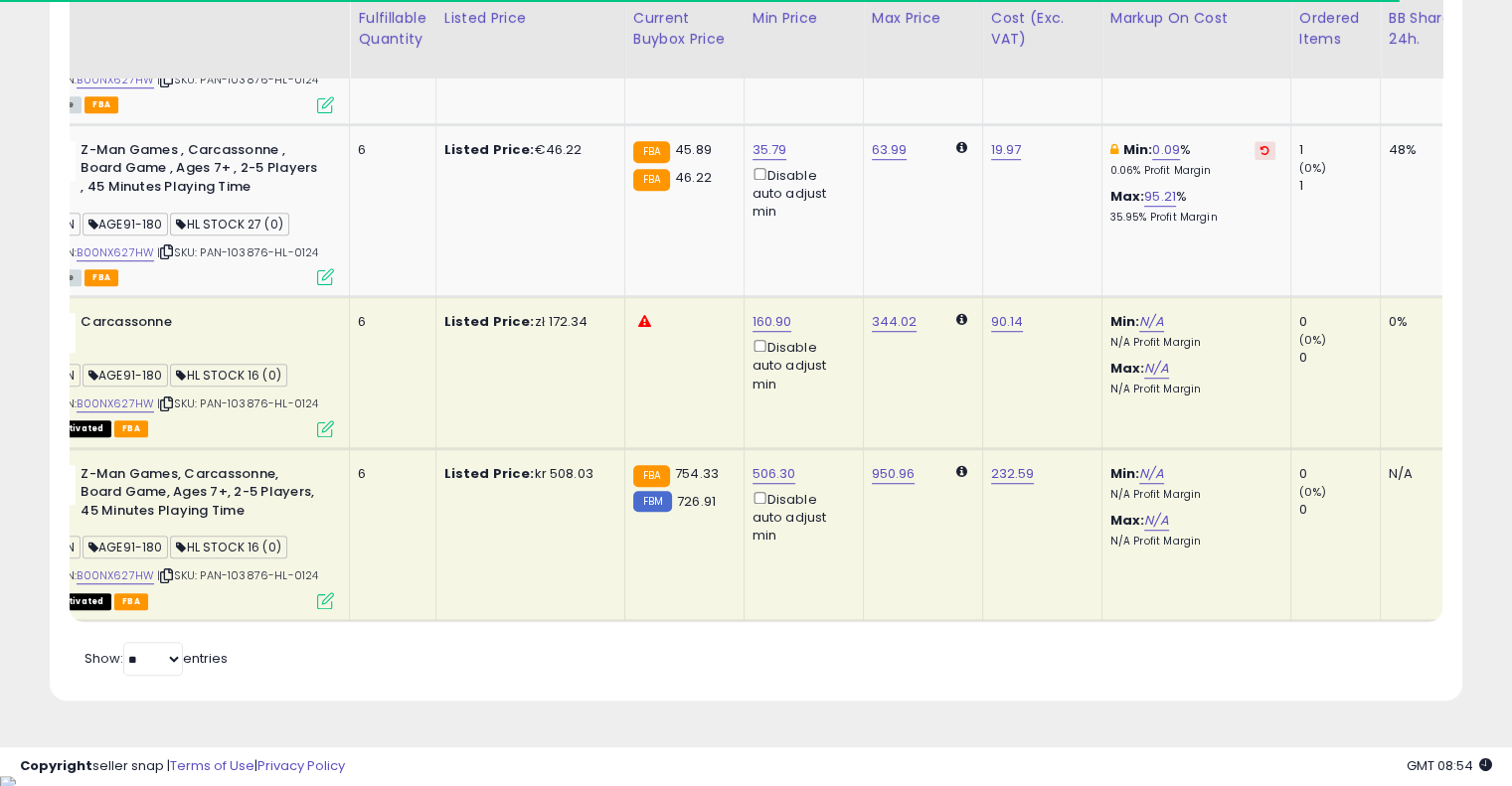 drag, startPoint x: 867, startPoint y: 391, endPoint x: 940, endPoint y: 376, distance: 74.52516 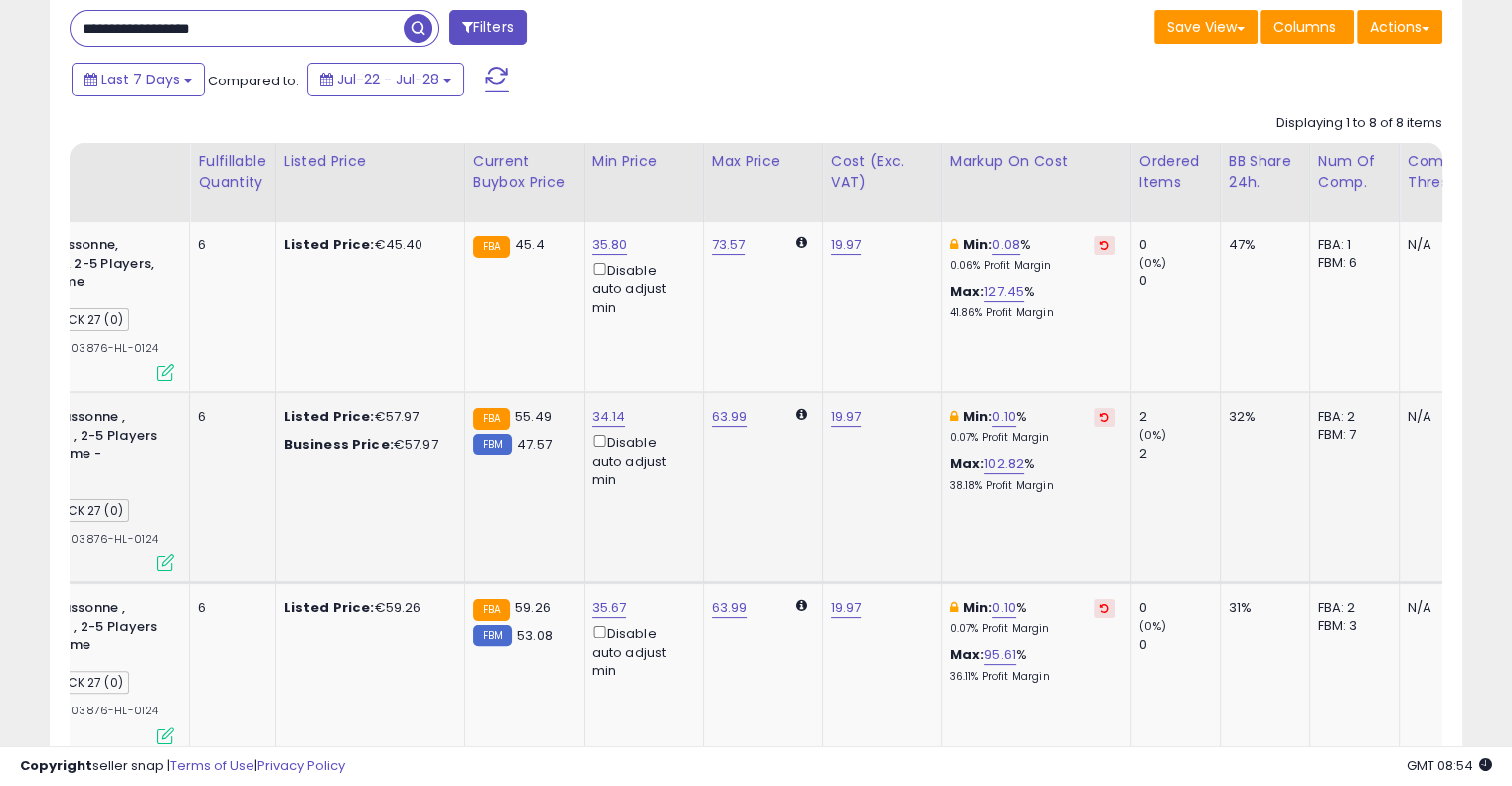 click at bounding box center (1104, 417) 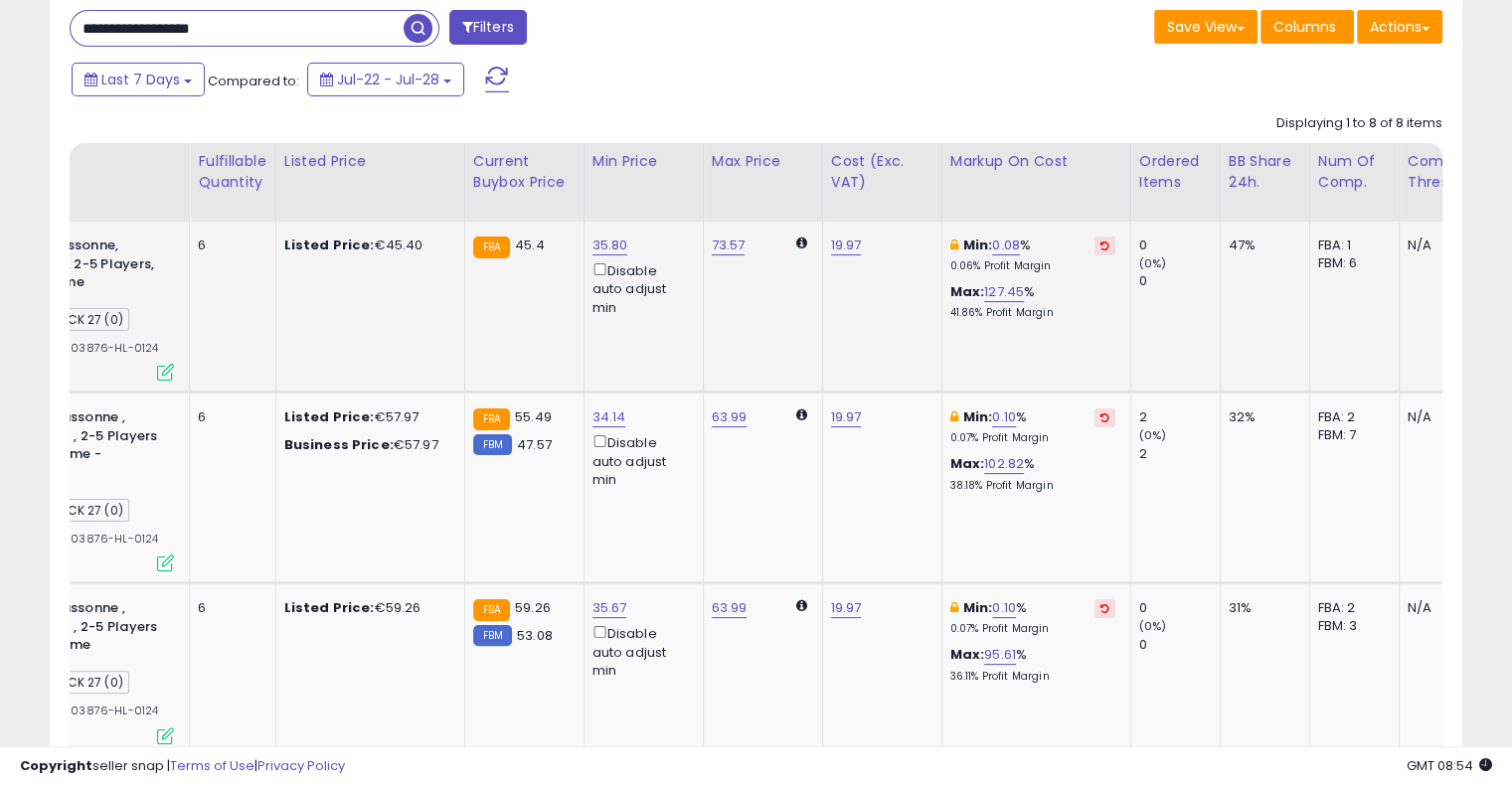 click at bounding box center (1104, 245) 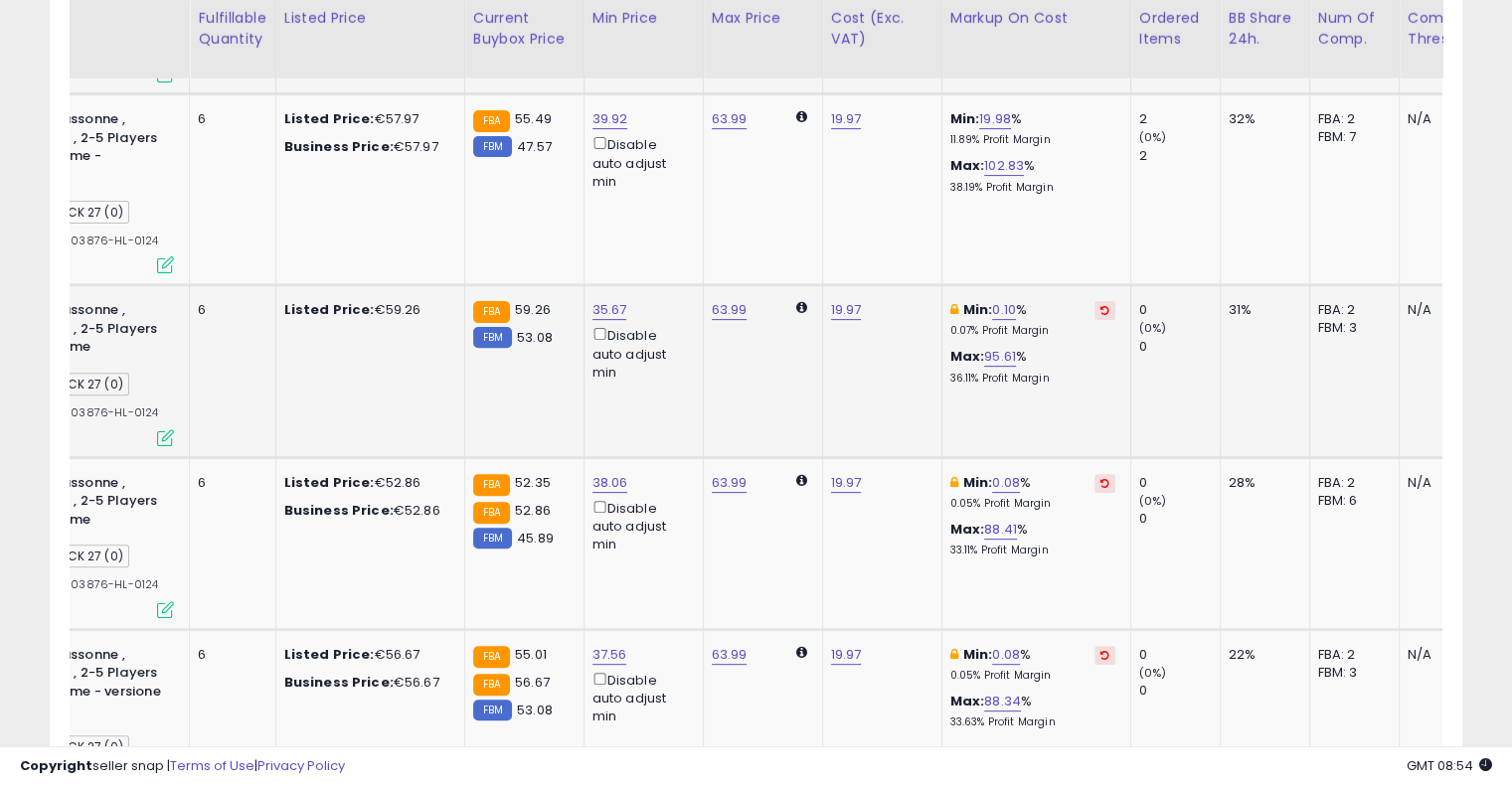 click at bounding box center [1104, 310] 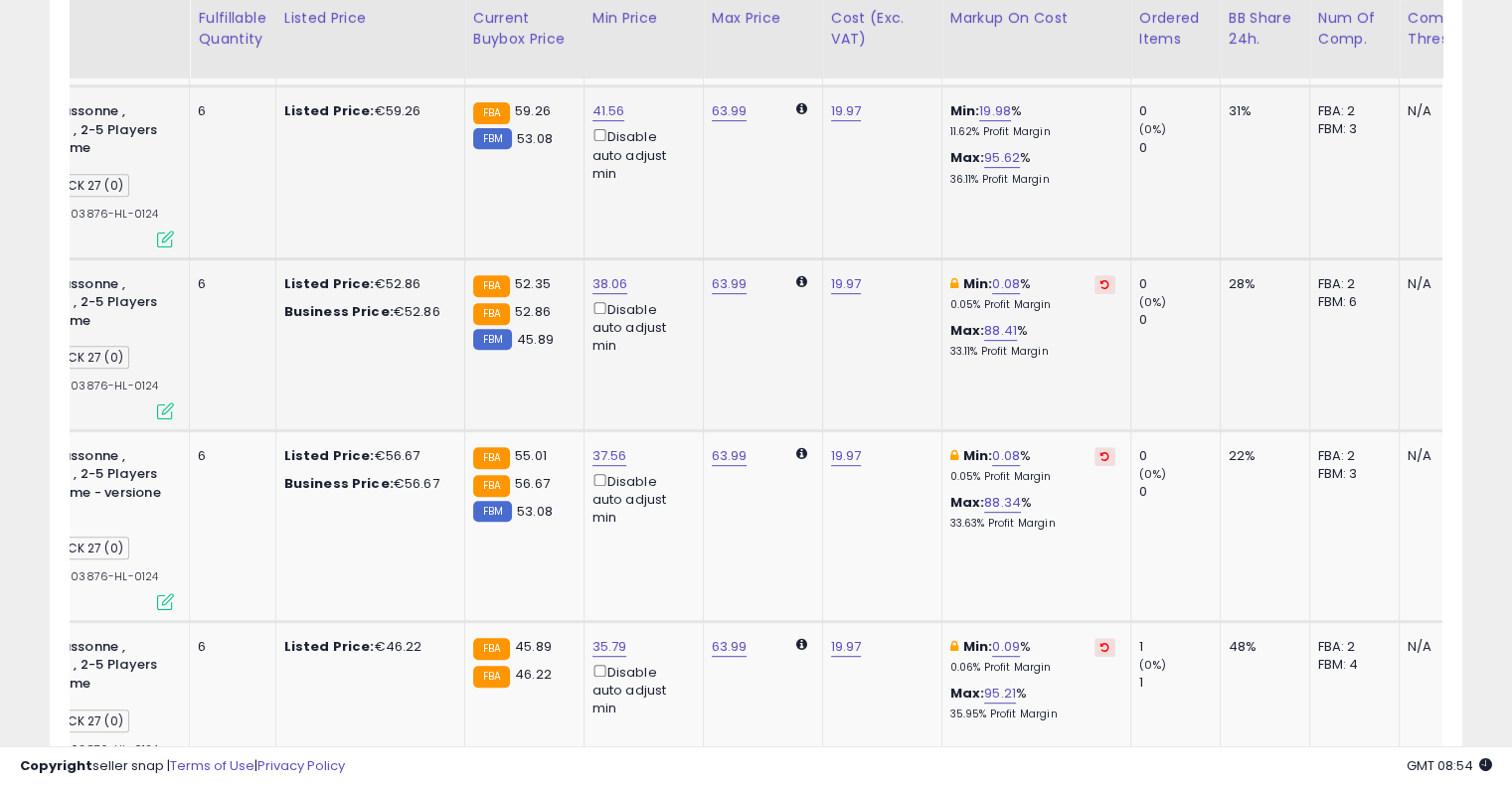 click at bounding box center [1104, 284] 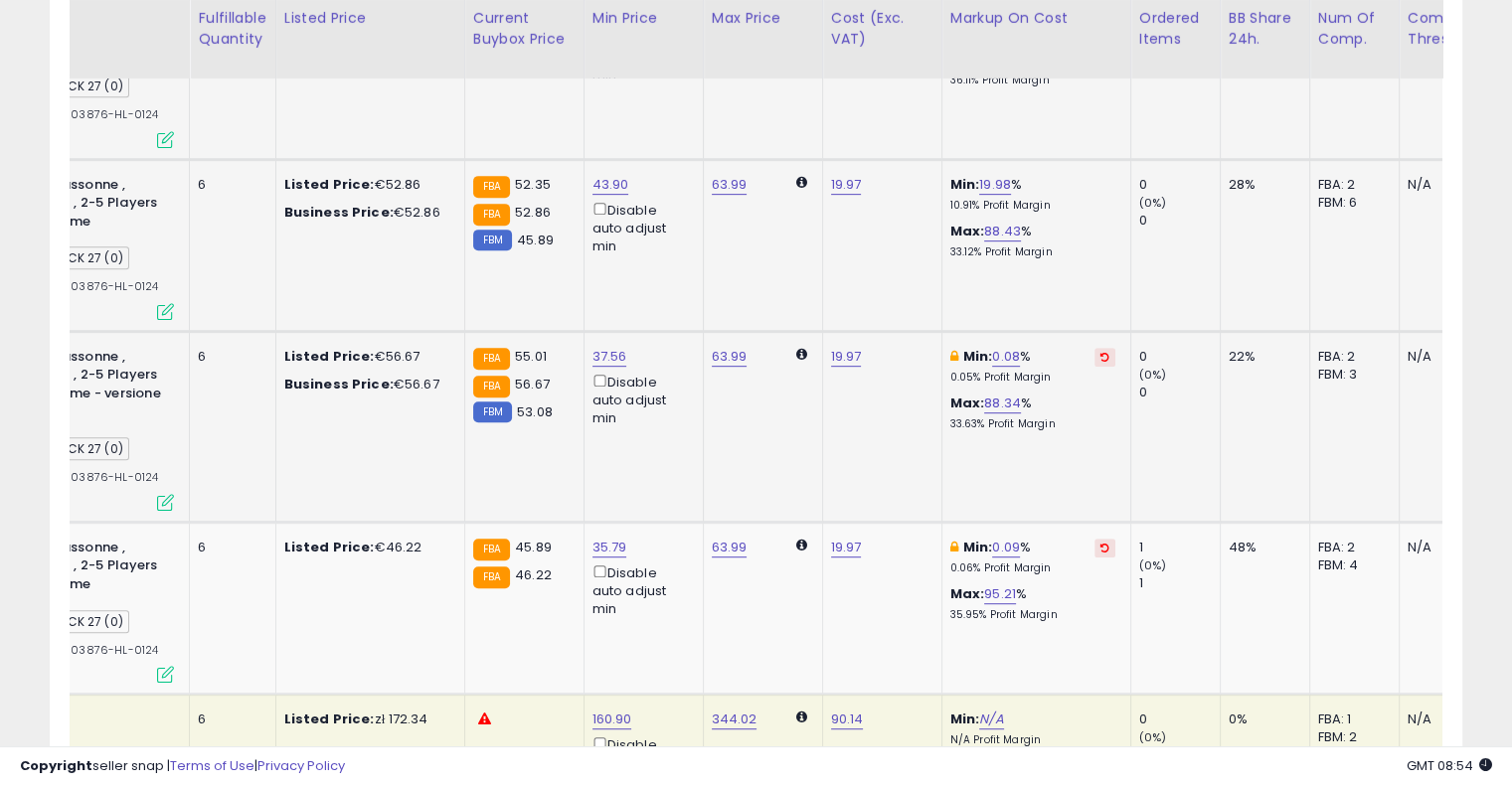 click at bounding box center (1104, 357) 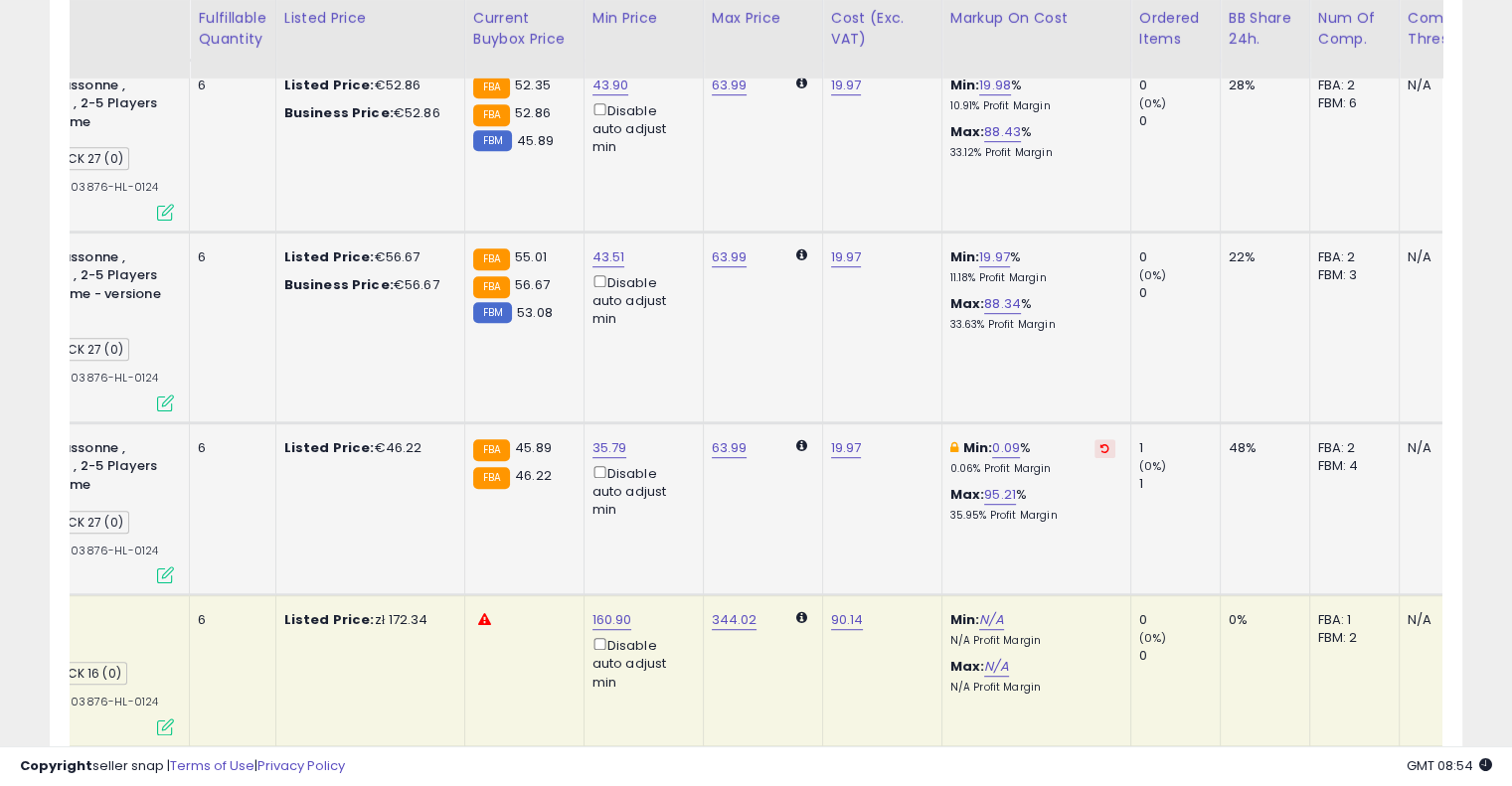 click at bounding box center [1104, 448] 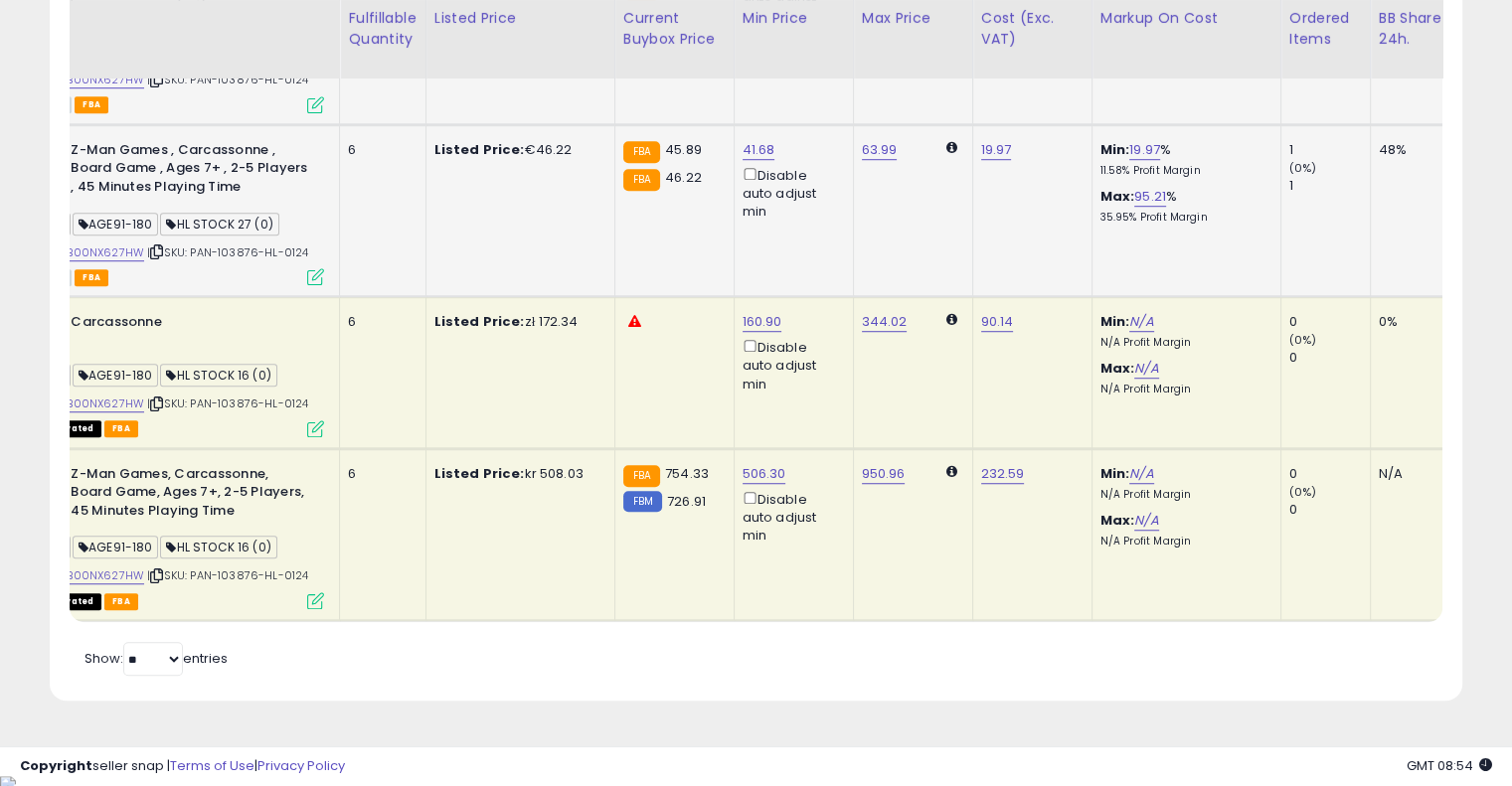 drag, startPoint x: 766, startPoint y: 548, endPoint x: 554, endPoint y: 530, distance: 212.76278 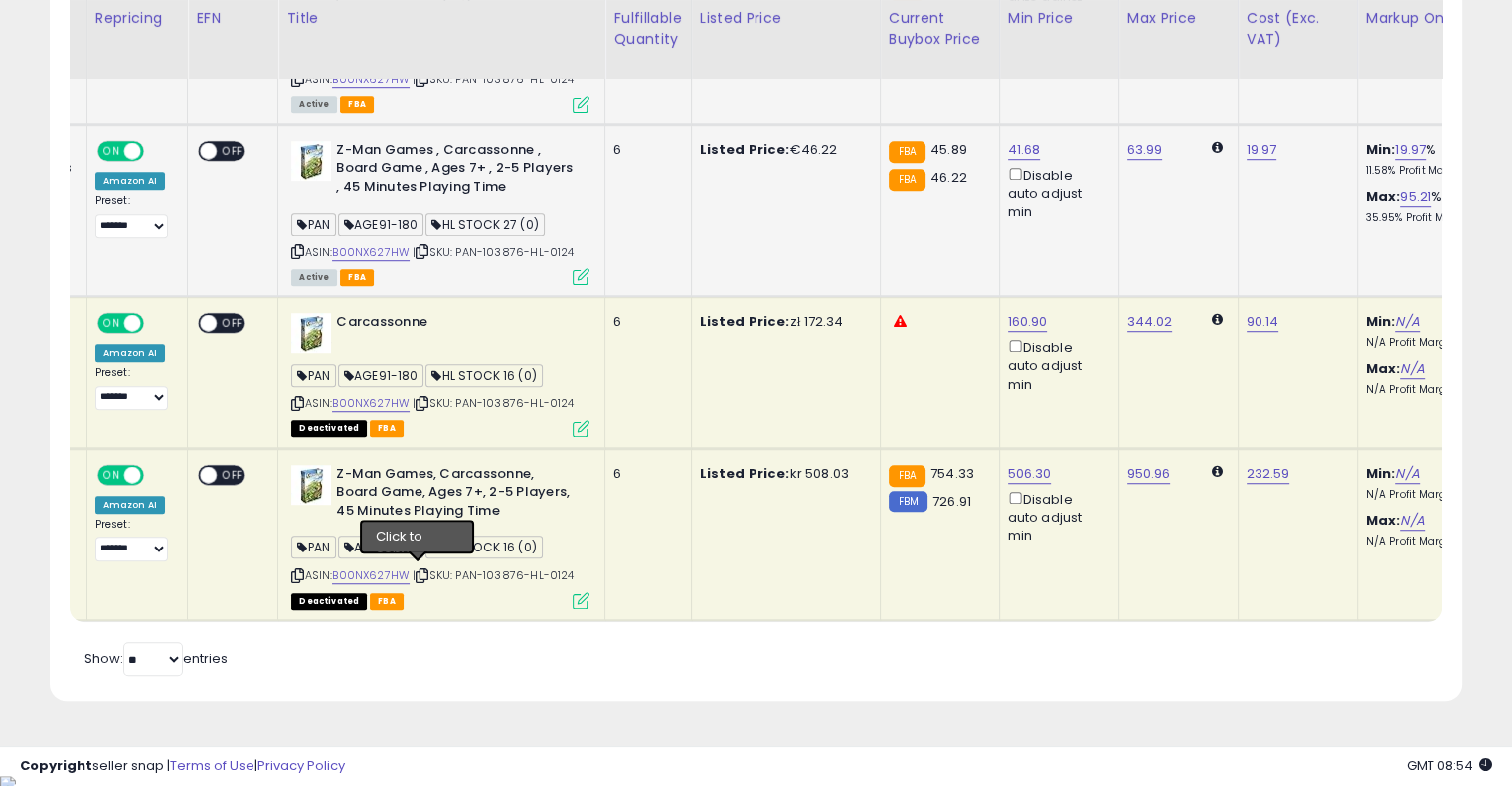 click at bounding box center [421, 575] 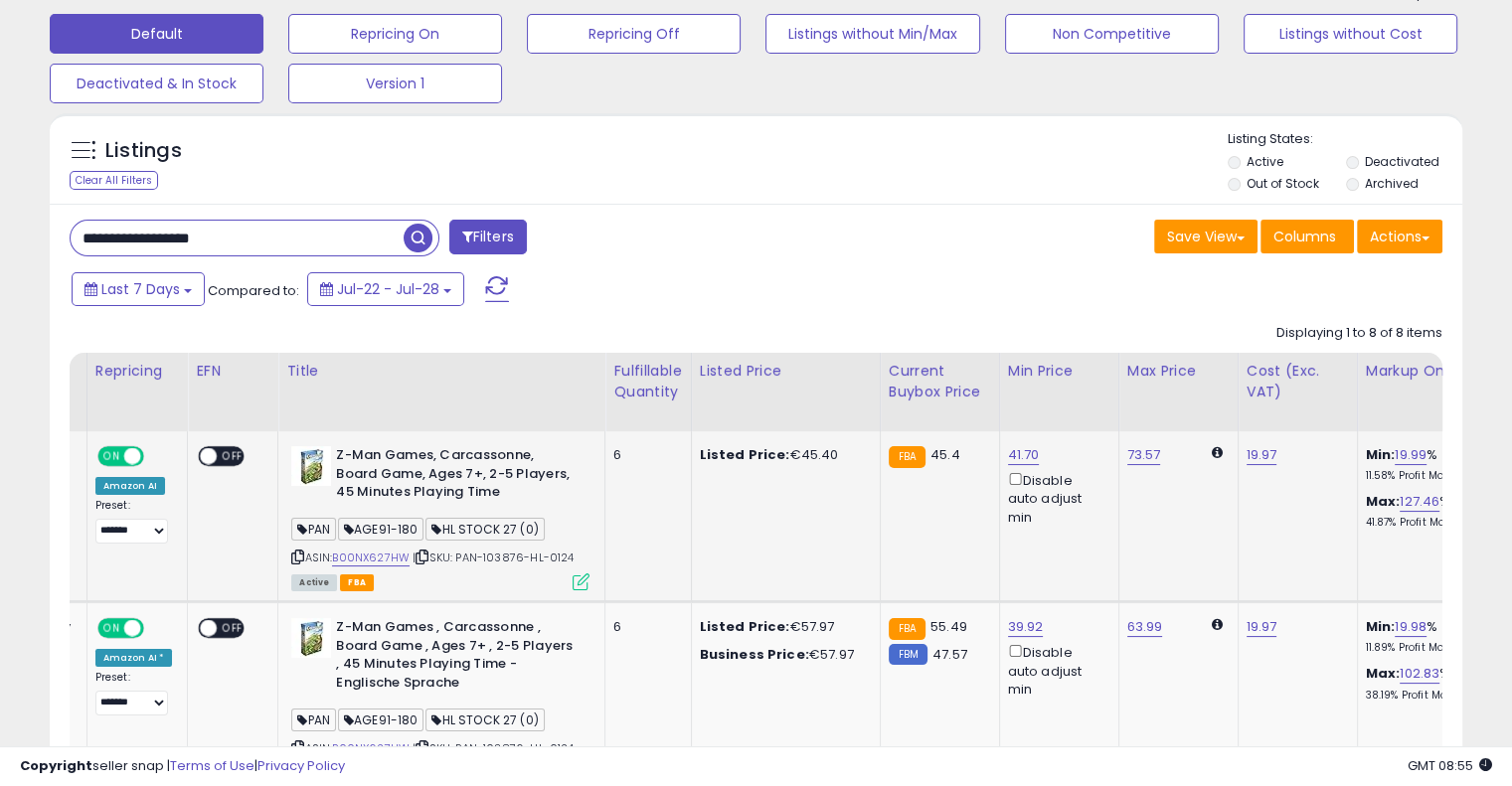 drag, startPoint x: 258, startPoint y: 235, endPoint x: 24, endPoint y: 191, distance: 238.10082 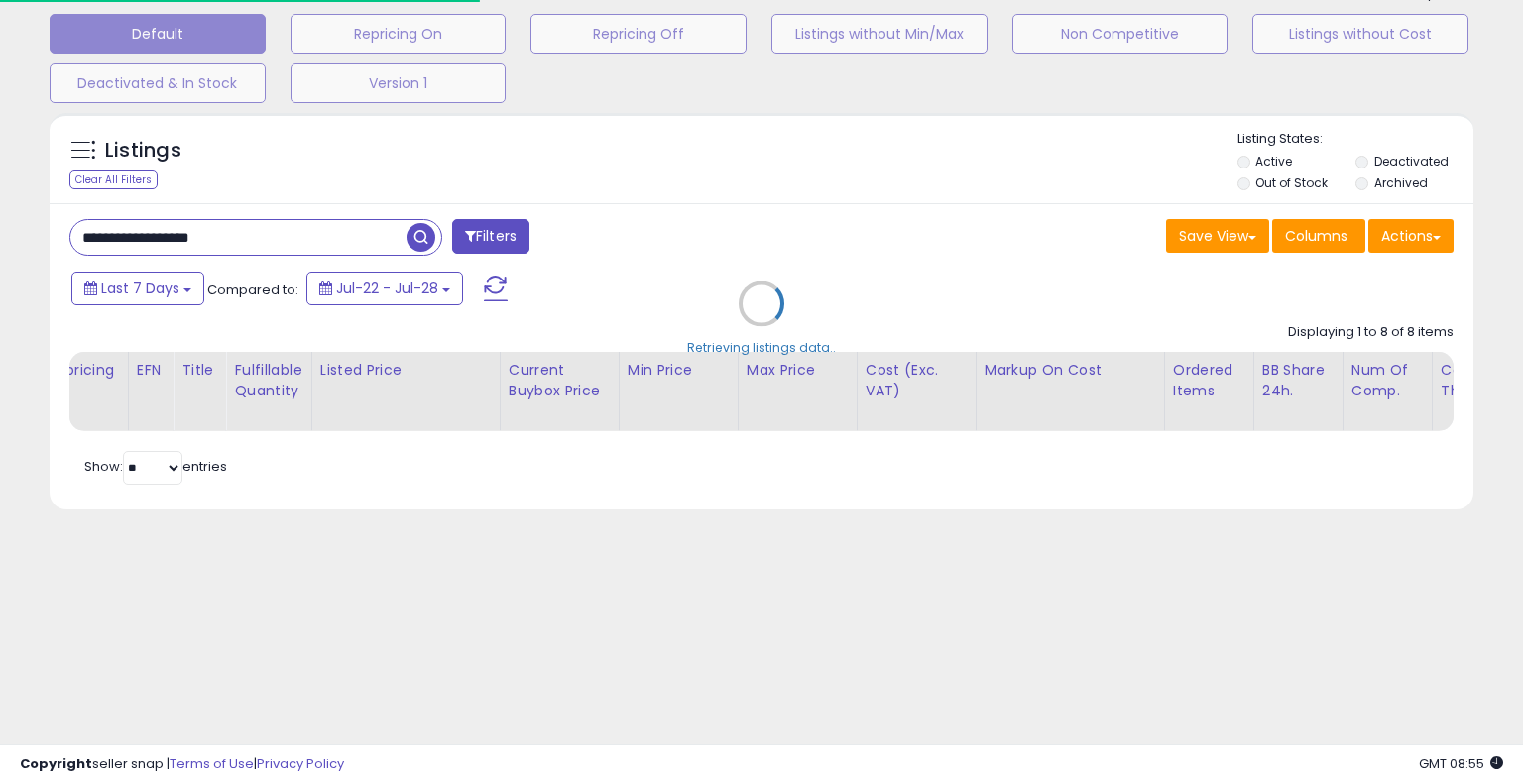 click on "Retrieving listings data.." at bounding box center (762, 318) 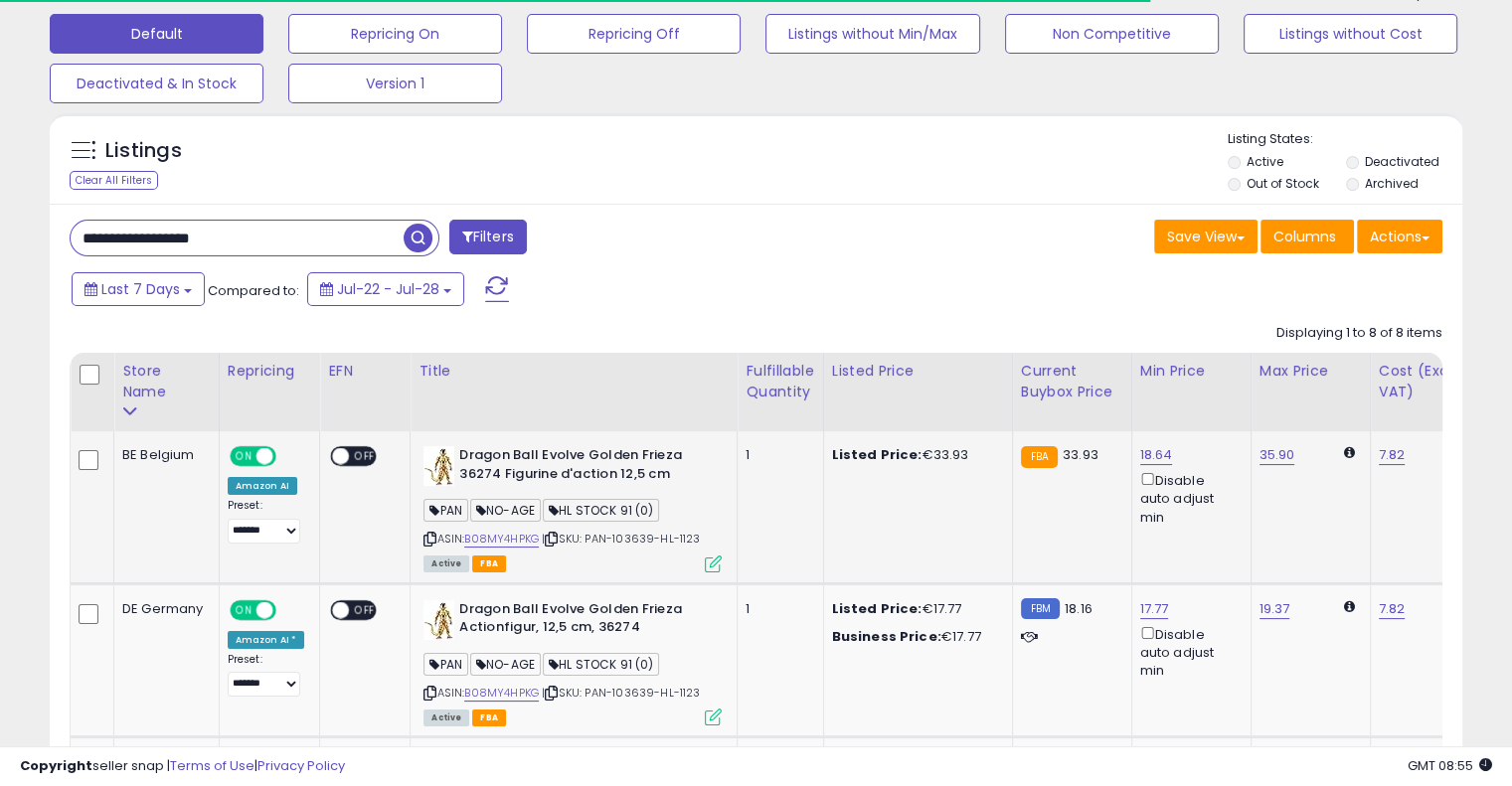 drag, startPoint x: 862, startPoint y: 524, endPoint x: 629, endPoint y: 522, distance: 233.00858 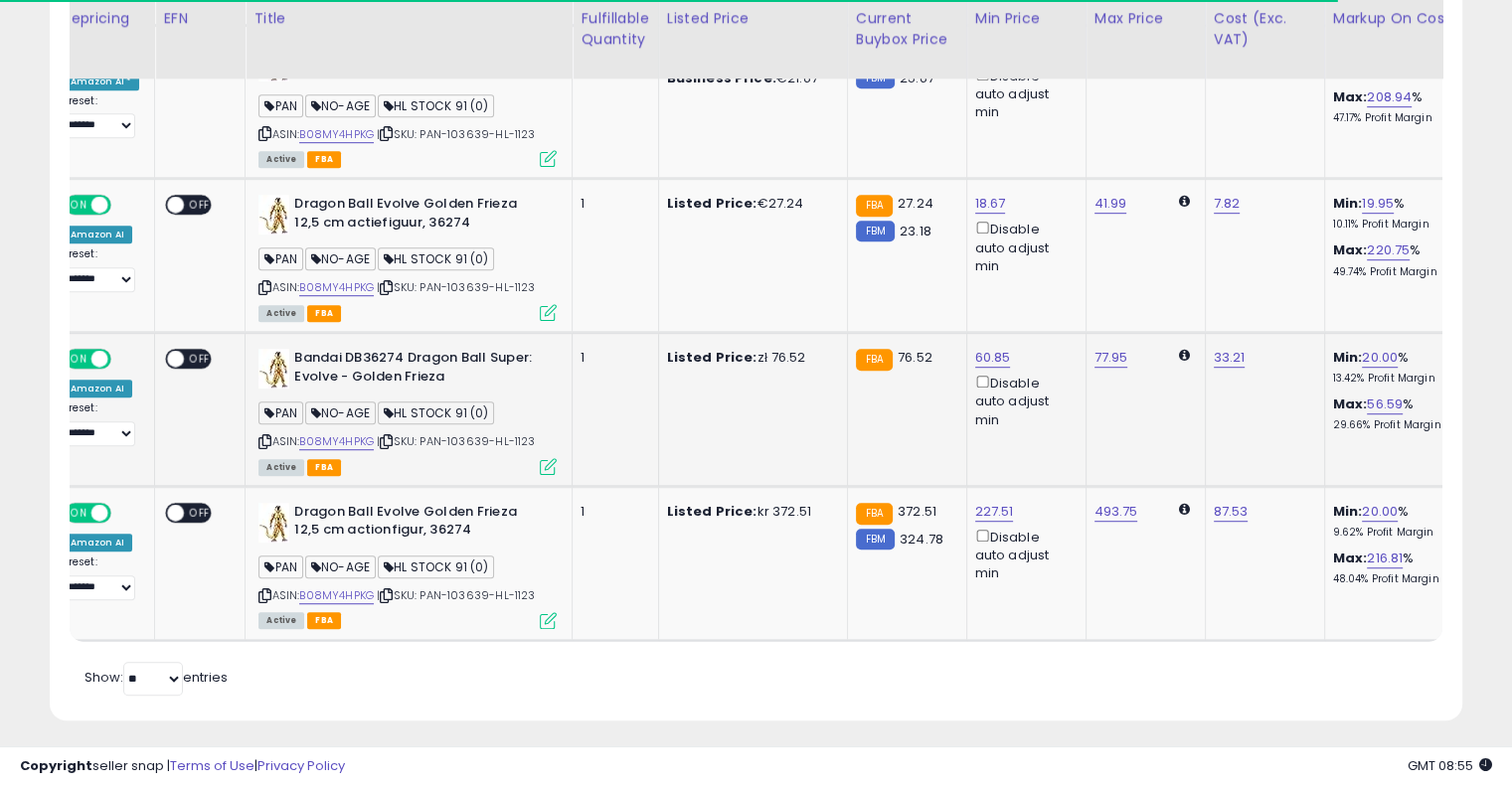 drag, startPoint x: 805, startPoint y: 490, endPoint x: 935, endPoint y: 462, distance: 132.9812 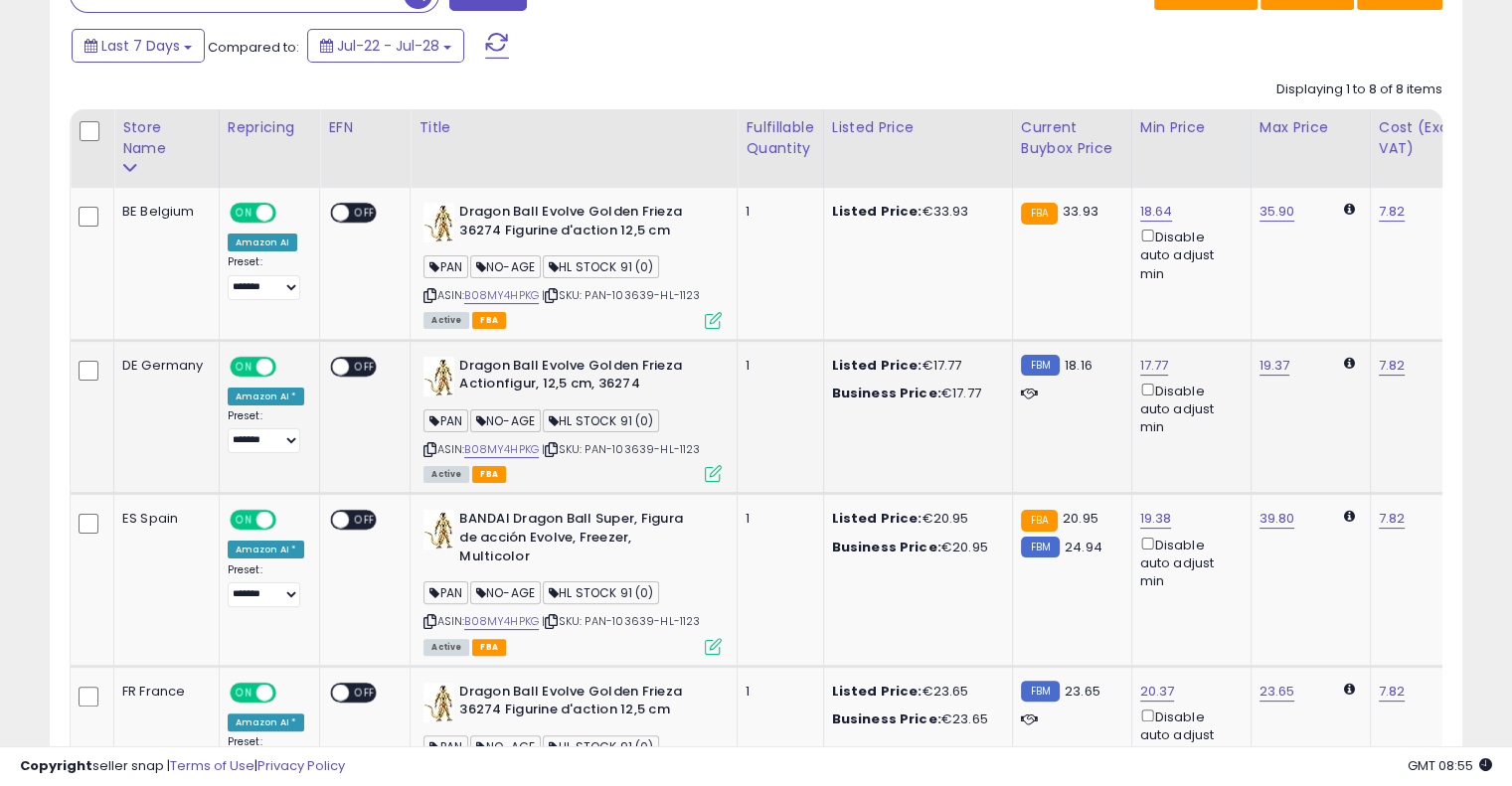 drag, startPoint x: 928, startPoint y: 430, endPoint x: 754, endPoint y: 433, distance: 174.02586 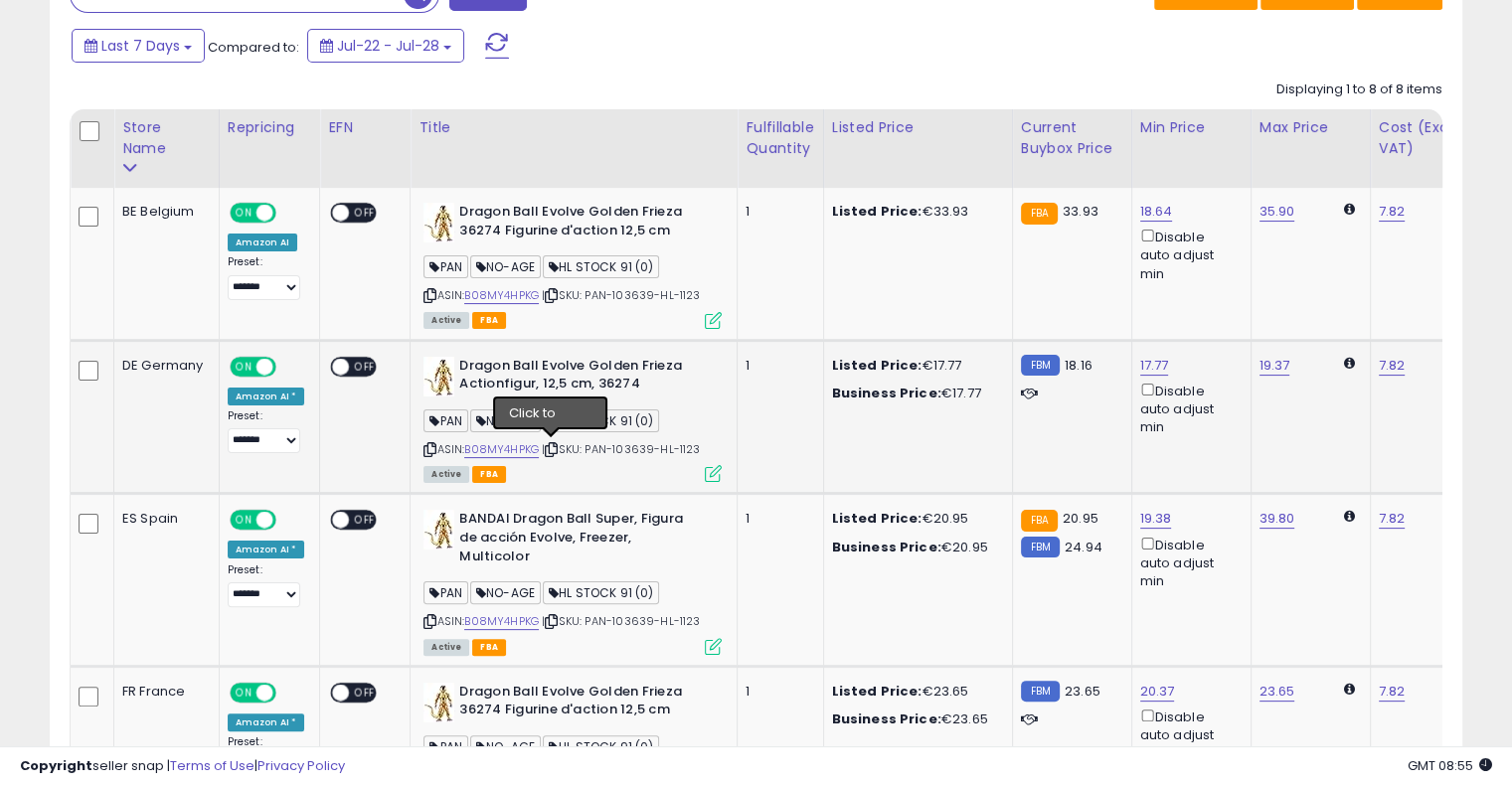 click at bounding box center (551, 449) 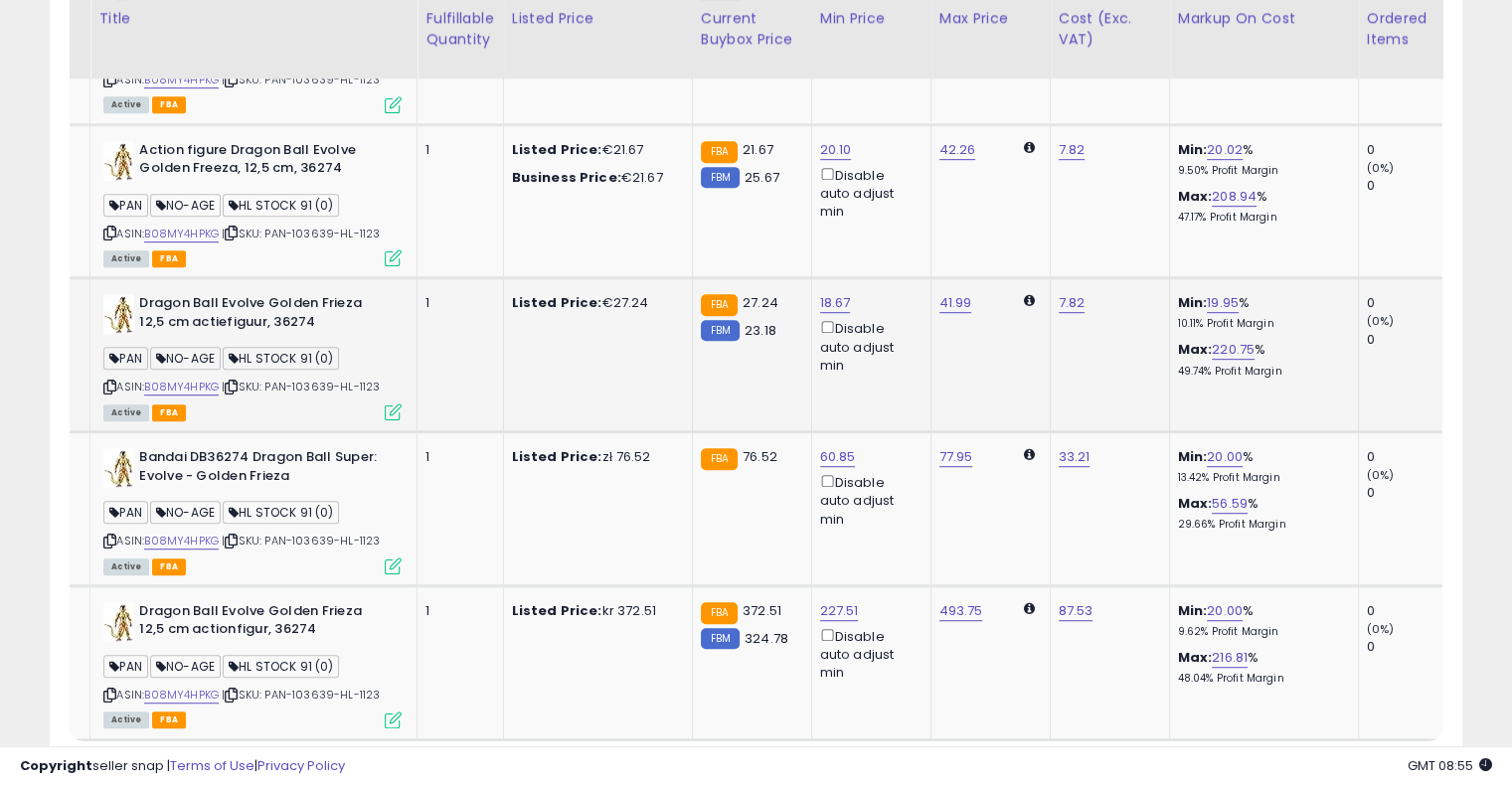 drag, startPoint x: 885, startPoint y: 307, endPoint x: 990, endPoint y: 276, distance: 109.480592 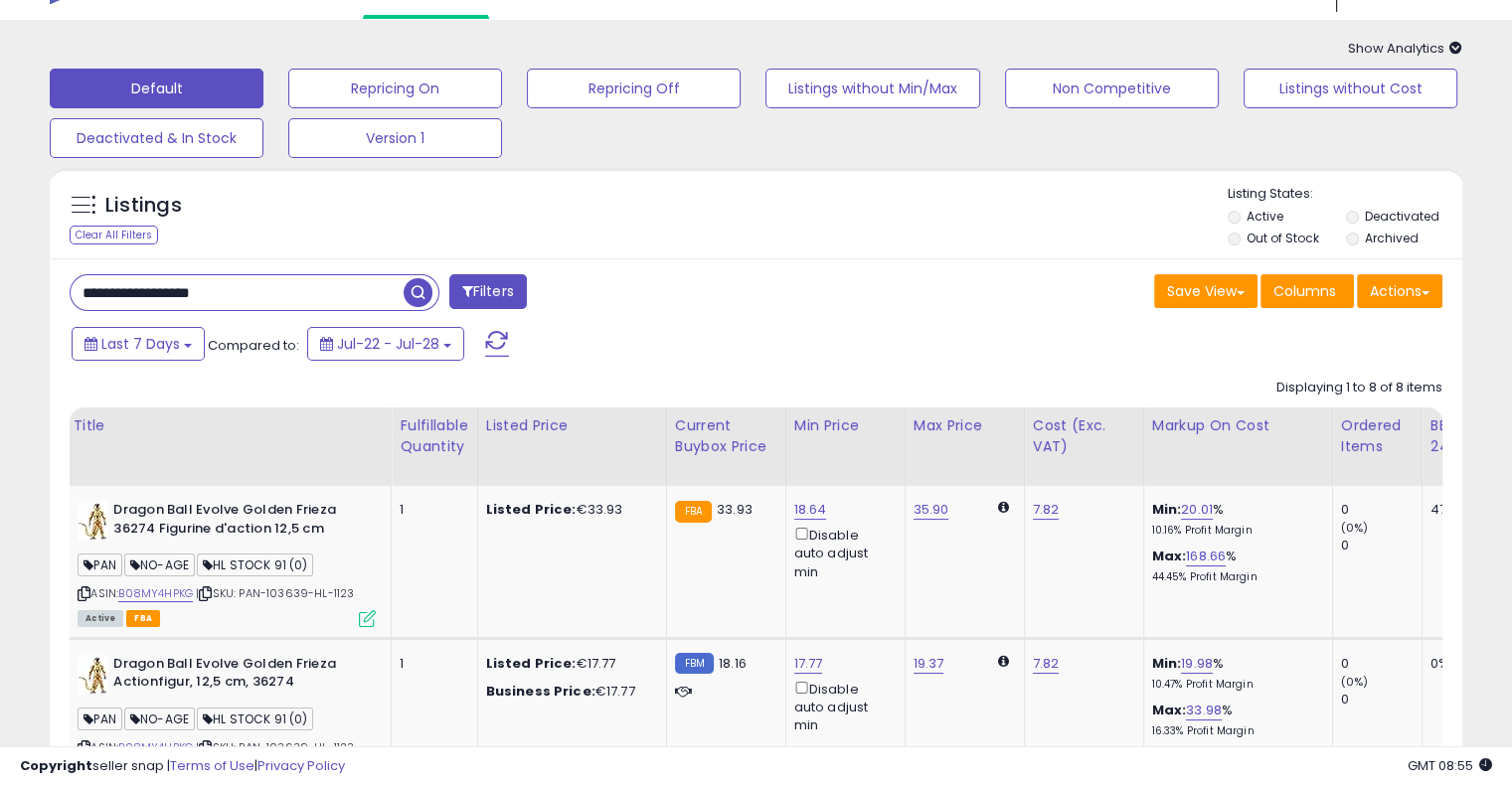 drag, startPoint x: 308, startPoint y: 288, endPoint x: 0, endPoint y: 271, distance: 308.4688 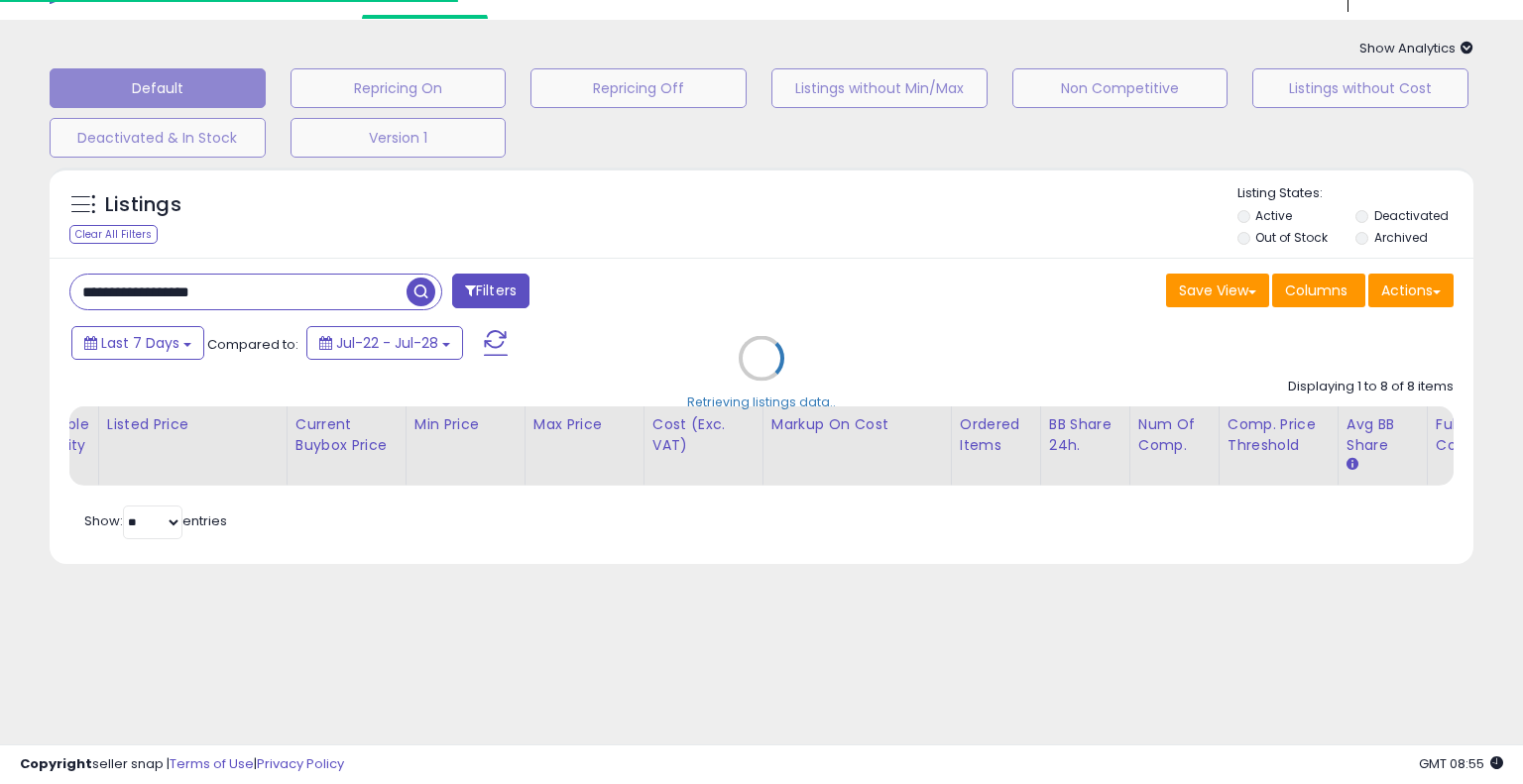 click on "Retrieving listings data.." at bounding box center (762, 373) 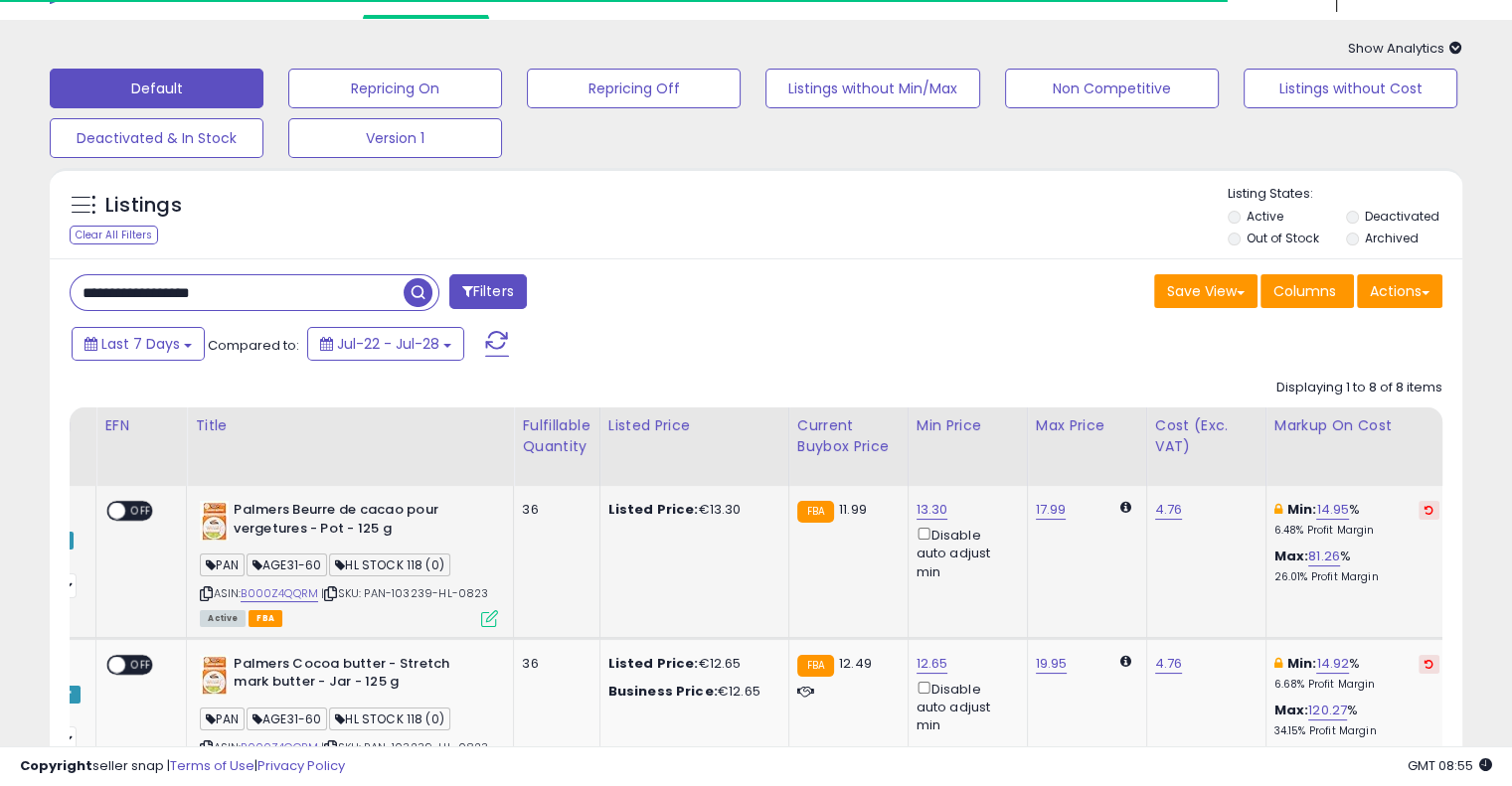 drag, startPoint x: 814, startPoint y: 580, endPoint x: 443, endPoint y: 590, distance: 371.13475 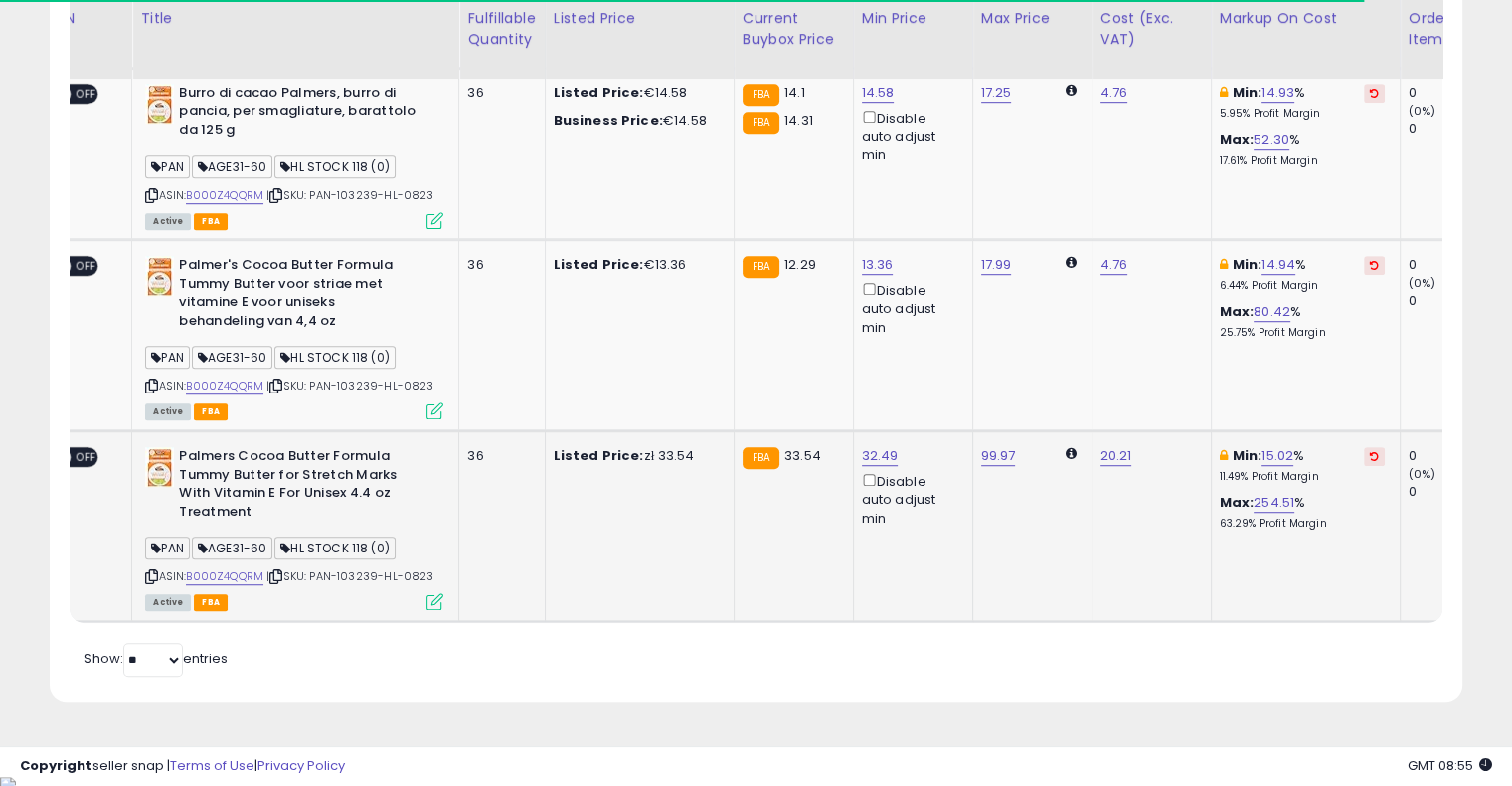 drag, startPoint x: 736, startPoint y: 508, endPoint x: 910, endPoint y: 504, distance: 174.04597 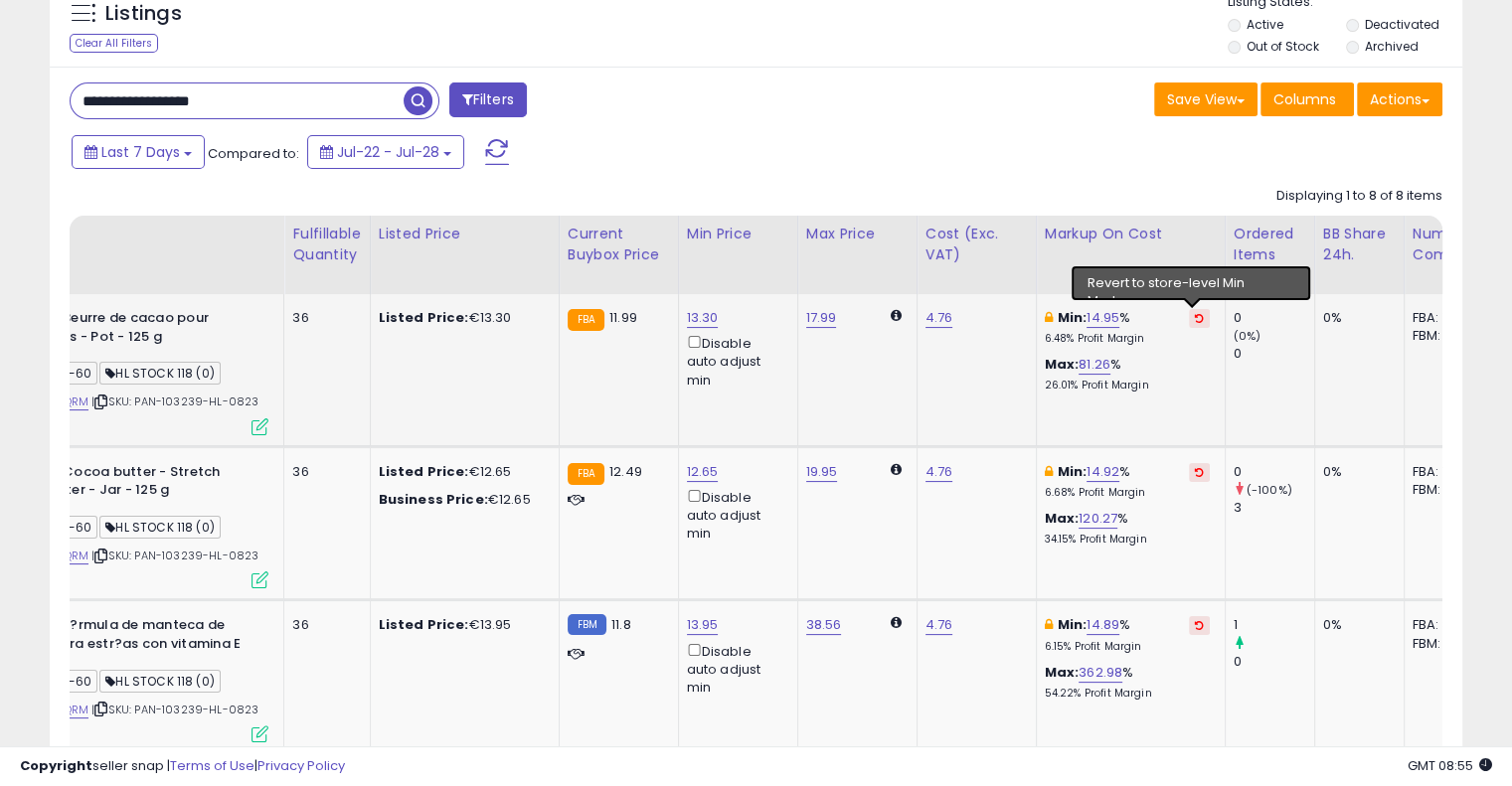 click at bounding box center [1199, 318] 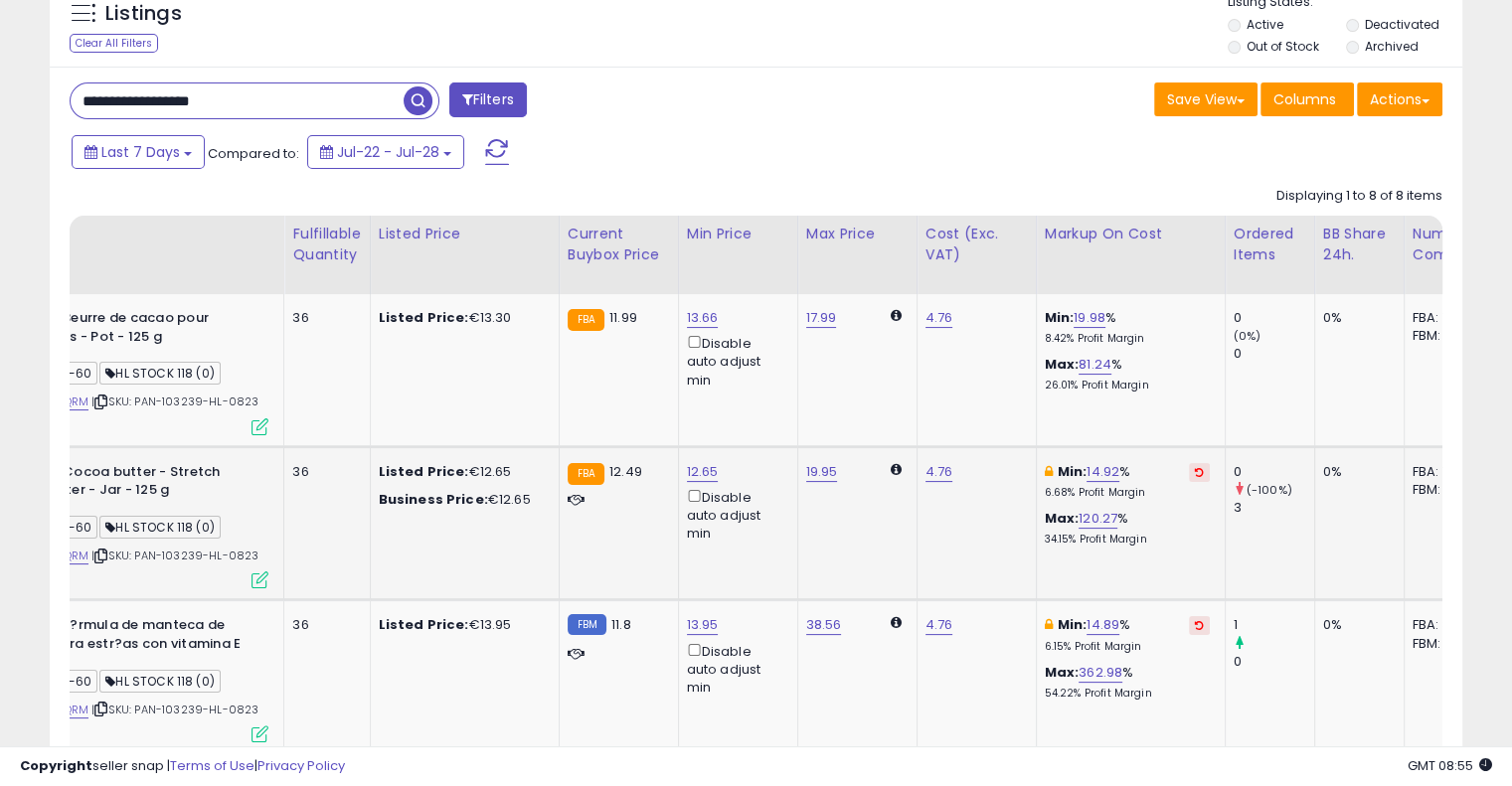 click at bounding box center (1199, 472) 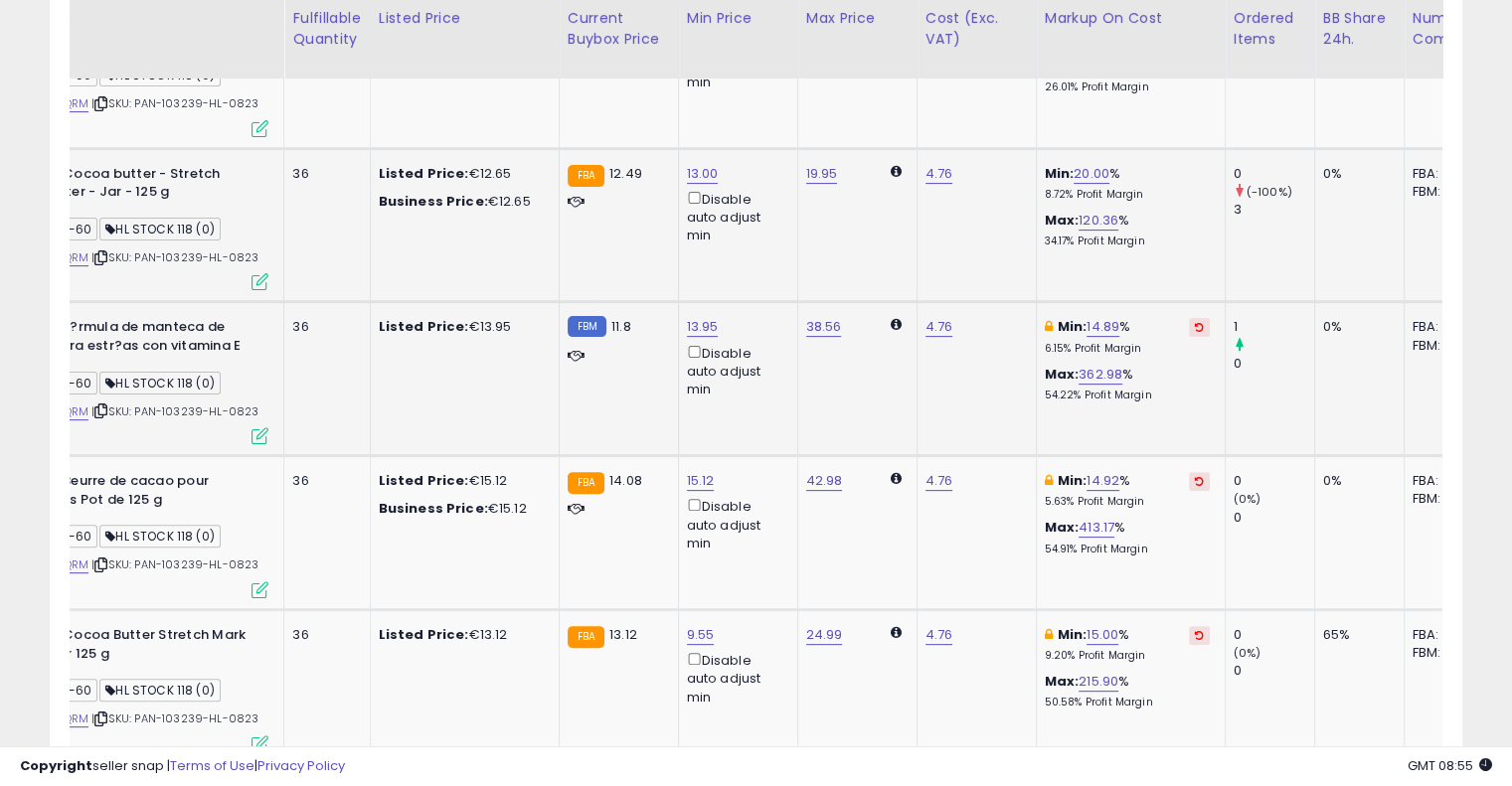 click at bounding box center (1199, 327) 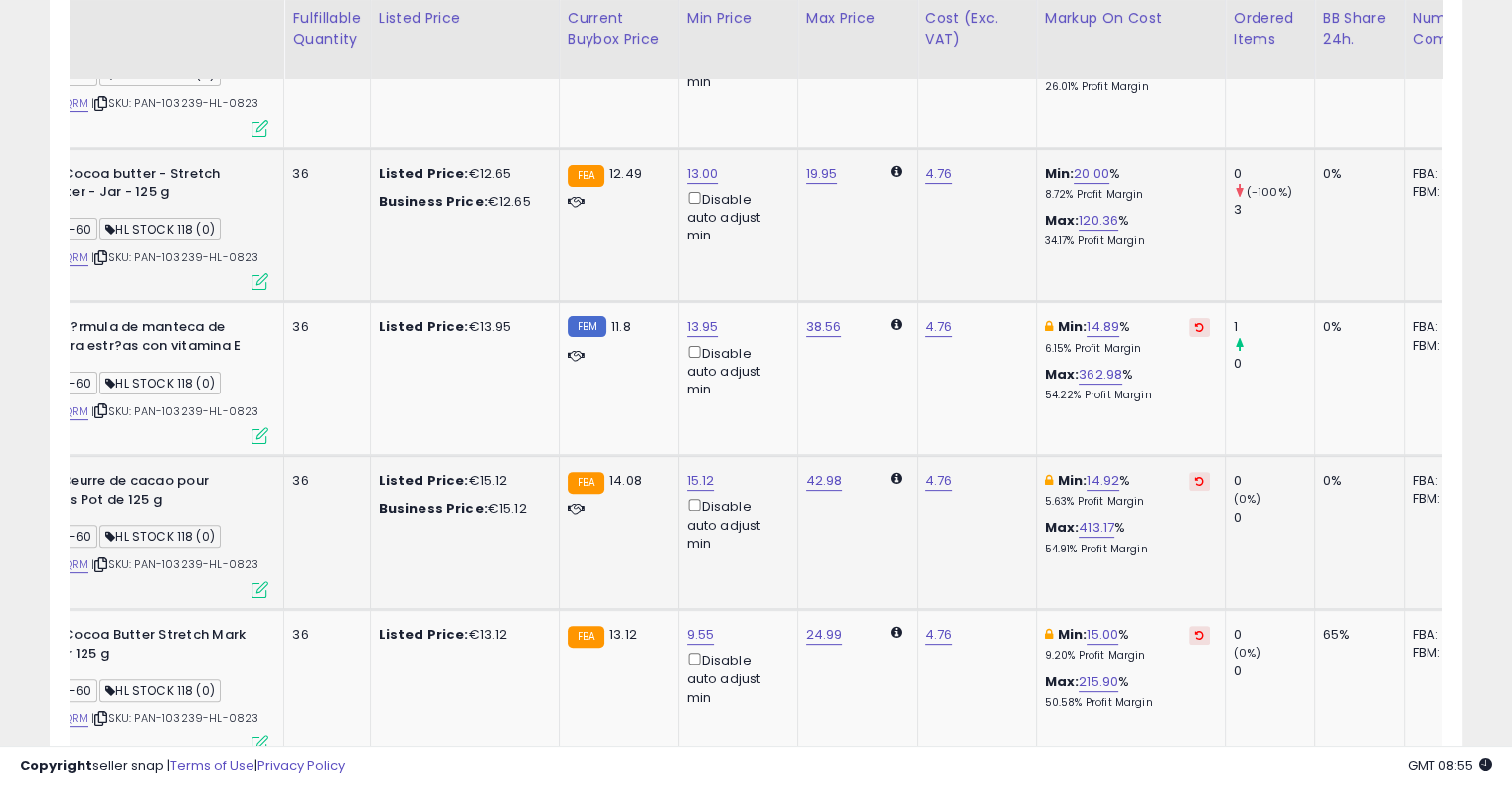 click at bounding box center [1199, 481] 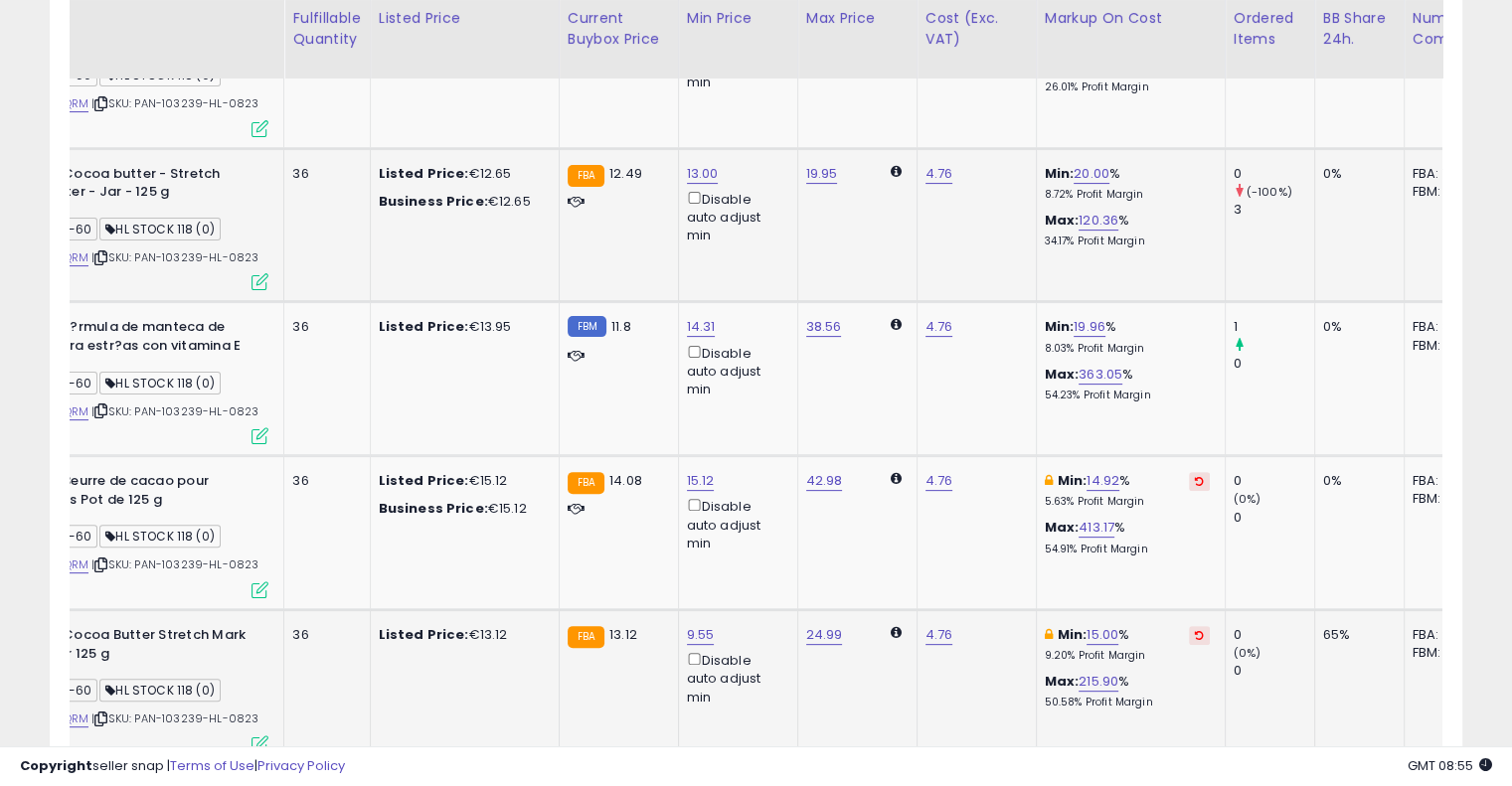 click at bounding box center (1199, 635) 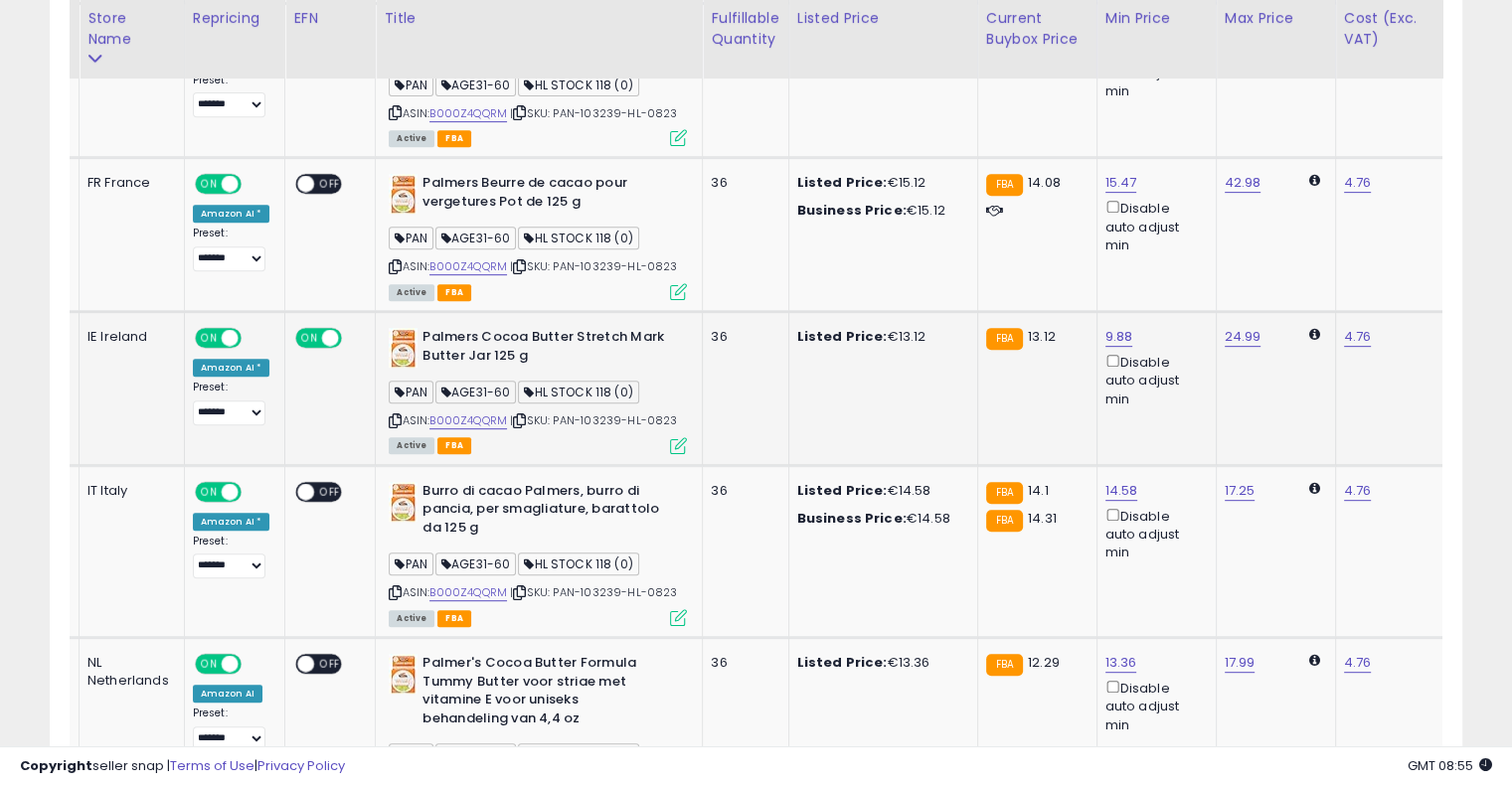 drag, startPoint x: 1010, startPoint y: 392, endPoint x: 878, endPoint y: 395, distance: 132.03409 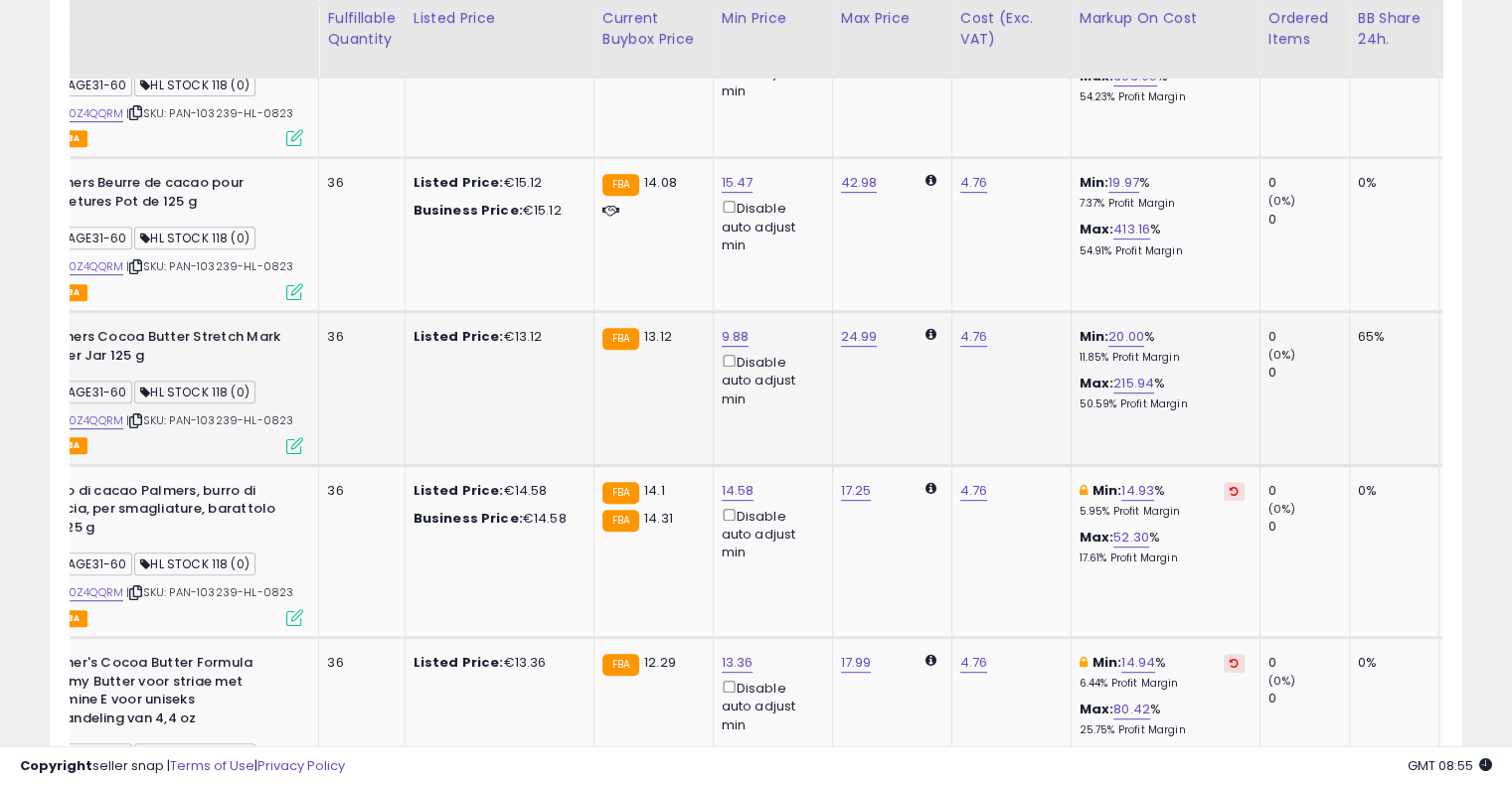 drag, startPoint x: 975, startPoint y: 393, endPoint x: 1068, endPoint y: 365, distance: 97.12363 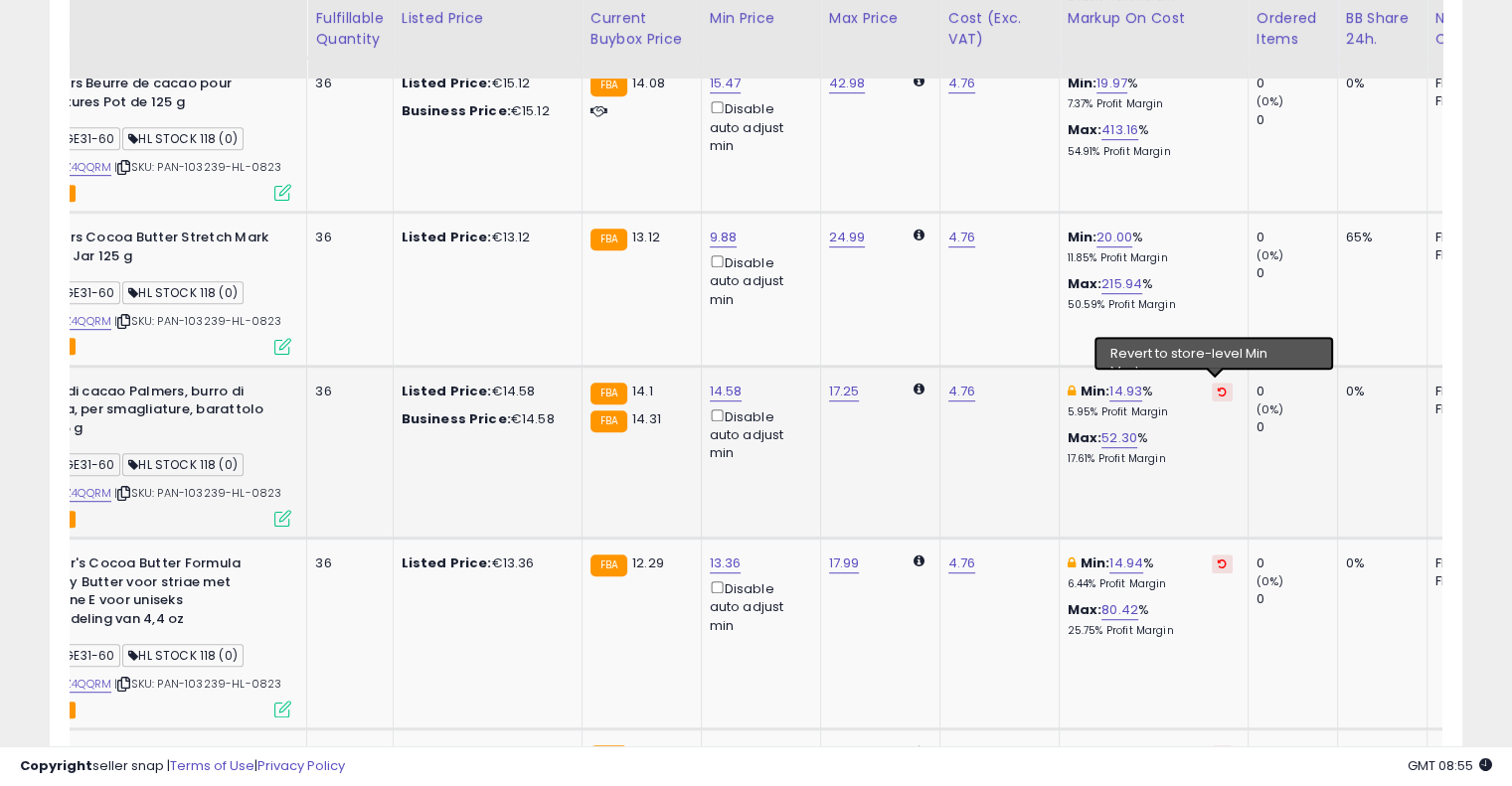click at bounding box center (1222, 392) 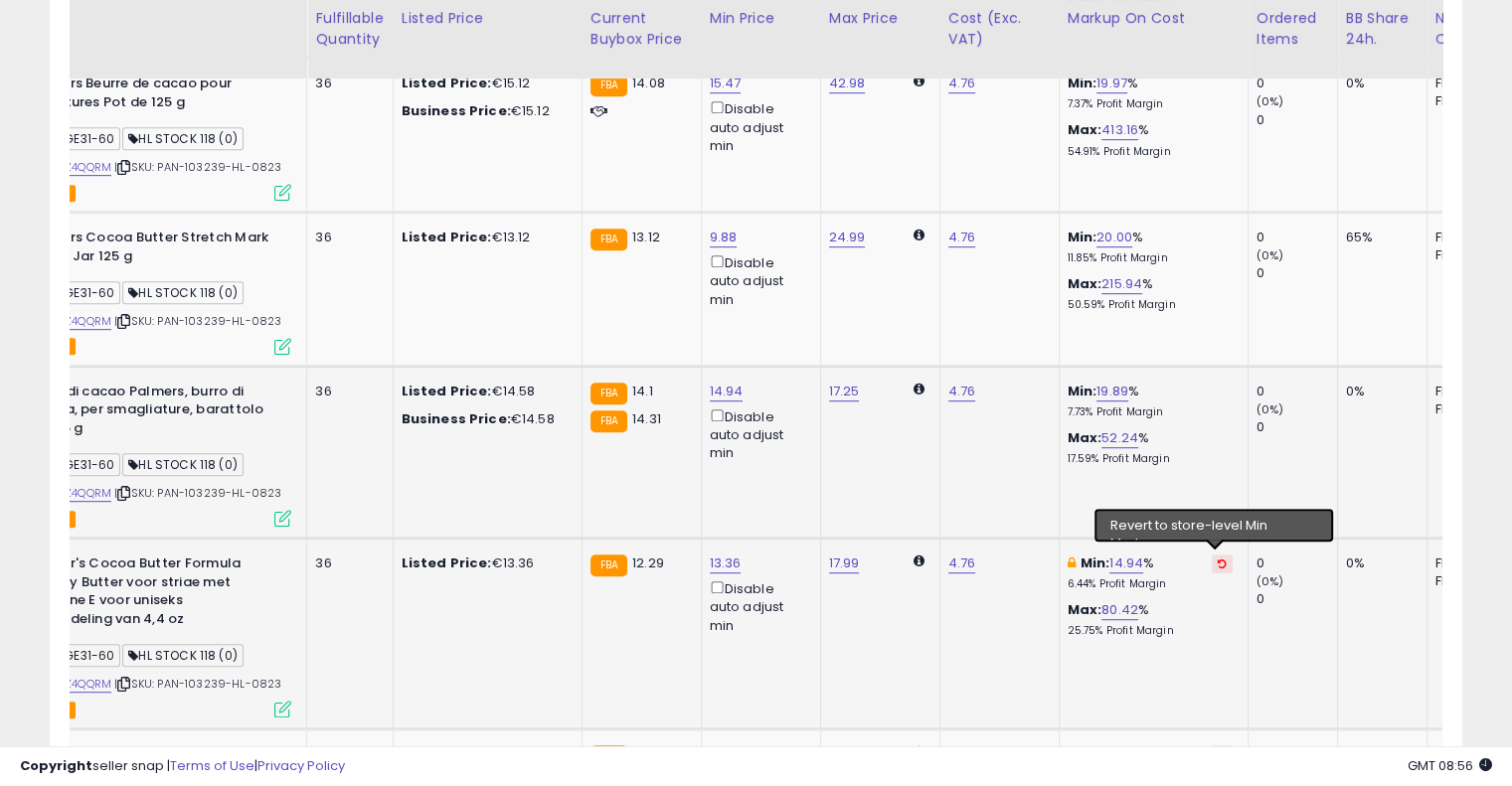 click at bounding box center [1222, 563] 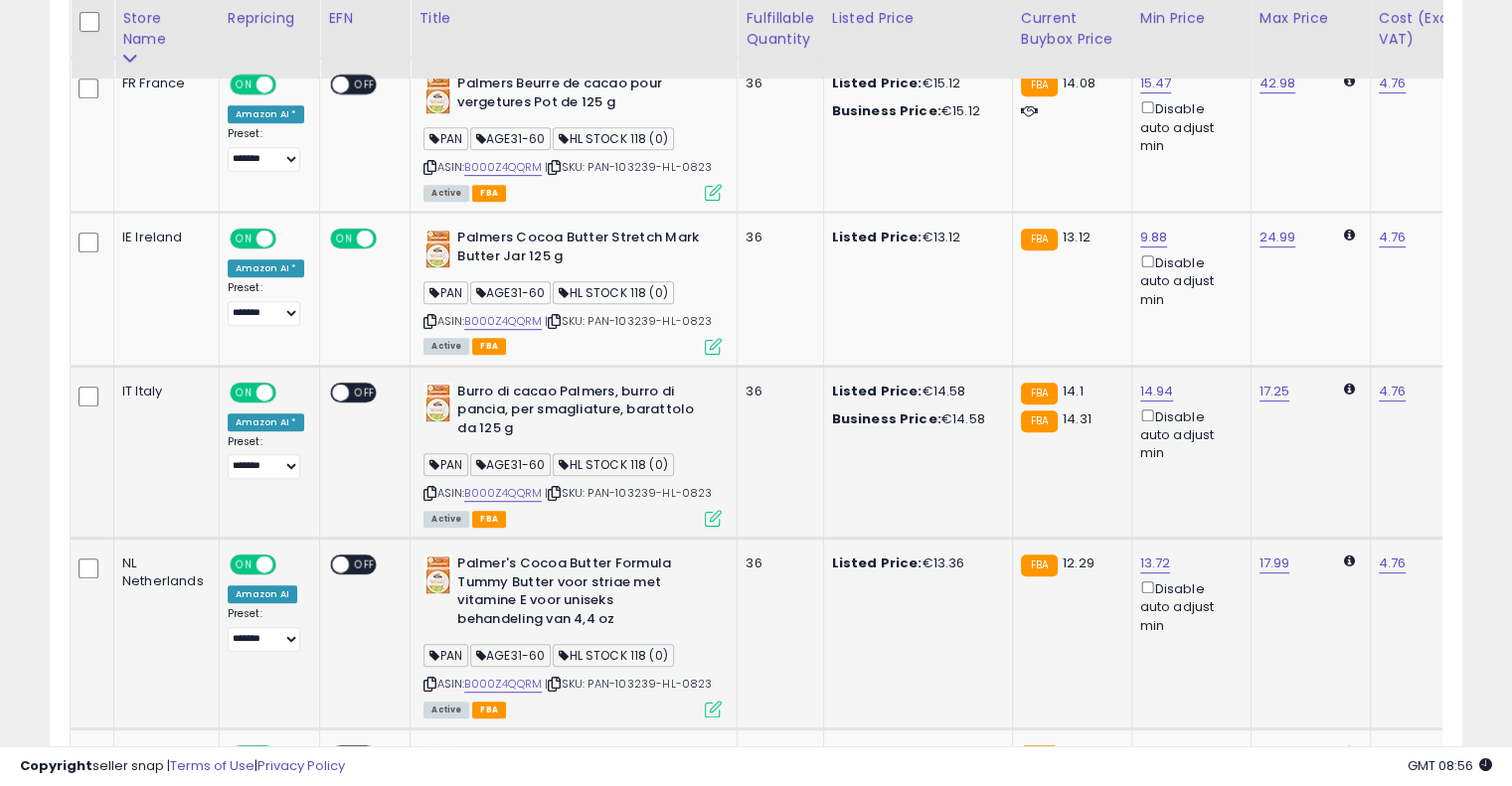 drag, startPoint x: 1012, startPoint y: 446, endPoint x: 839, endPoint y: 442, distance: 173.04624 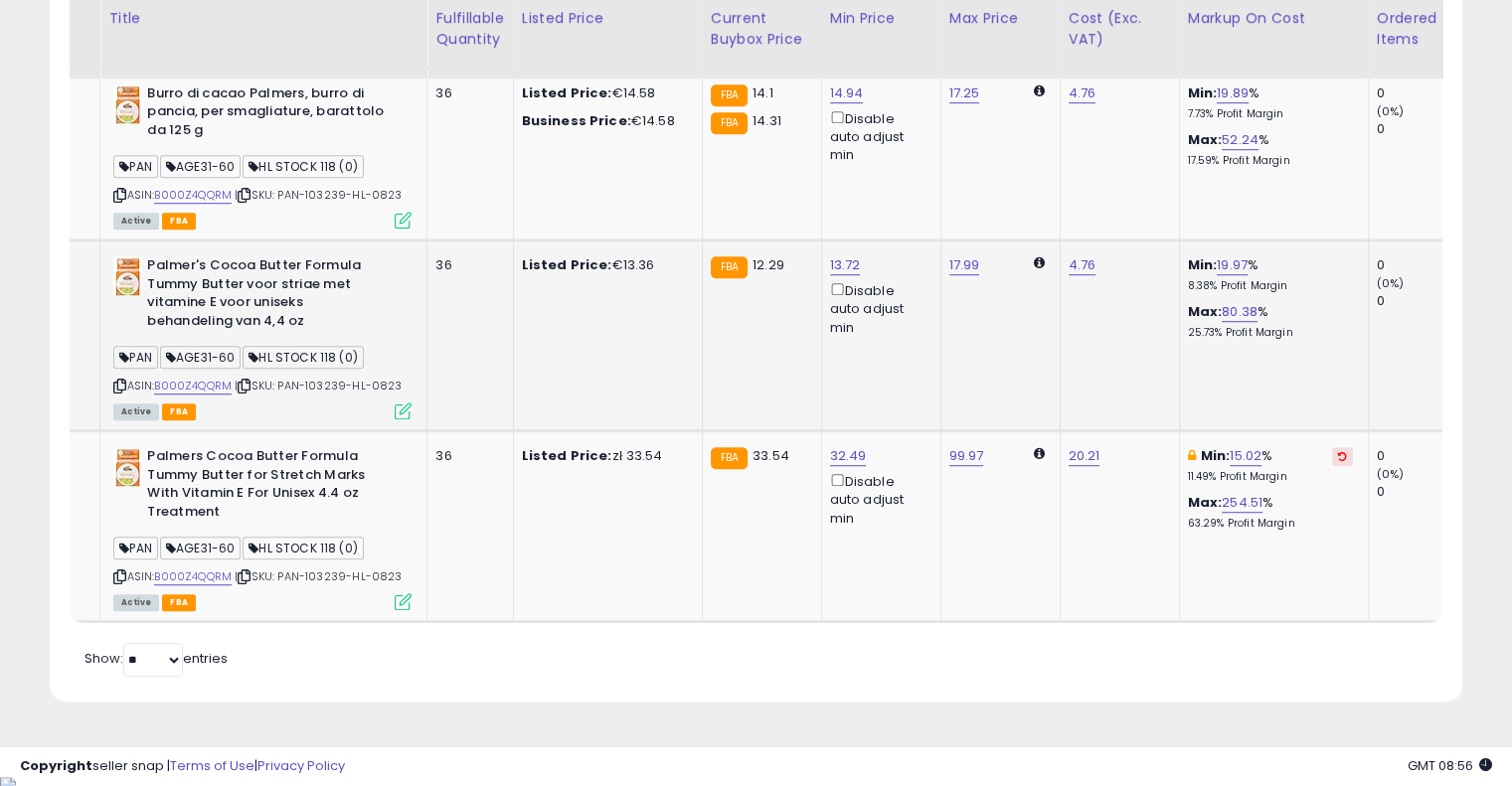 drag, startPoint x: 1052, startPoint y: 436, endPoint x: 1207, endPoint y: 418, distance: 156.04166 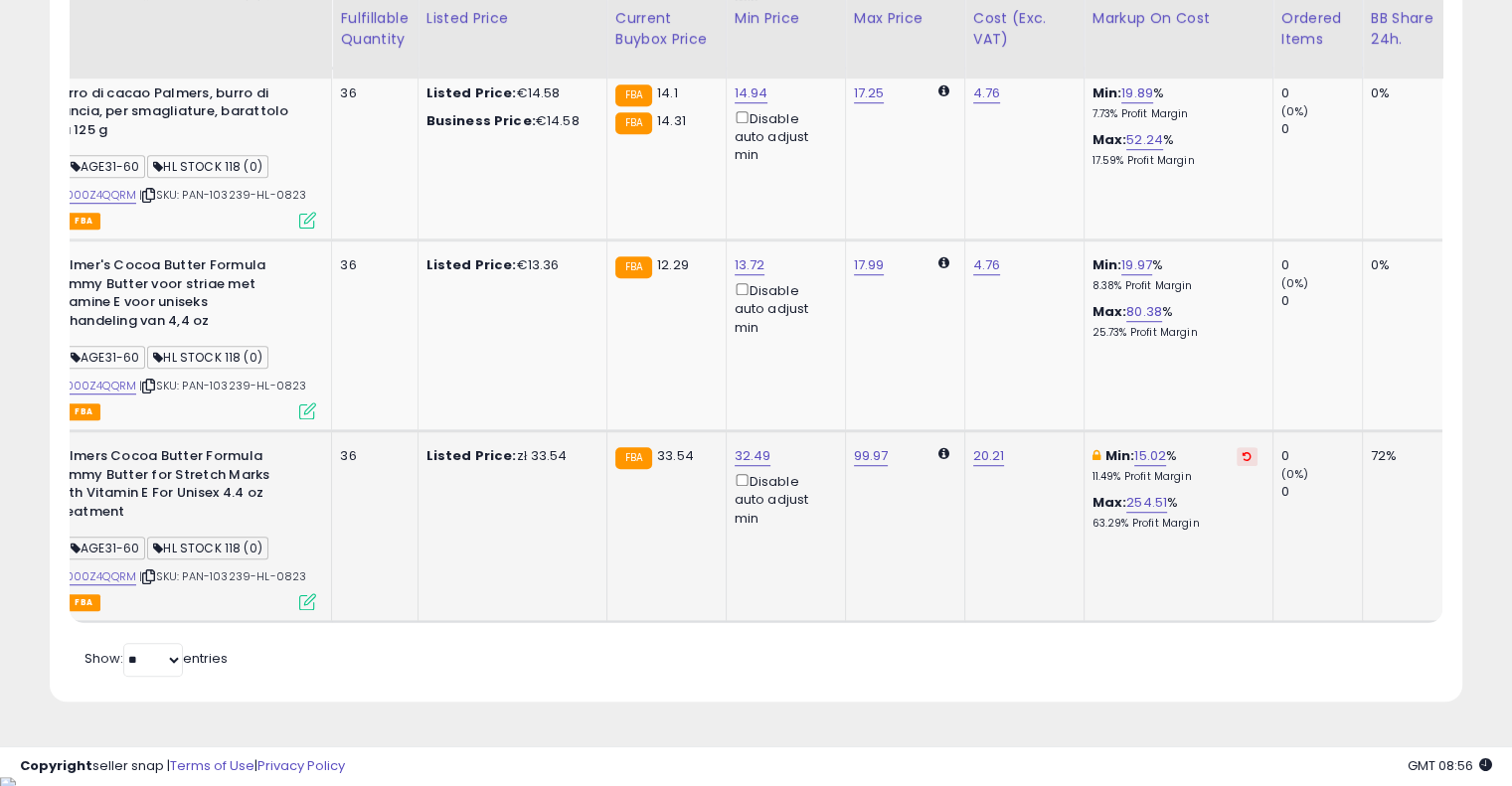 click at bounding box center [1247, 456] 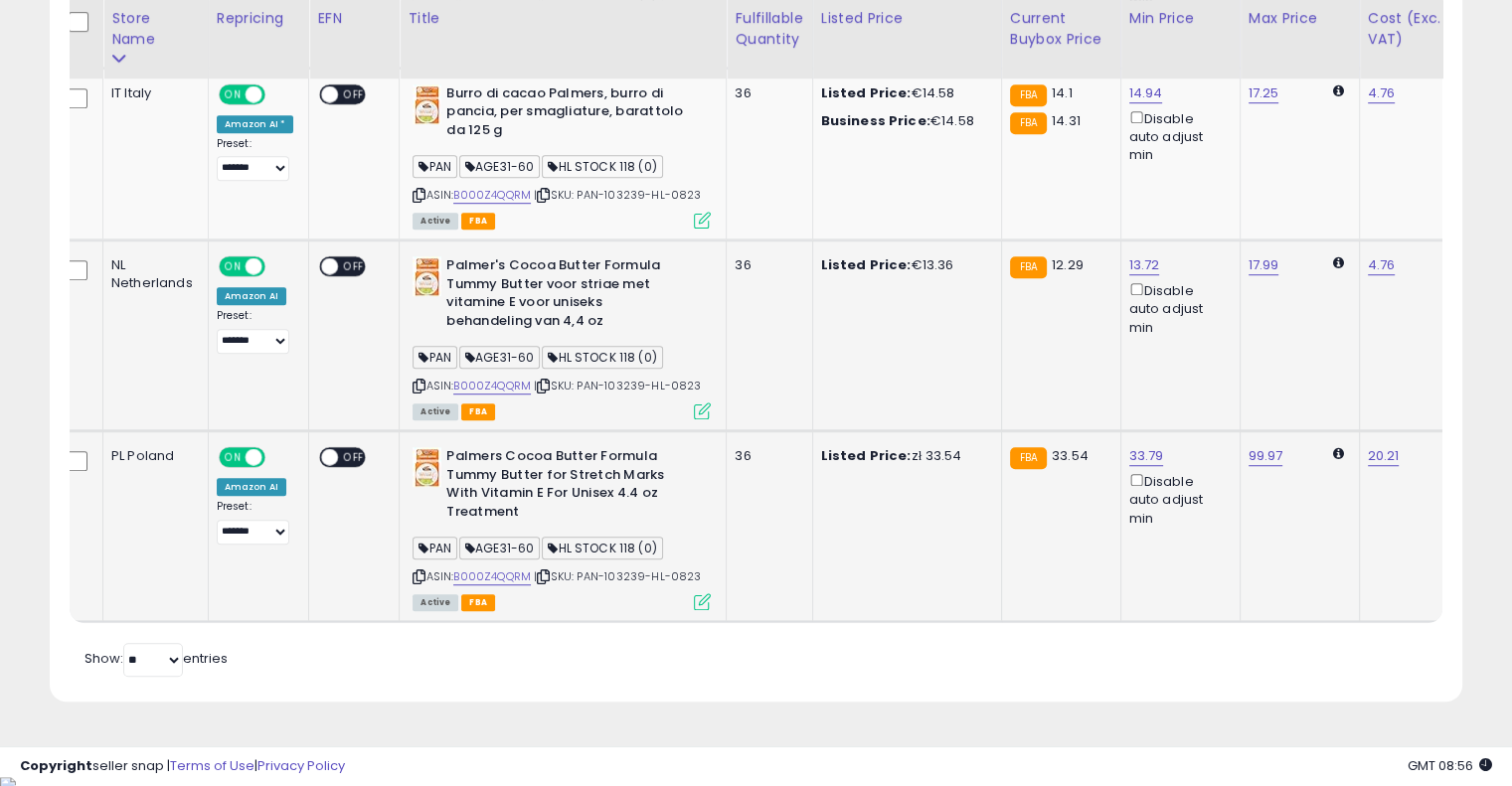 drag, startPoint x: 946, startPoint y: 356, endPoint x: 672, endPoint y: 357, distance: 274.0018 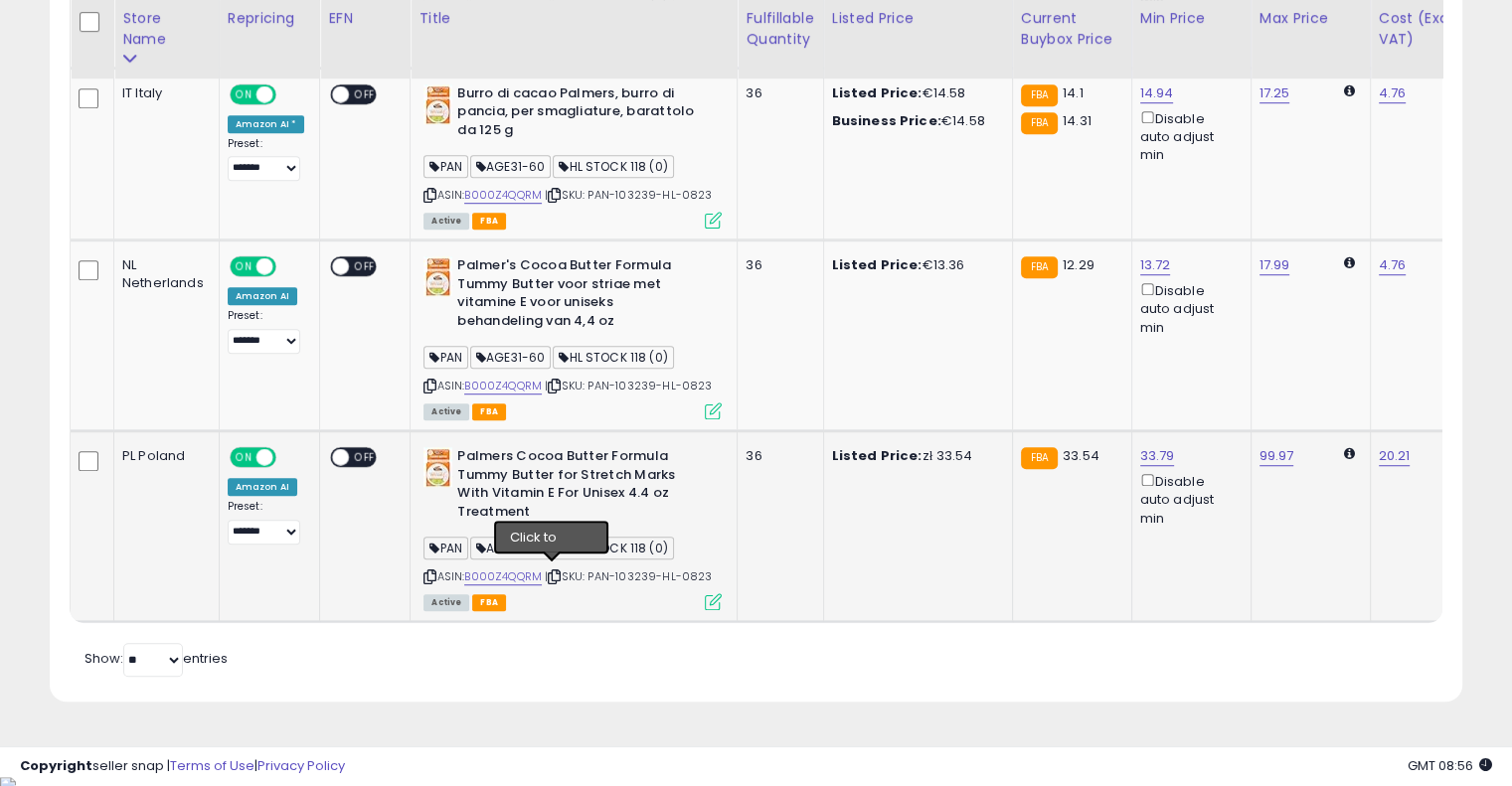 click at bounding box center (554, 576) 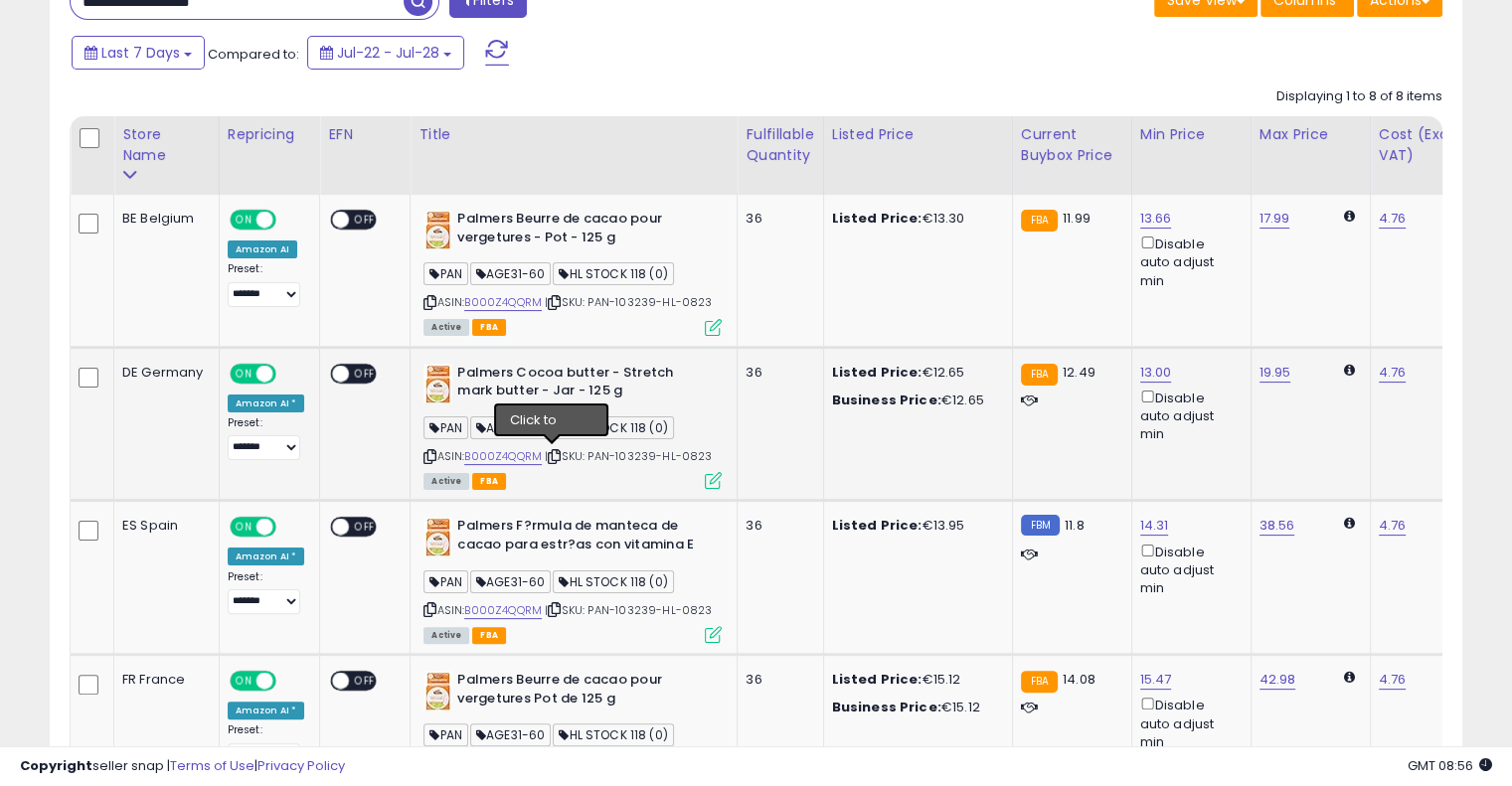 click at bounding box center [554, 456] 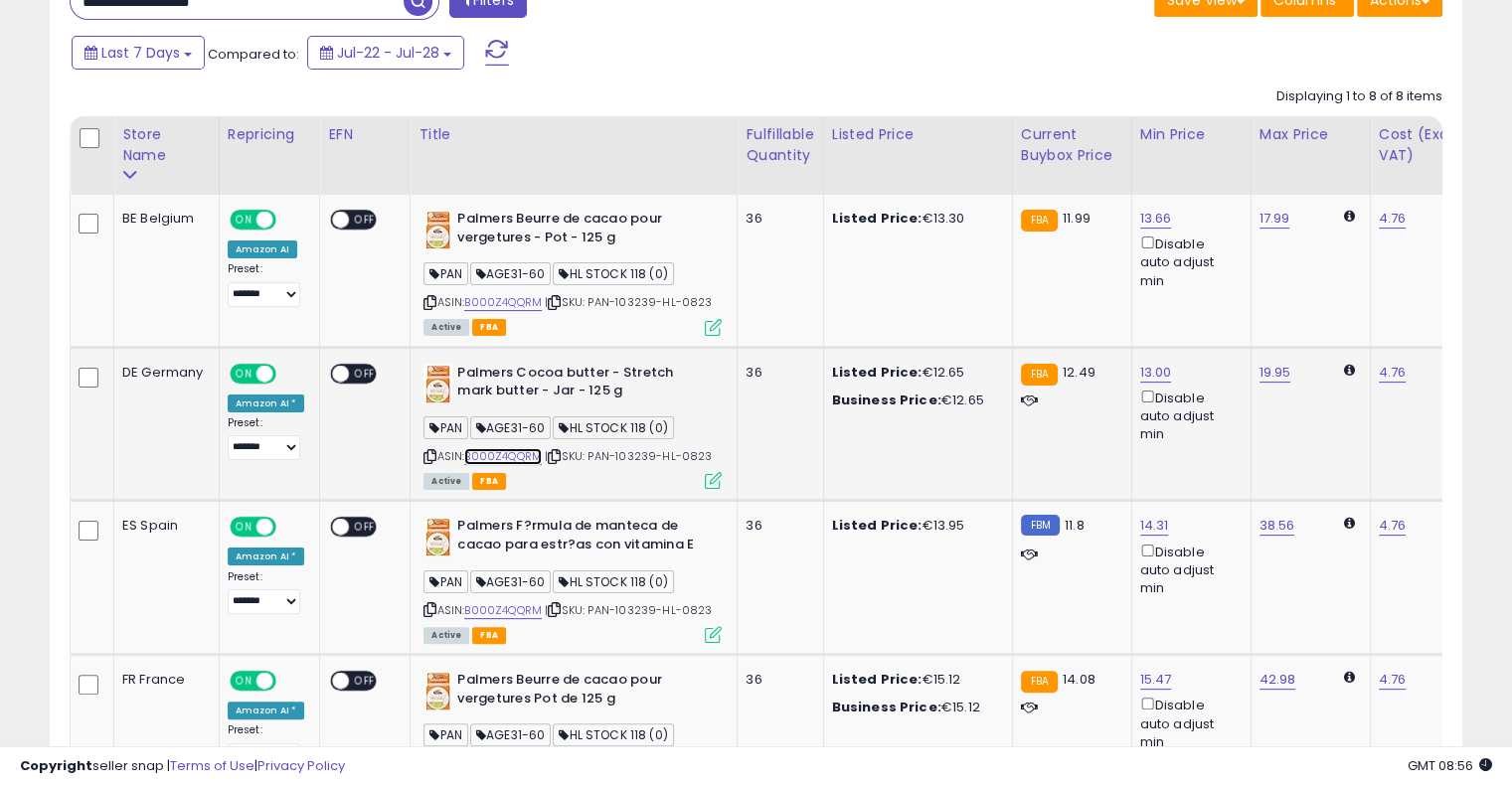 click on "B000Z4QQRM" at bounding box center [503, 456] 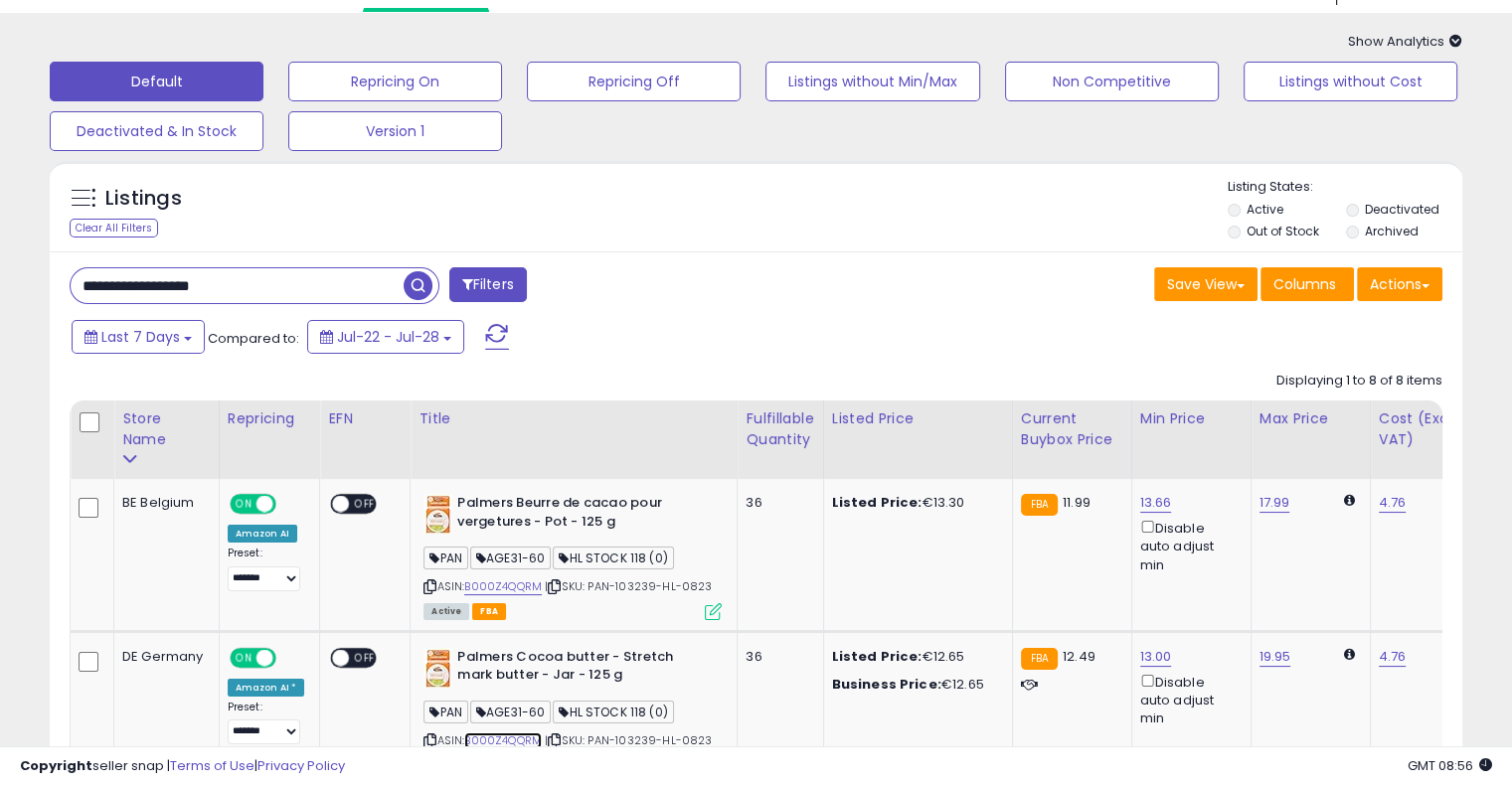 scroll, scrollTop: 0, scrollLeft: 0, axis: both 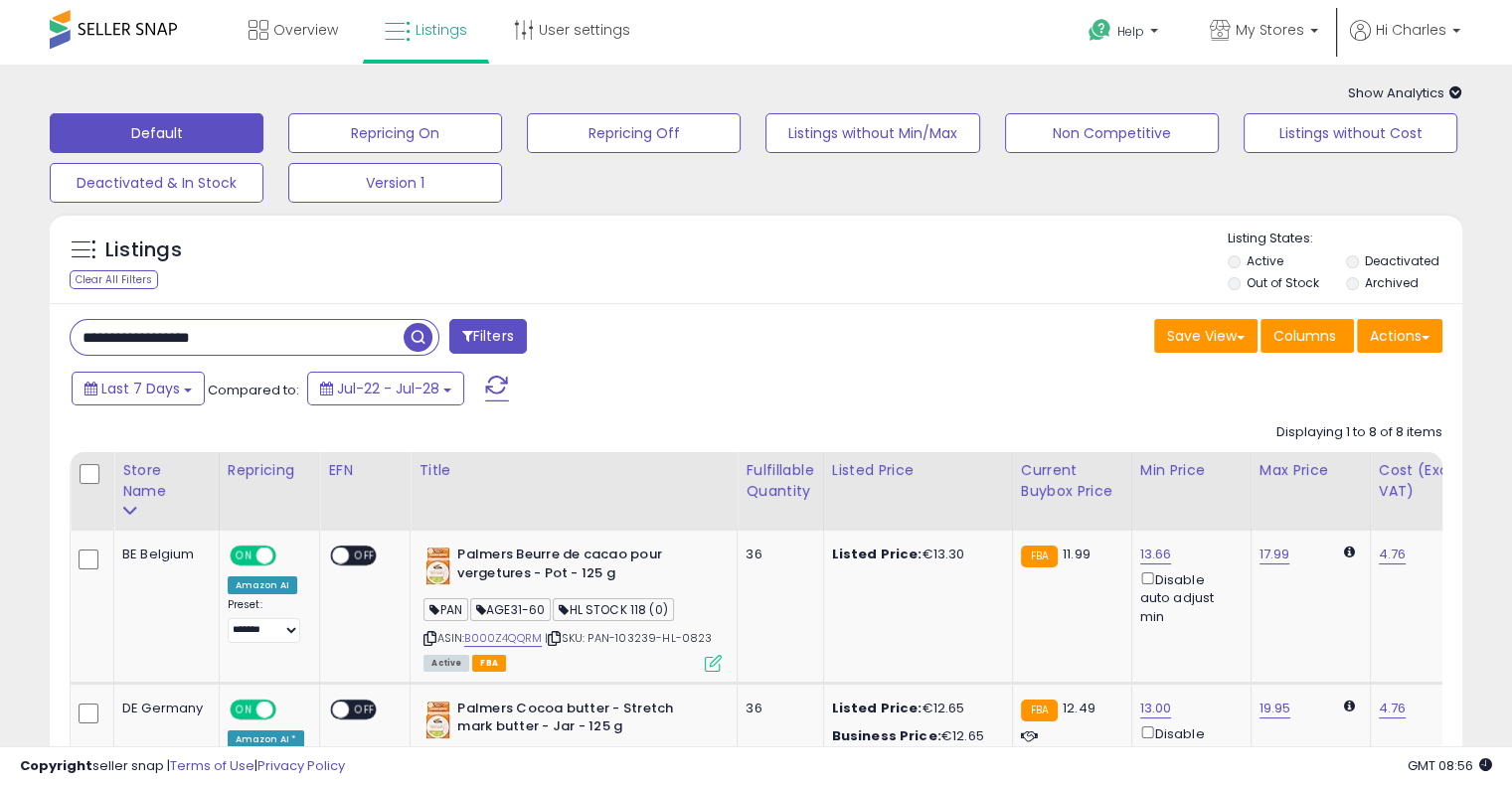 drag, startPoint x: 179, startPoint y: 337, endPoint x: 8, endPoint y: 319, distance: 171.9448 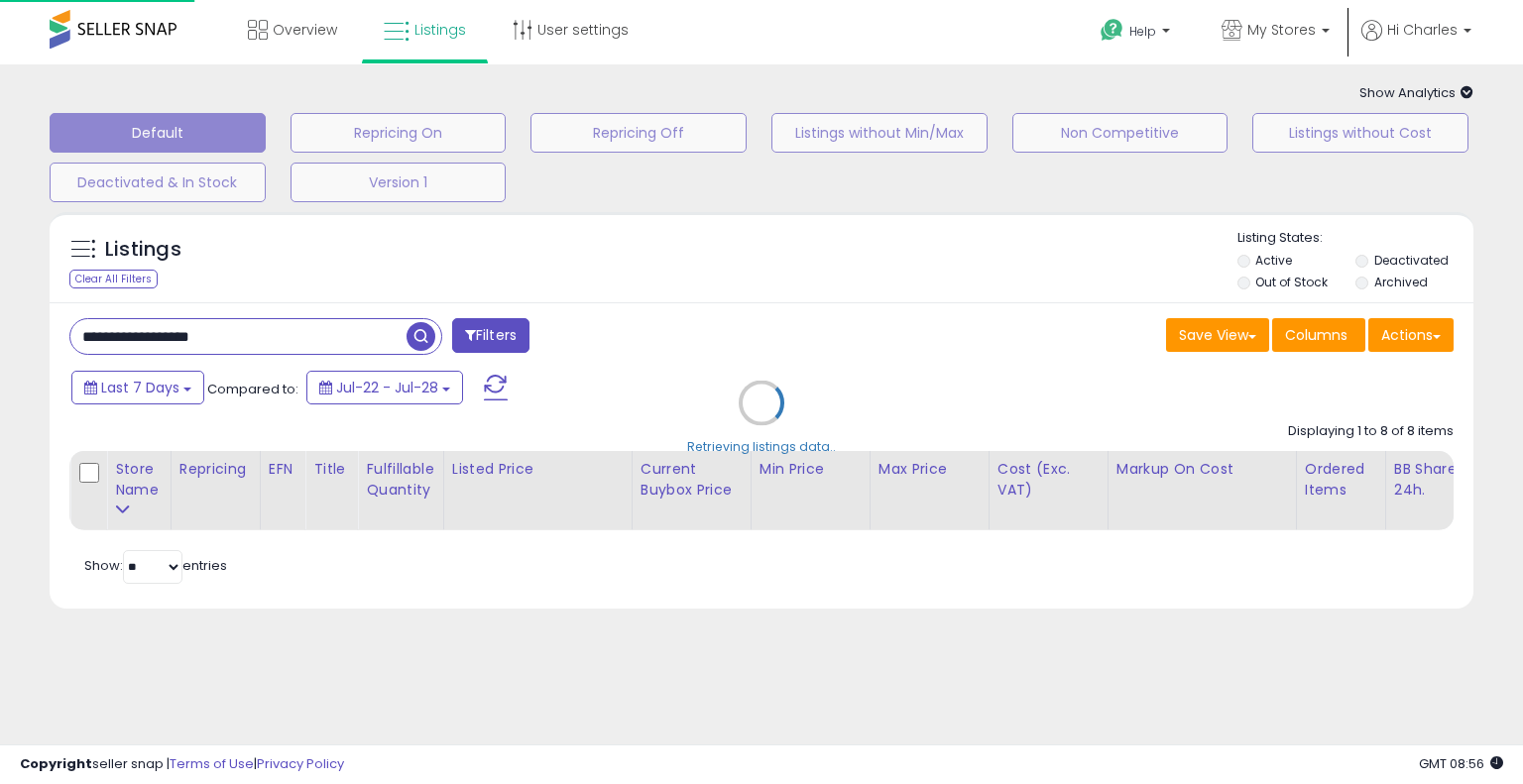 click on "Retrieving listings data.." at bounding box center (762, 417) 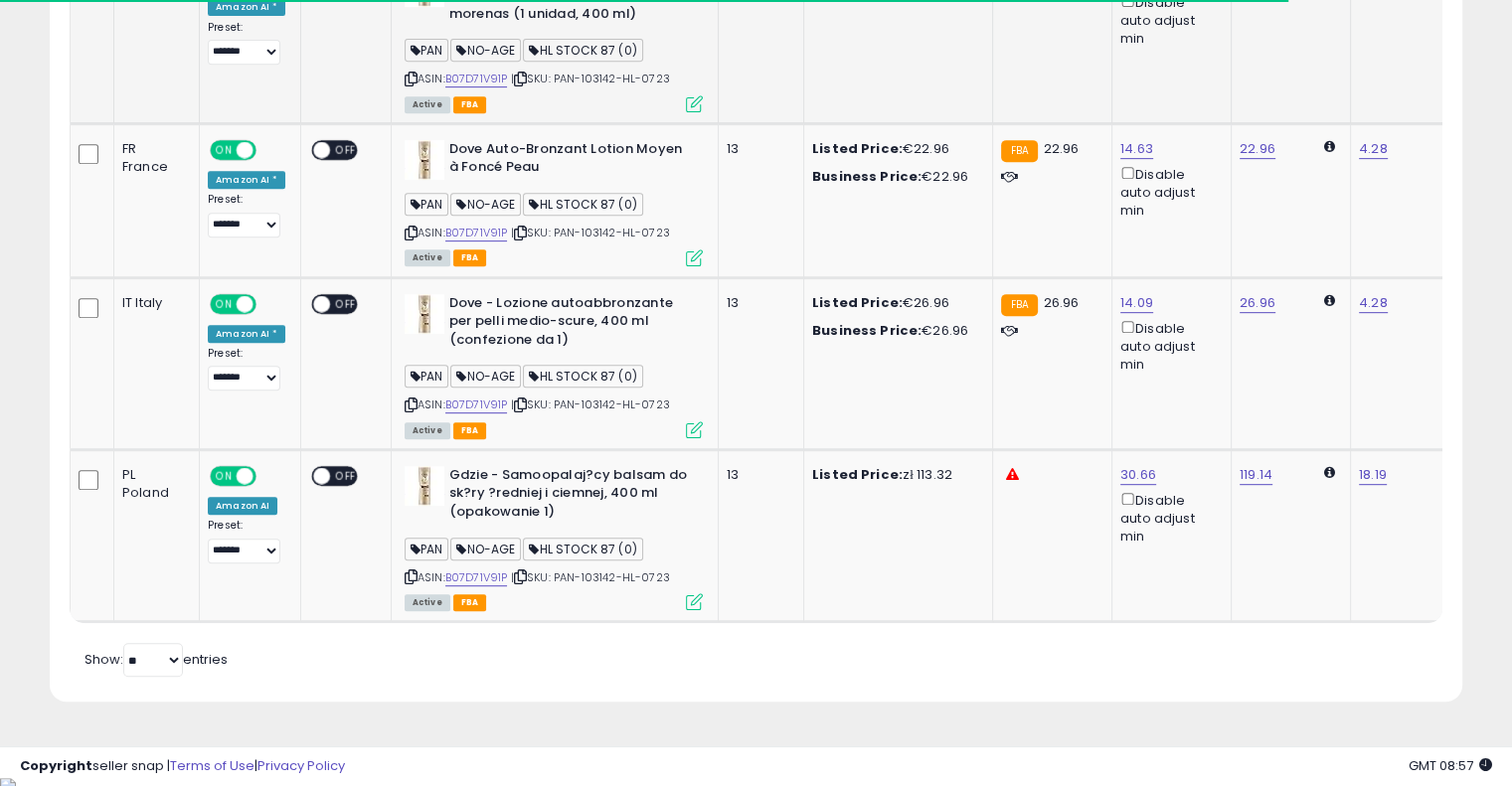 scroll, scrollTop: 886, scrollLeft: 0, axis: vertical 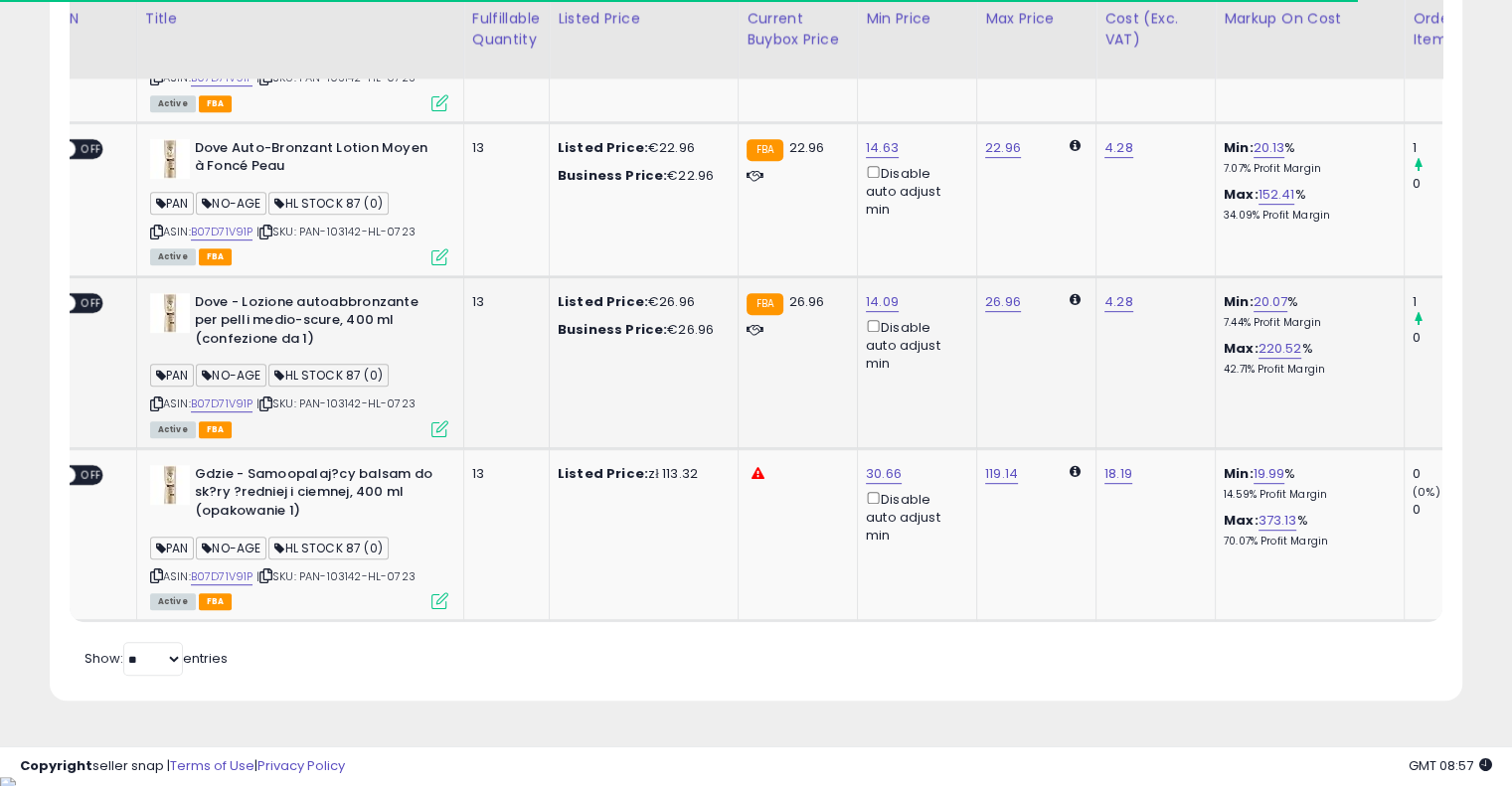drag, startPoint x: 743, startPoint y: 378, endPoint x: 882, endPoint y: 333, distance: 146.1027 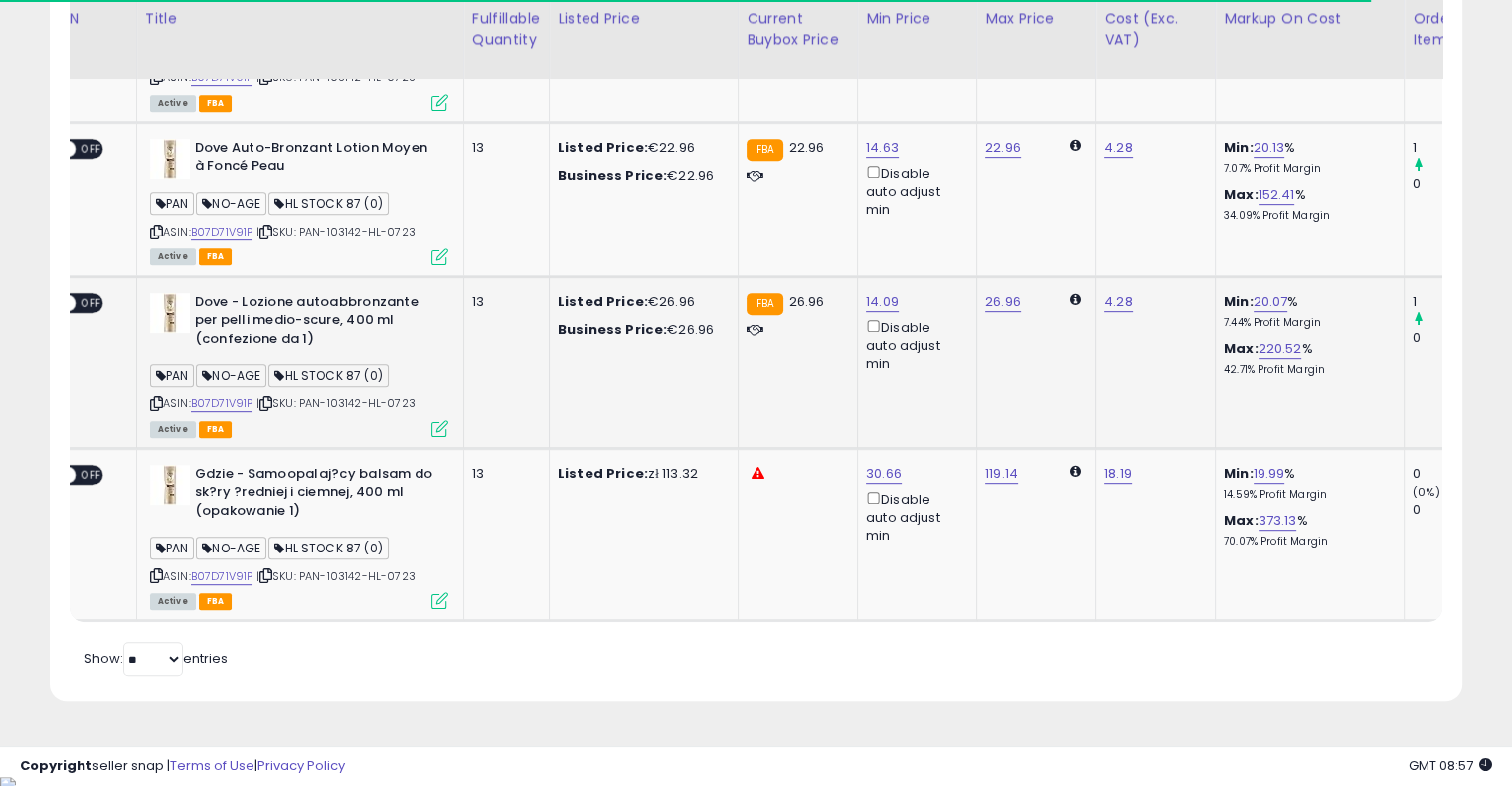 scroll, scrollTop: 0, scrollLeft: 341, axis: horizontal 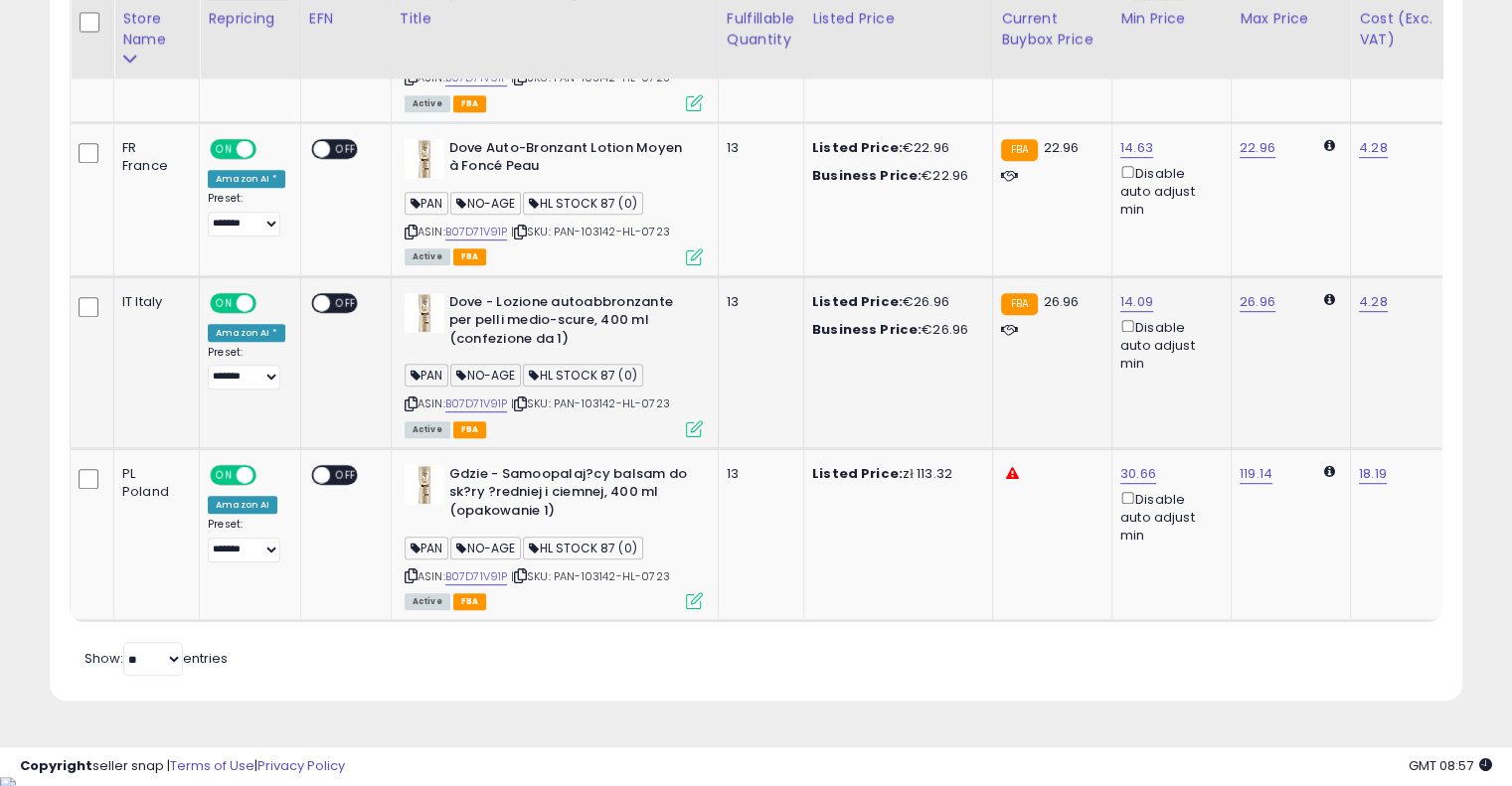 drag, startPoint x: 813, startPoint y: 404, endPoint x: 561, endPoint y: 409, distance: 252.0496 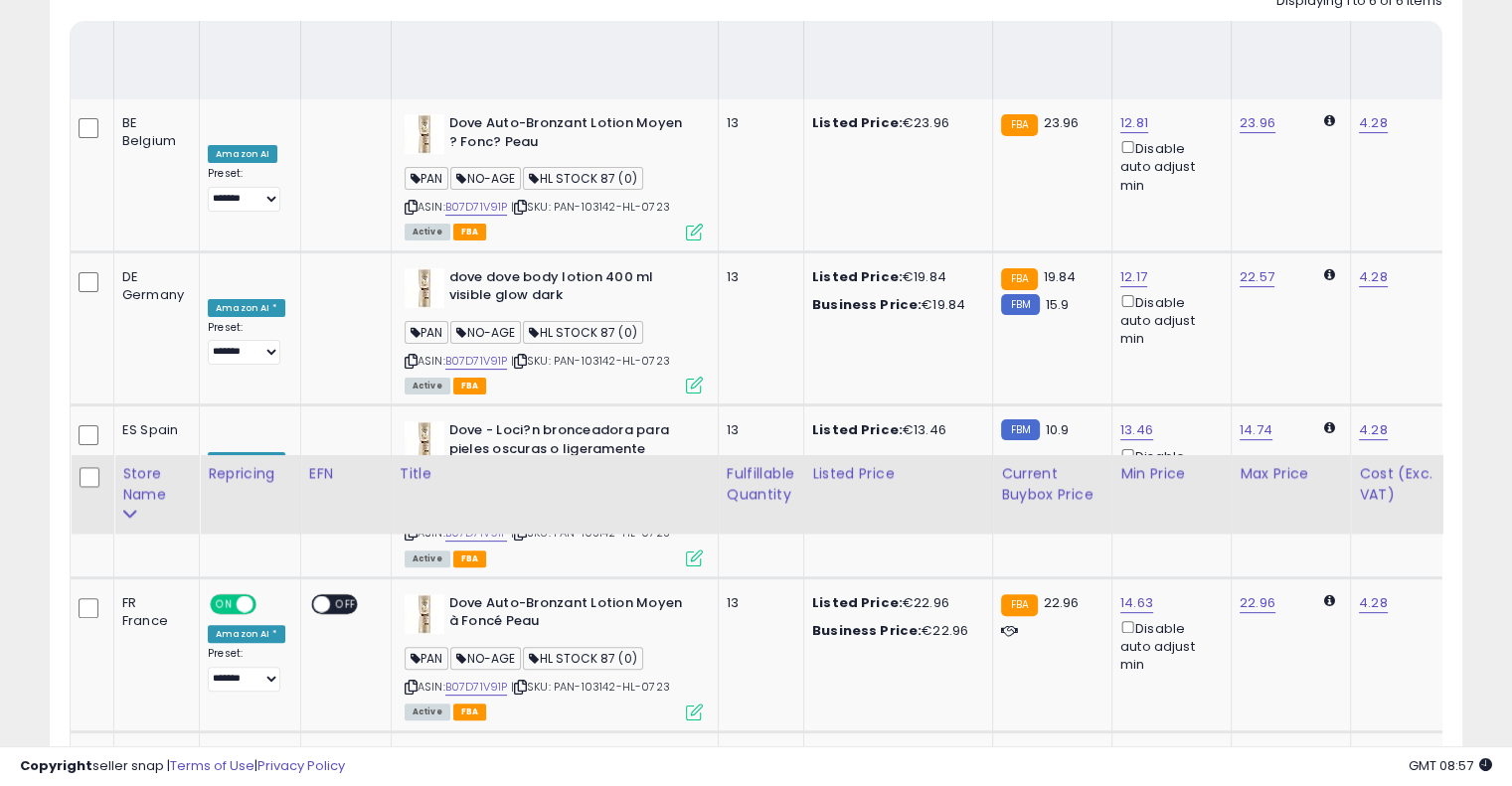 scroll, scrollTop: 0, scrollLeft: 0, axis: both 